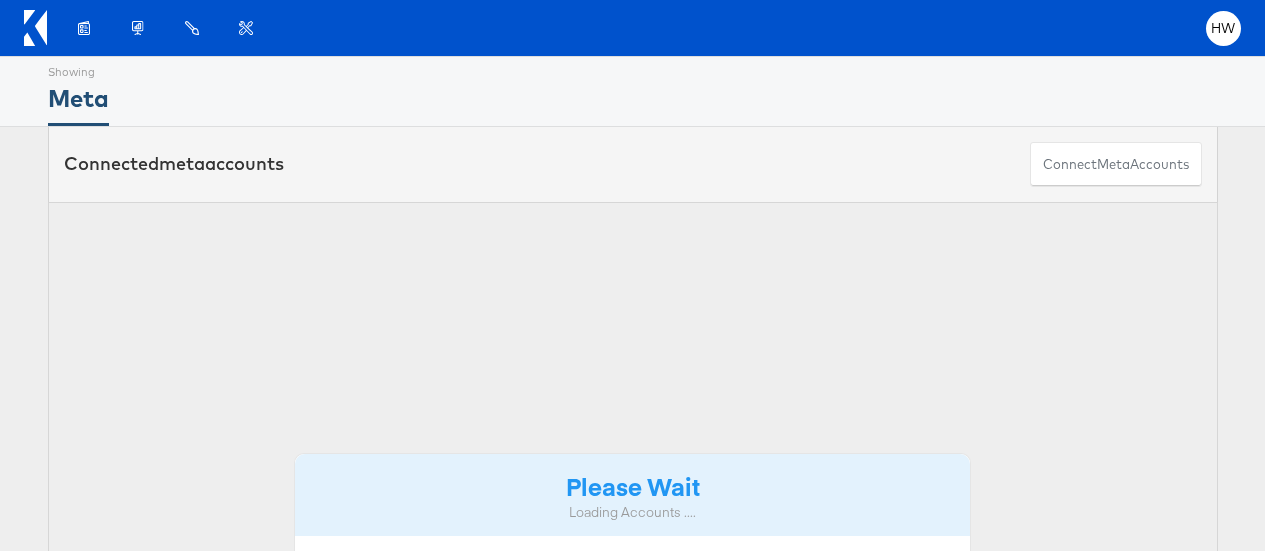 scroll, scrollTop: 0, scrollLeft: 0, axis: both 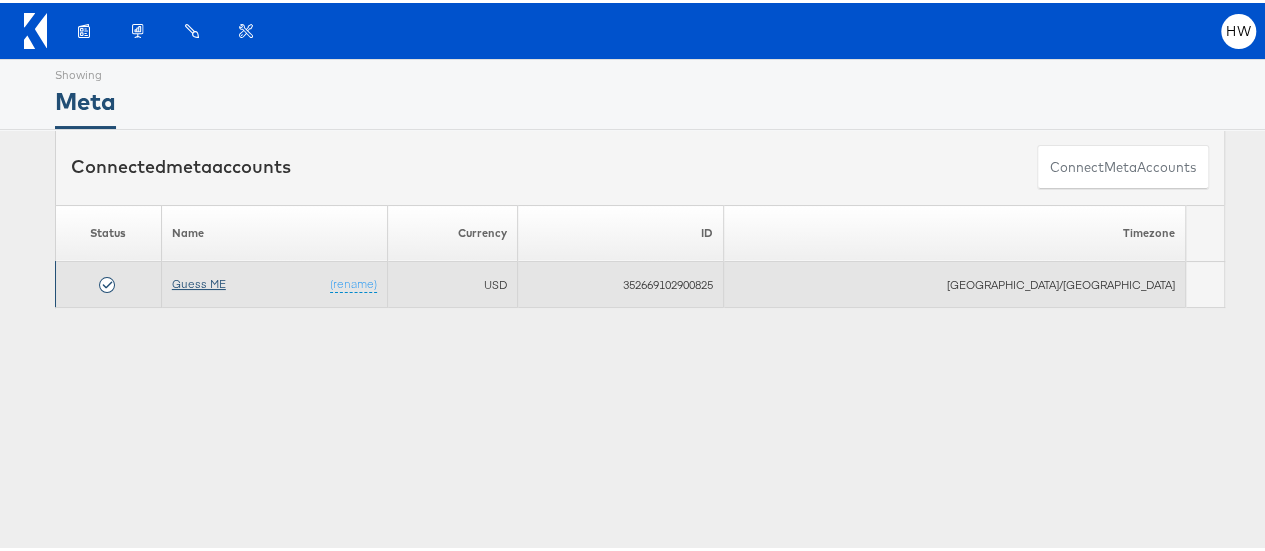 click on "Guess ME" at bounding box center (199, 280) 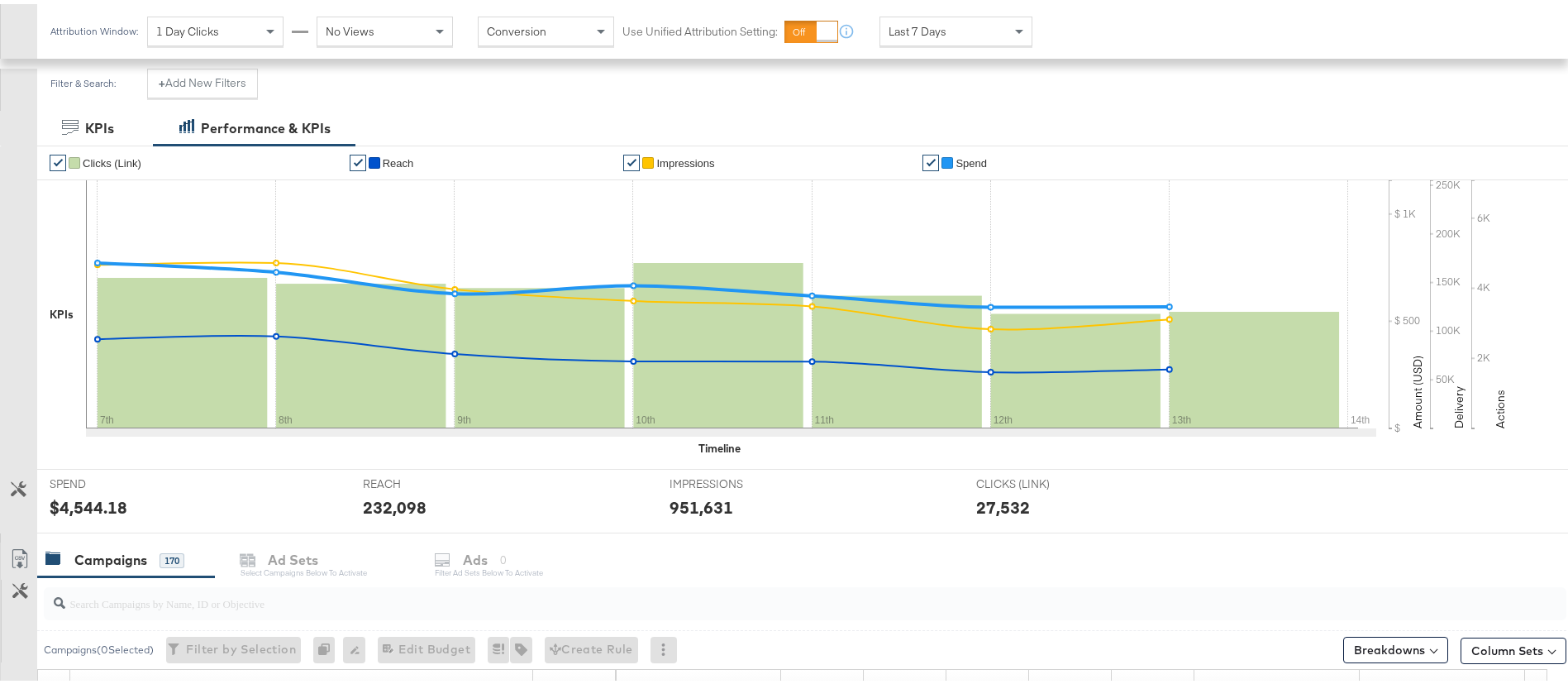scroll, scrollTop: 769, scrollLeft: 0, axis: vertical 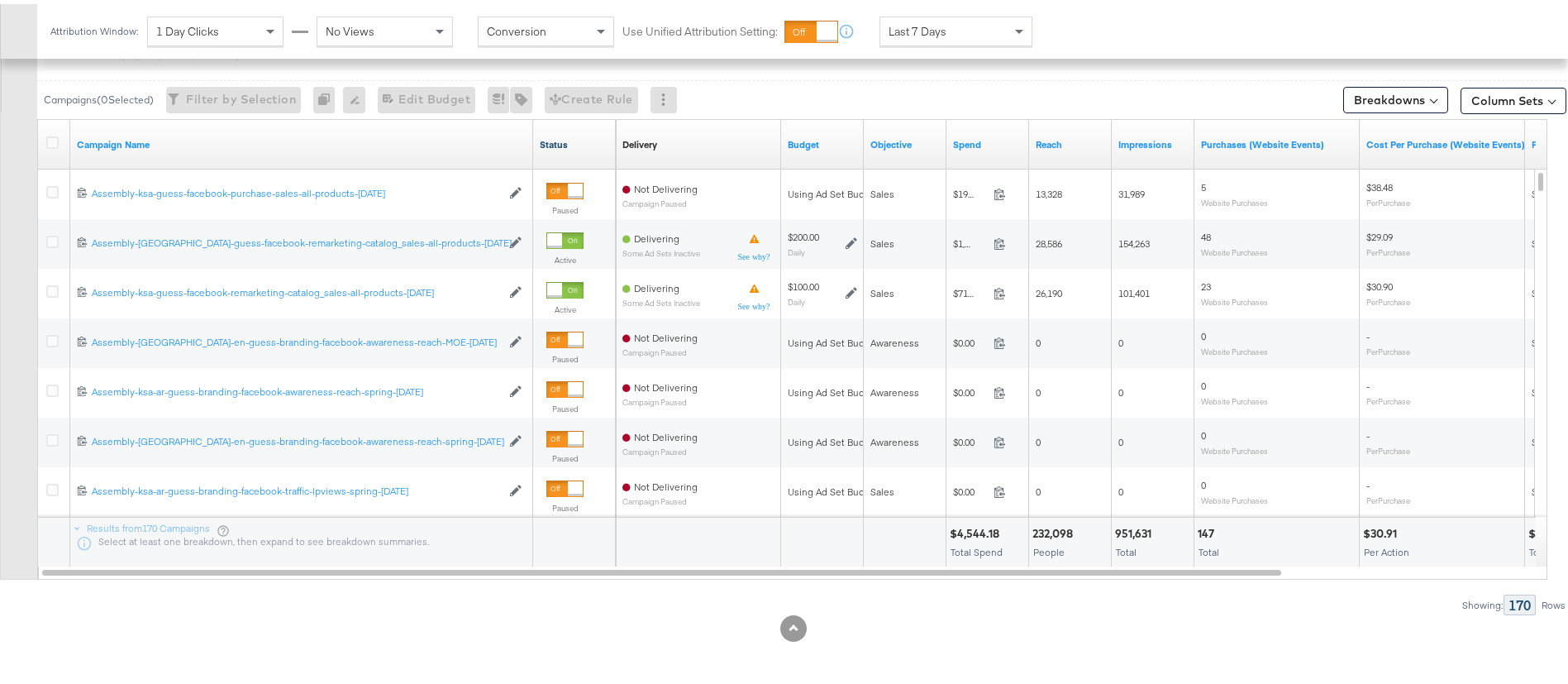 click on "Status" at bounding box center (574, 141) 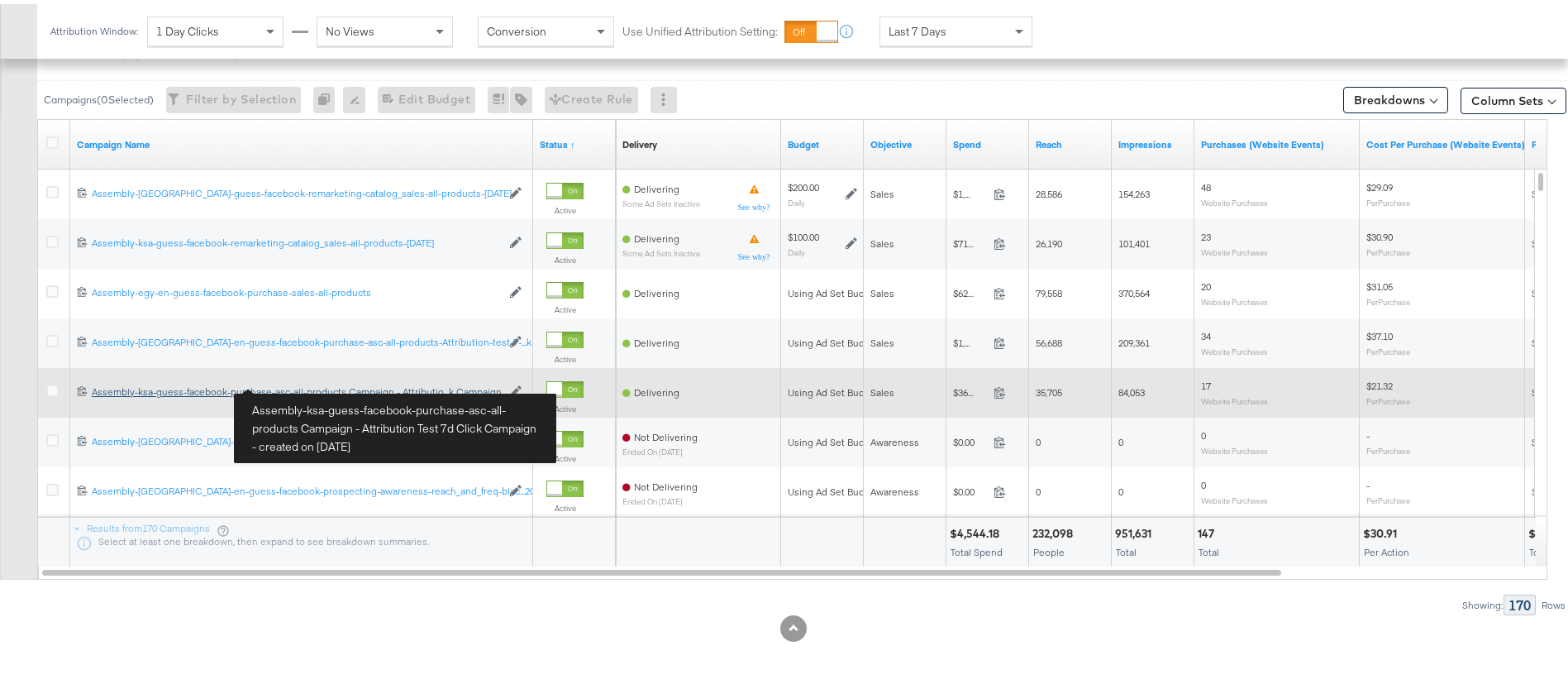 click on "Assembly-ksa-guess-facebook-purchase-asc-all-products Campaign - Attribution Test 7d Click Campaign Assembly-ksa-guess-facebook-purchase-asc-all-products Campaign - Attributio...k Campaign" at bounding box center (296, 388) 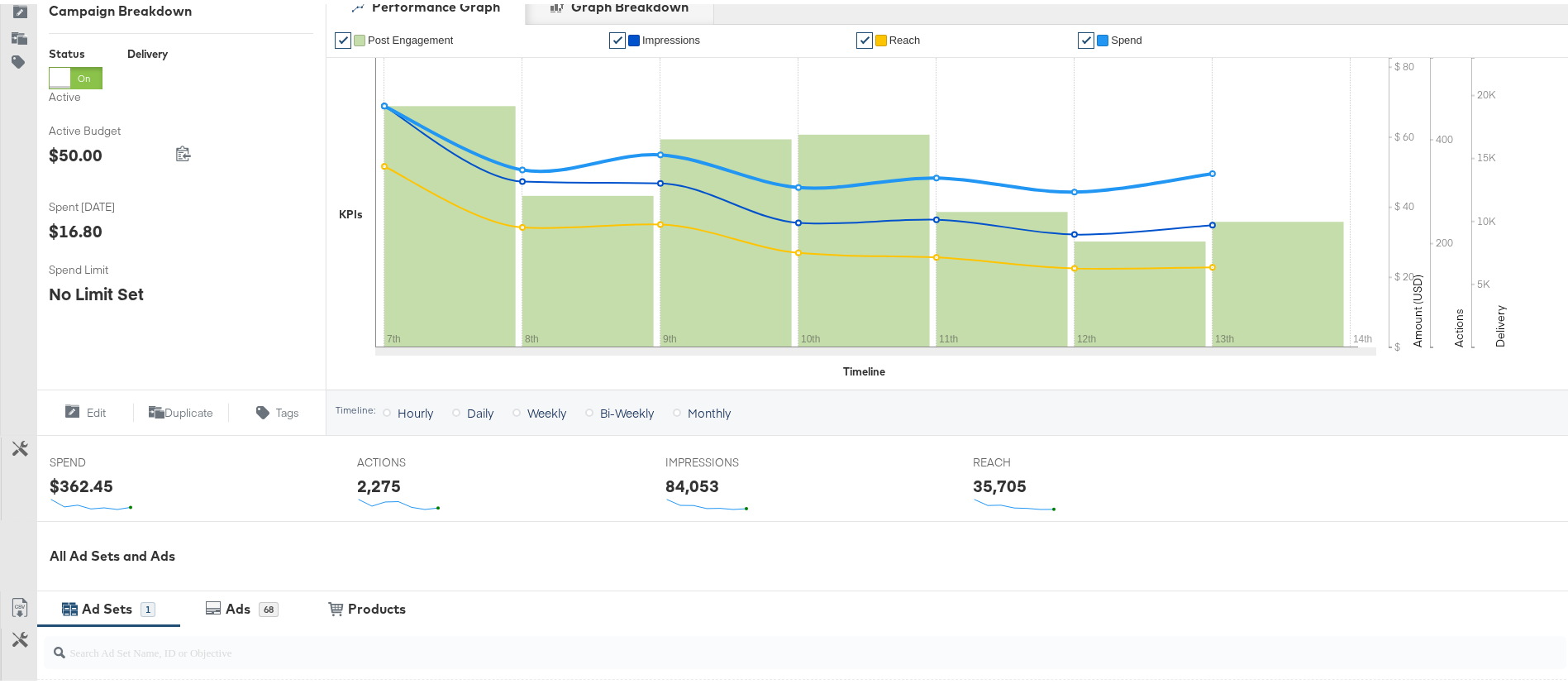 scroll, scrollTop: 568, scrollLeft: 0, axis: vertical 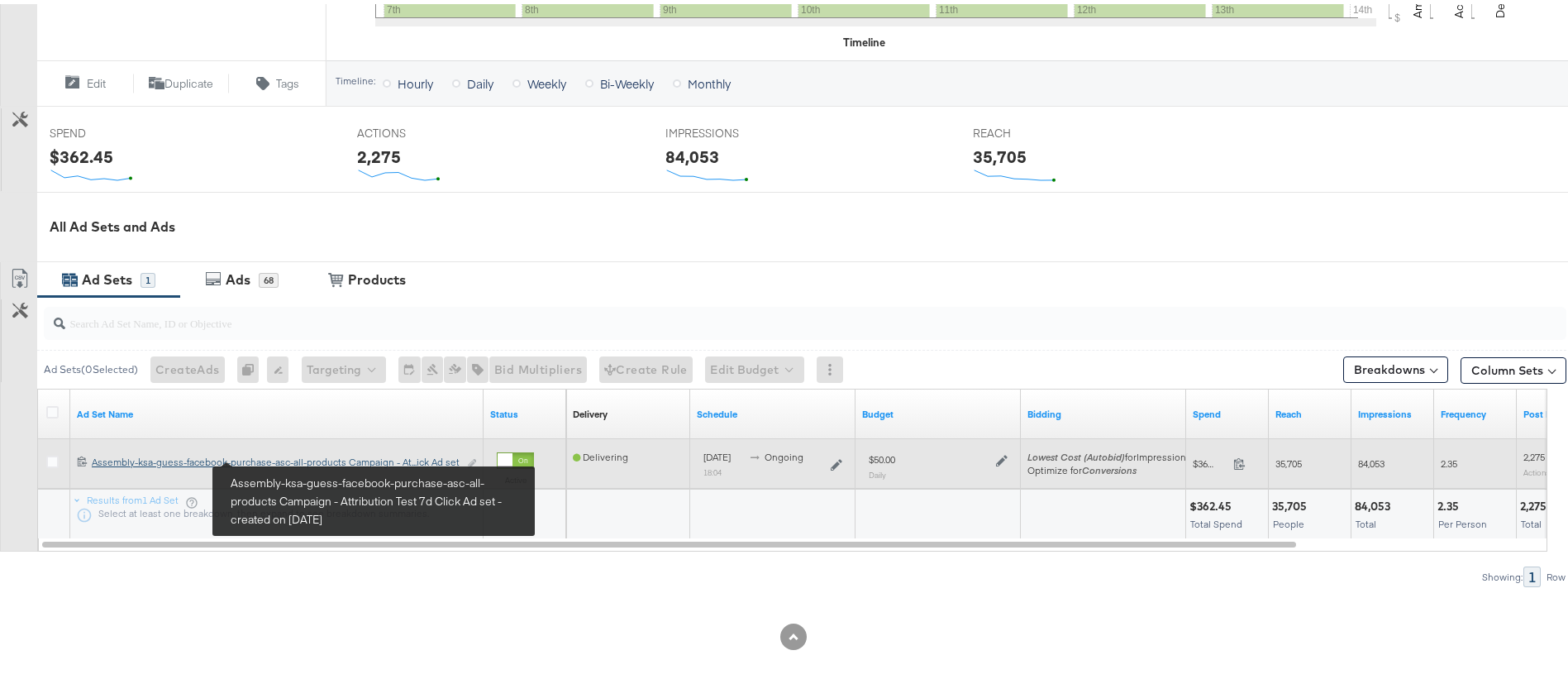 click on "Assembly-ksa-guess-facebook-purchase-asc-all-products Campaign - Attribution Test 7d Click Ad set Assembly-ksa-guess-facebook-purchase-asc-all-products Campaign - At...ick Ad set" at bounding box center [274, 458] 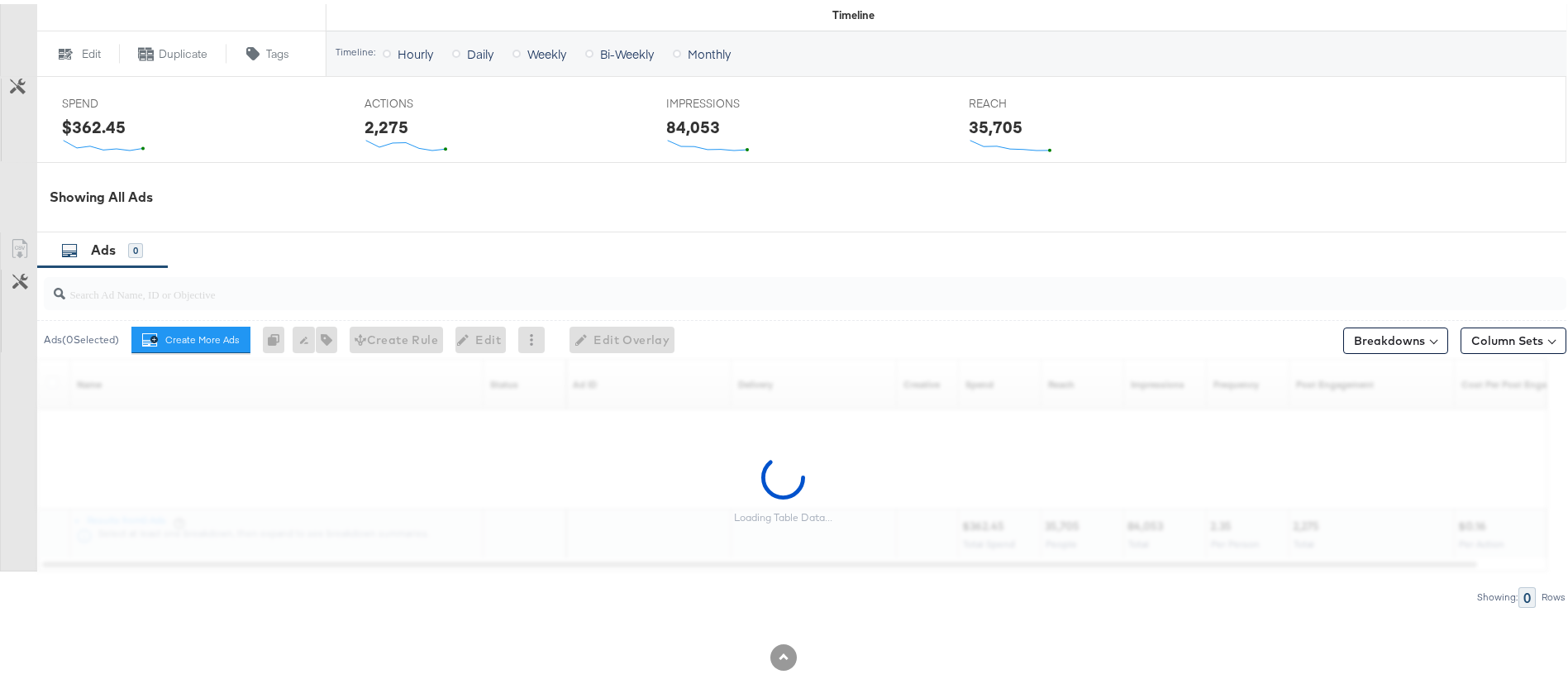 scroll, scrollTop: 698, scrollLeft: 0, axis: vertical 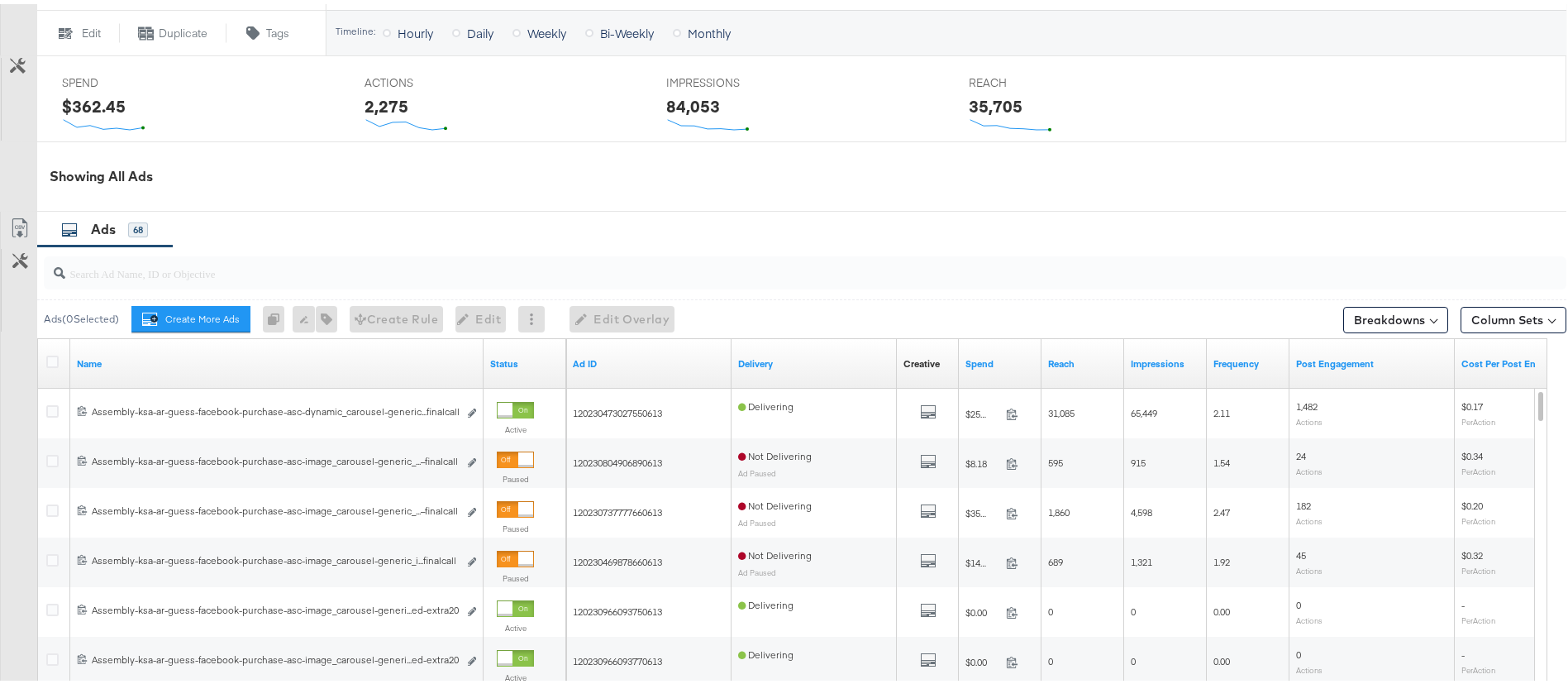 click on "Status" at bounding box center [525, 360] 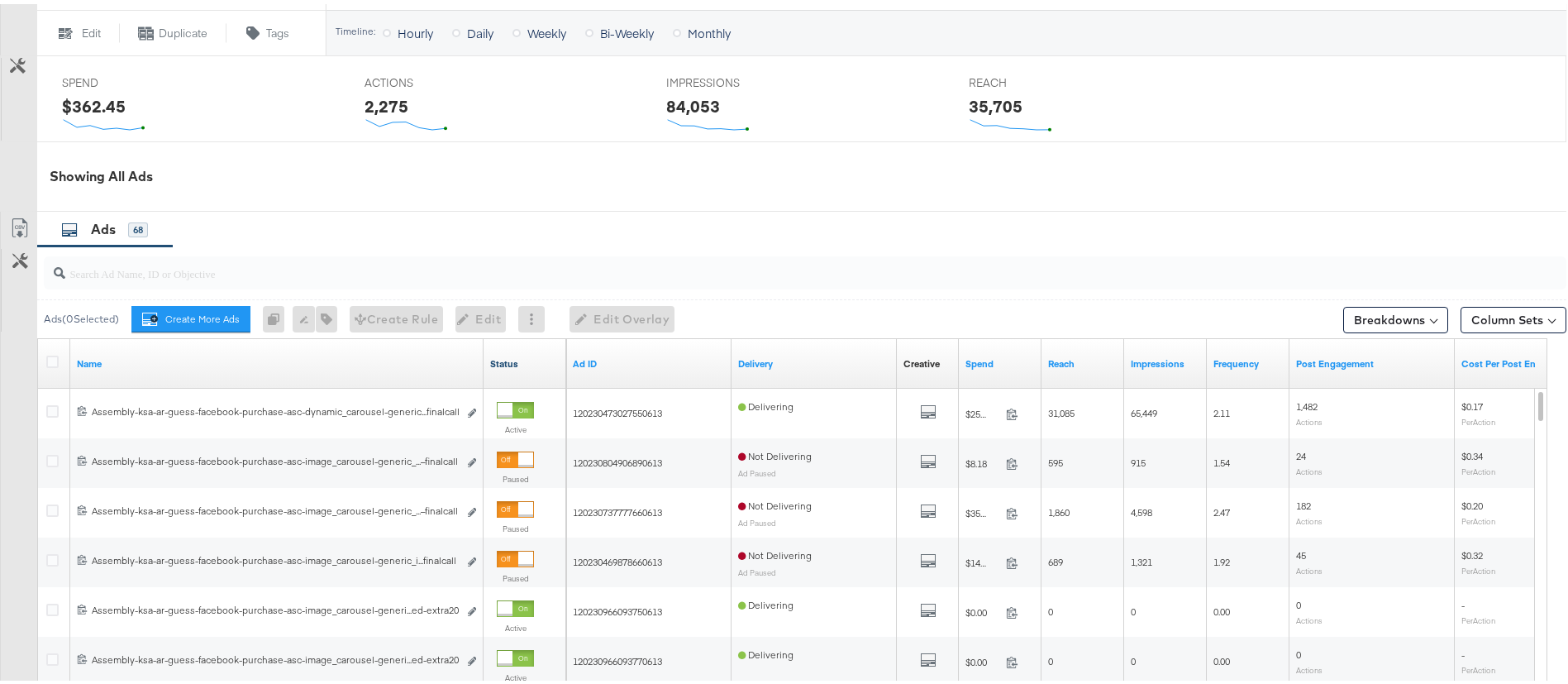 click on "Status" at bounding box center (525, 360) 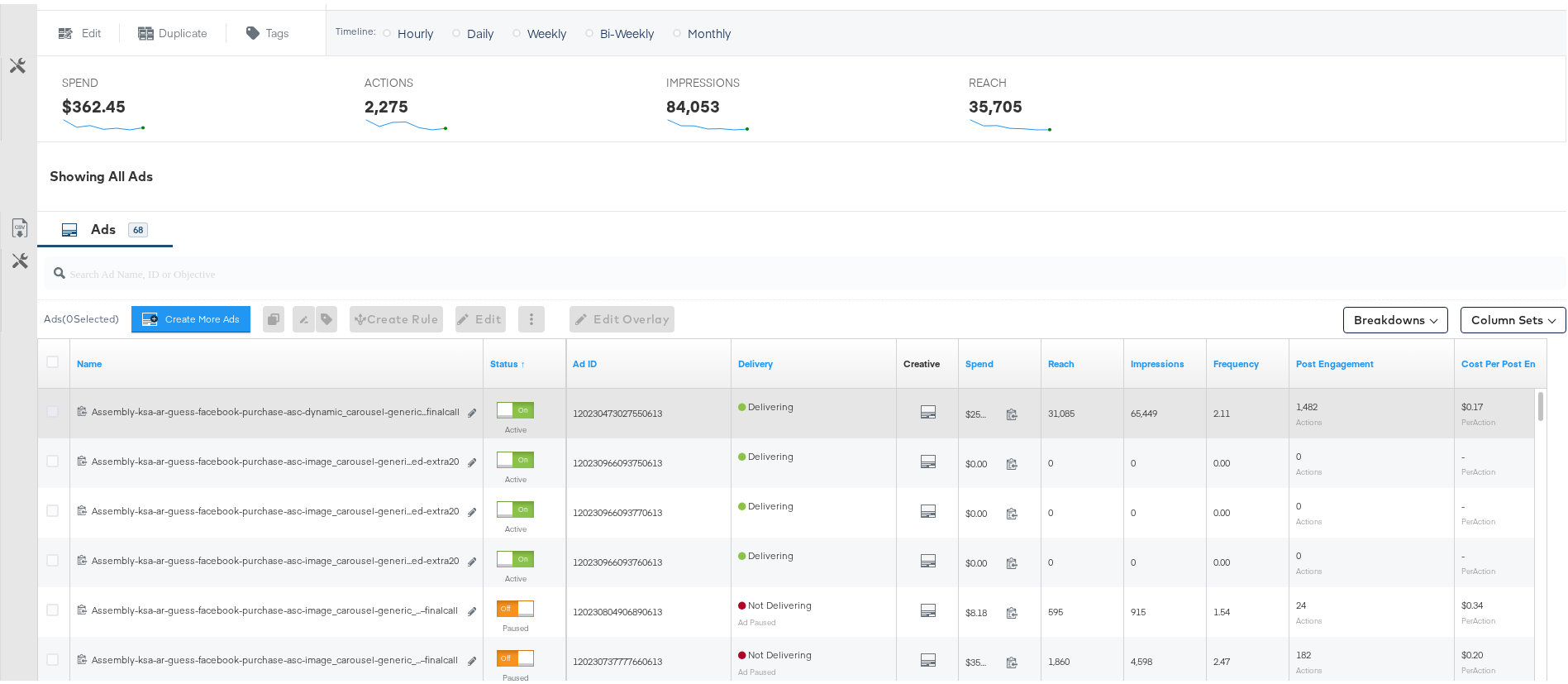 click at bounding box center (52, 407) 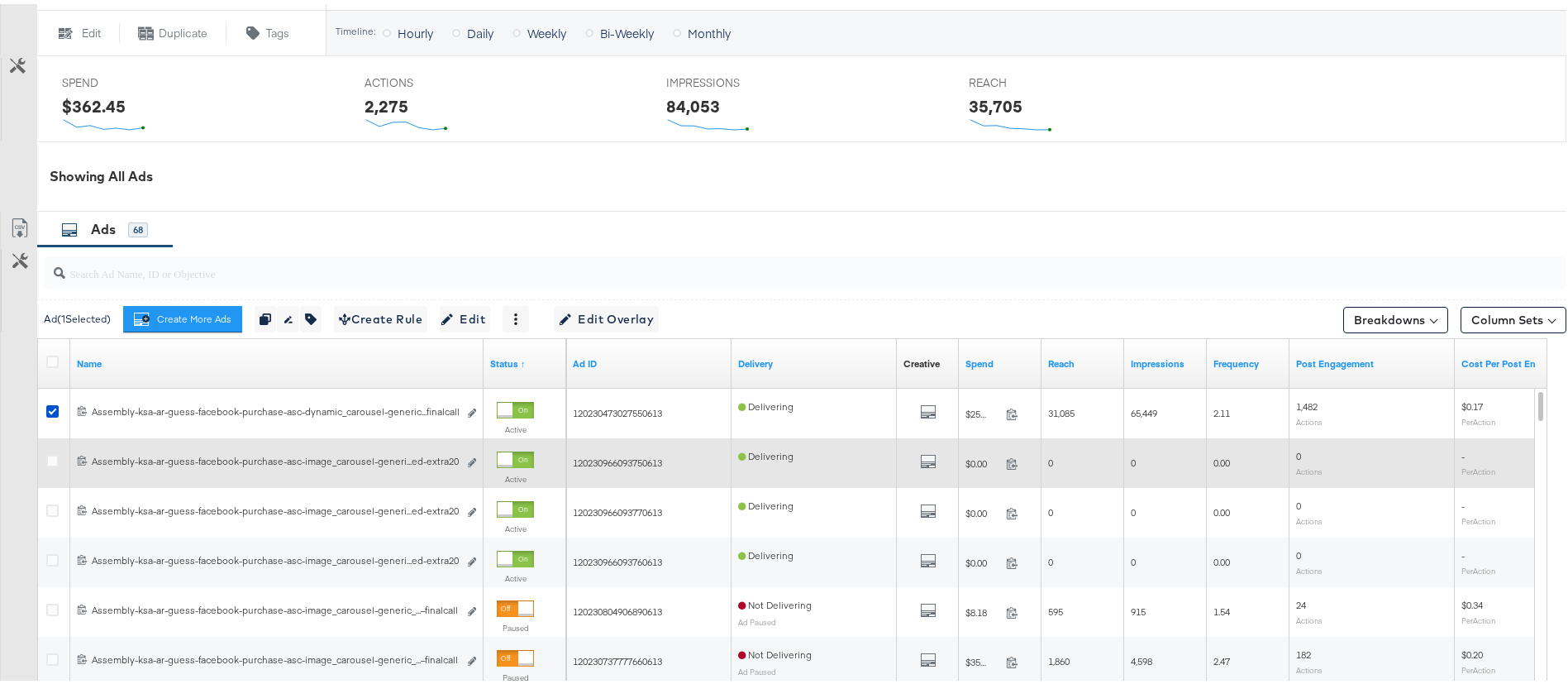 click at bounding box center (55, 459) 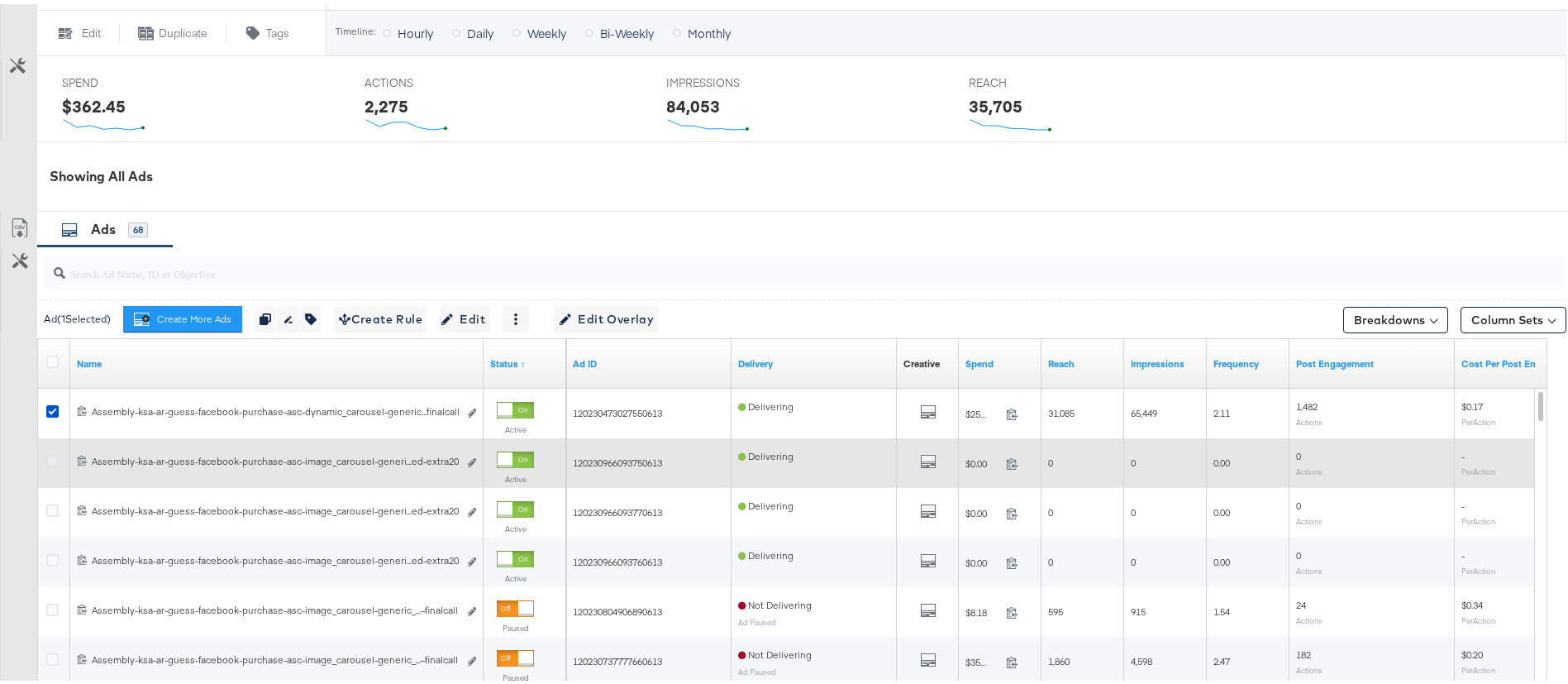 click at bounding box center (52, 457) 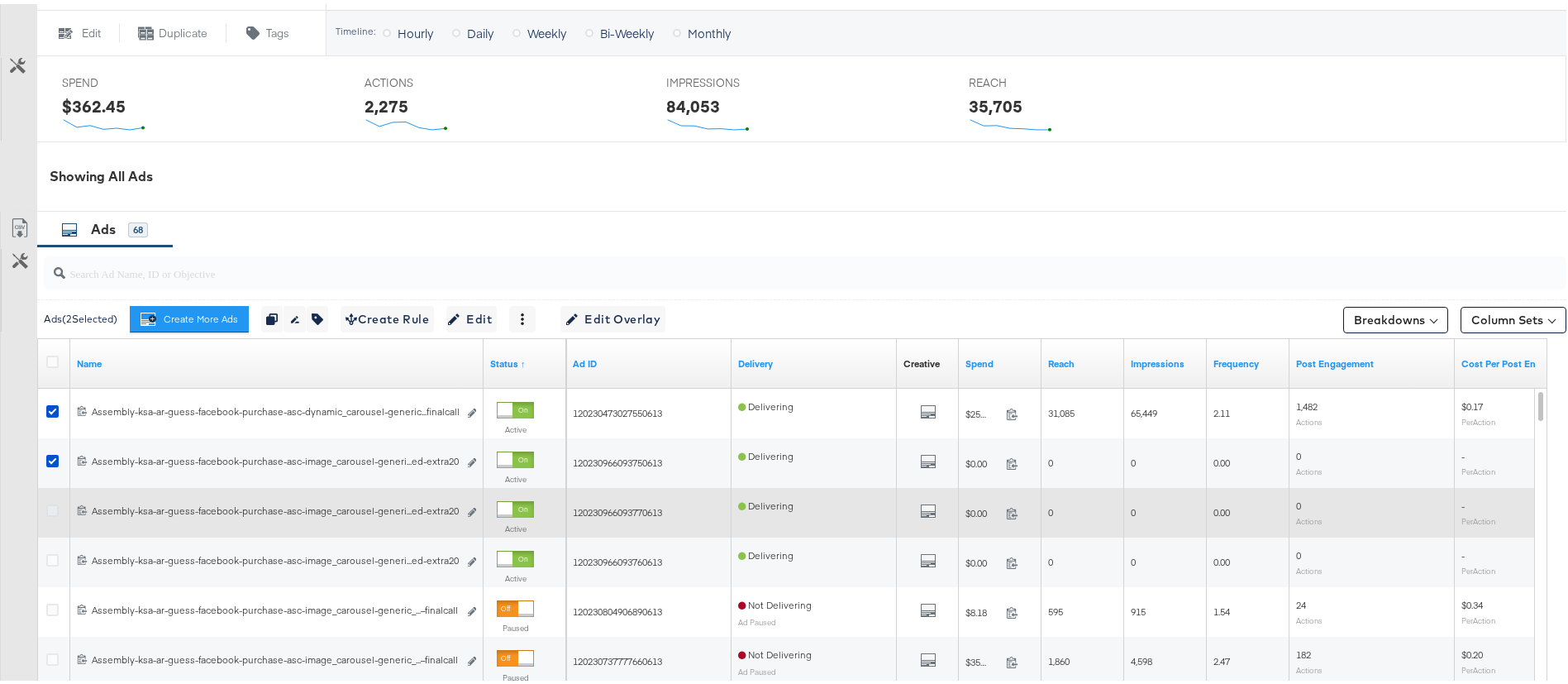 click at bounding box center (52, 506) 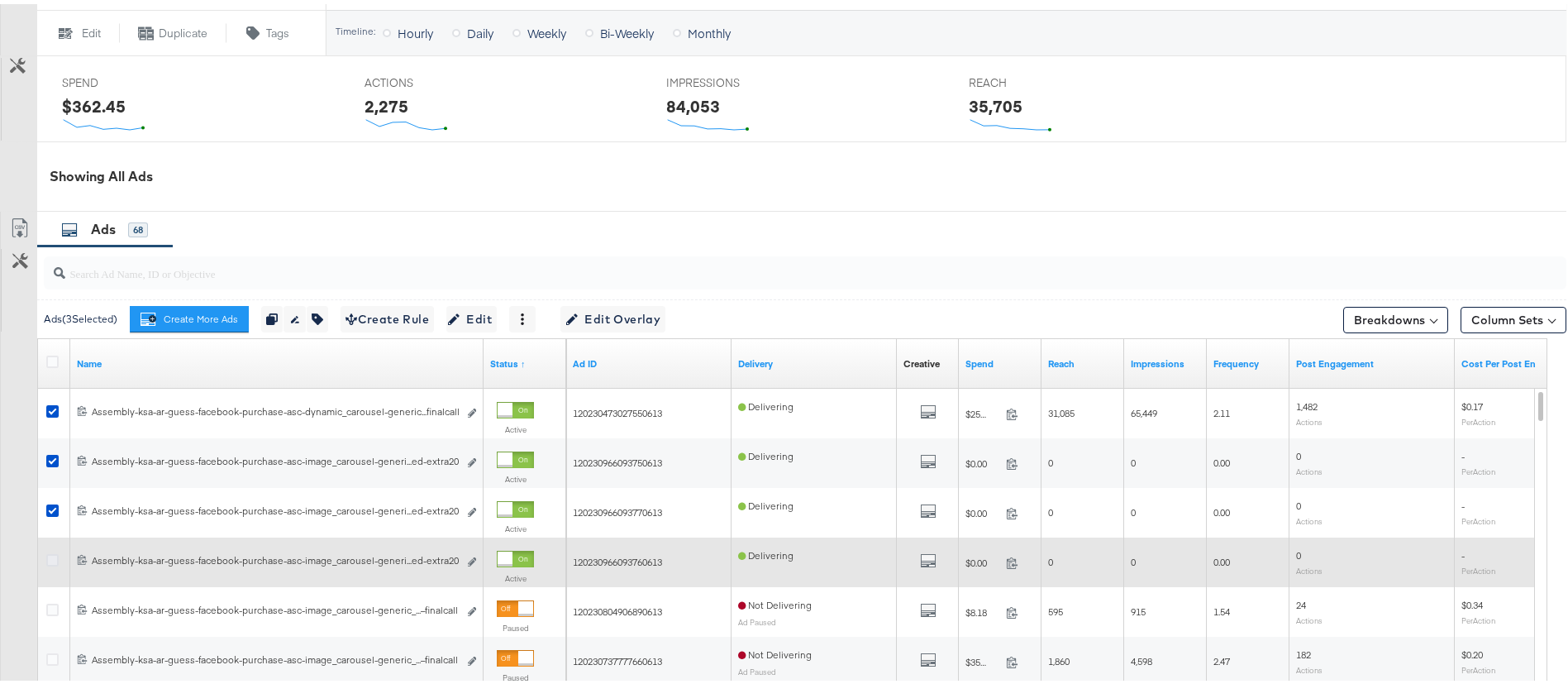 click at bounding box center [52, 556] 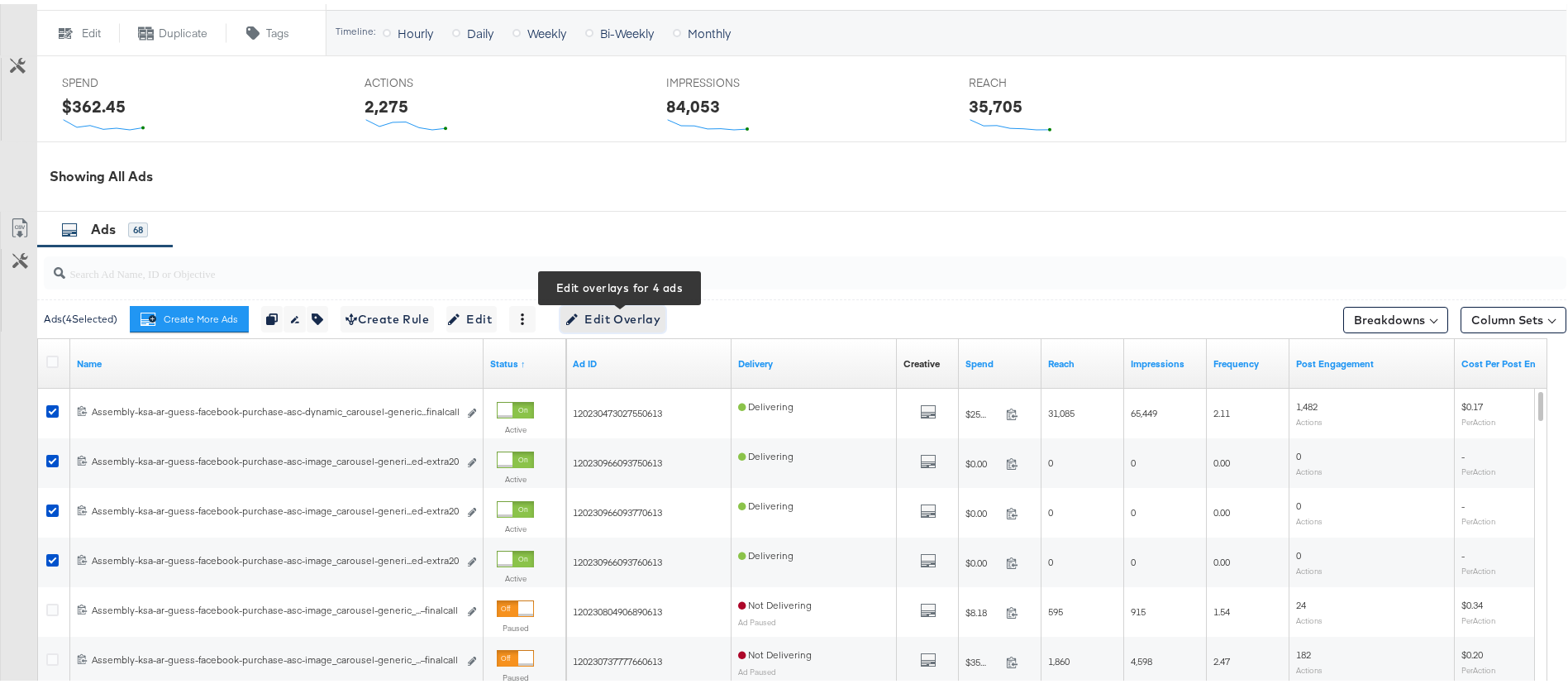 click on "Edit Overlay Edit overlays for 4 ads" at bounding box center [612, 315] 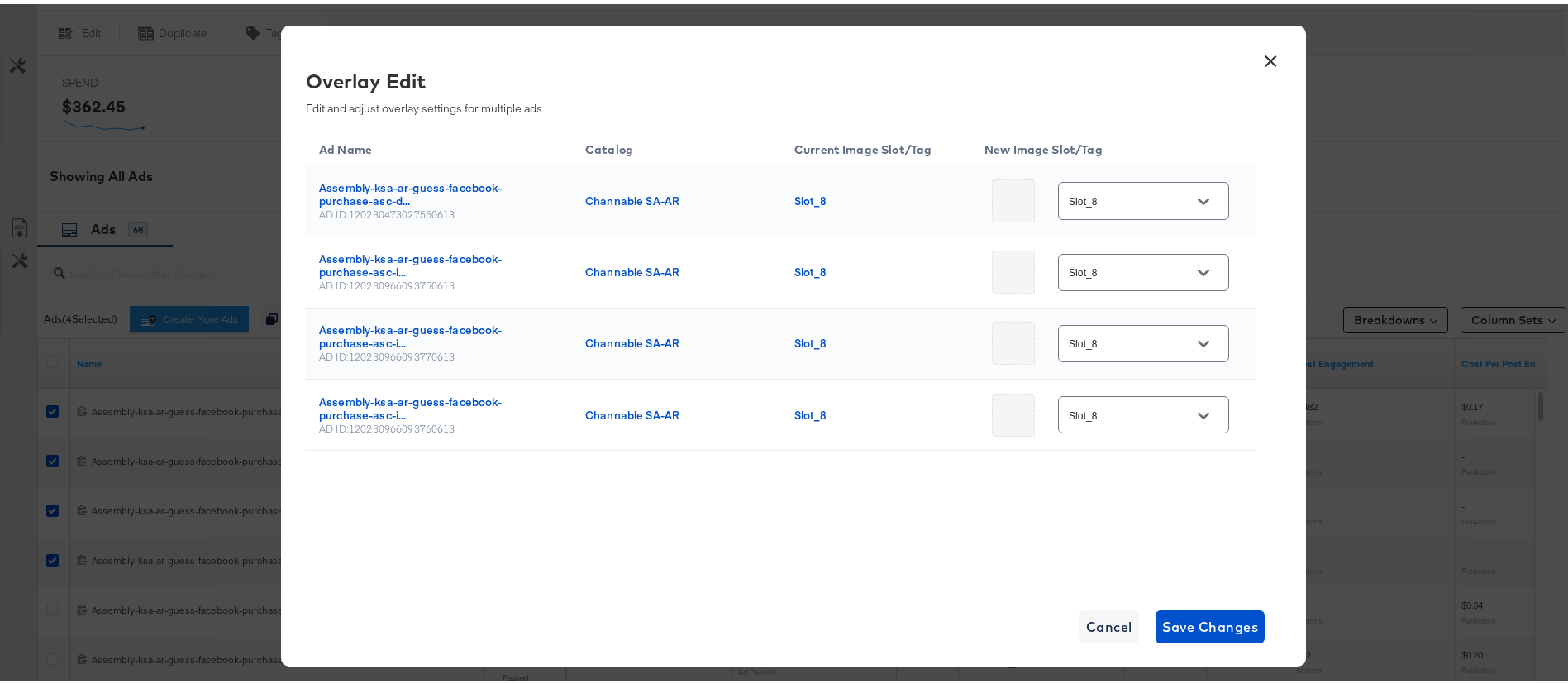 click on "×" at bounding box center (1270, 53) 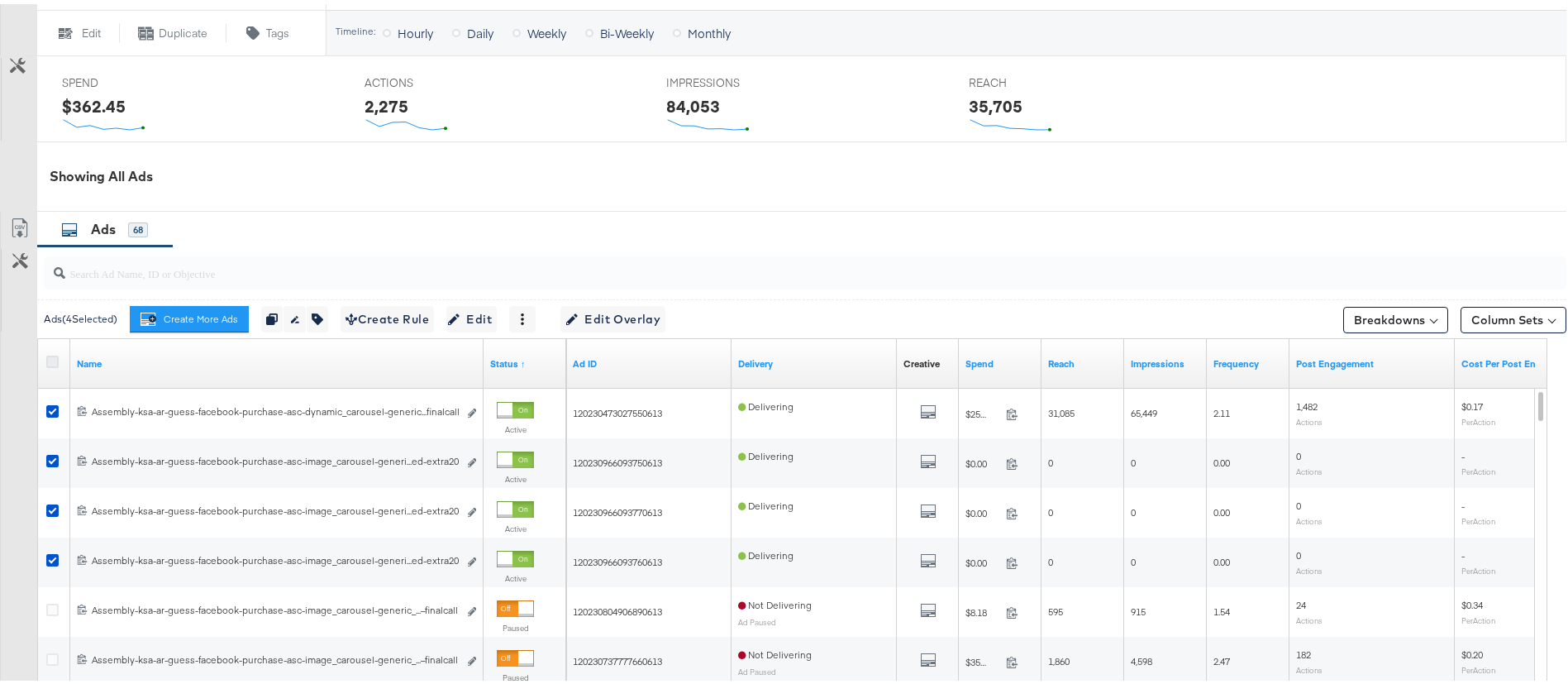 click at bounding box center (52, 357) 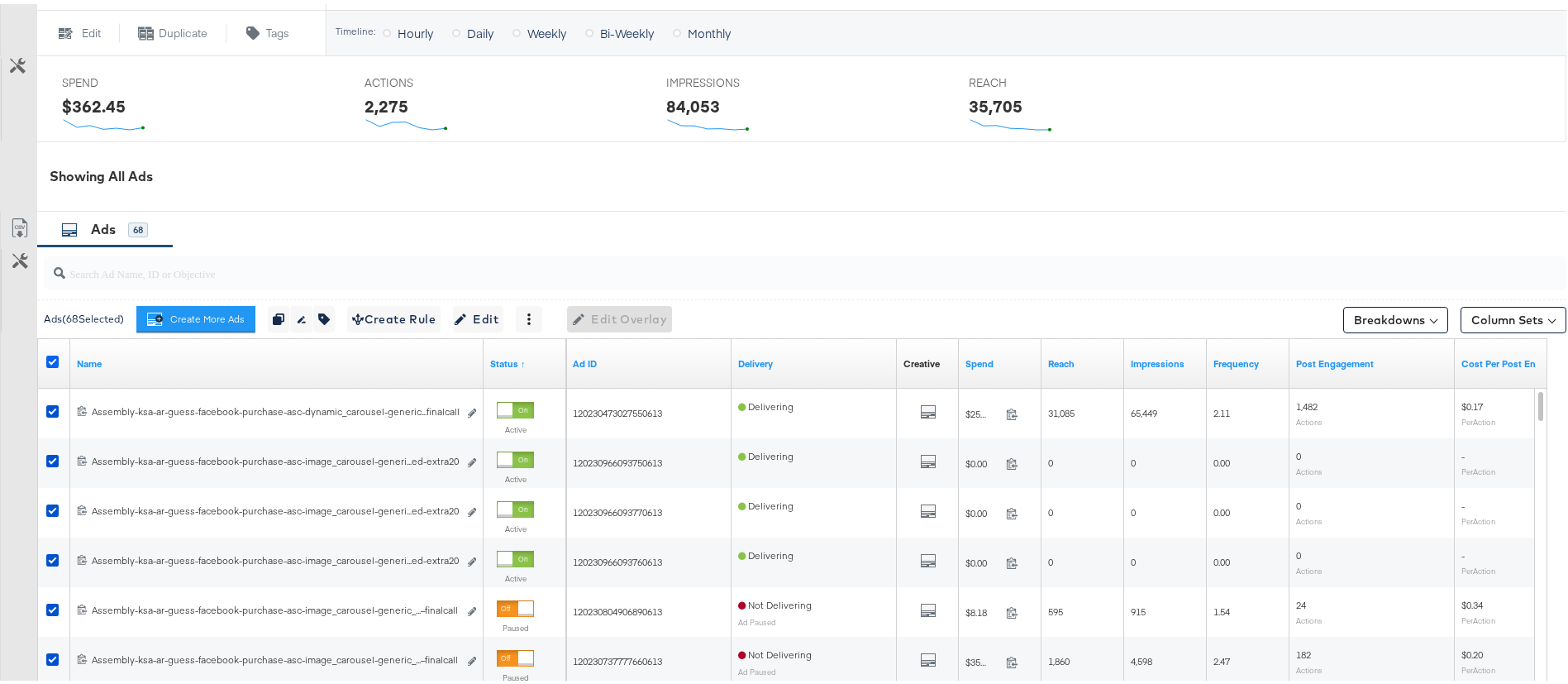 click at bounding box center (52, 357) 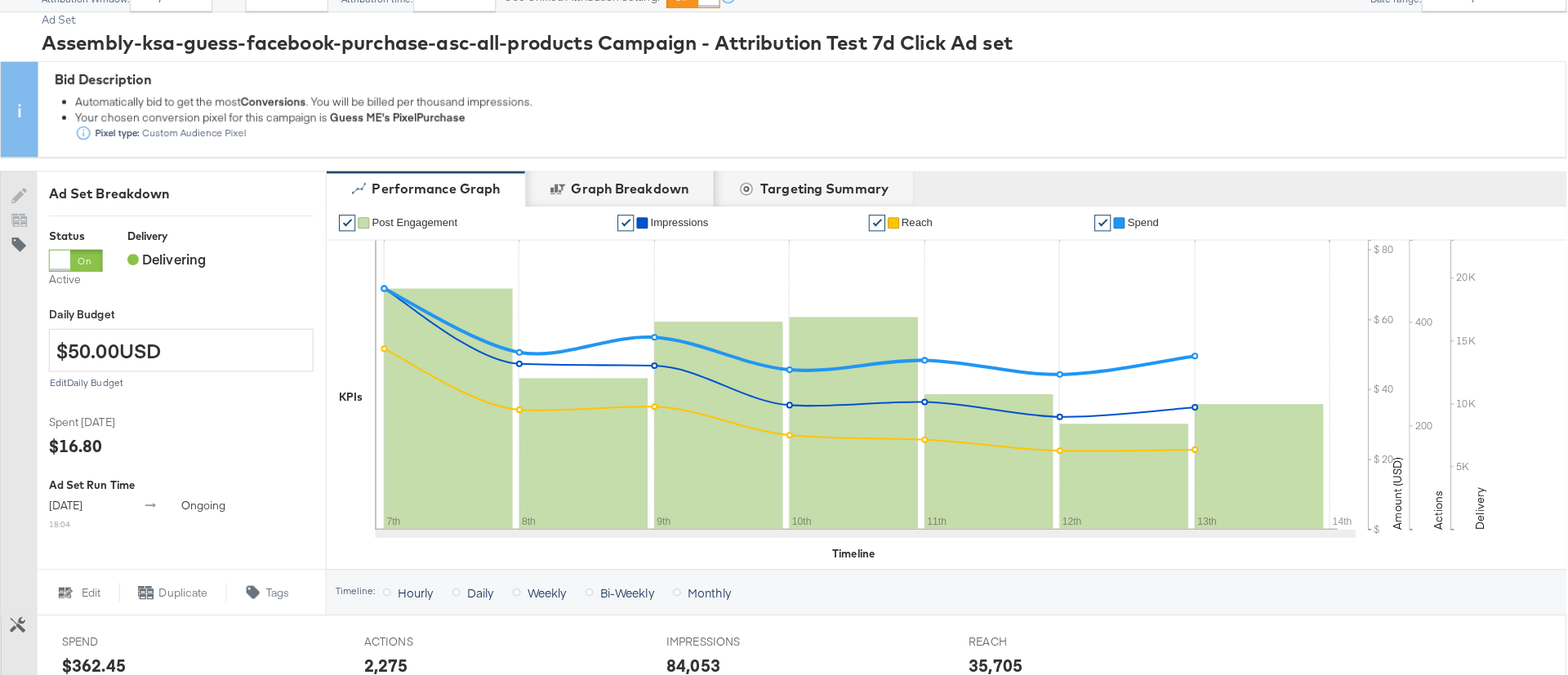 scroll, scrollTop: 0, scrollLeft: 0, axis: both 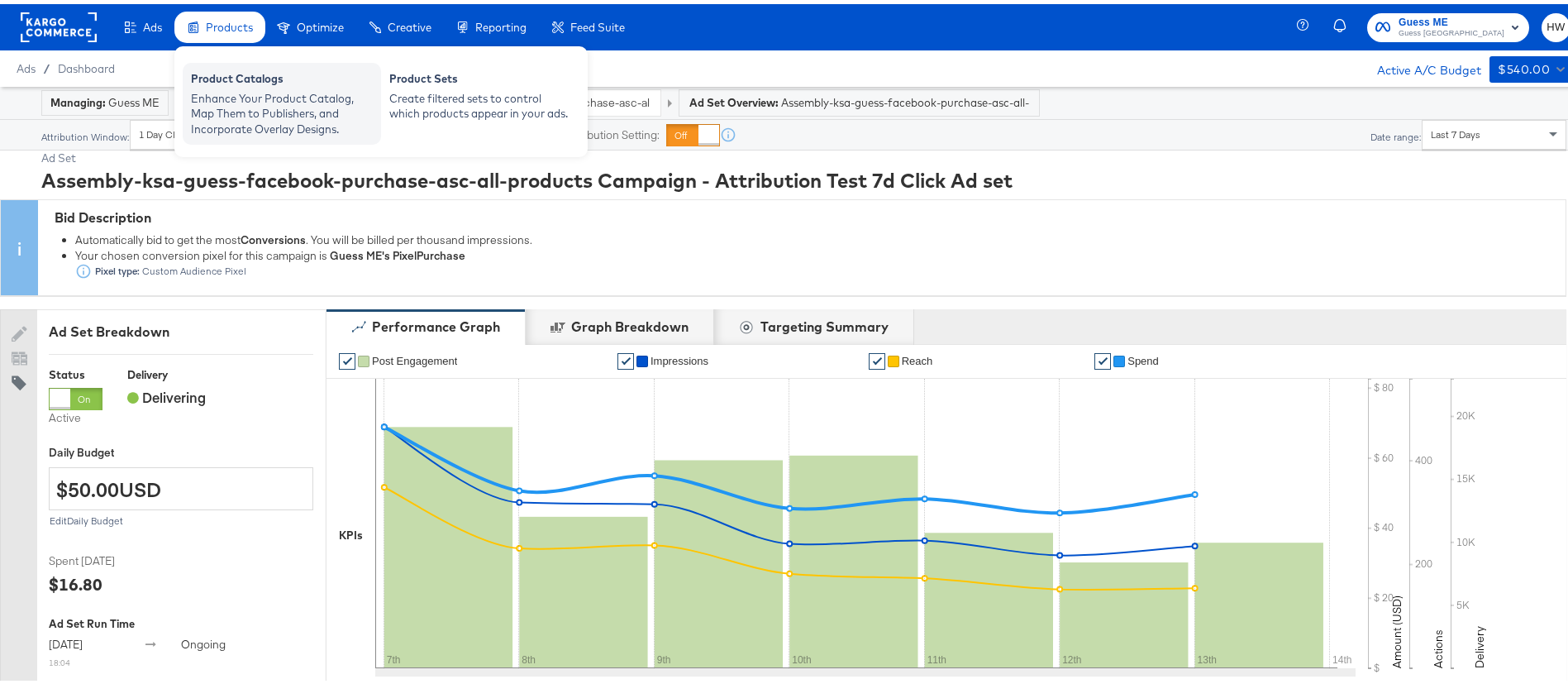click on "Product Catalogs Enhance Your Product Catalog, Map Them to Publishers, and Incorporate Overlay Designs." at bounding box center (282, 99) 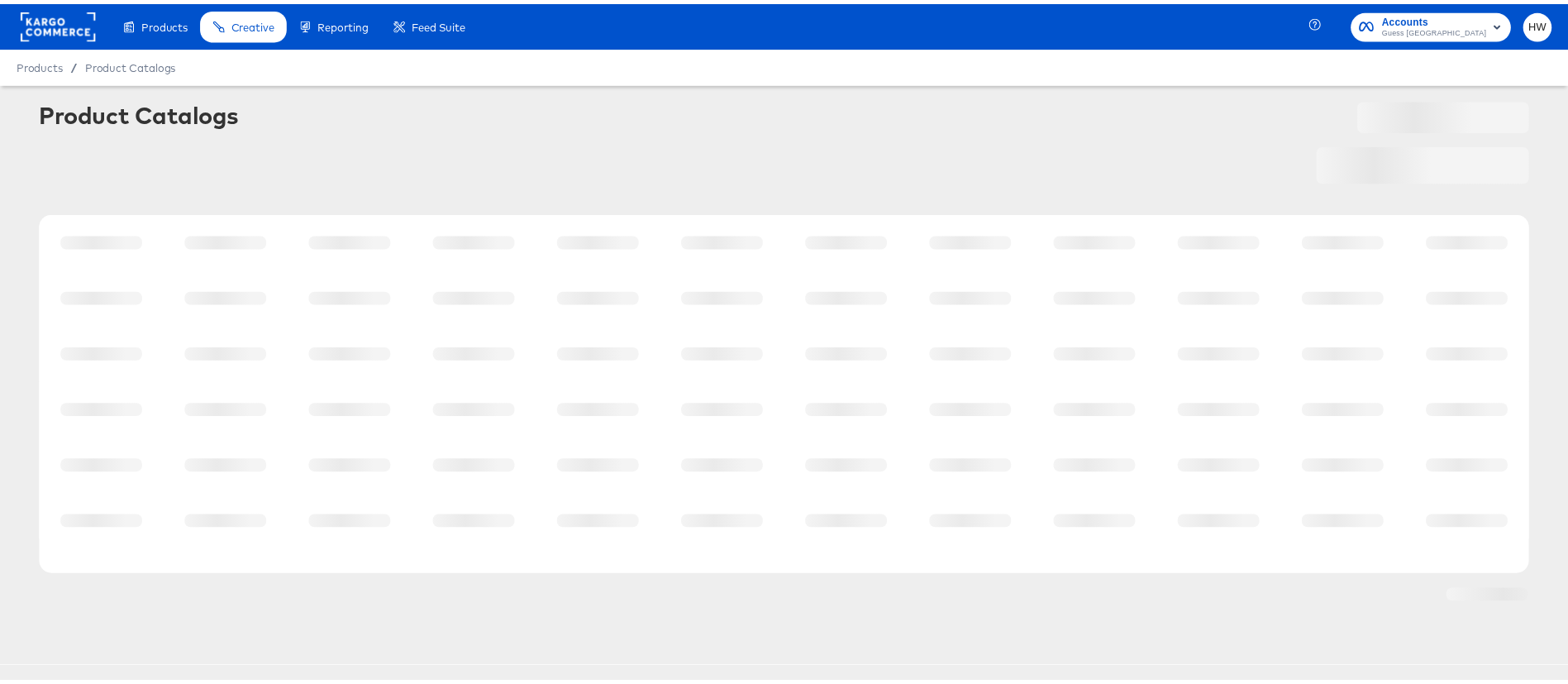 scroll, scrollTop: 0, scrollLeft: 0, axis: both 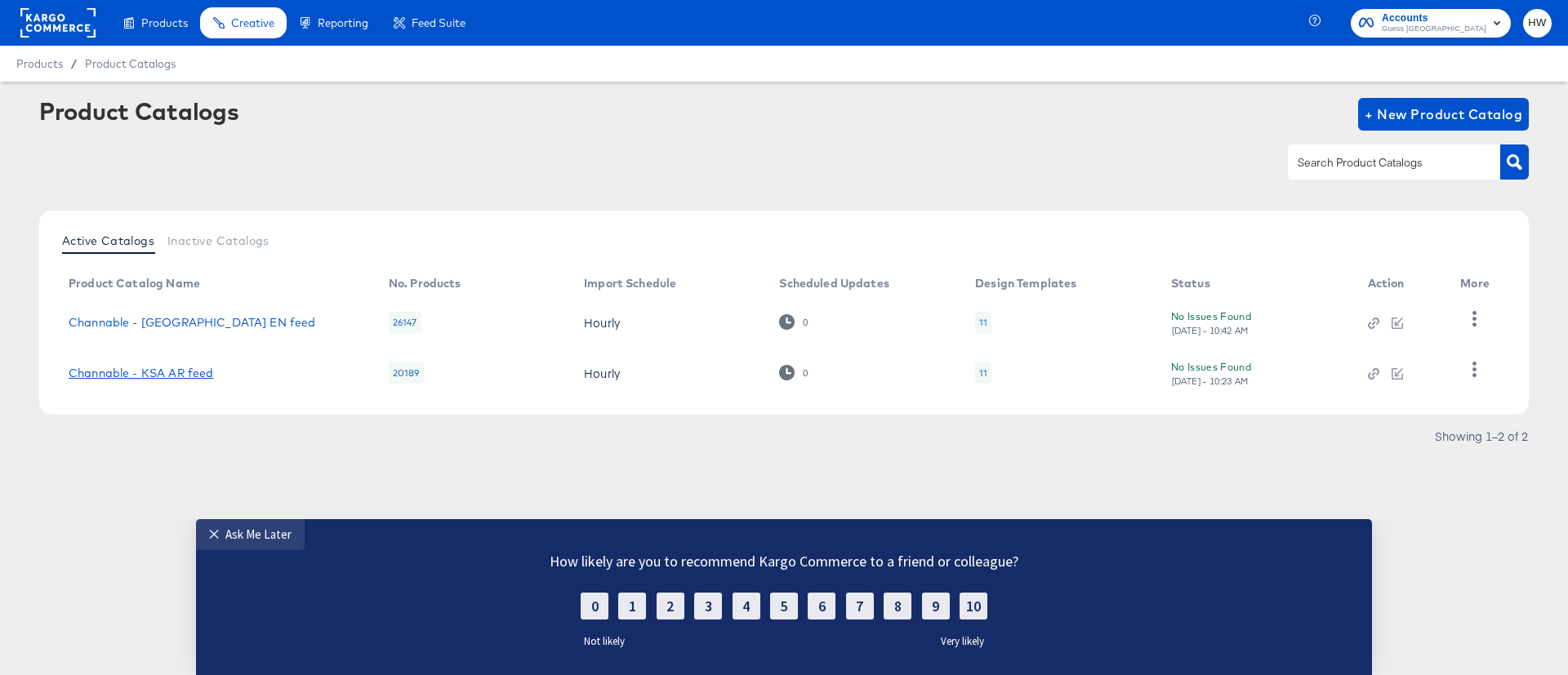 click on "Channable - KSA AR feed" at bounding box center [140, 373] 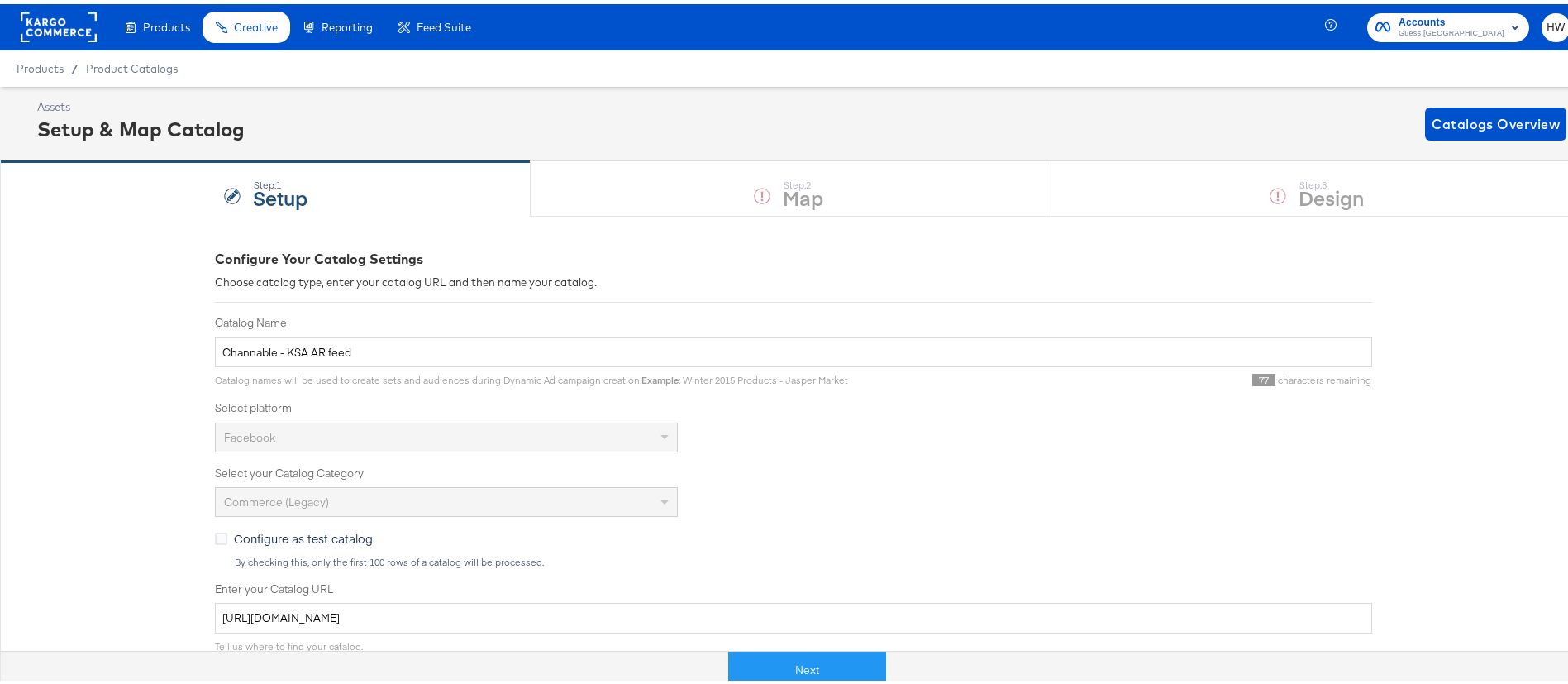 scroll, scrollTop: 0, scrollLeft: 0, axis: both 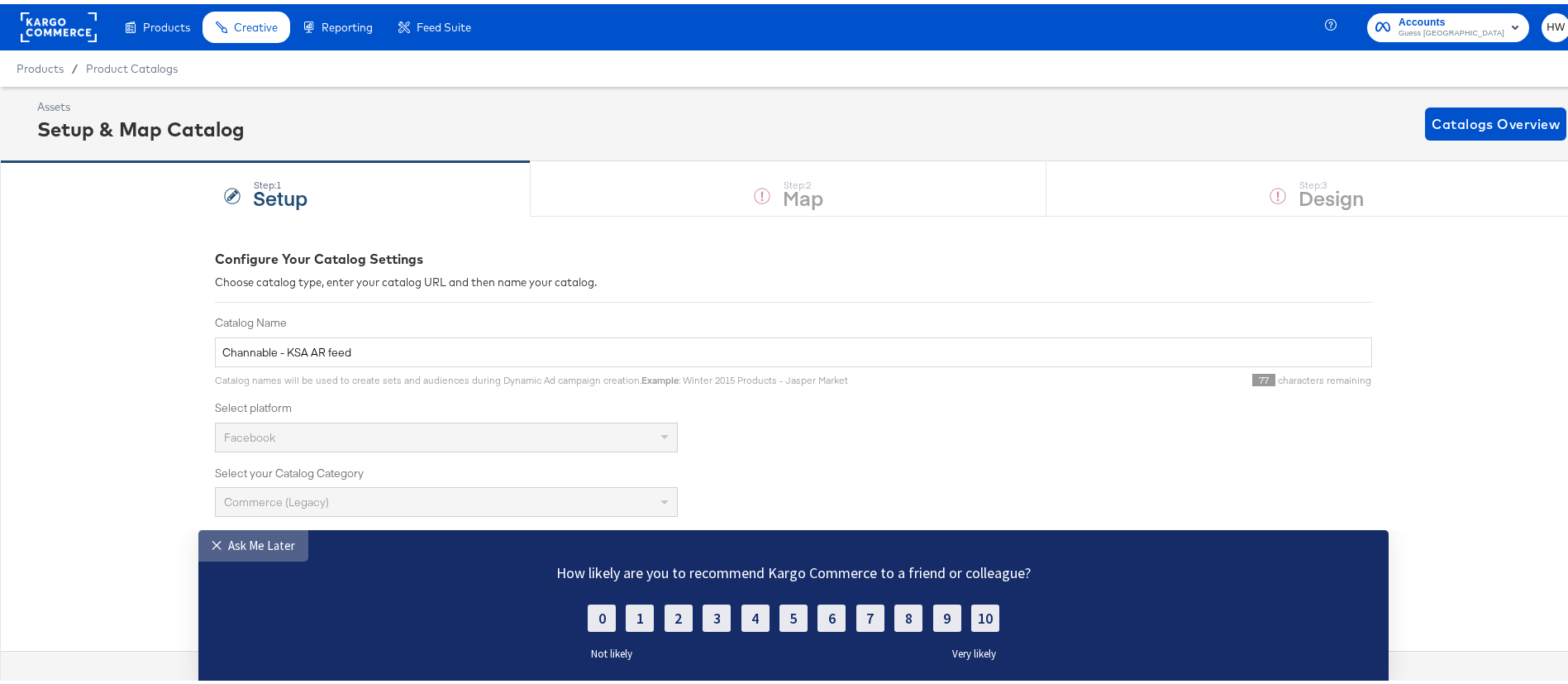 drag, startPoint x: 201, startPoint y: 539, endPoint x: 222, endPoint y: 1066, distance: 527.4182 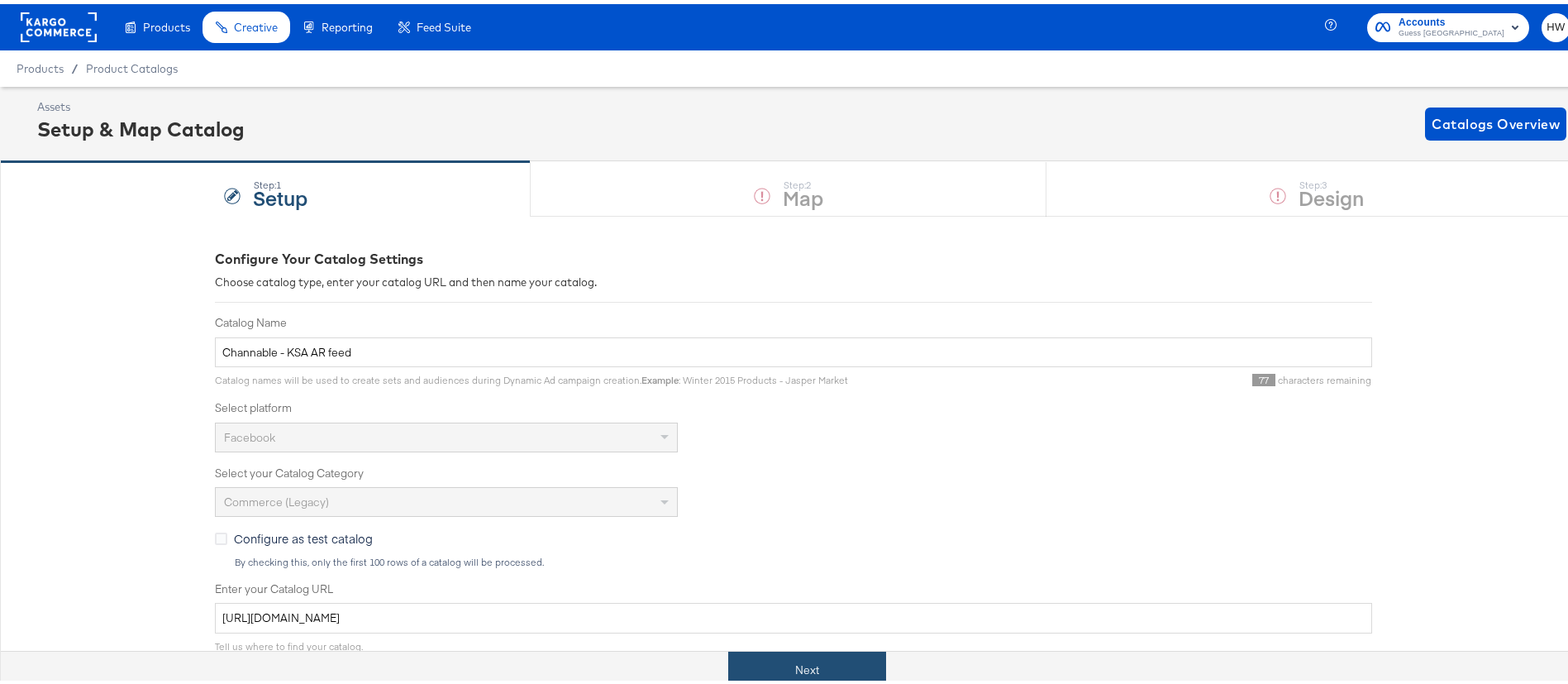 click on "Next" at bounding box center [807, 666] 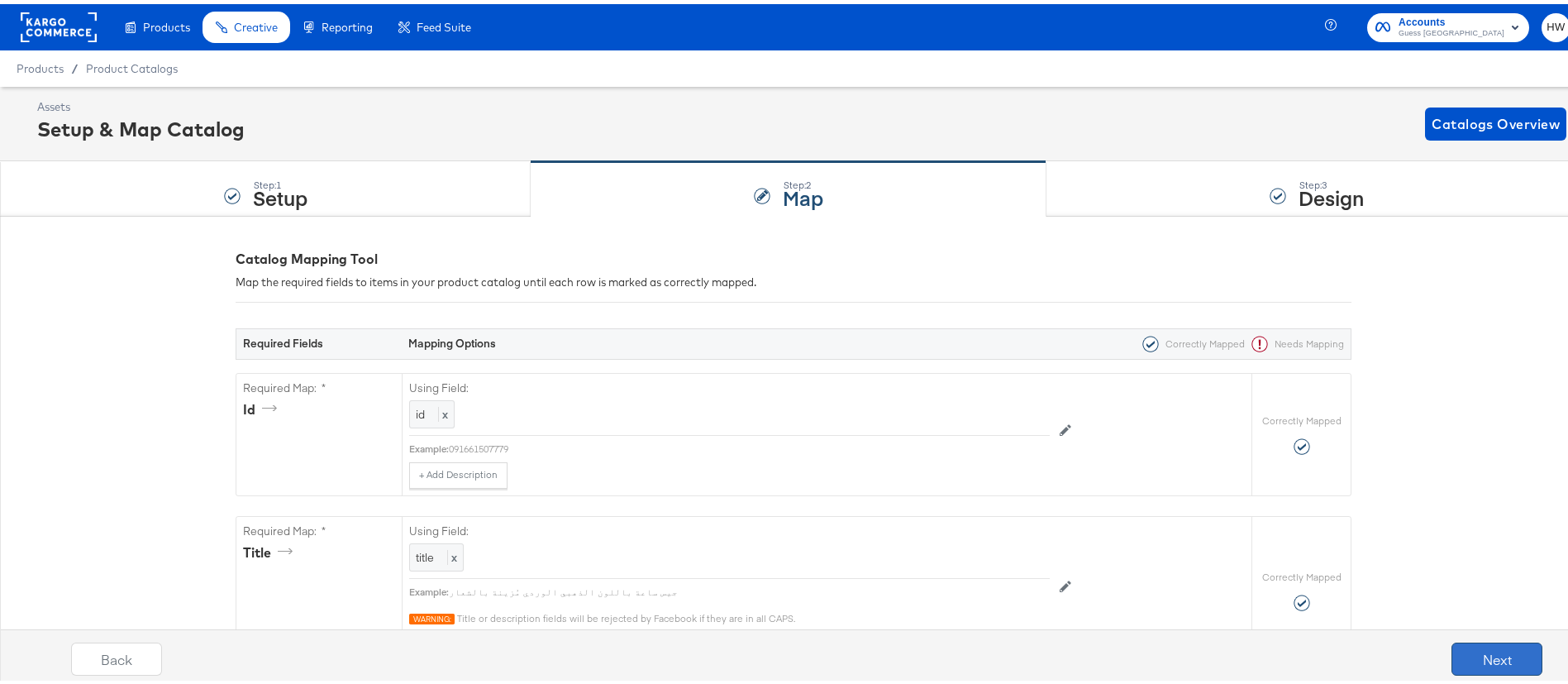 click on "Next" at bounding box center (1497, 655) 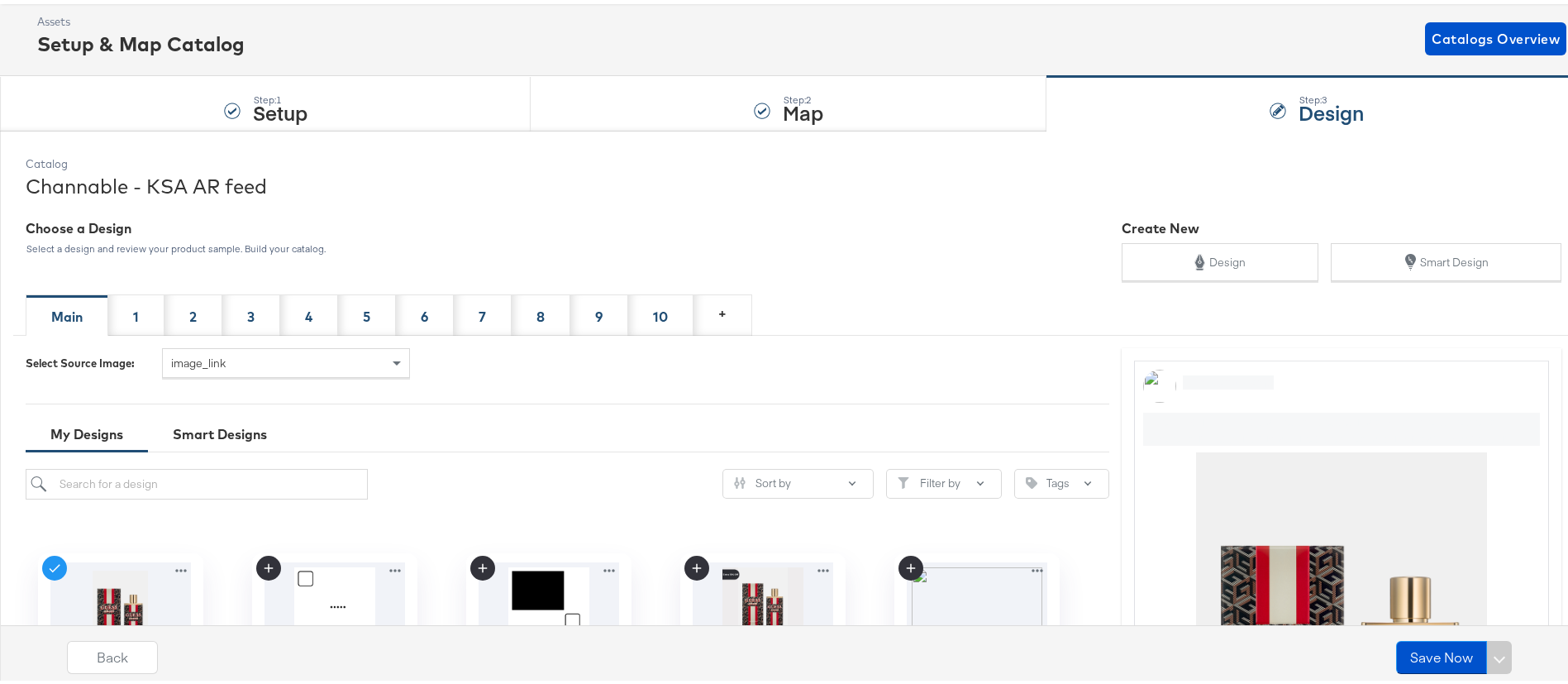 scroll, scrollTop: 124, scrollLeft: 0, axis: vertical 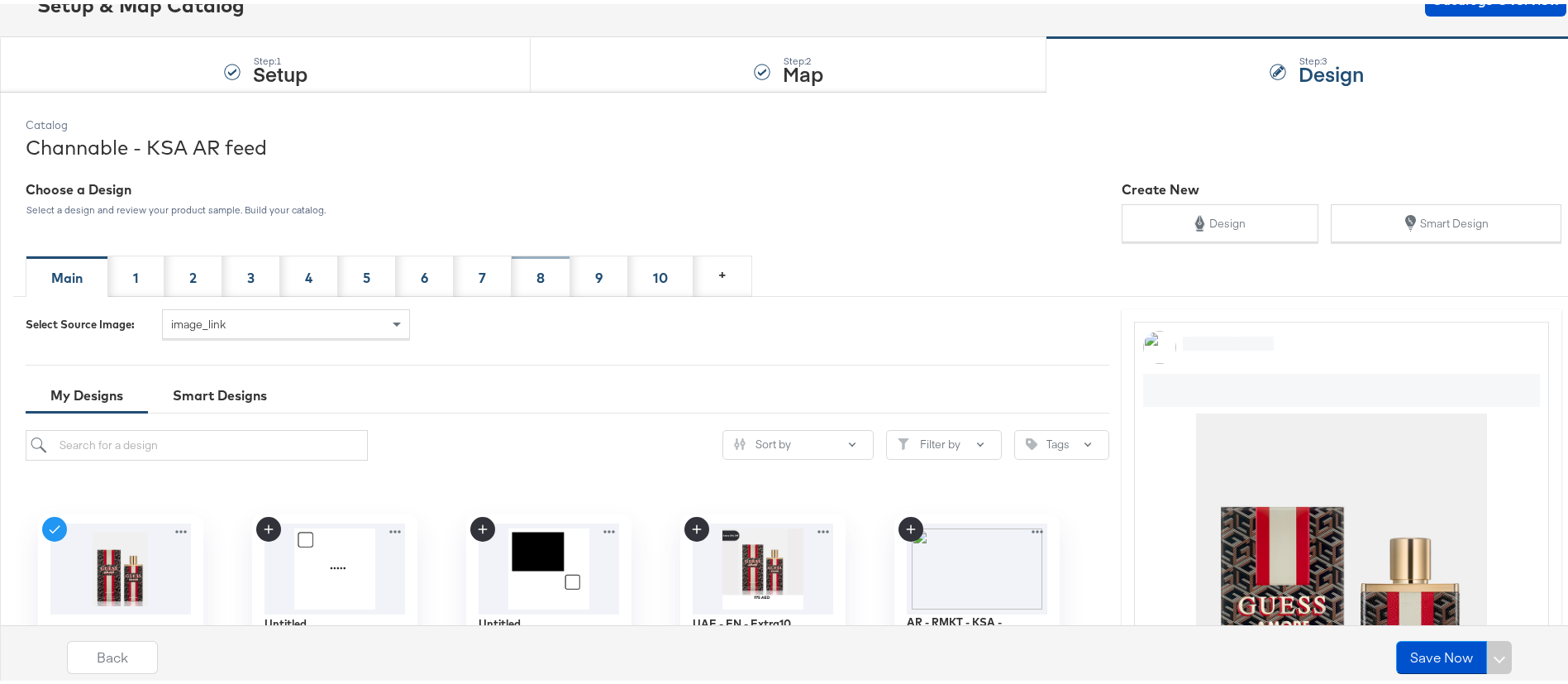 click on "8" at bounding box center [541, 272] 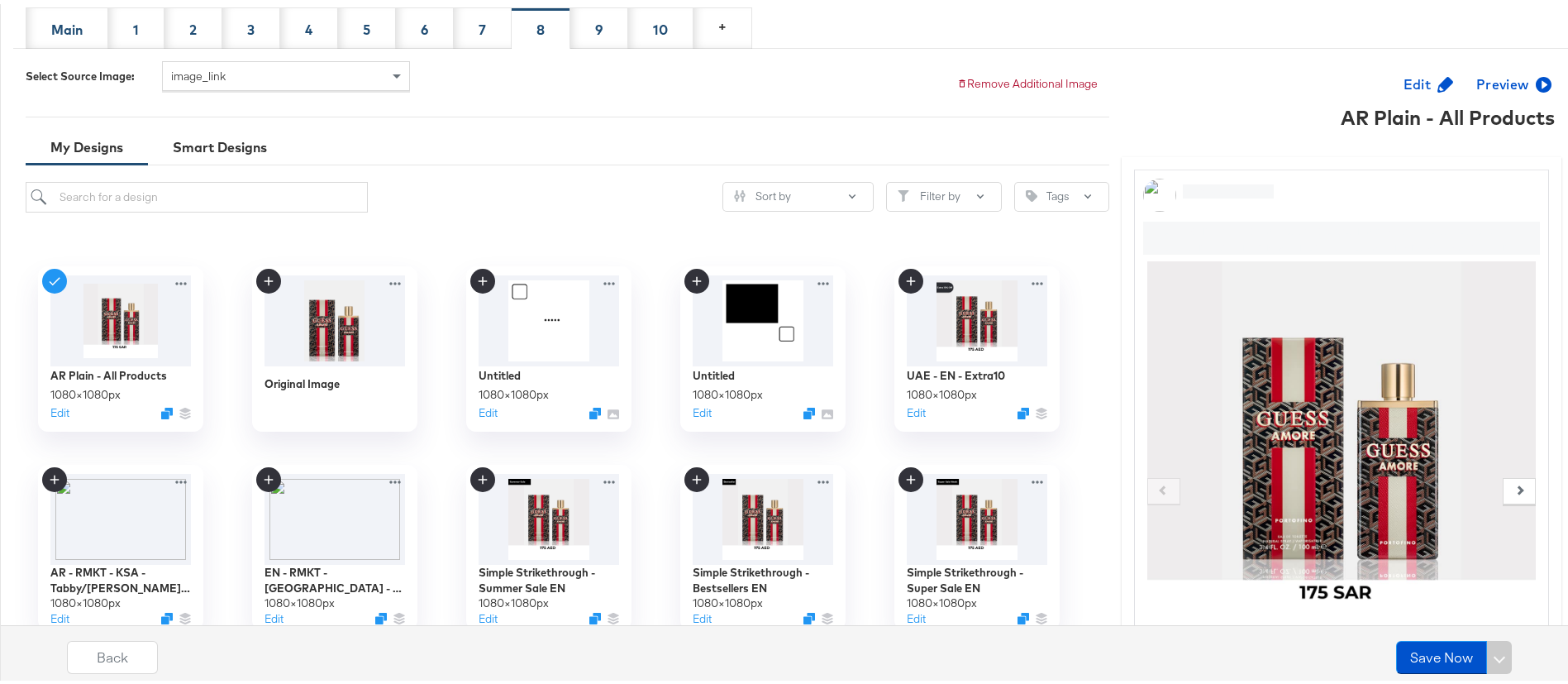 scroll, scrollTop: 248, scrollLeft: 0, axis: vertical 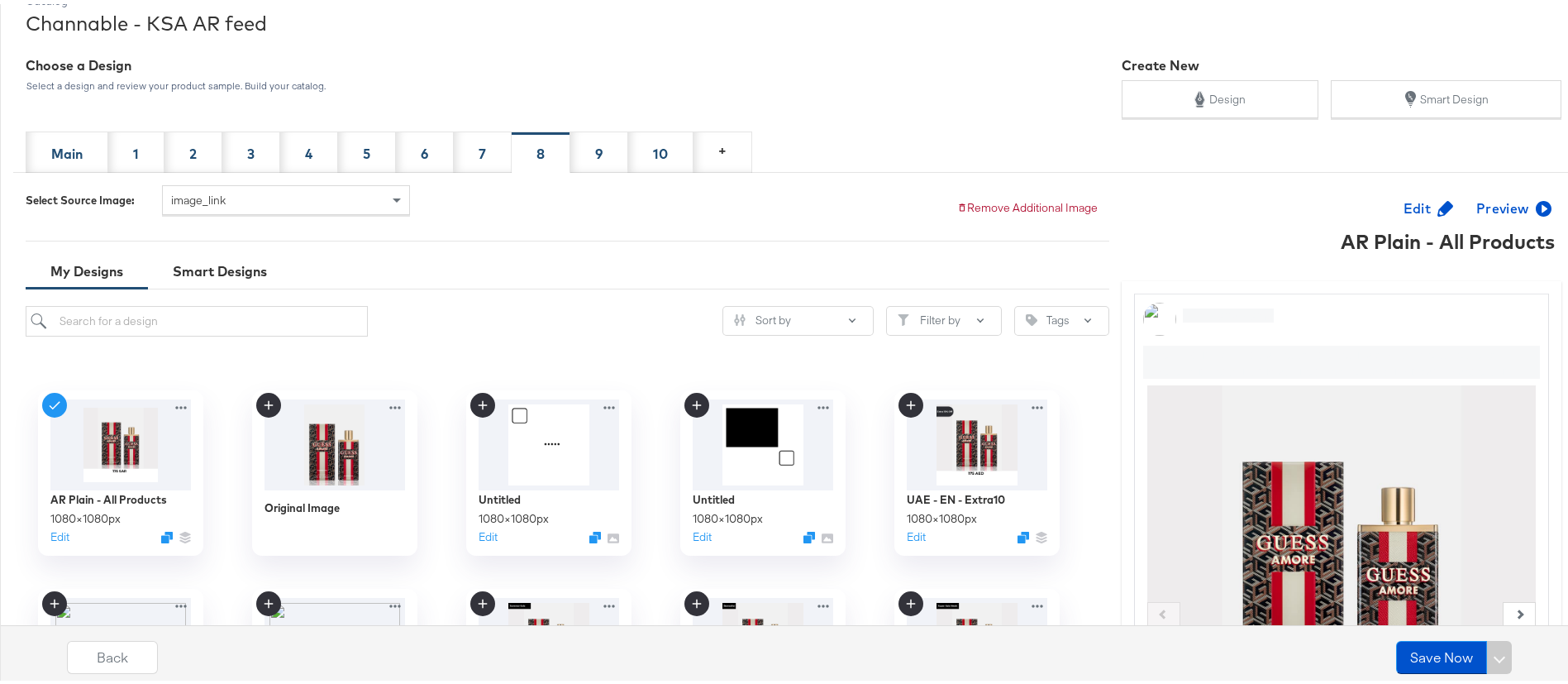 drag, startPoint x: 536, startPoint y: 155, endPoint x: 584, endPoint y: 47, distance: 118.18629 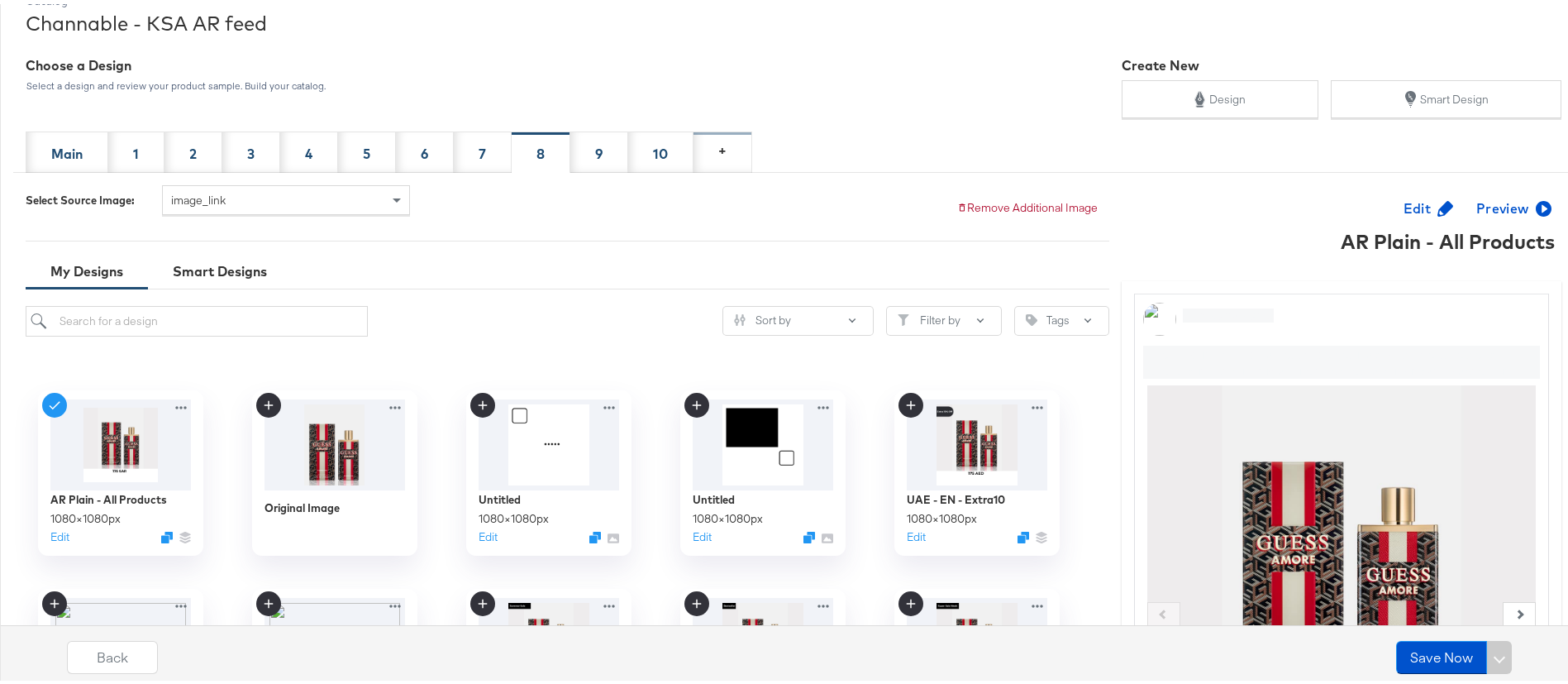 click on "+" at bounding box center (722, 146) 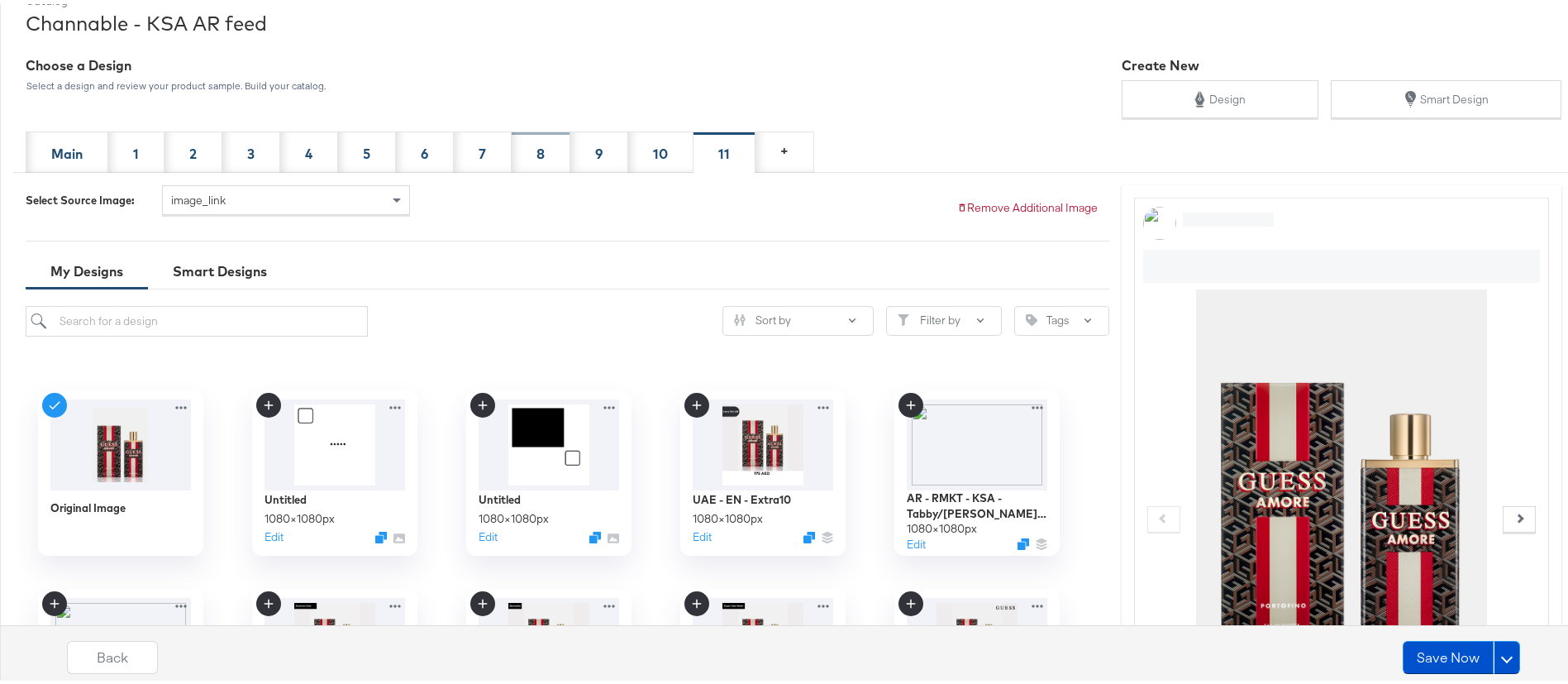 click on "8" at bounding box center (541, 148) 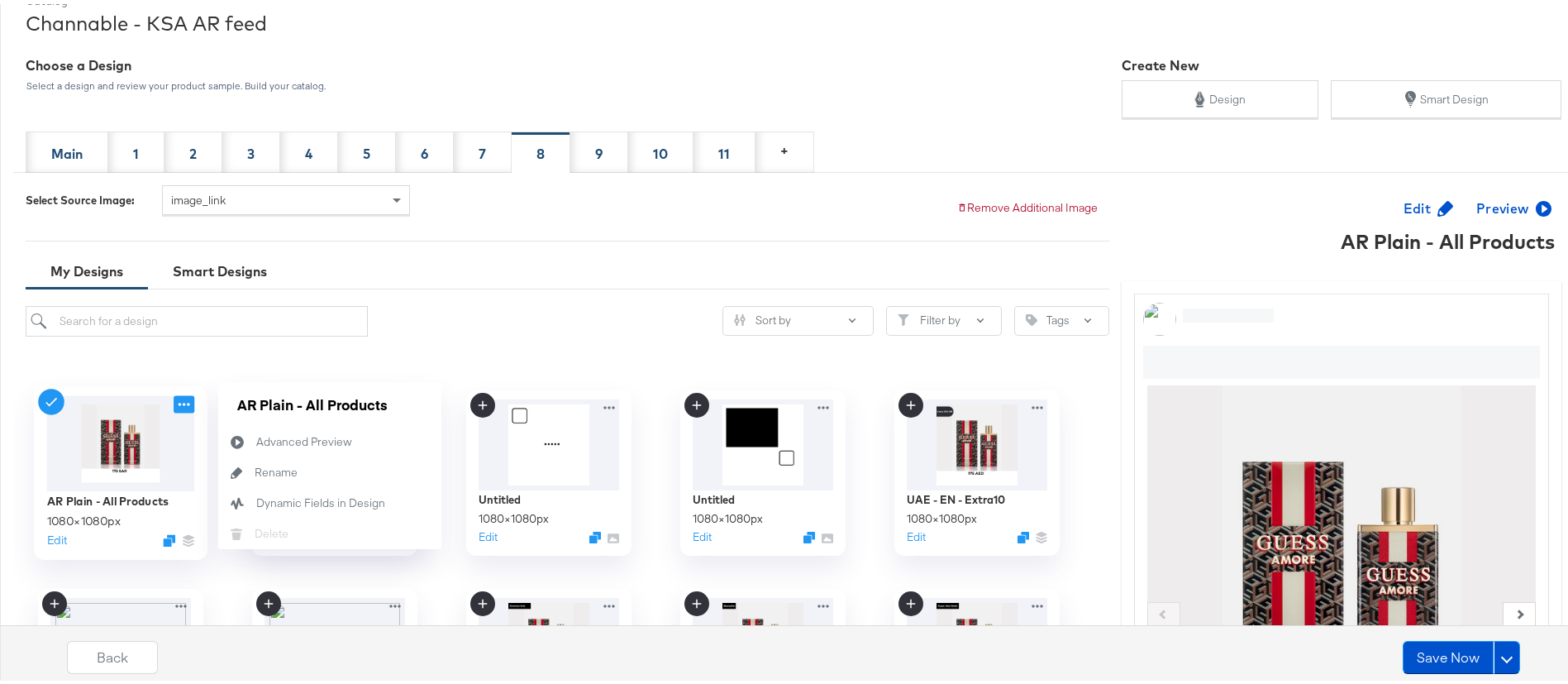 click 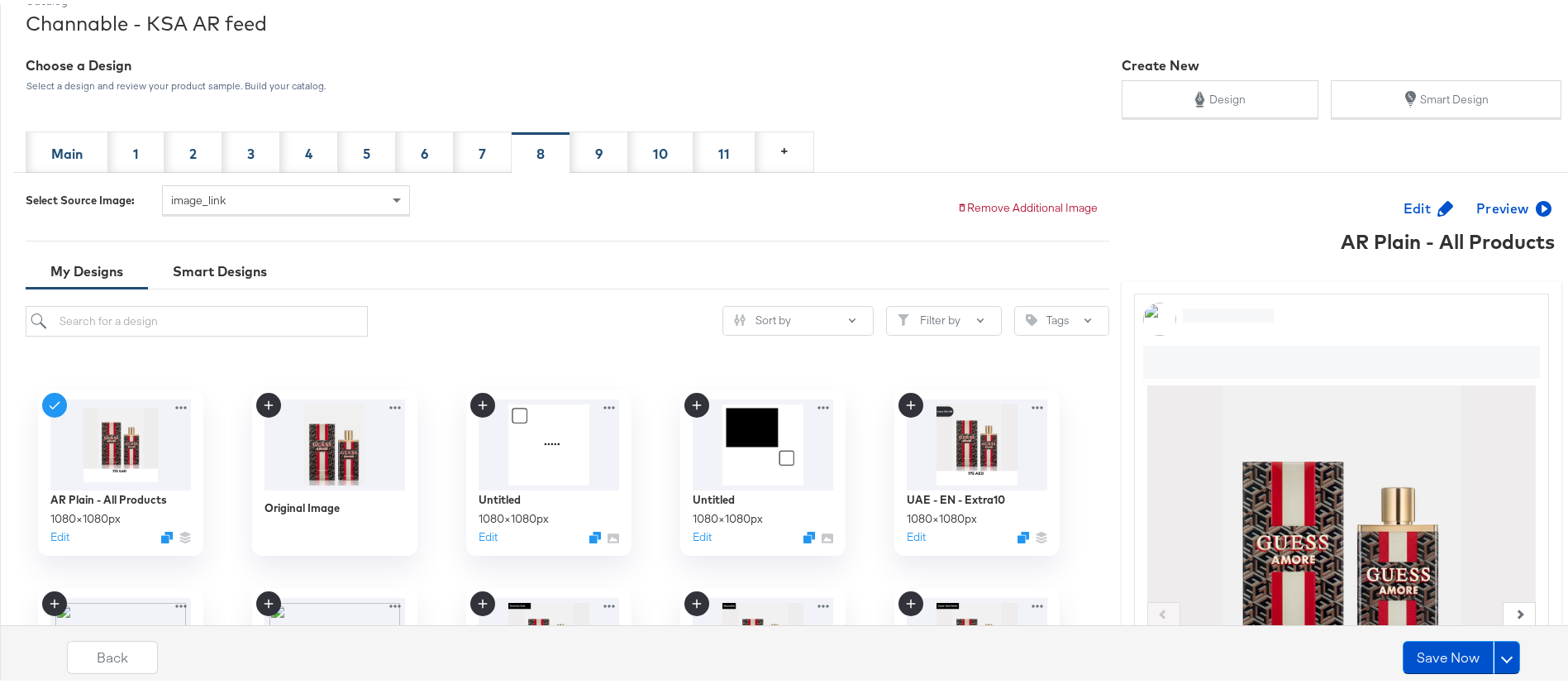 click on "Catalog Channable - KSA AR feed Choose a Design Select a design and review your product sample. Build your catalog. Create New Design Smart Design Main 1 2 3 4 5 6 7 8 9 10 11 + Select Source Image: image_link Remove Additional Image My Designs Smart Designs Sort by Filter by Tags AR Plain - All Products 1080  ×  1080  px Edit Original Image Untitled 1080  ×  1080  px Edit Untitled 1080  ×  1080  px Edit UAE - EN - Extra10 1080  ×  1080  px Edit AR - RMKT - KSA - Tabby/Tamara - Summer Sale 1080  ×  1080  px Edit EN - RMKT - UAE - Tabby/Tamara - Summer Sale 1080  ×  1080  px Edit Simple Strikethrough - Summer Sale EN 1080  ×  1080  px Edit Simple Strikethrough - Bestsellers EN 1080  ×  1080  px Edit Simple Strikethrough - Super Sale EN 1080  ×  1080  px Edit AR - RMKT - KSA - Tabby/Tamara 1080  ×  1080  px Edit EN - RMKT - UAE - Tabby/Tamara 1080  ×  1080  px Edit Copy - AR - Countdown 5 1080  ×  1080  px Edit EN Plain (Updated) - All products 1080  ×  1080  px Edit AR - ME Exclusive 1080  ×   px" at bounding box center [794, 537] 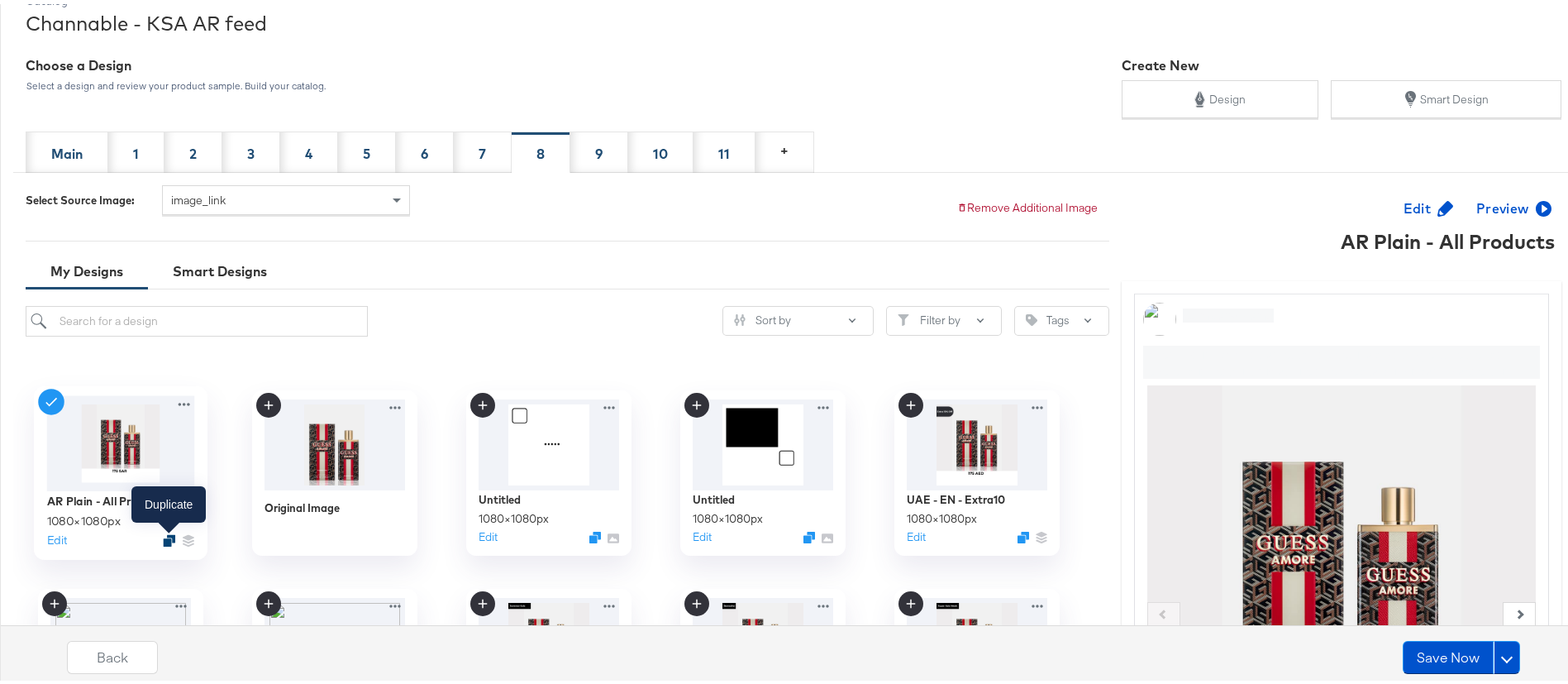click 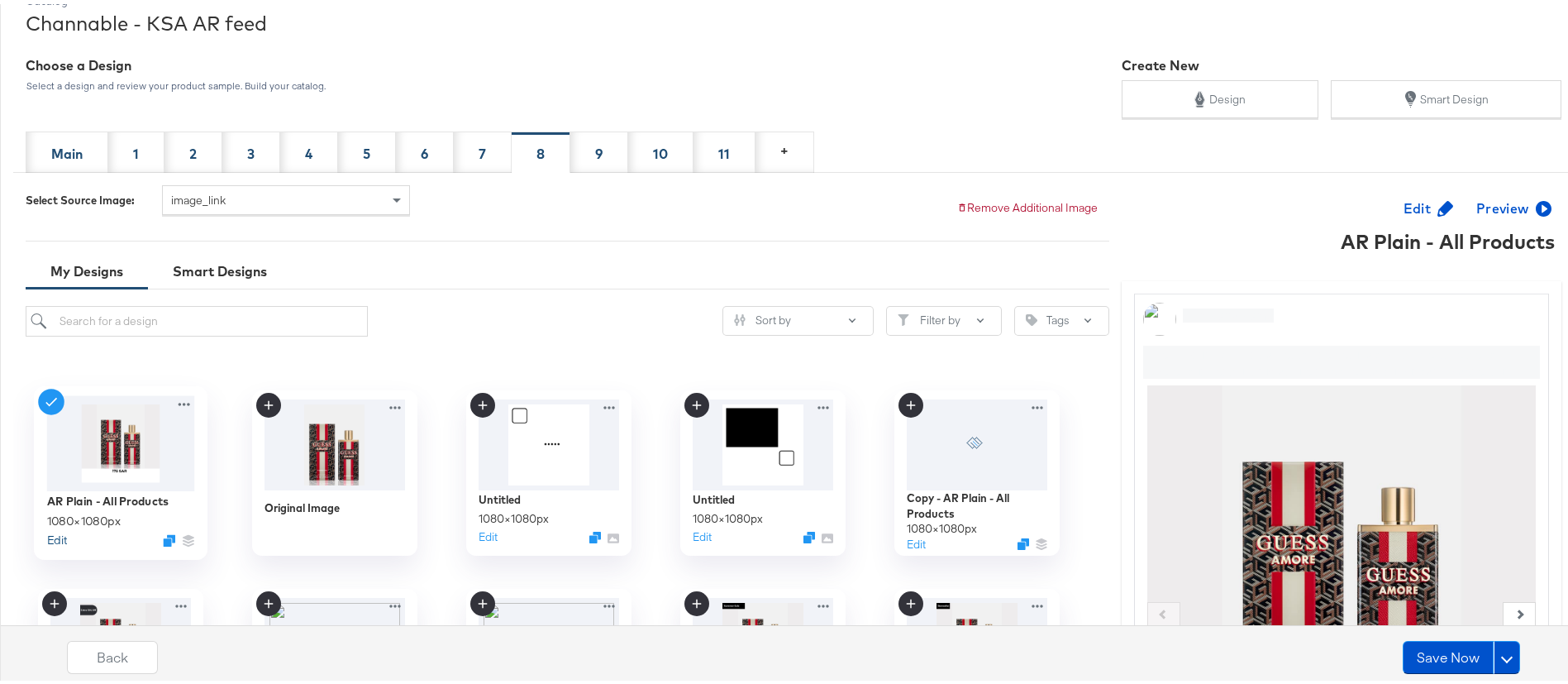 click on "Edit" at bounding box center (56, 536) 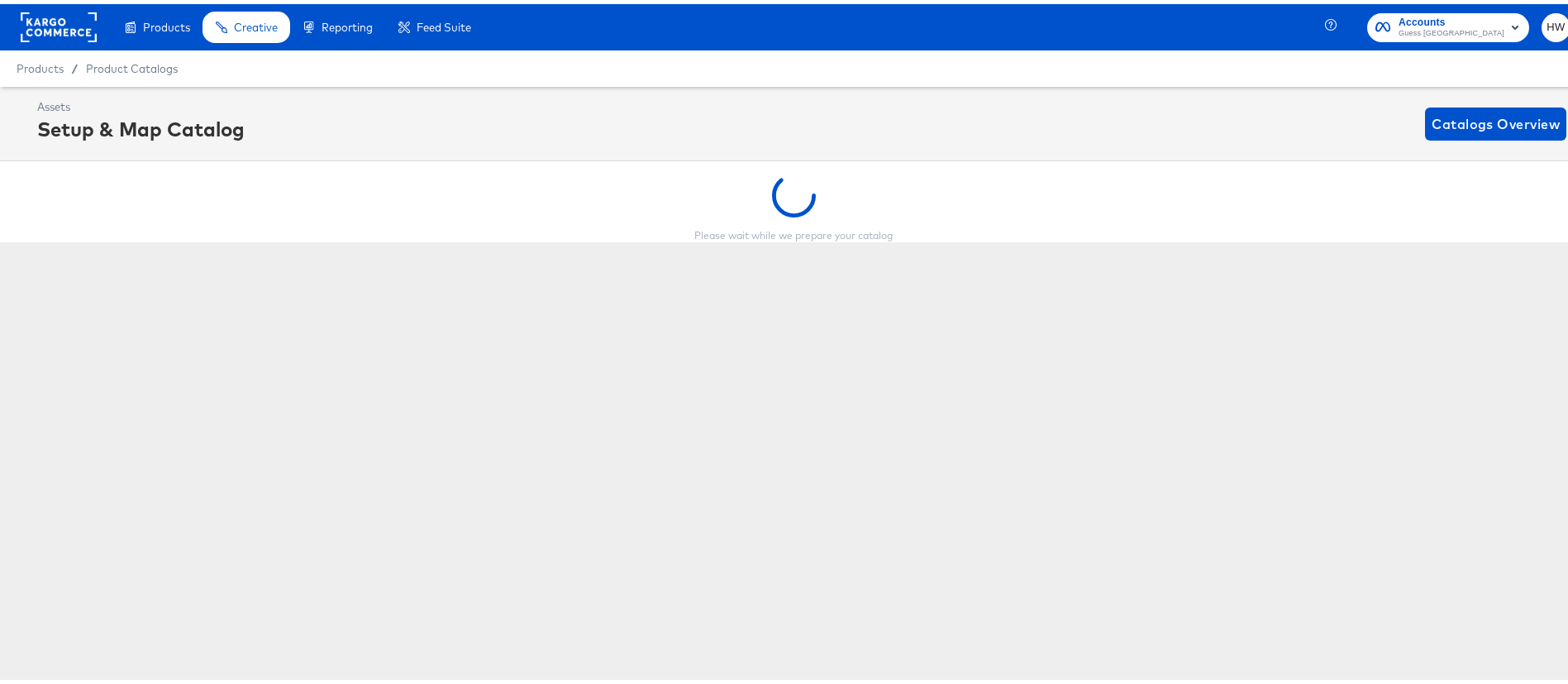 scroll, scrollTop: 0, scrollLeft: 0, axis: both 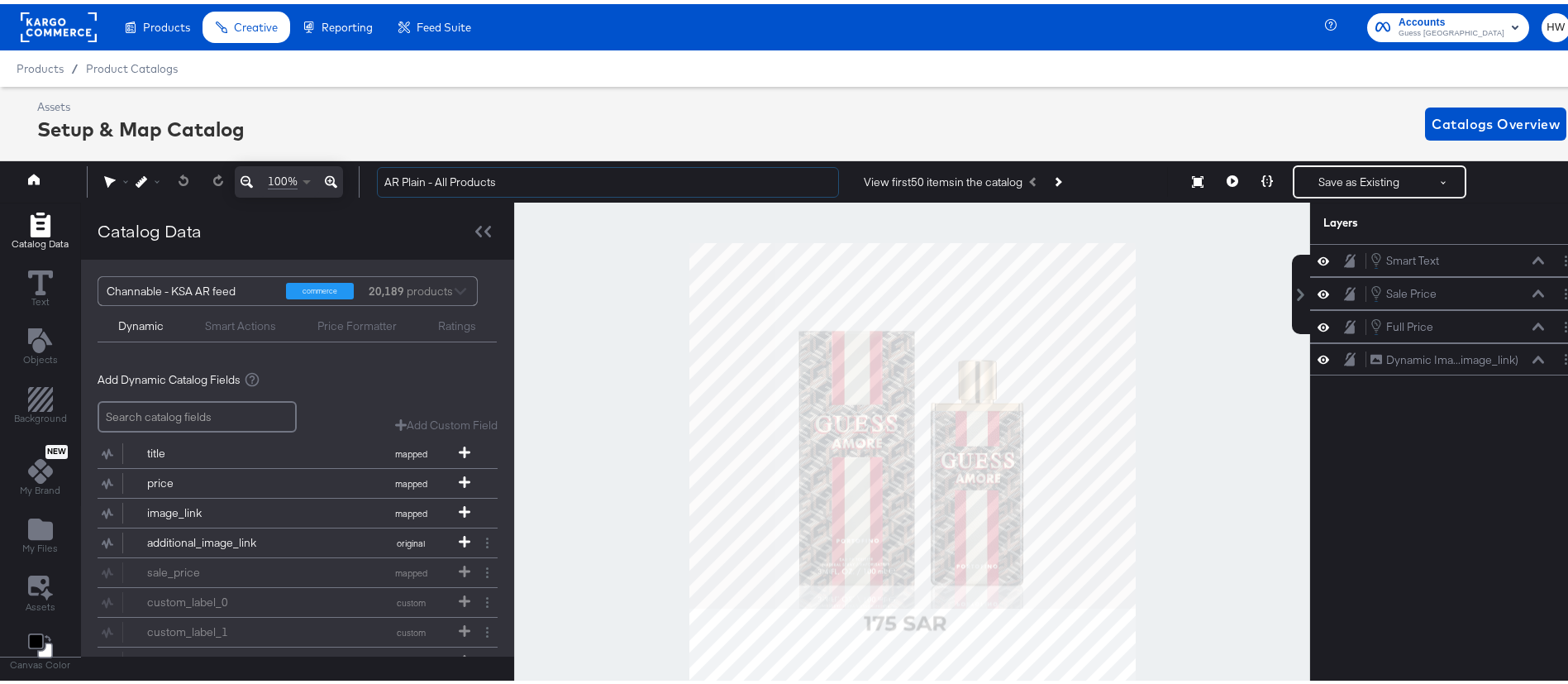 drag, startPoint x: 551, startPoint y: 168, endPoint x: 303, endPoint y: 190, distance: 248.97389 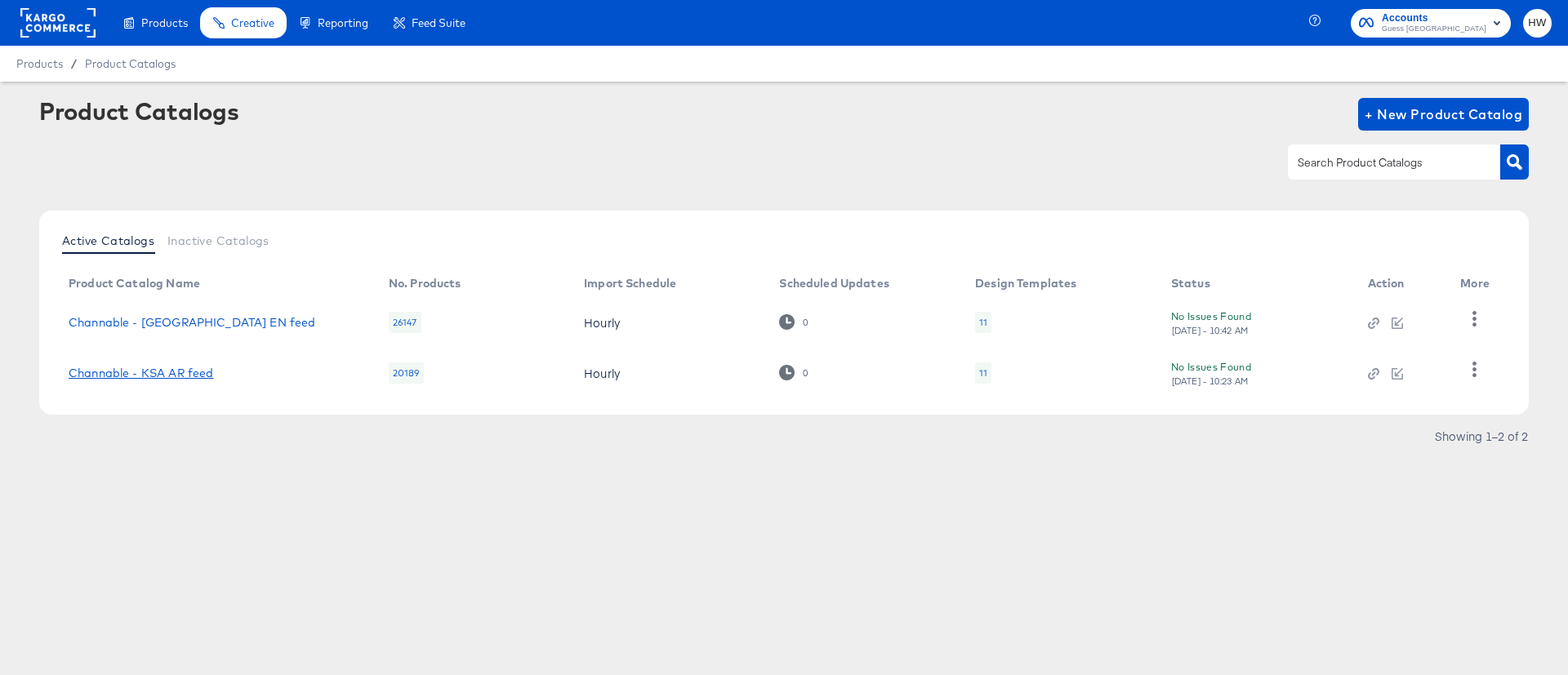 click on "Channable - KSA AR feed" at bounding box center (140, 373) 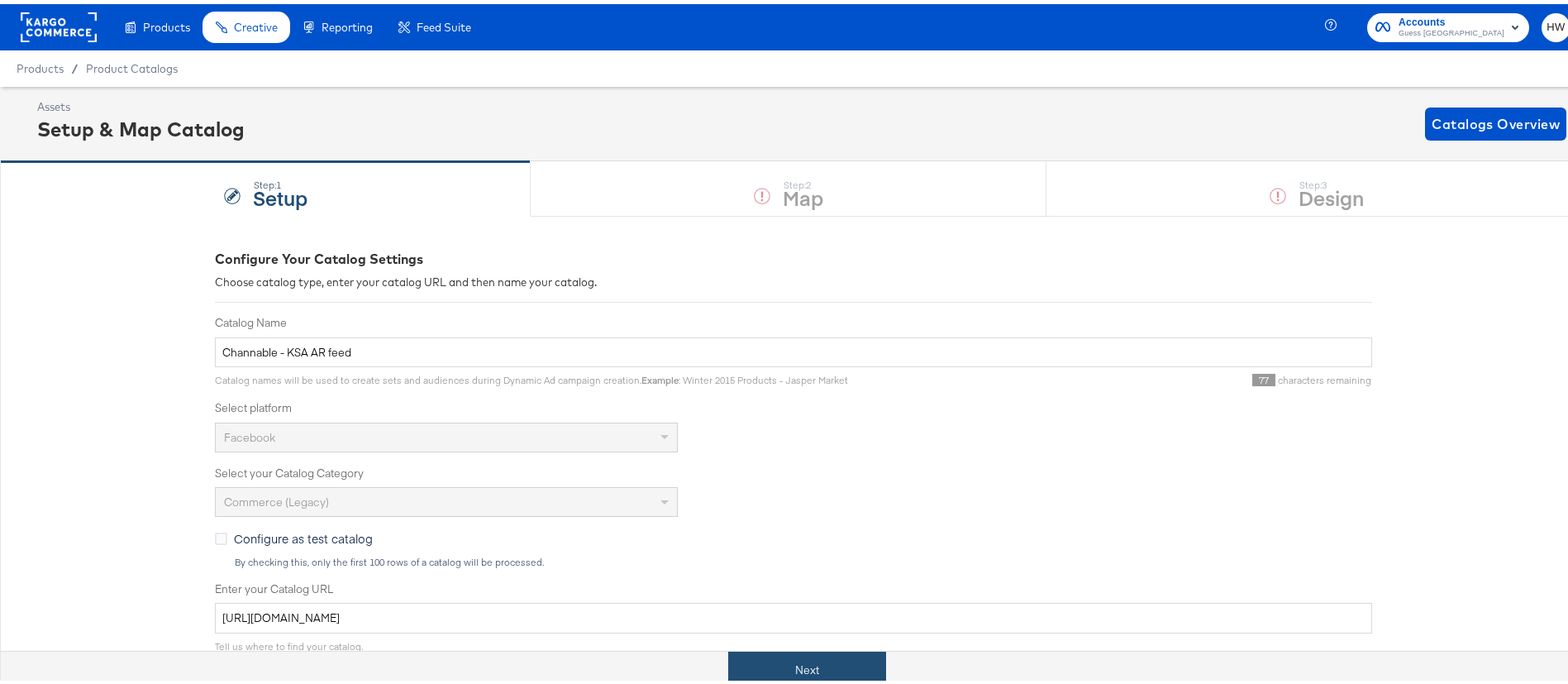 click on "Next" at bounding box center [807, 666] 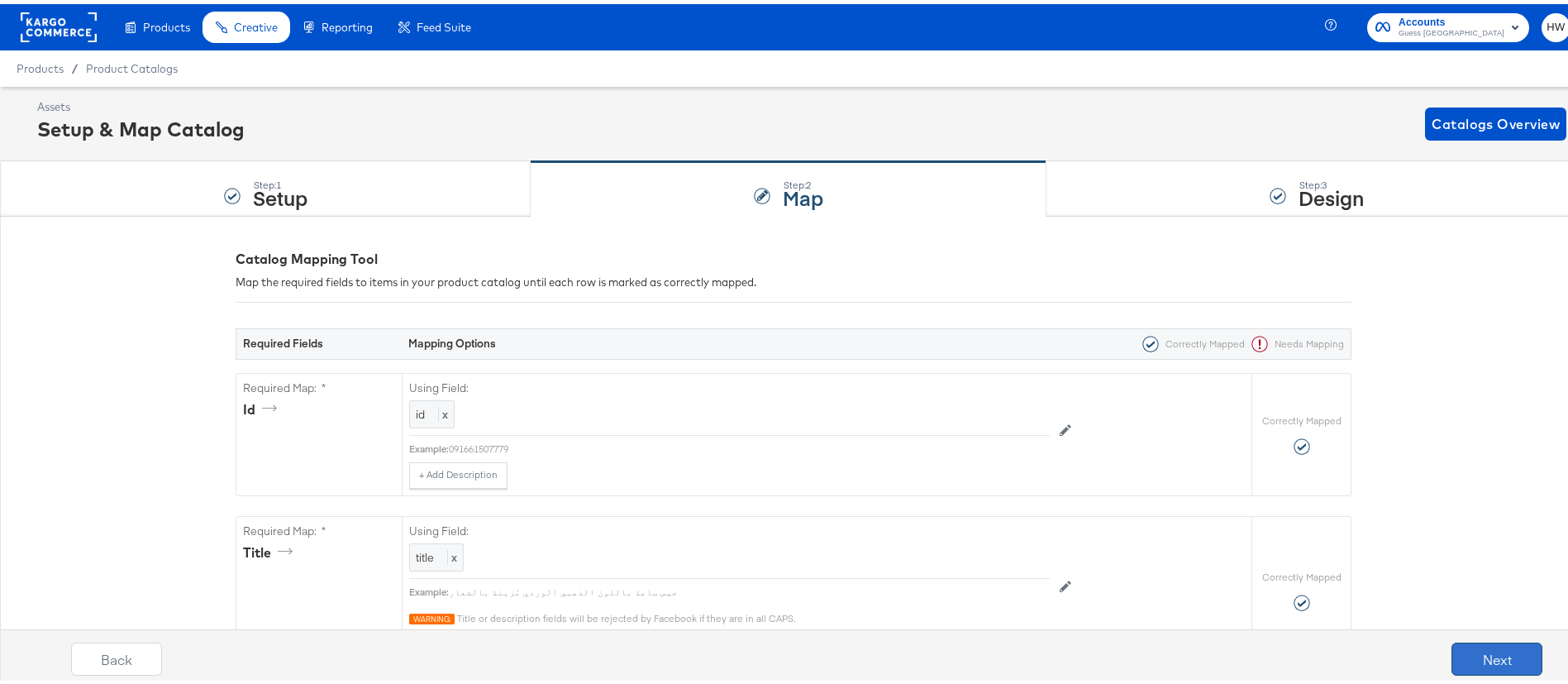 click on "Next" at bounding box center (1497, 655) 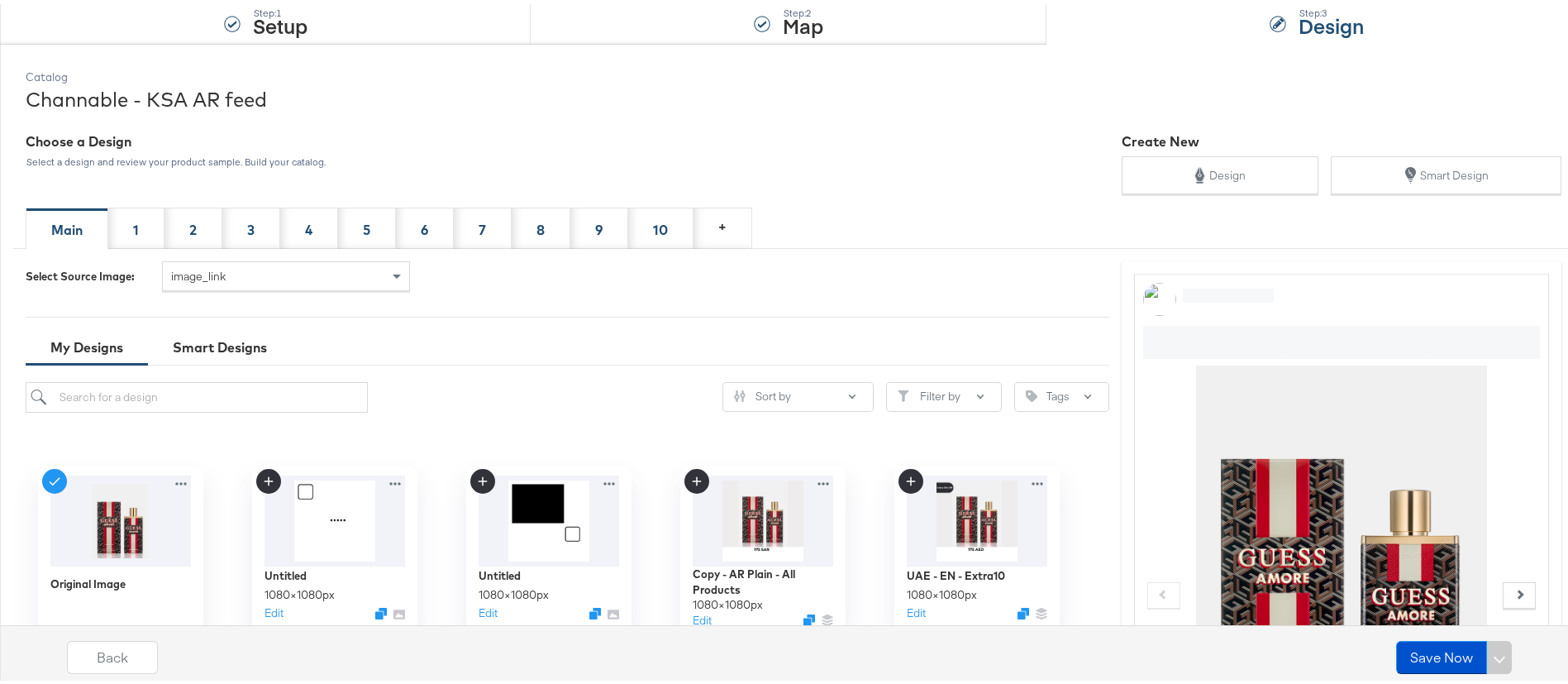 scroll, scrollTop: 248, scrollLeft: 0, axis: vertical 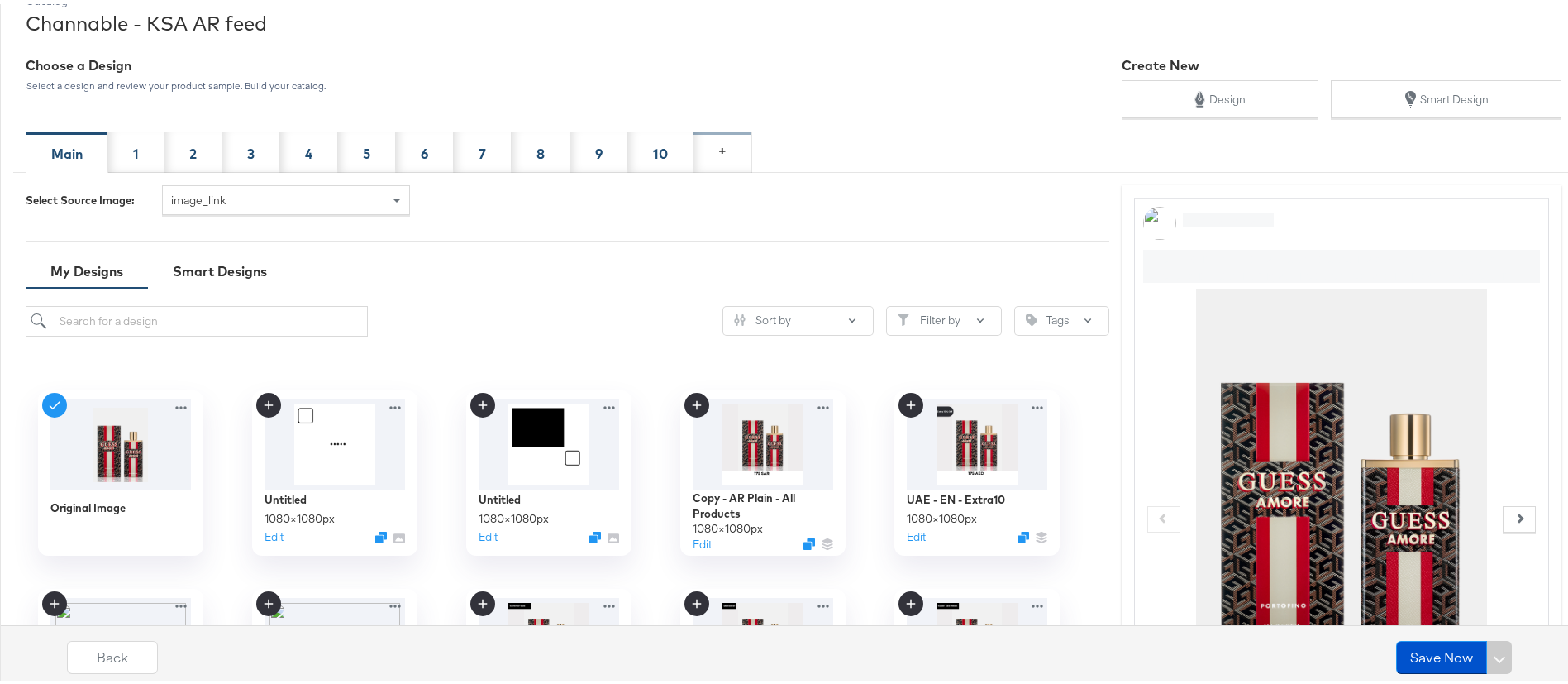 click on "+" at bounding box center [722, 148] 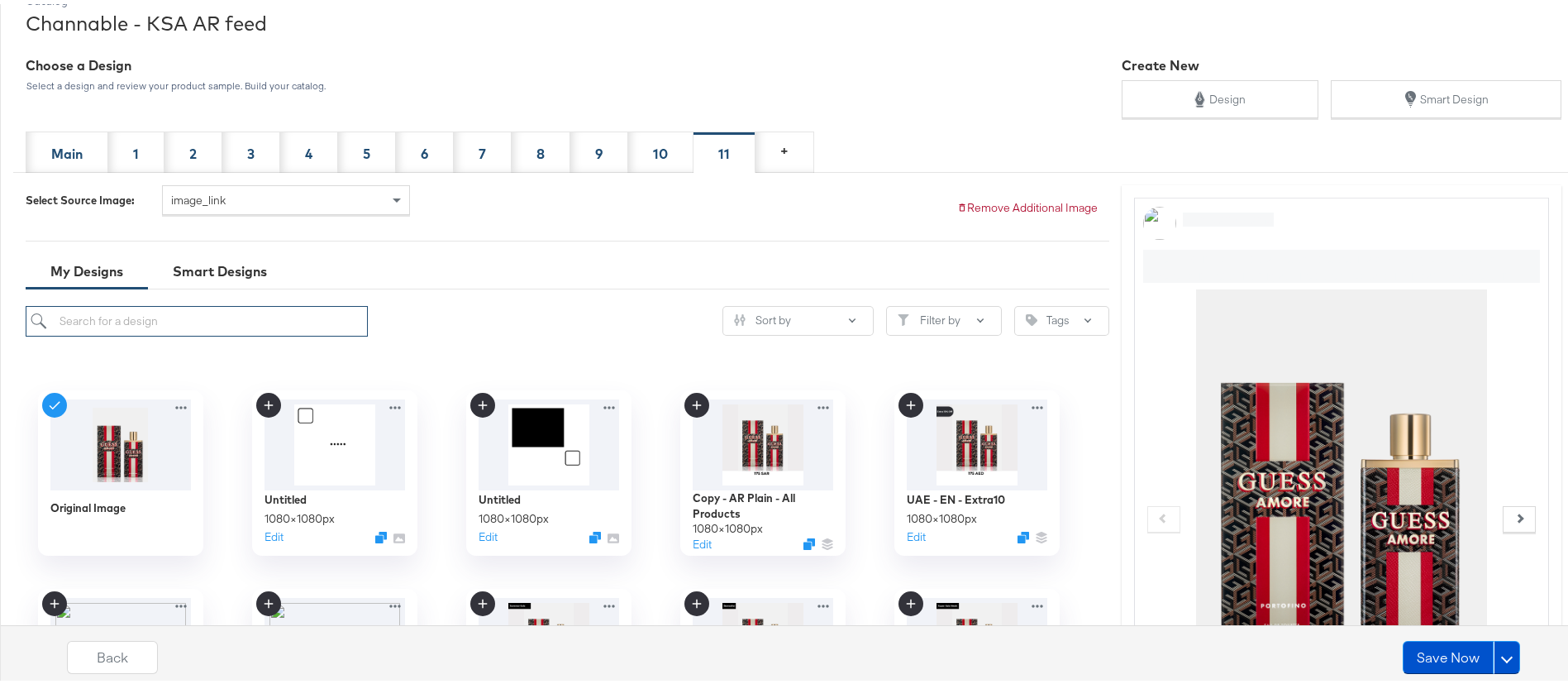click at bounding box center [197, 317] 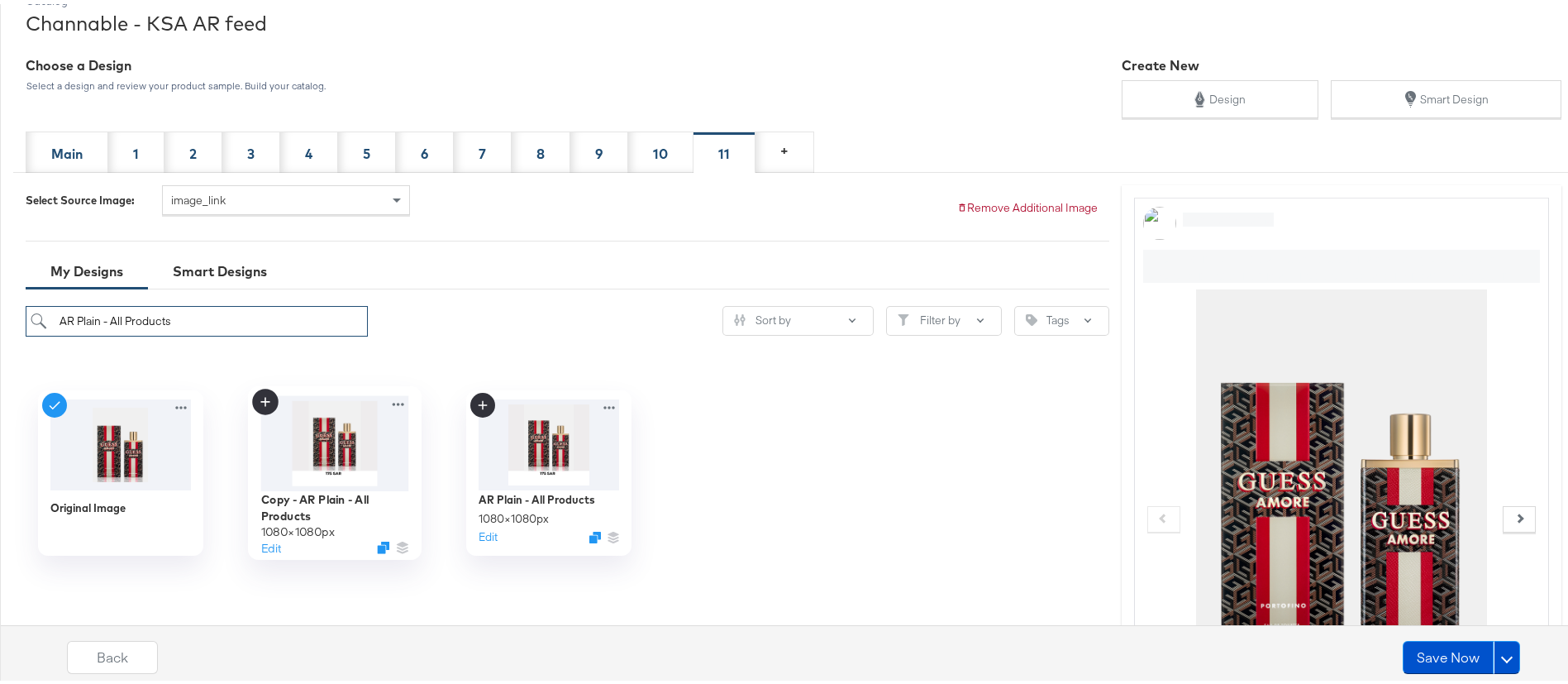 type on "AR Plain - All Products" 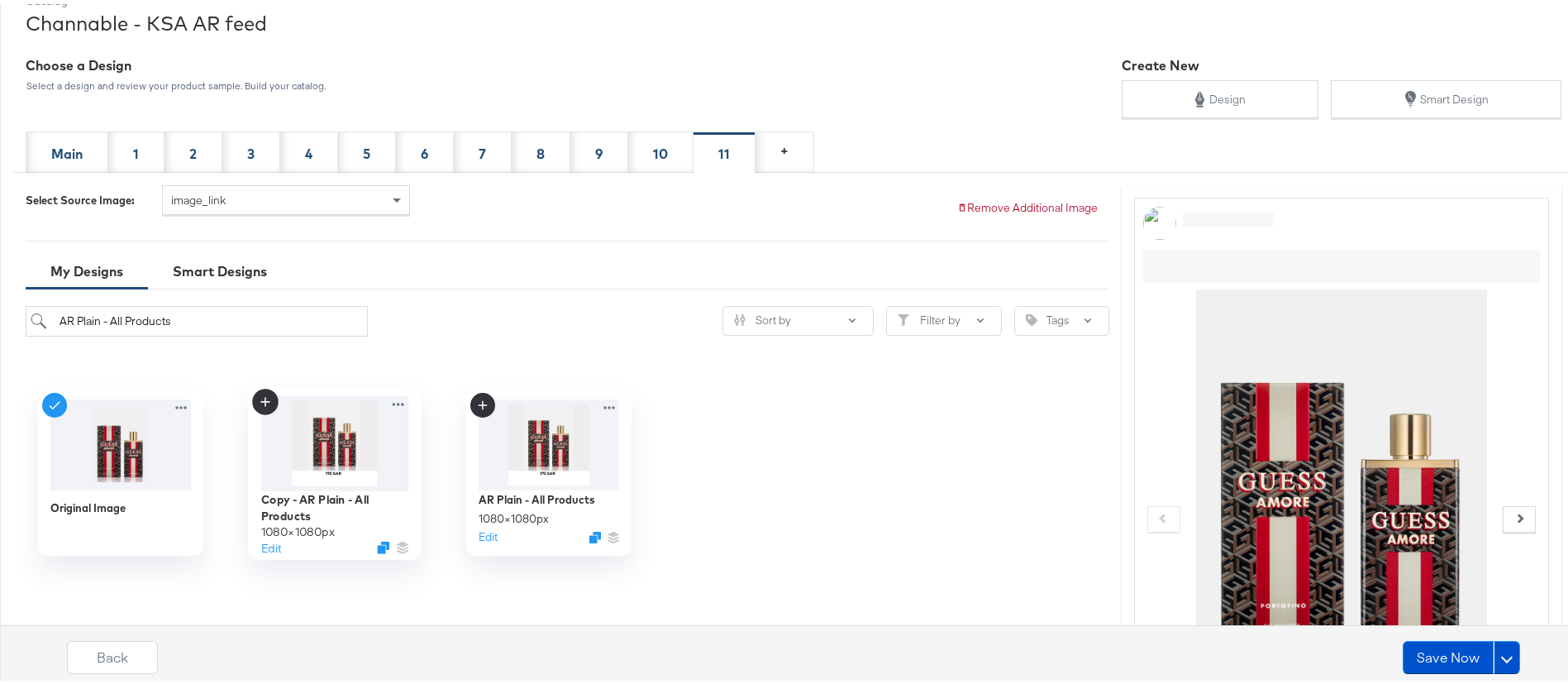 click at bounding box center (334, 438) 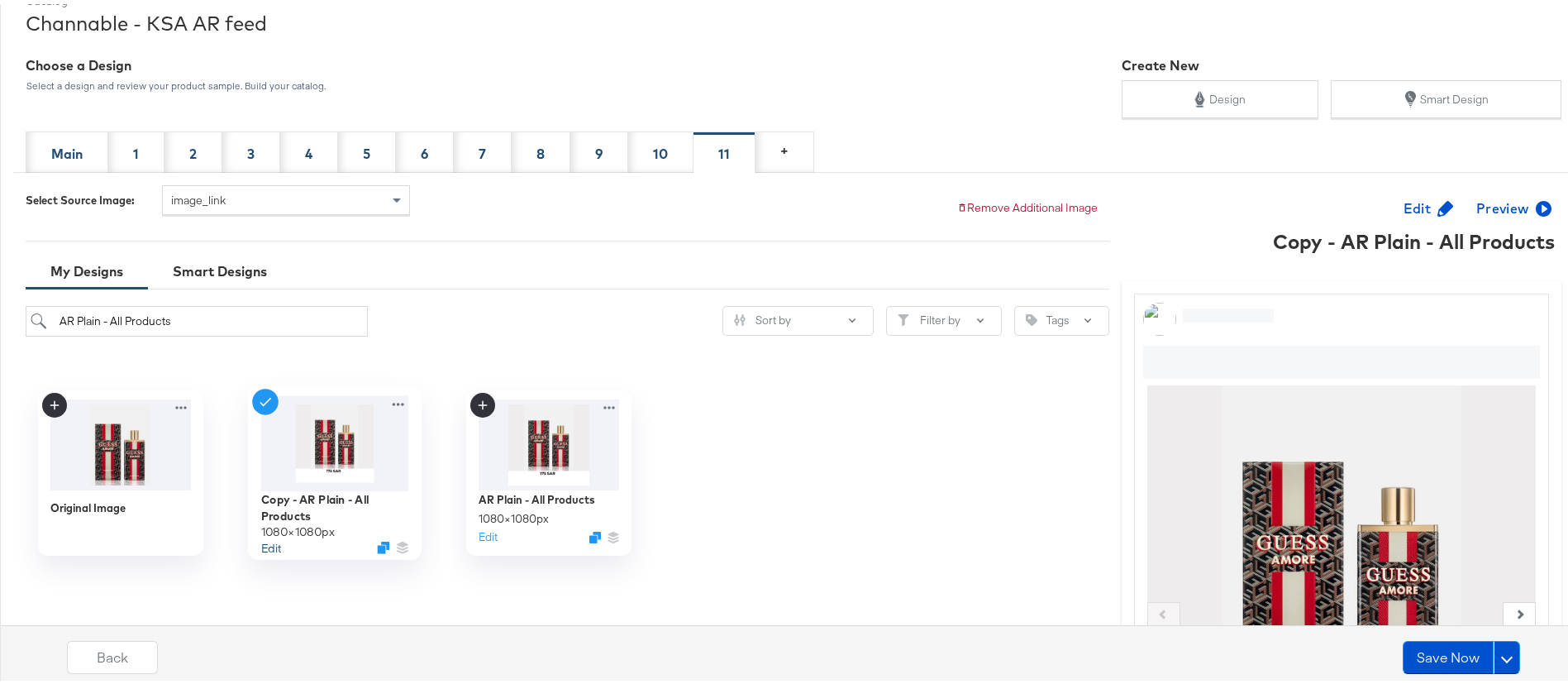 click on "Edit" at bounding box center (270, 543) 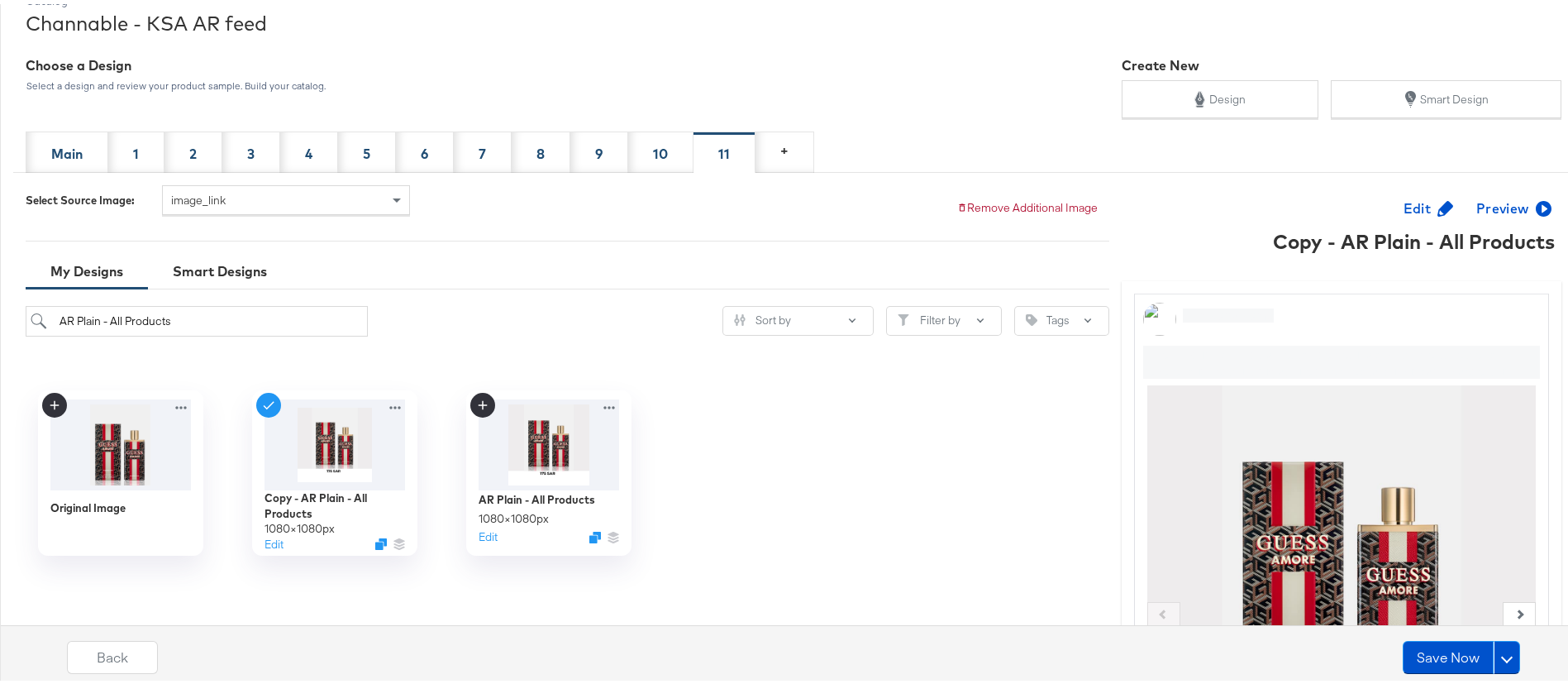 scroll, scrollTop: 0, scrollLeft: 0, axis: both 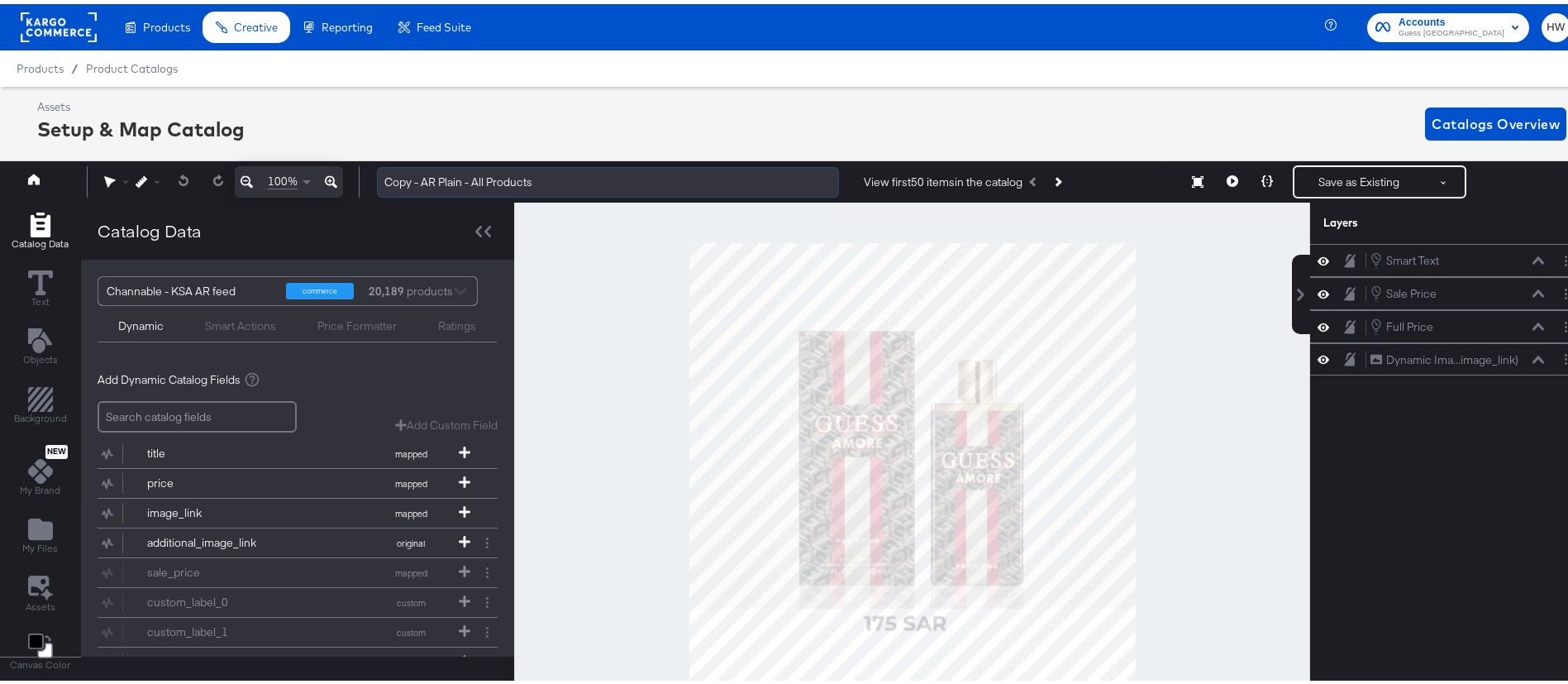 click on "Copy - AR Plain - All Products" at bounding box center (608, 178) 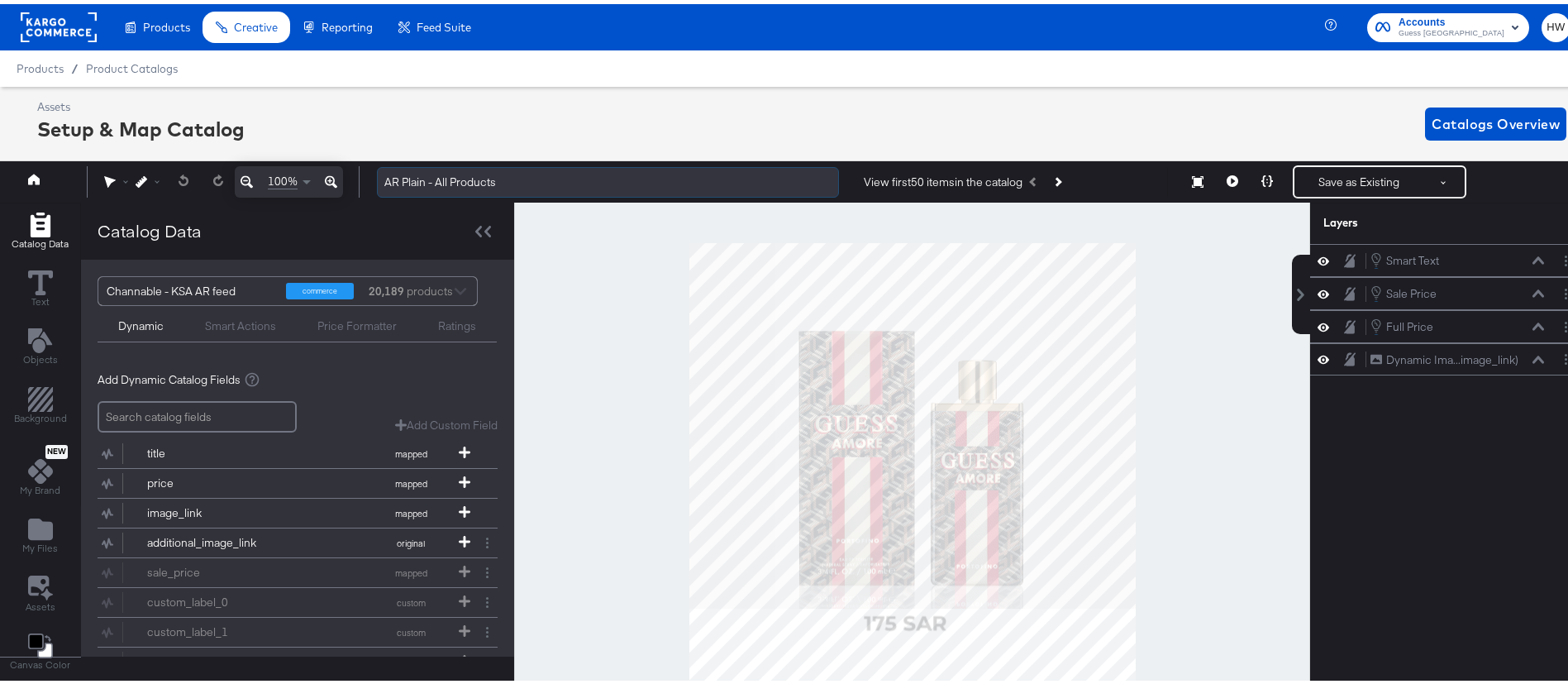 click on "AR Plain - All Products" at bounding box center (608, 178) 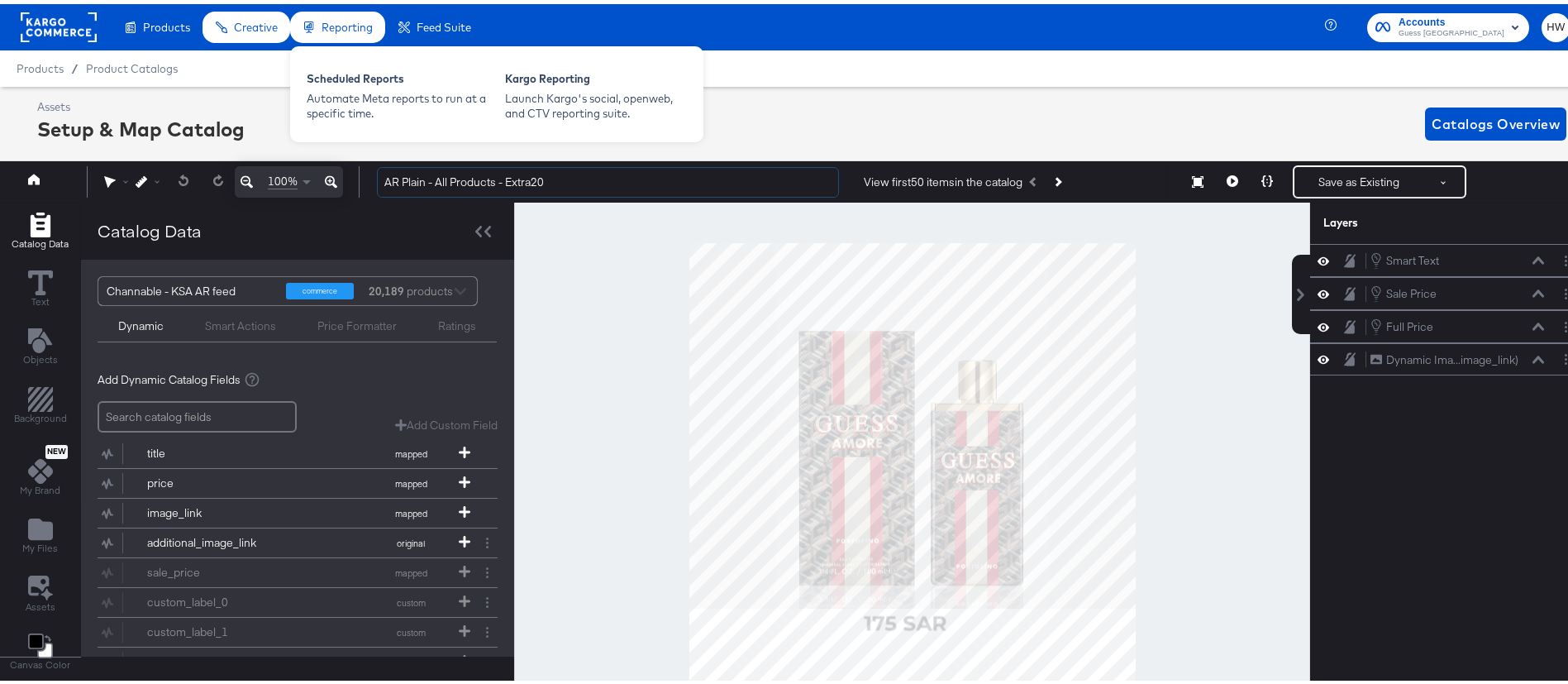 type on "AR Plain - All Products - Extra20" 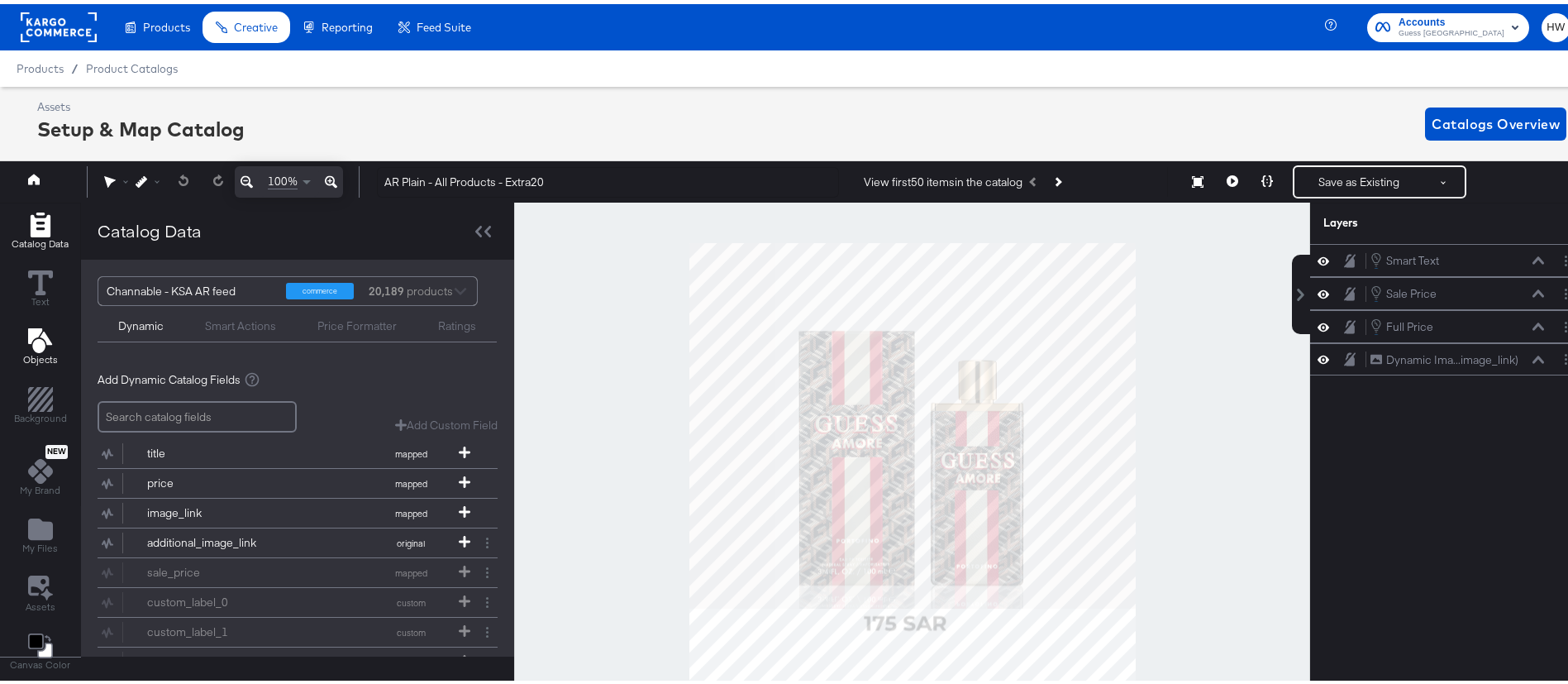 click on "Objects" at bounding box center [41, 343] 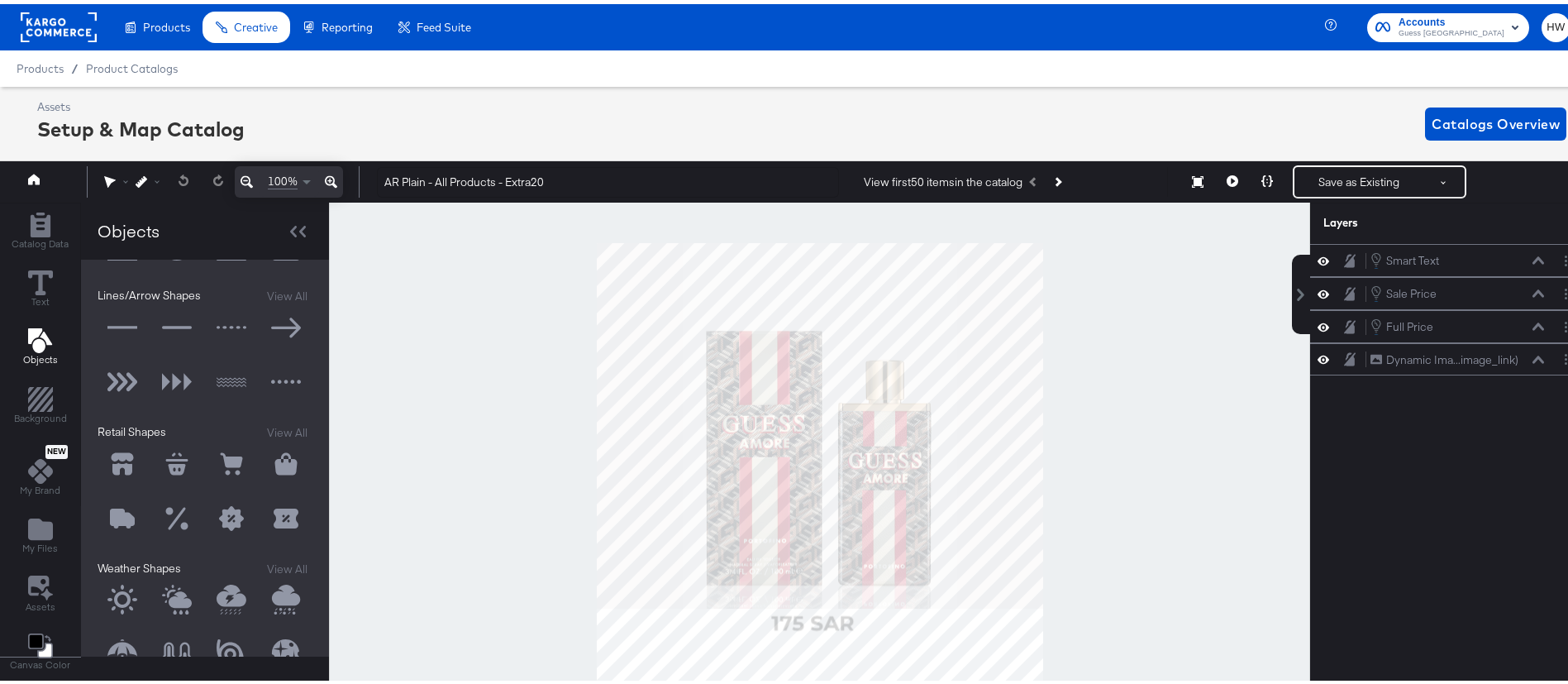 scroll, scrollTop: 0, scrollLeft: 0, axis: both 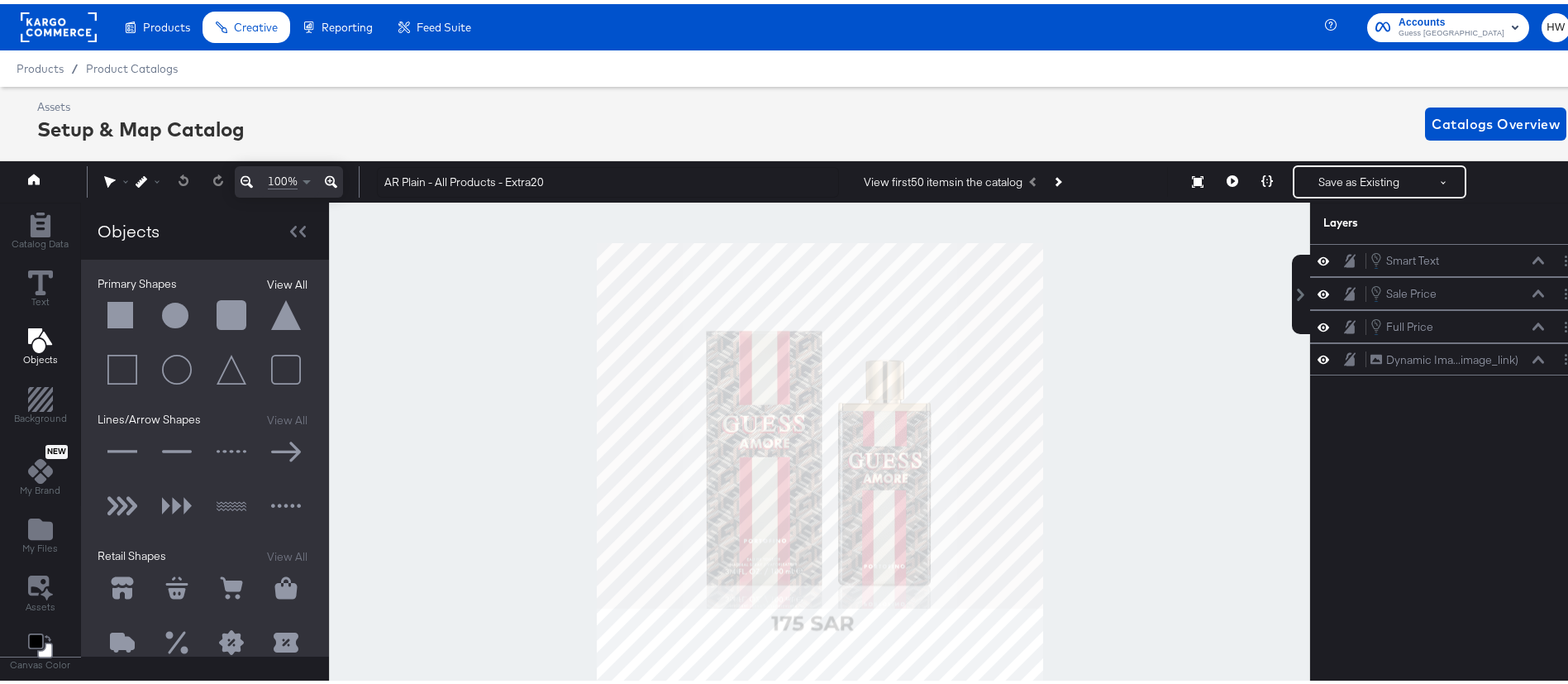 click on "View All" at bounding box center (287, 280) 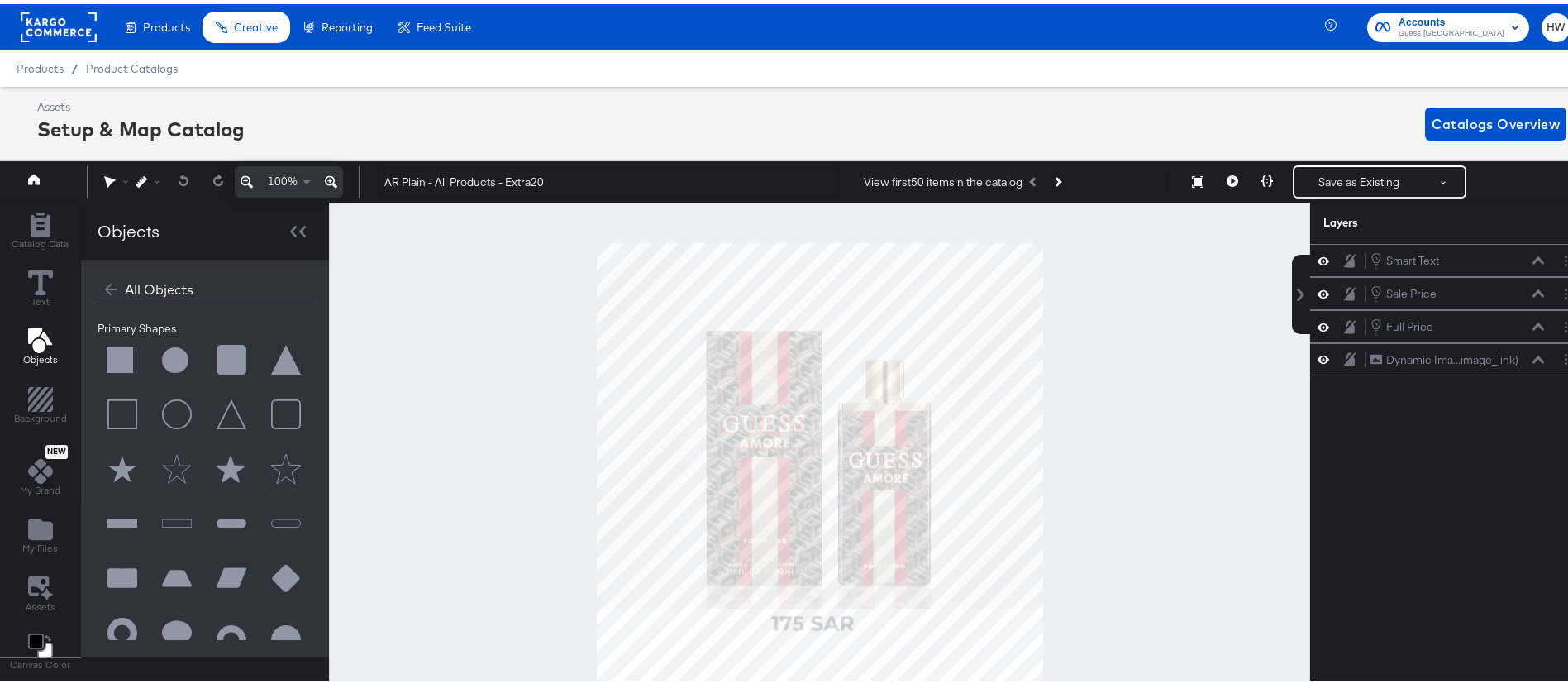 click at bounding box center [231, 520] 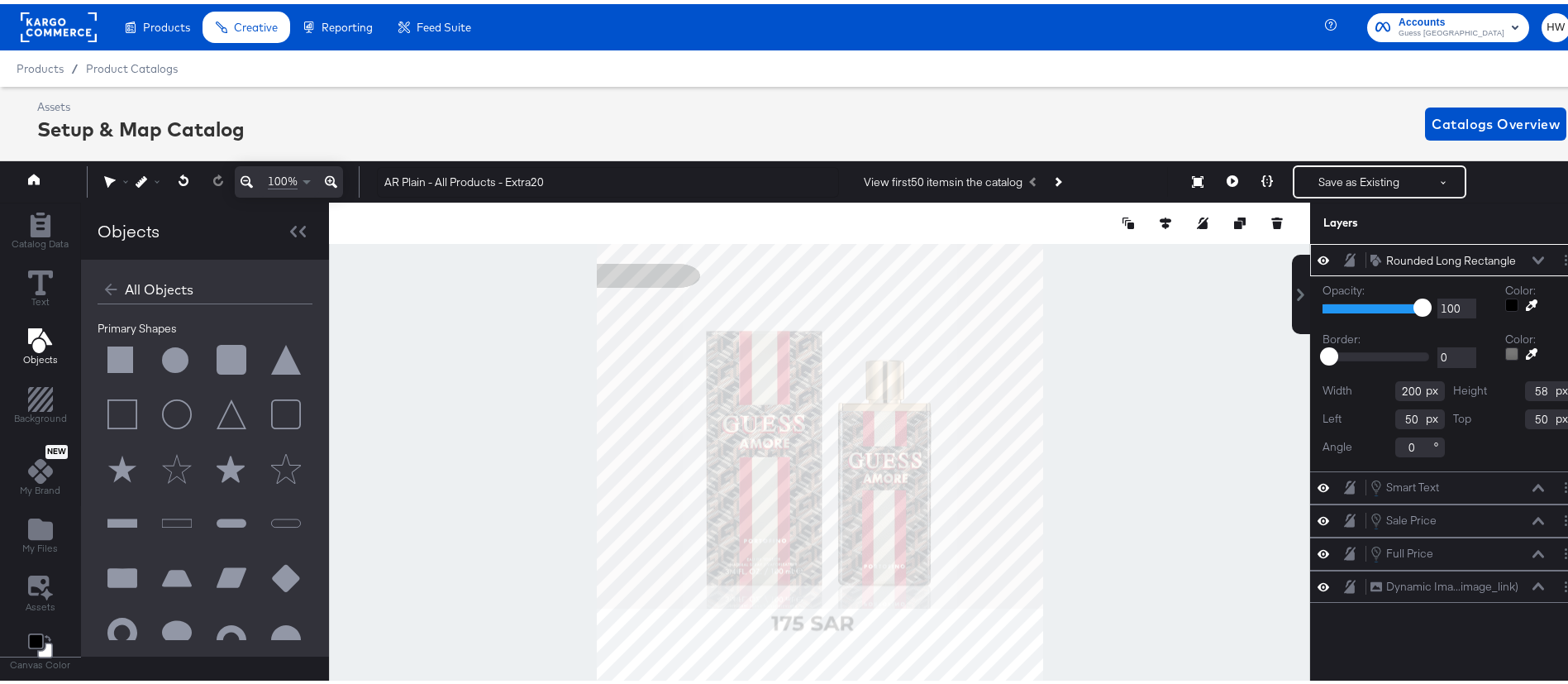 click at bounding box center (819, 462) 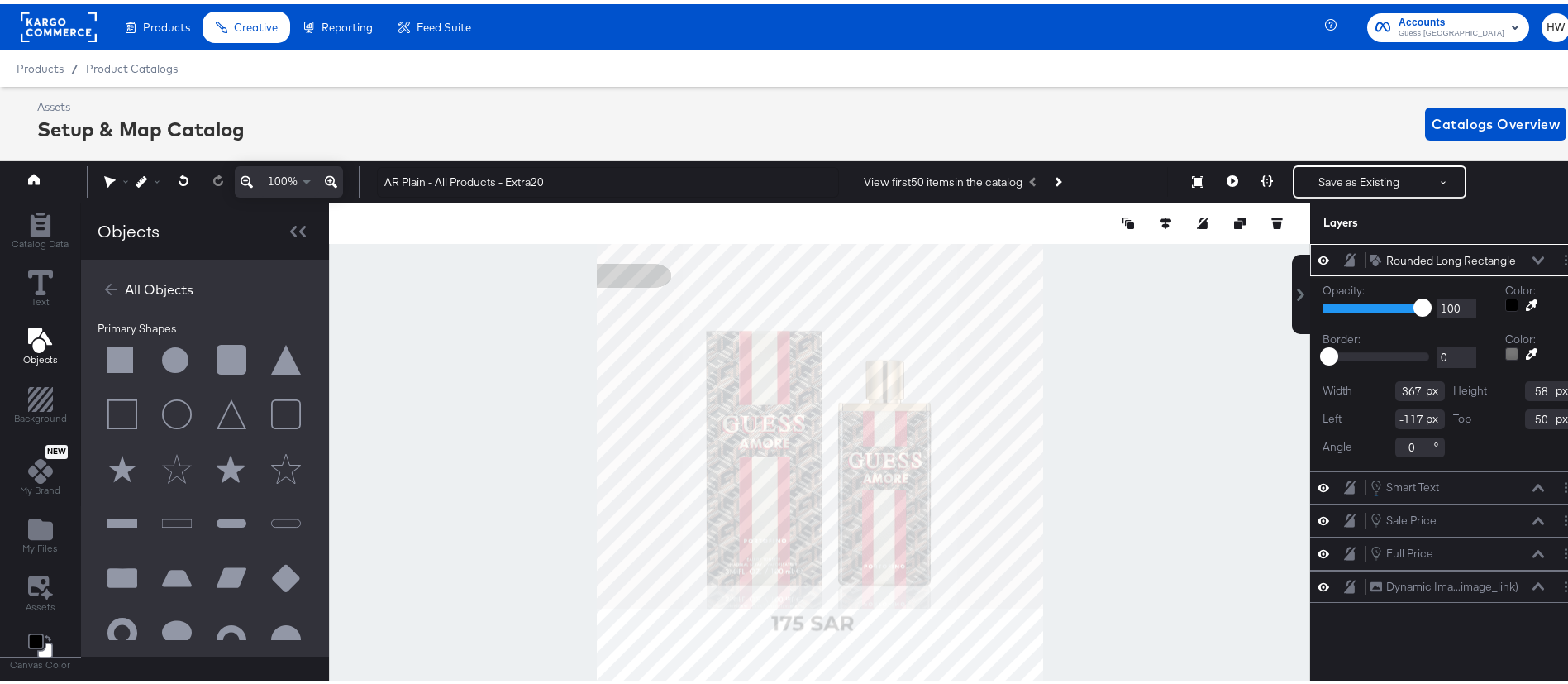type on "298" 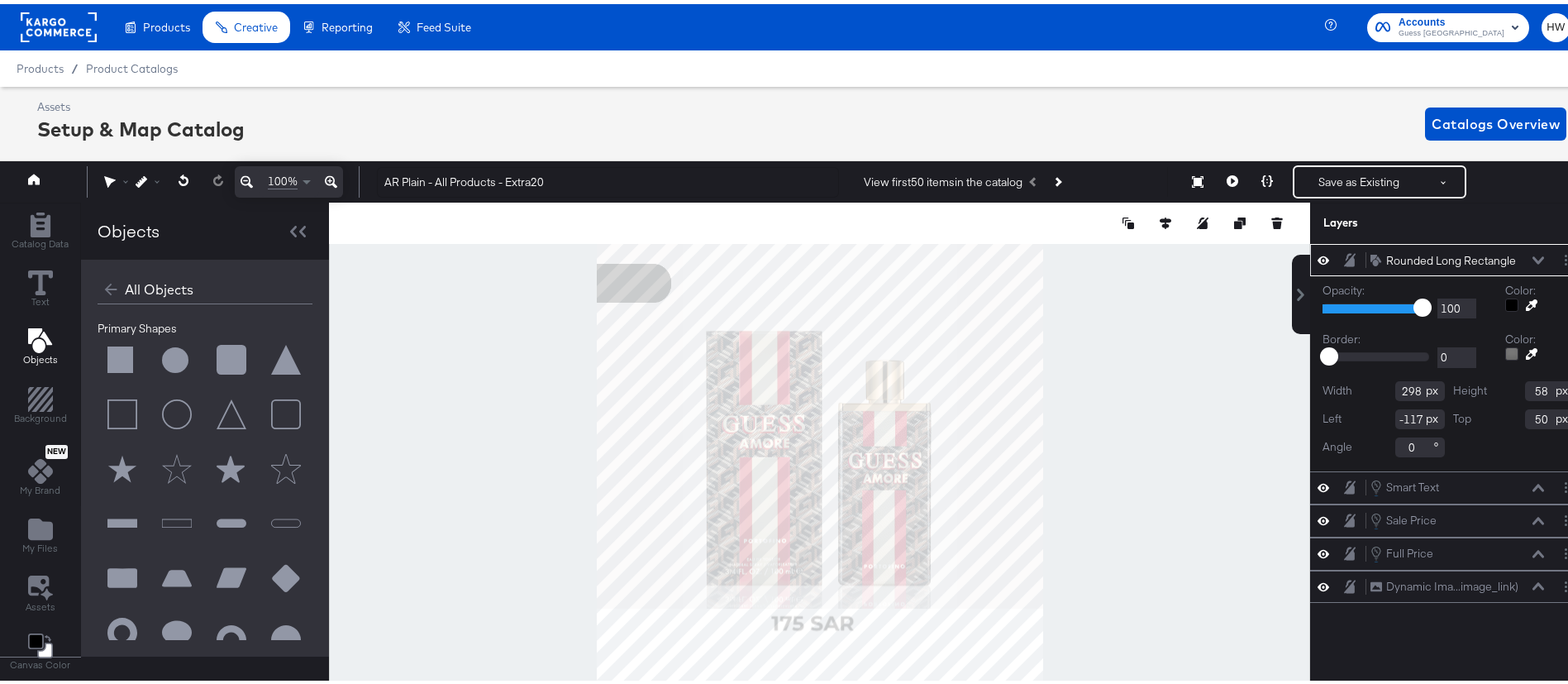 type on "94" 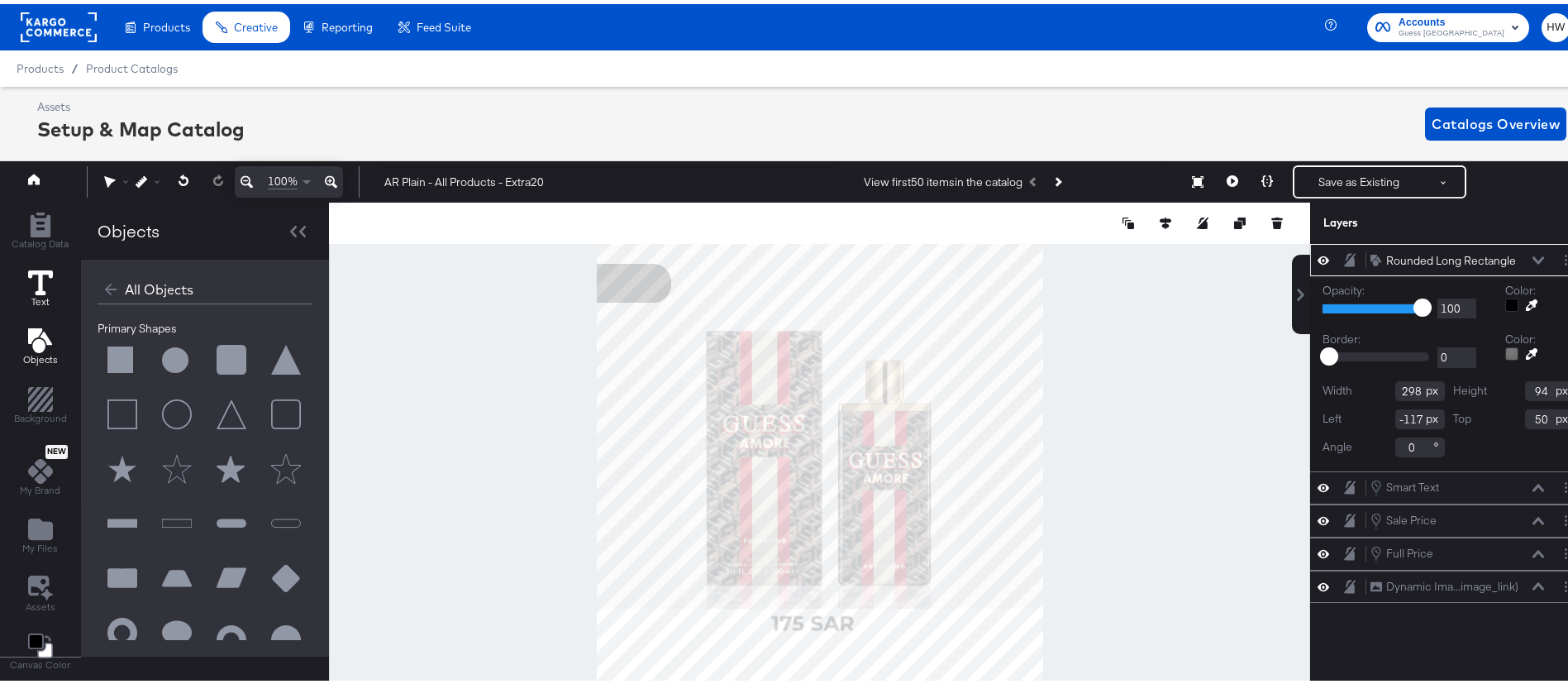 click 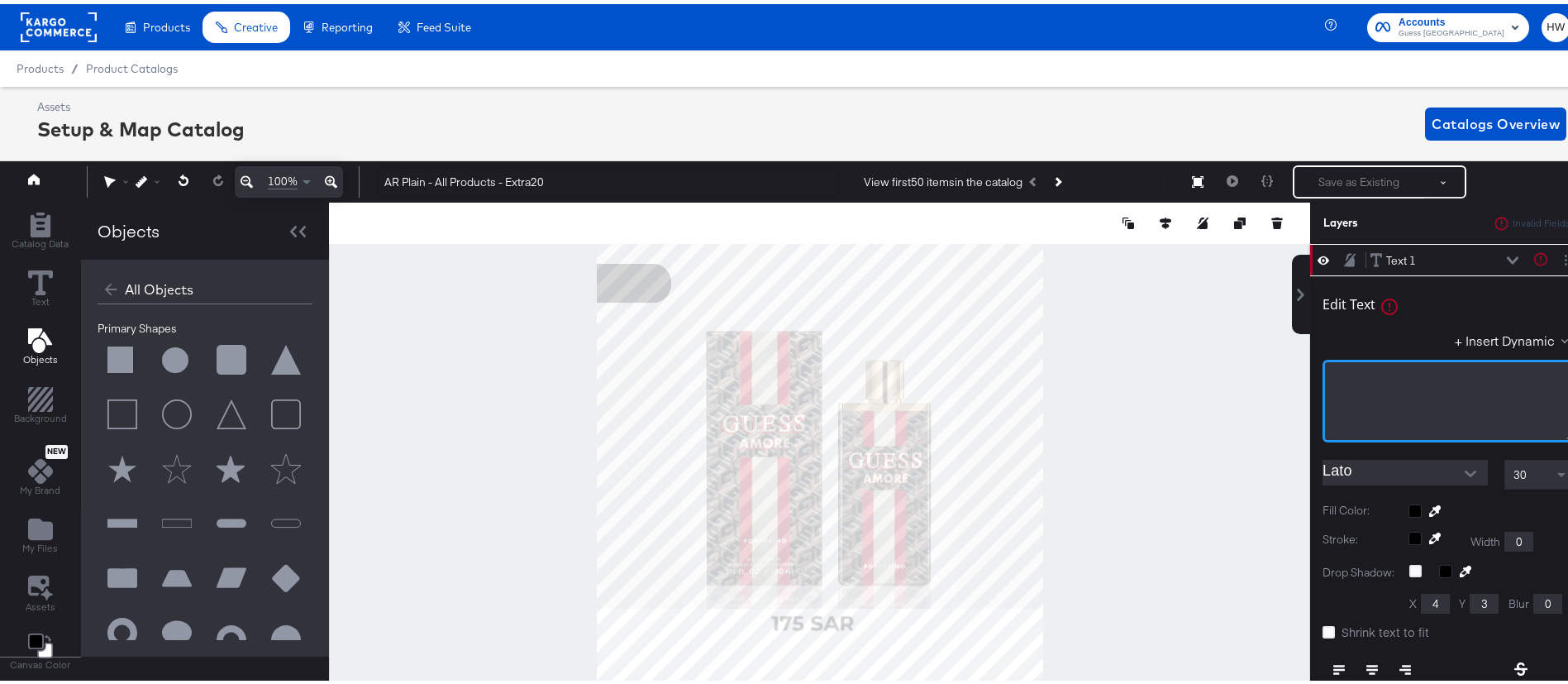 click on "﻿" at bounding box center (1448, 397) 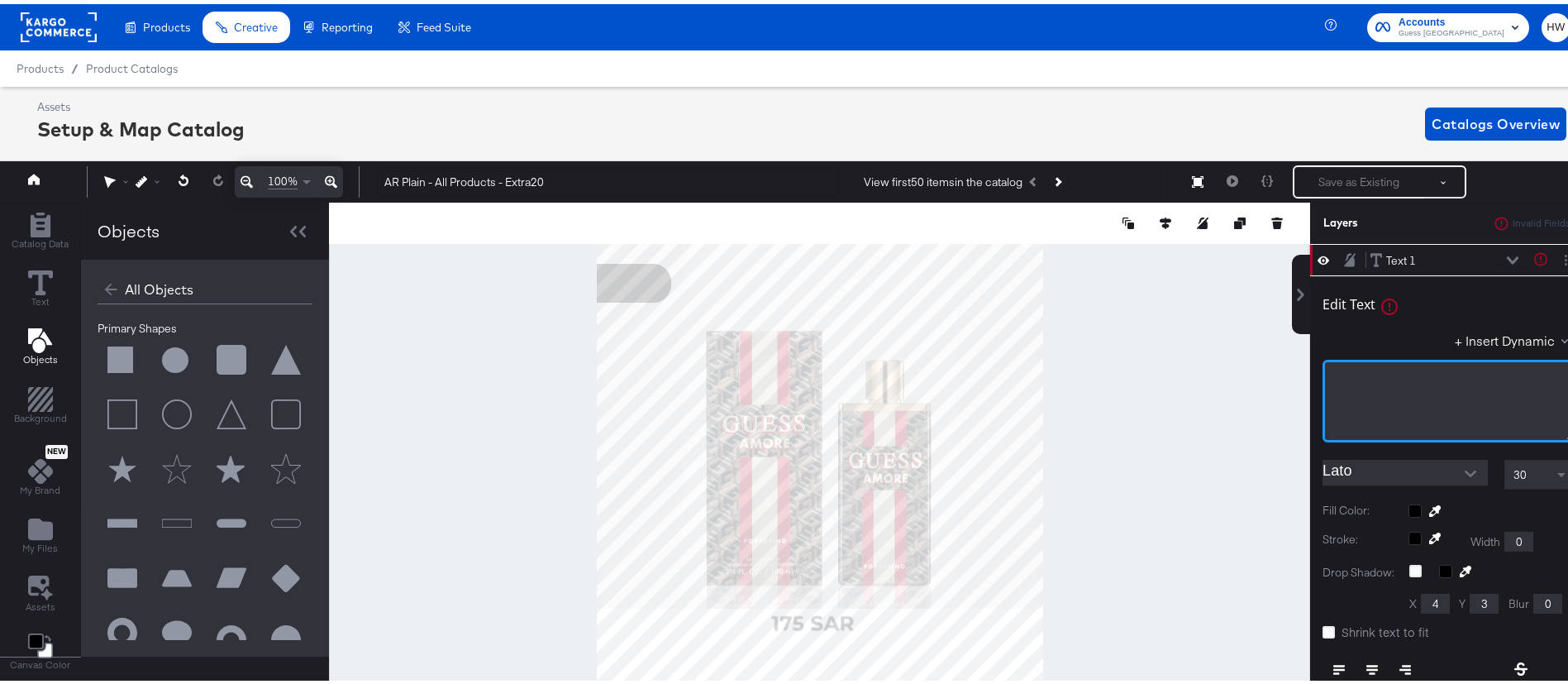 type 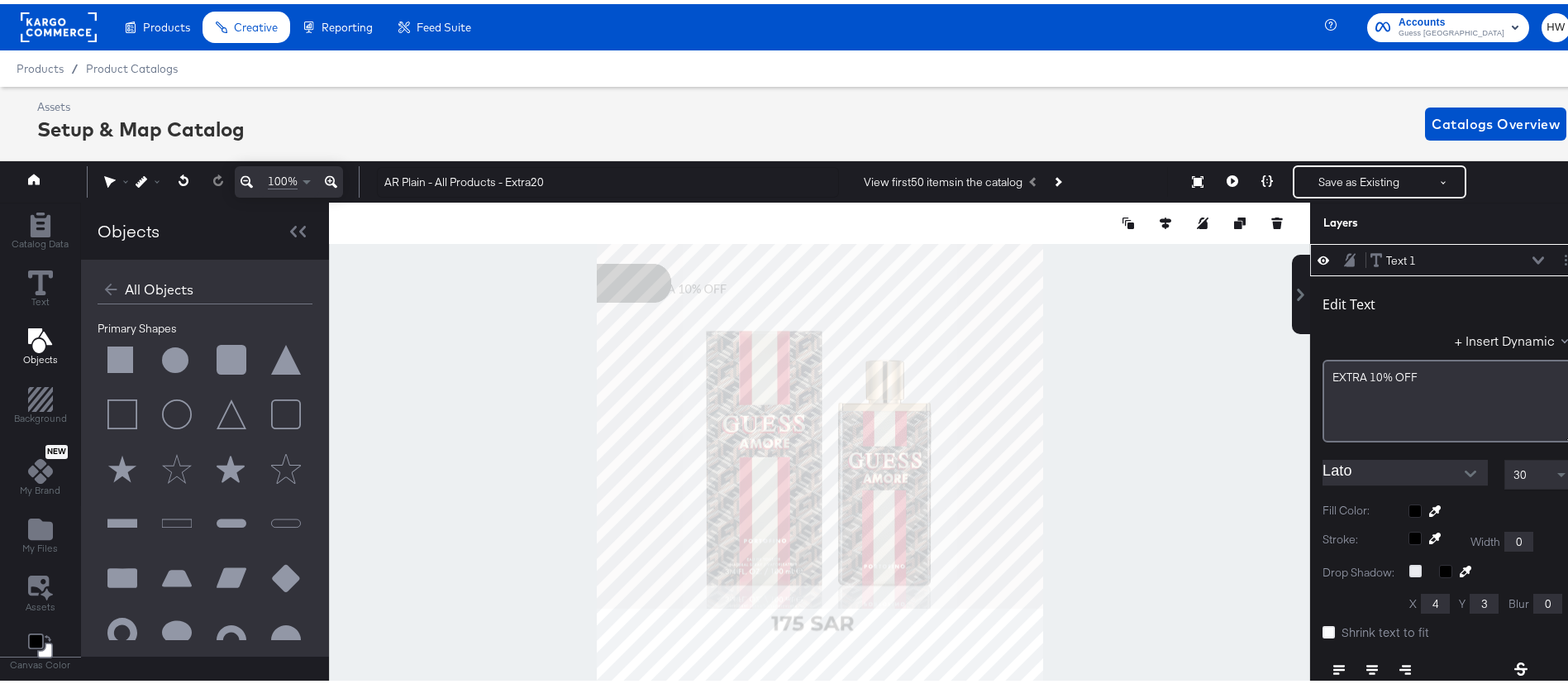 click at bounding box center (1415, 567) 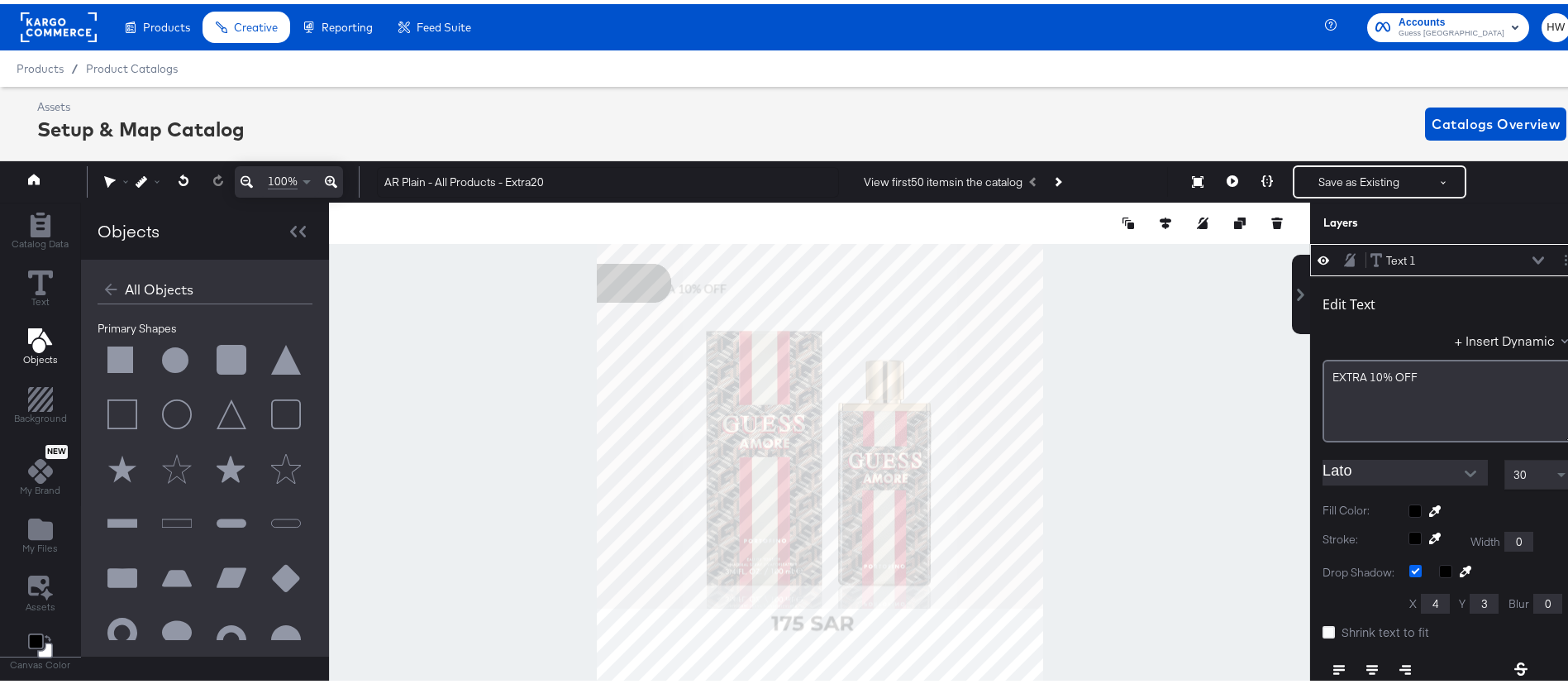 click at bounding box center [1415, 567] 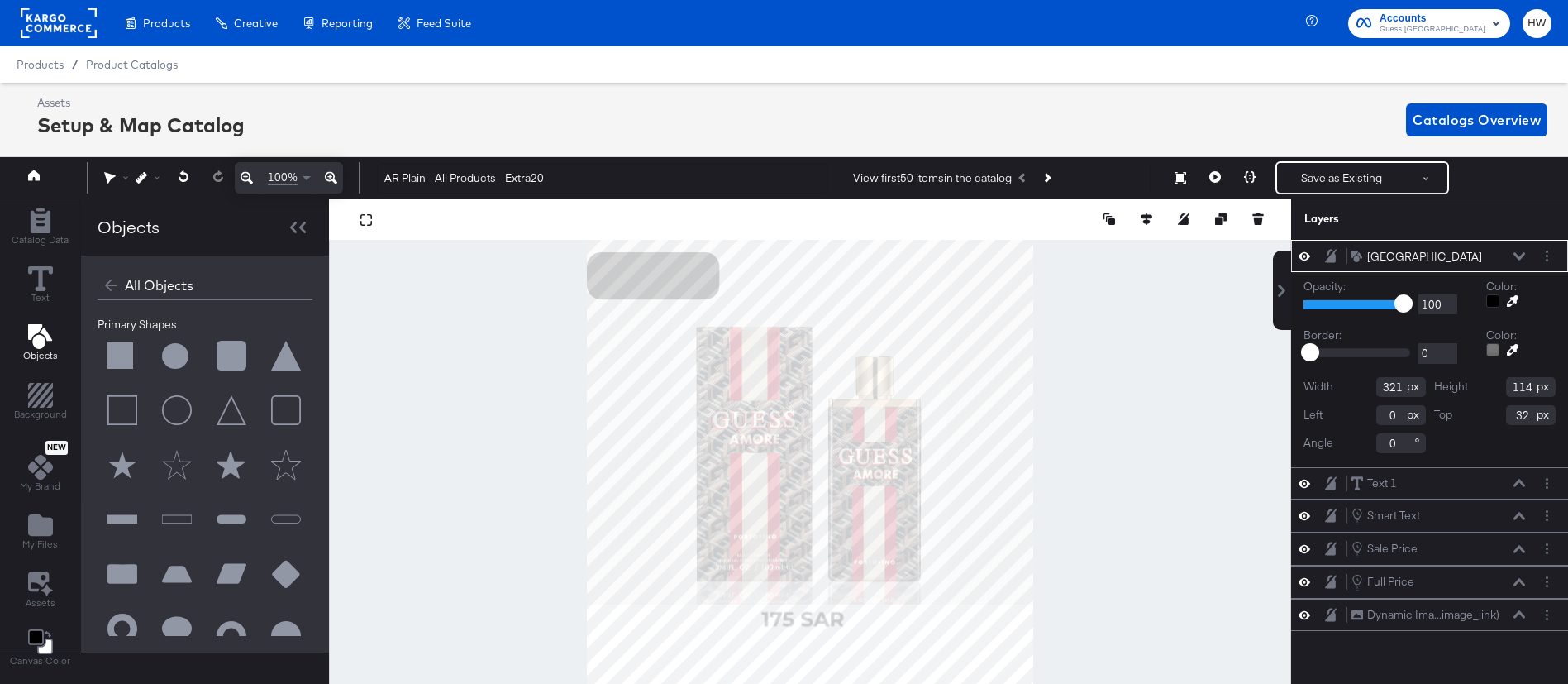 scroll, scrollTop: 2, scrollLeft: 0, axis: vertical 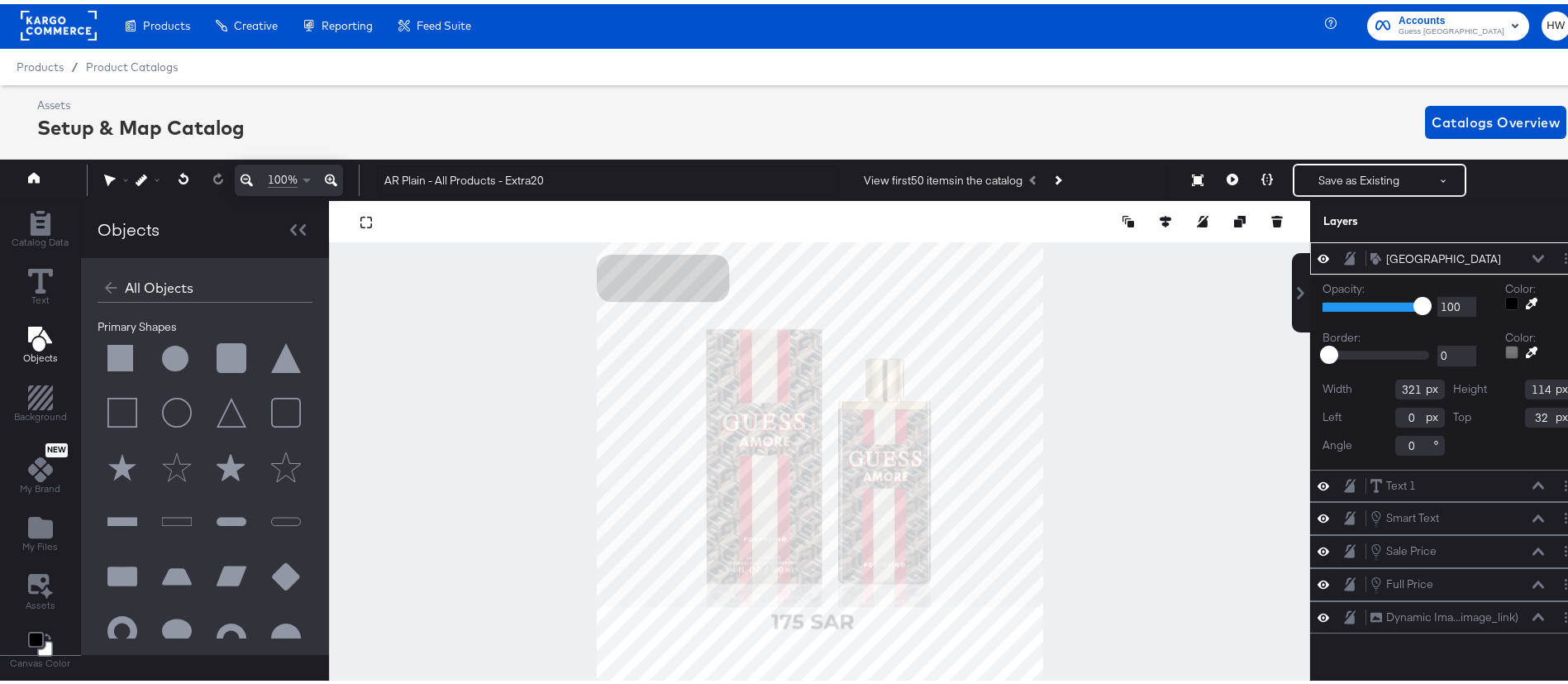 click at bounding box center [819, 460] 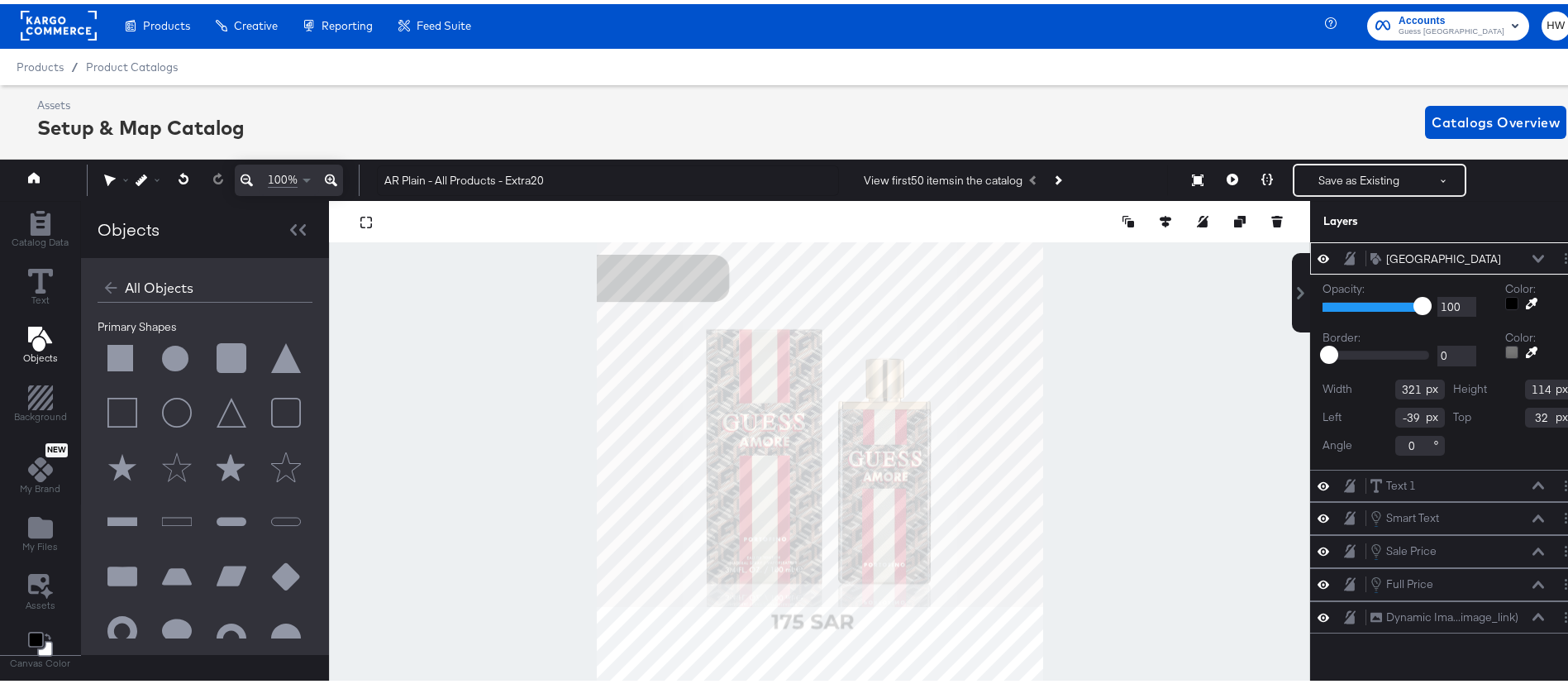 type on "-39" 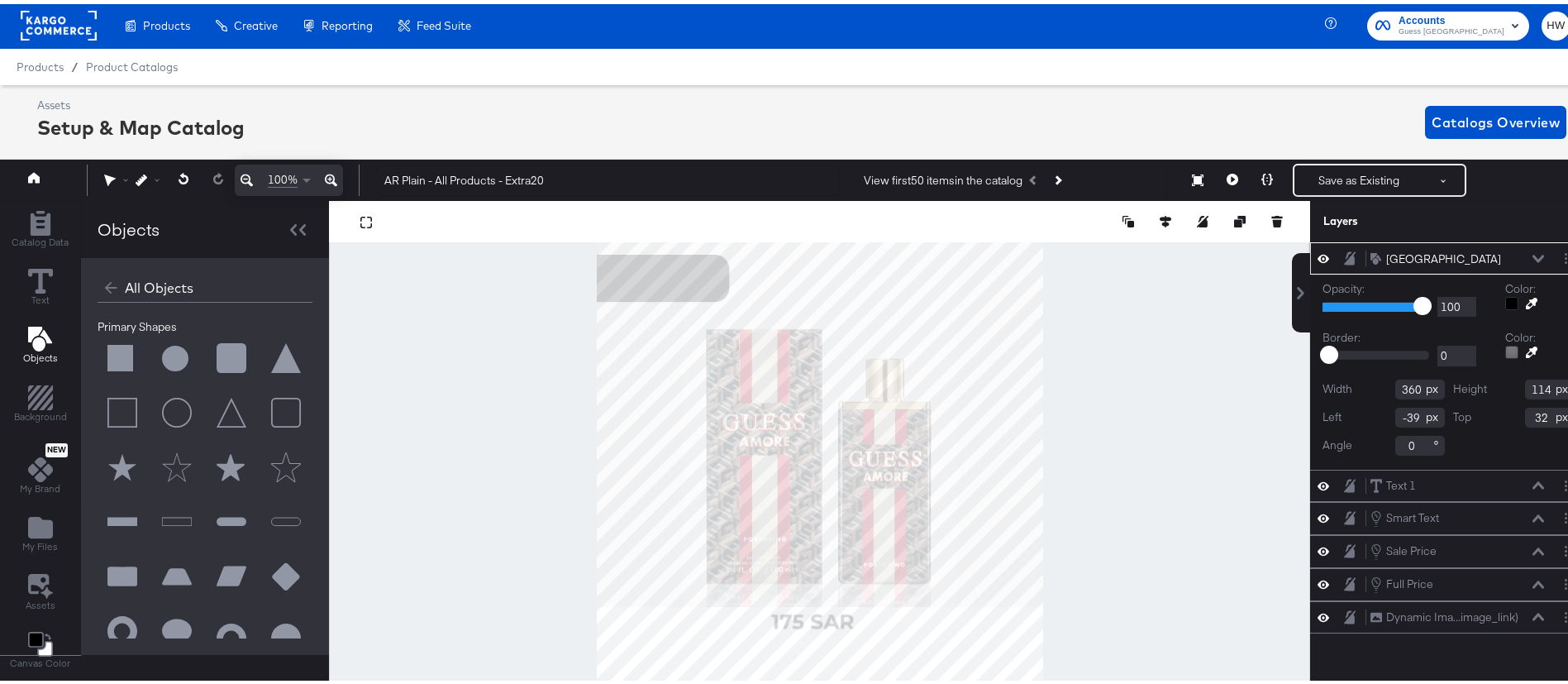 drag, startPoint x: 1377, startPoint y: 485, endPoint x: 1388, endPoint y: 229, distance: 256.23622 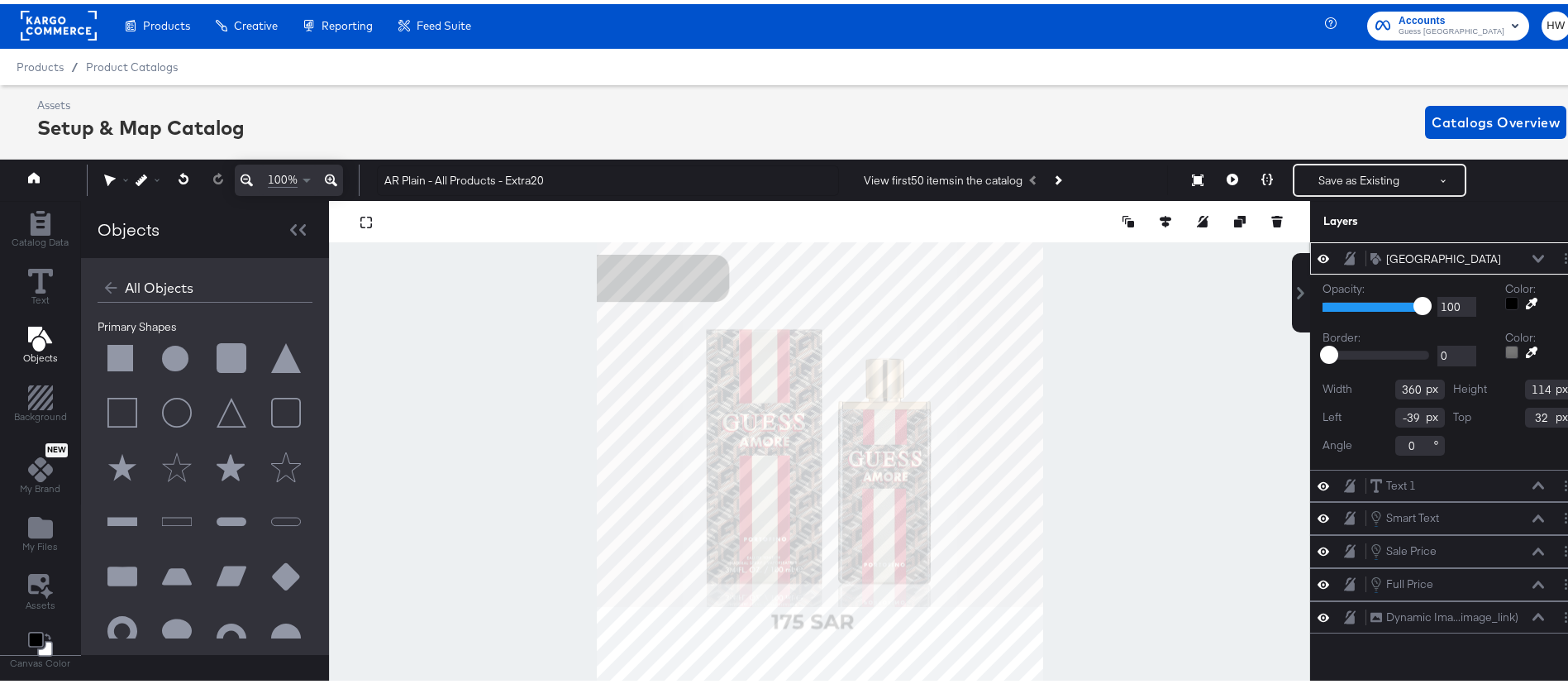 click on "Layers Rounded Square Rounded Square Opacity: 1 100 100 Color: Border: 0 55 0 Color: Width 360 Height 114 Left -39 Top 32 Angle 0 Text 1 Text 1 Smart Text Smart Text Sale Price Sale Price Full Price Full Price Dynamic Ima...image_link) Dynamic Image (image_link)" at bounding box center (1448, 450) 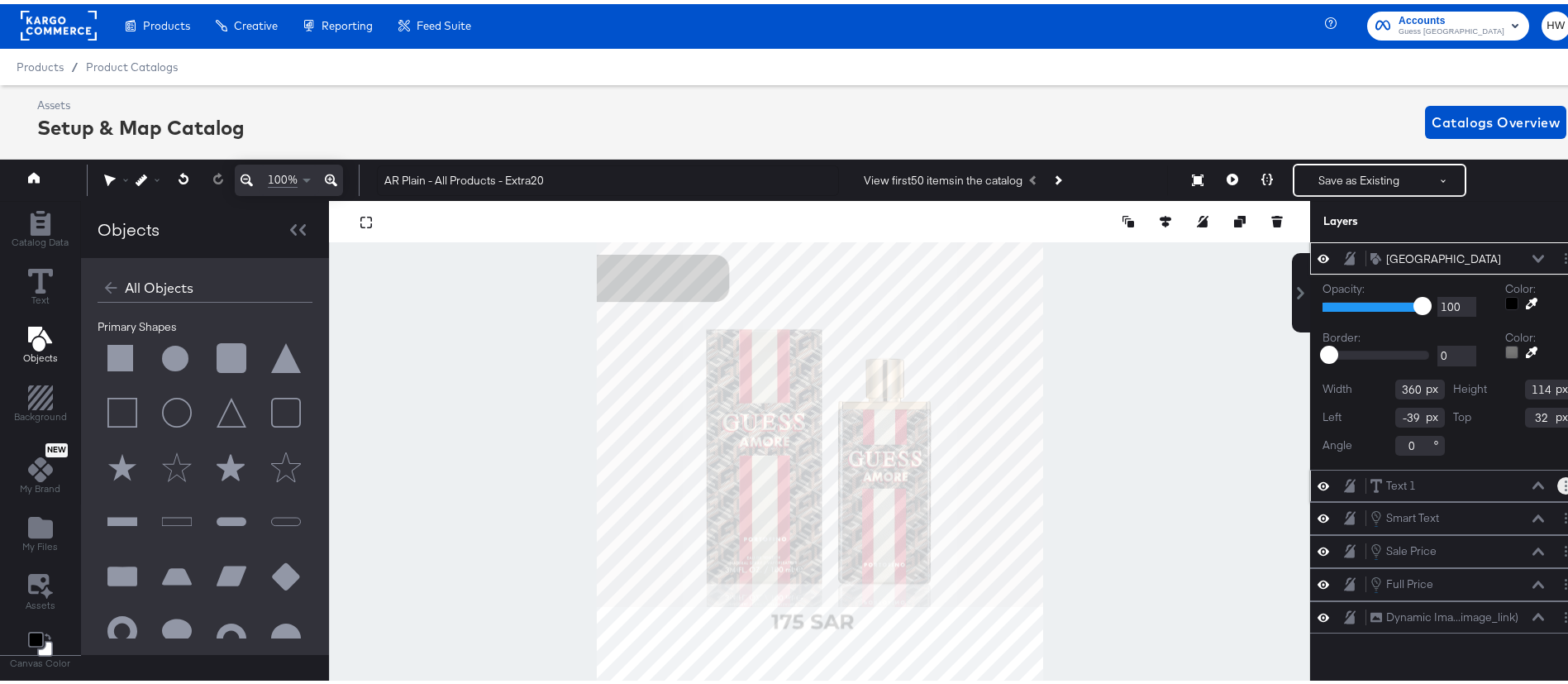 click at bounding box center [1566, 481] 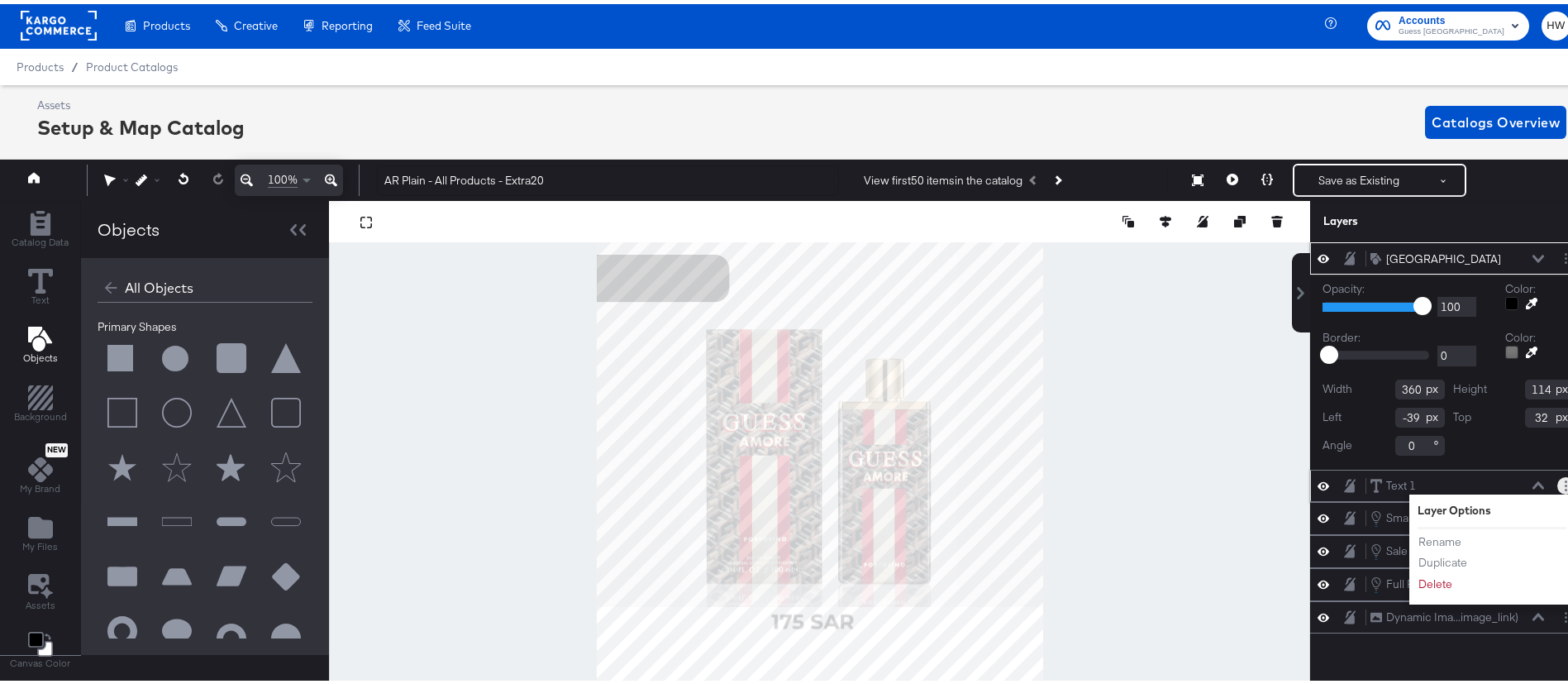 click at bounding box center [1566, 481] 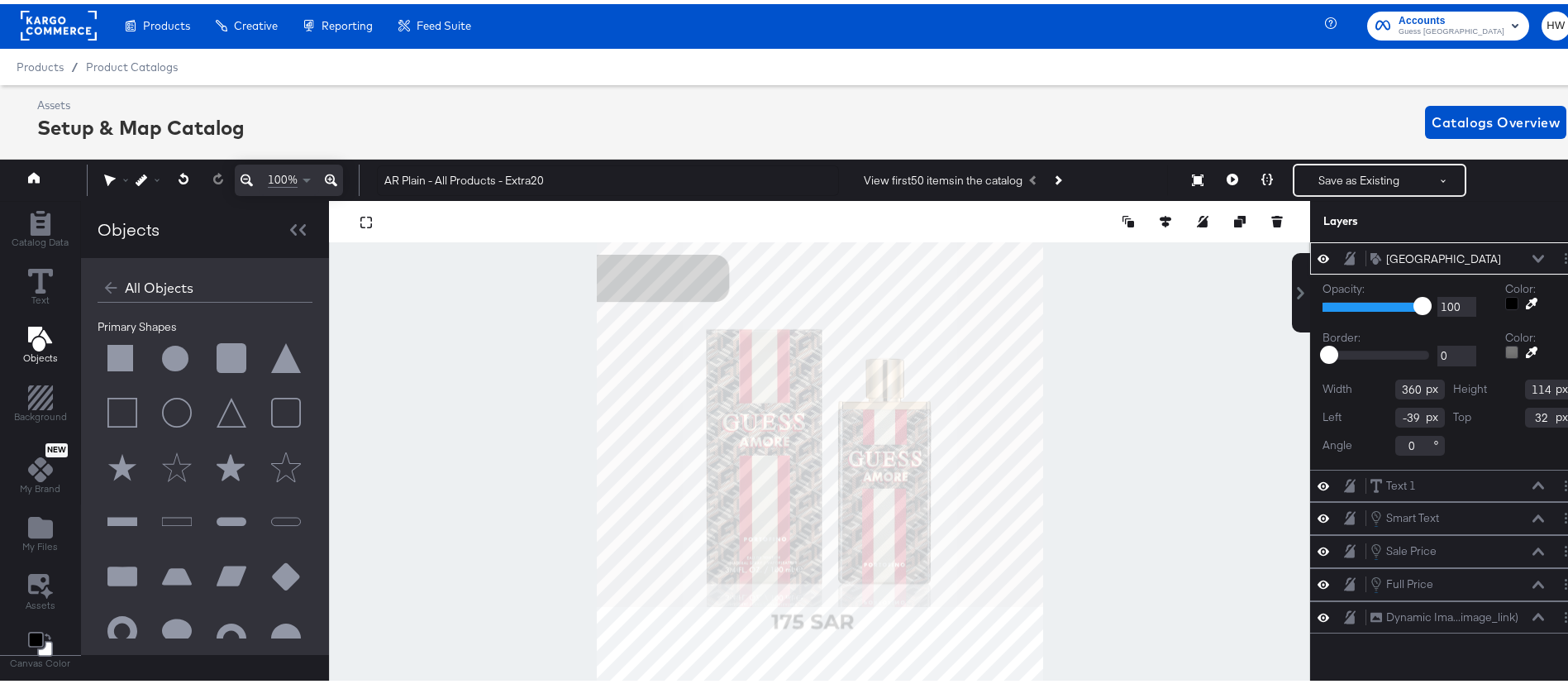 click 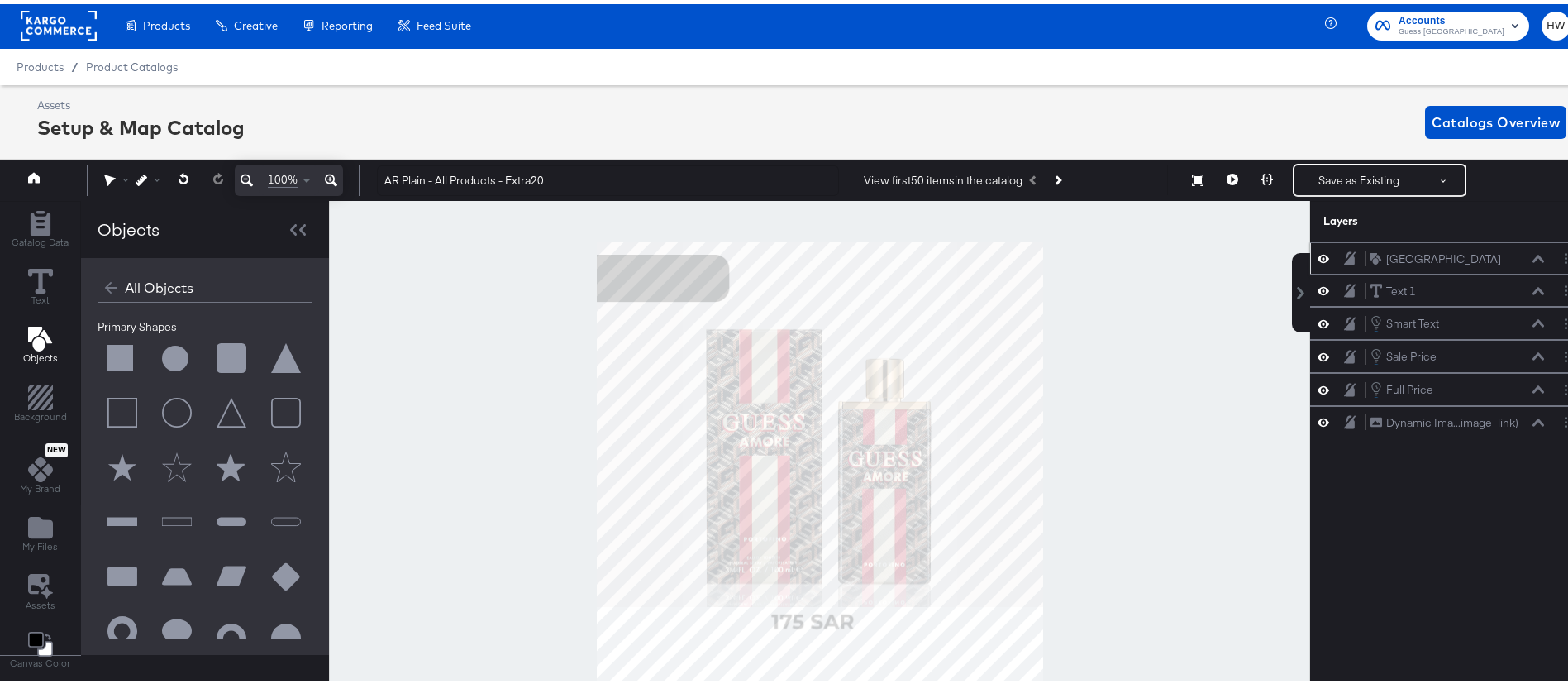 drag, startPoint x: 1385, startPoint y: 288, endPoint x: 1398, endPoint y: 238, distance: 51.6624 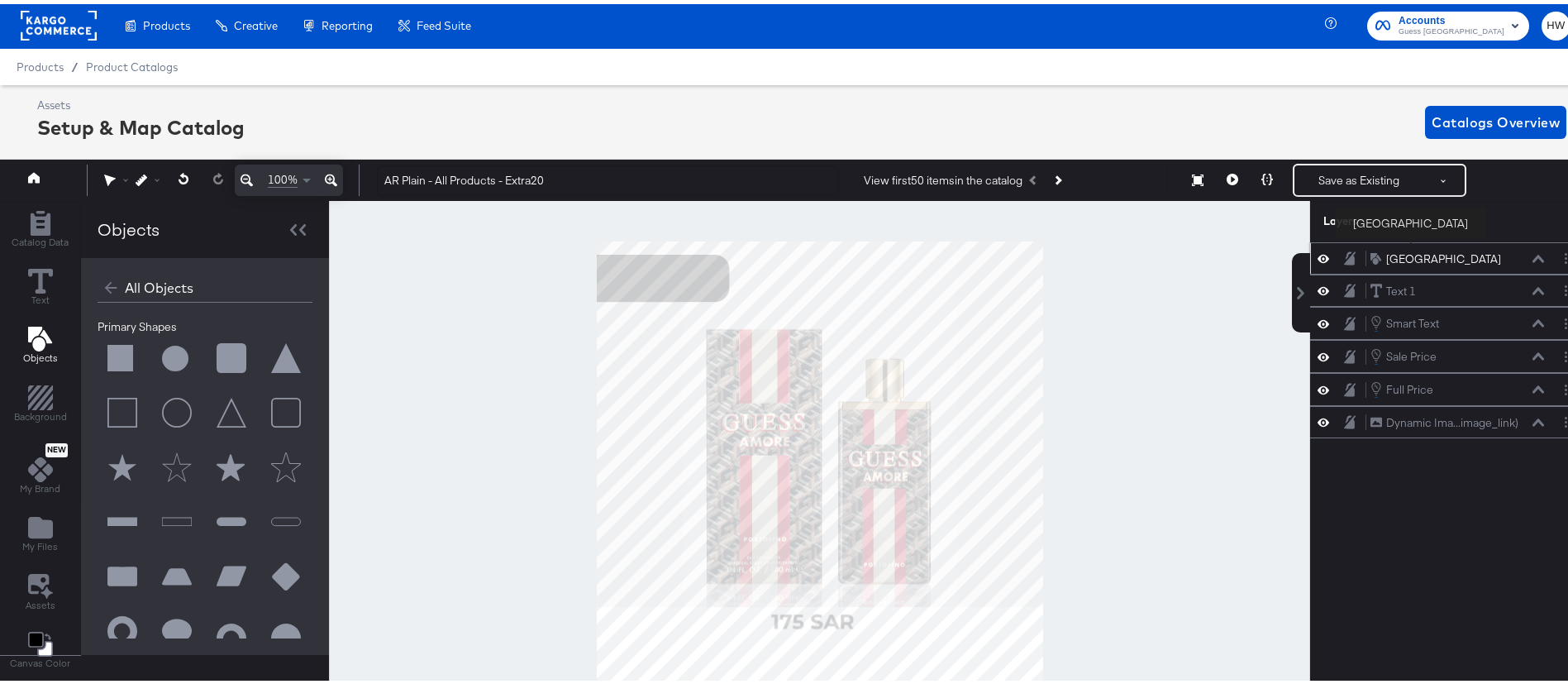 drag, startPoint x: 1390, startPoint y: 291, endPoint x: 1396, endPoint y: 246, distance: 45.398238 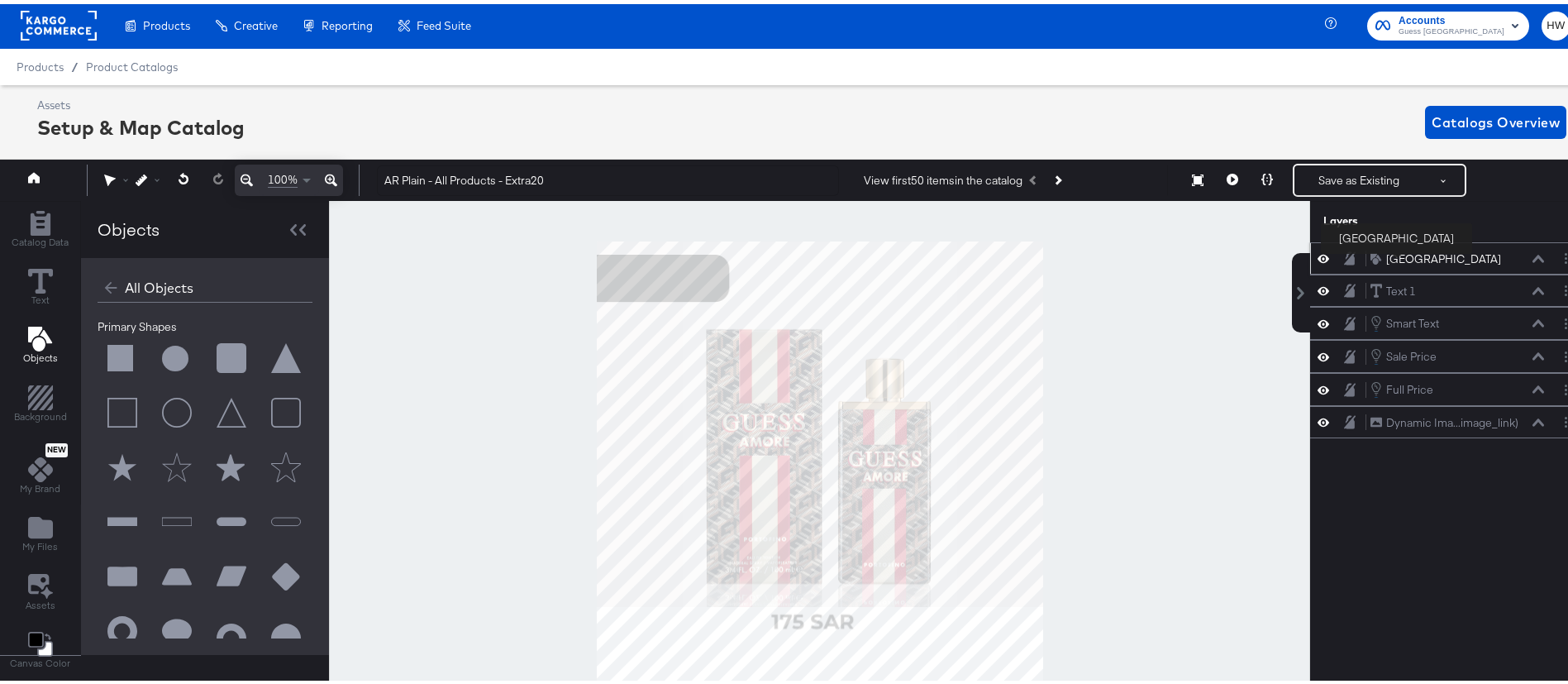 drag, startPoint x: 1374, startPoint y: 283, endPoint x: 1382, endPoint y: 261, distance: 23.4094 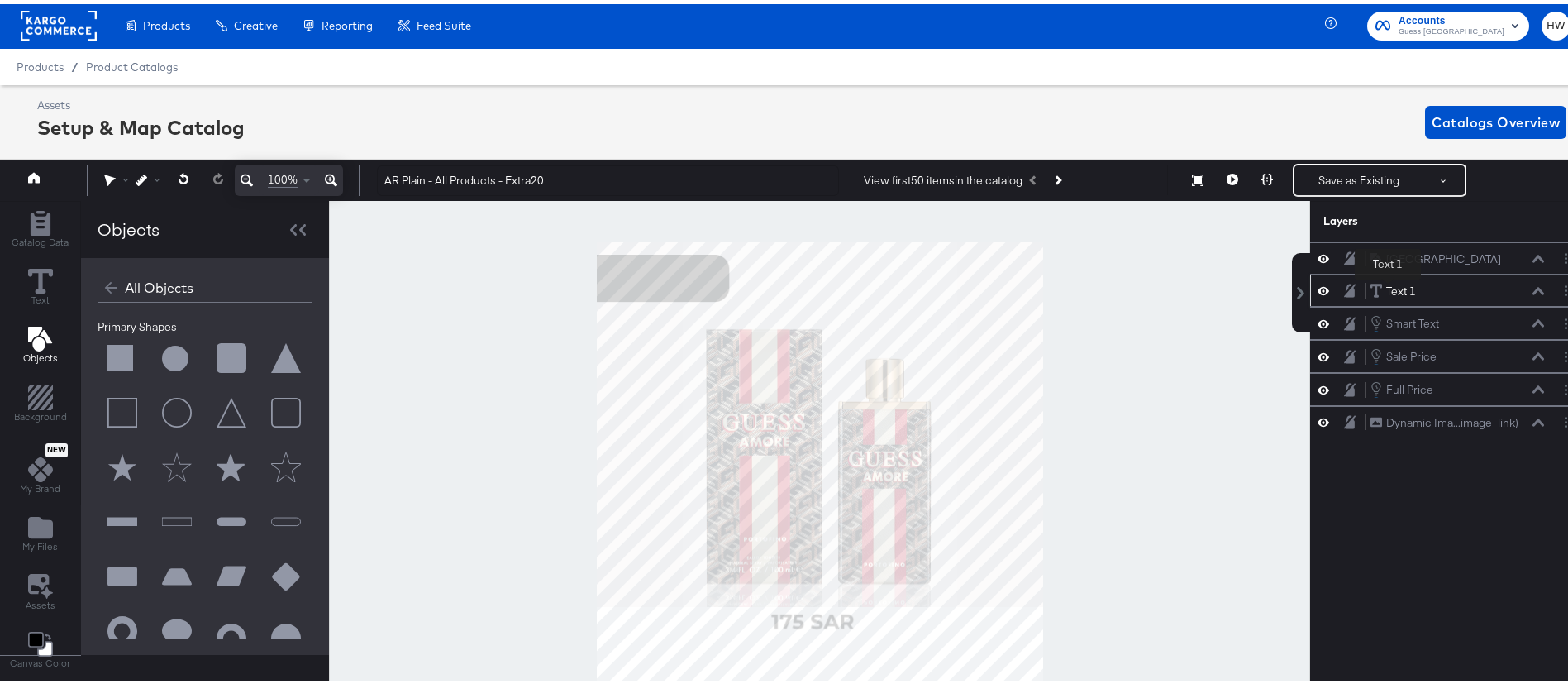 drag, startPoint x: 1388, startPoint y: 248, endPoint x: 1388, endPoint y: 287, distance: 39 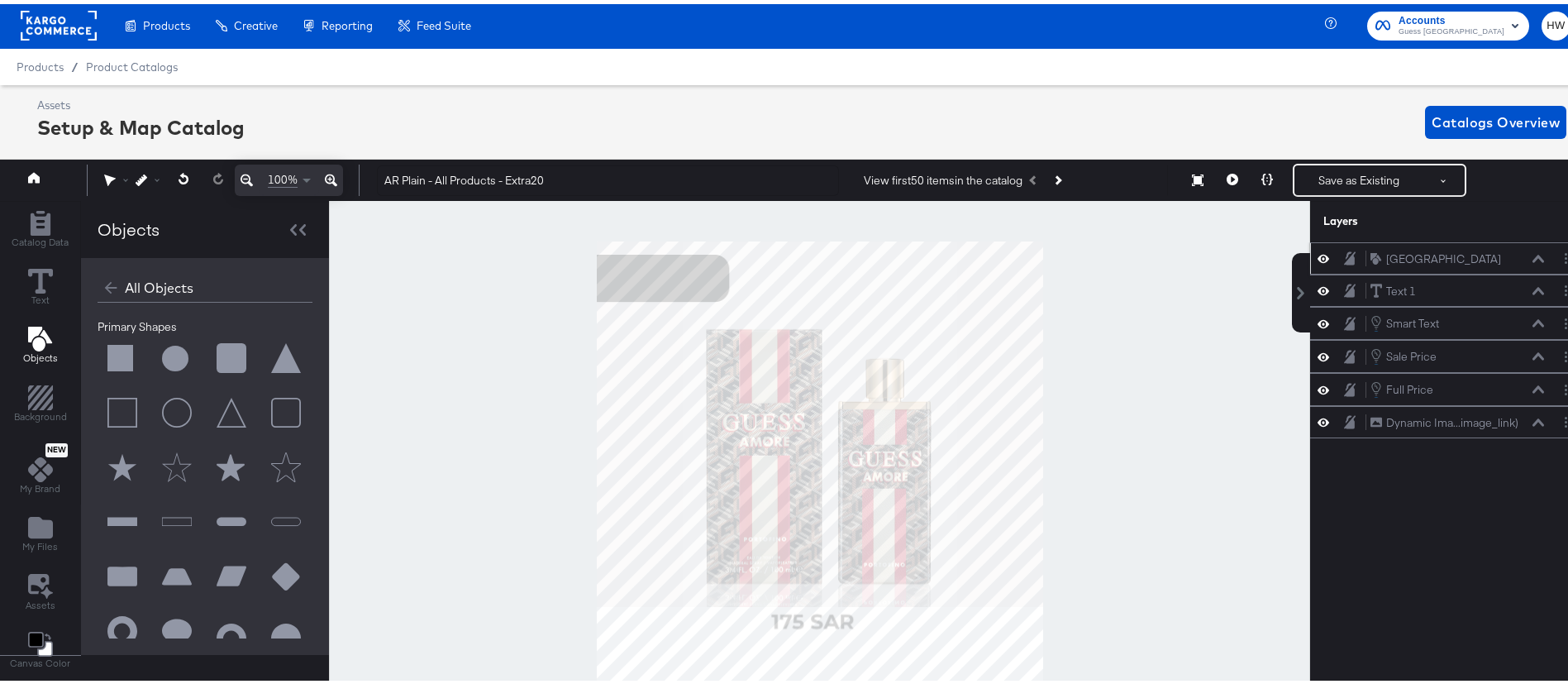 drag, startPoint x: 1389, startPoint y: 293, endPoint x: 1390, endPoint y: 240, distance: 53.00943 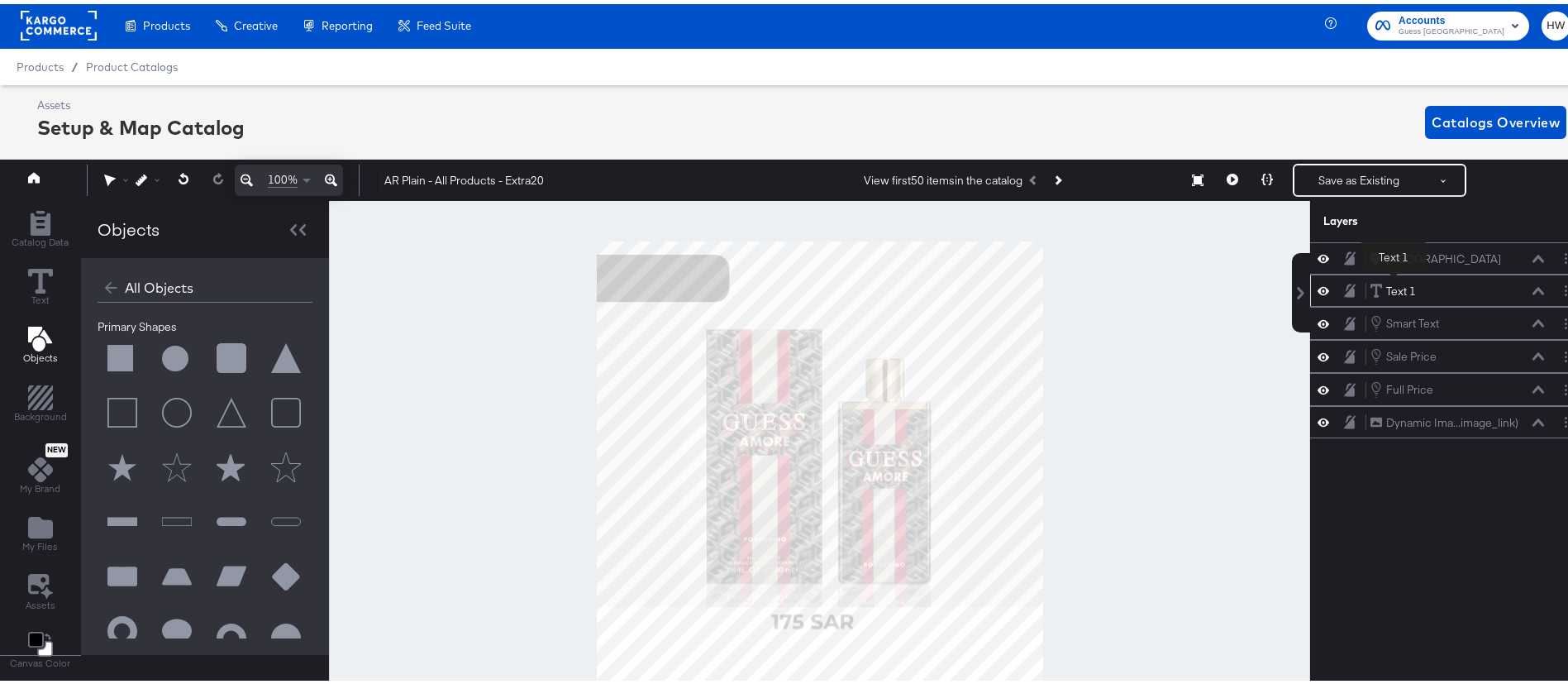 click on "Text 1" at bounding box center [1401, 287] 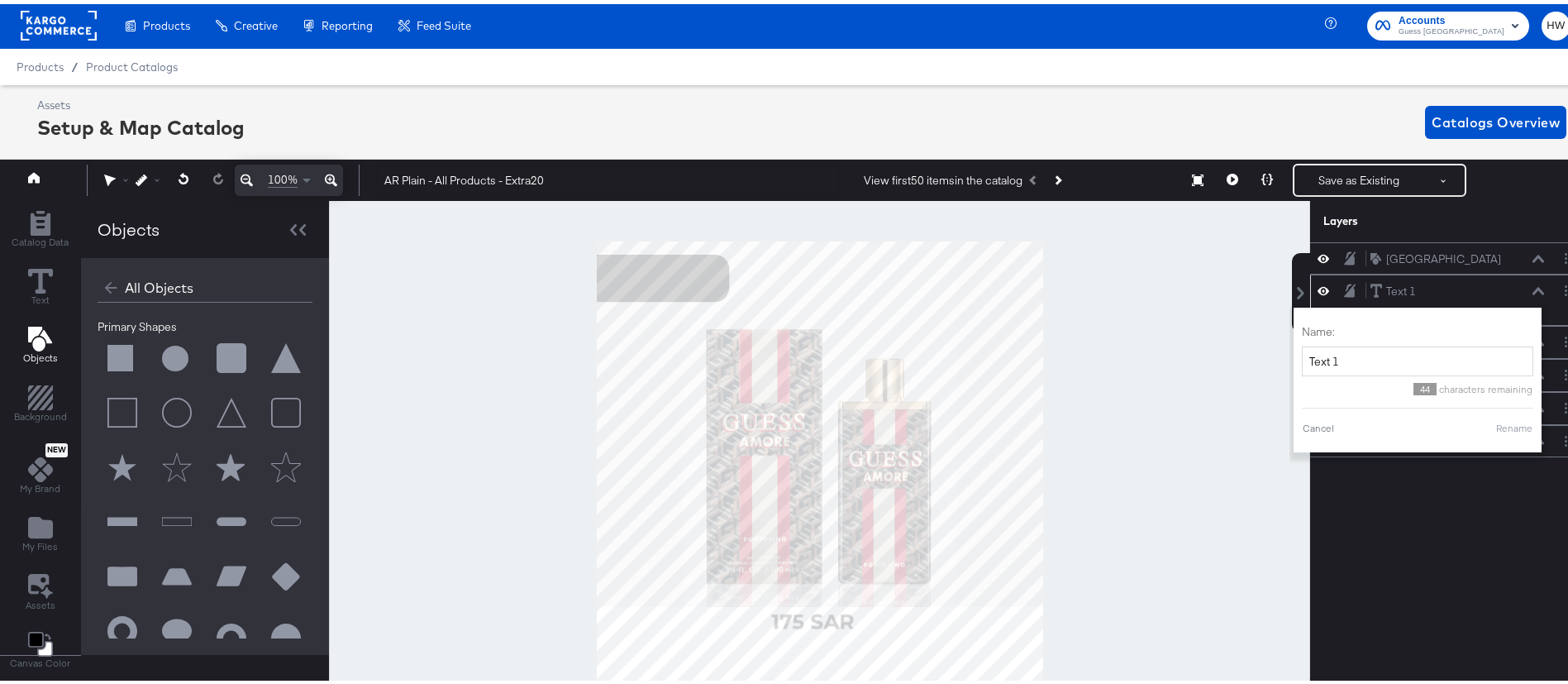 click on "Text 1 Text 1" at bounding box center (1457, 287) 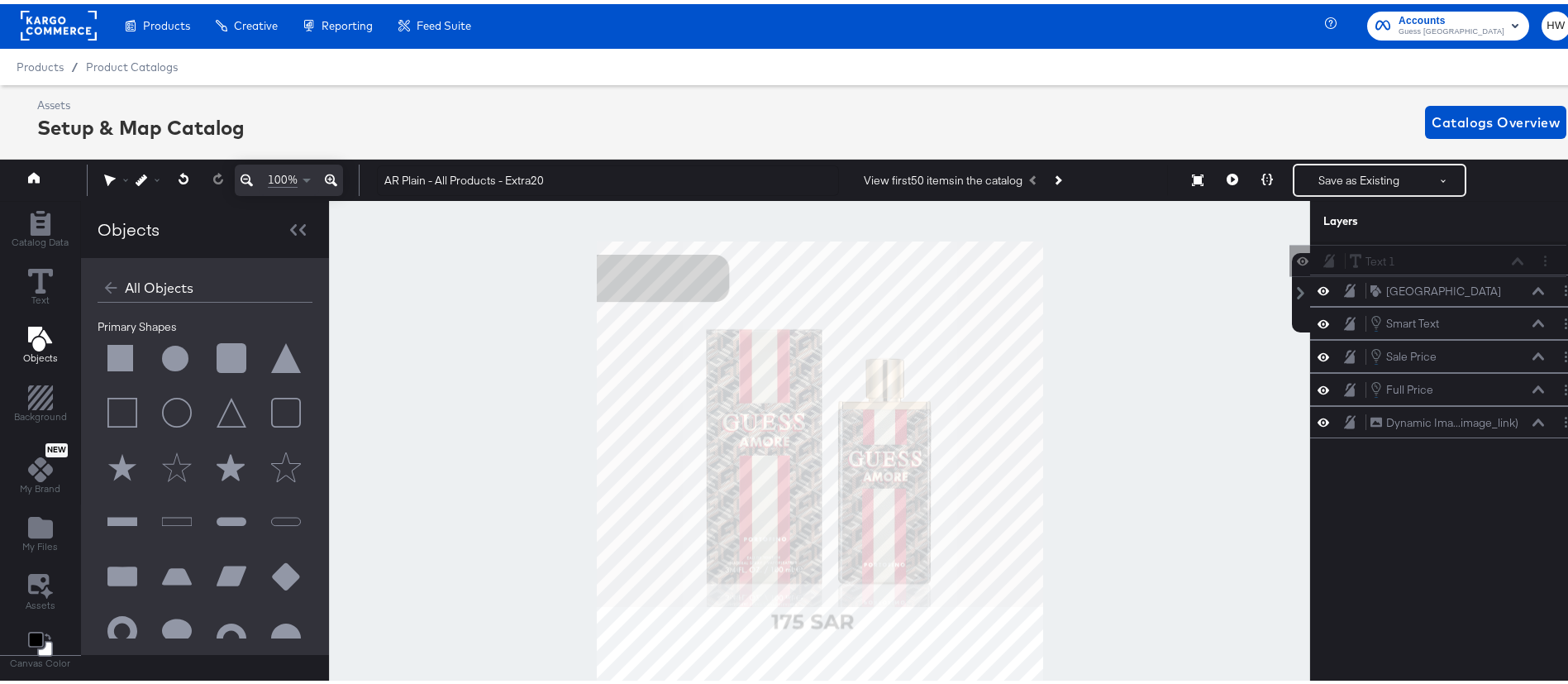 drag, startPoint x: 1421, startPoint y: 280, endPoint x: 1422, endPoint y: 243, distance: 37.013511 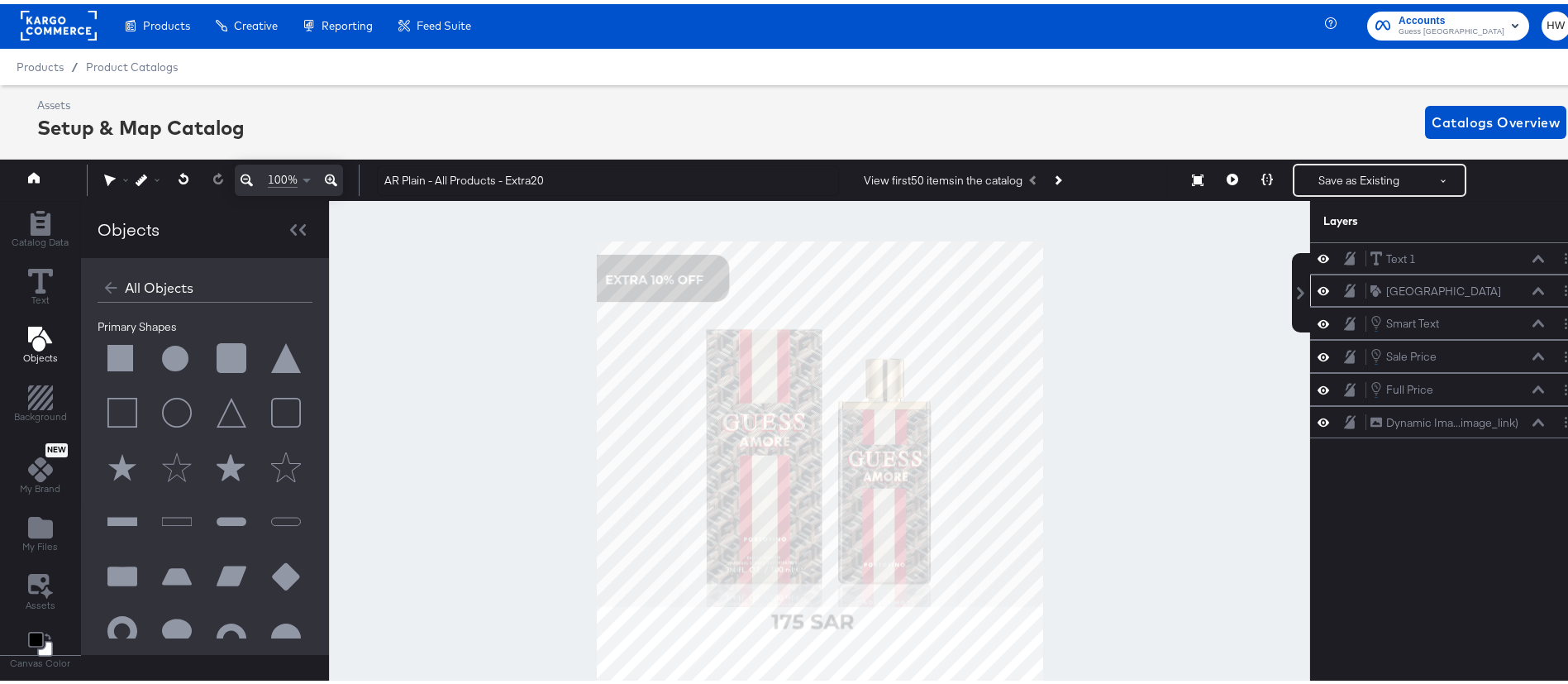 click on "Rounded Square Rounded Square" at bounding box center [1448, 286] 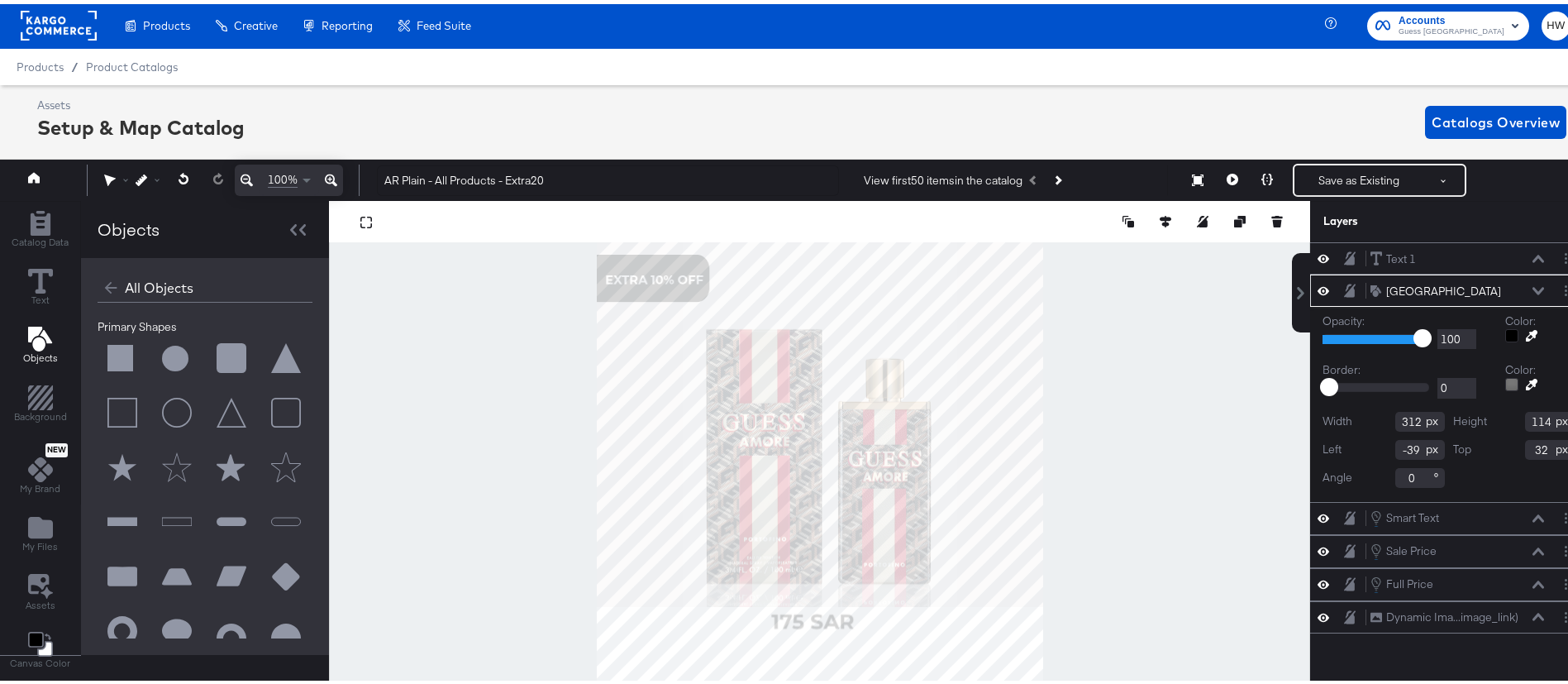 type on "312" 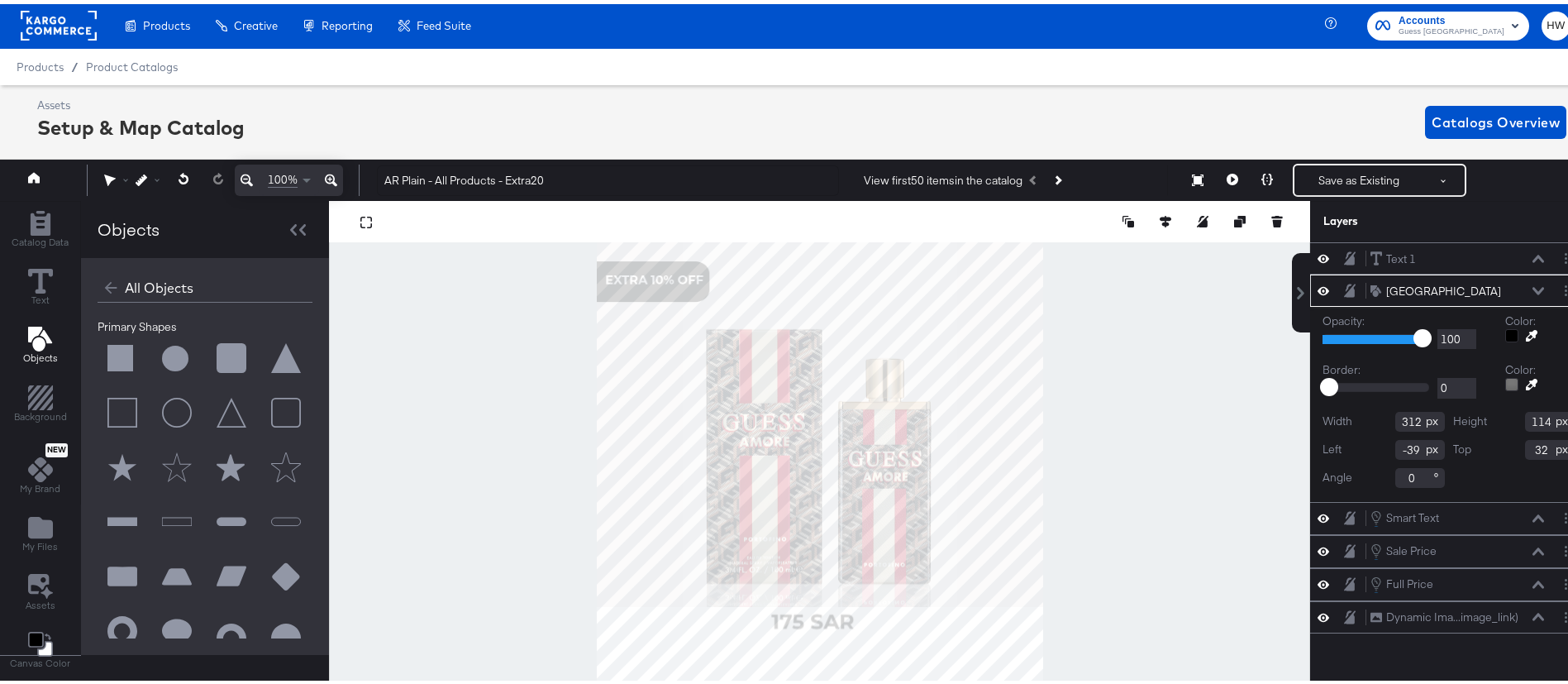 type on "48" 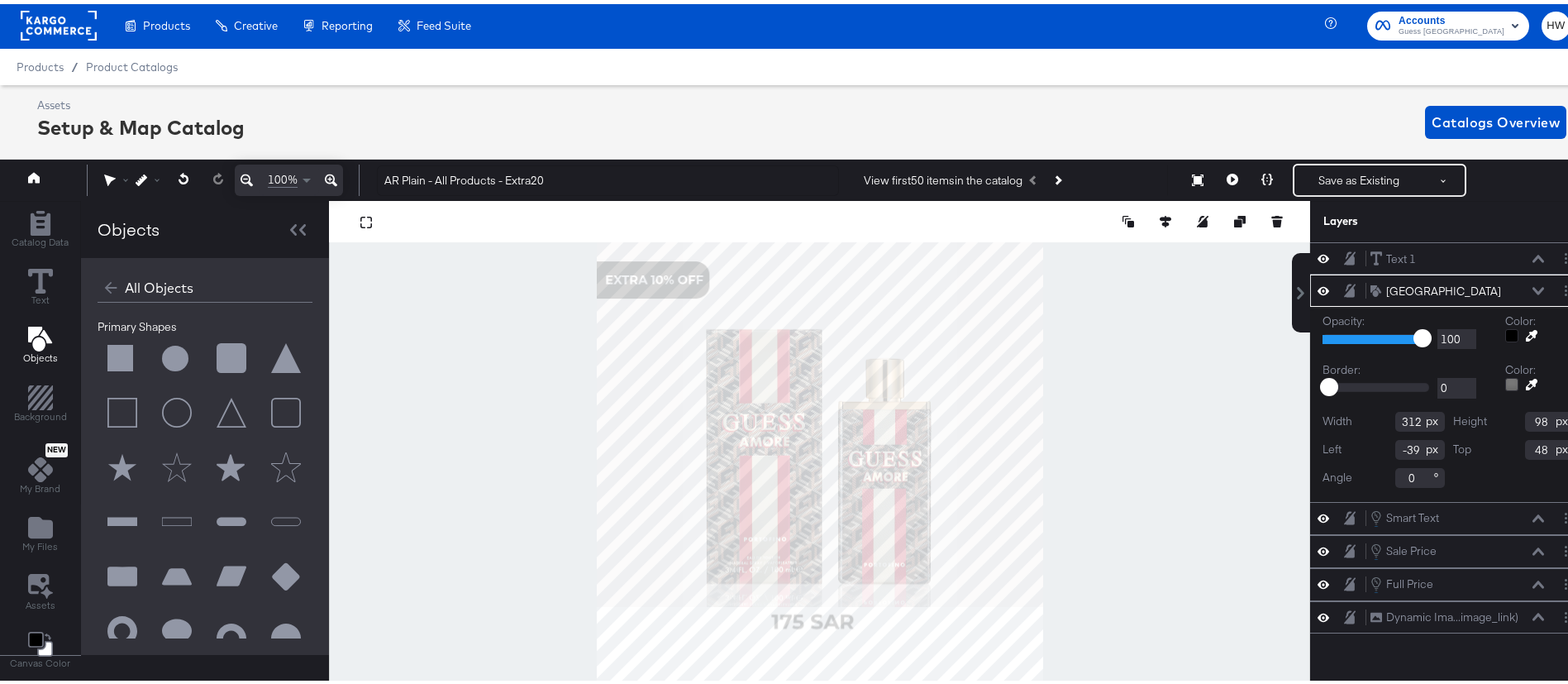 type on "90" 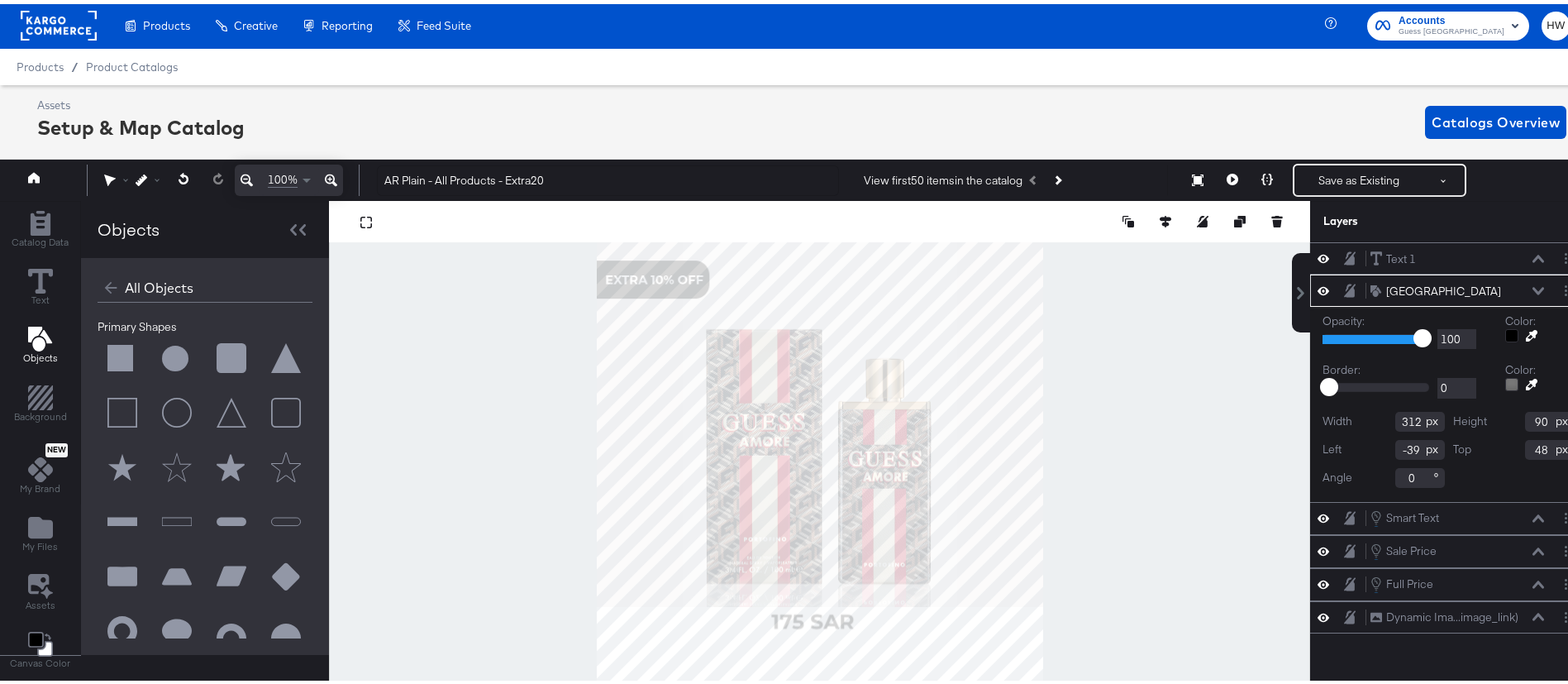 type on "46" 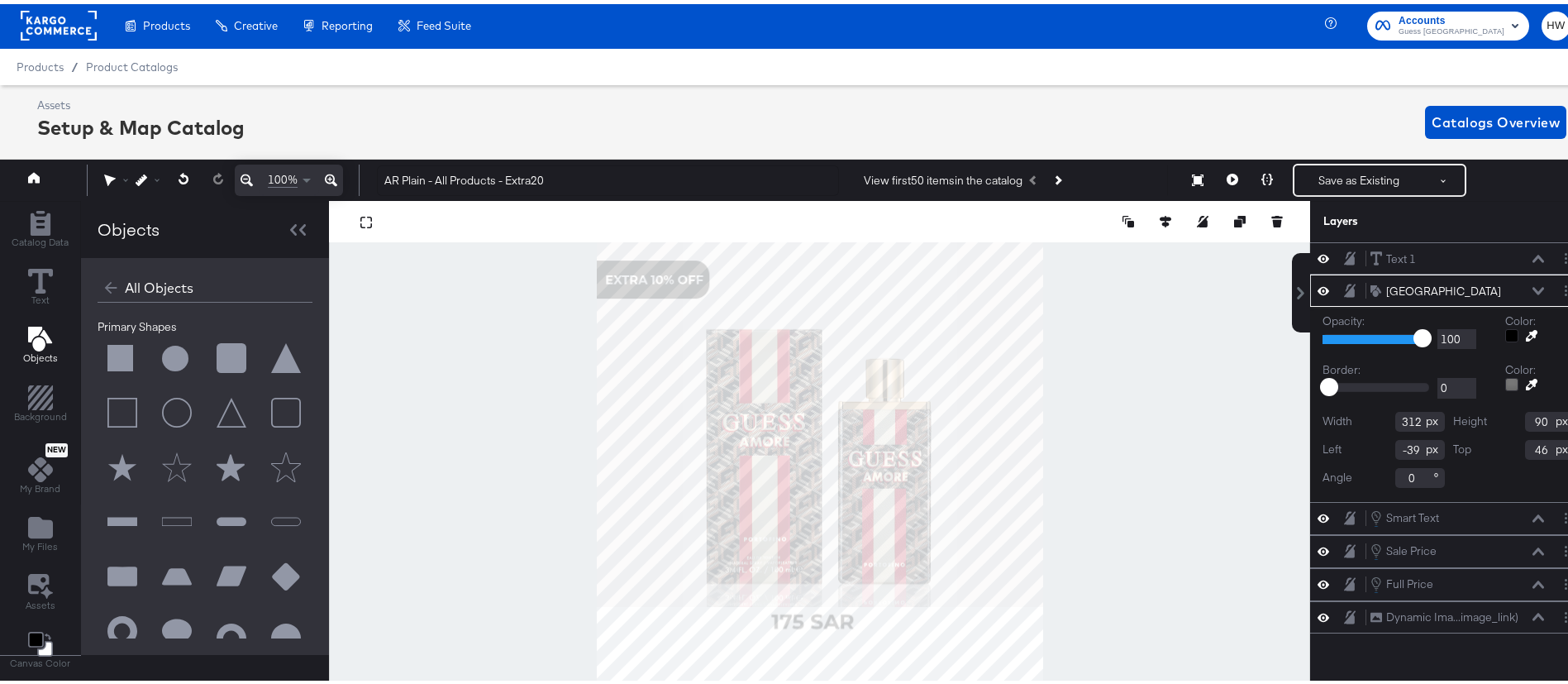 type on "92" 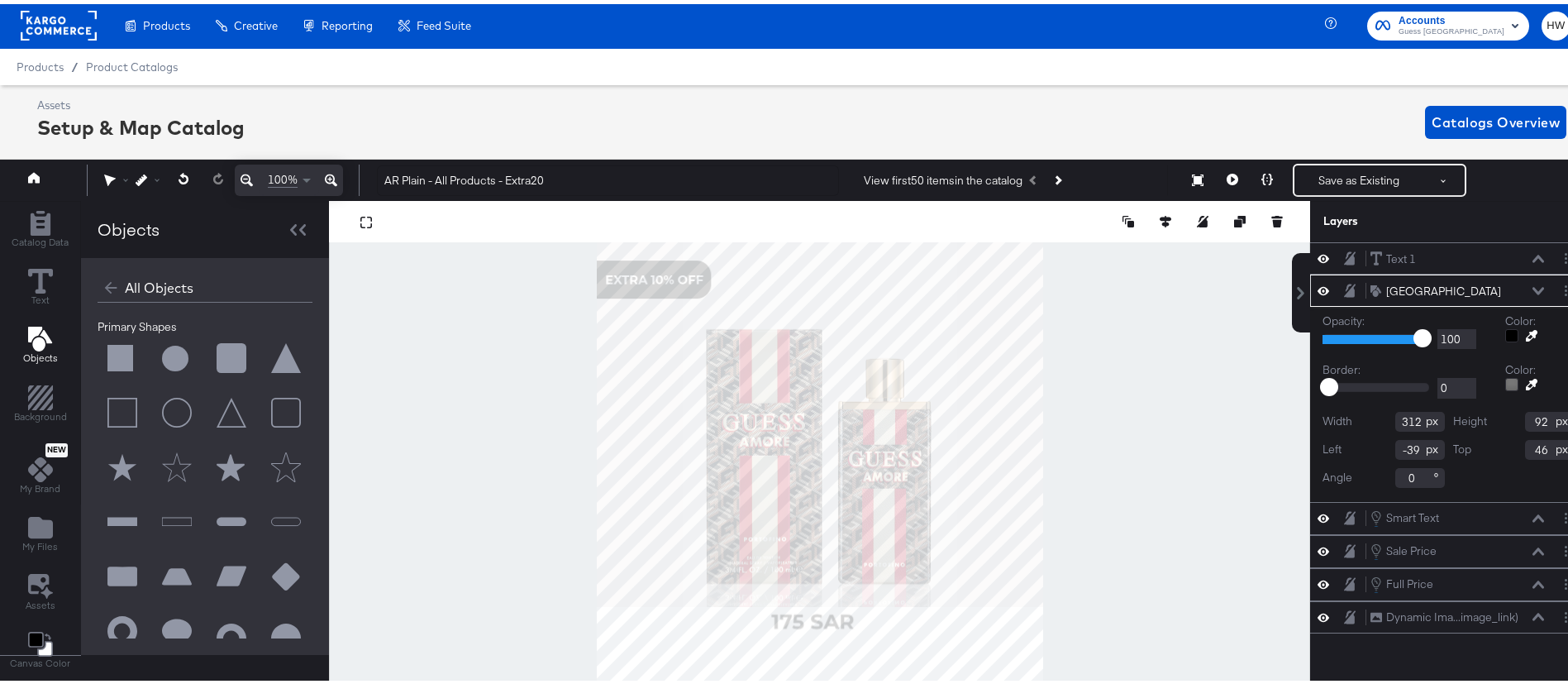 type on "316" 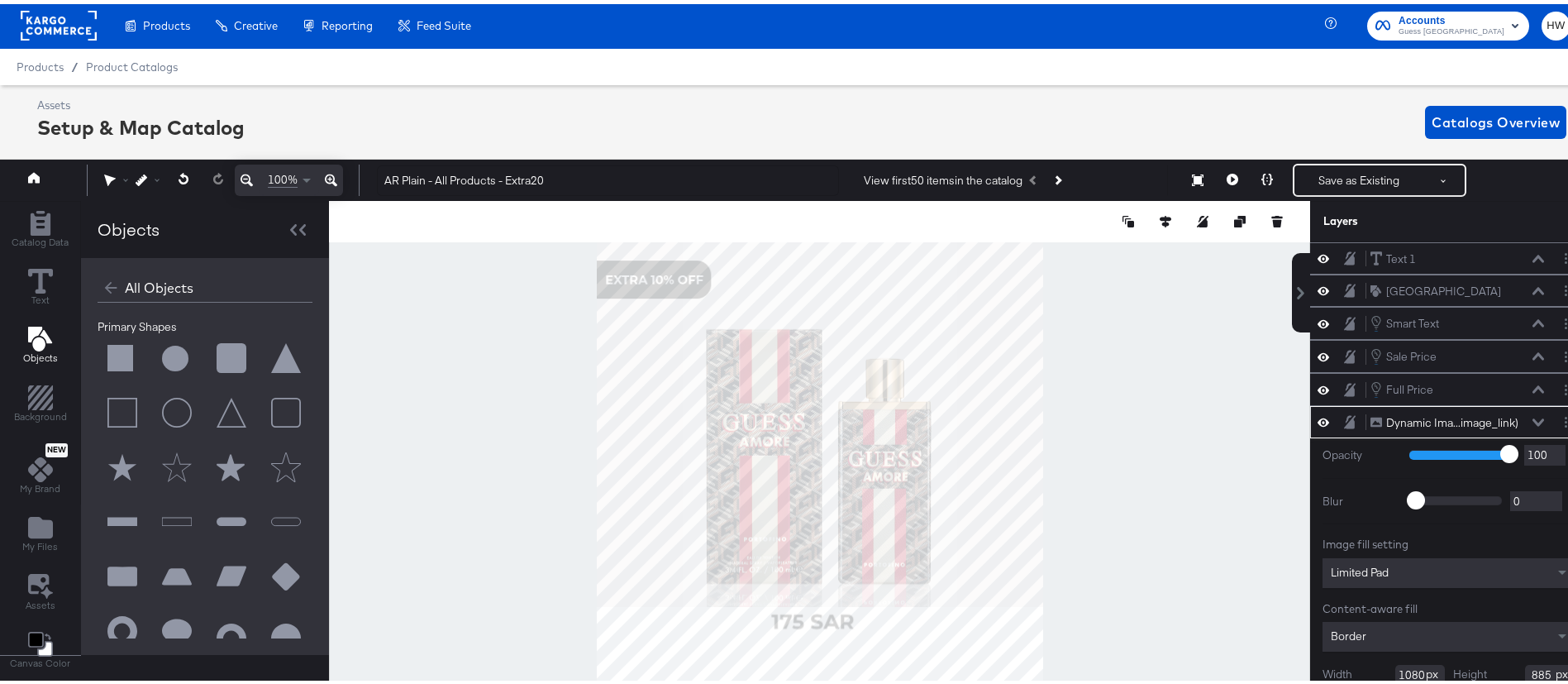 scroll, scrollTop: 21, scrollLeft: 0, axis: vertical 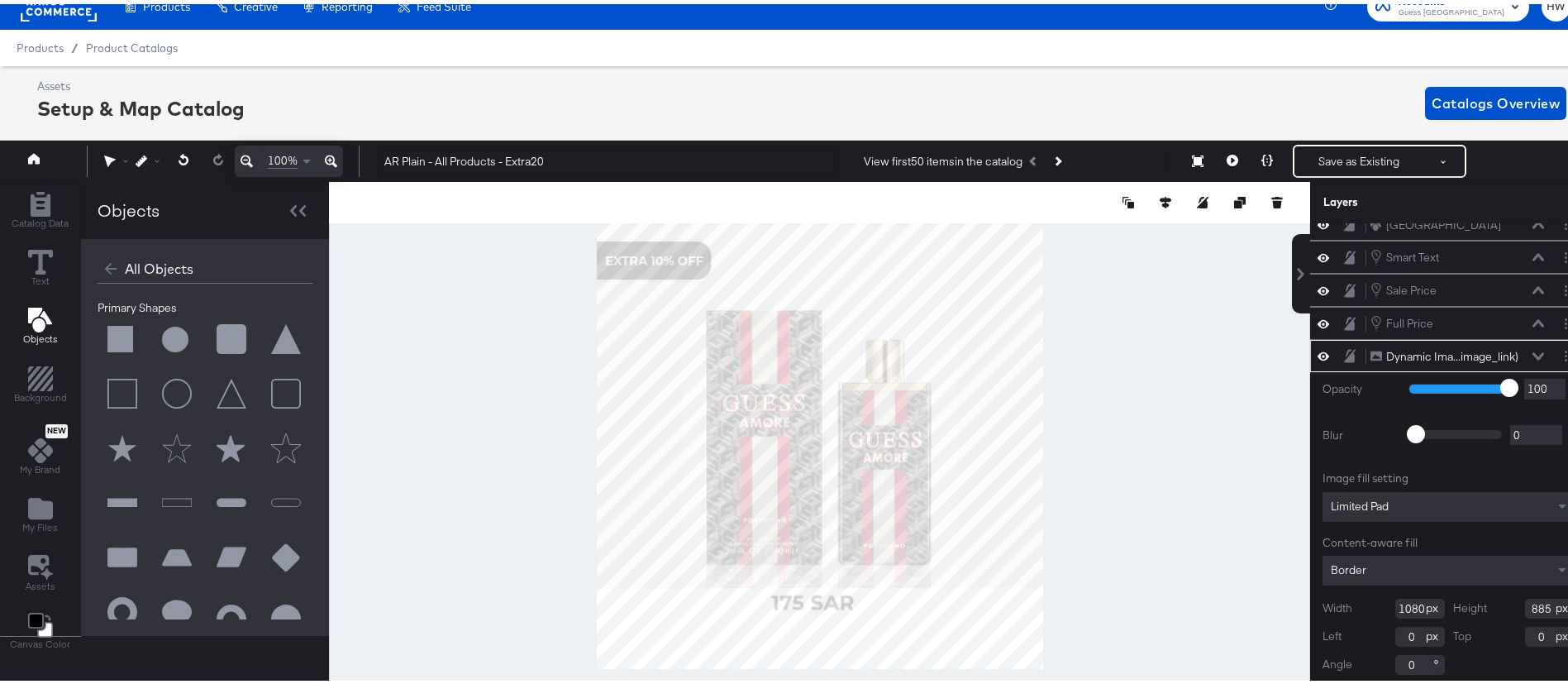 click at bounding box center (819, 441) 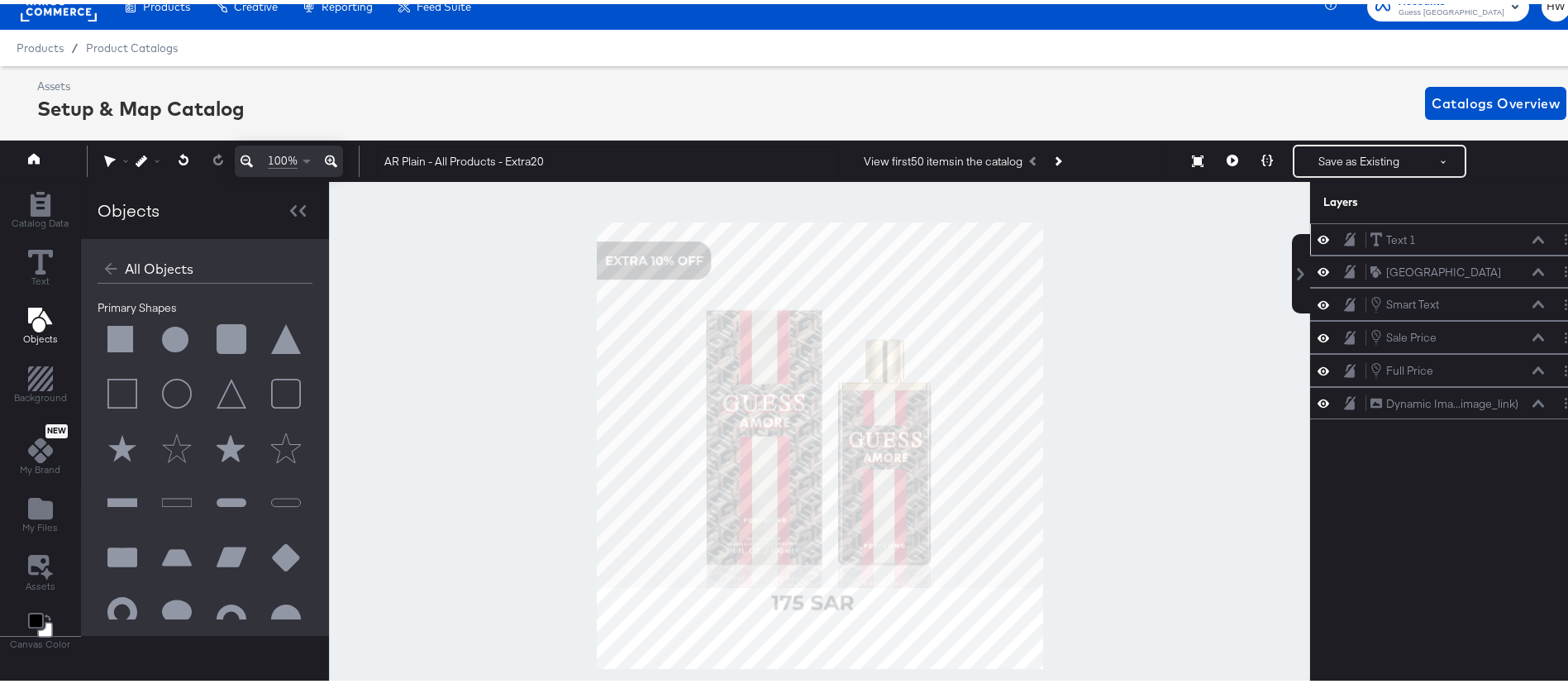 click on "Text 1 Text 1" at bounding box center (1457, 236) 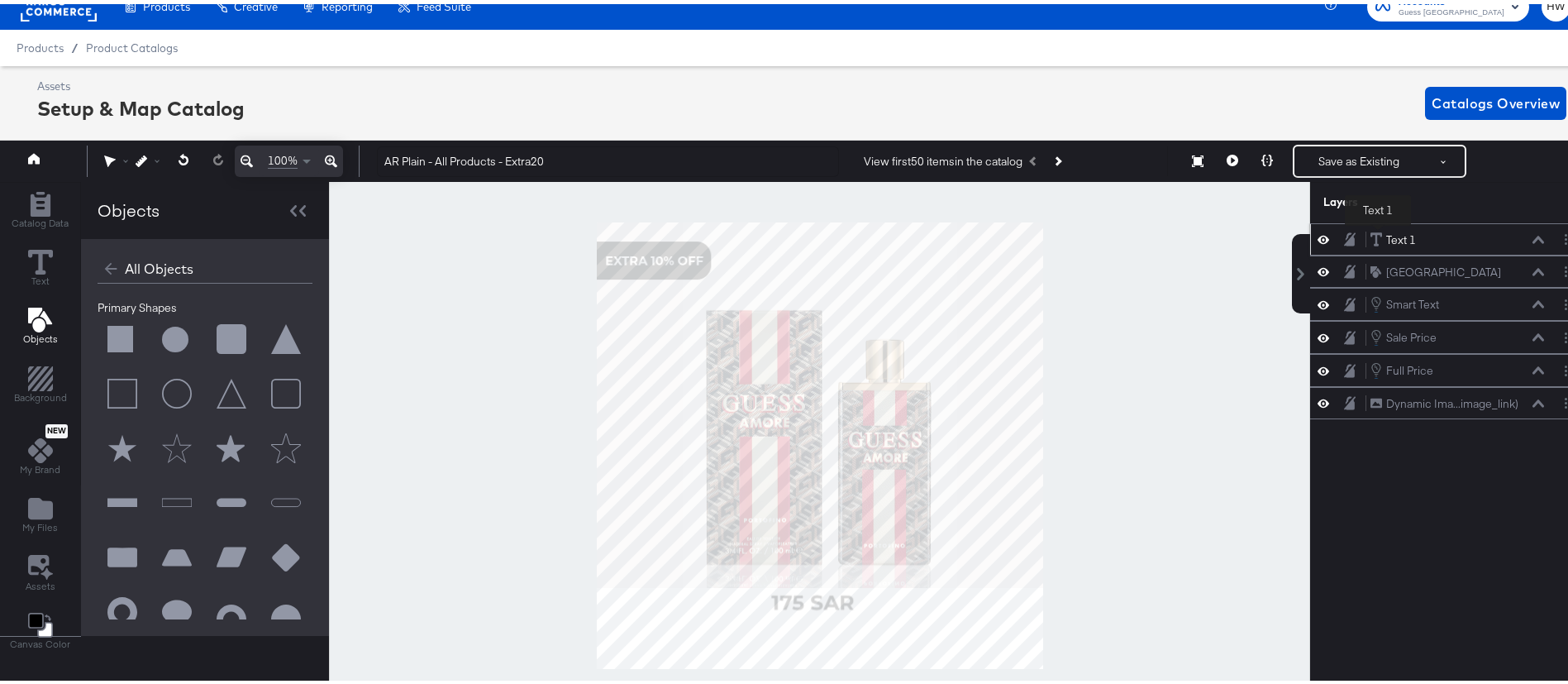 click on "Text 1" at bounding box center (1401, 236) 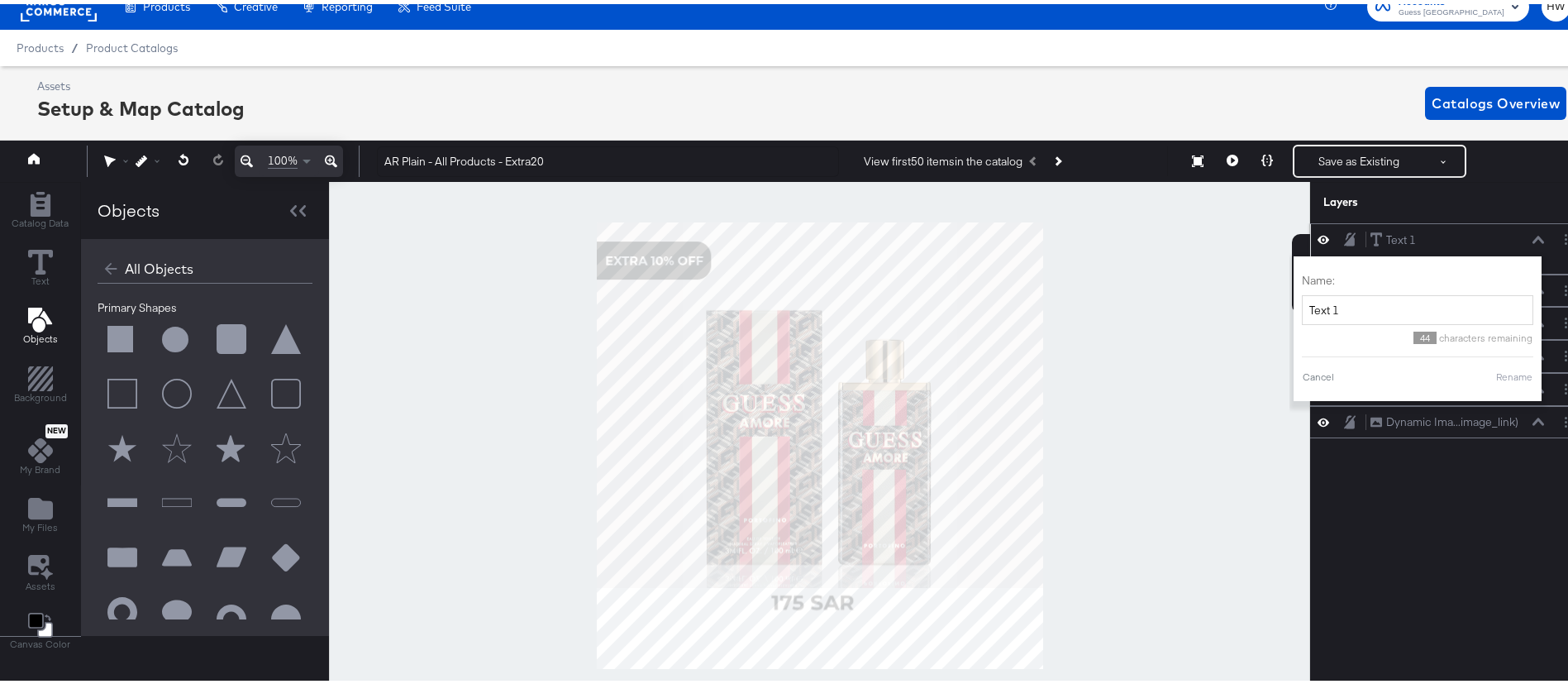 click on "Name: Text 1 44   characters remaining Cancel Rename" at bounding box center [1418, 324] 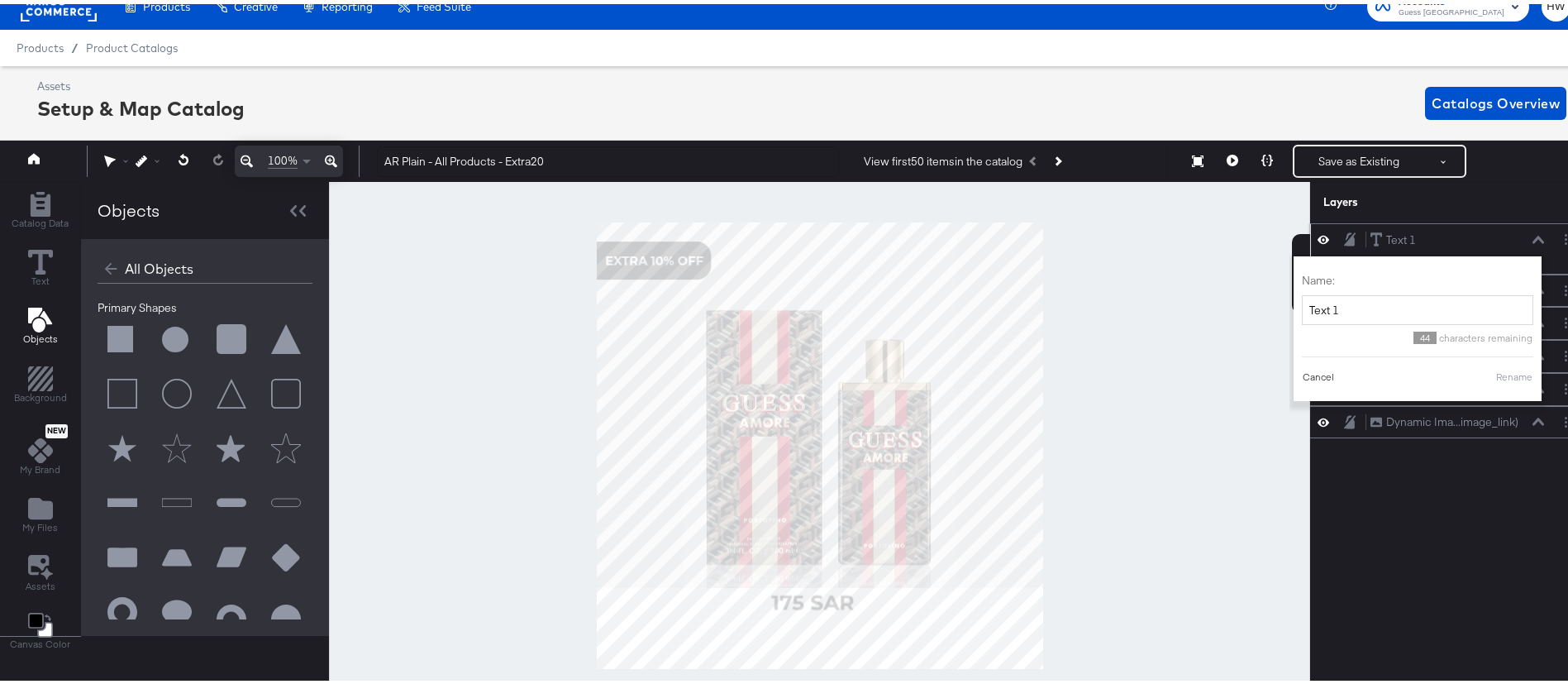 click on "Cancel" at bounding box center [1318, 373] 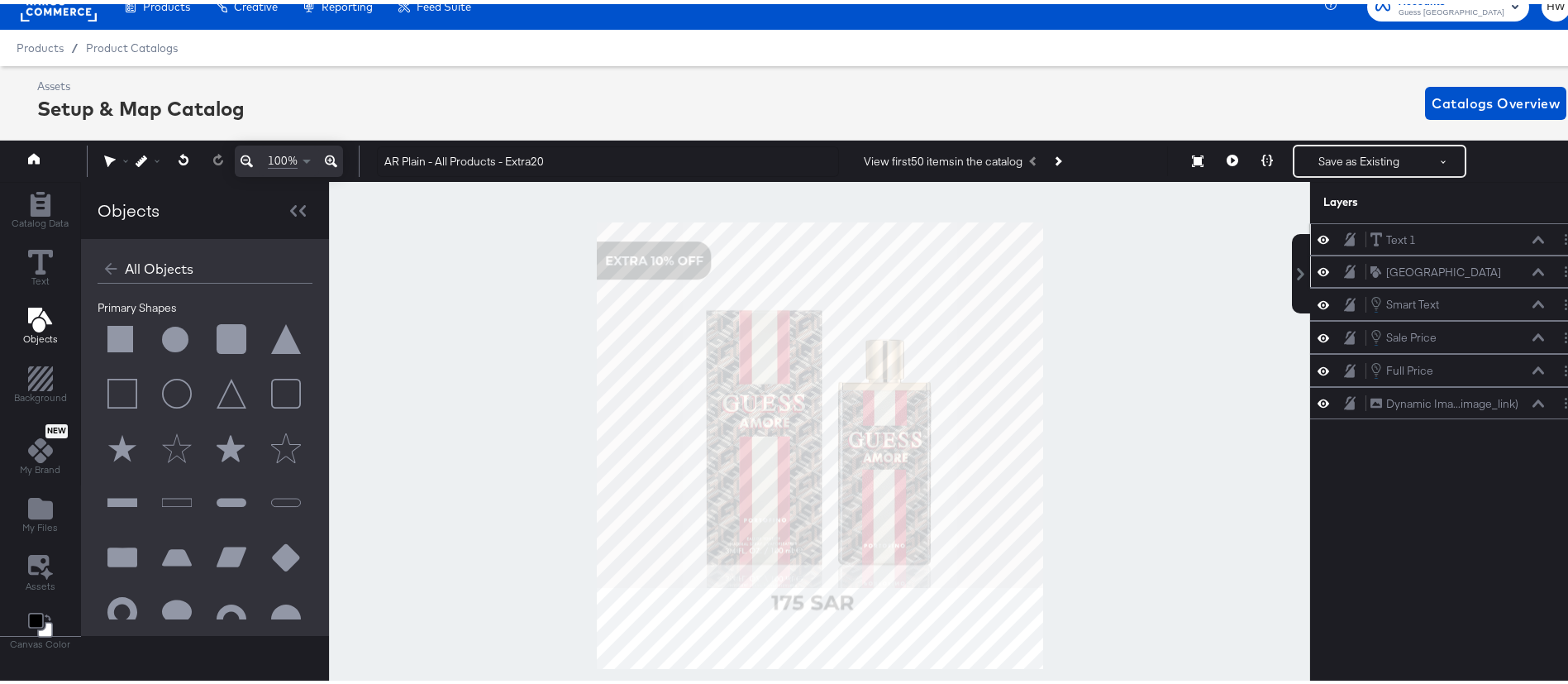 click on "Rounded Square Rounded Square" at bounding box center [1448, 267] 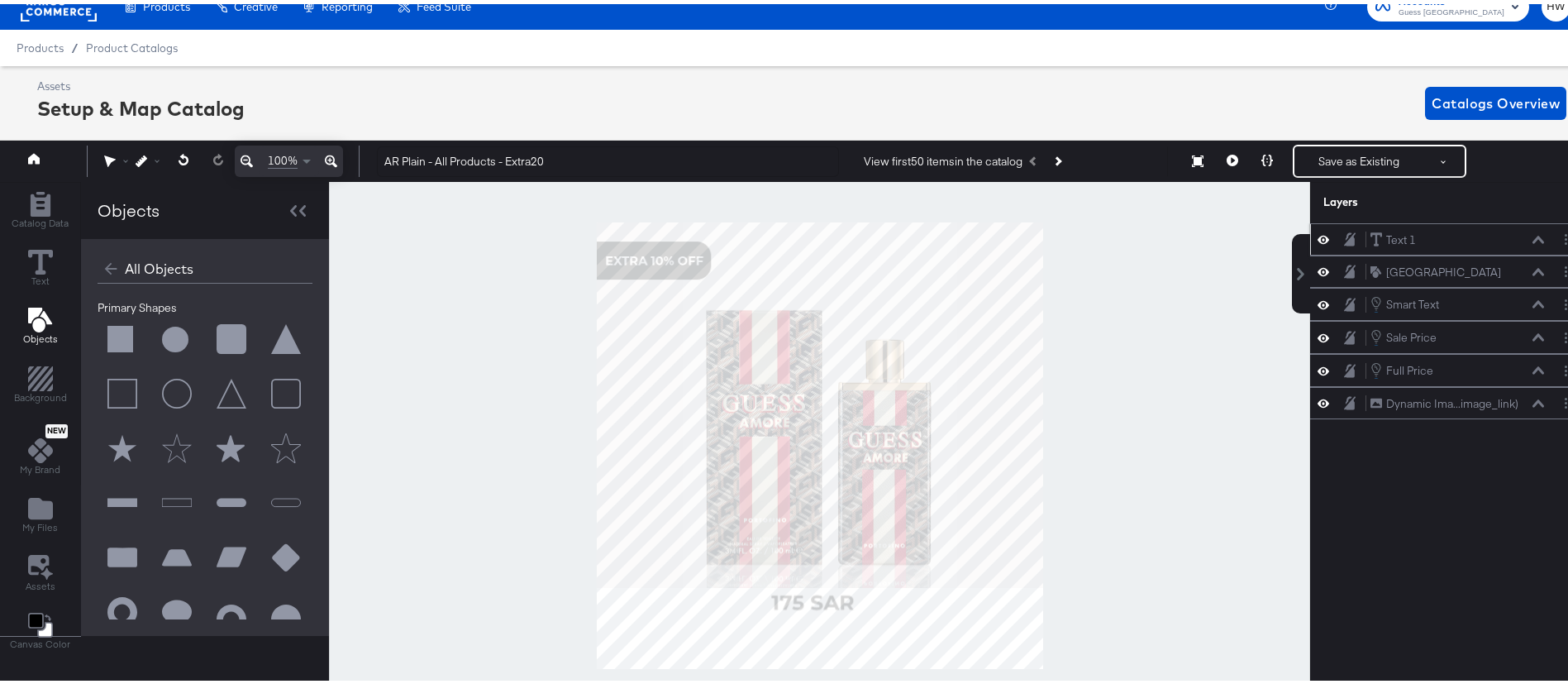 click 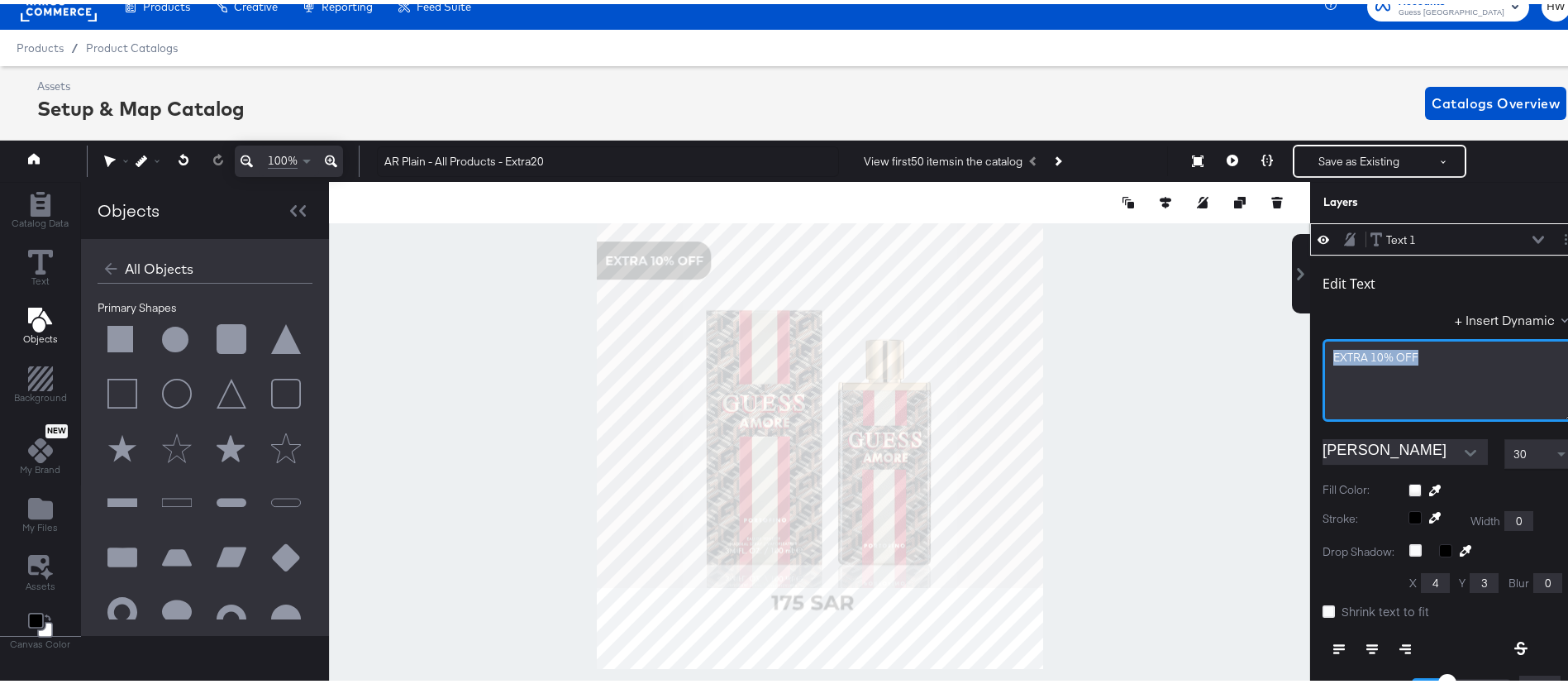 drag, startPoint x: 1408, startPoint y: 342, endPoint x: 1262, endPoint y: 338, distance: 146.0548 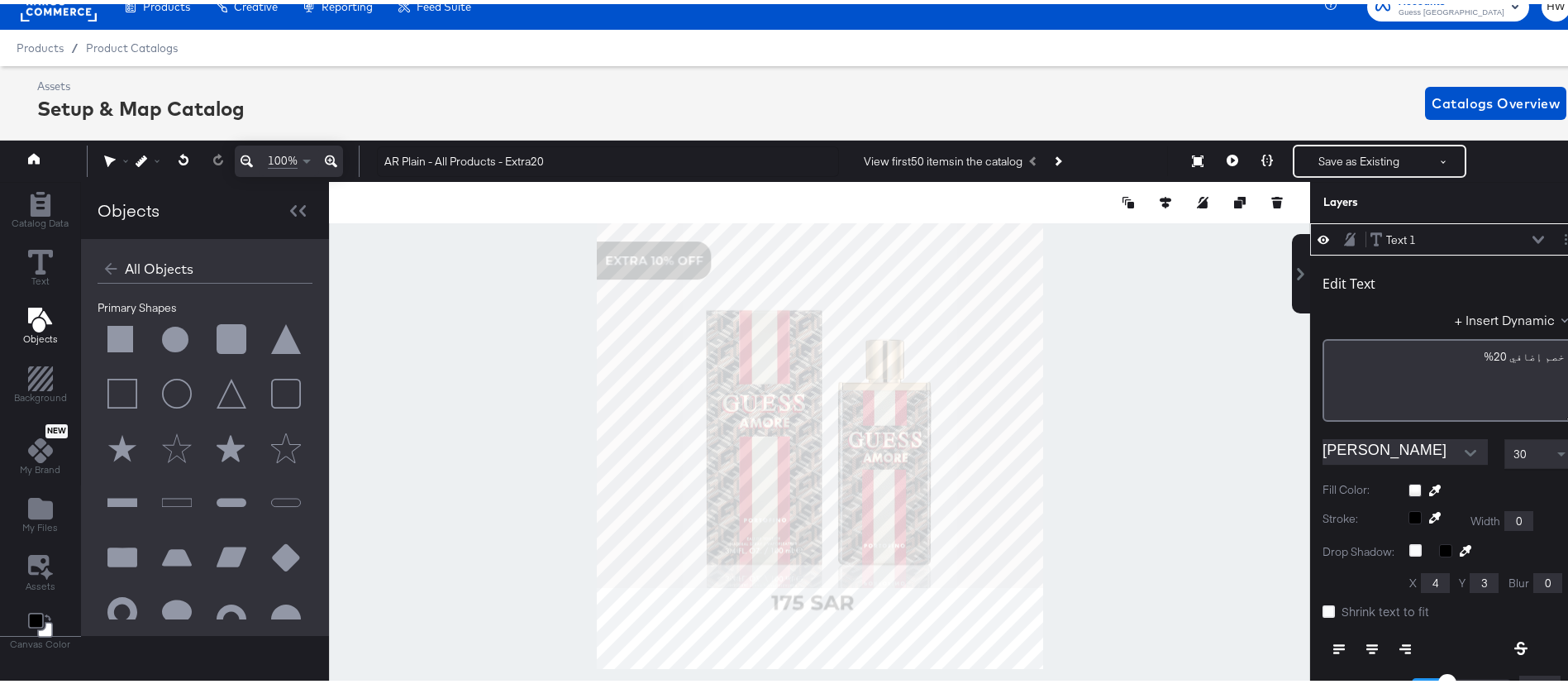 click on "Layers" at bounding box center (1408, 198) 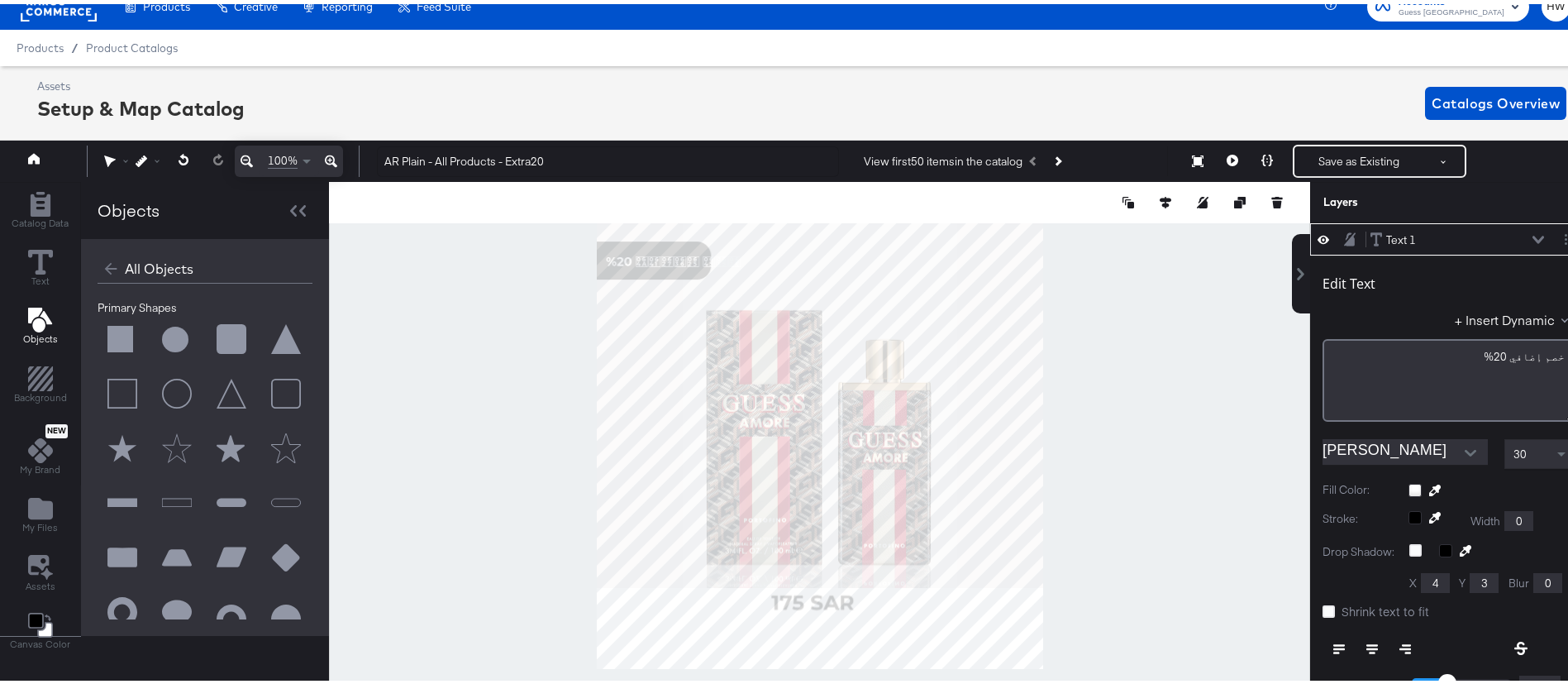 click at bounding box center (1470, 449) 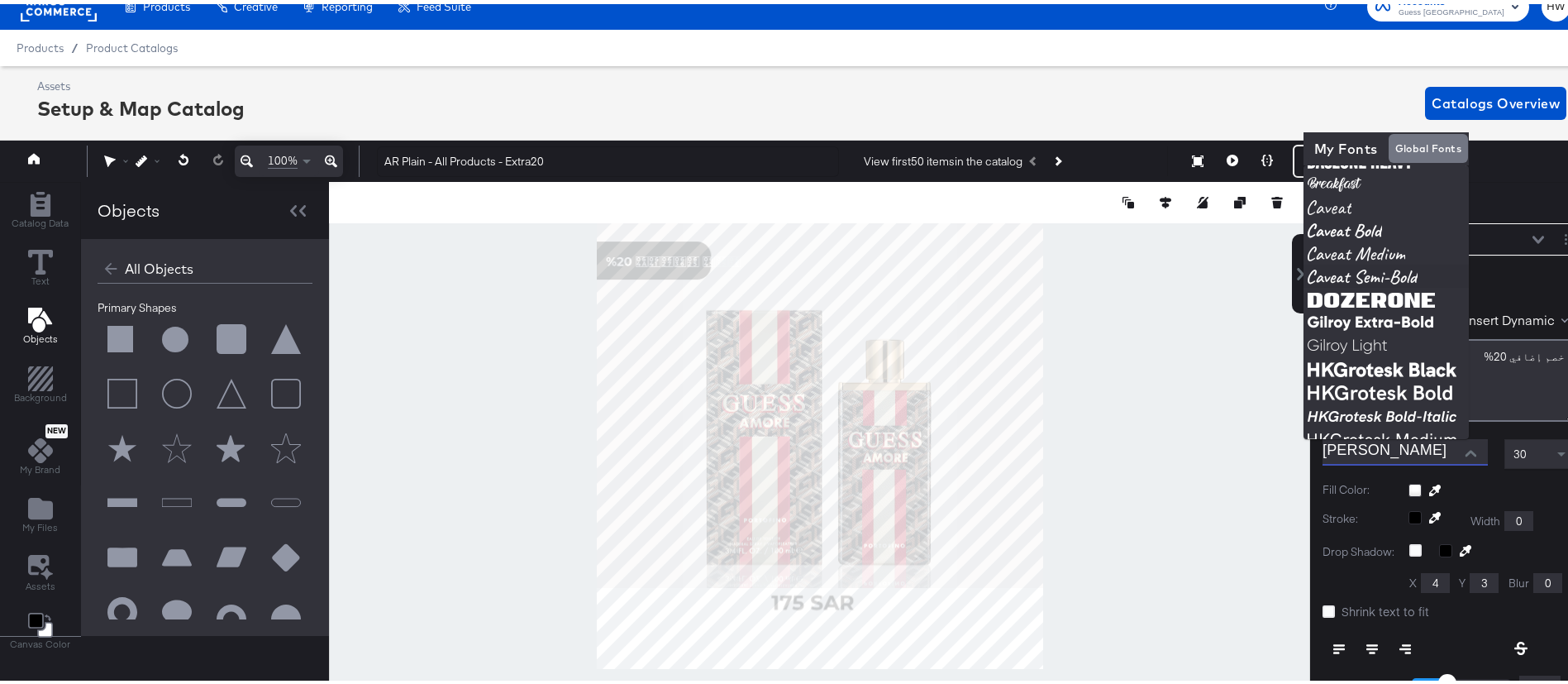 scroll, scrollTop: 0, scrollLeft: 0, axis: both 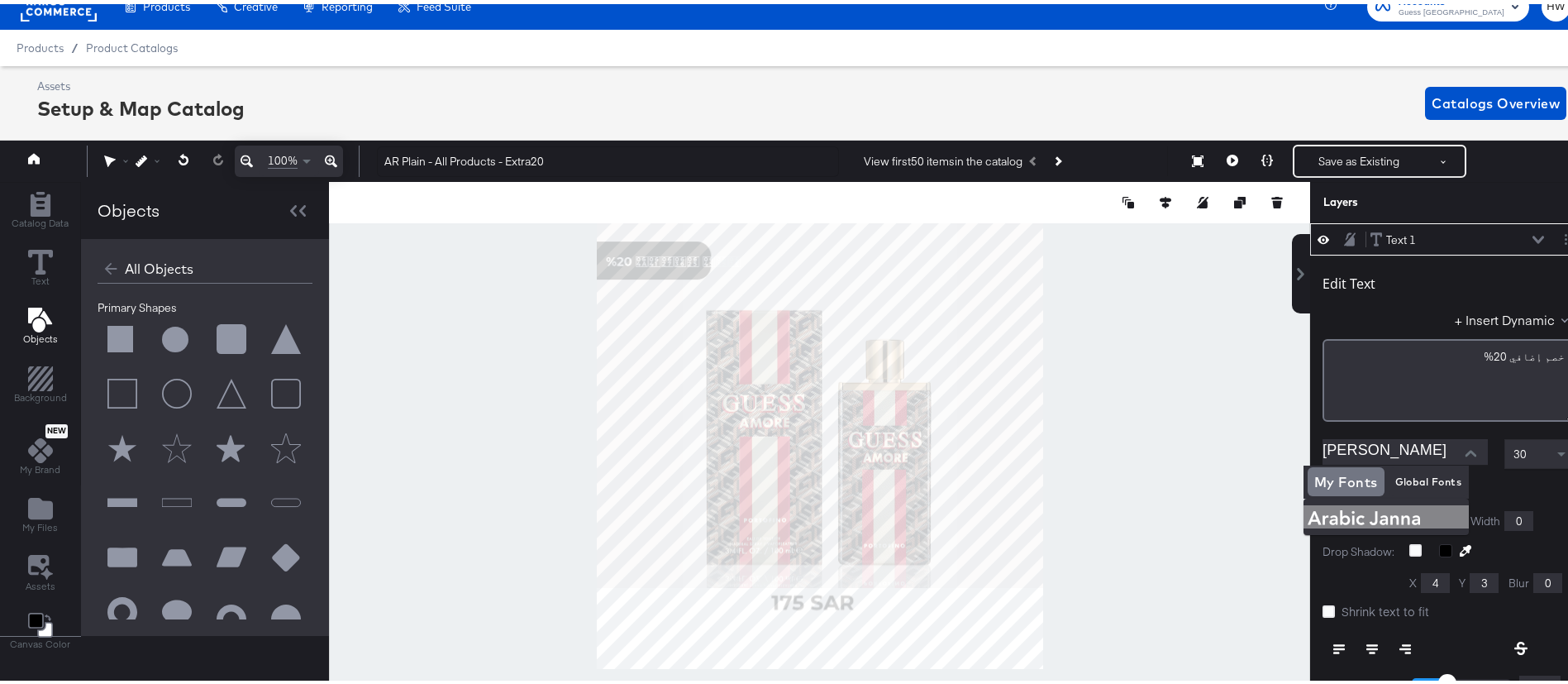 click at bounding box center [1364, 514] 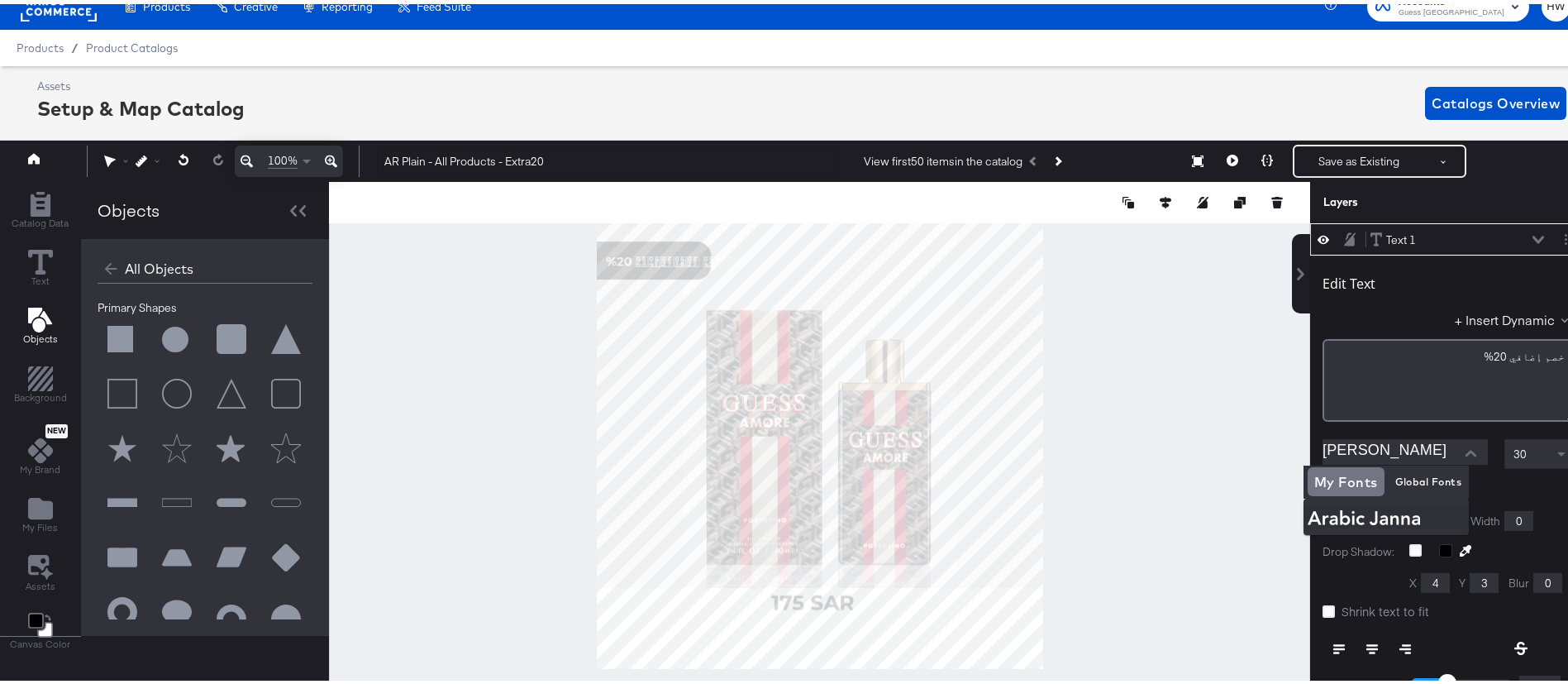 type on "Arabic Janna" 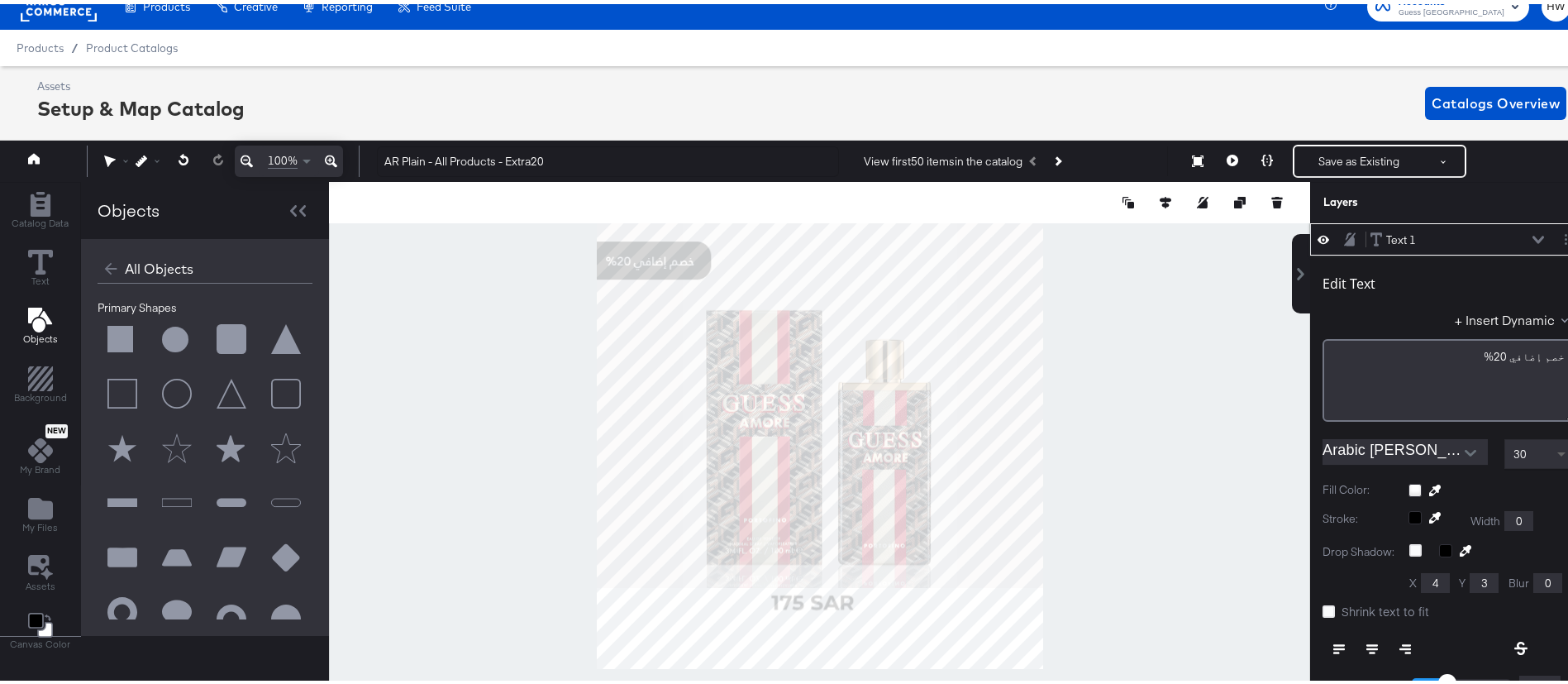 click at bounding box center [1561, 451] 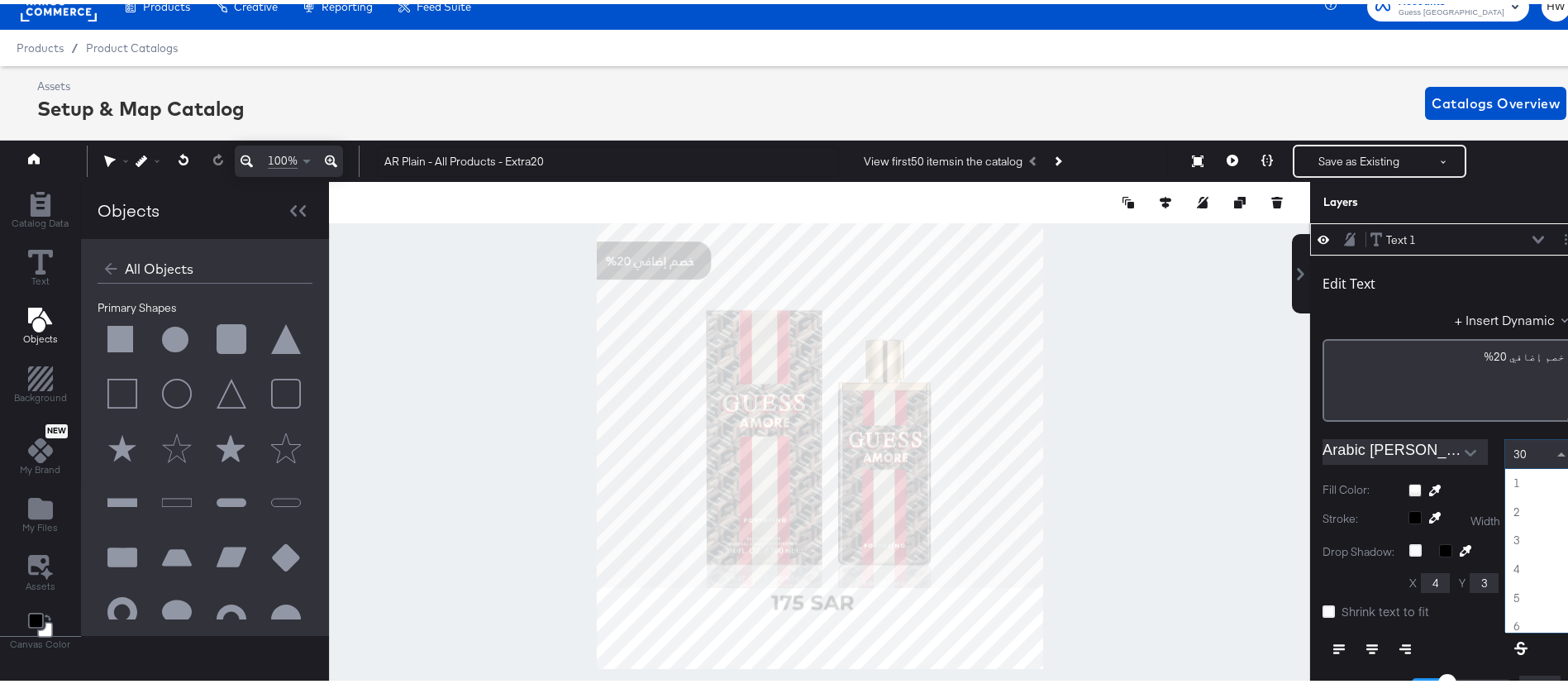 scroll, scrollTop: 829, scrollLeft: 0, axis: vertical 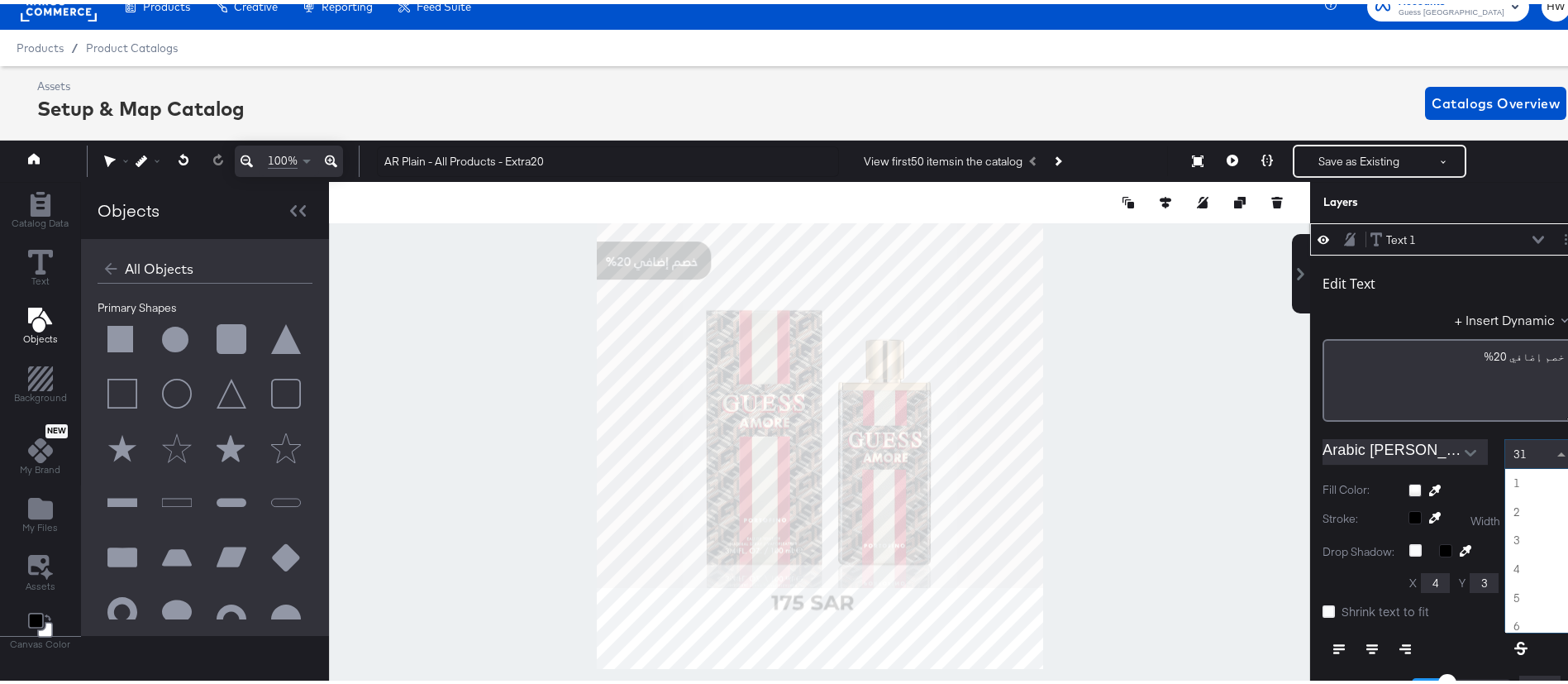 click at bounding box center [1563, 450] 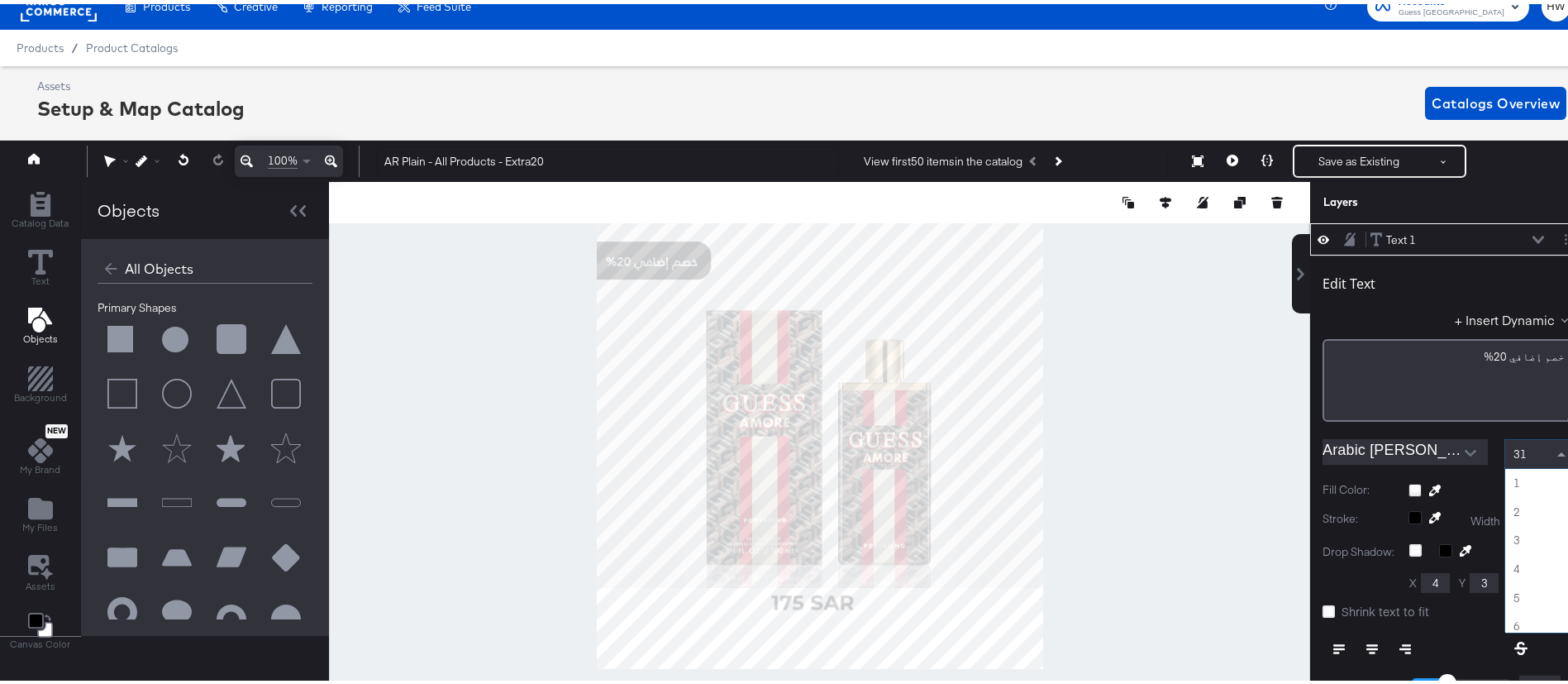scroll, scrollTop: 858, scrollLeft: 0, axis: vertical 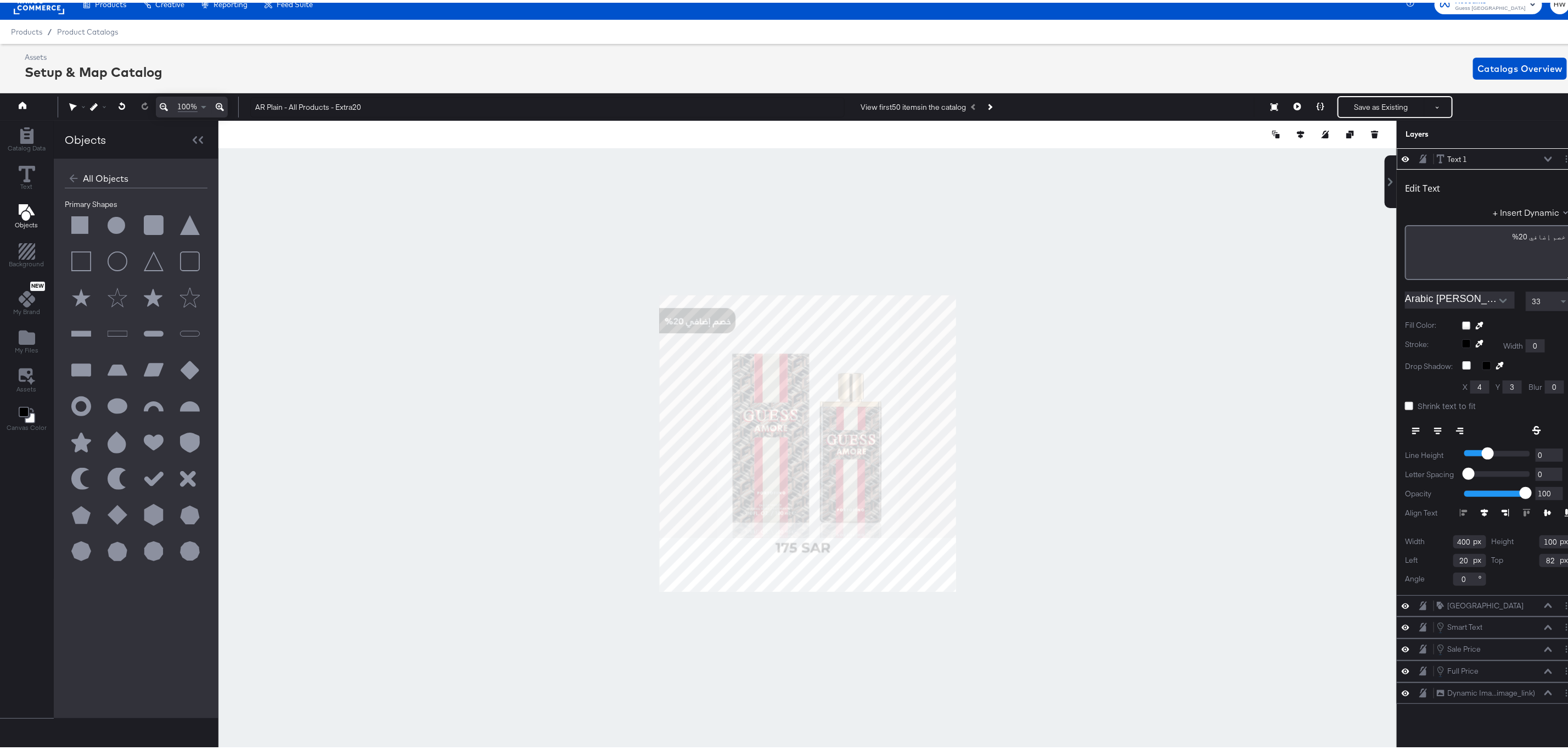 type on "19" 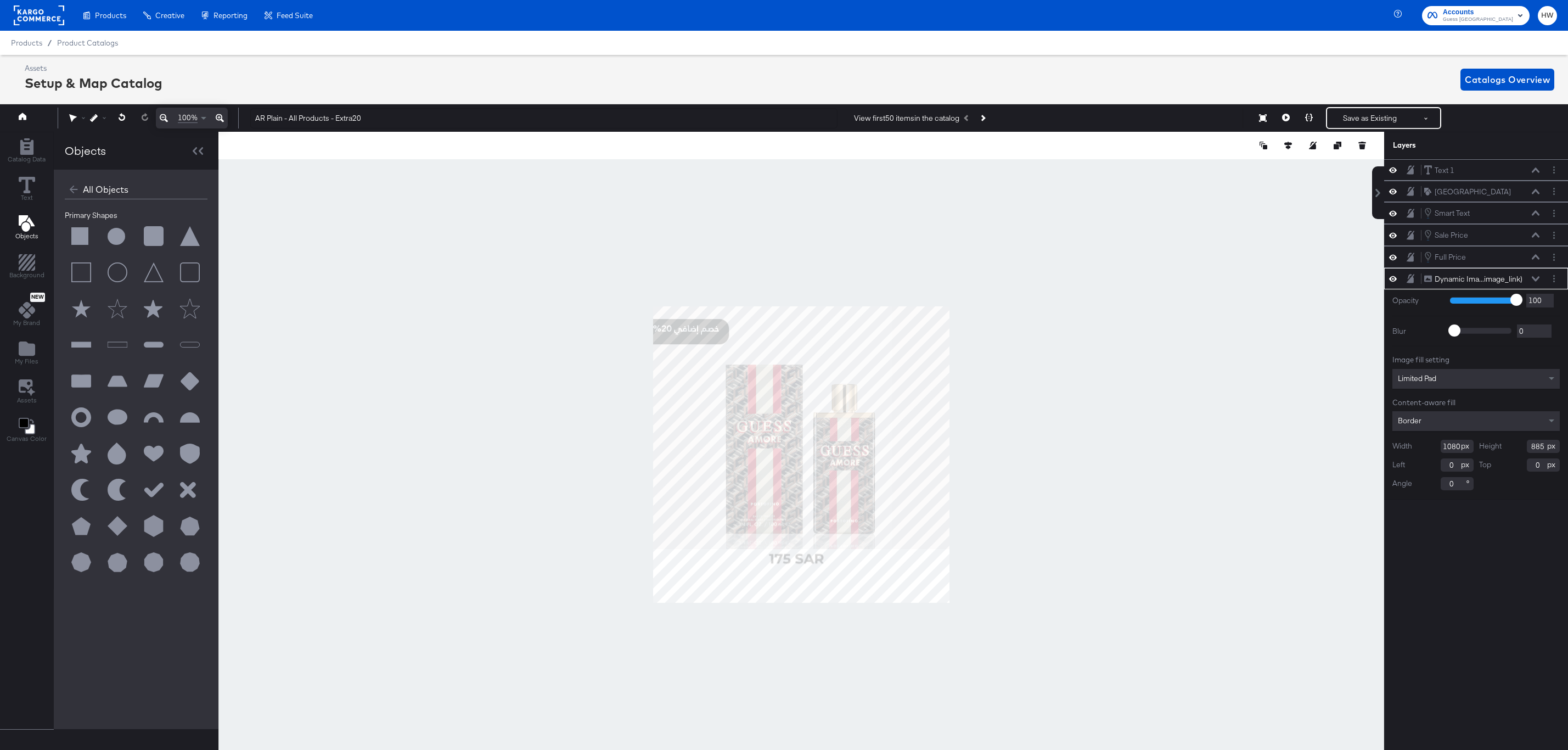 scroll, scrollTop: 14, scrollLeft: 0, axis: vertical 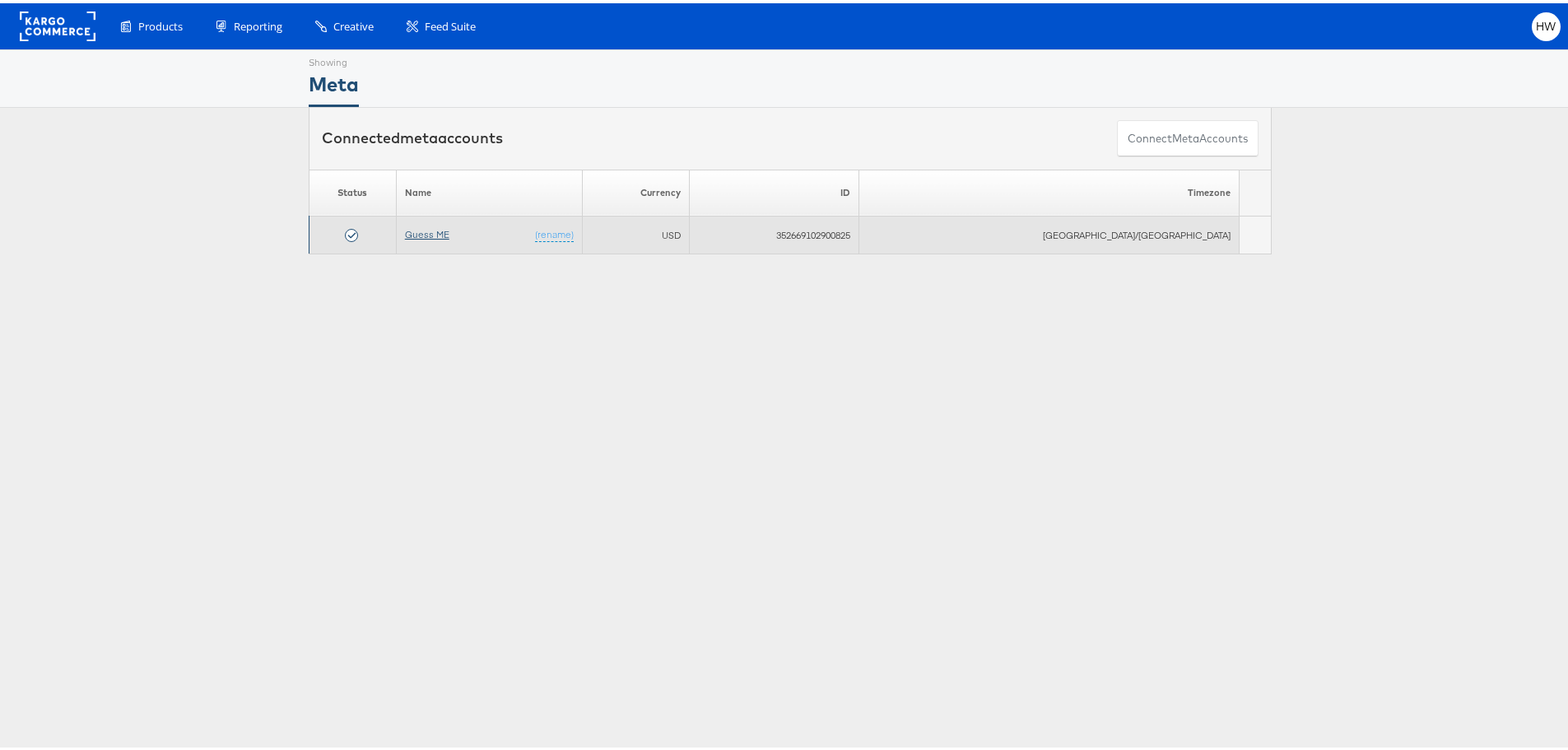 click on "Guess ME" at bounding box center [427, 231] 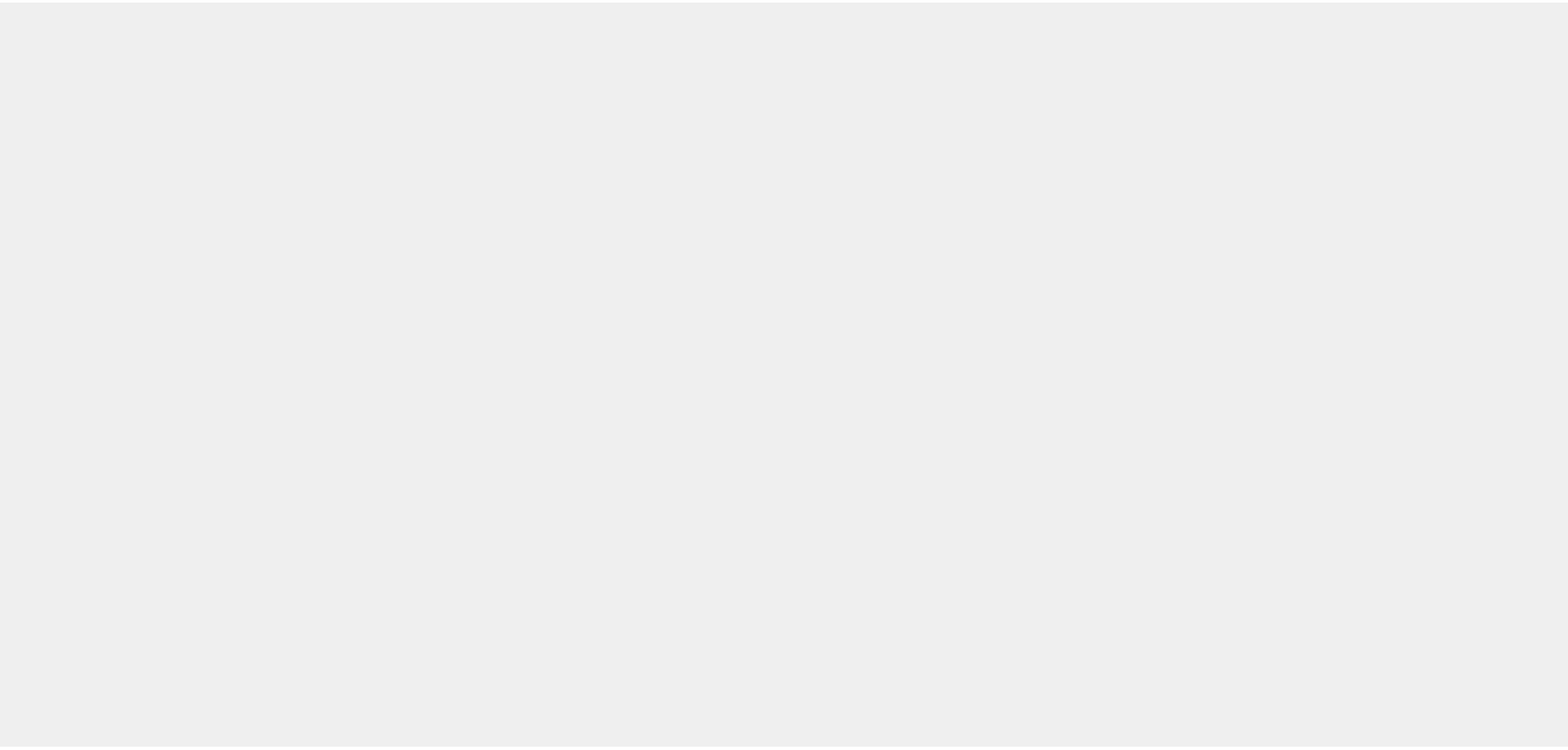 scroll, scrollTop: 0, scrollLeft: 0, axis: both 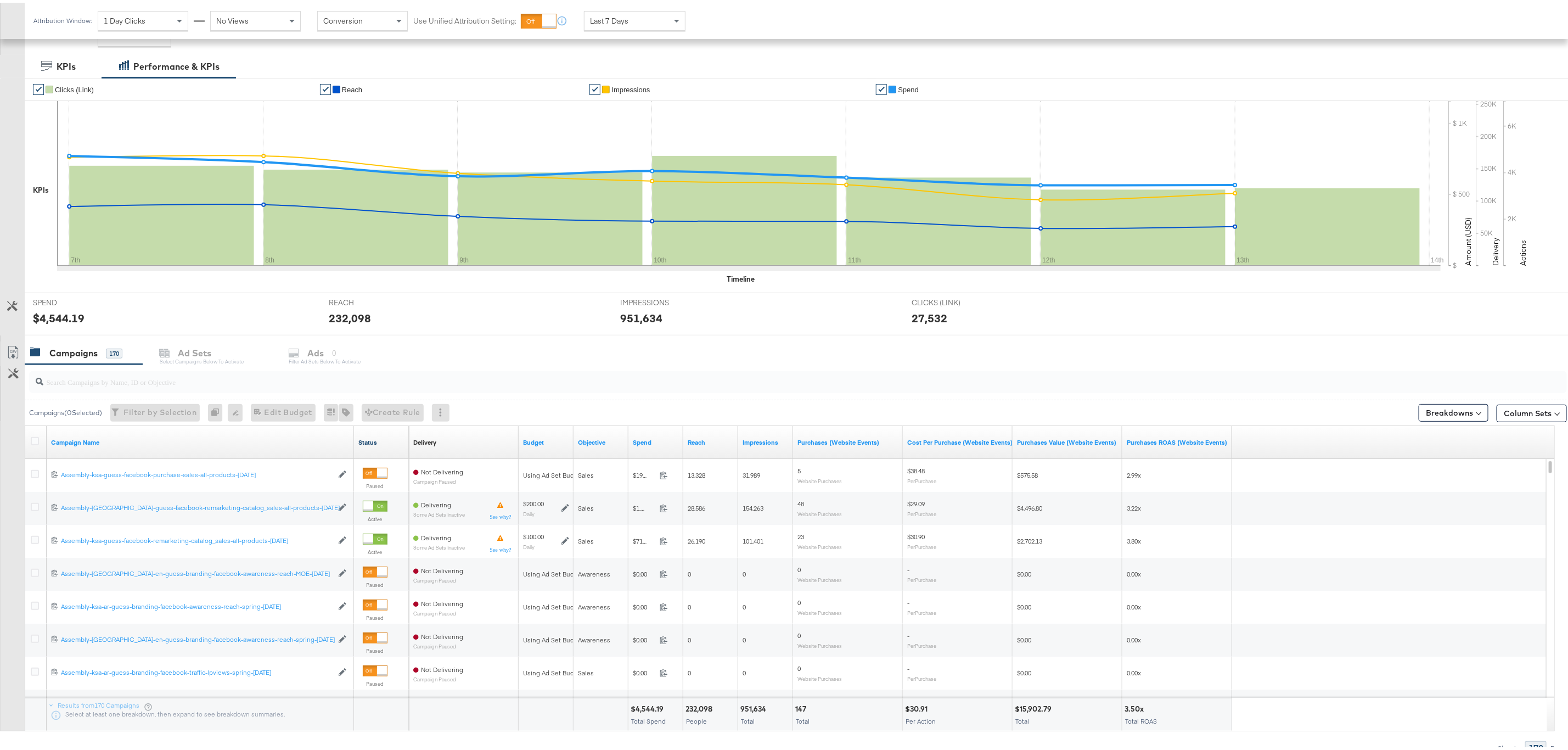 click on "Status" at bounding box center (381, 440) 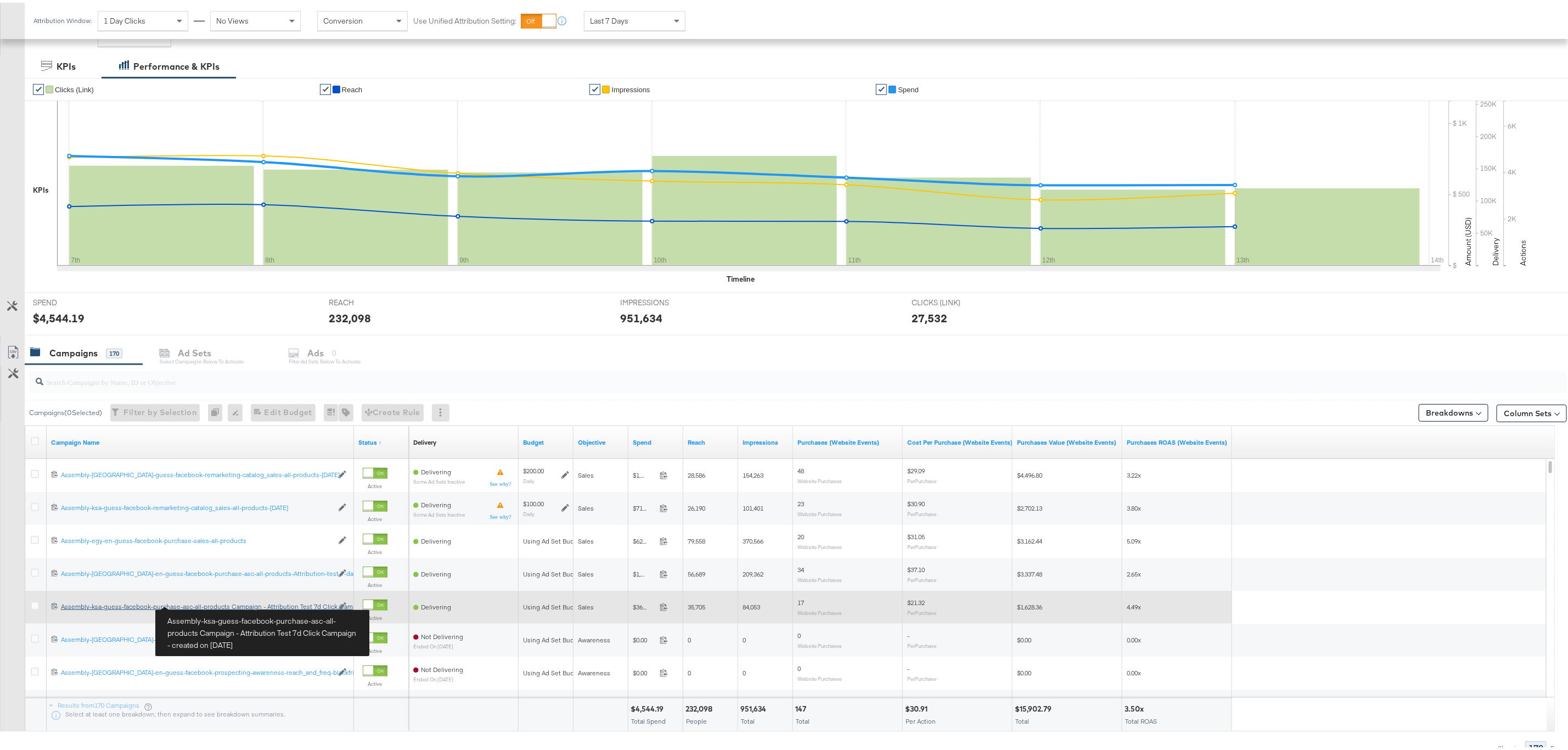 click on "Assembly-ksa-guess-facebook-purchase-asc-all-products Campaign - Attribution Test 7d Click Campaign Assembly-ksa-guess-facebook-purchase-asc-all-products Campaign - Attribution Test 7d Click Campaign" at bounding box center [196, 604] 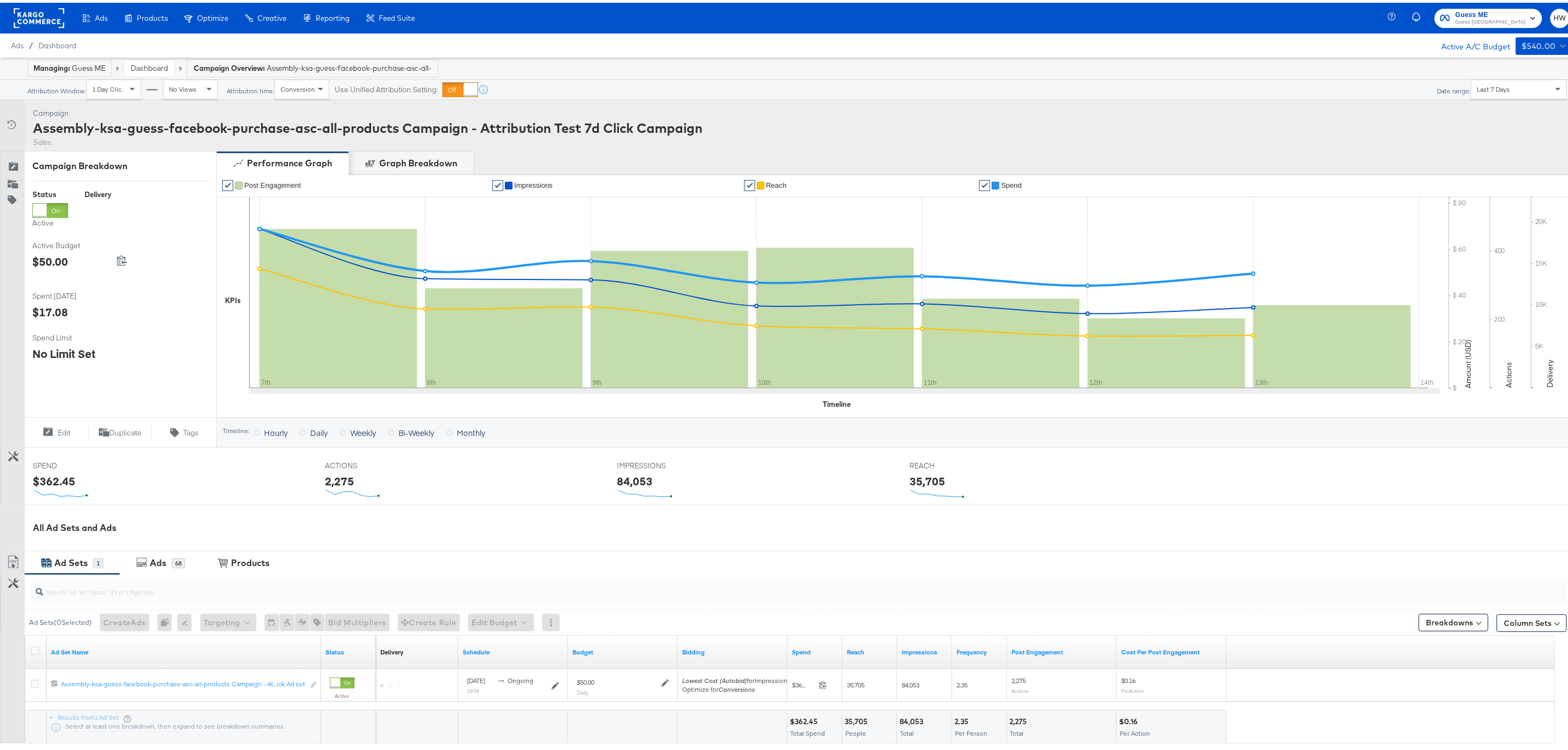scroll, scrollTop: 82, scrollLeft: 0, axis: vertical 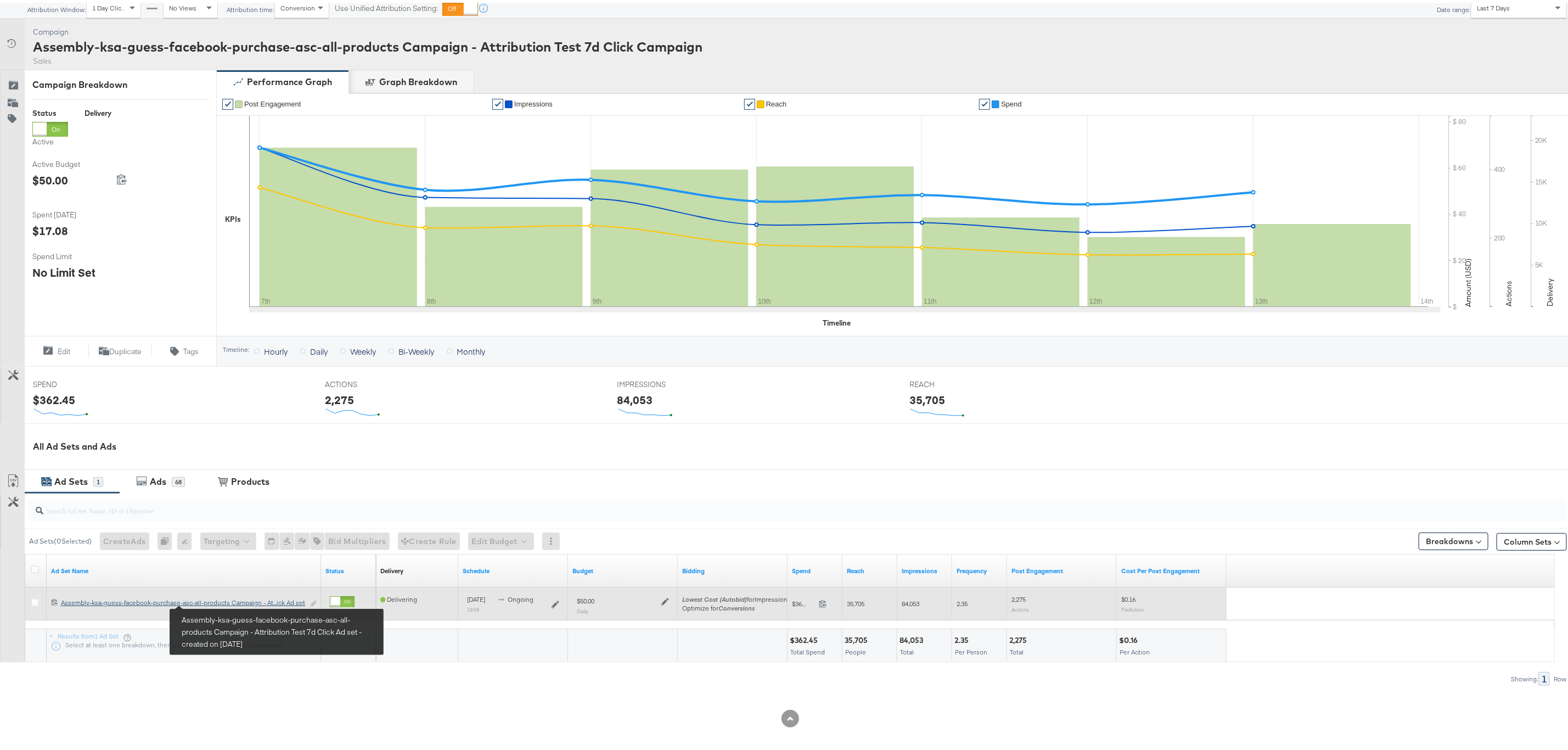click on "Assembly-ksa-guess-facebook-purchase-asc-all-products Campaign - Attribution Test 7d Click Ad set Assembly-ksa-guess-facebook-purchase-asc-all-products Campaign - At...ick Ad set" at bounding box center [182, 600] 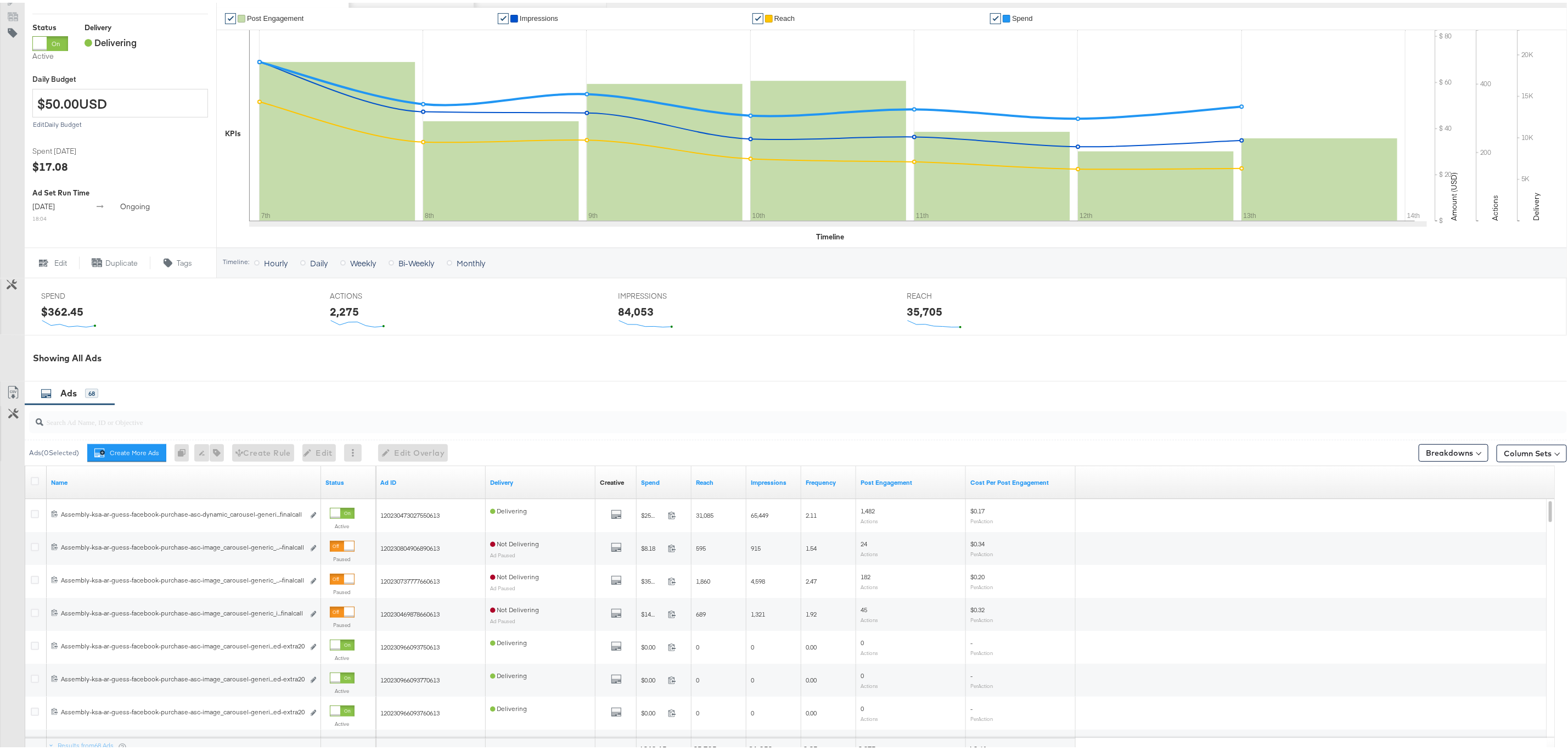 scroll, scrollTop: 250, scrollLeft: 0, axis: vertical 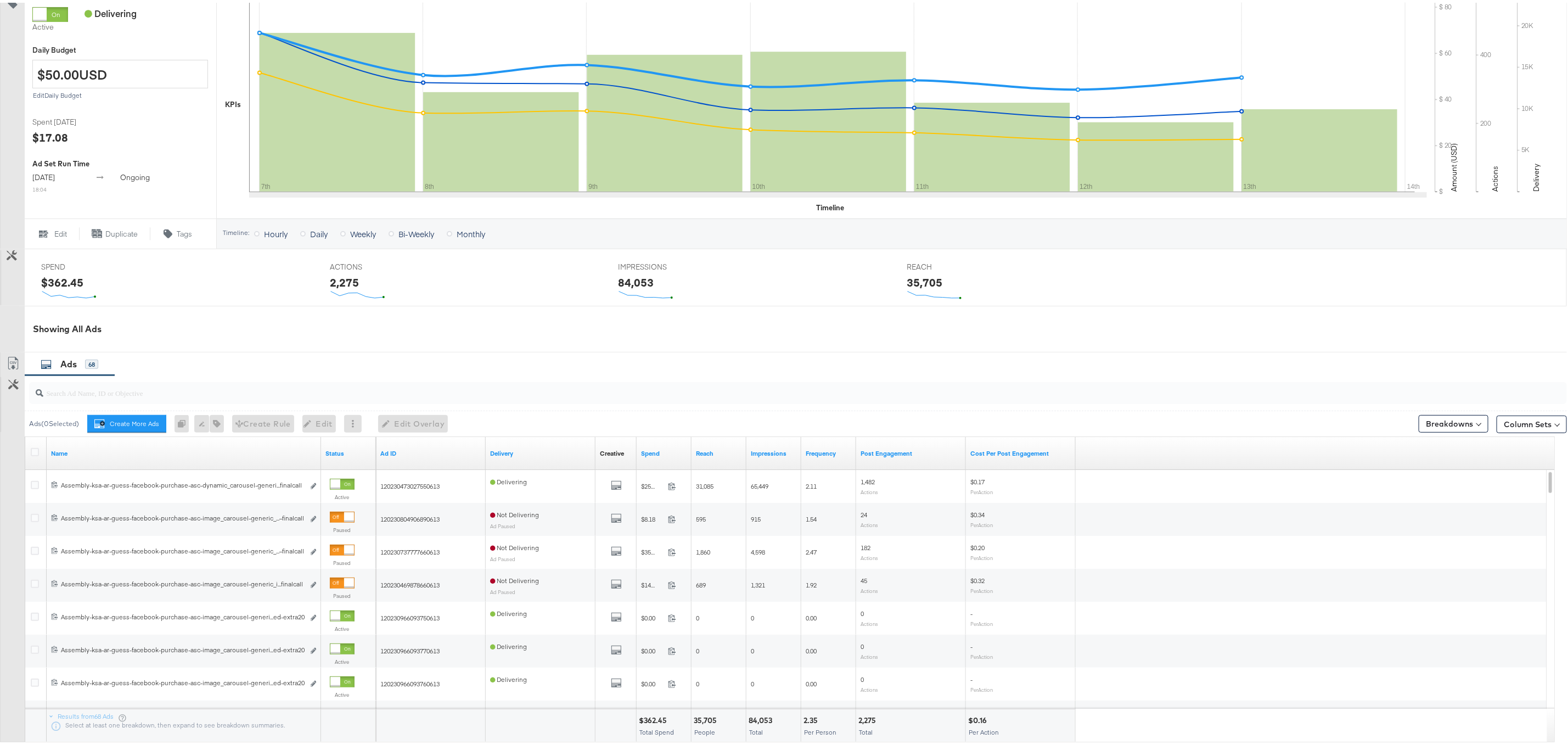 click on "Status" at bounding box center [349, 451] 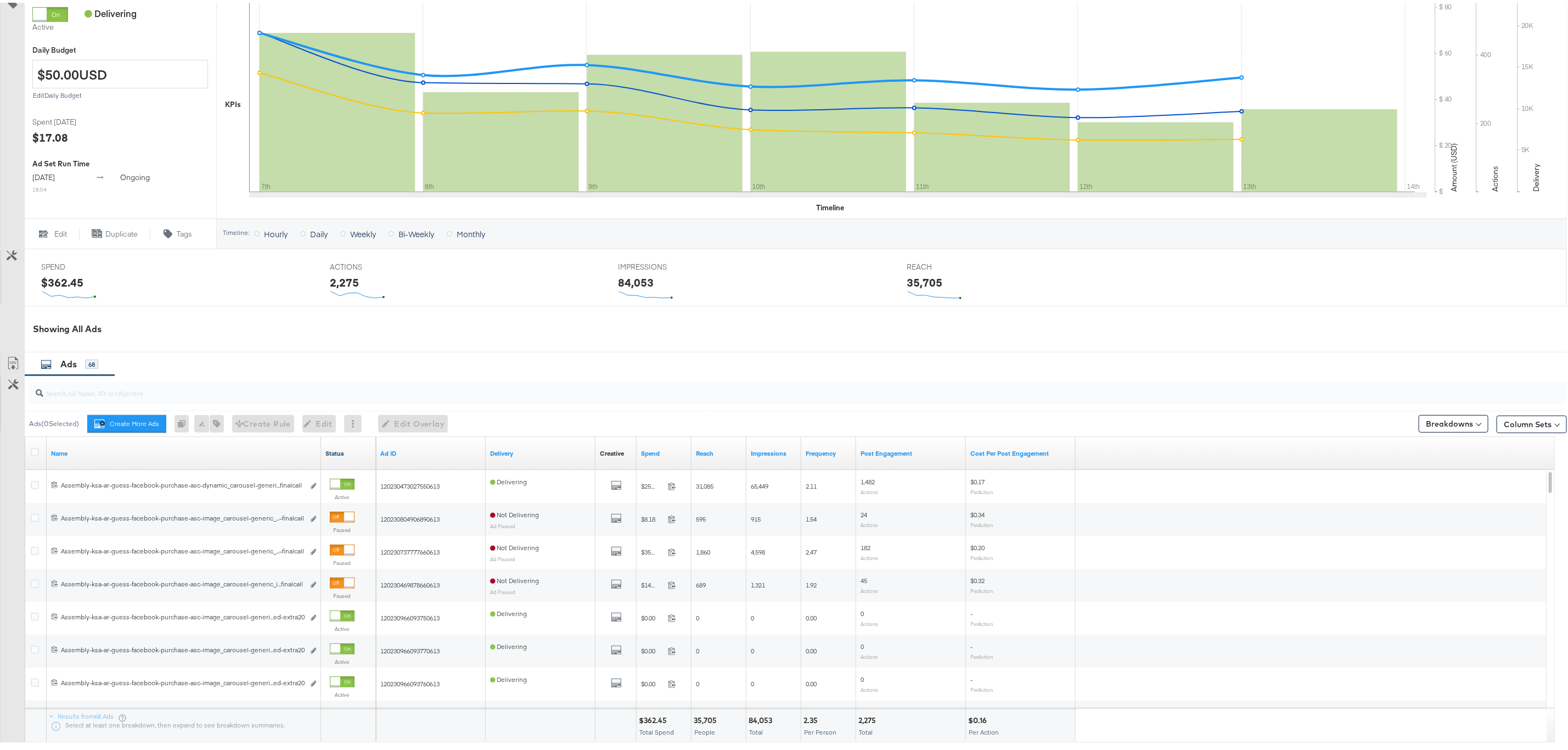 click on "Status" at bounding box center (349, 451) 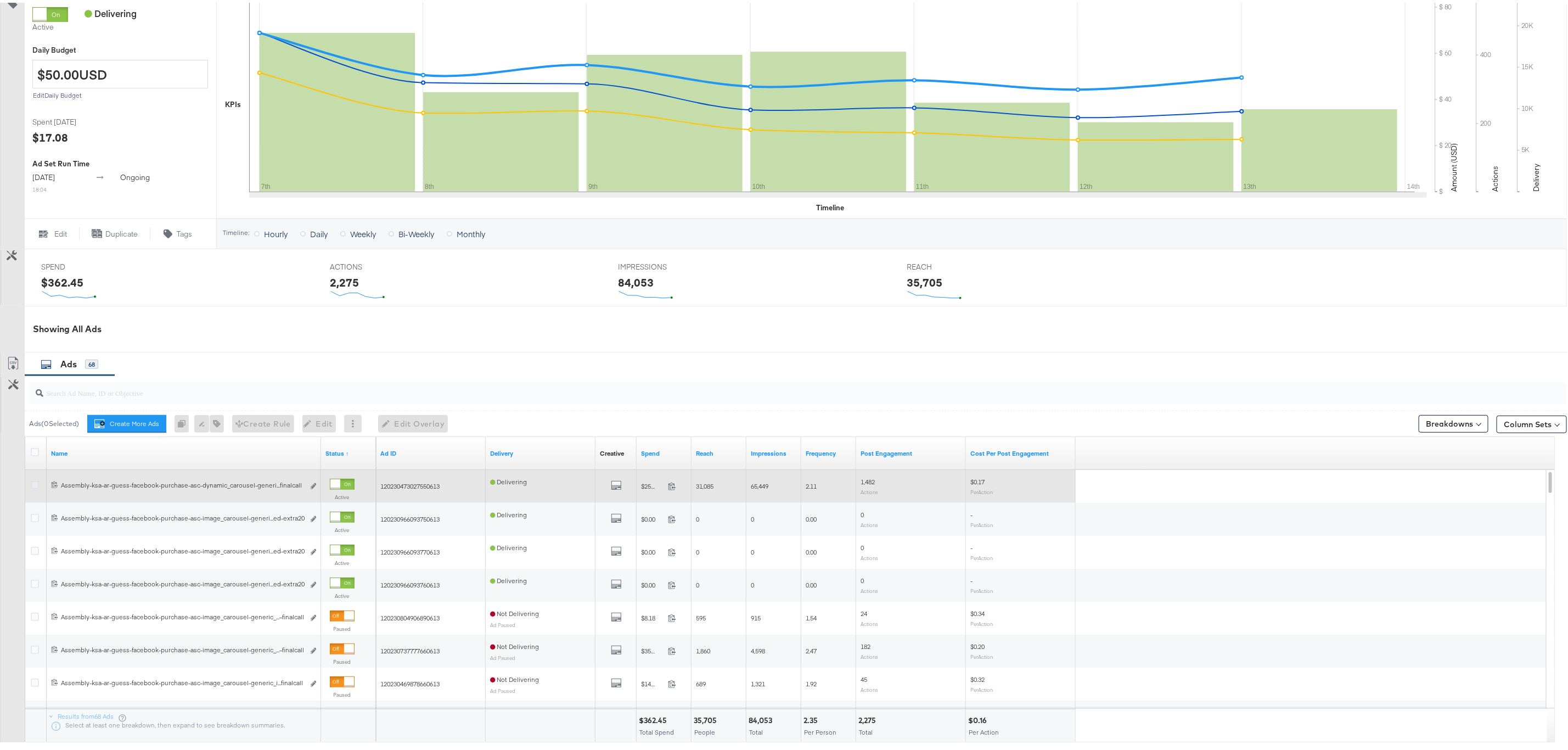 click at bounding box center (35, 482) 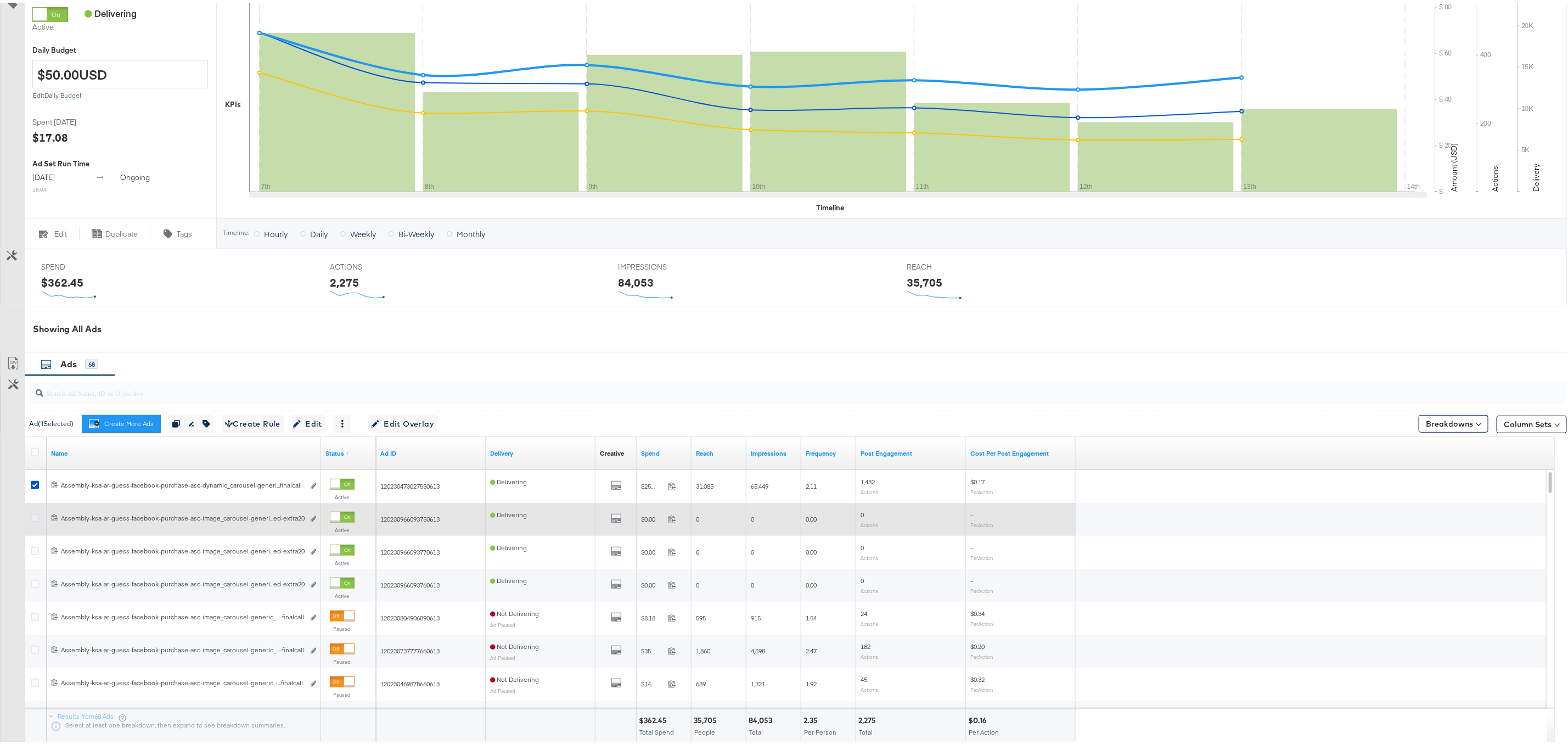 click at bounding box center [35, 515] 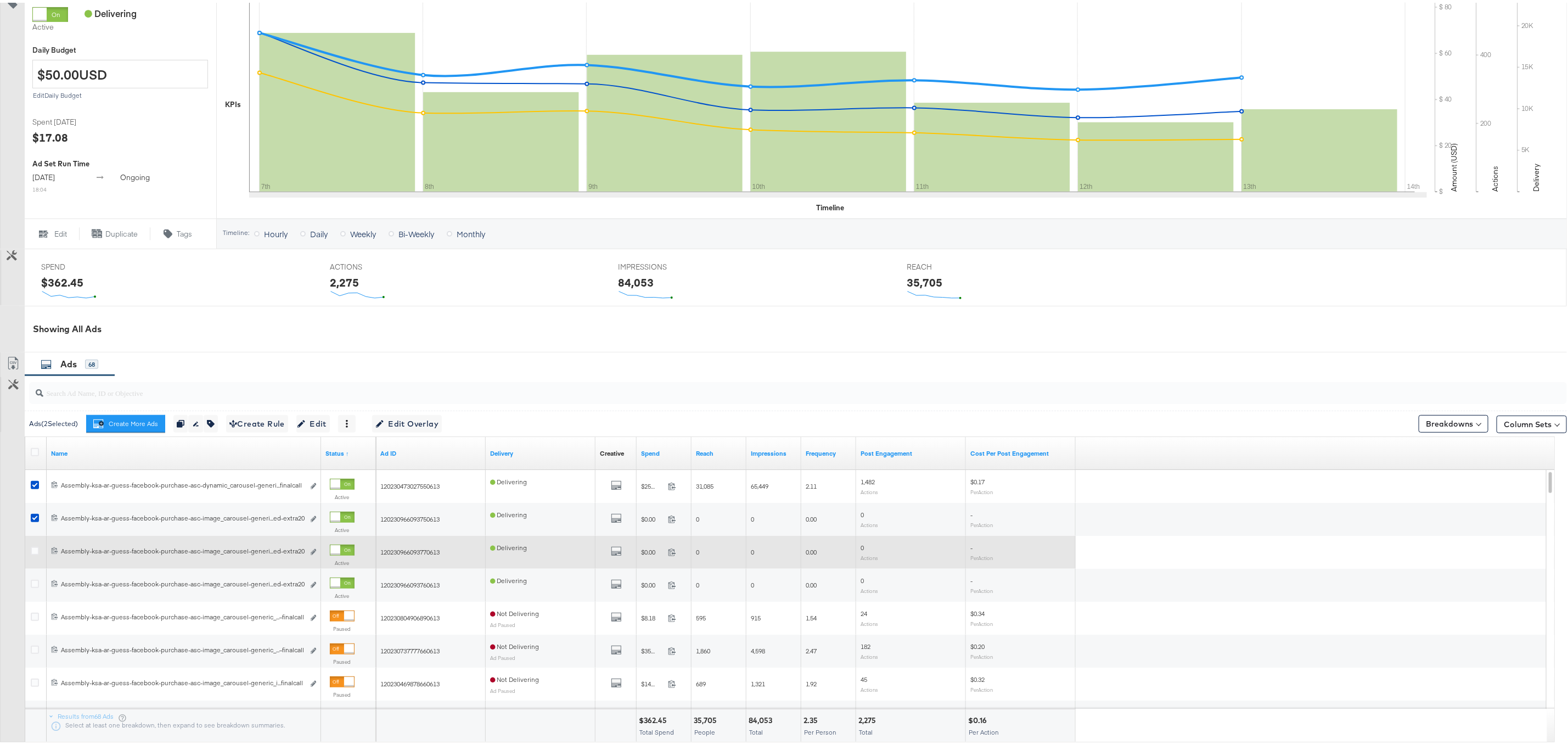 click at bounding box center (36, 550) 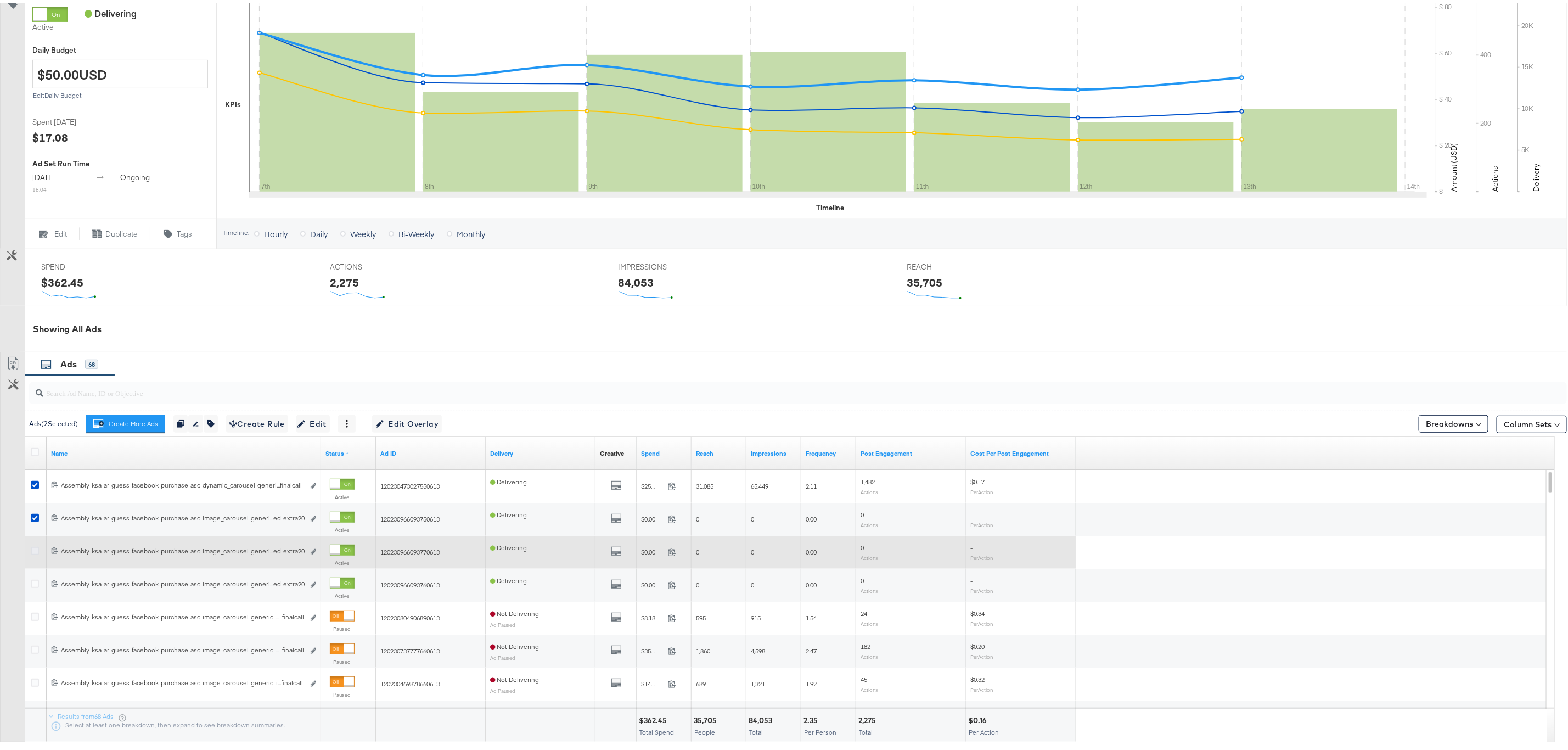 click at bounding box center (35, 548) 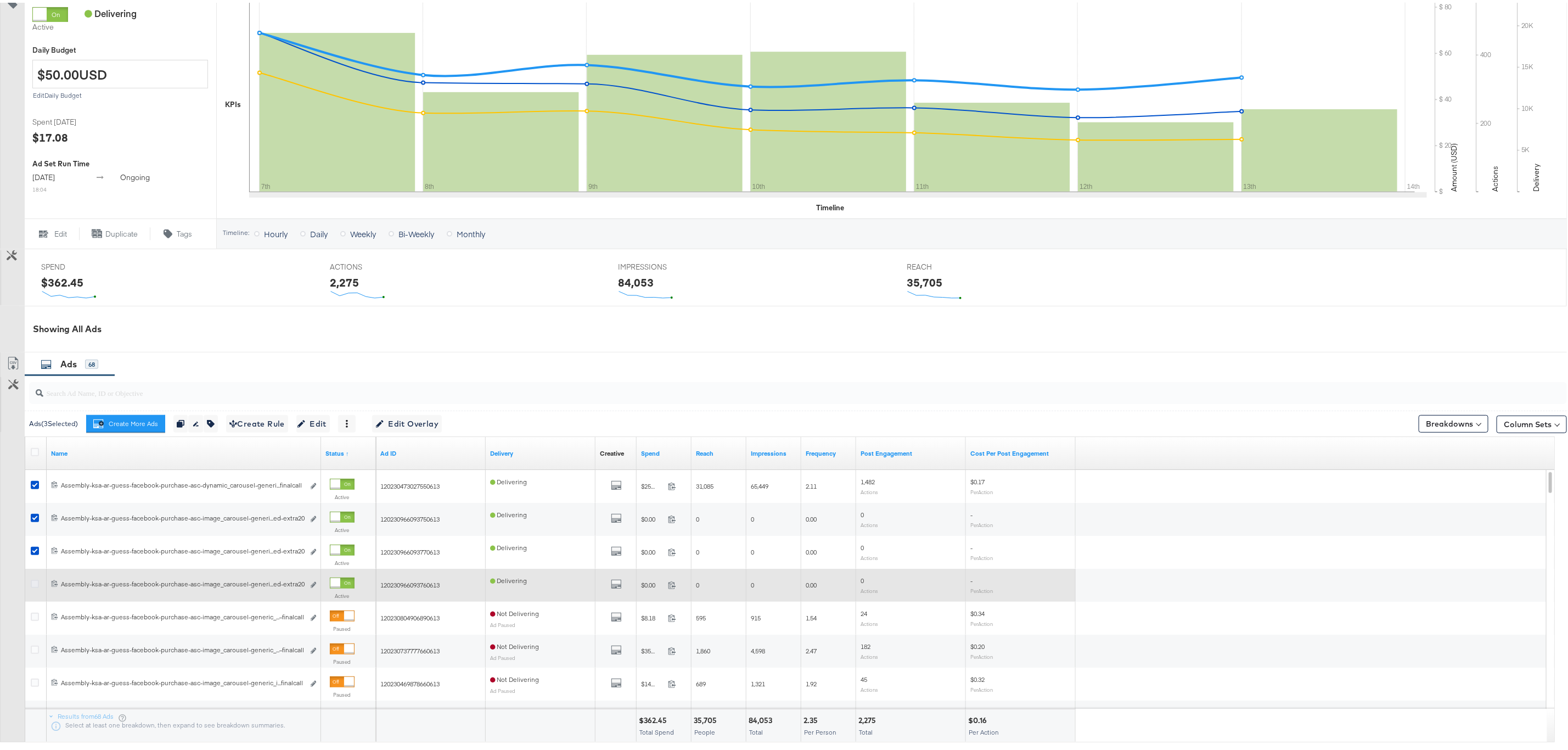 click at bounding box center [35, 581] 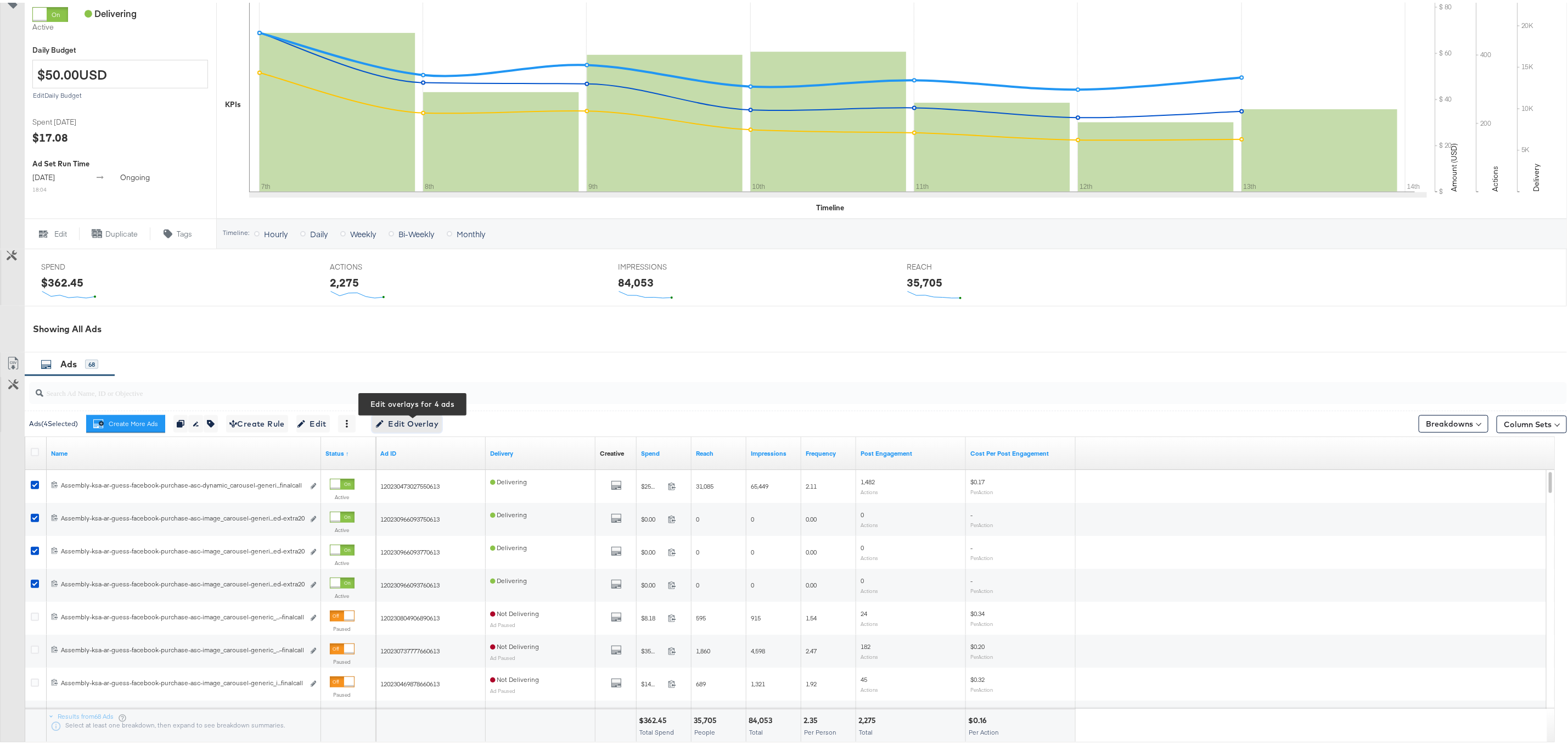 click on "Edit Overlay Edit overlays for 4 ads" at bounding box center [407, 421] 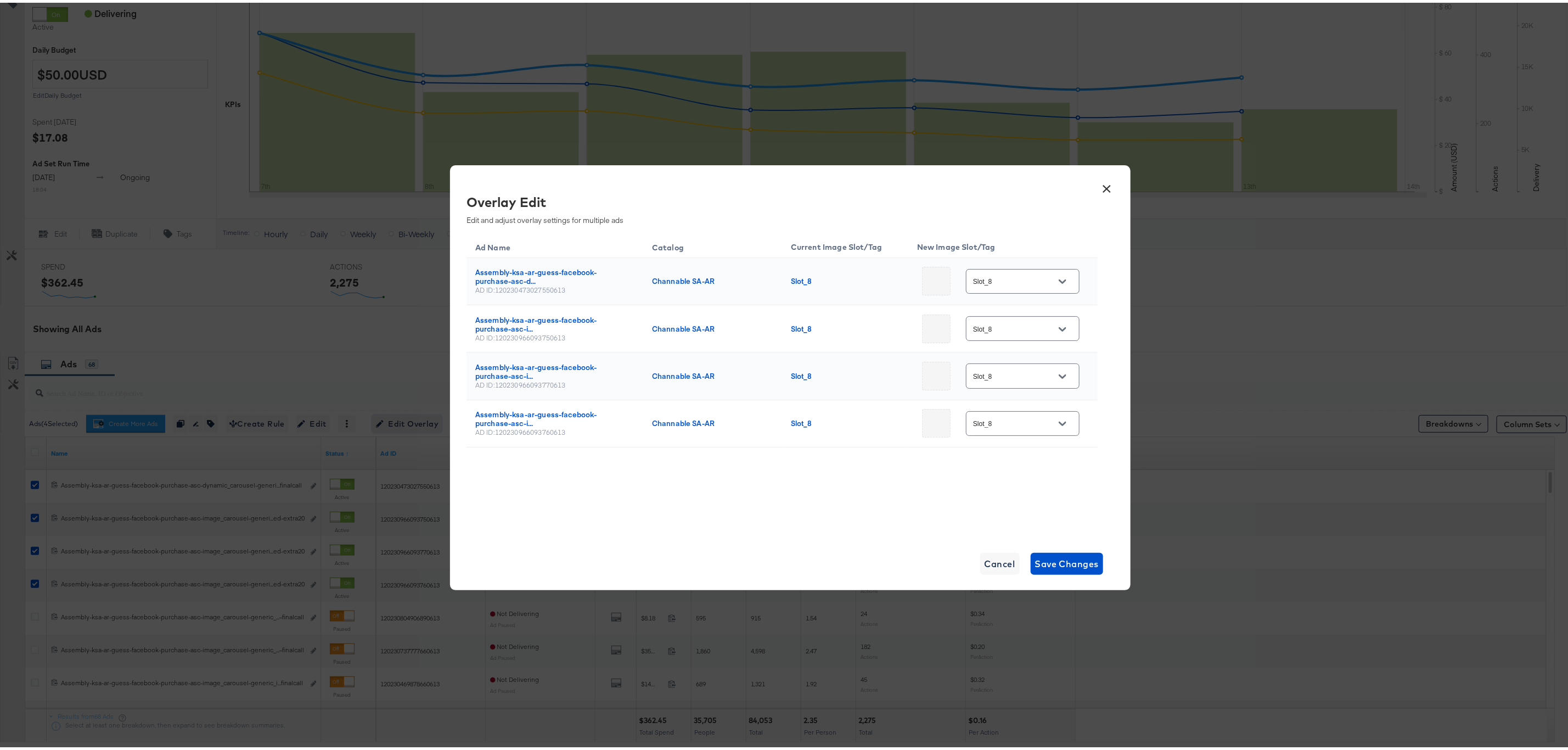 click at bounding box center (1063, 279) 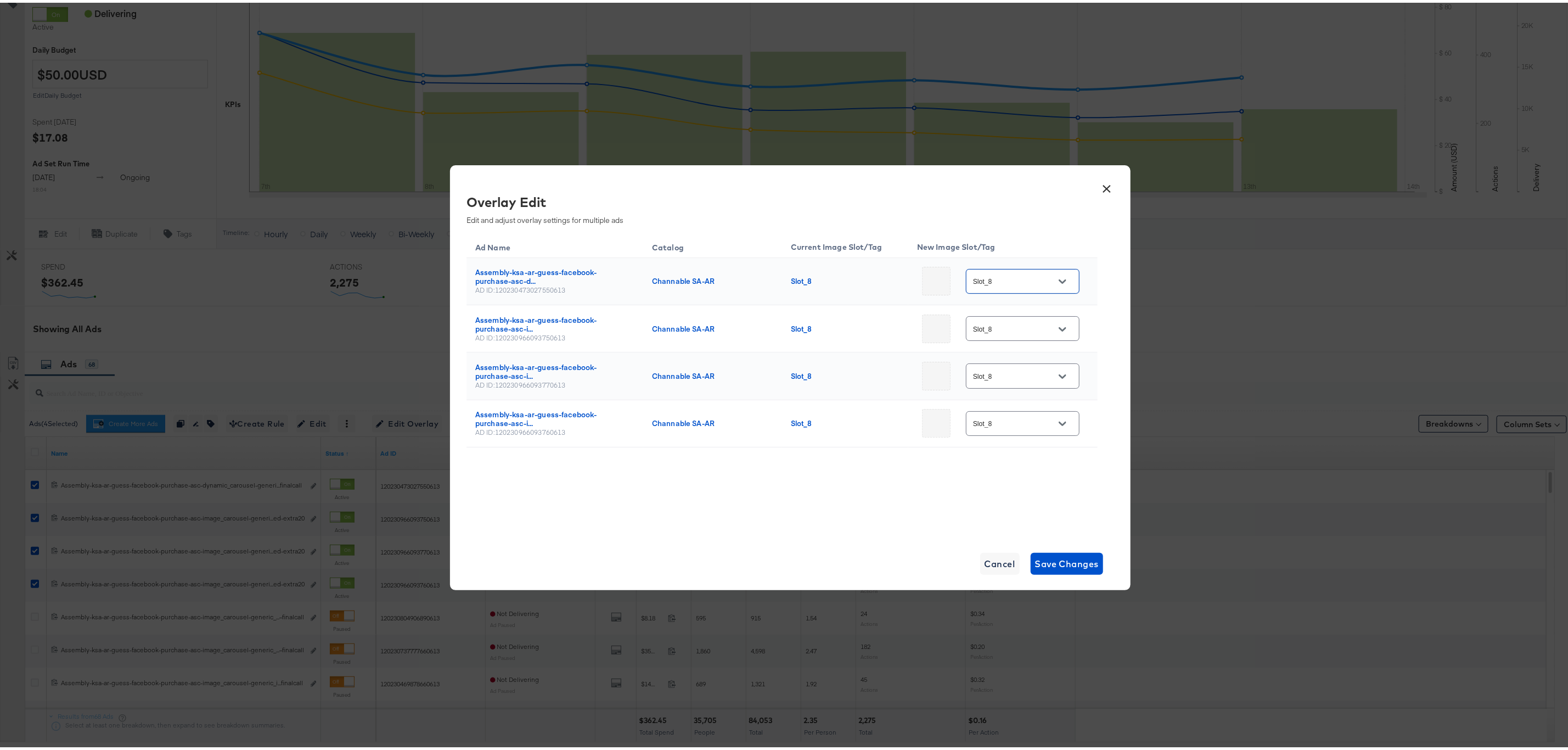 click at bounding box center [1063, 279] 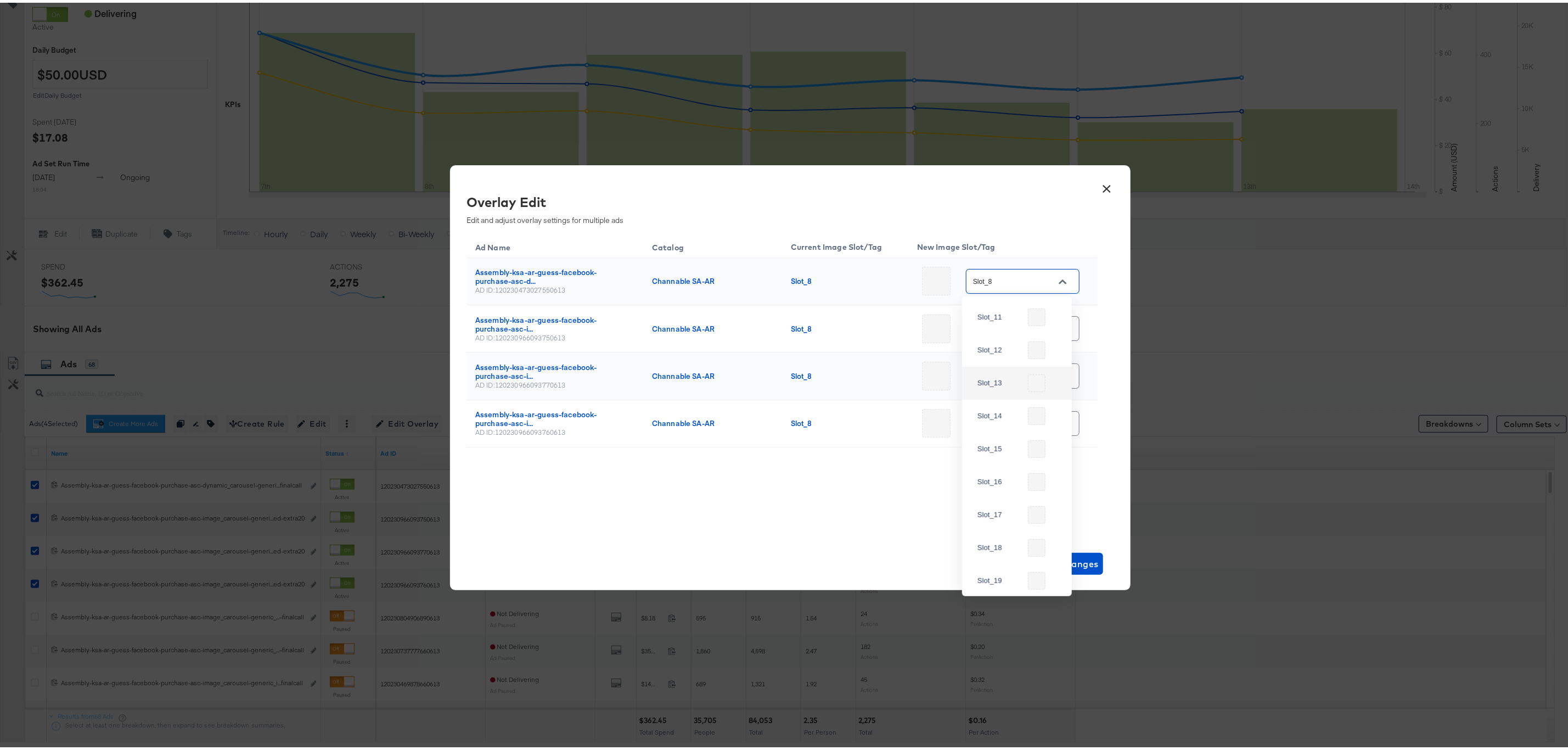 scroll, scrollTop: 371, scrollLeft: 0, axis: vertical 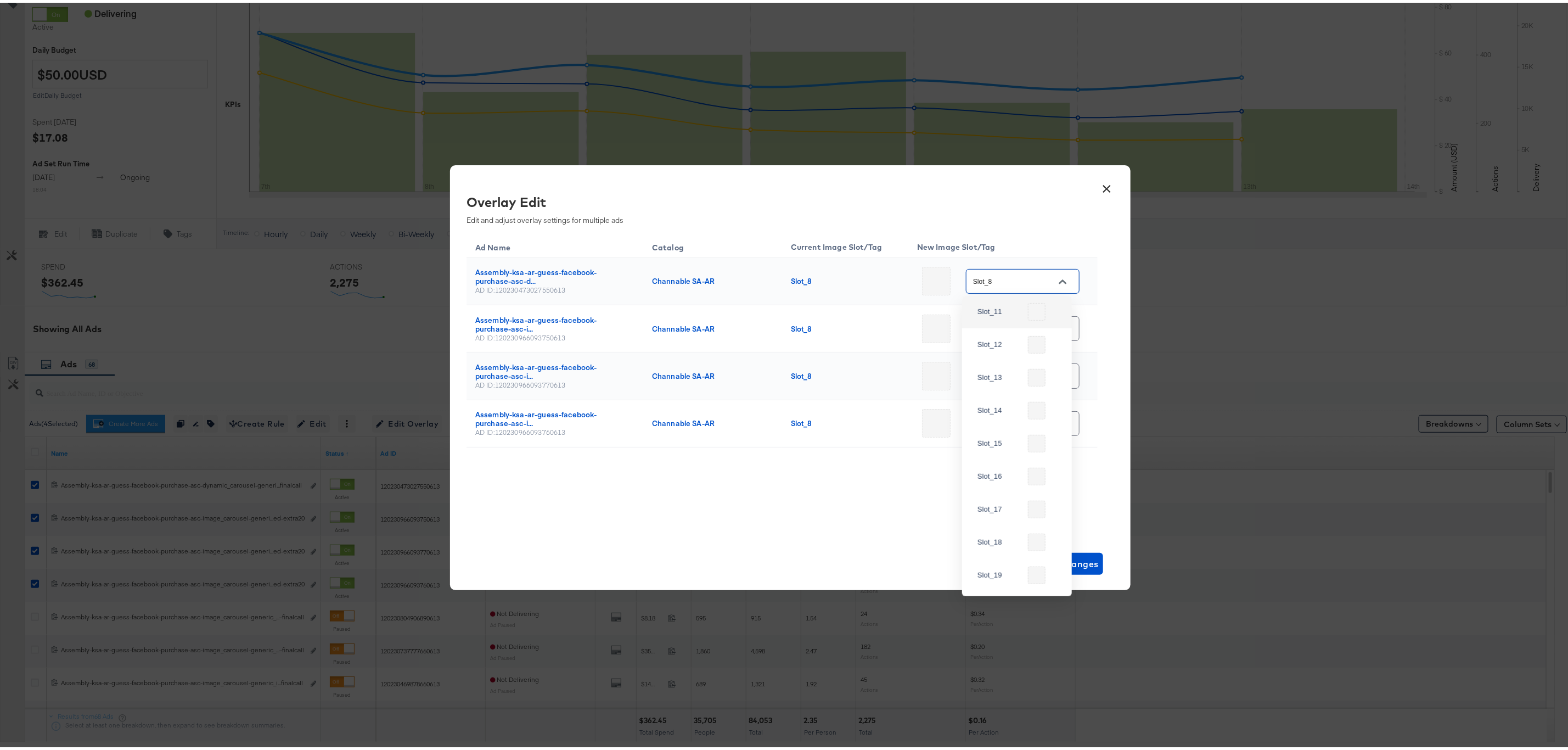 click at bounding box center (1037, 309) 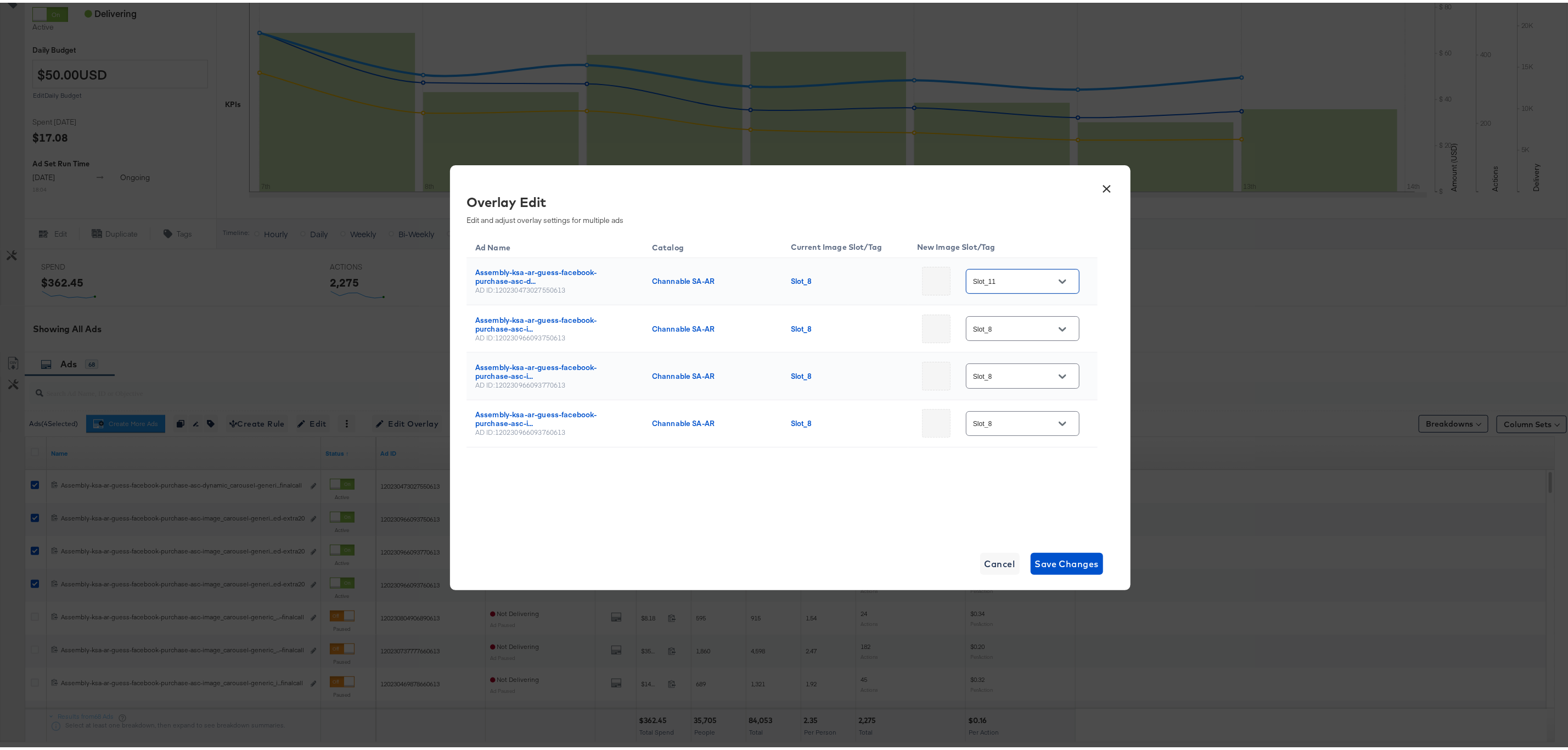 click at bounding box center (1063, 327) 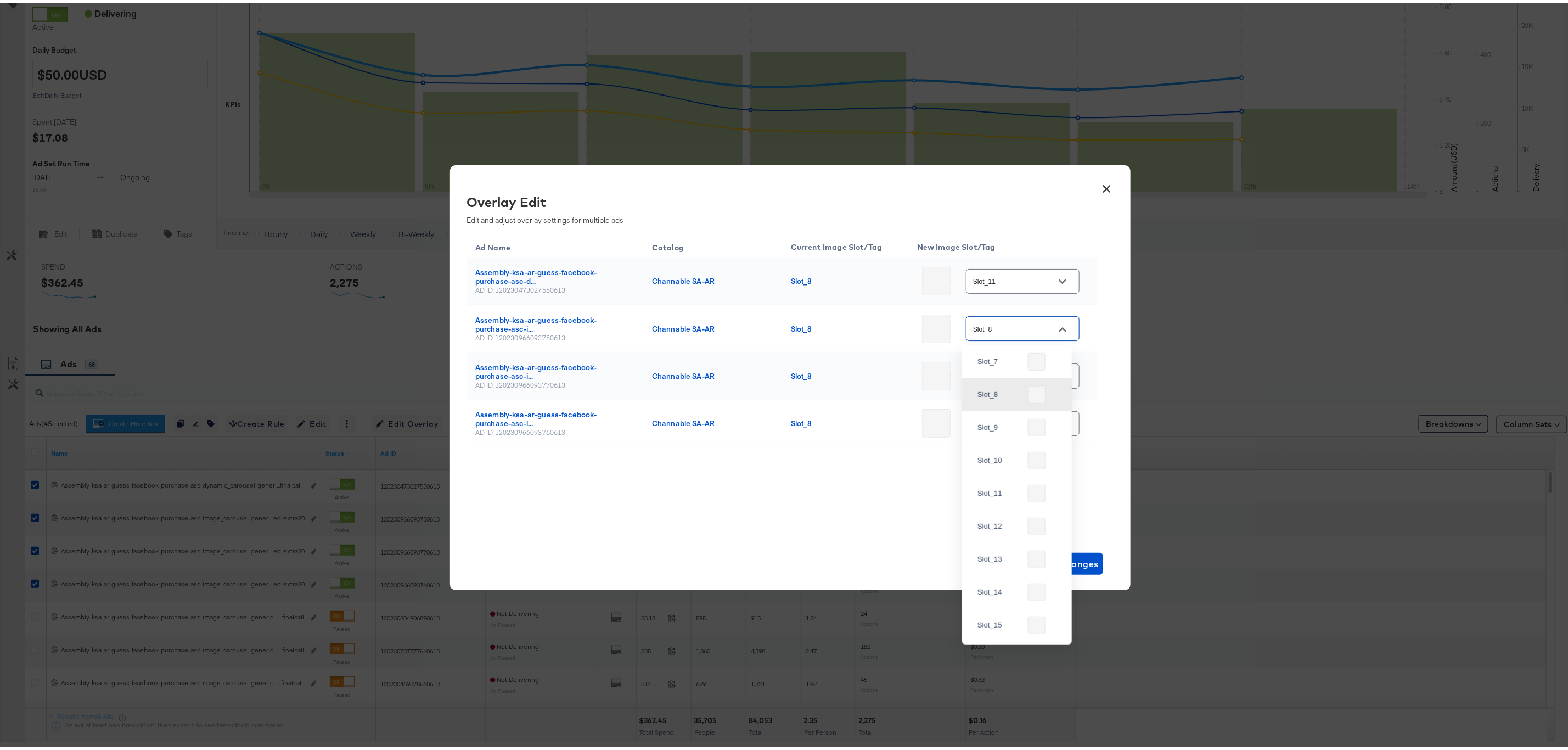 scroll, scrollTop: 254, scrollLeft: 0, axis: vertical 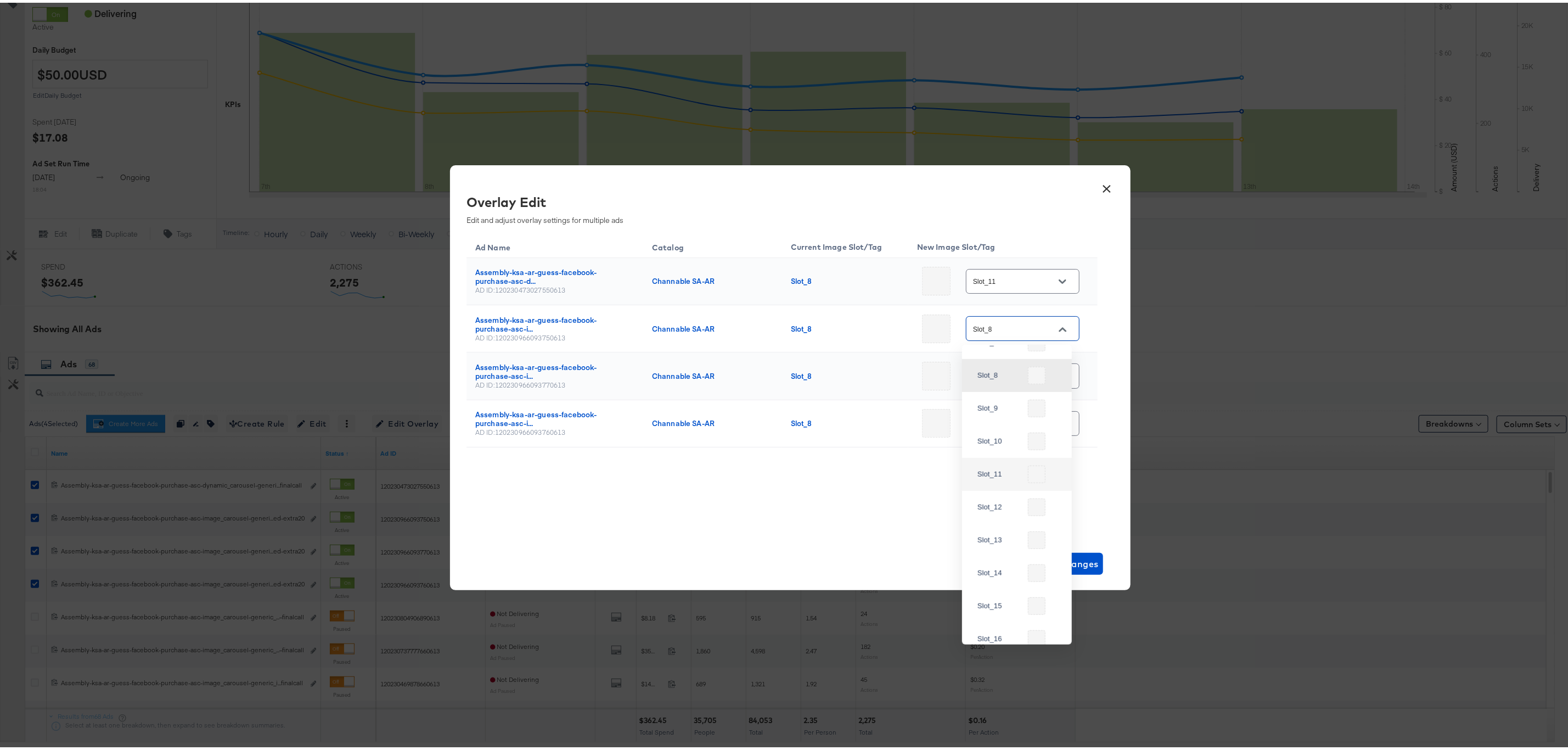 click at bounding box center [1037, 472] 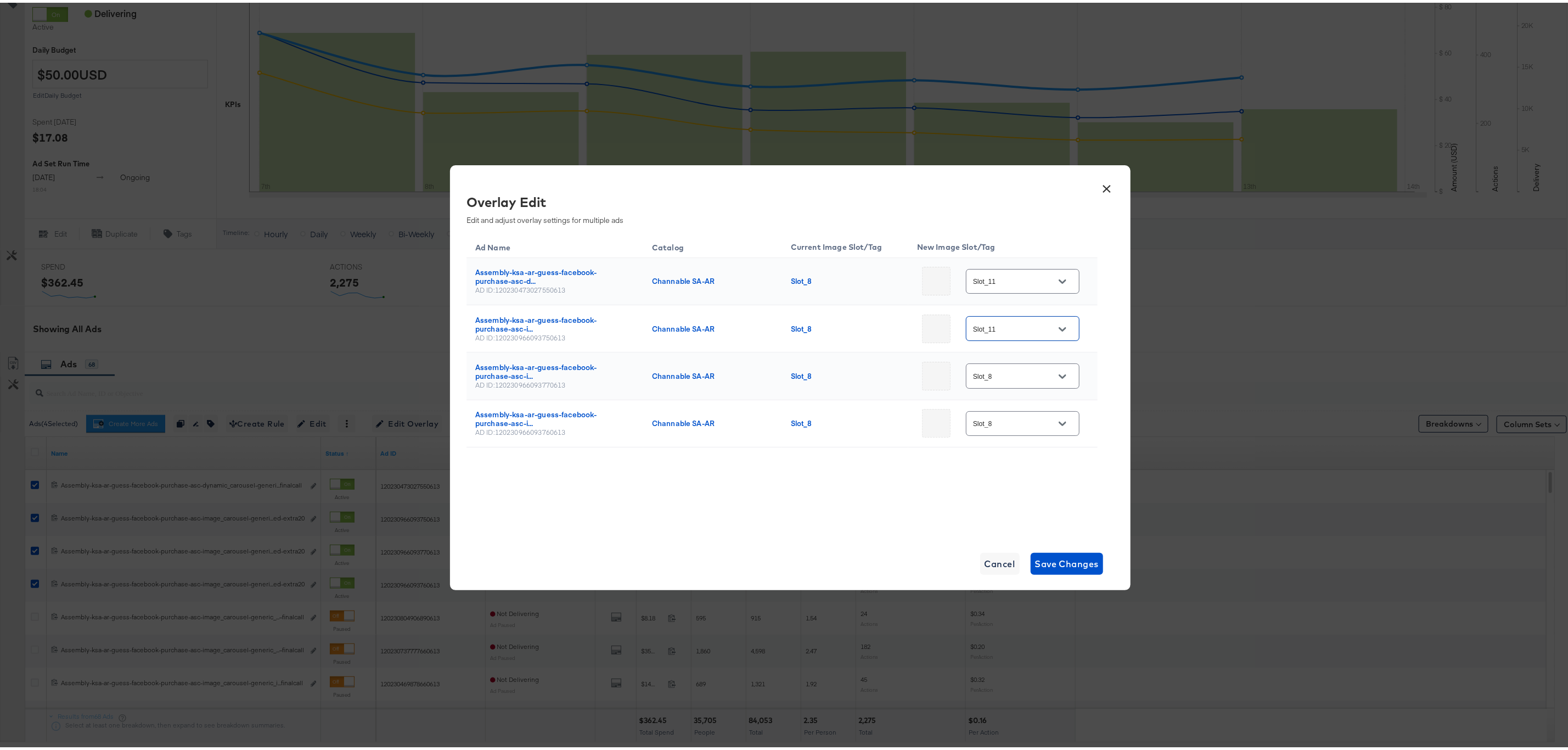 click on "Slot_8" at bounding box center [1022, 373] 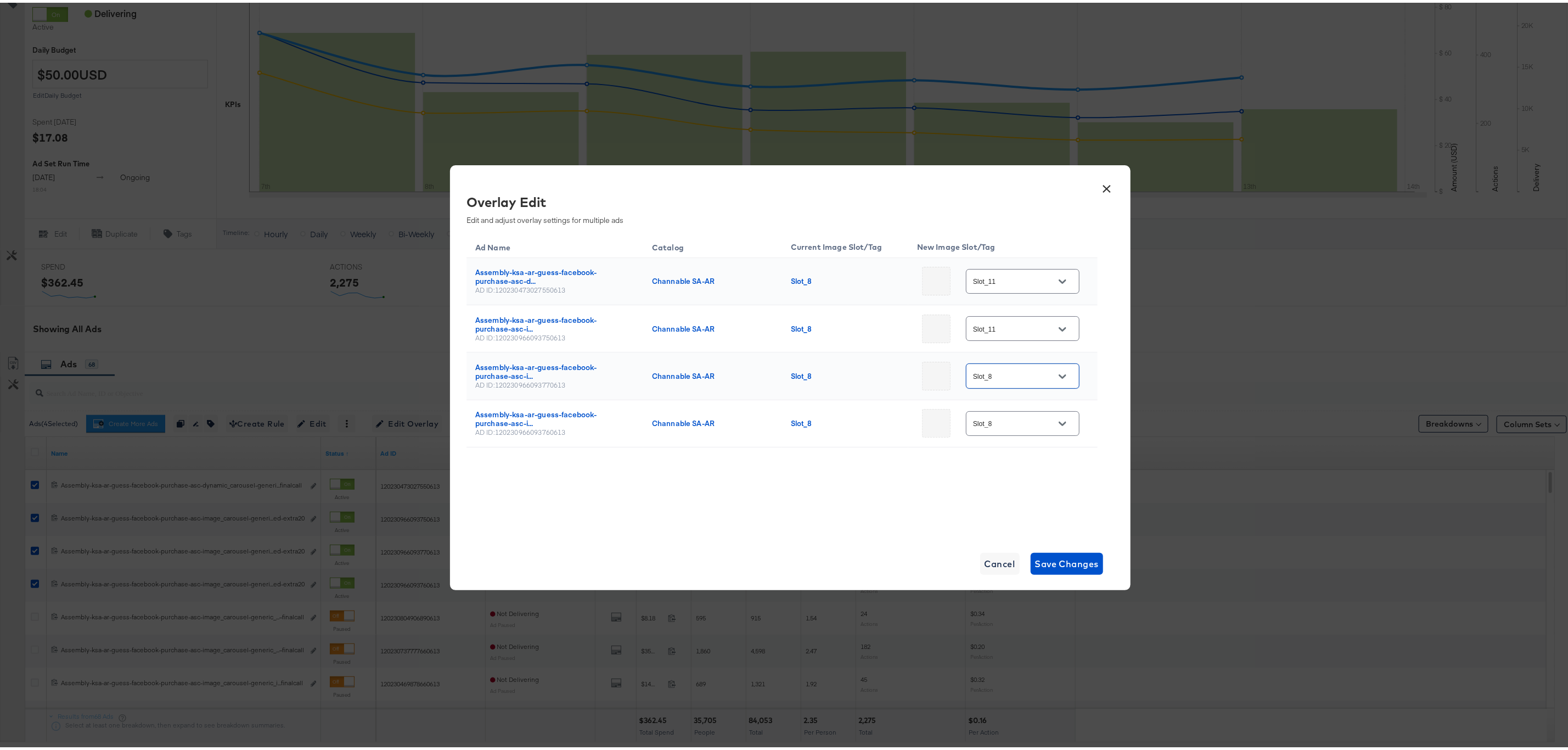 click 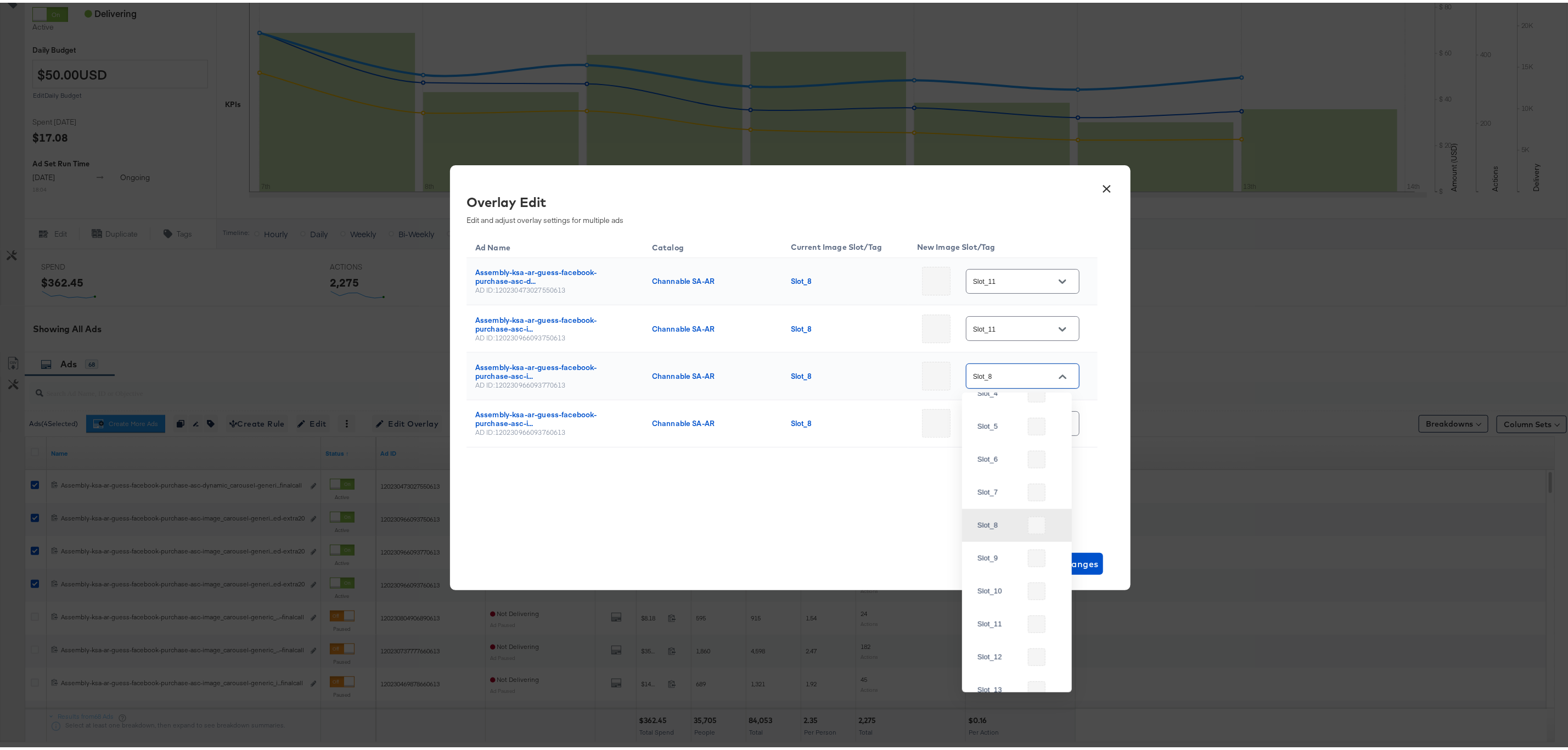 scroll, scrollTop: 171, scrollLeft: 0, axis: vertical 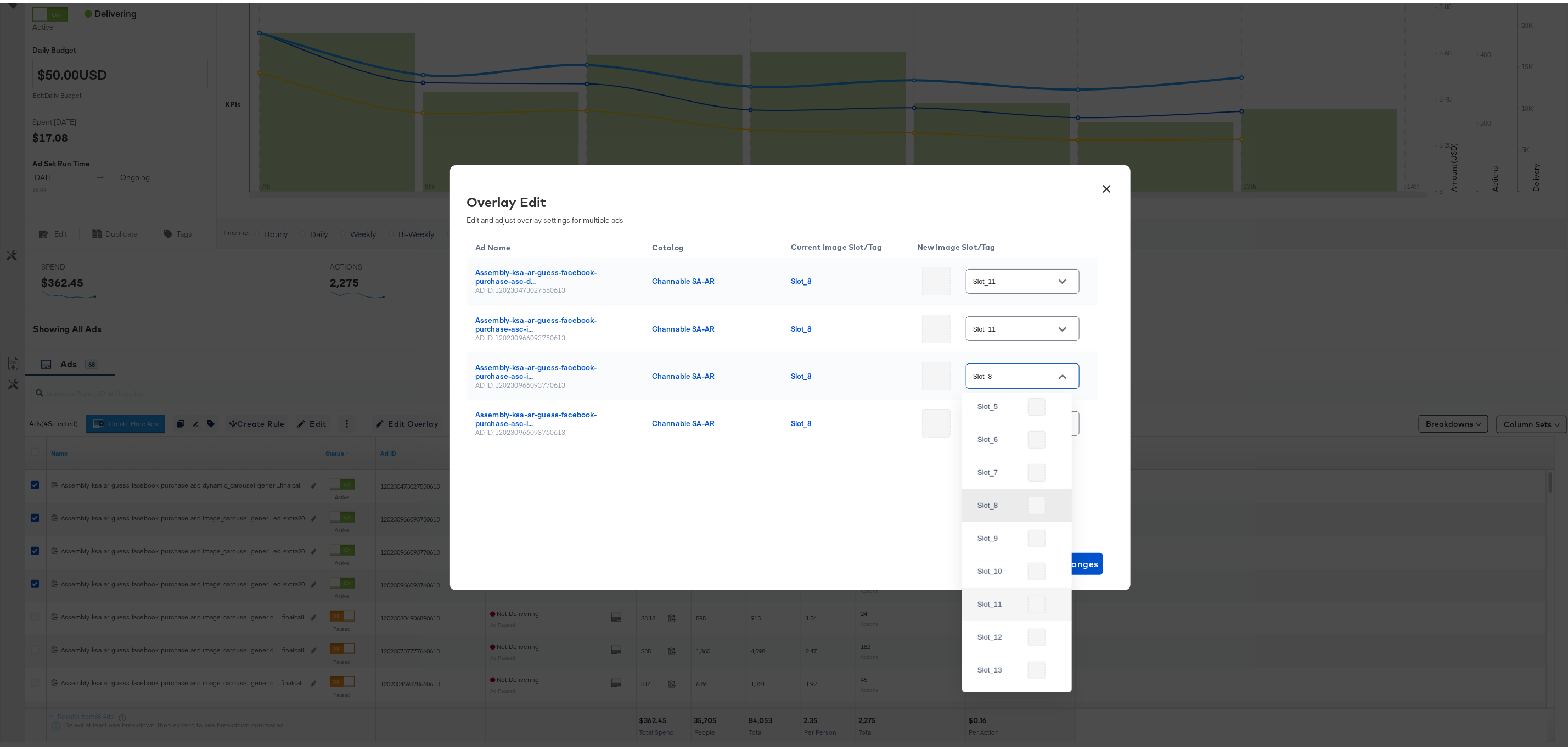 click on "Slot_11" at bounding box center [1017, 602] 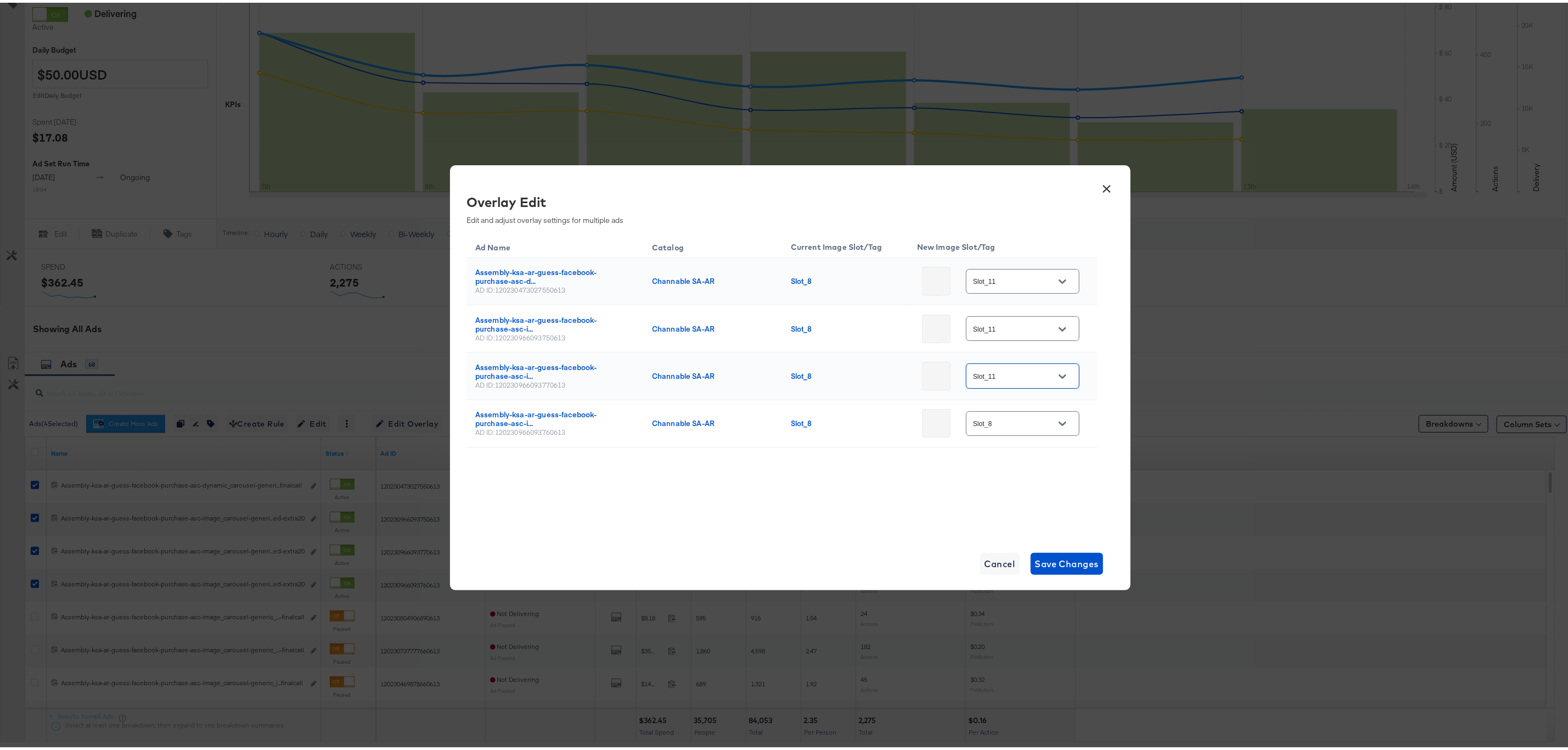 click at bounding box center (1063, 421) 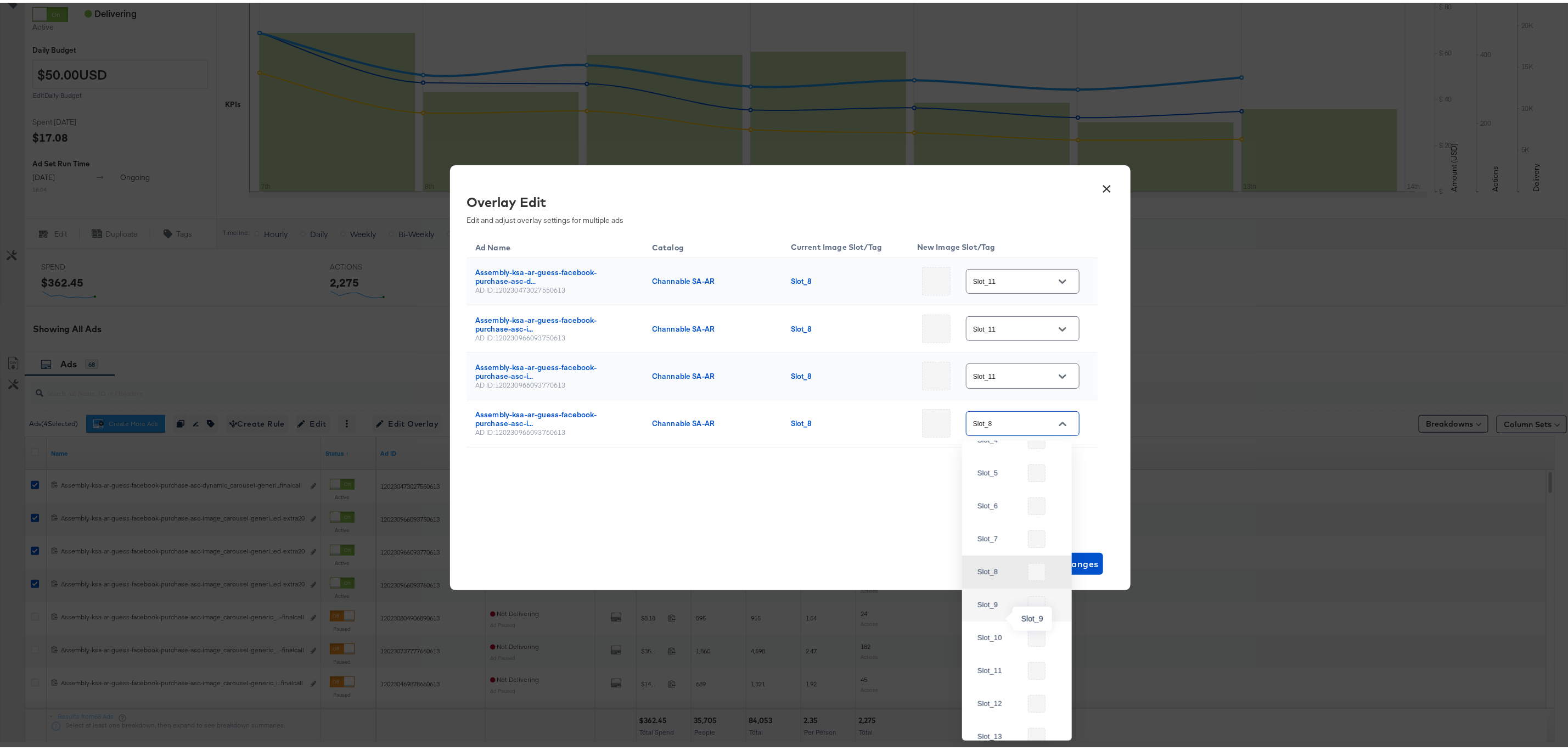 scroll, scrollTop: 171, scrollLeft: 0, axis: vertical 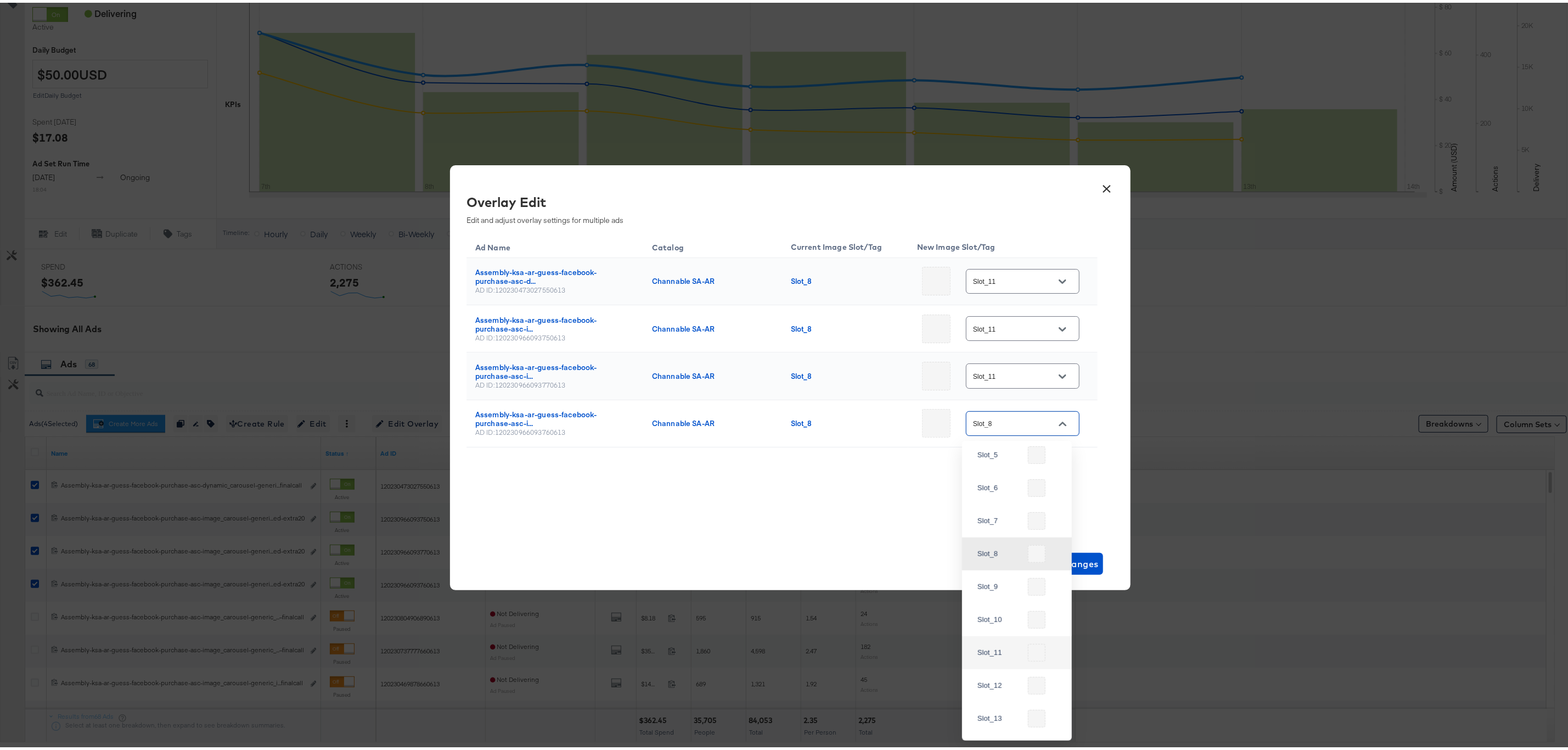 click at bounding box center [1037, 650] 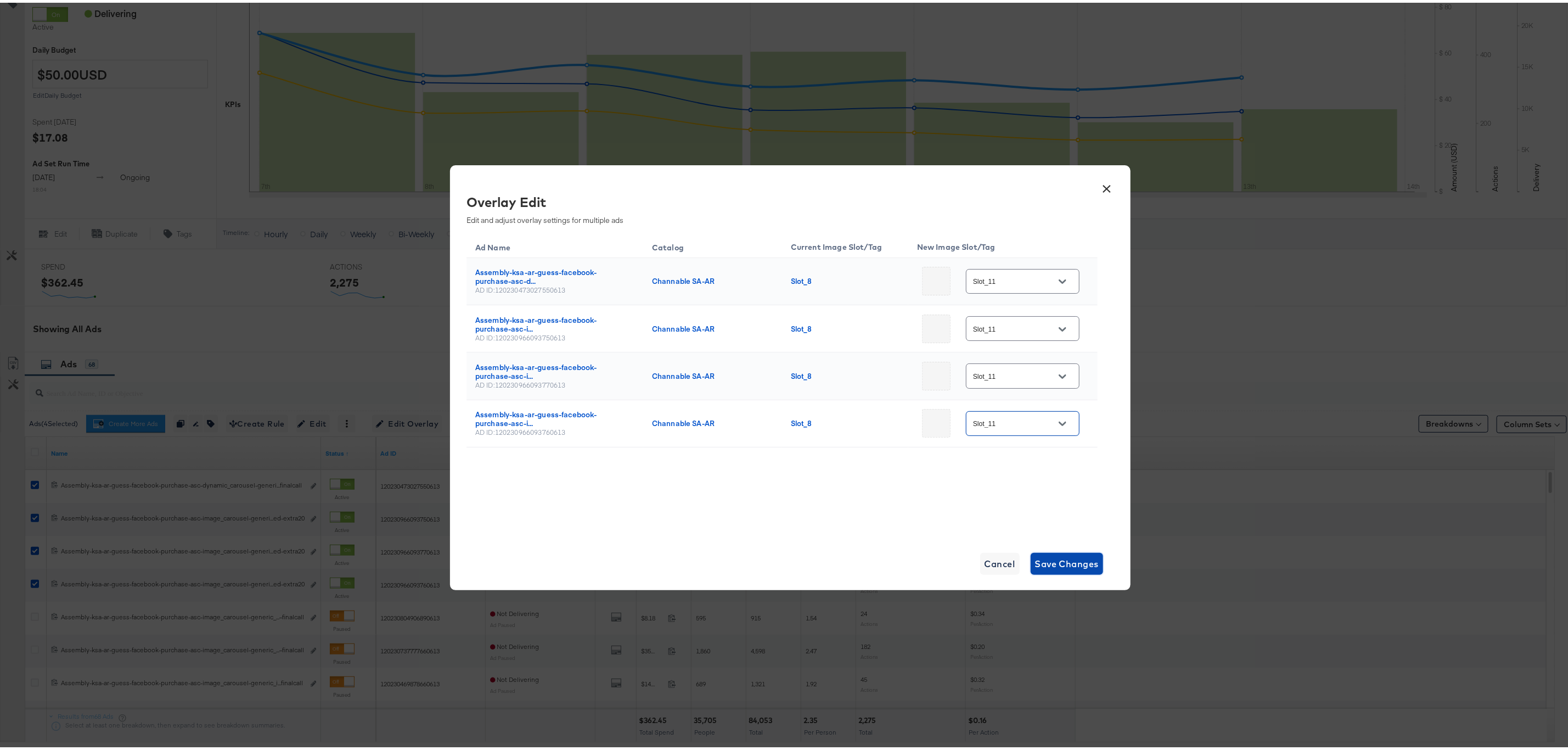 click on "Save Changes" at bounding box center (1067, 561) 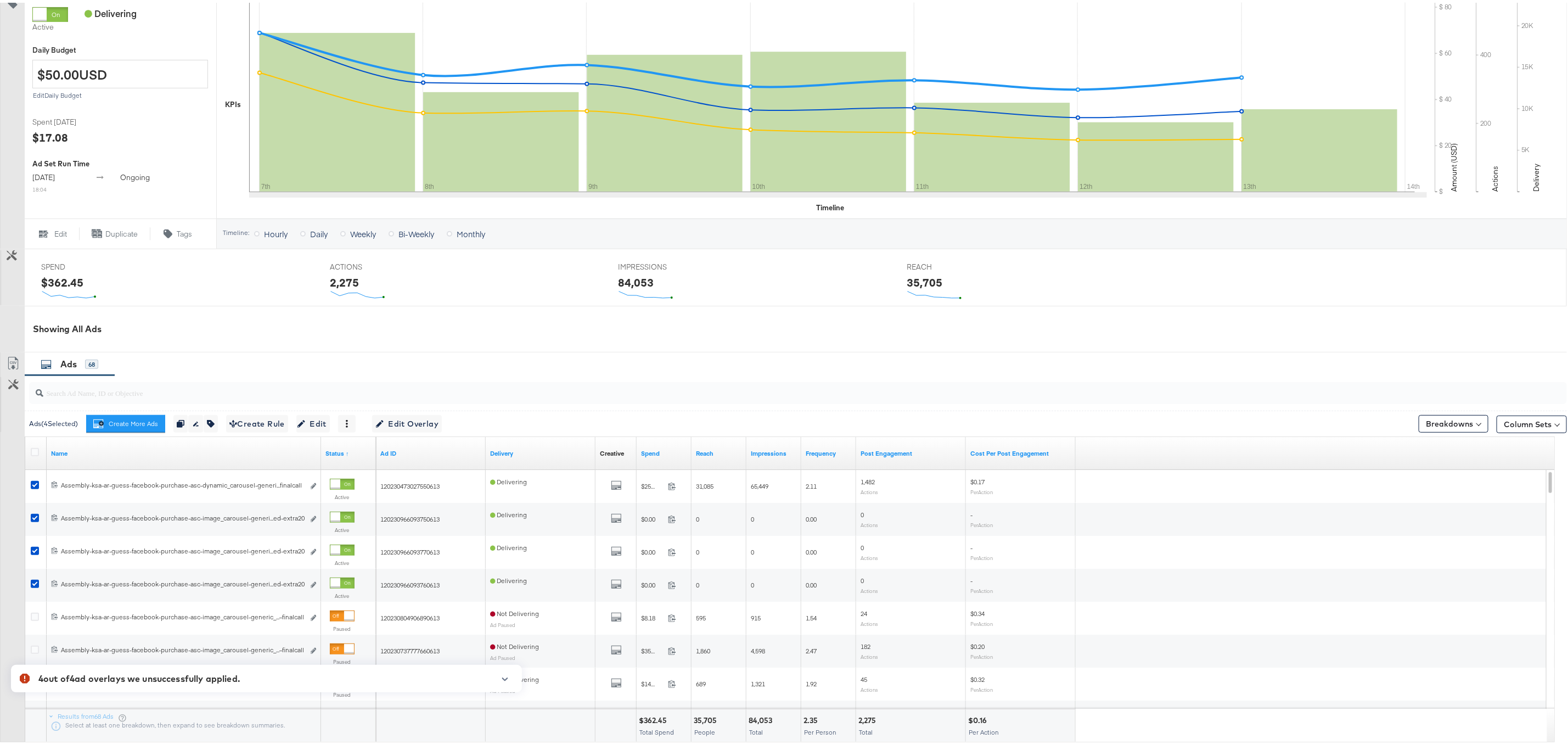 click on "Ads 68" at bounding box center [796, 361] 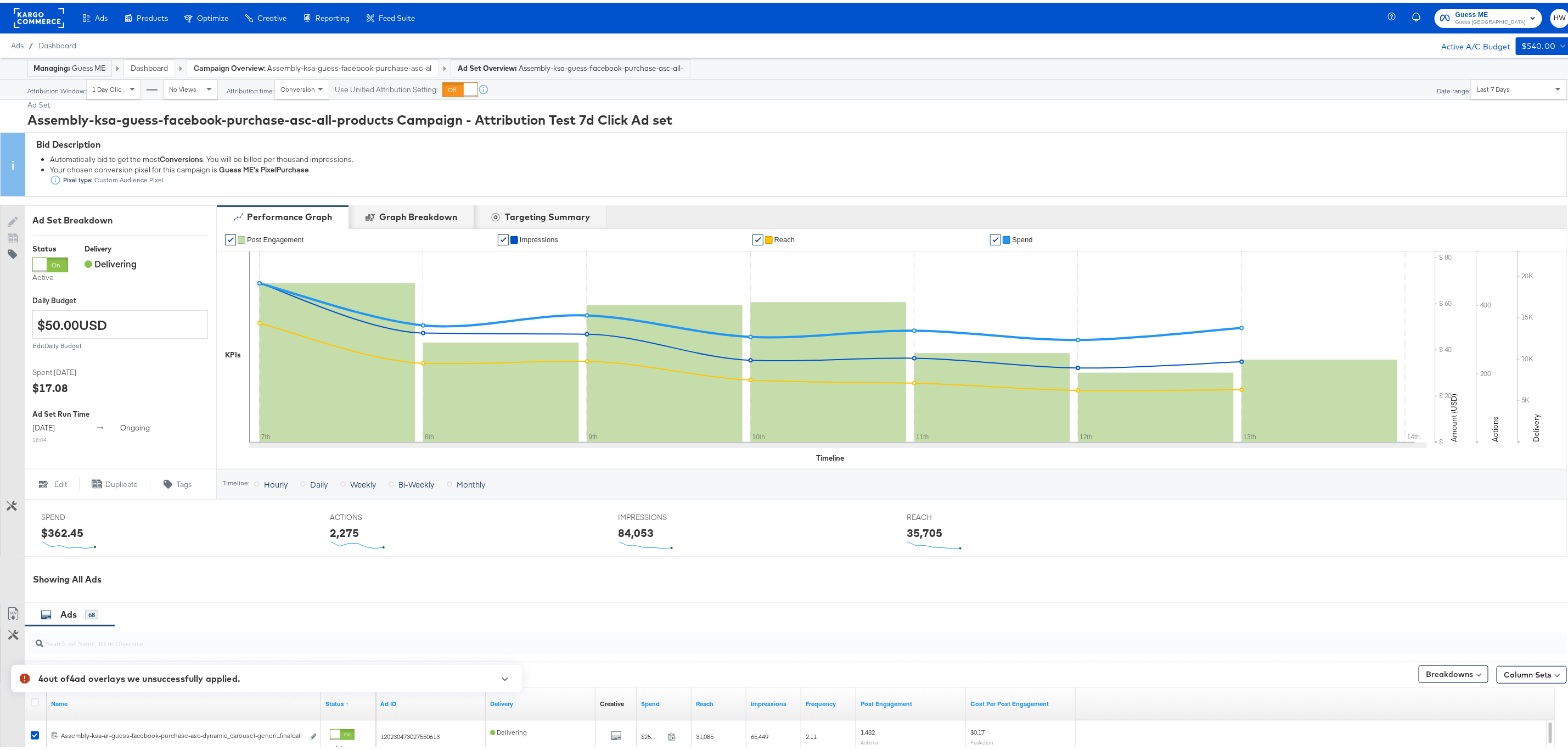 drag, startPoint x: 145, startPoint y: 57, endPoint x: 140, endPoint y: 61, distance: 6.403124 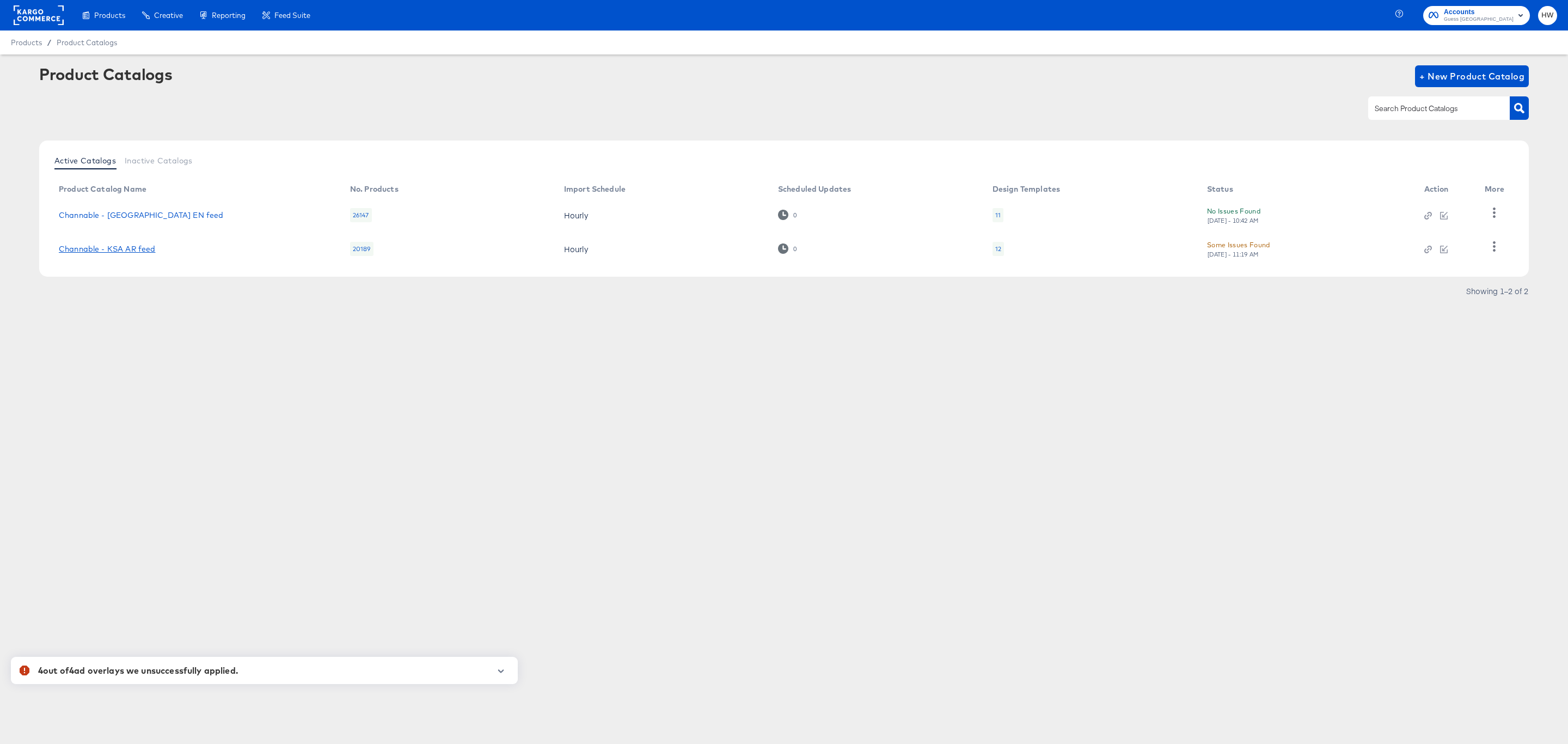 drag, startPoint x: 113, startPoint y: 244, endPoint x: 113, endPoint y: 251, distance: 7 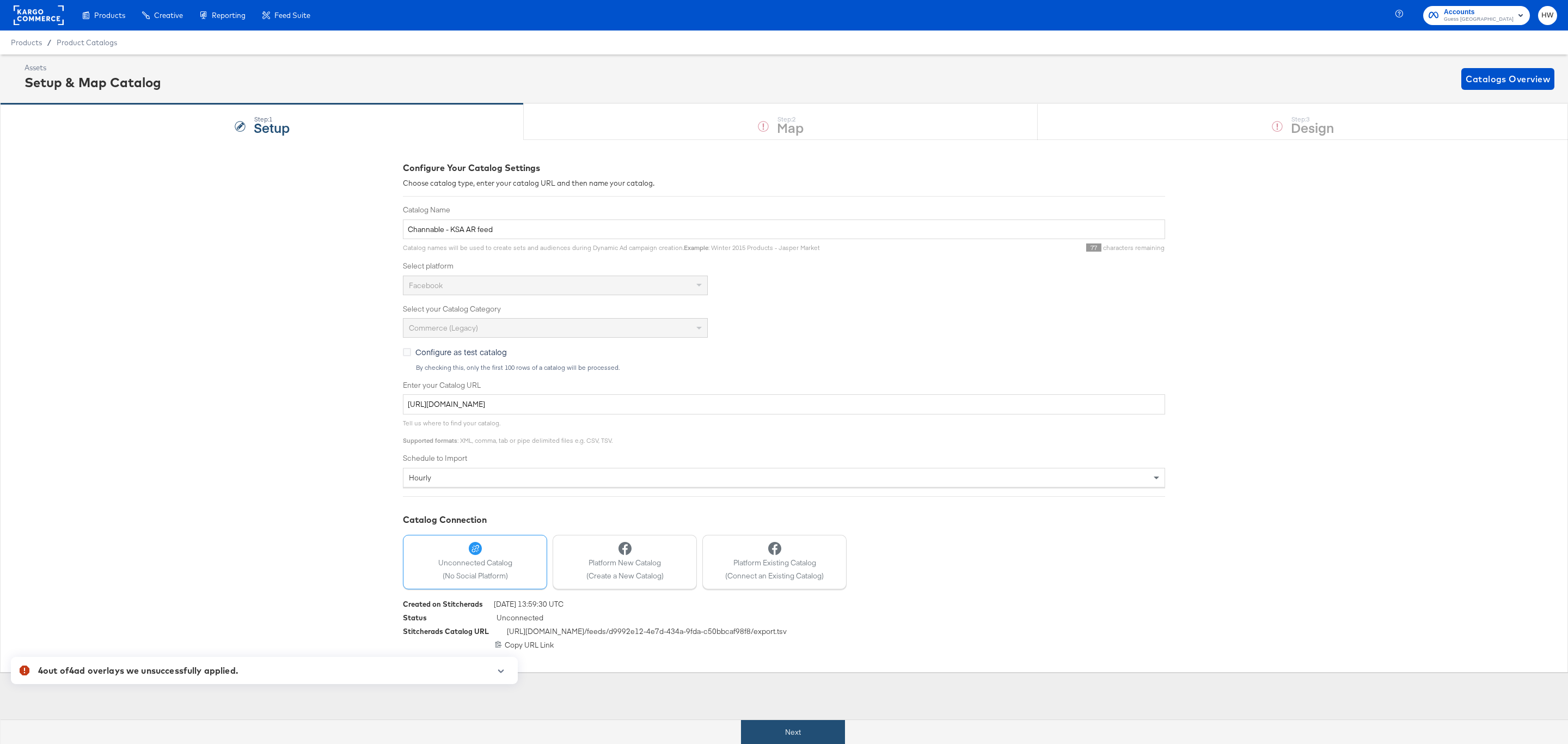 click on "Next" at bounding box center (793, 732) 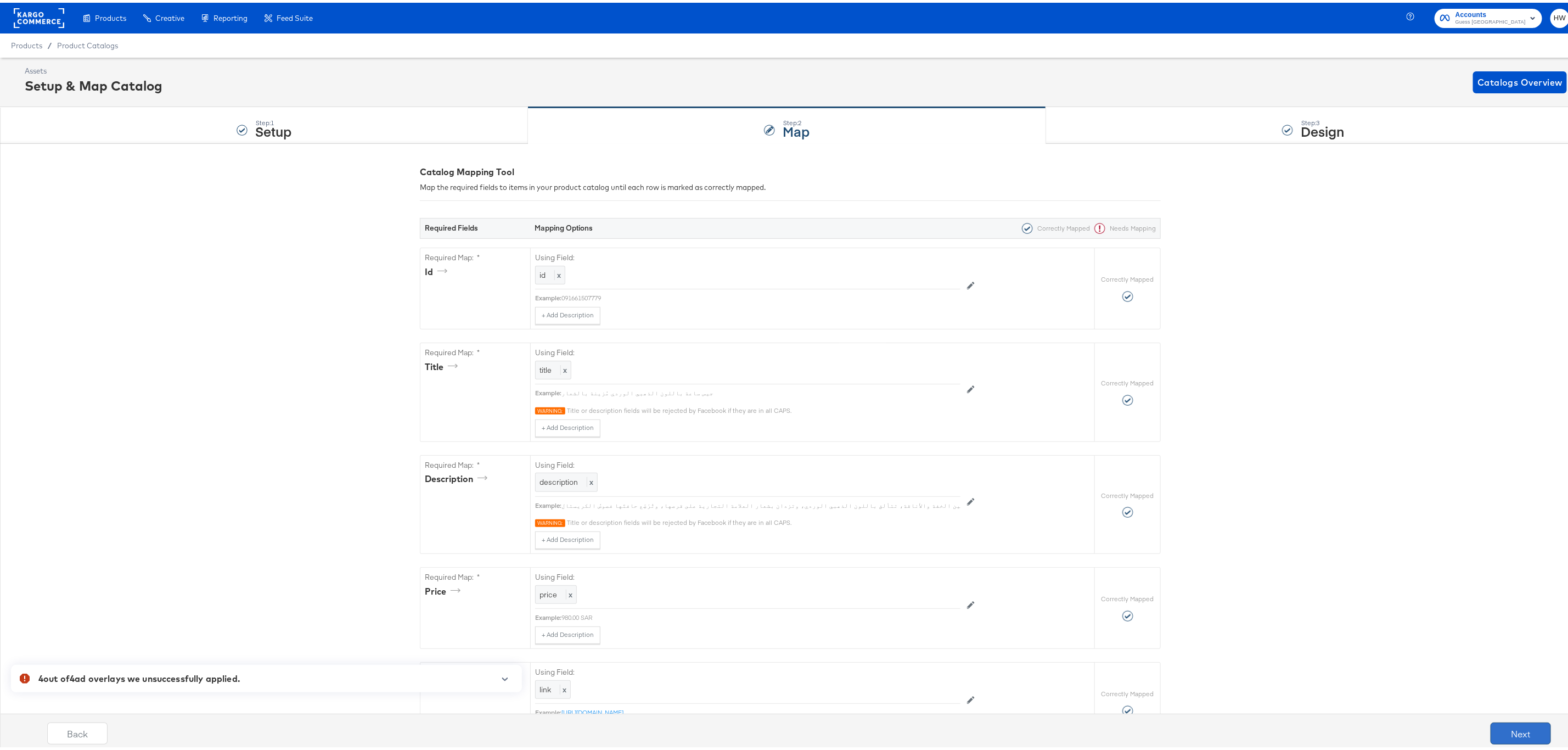 click on "Next" at bounding box center [1521, 731] 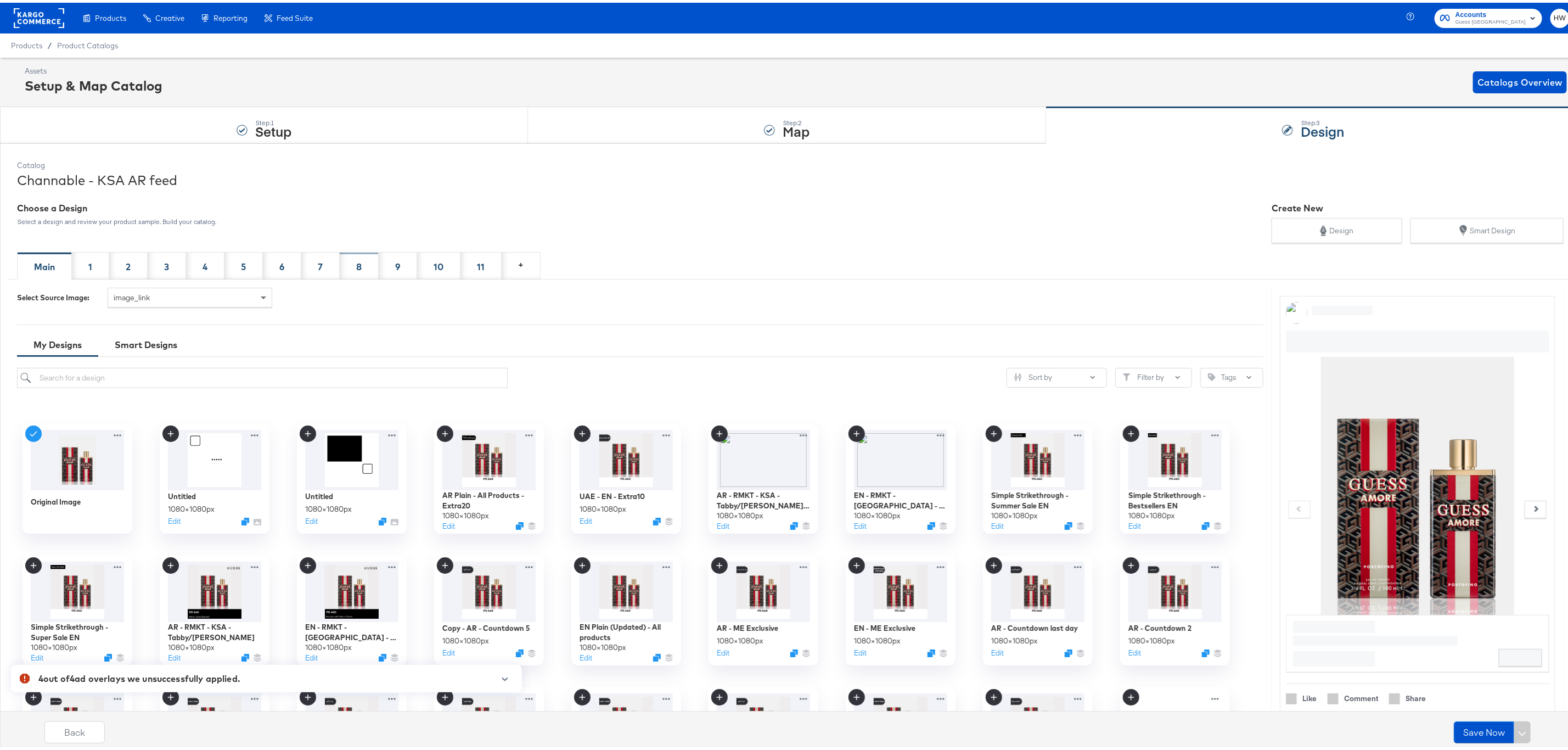 click on "8" at bounding box center (359, 263) 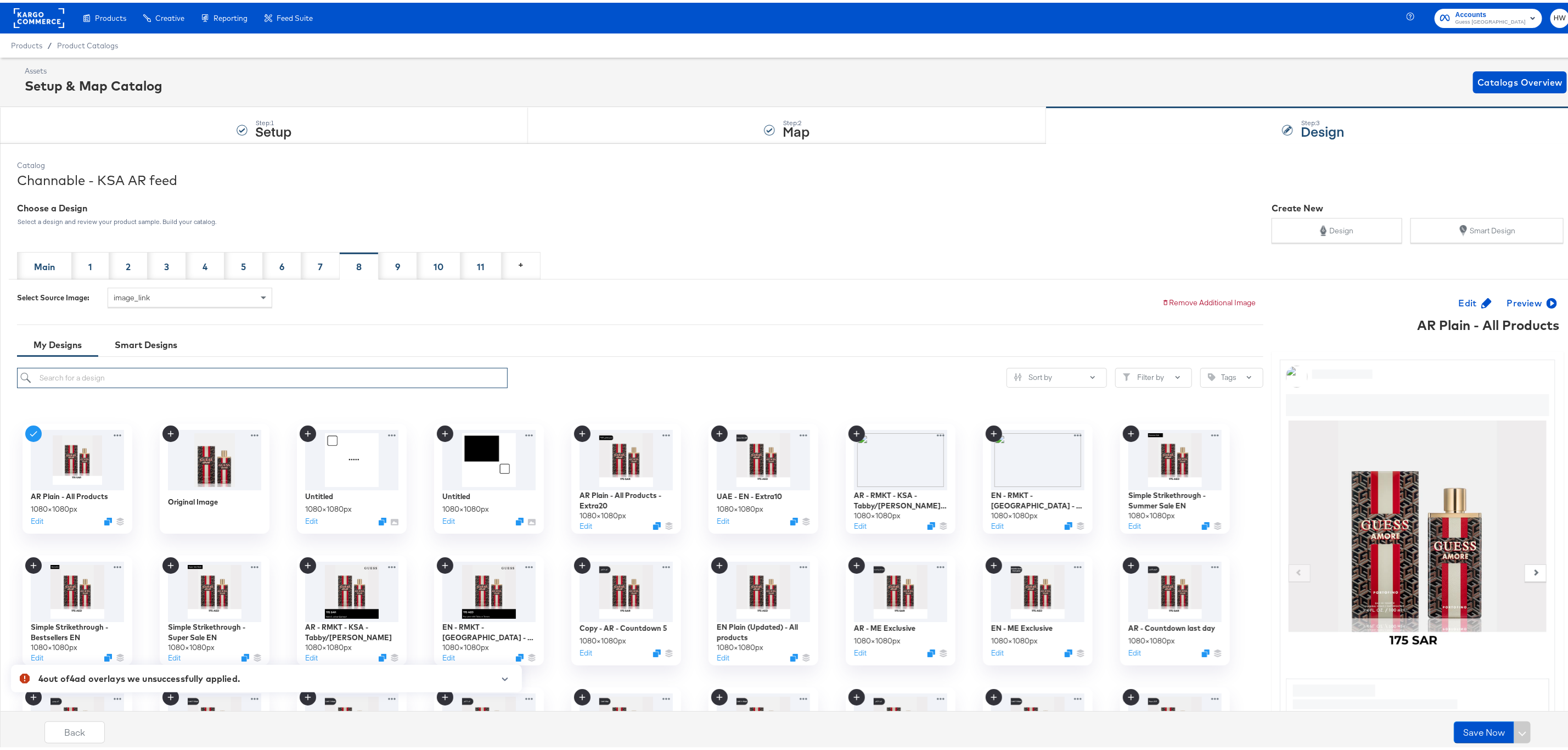 click at bounding box center [262, 375] 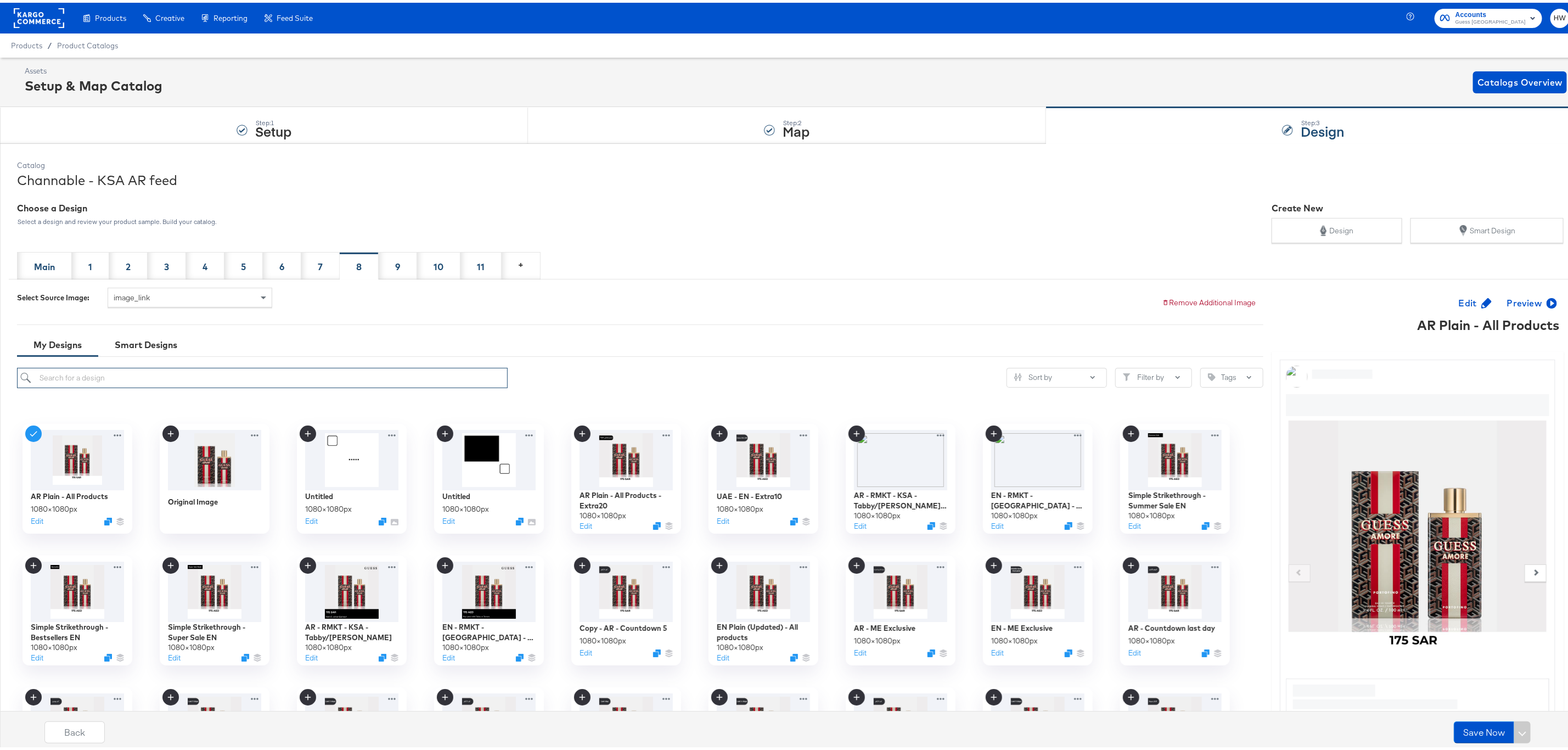 paste on "AR Plain - All Products" 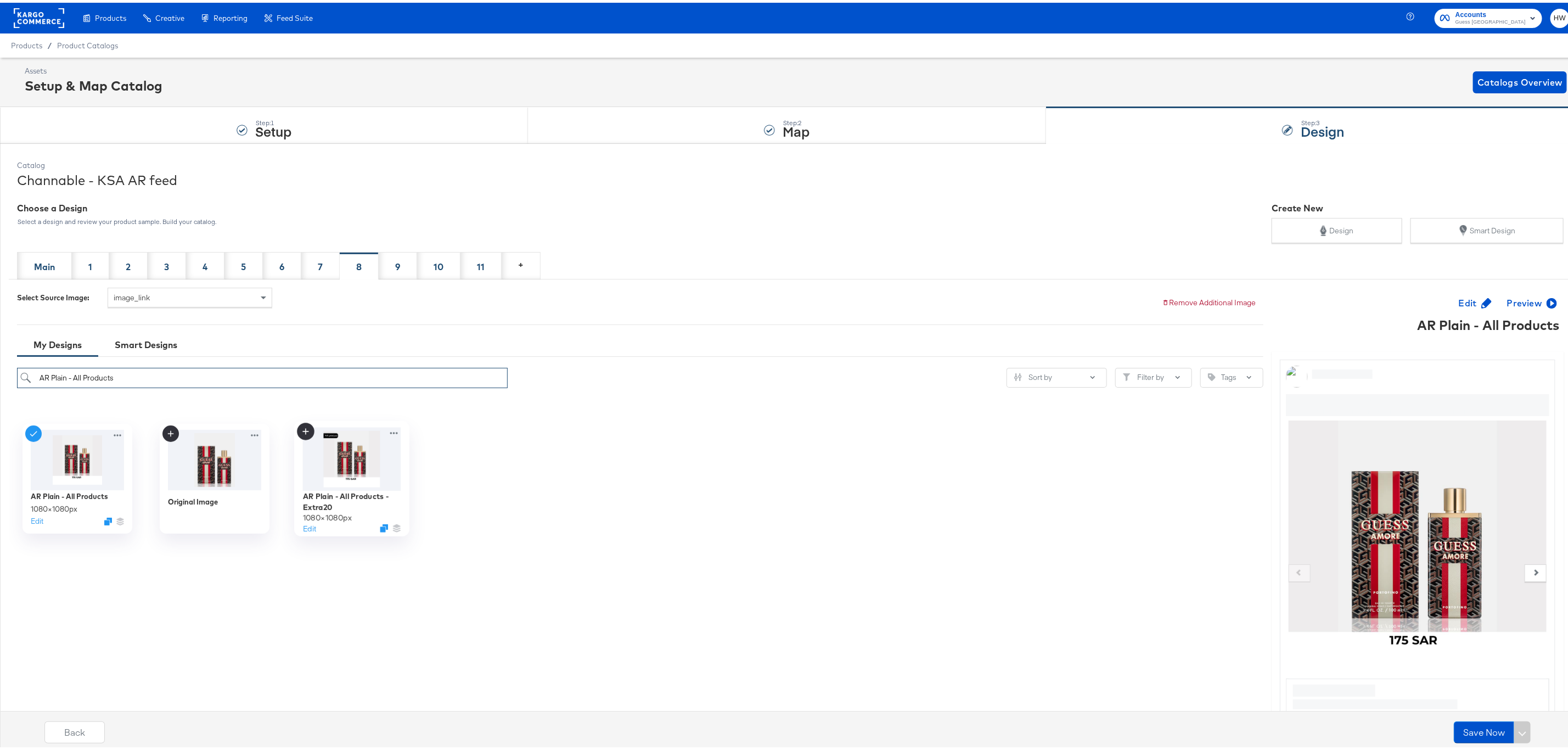 type on "AR Plain - All Products" 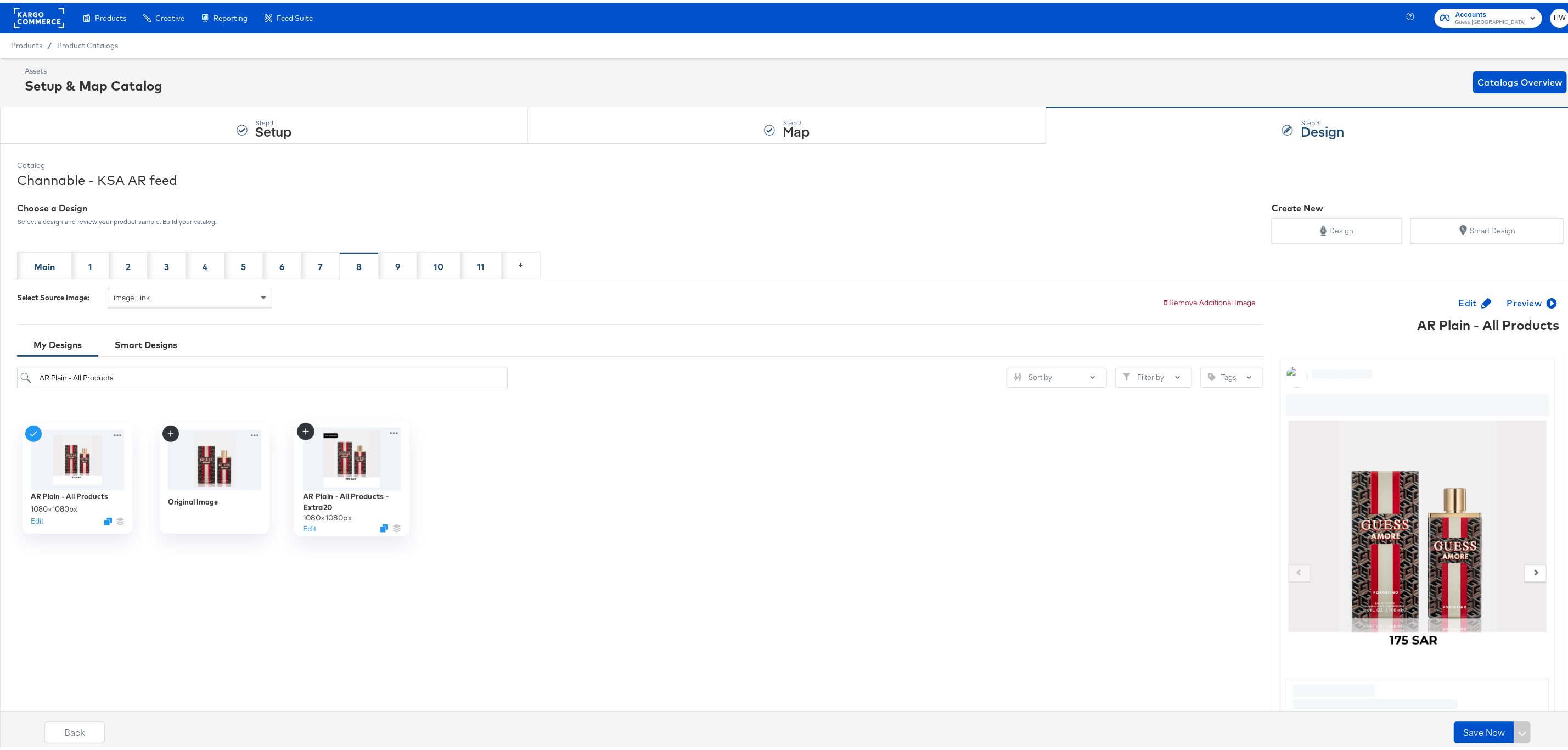 click 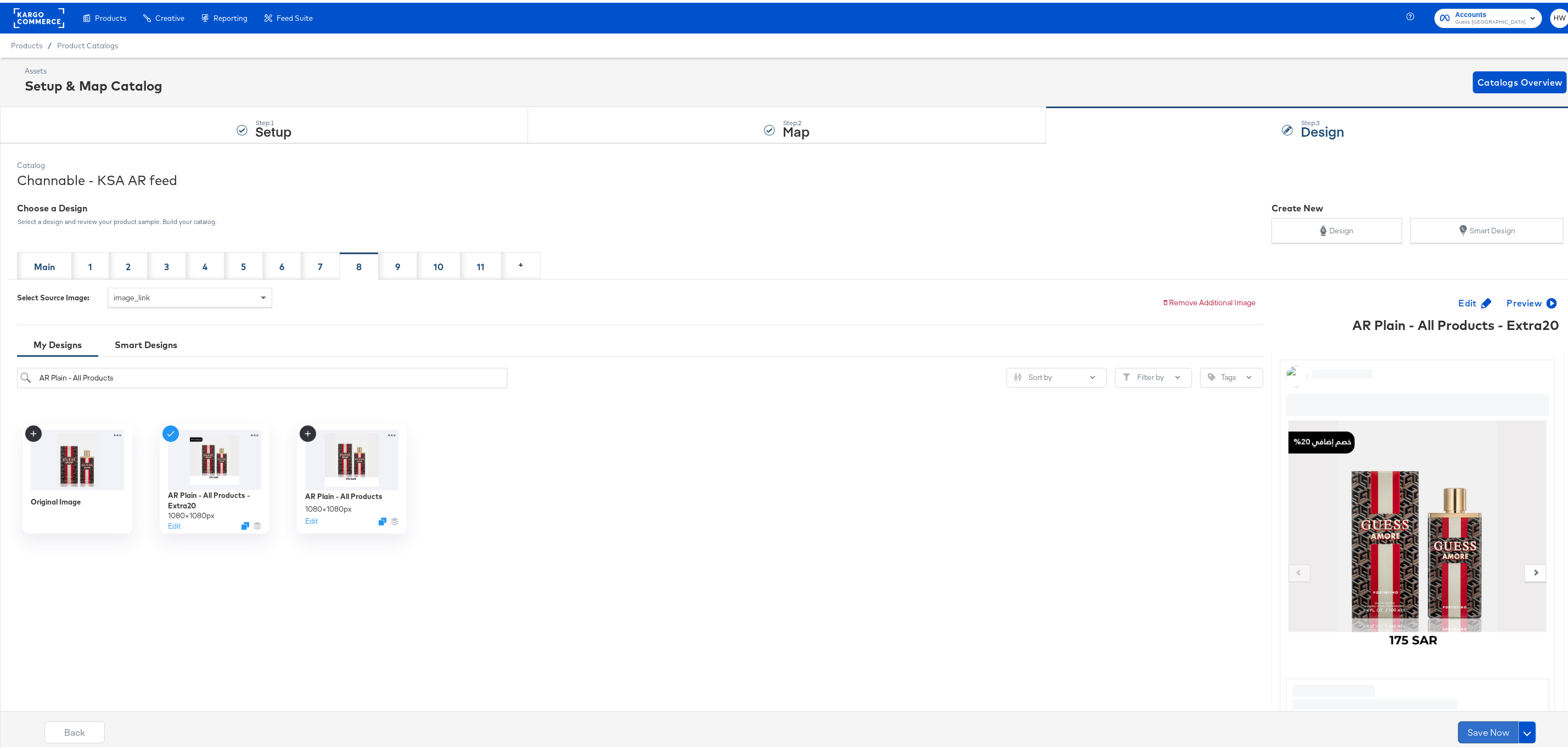 click on "Save Now" at bounding box center (1488, 730) 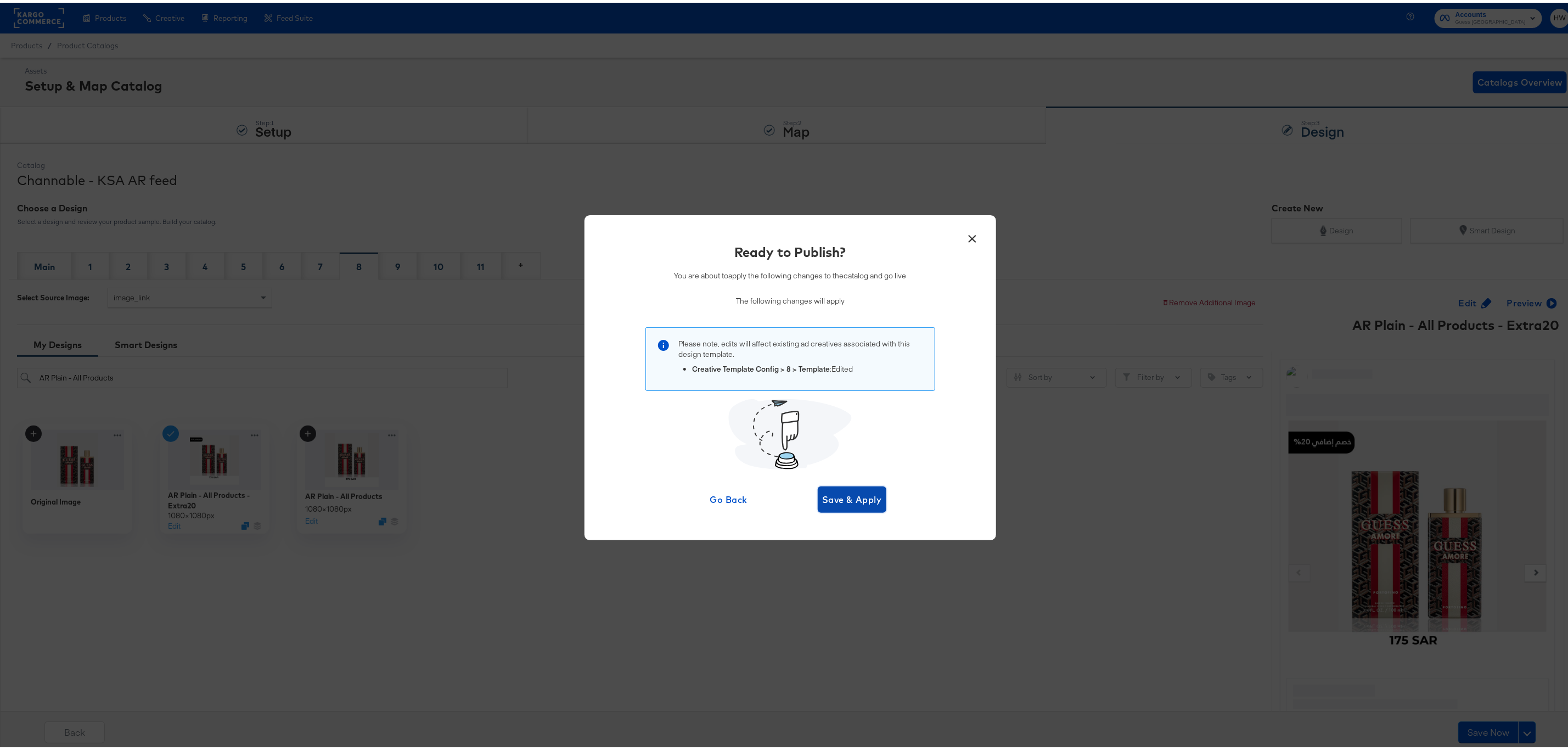 click on "Save & Apply" at bounding box center [852, 497] 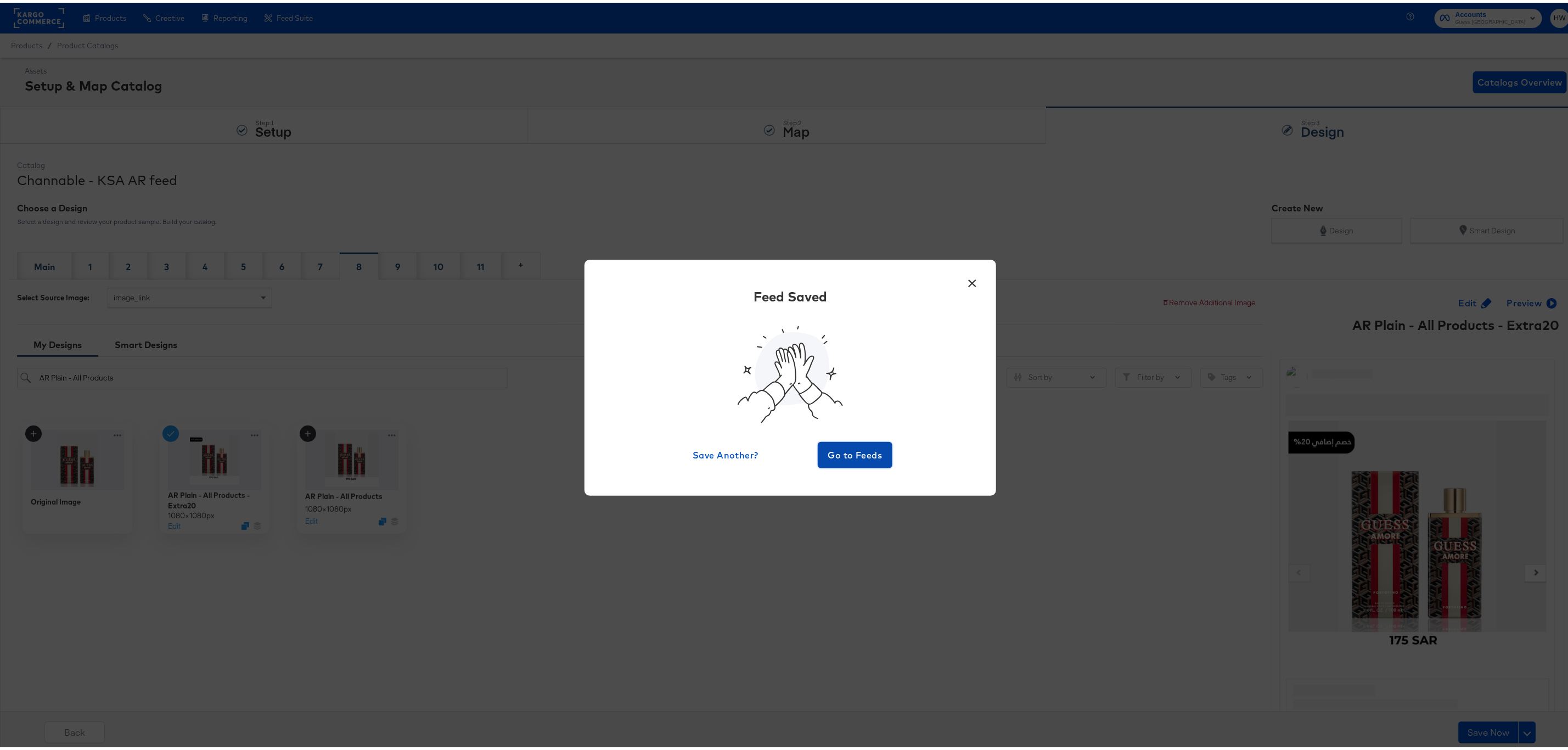 click on "Go to Feeds" at bounding box center [855, 452] 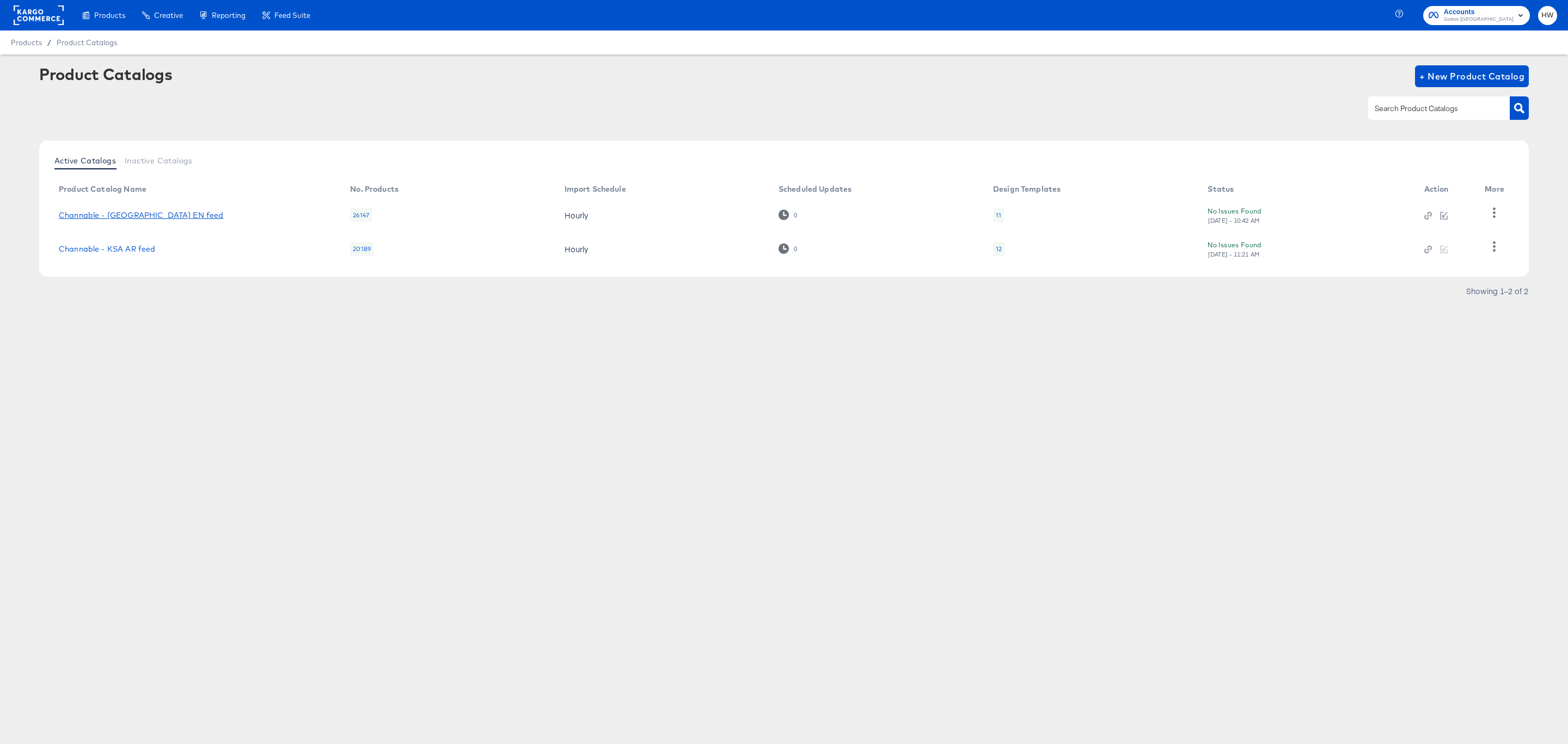 click on "Channable - [GEOGRAPHIC_DATA] EN feed" at bounding box center [141, 215] 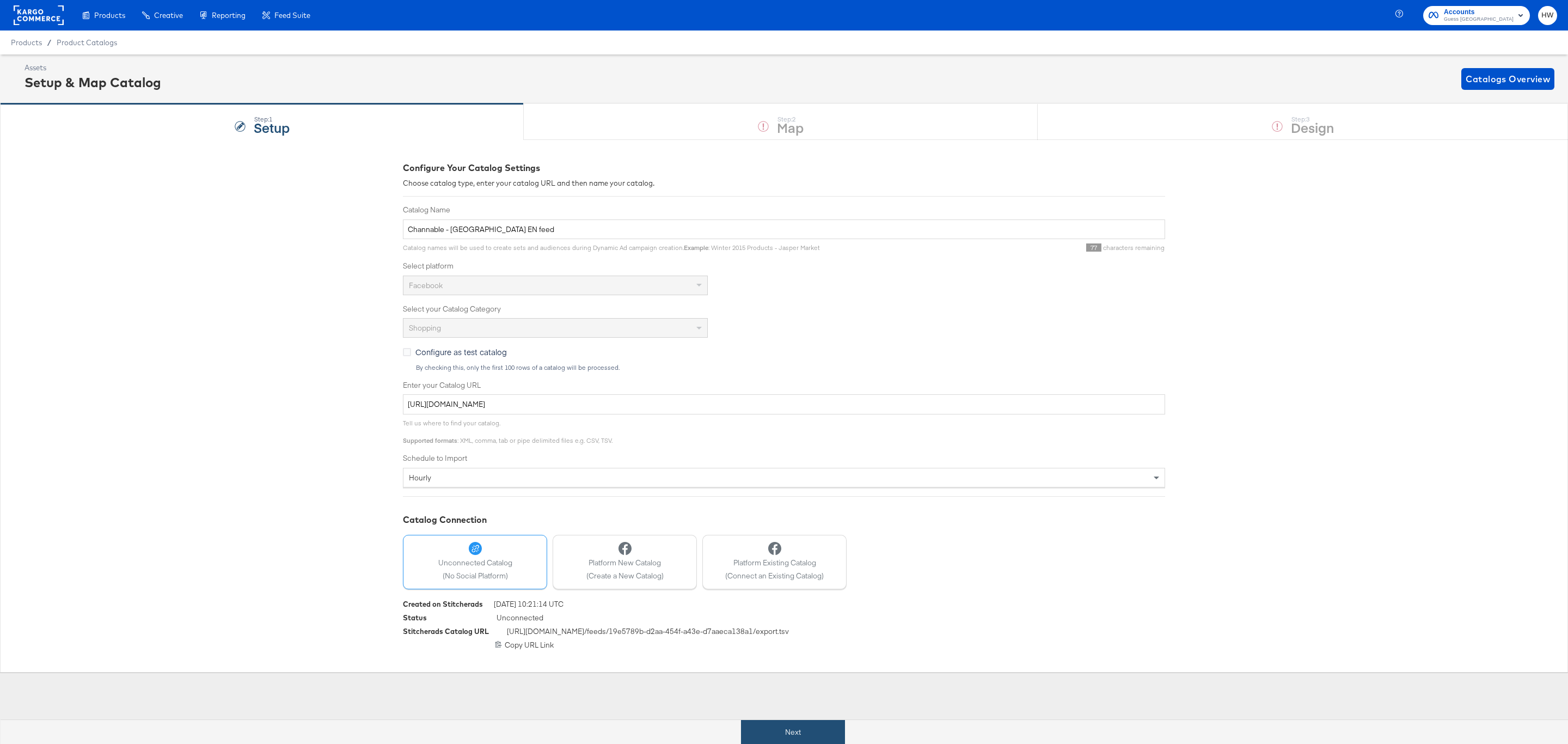click on "Next" at bounding box center [793, 732] 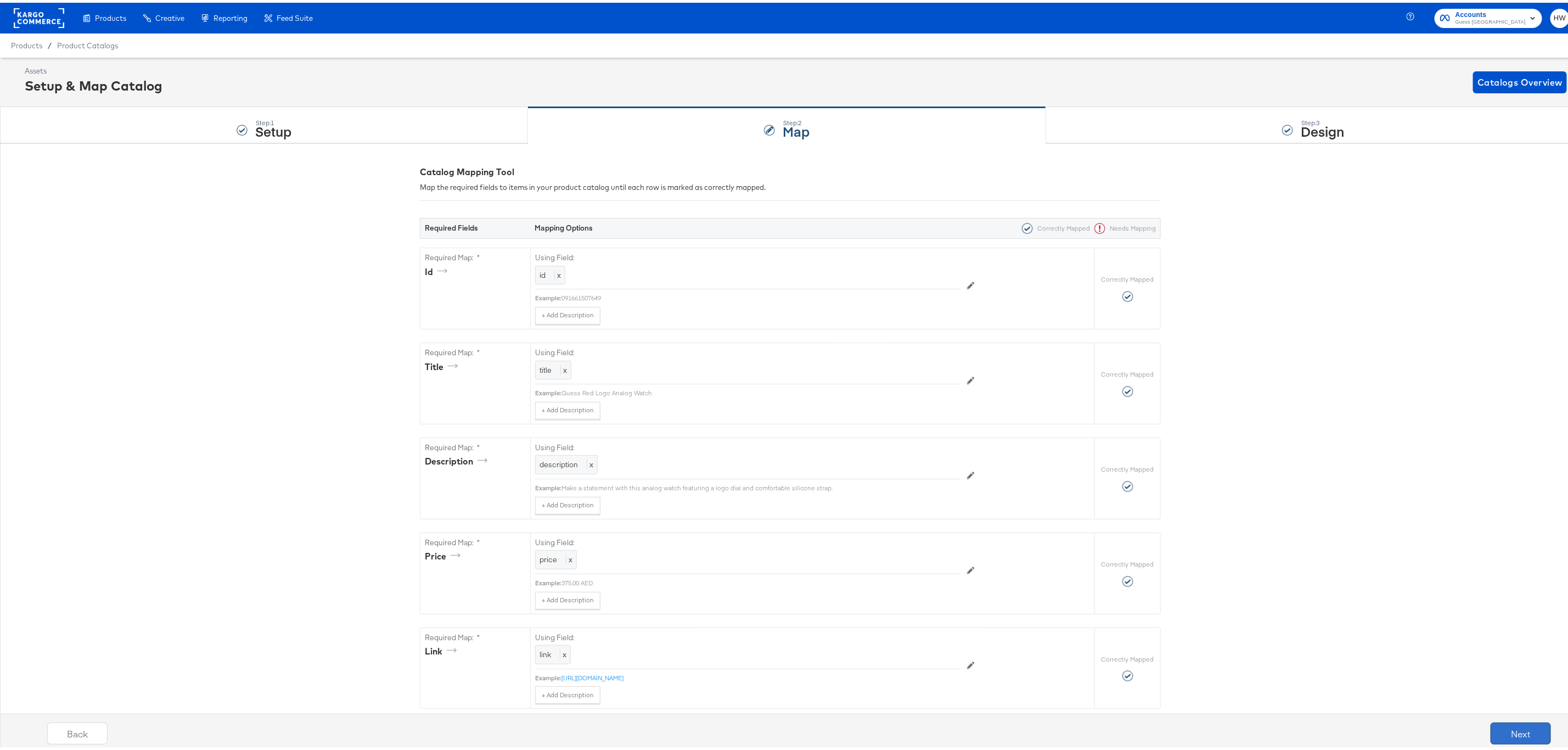 click on "Next" at bounding box center (1521, 731) 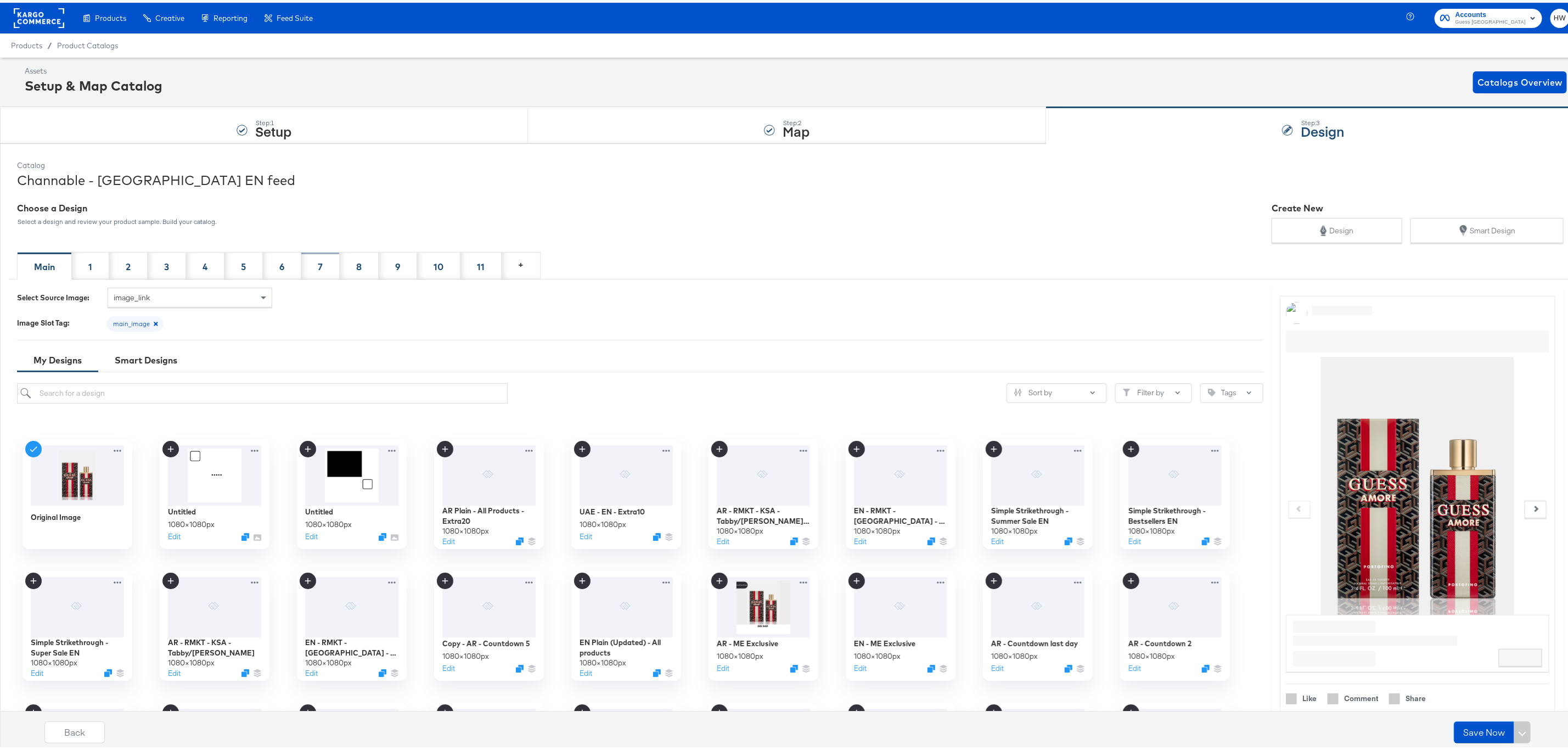click on "7" at bounding box center (320, 264) 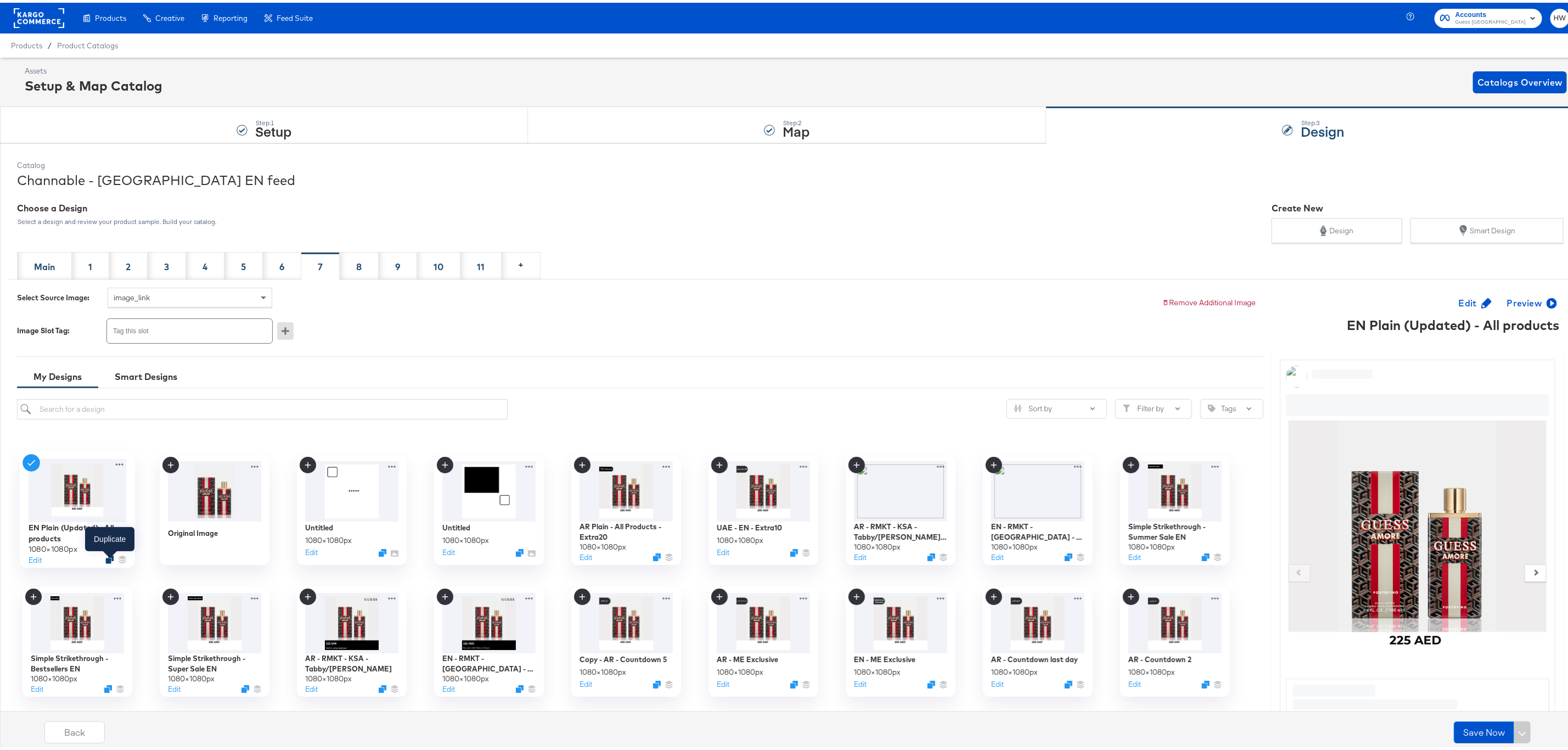 click 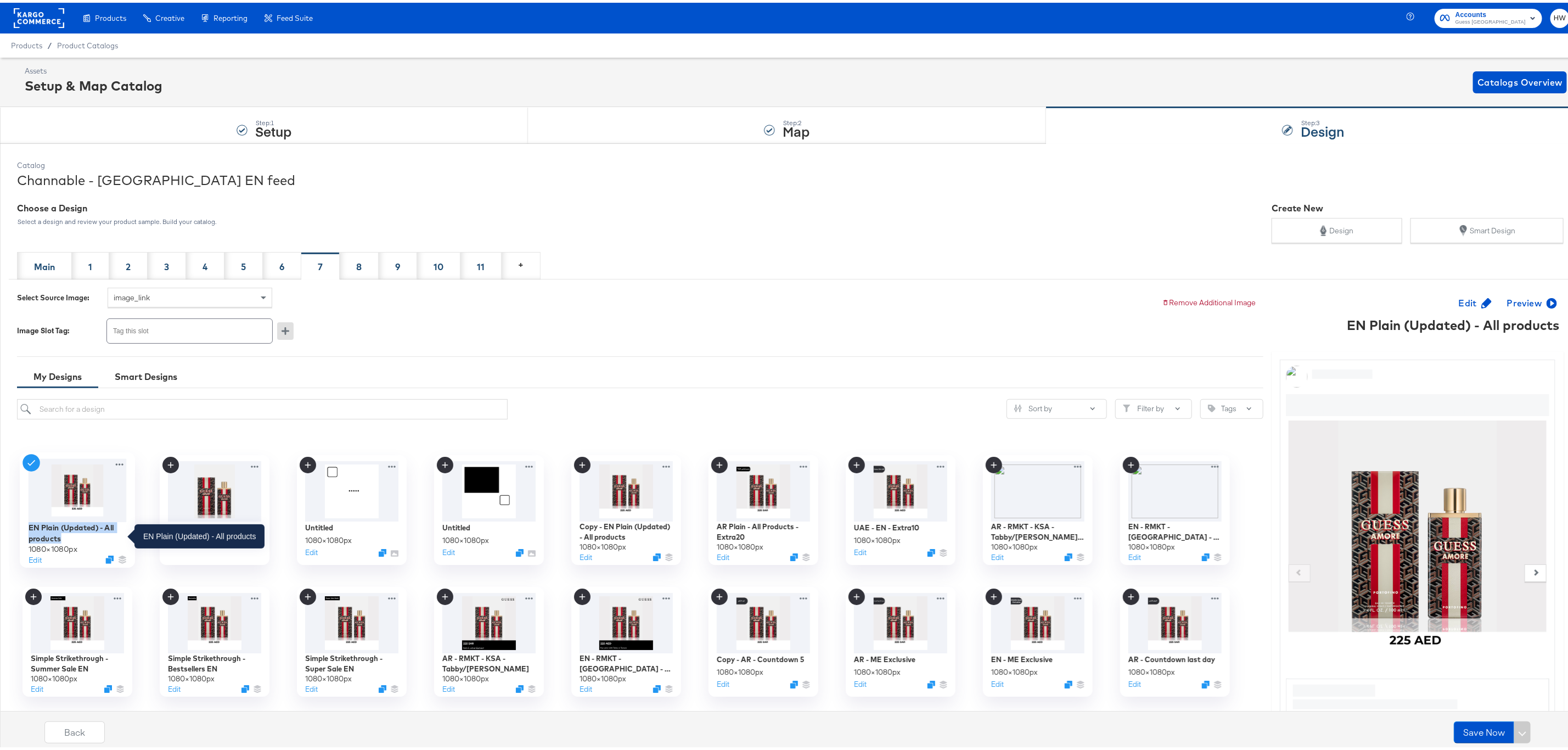 drag, startPoint x: 64, startPoint y: 539, endPoint x: 30, endPoint y: 530, distance: 35.17101 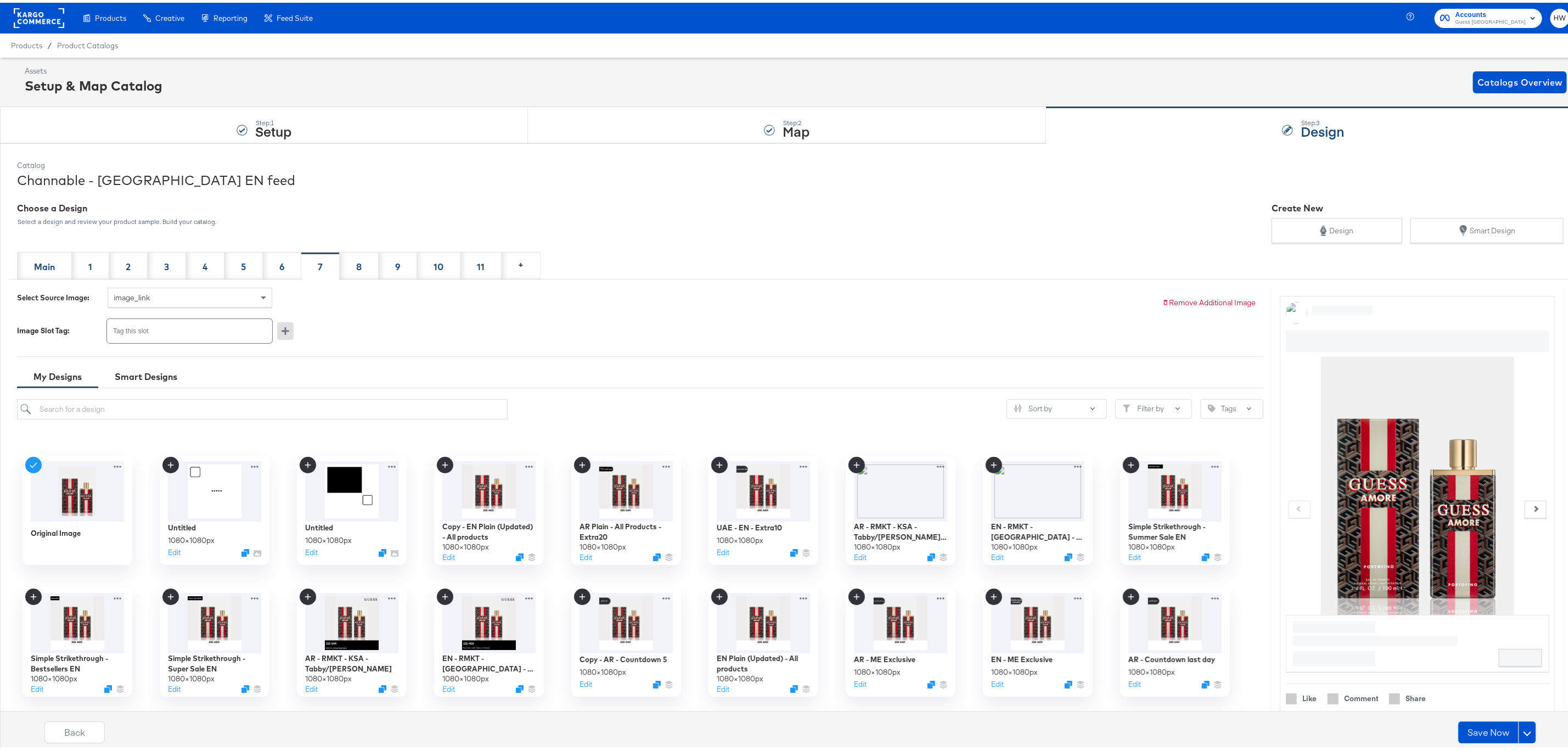 scroll, scrollTop: 98, scrollLeft: 0, axis: vertical 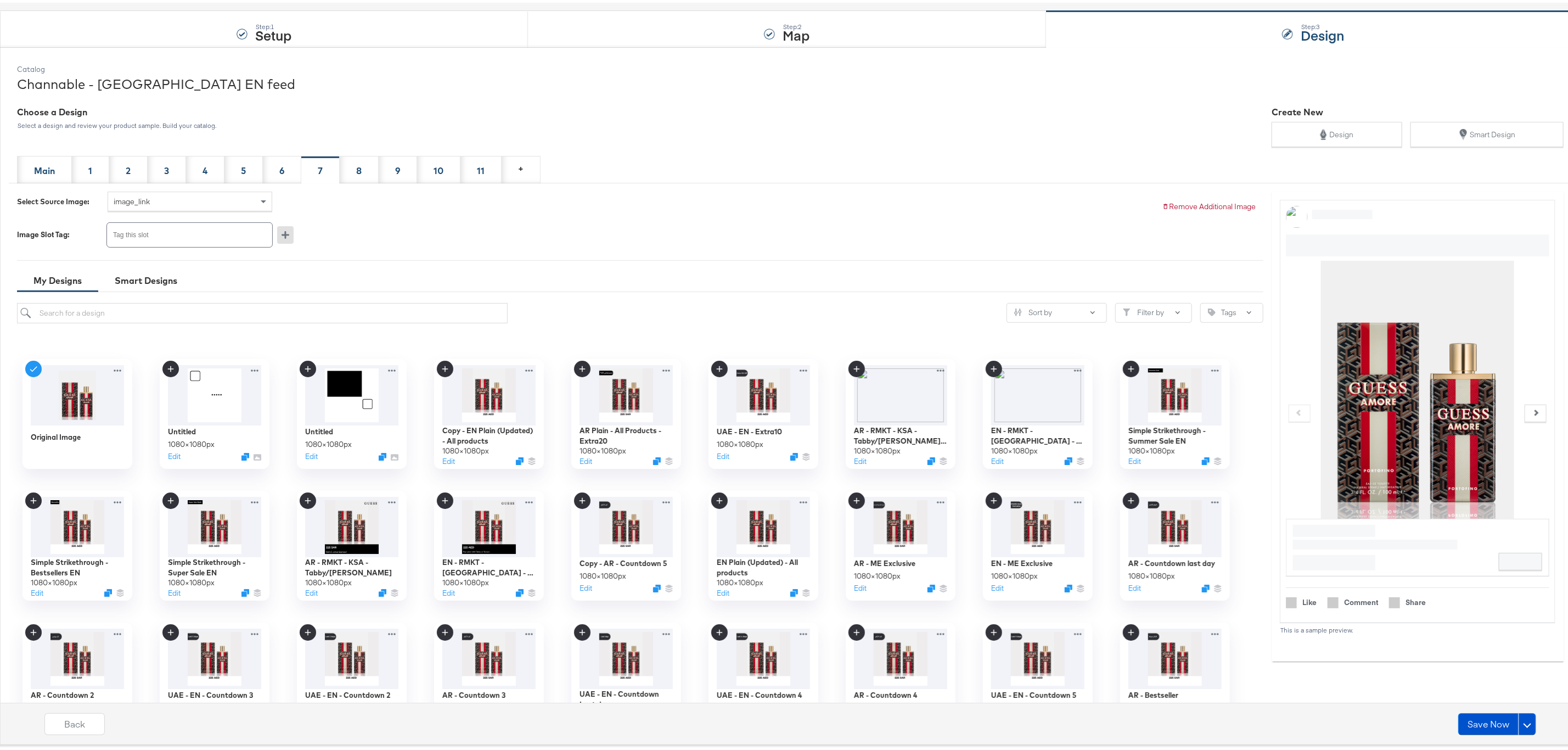 copy on "EN Plain (Updated) - All products" 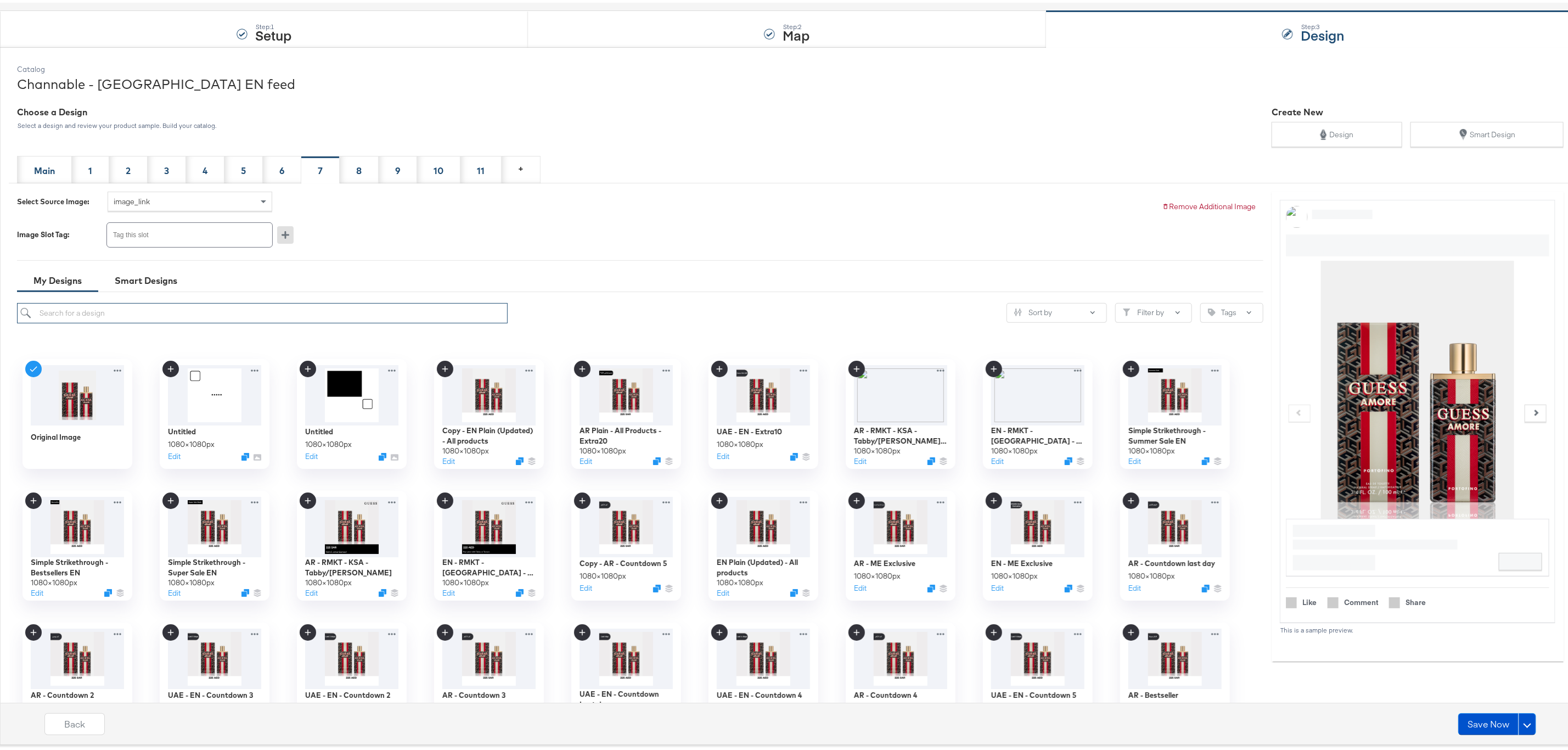 click at bounding box center [262, 310] 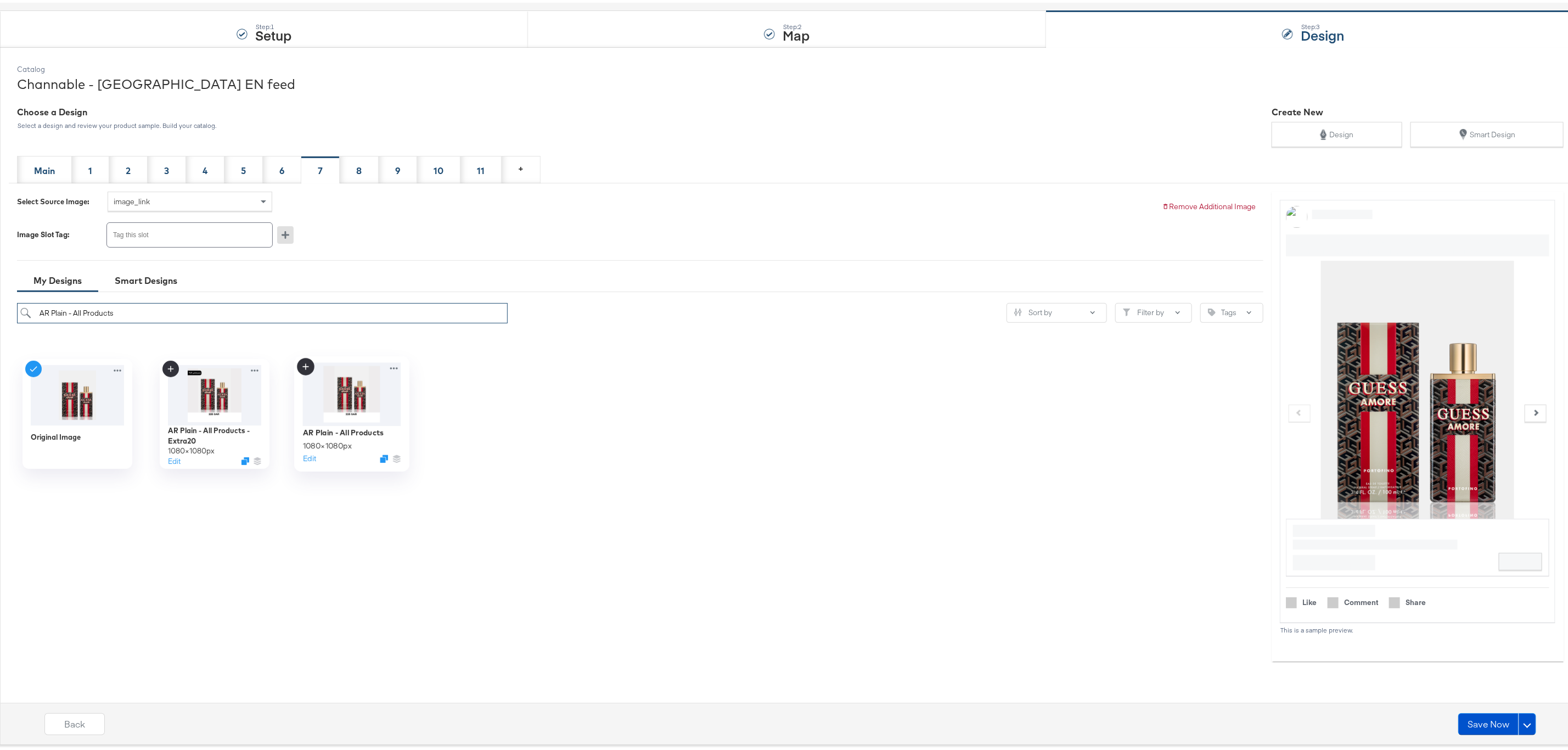 type on "AR Plain - All Products" 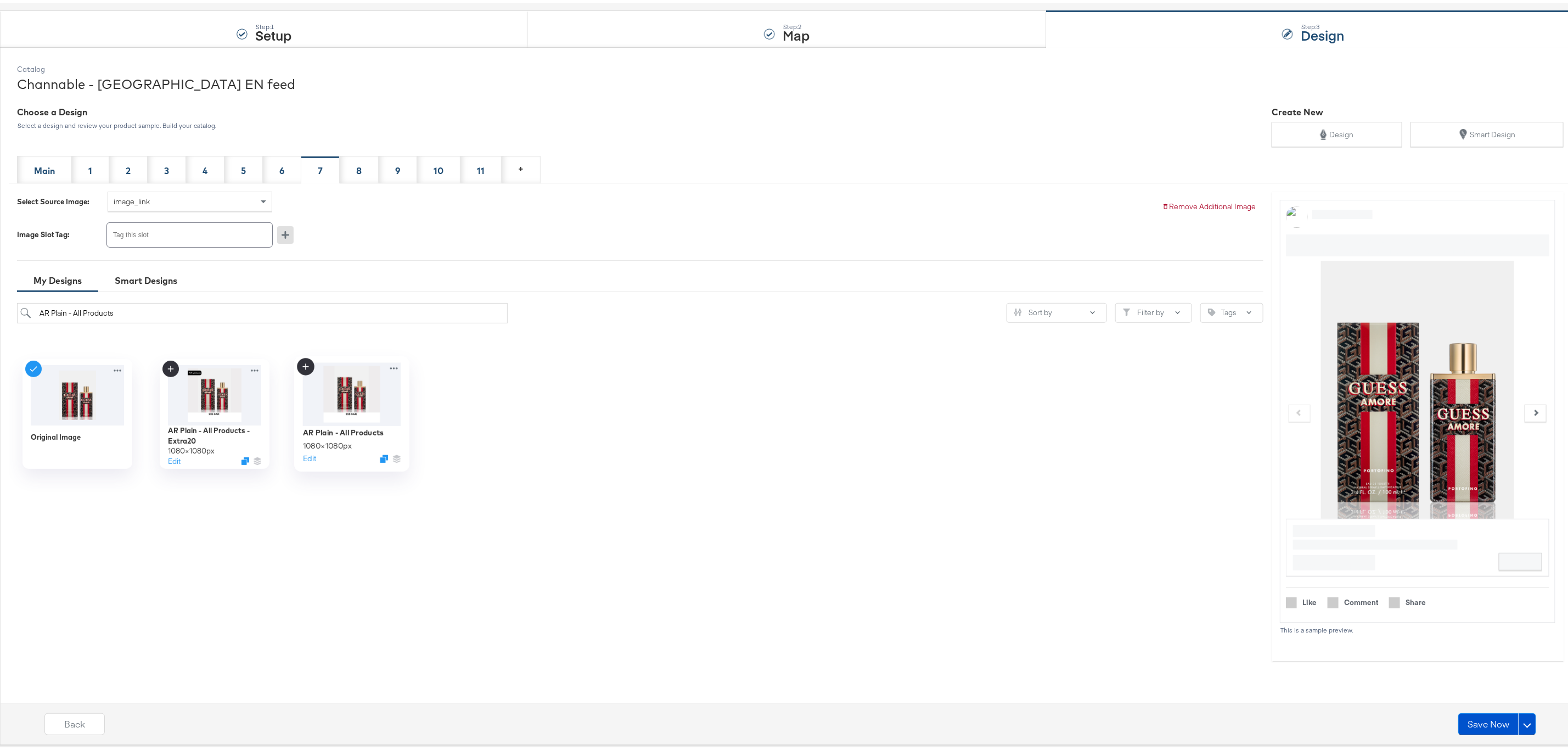 click 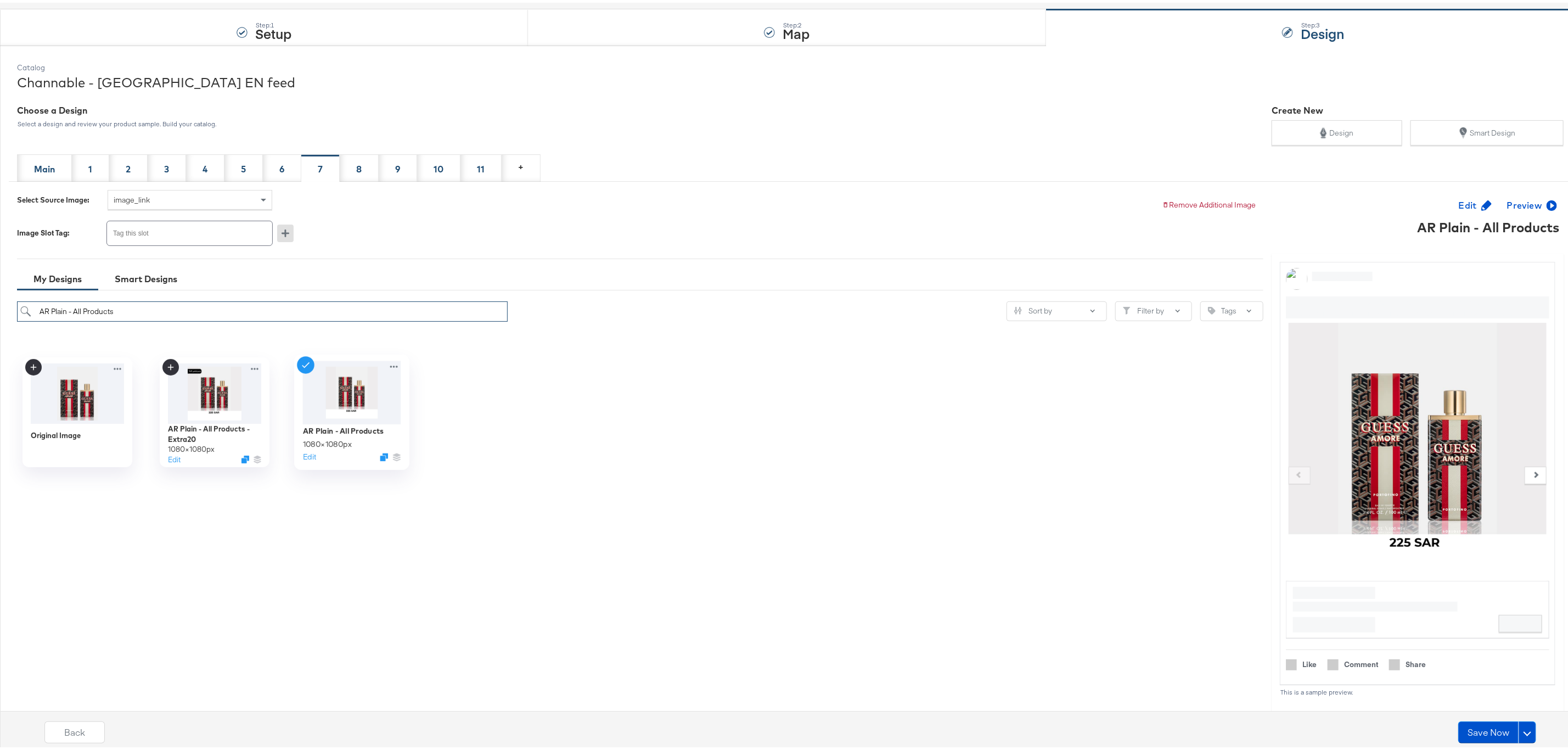drag, startPoint x: 156, startPoint y: 305, endPoint x: 15, endPoint y: 305, distance: 141 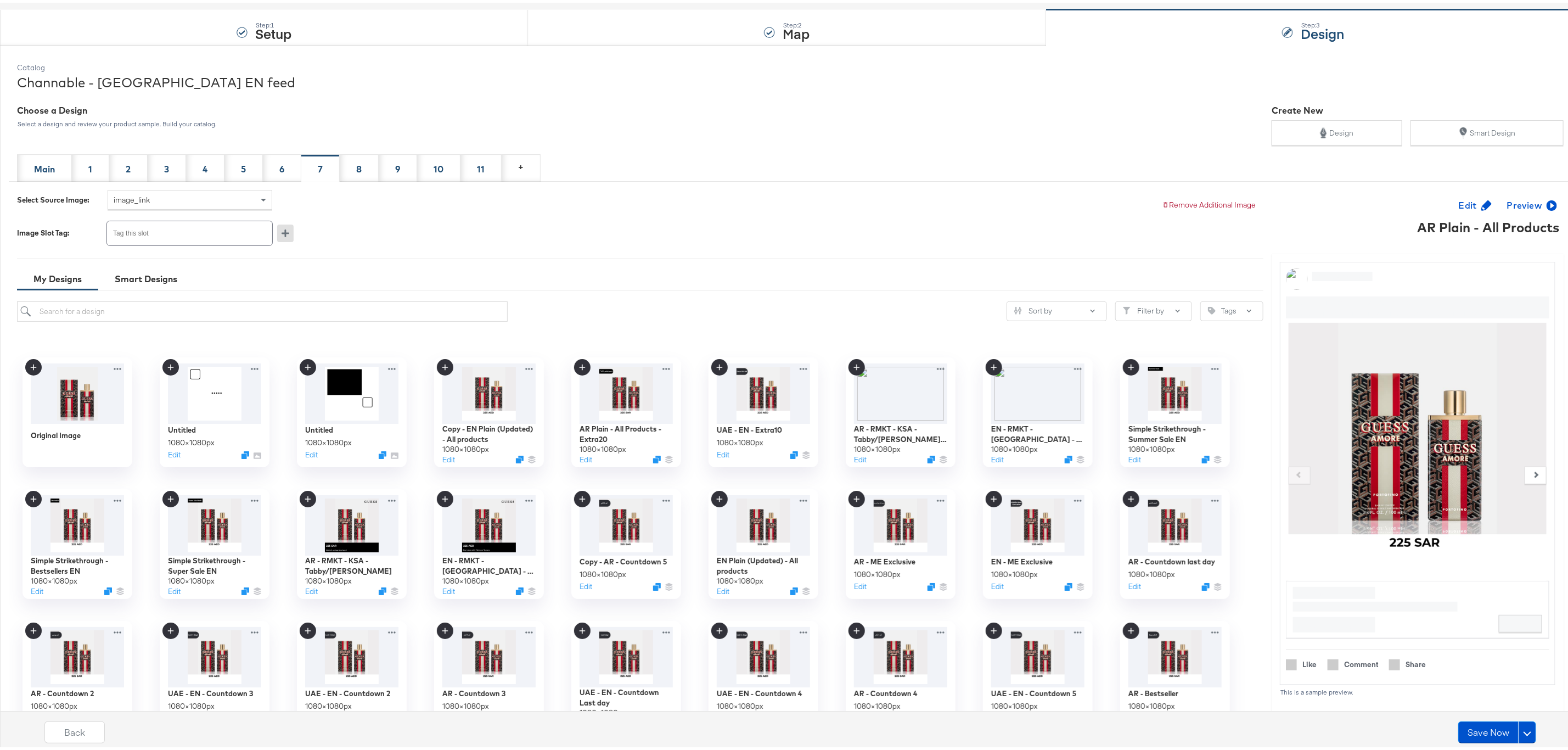 scroll, scrollTop: 0, scrollLeft: 0, axis: both 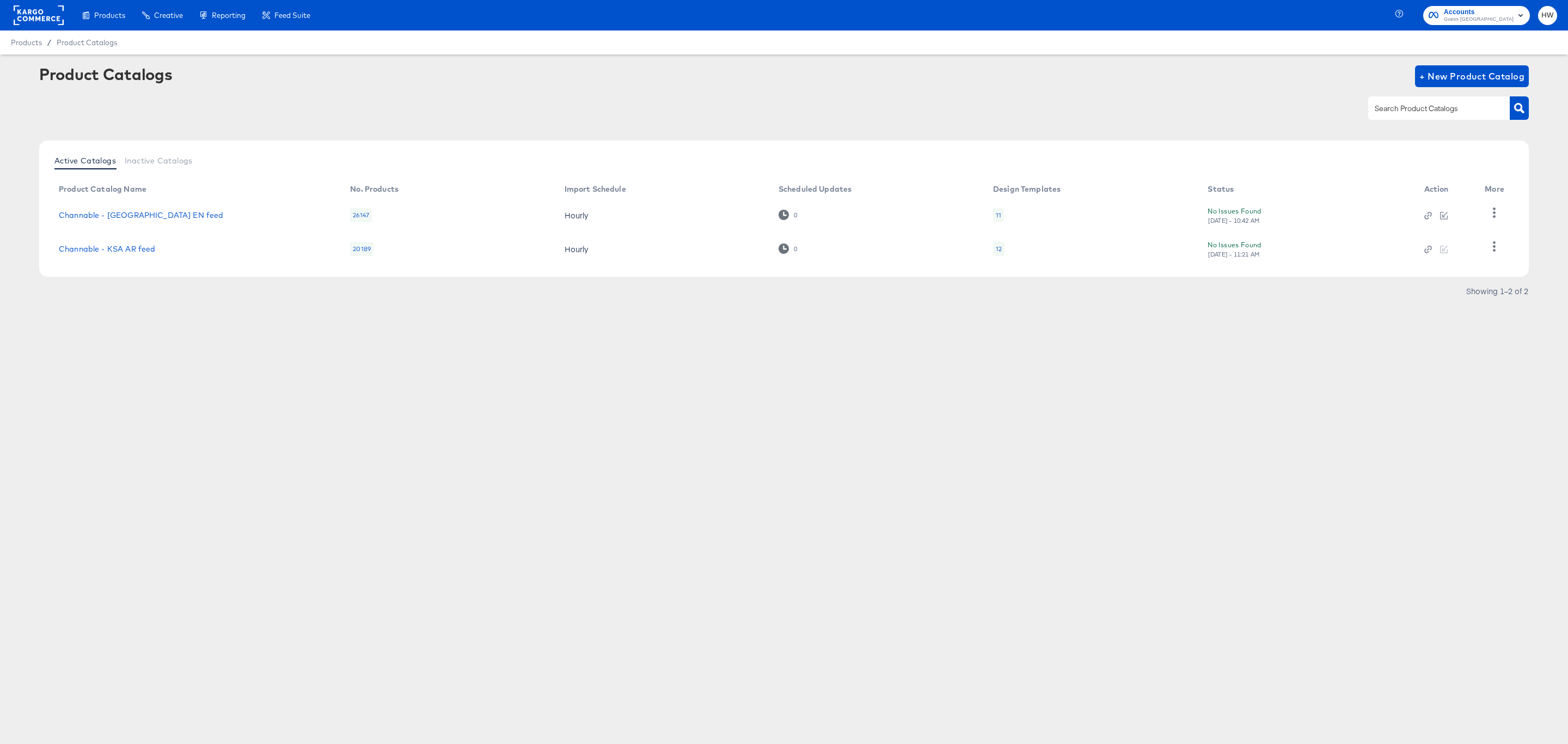 click on "Channable - [GEOGRAPHIC_DATA] EN feed" at bounding box center (195, 215) 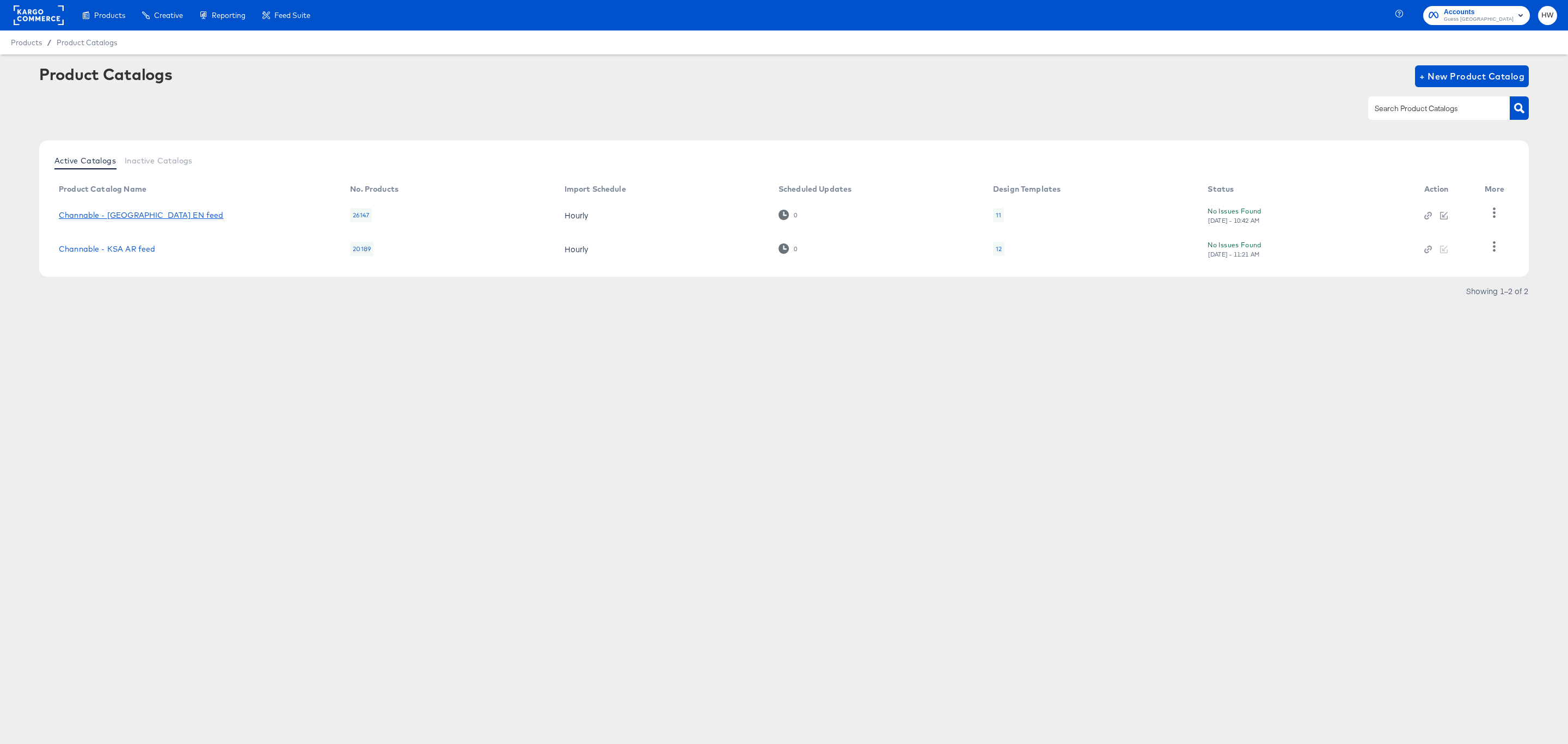 click on "Channable - [GEOGRAPHIC_DATA] EN feed" at bounding box center [141, 215] 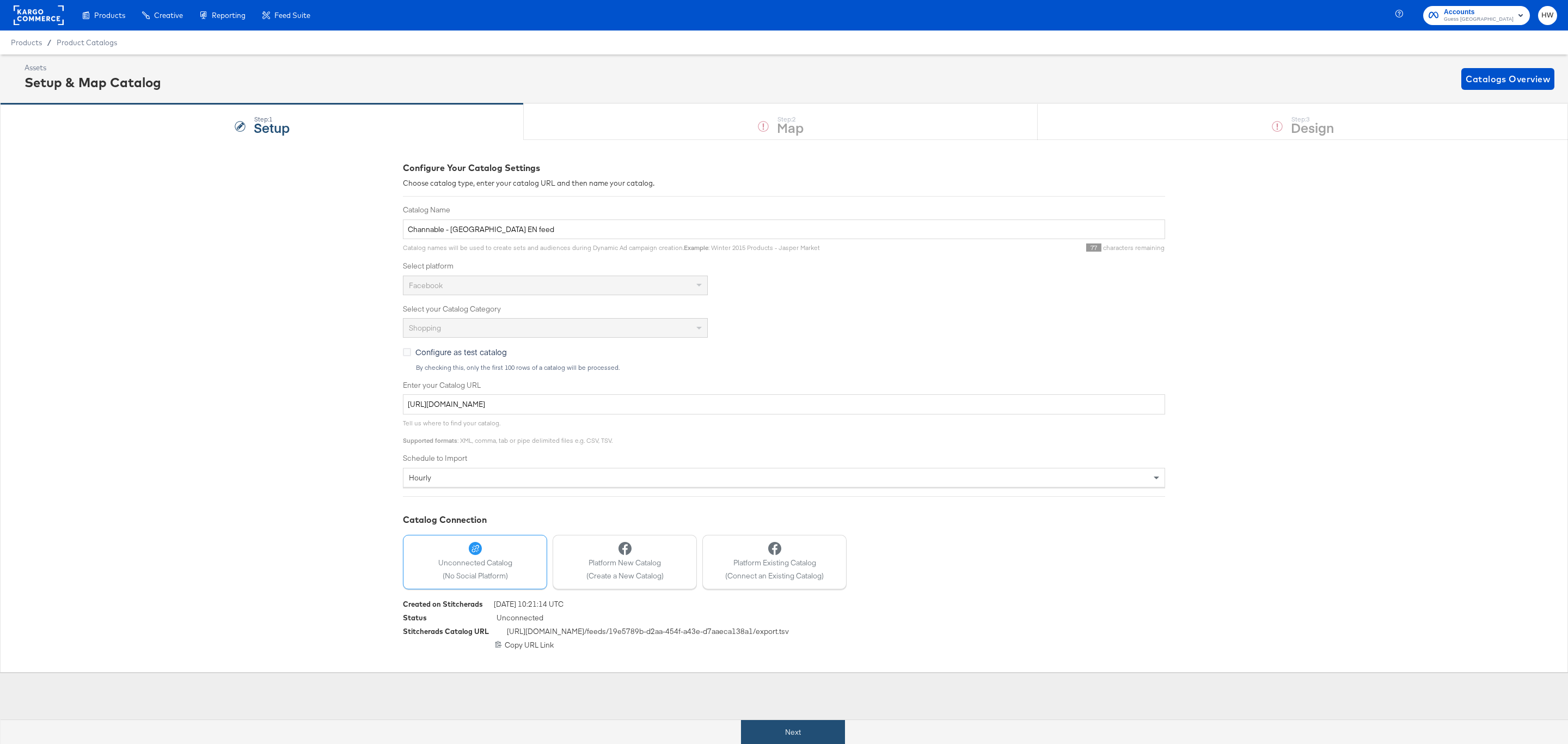click on "Next" at bounding box center (793, 732) 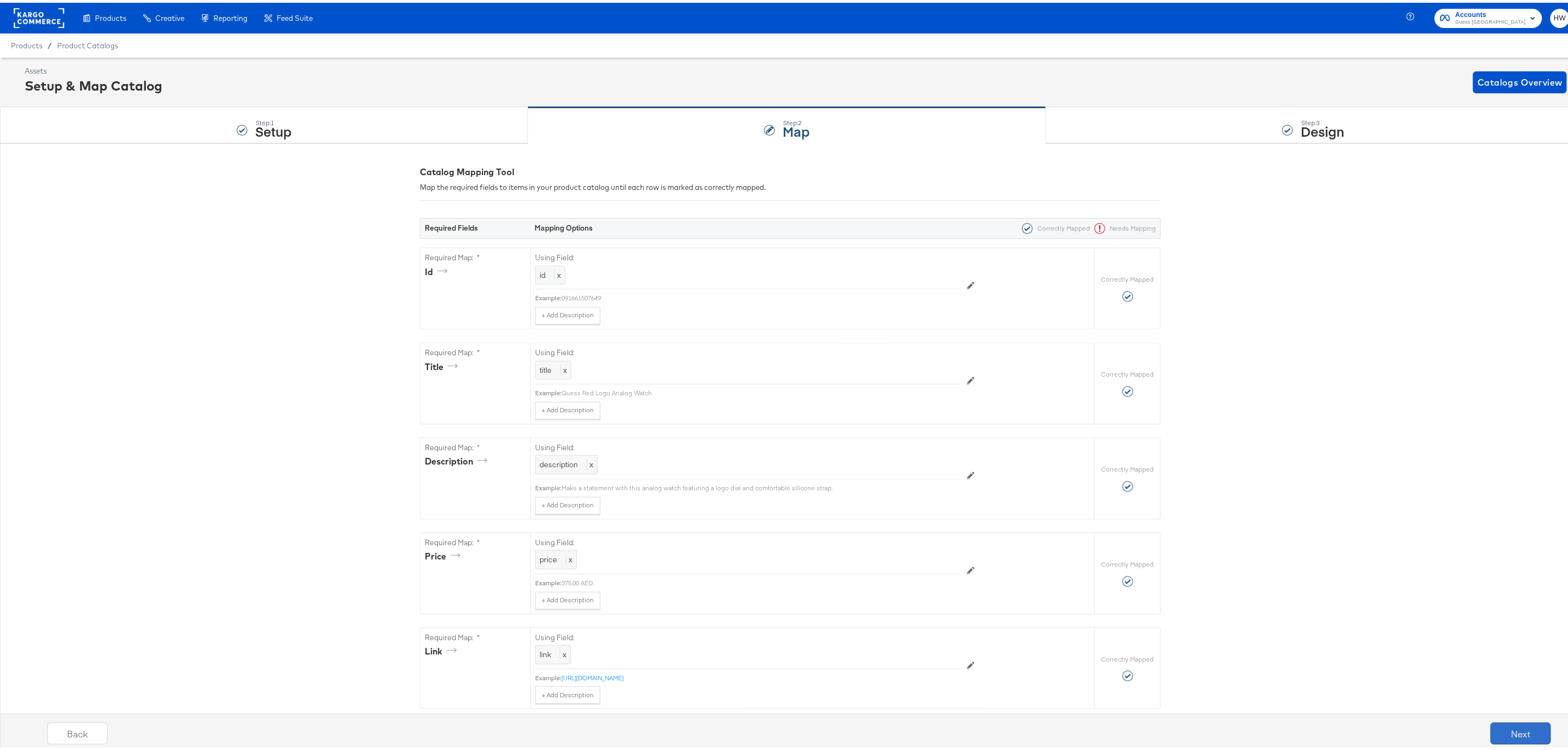 click on "Next" at bounding box center [1521, 731] 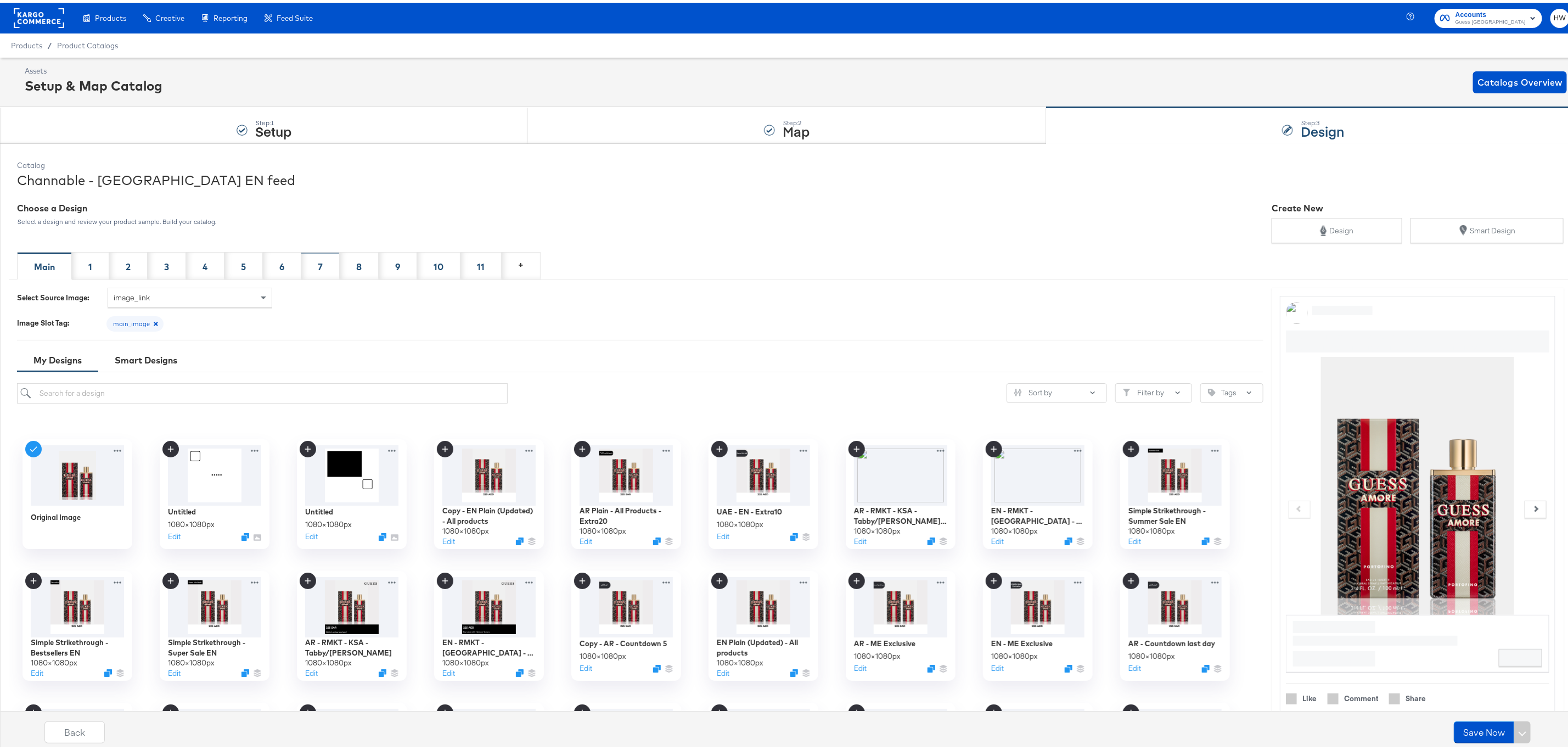click on "7" at bounding box center (320, 264) 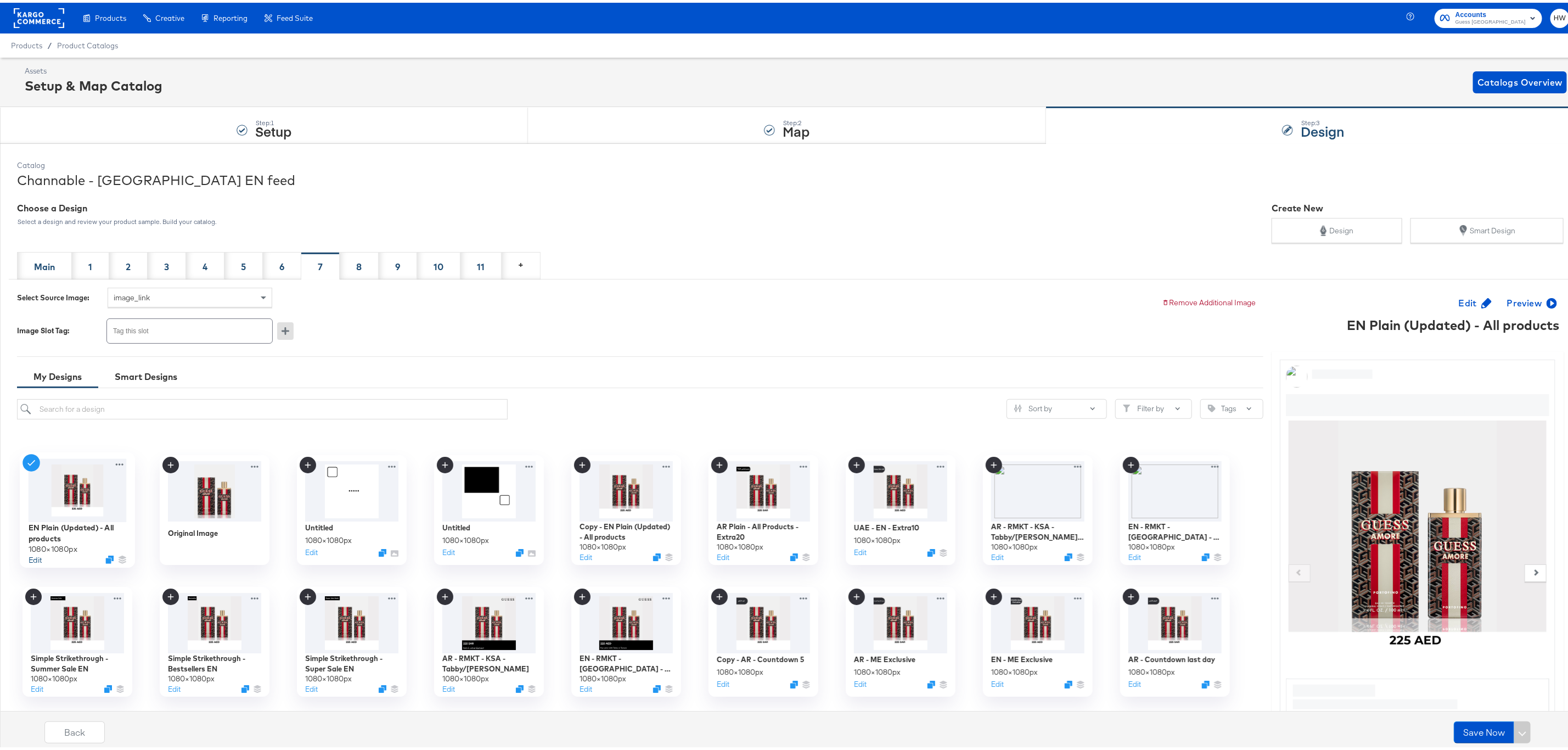click on "Edit" at bounding box center [35, 557] 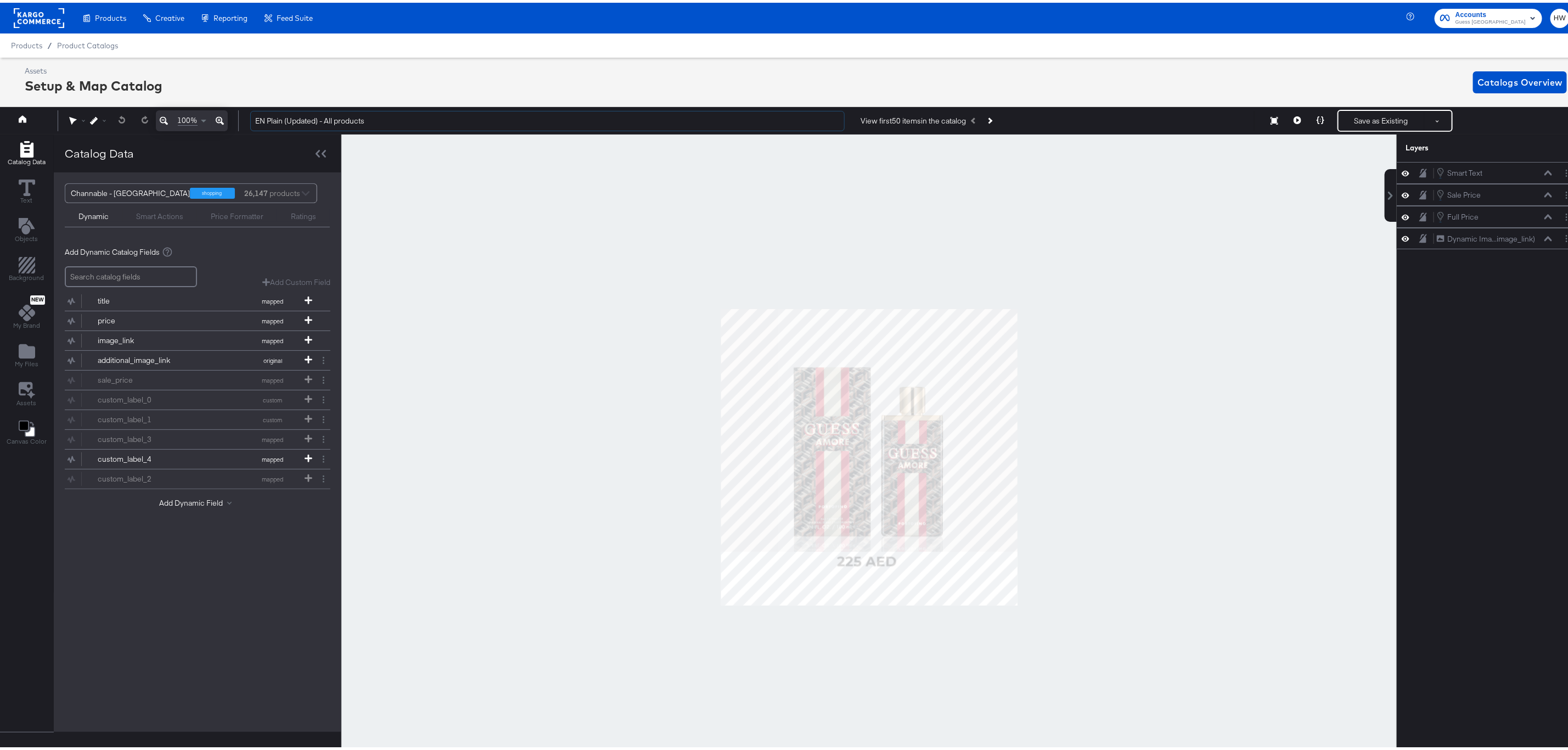 drag, startPoint x: 389, startPoint y: 115, endPoint x: 228, endPoint y: 115, distance: 161 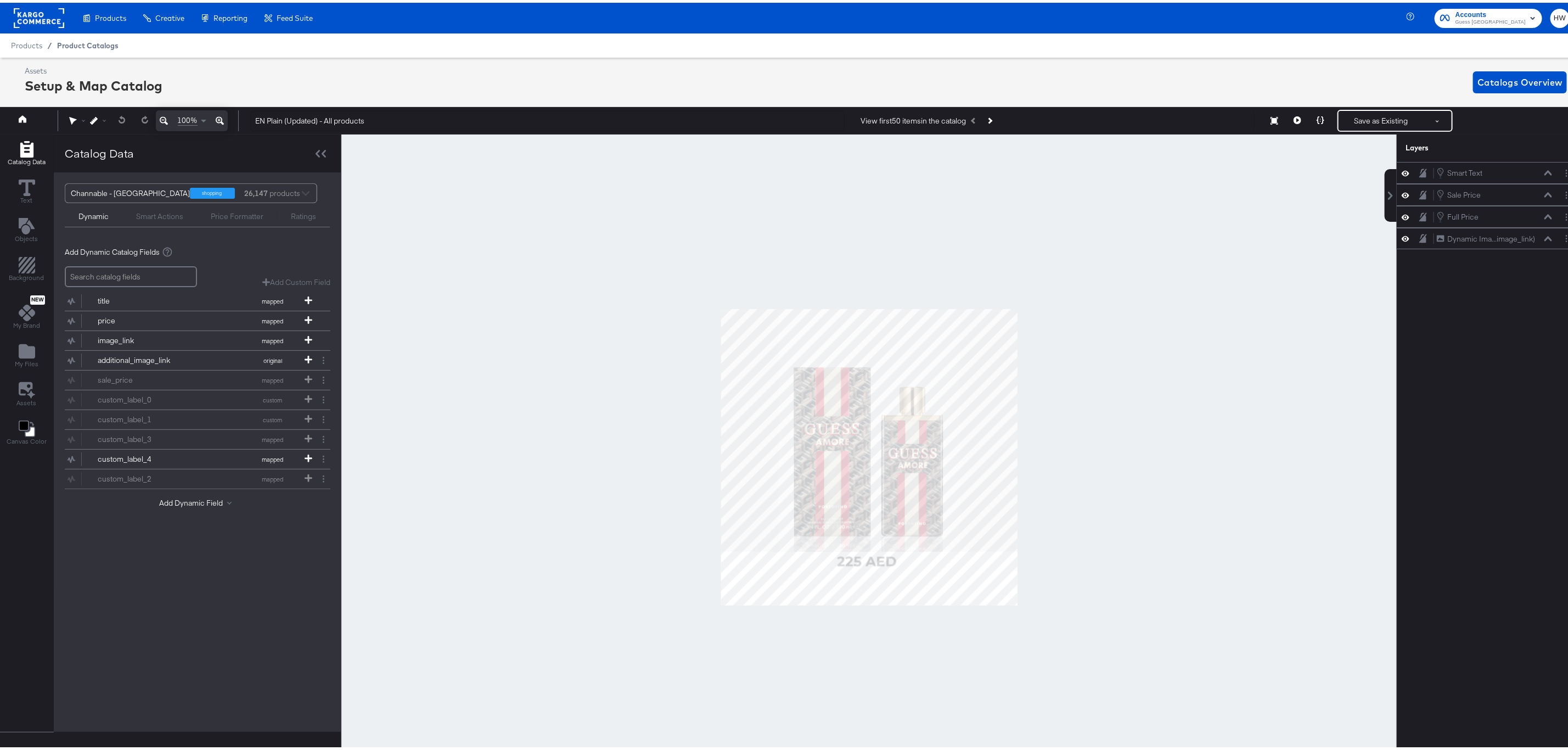 click on "Product Catalogs" at bounding box center [88, 43] 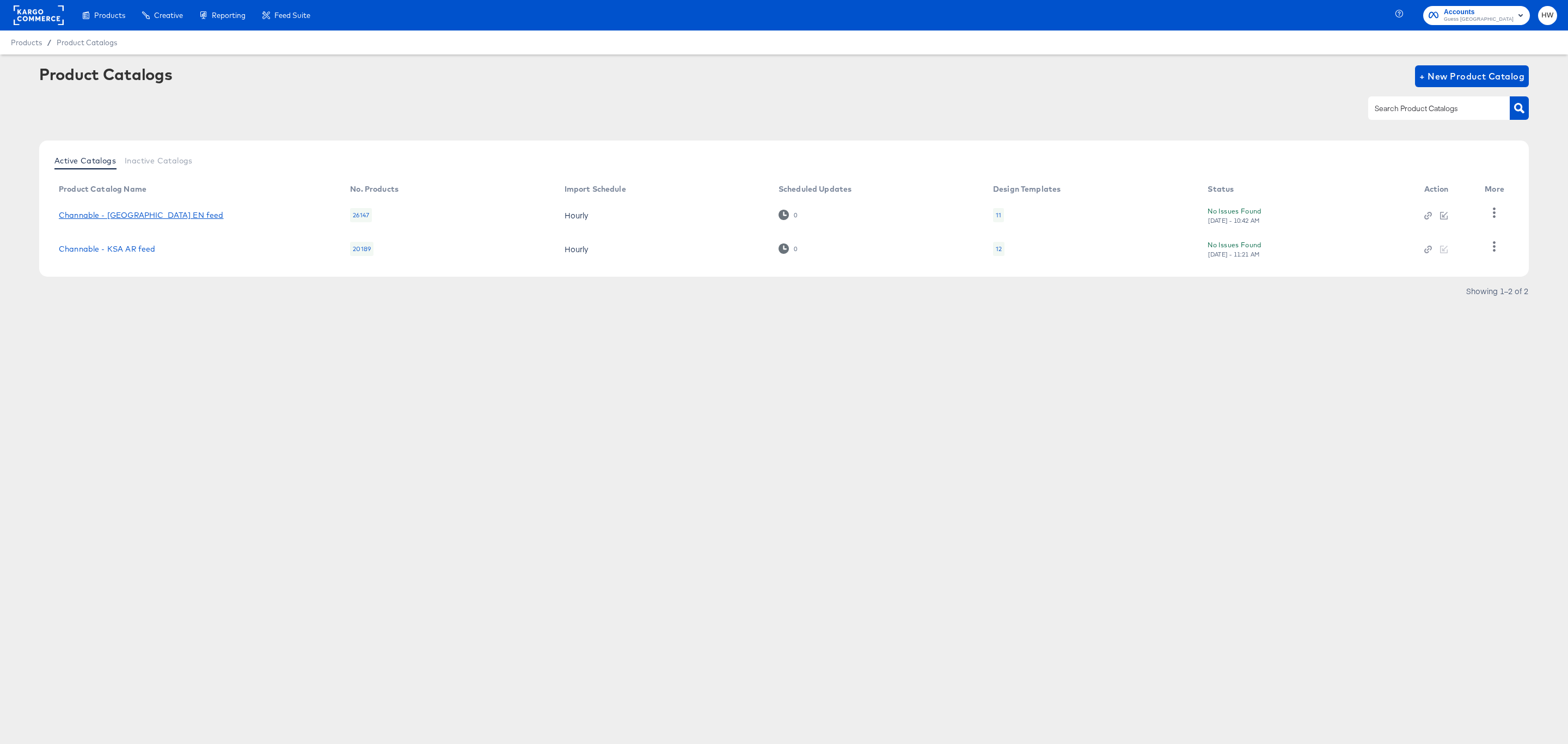 click on "Channable - [GEOGRAPHIC_DATA] EN feed" at bounding box center [141, 215] 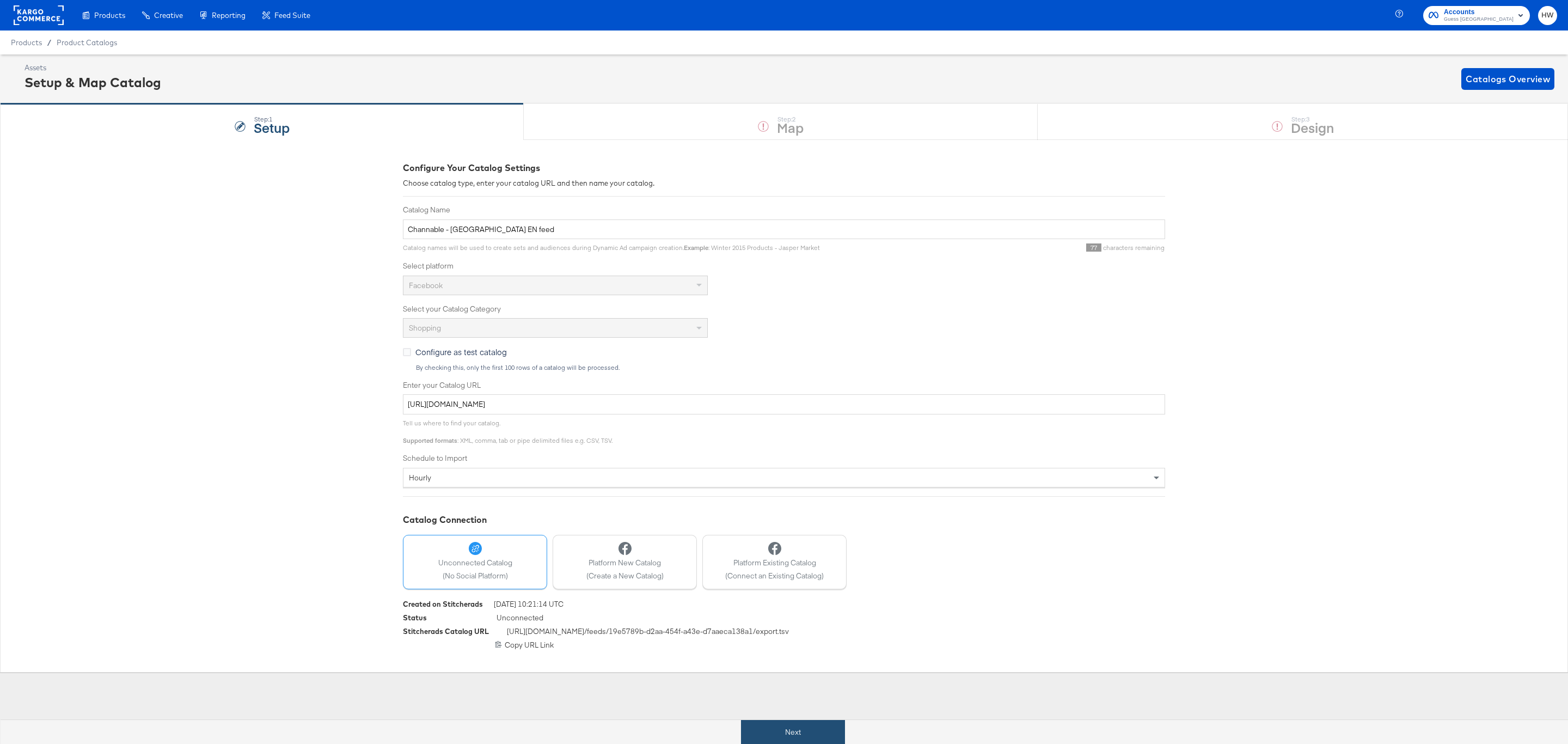 click on "Next" at bounding box center (793, 732) 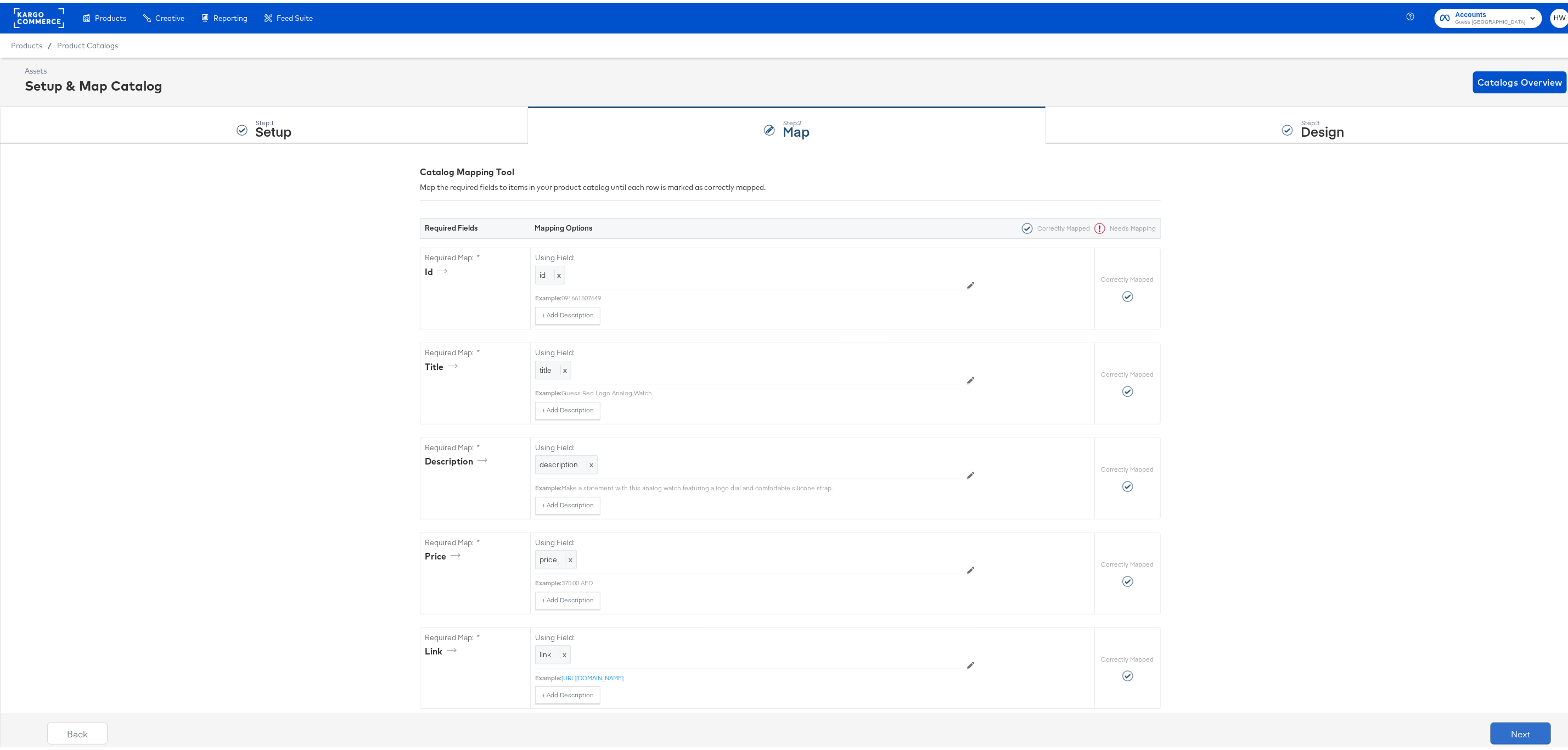 click on "Next" at bounding box center (1521, 731) 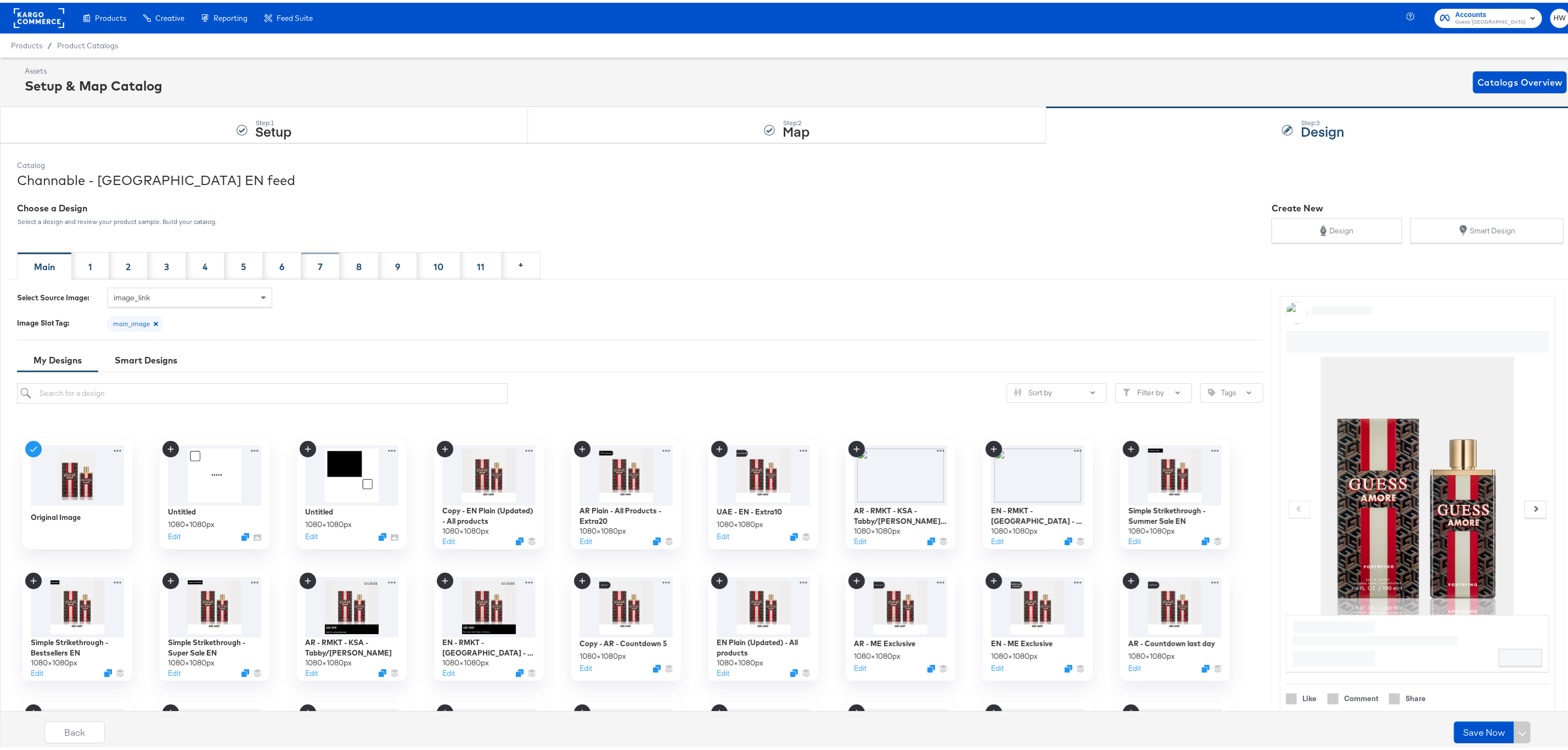 click on "7" at bounding box center [321, 263] 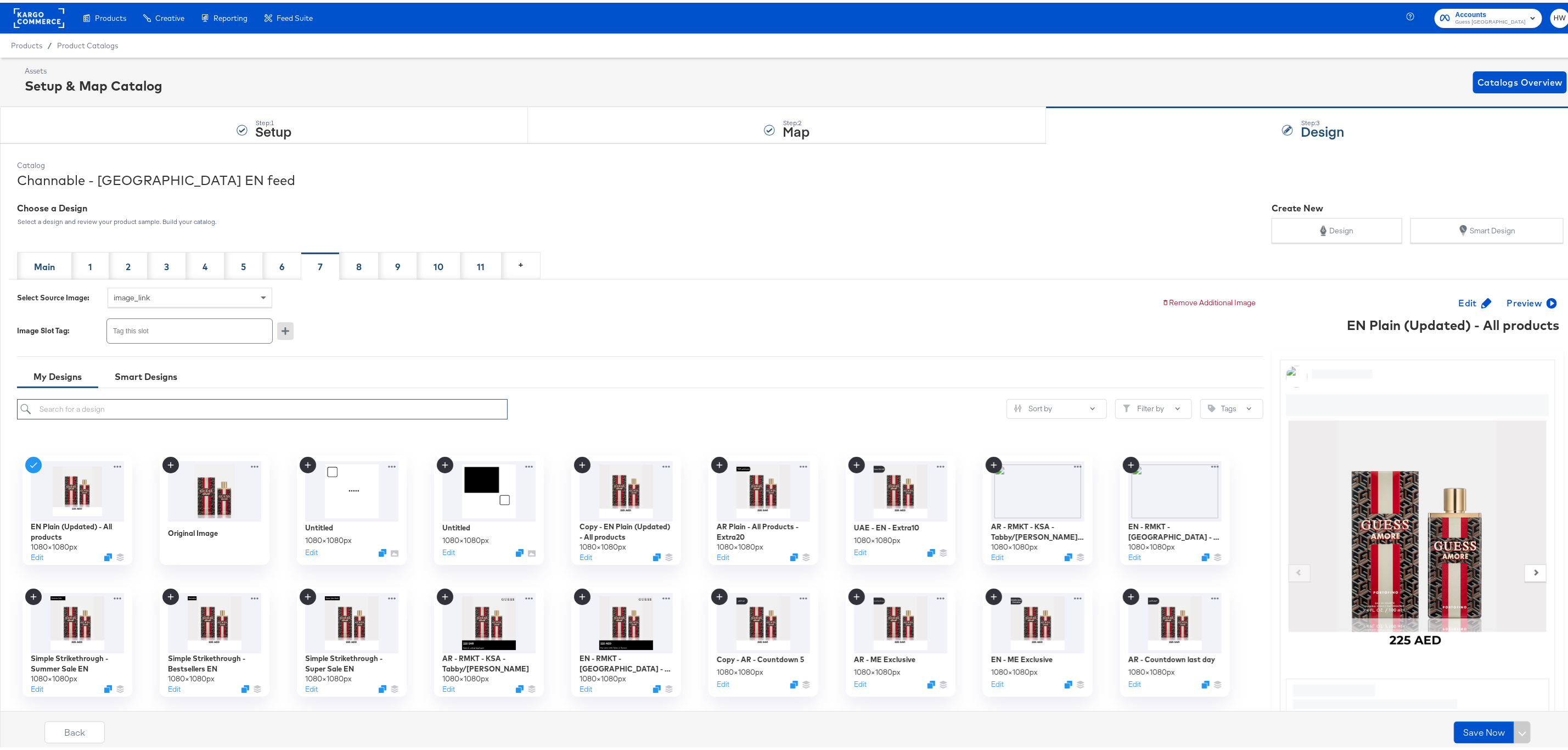 click at bounding box center (262, 406) 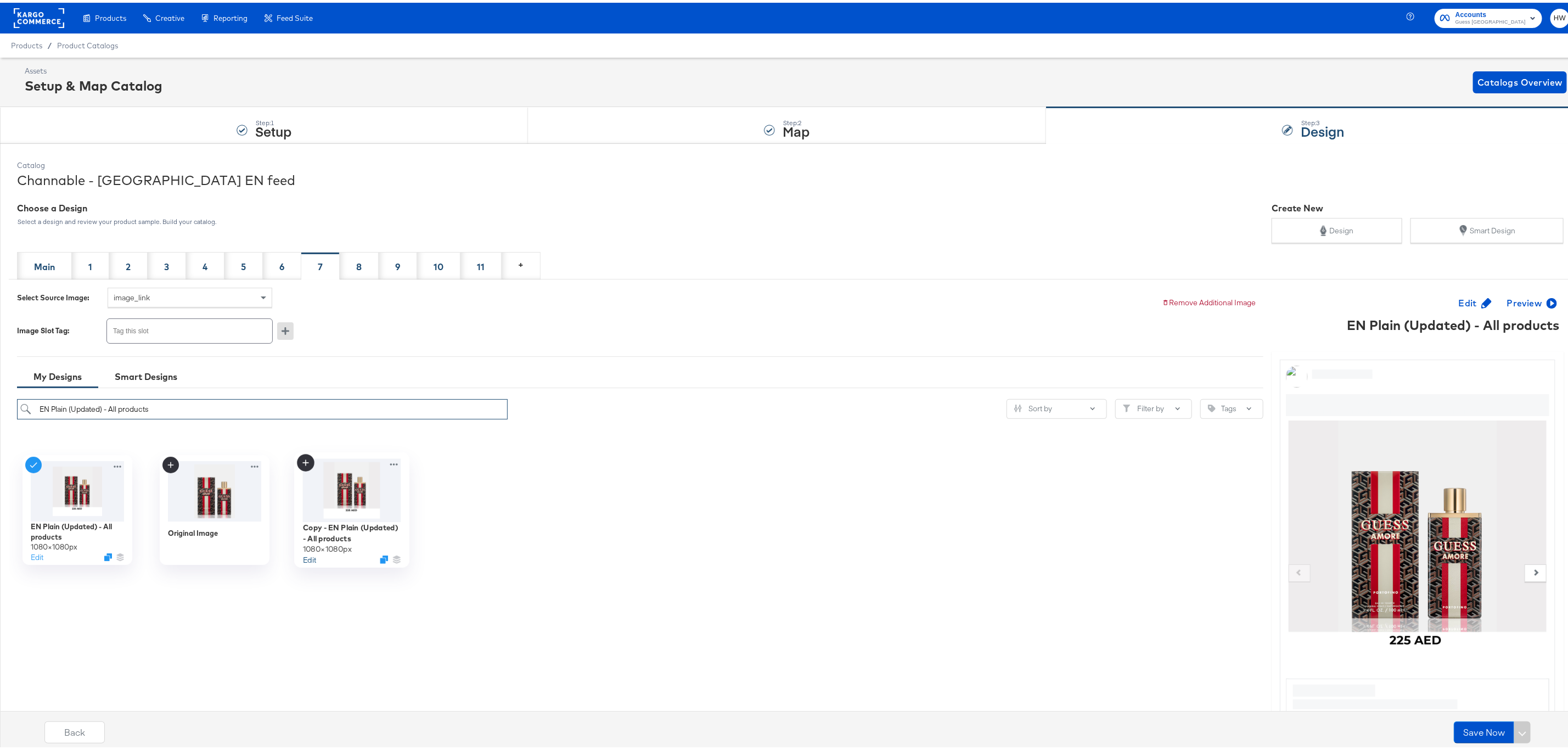 type on "EN Plain (Updated) - All products" 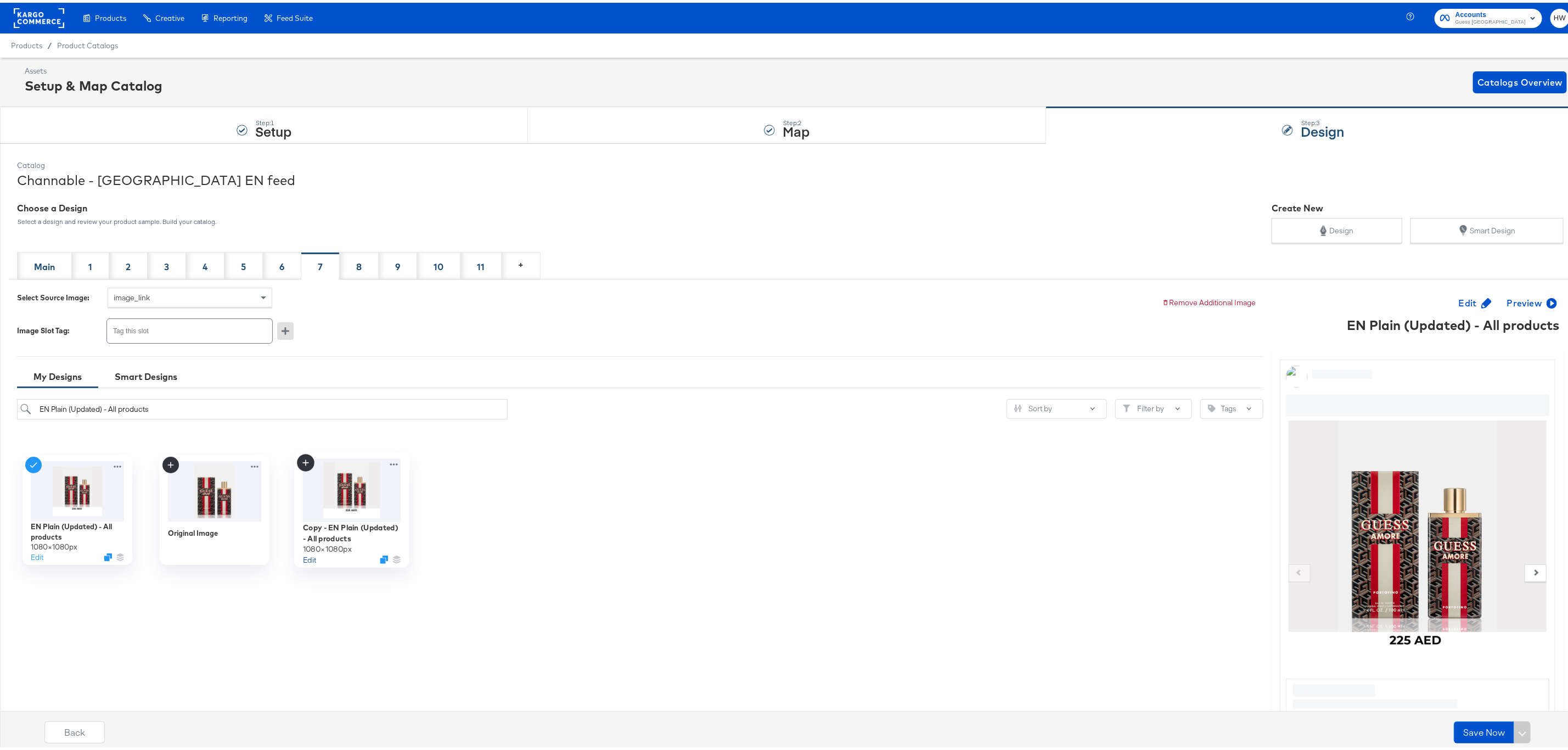 click on "Edit" at bounding box center (310, 557) 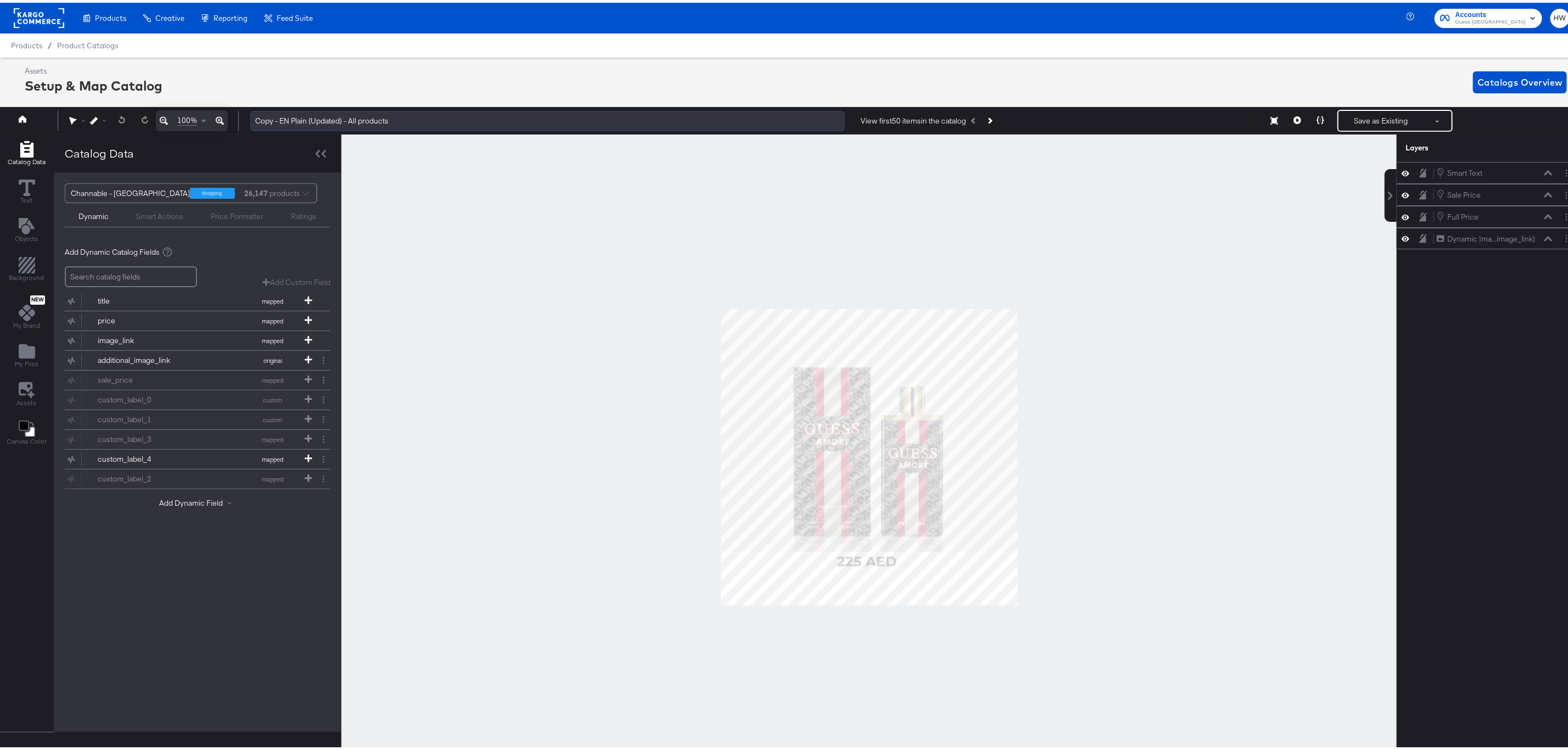 click on "Copy - EN Plain (Updated) - All products" at bounding box center (547, 118) 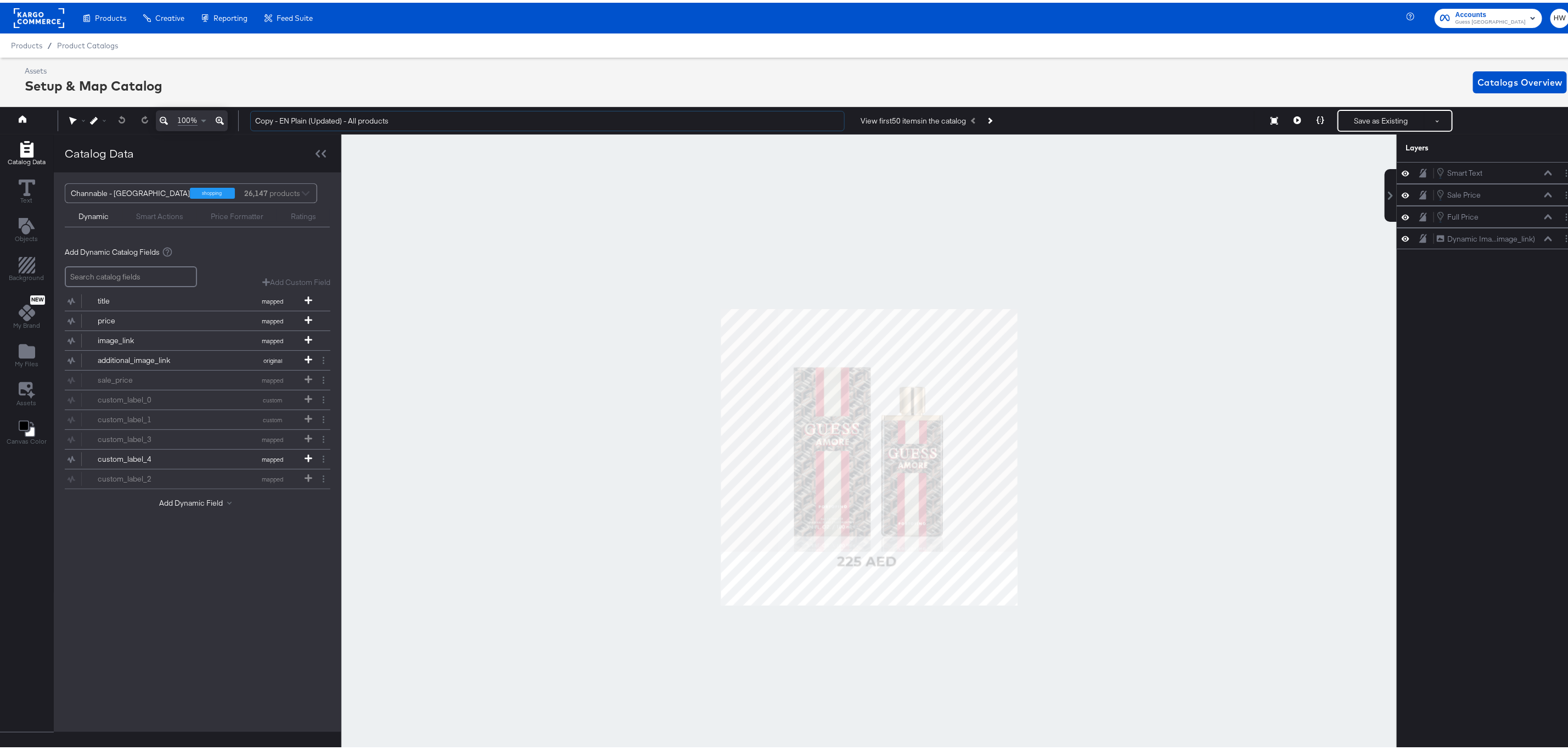 drag, startPoint x: 282, startPoint y: 116, endPoint x: 240, endPoint y: 122, distance: 42.426407 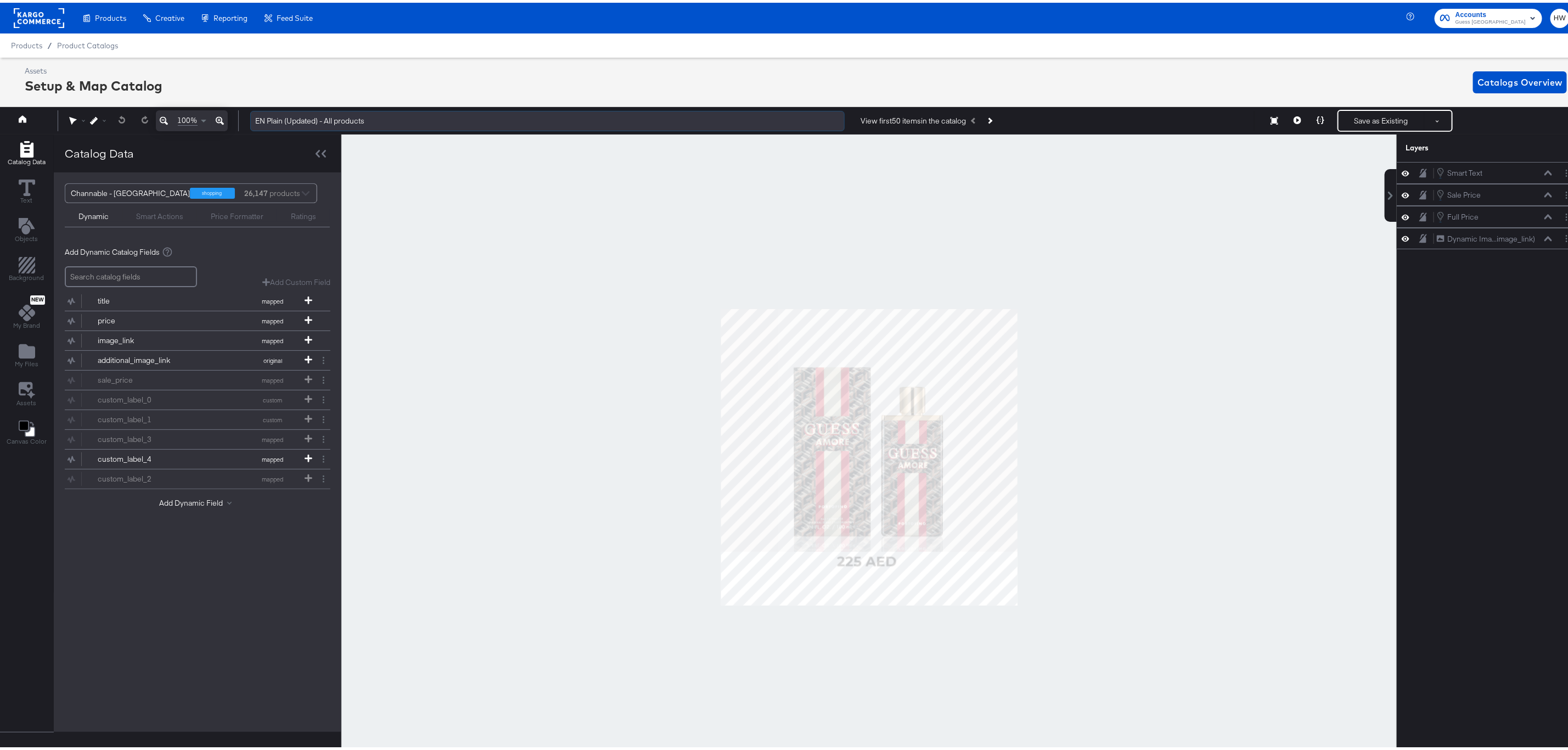 click on "EN Plain (Updated) - All products" at bounding box center [547, 118] 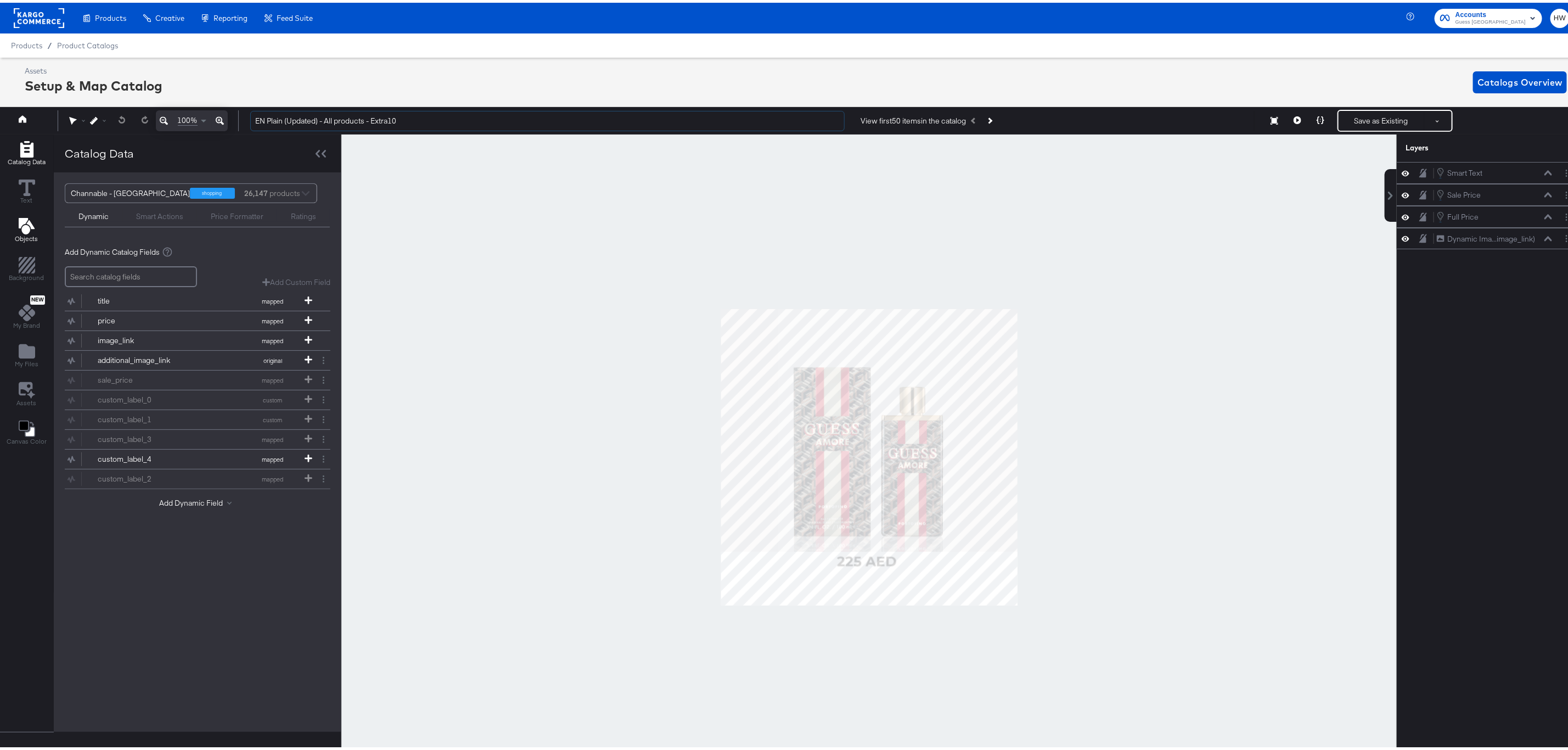 type on "EN Plain (Updated) - All products - Extra10" 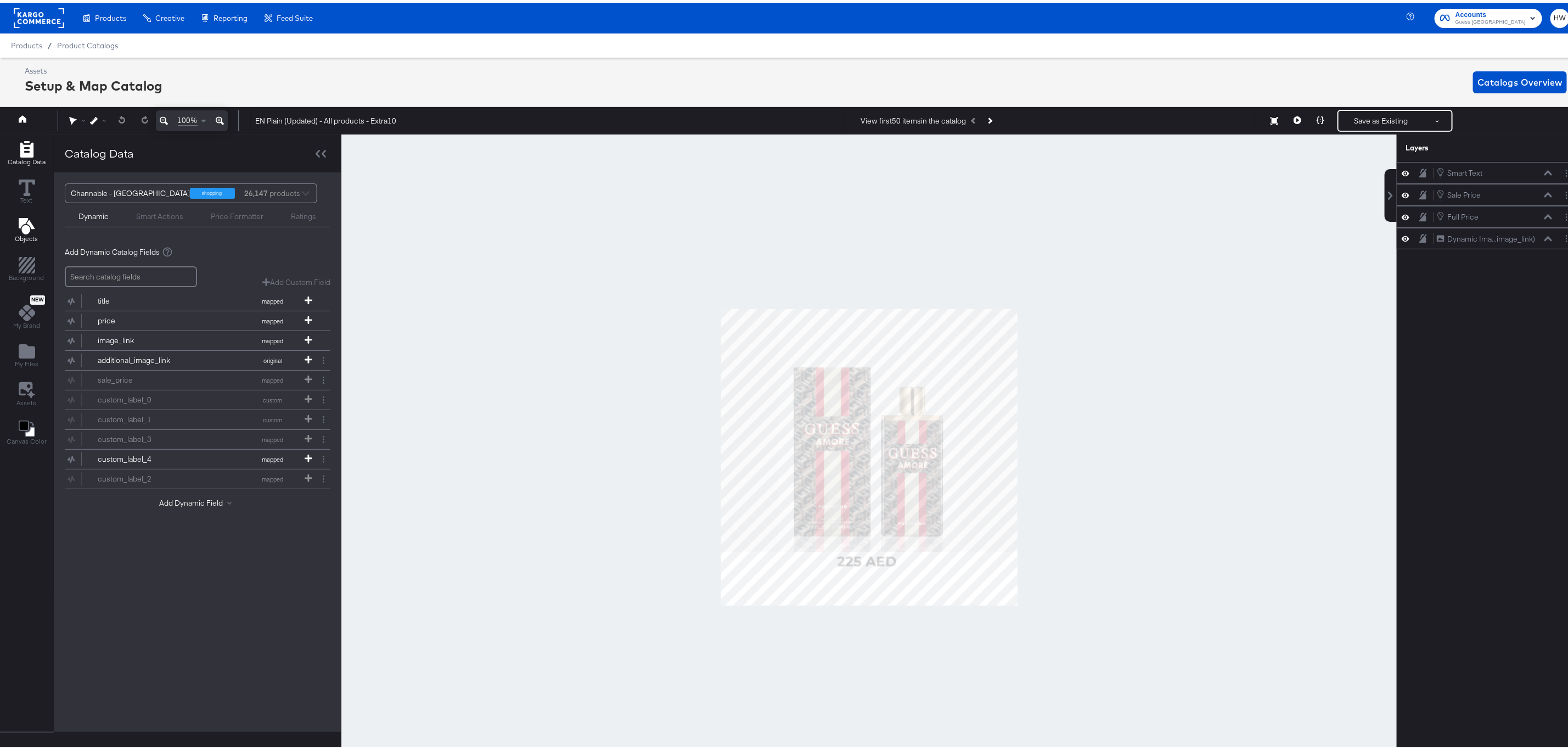 click 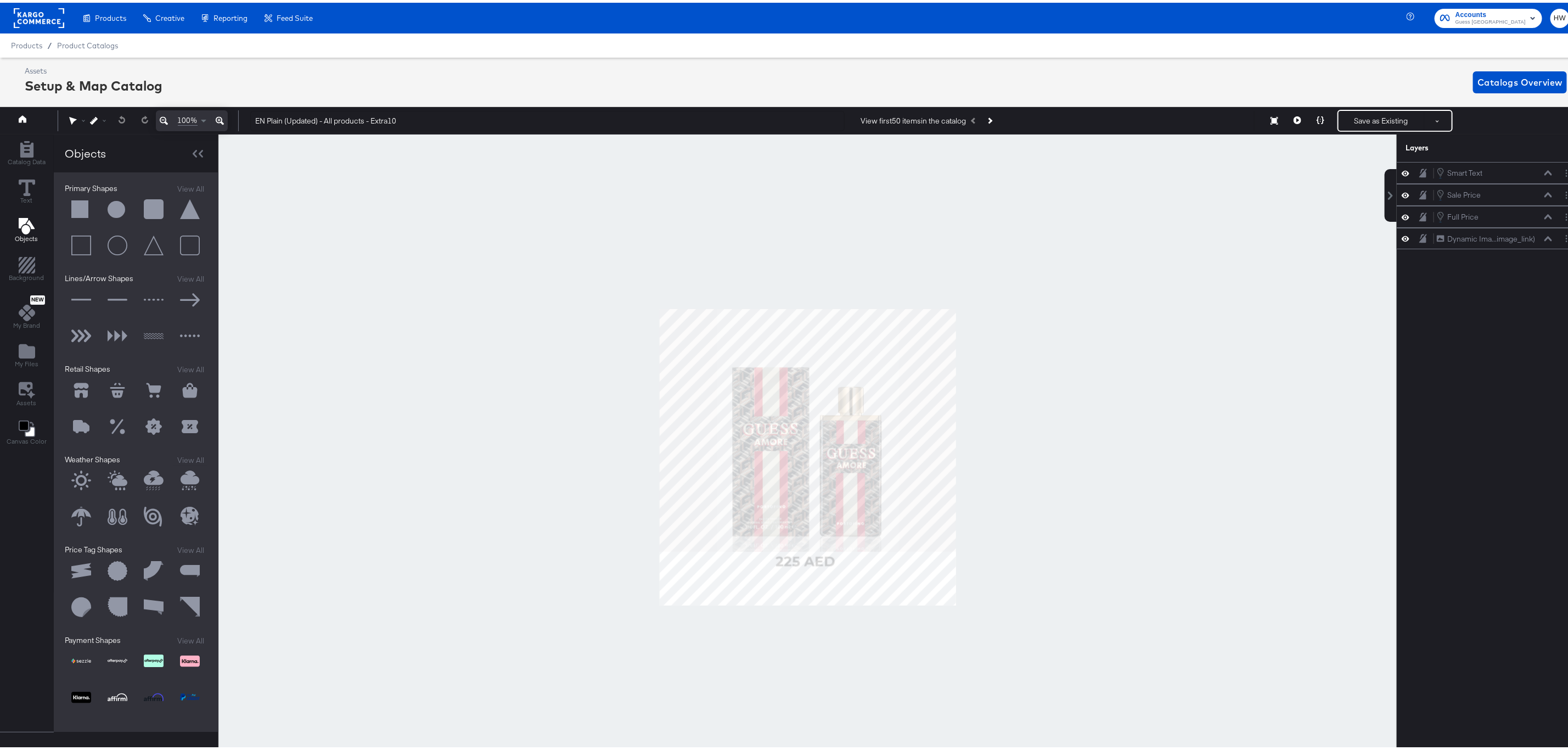 click at bounding box center (154, 207) 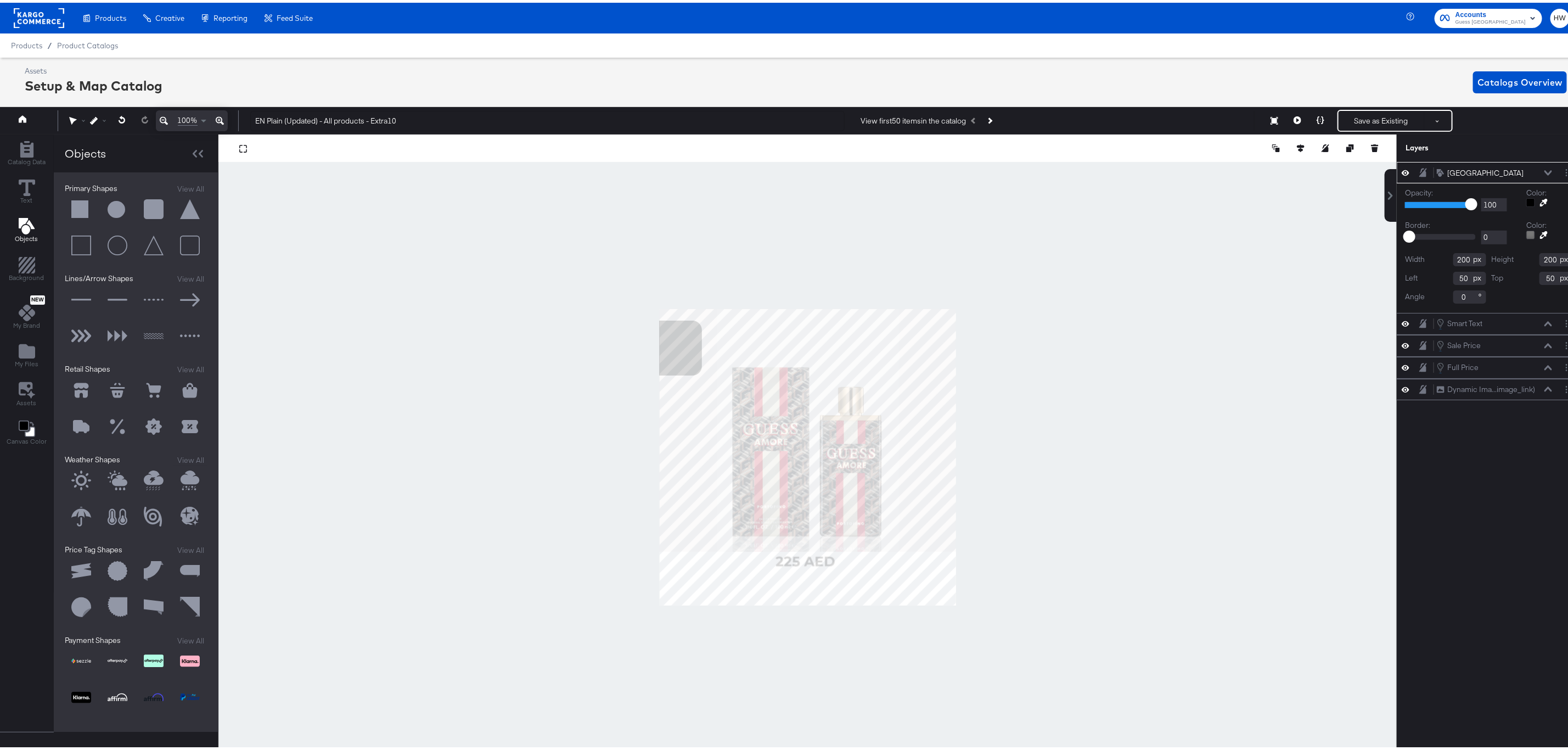 type on "-46" 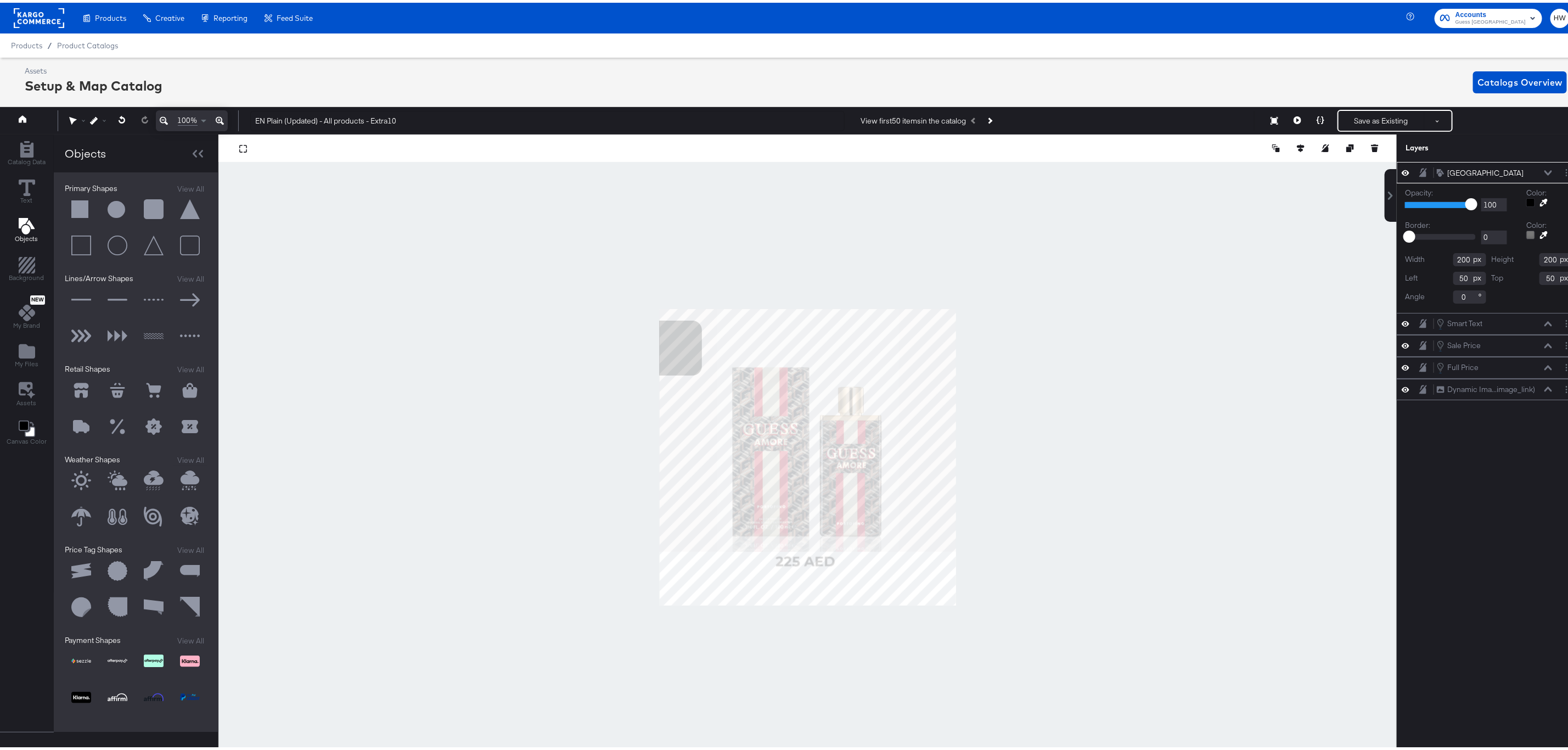 type on "42" 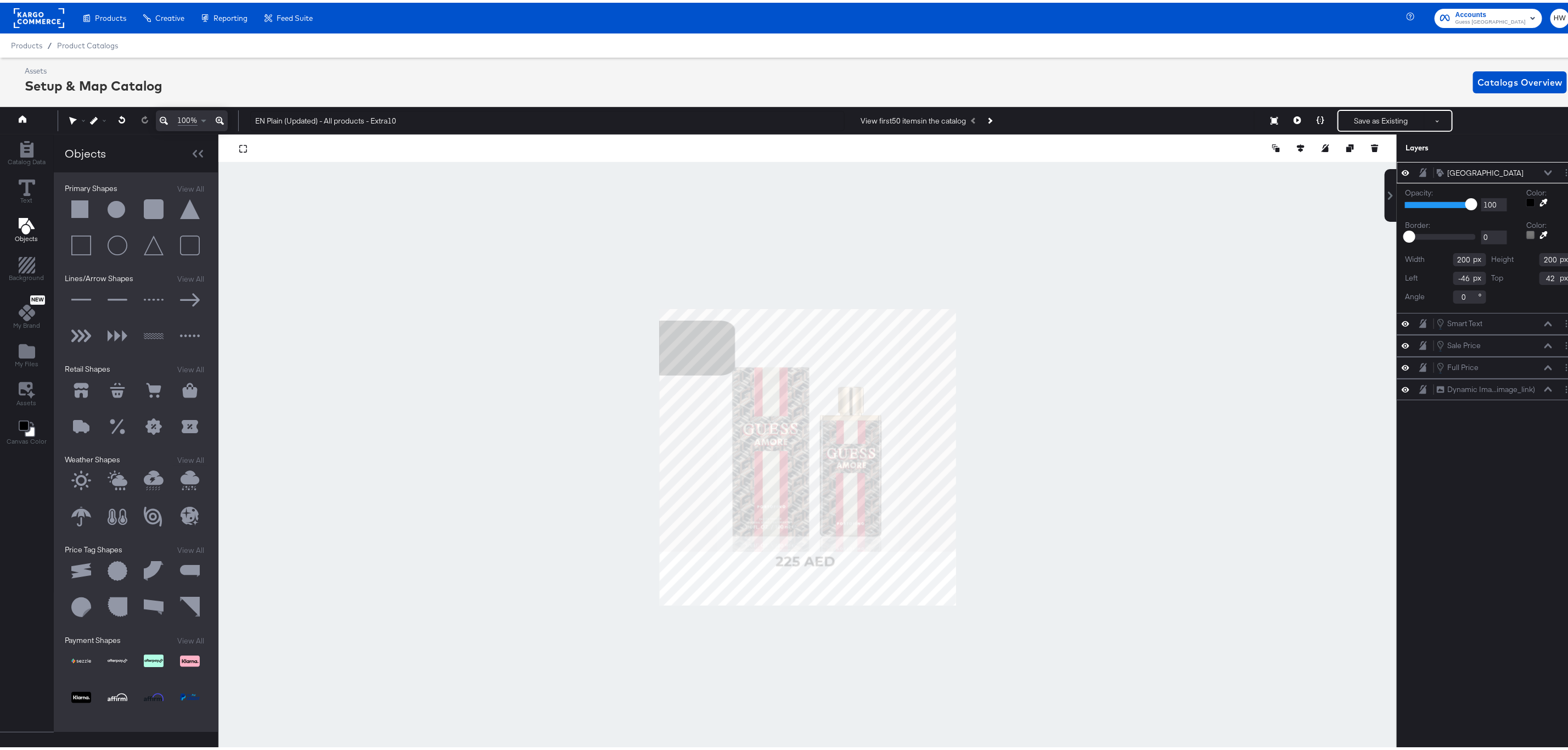 type on "321" 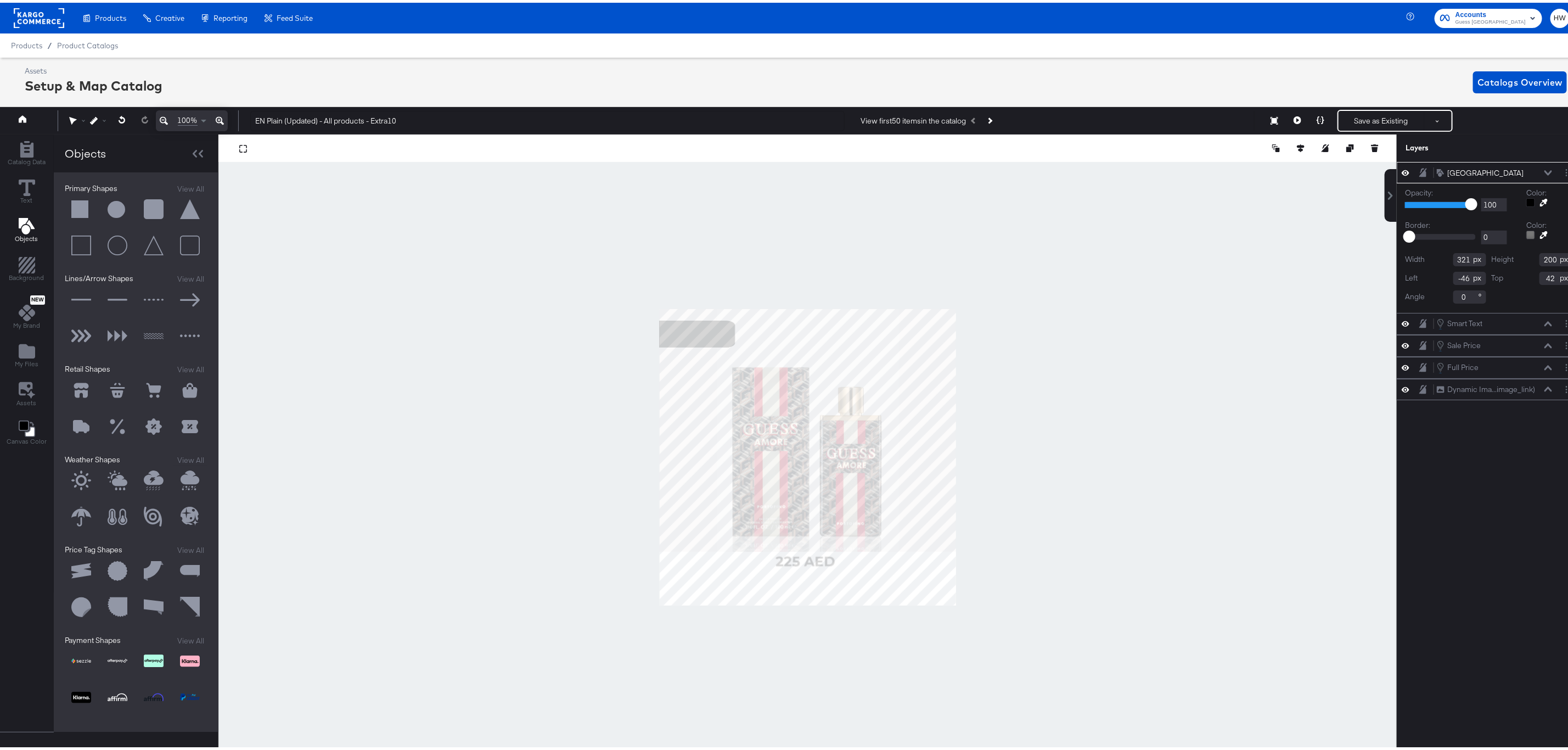 type on "98" 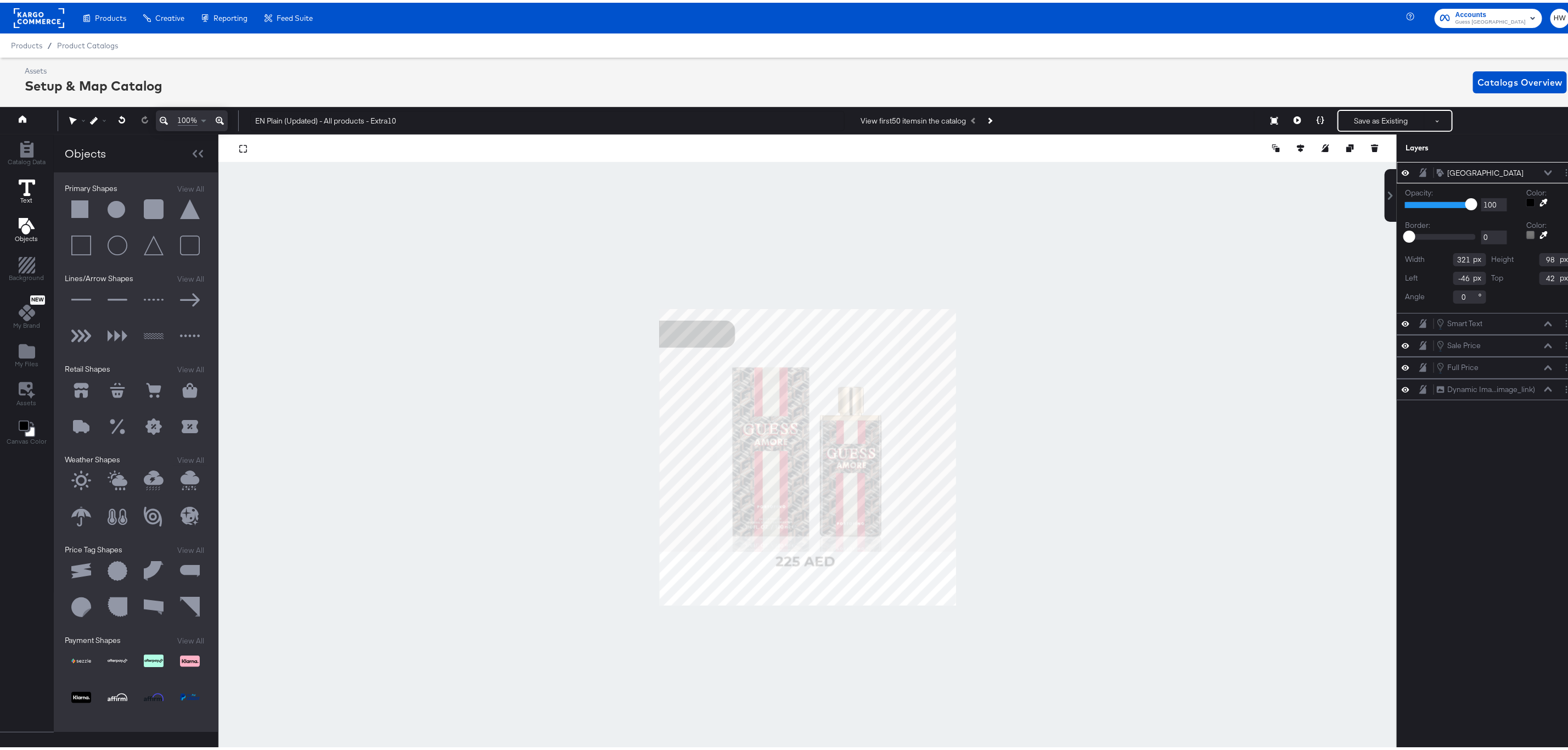 click on "Text" at bounding box center (27, 190) 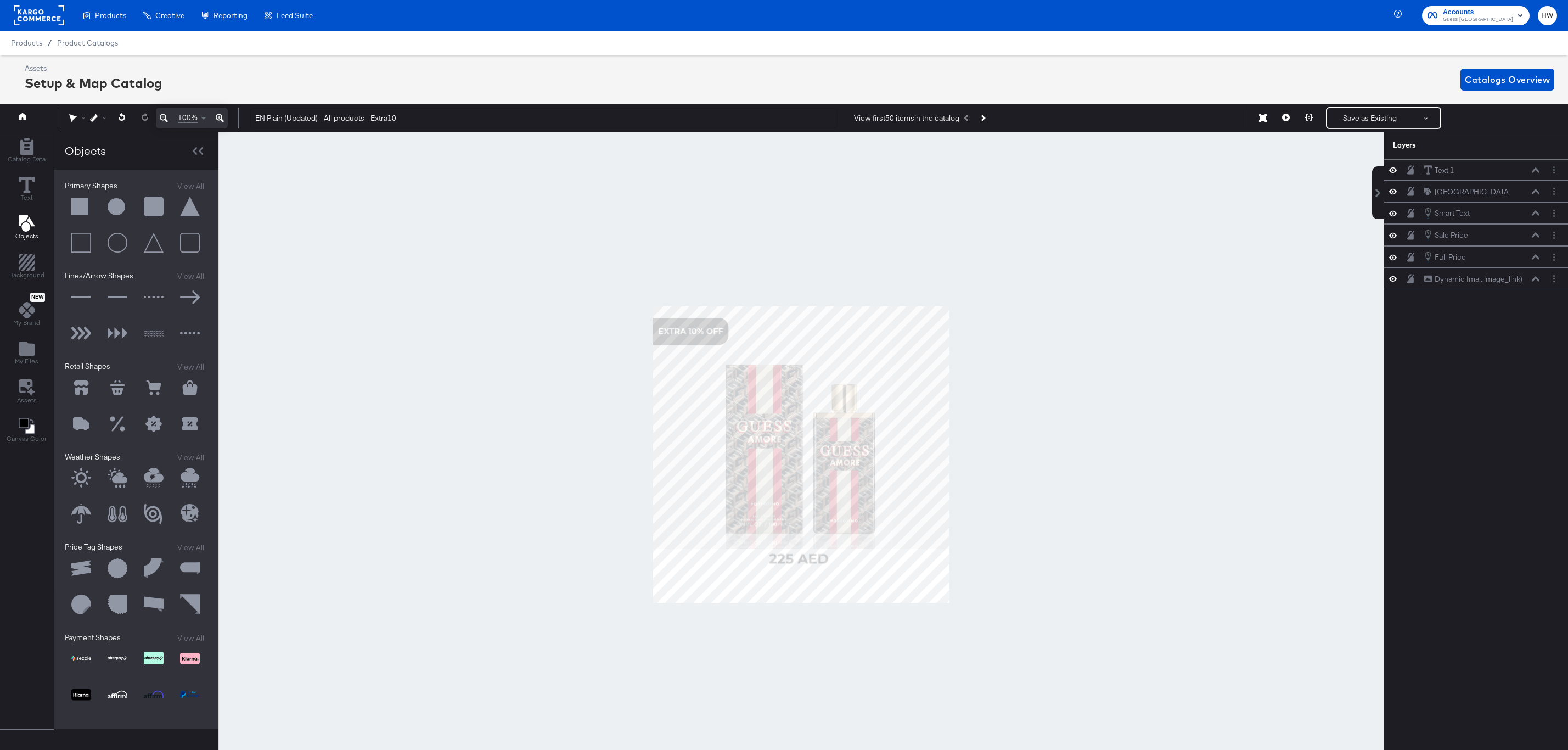 scroll, scrollTop: 0, scrollLeft: 0, axis: both 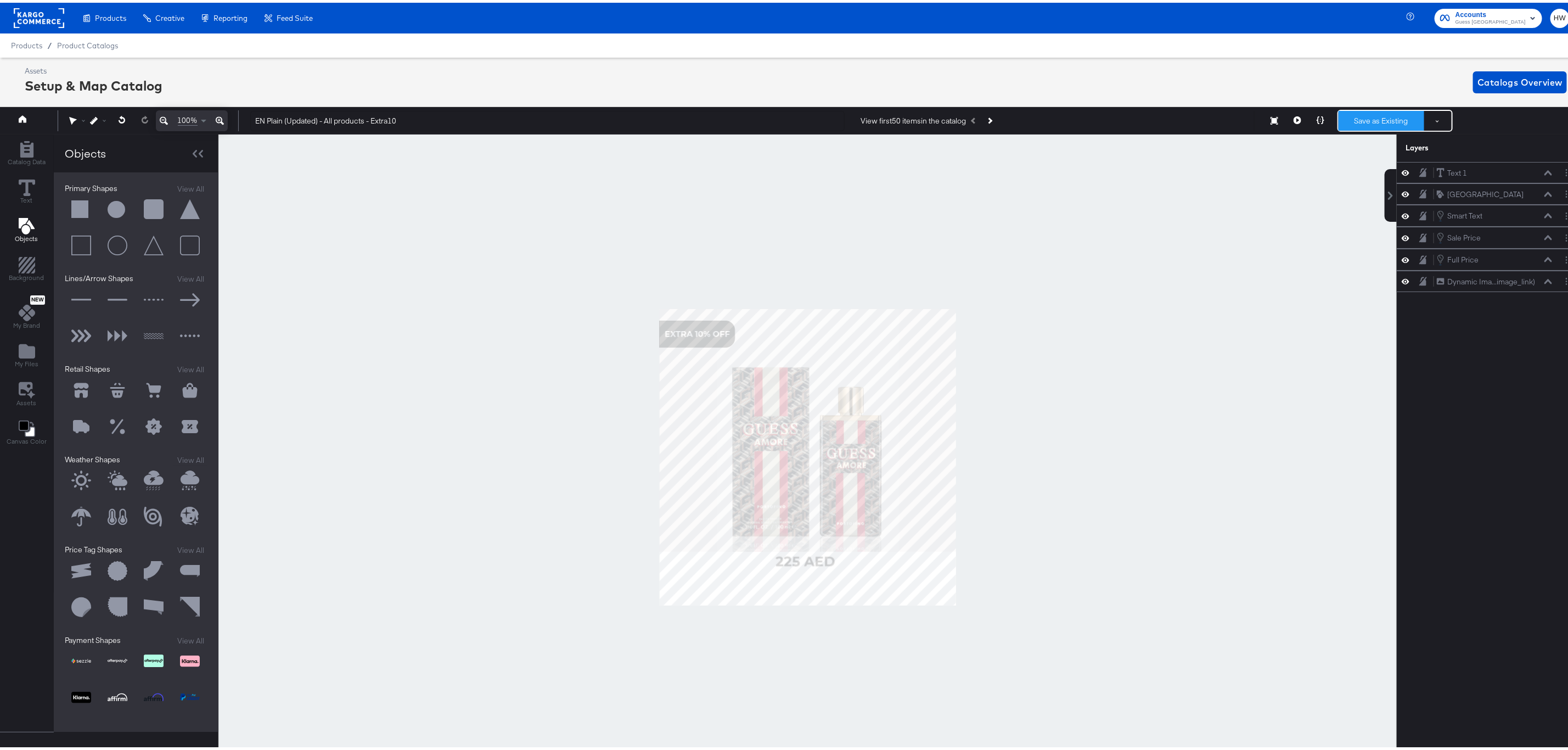 click on "Save as Existing" at bounding box center (1381, 118) 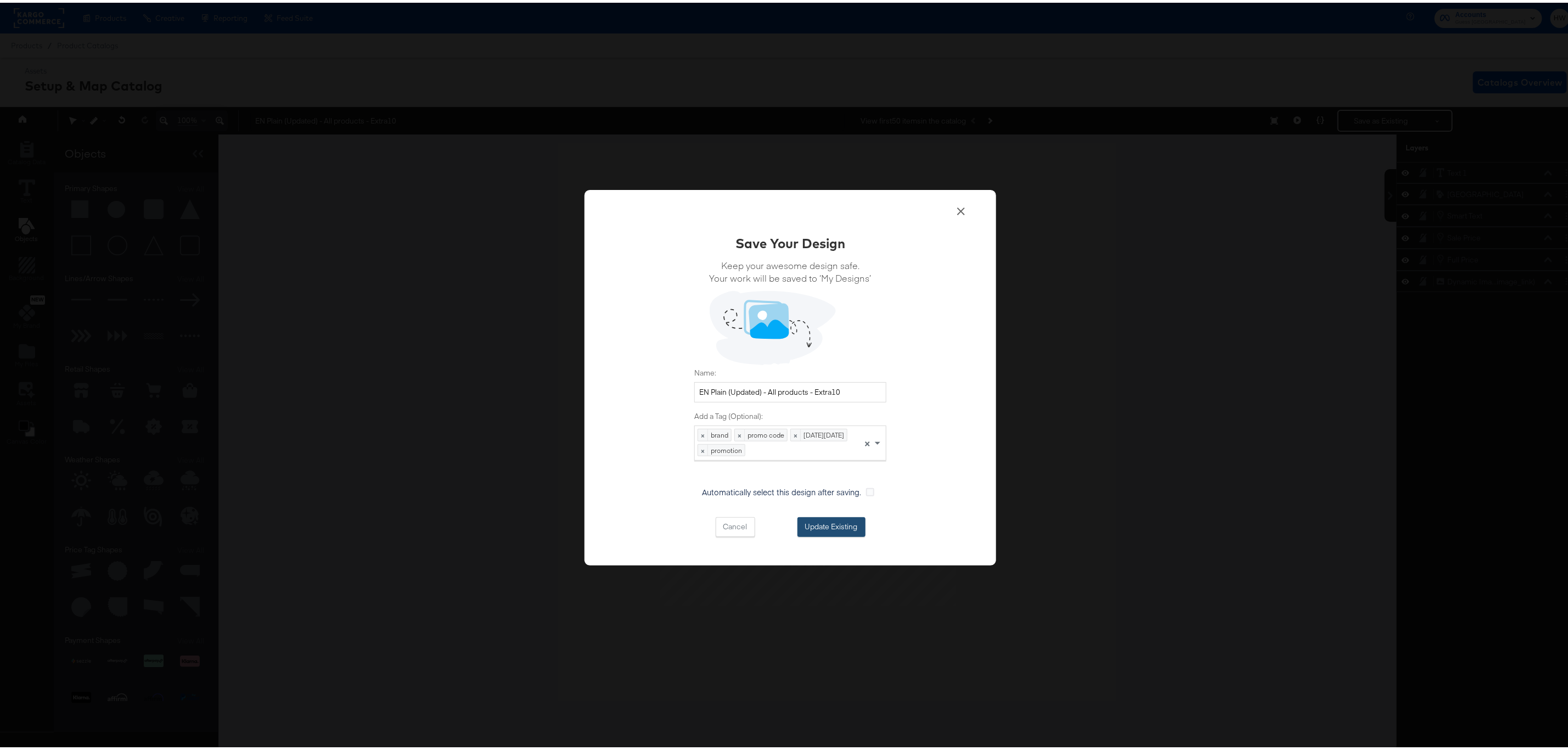 click on "Update Existing" at bounding box center [831, 524] 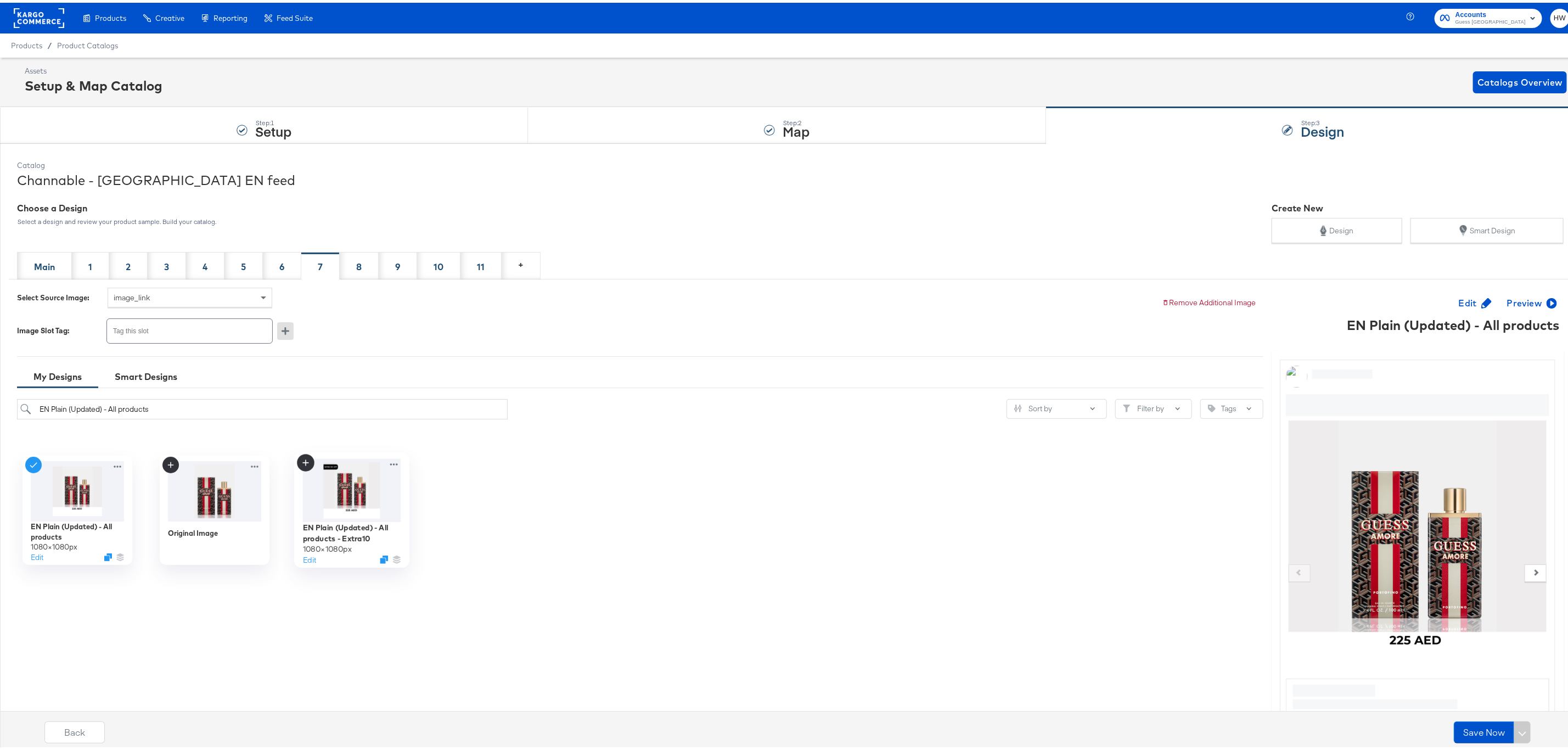 click 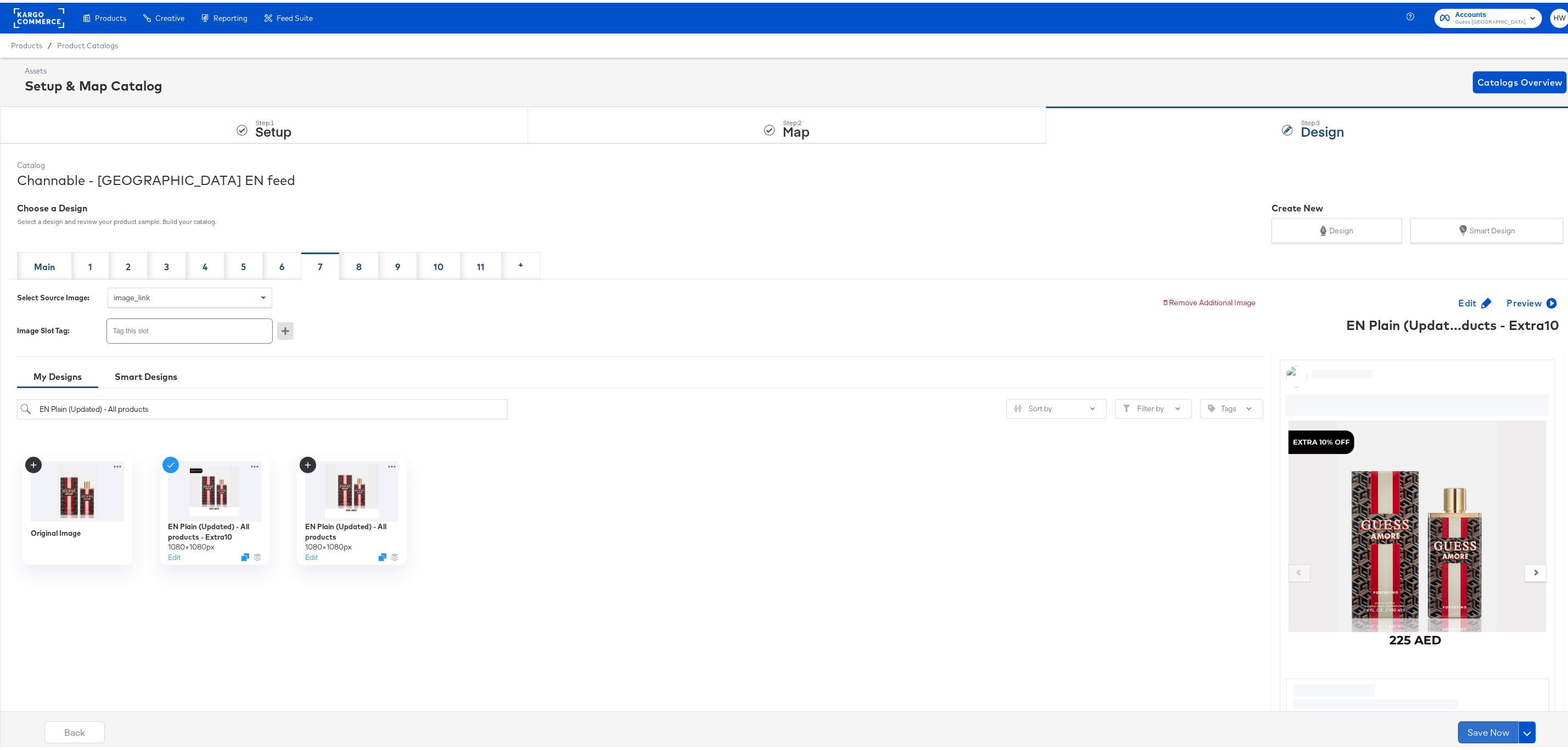 click on "Save Now" at bounding box center (1488, 730) 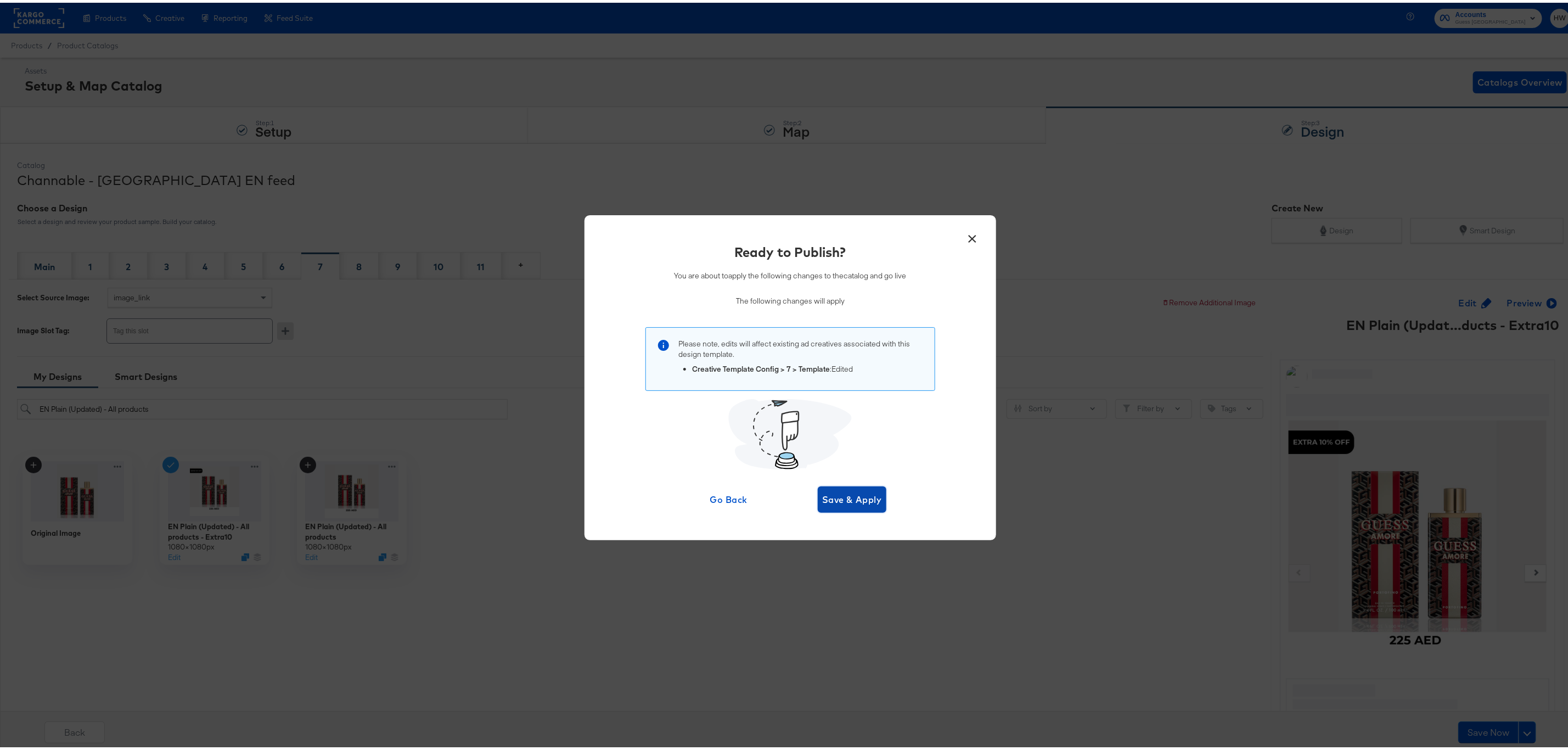 click on "Save & Apply" at bounding box center (852, 497) 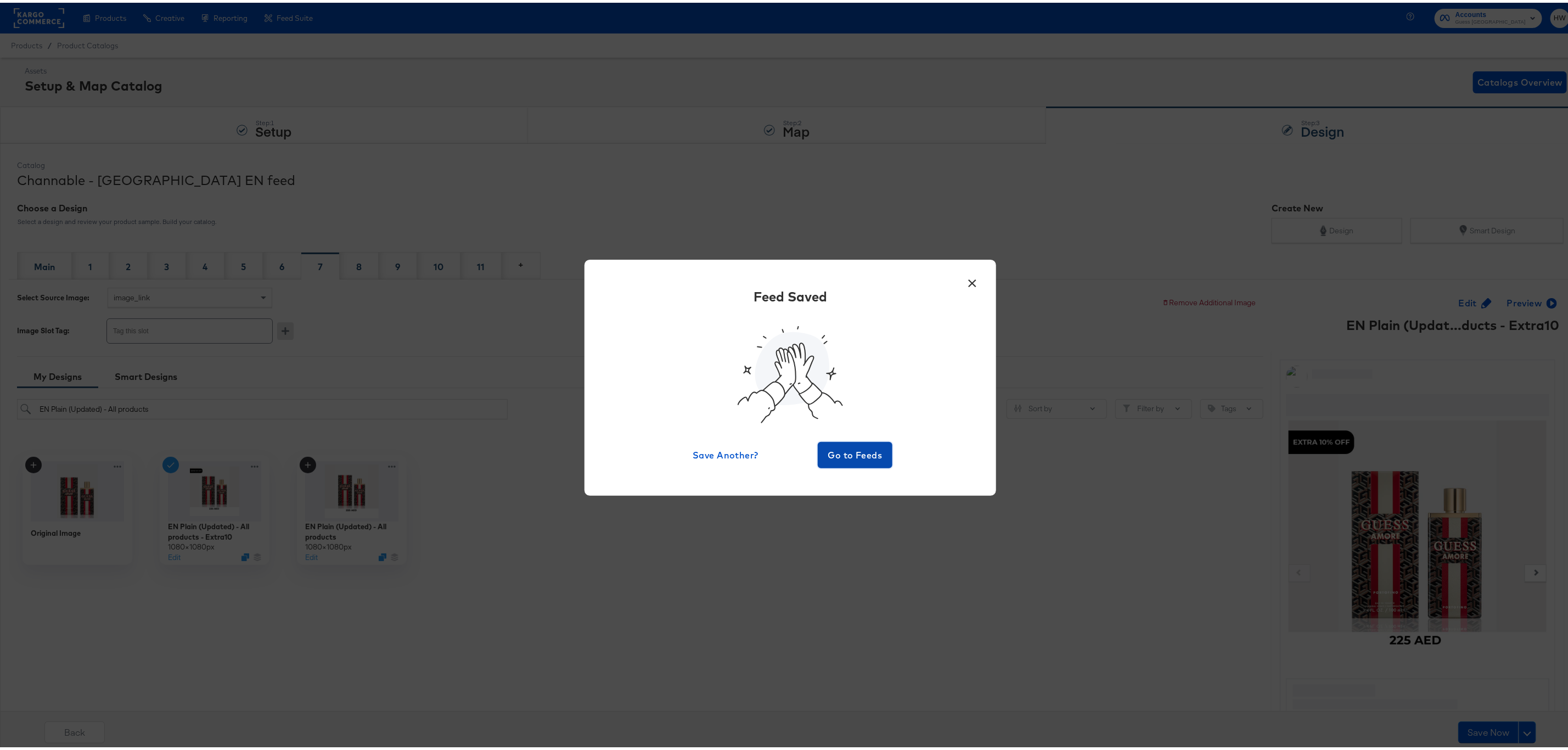 click on "Go to Feeds" at bounding box center (855, 452) 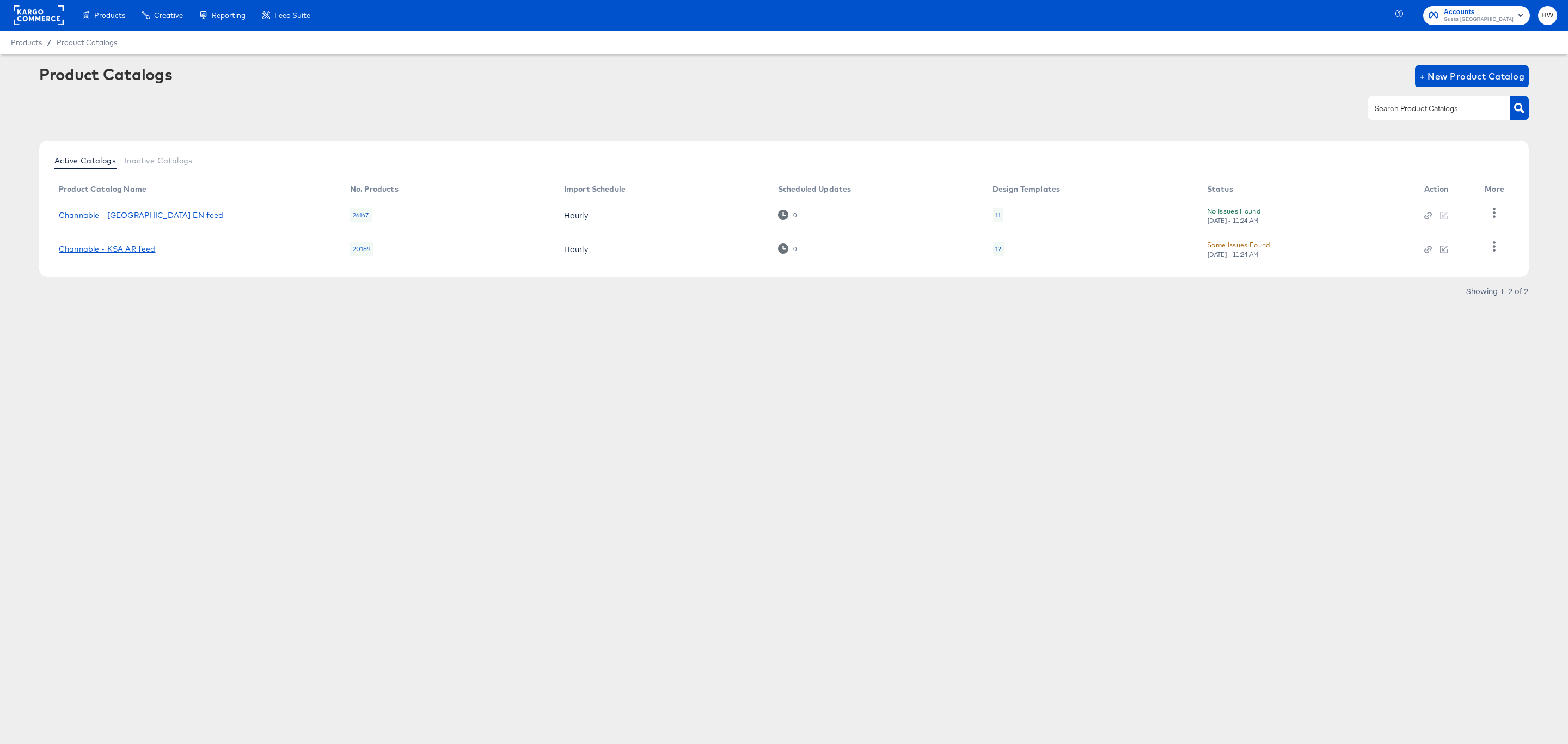 click on "Channable - KSA AR feed" at bounding box center (107, 249) 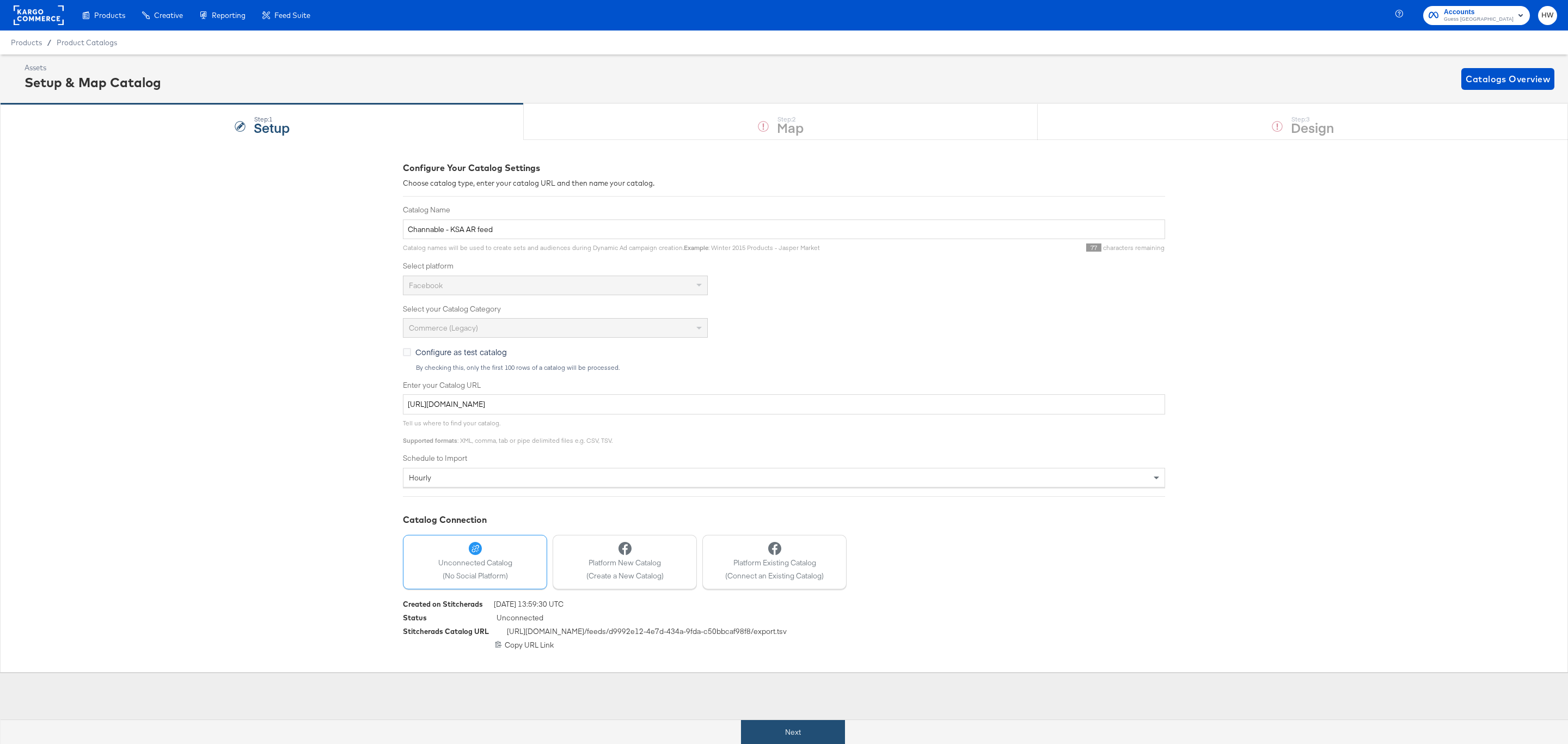 click on "Next" at bounding box center (793, 732) 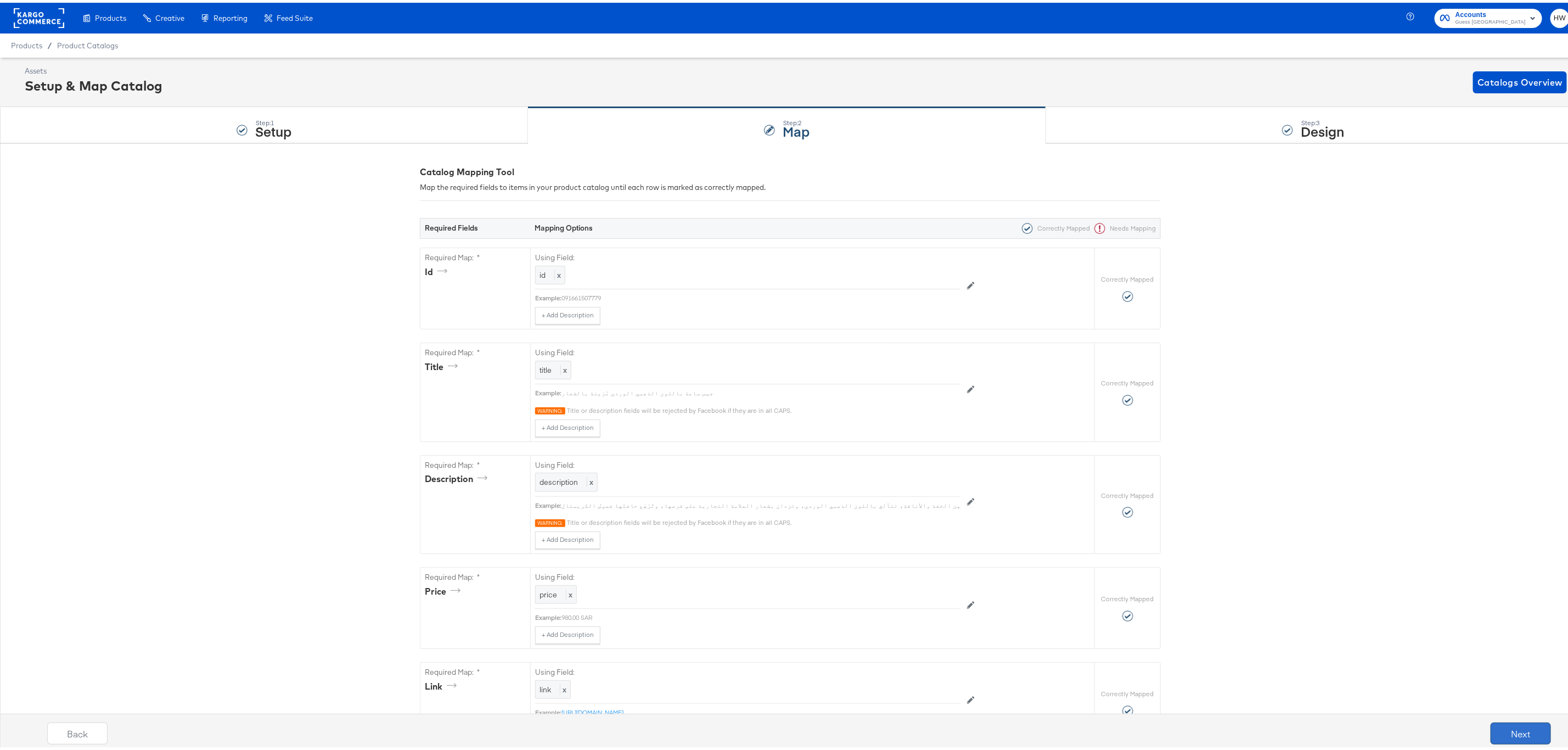 click on "Next" at bounding box center [1521, 731] 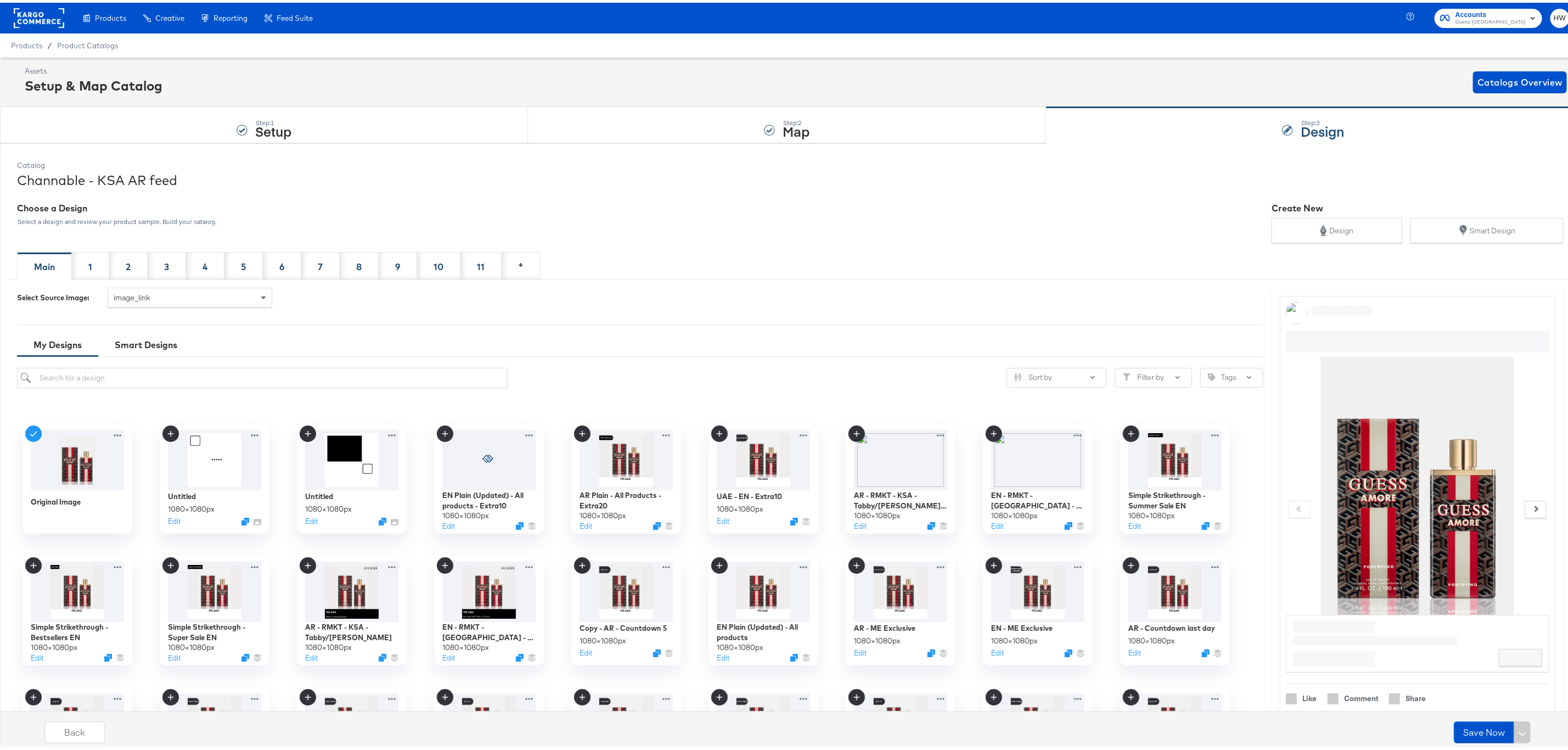click 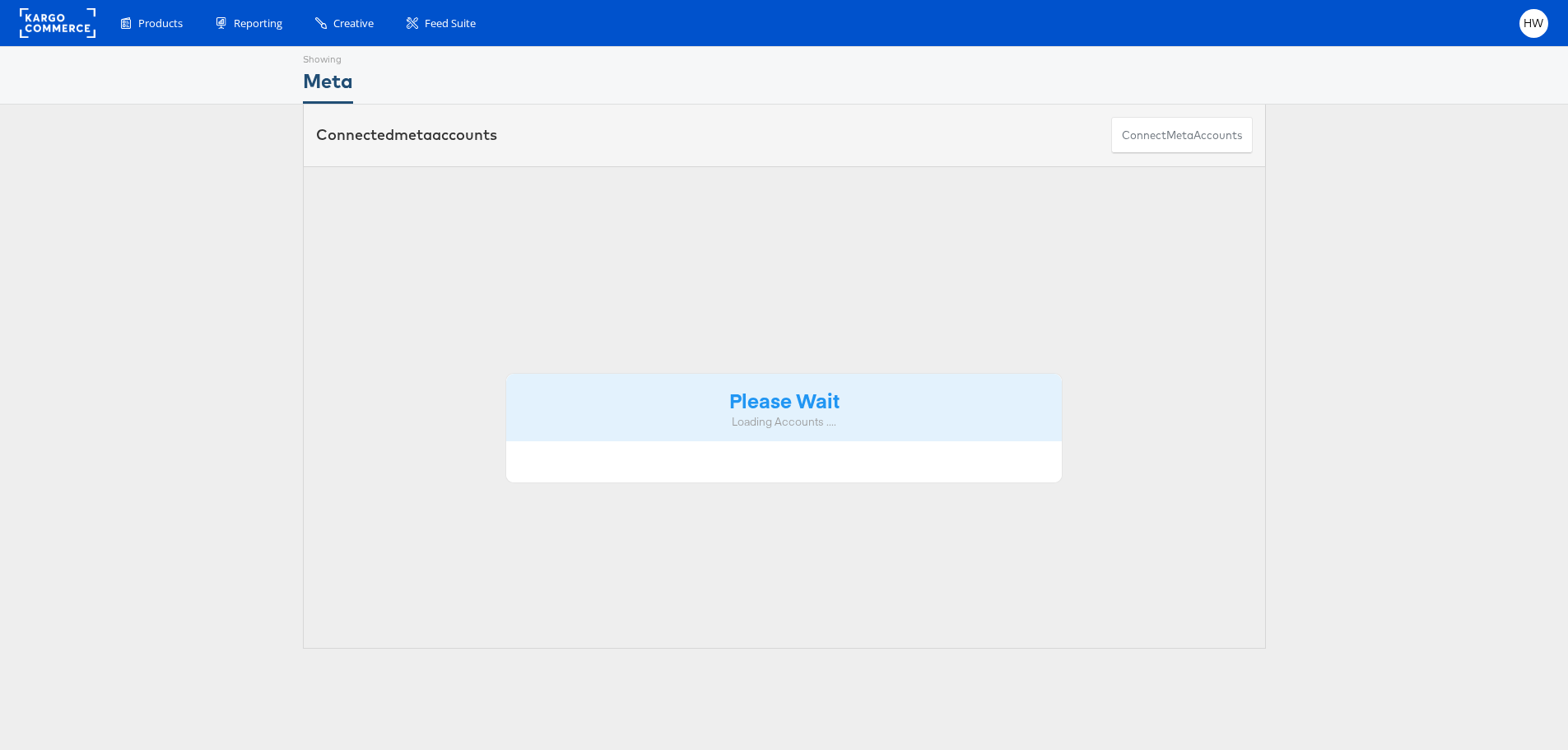 scroll, scrollTop: 0, scrollLeft: 0, axis: both 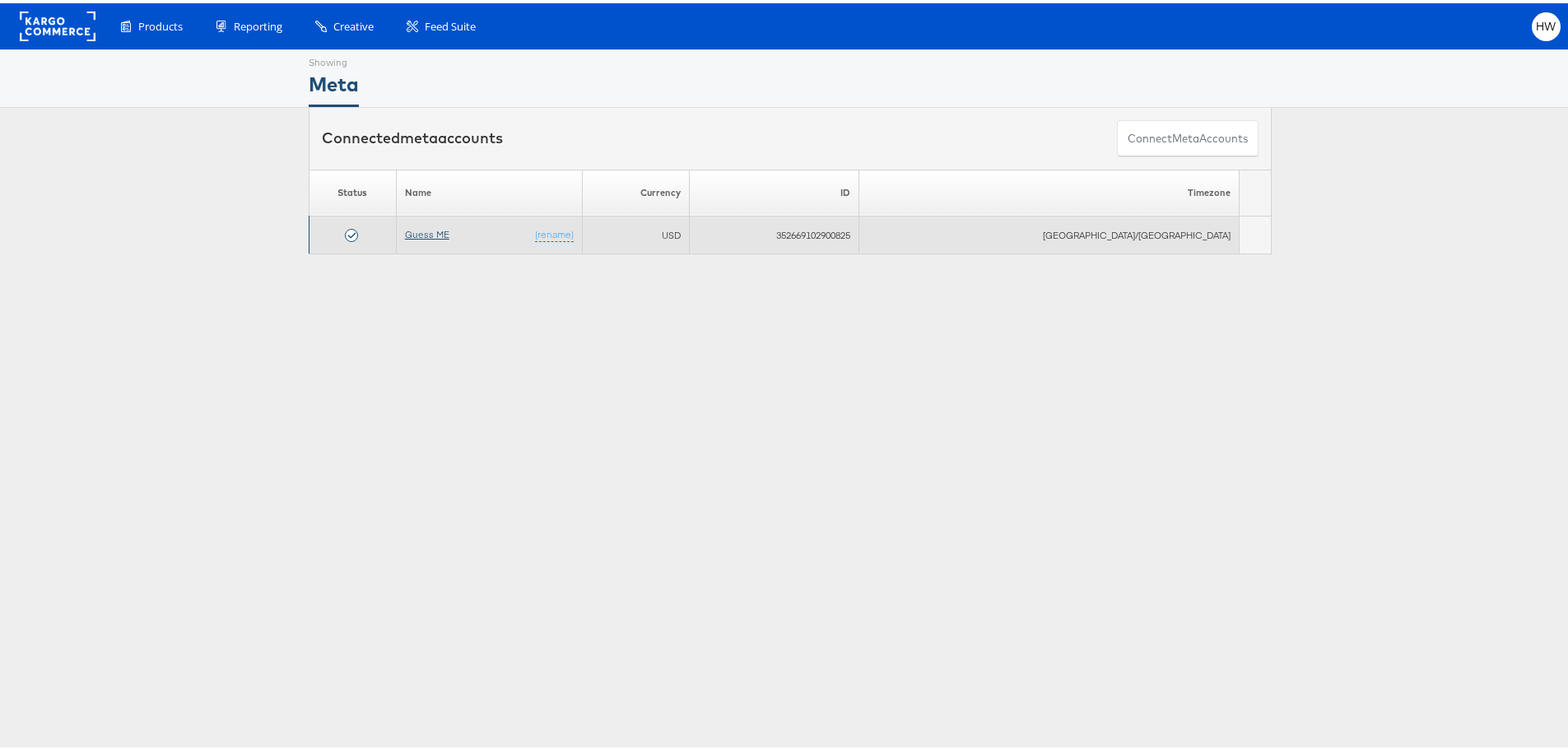 click on "Guess ME" at bounding box center (427, 231) 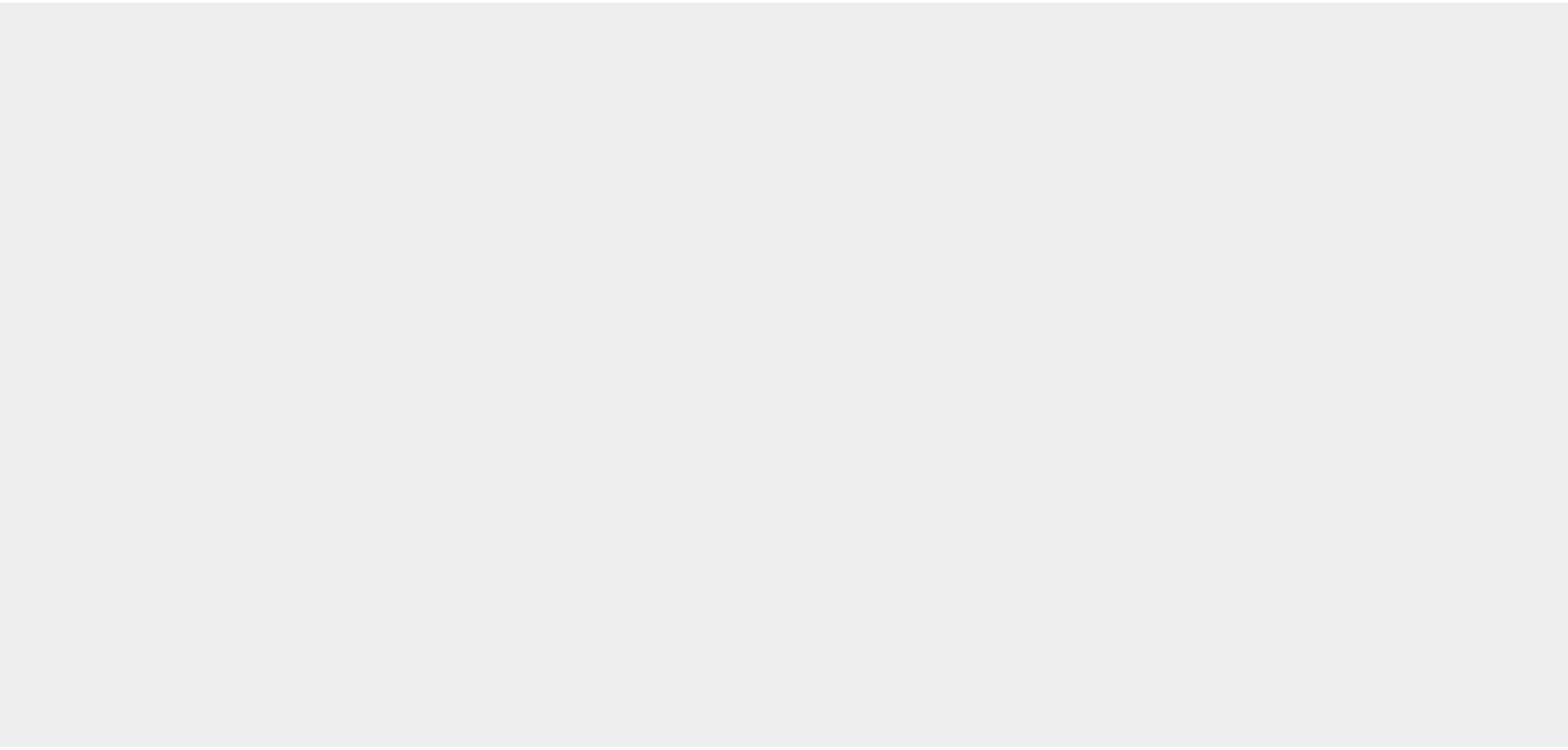 scroll, scrollTop: 0, scrollLeft: 0, axis: both 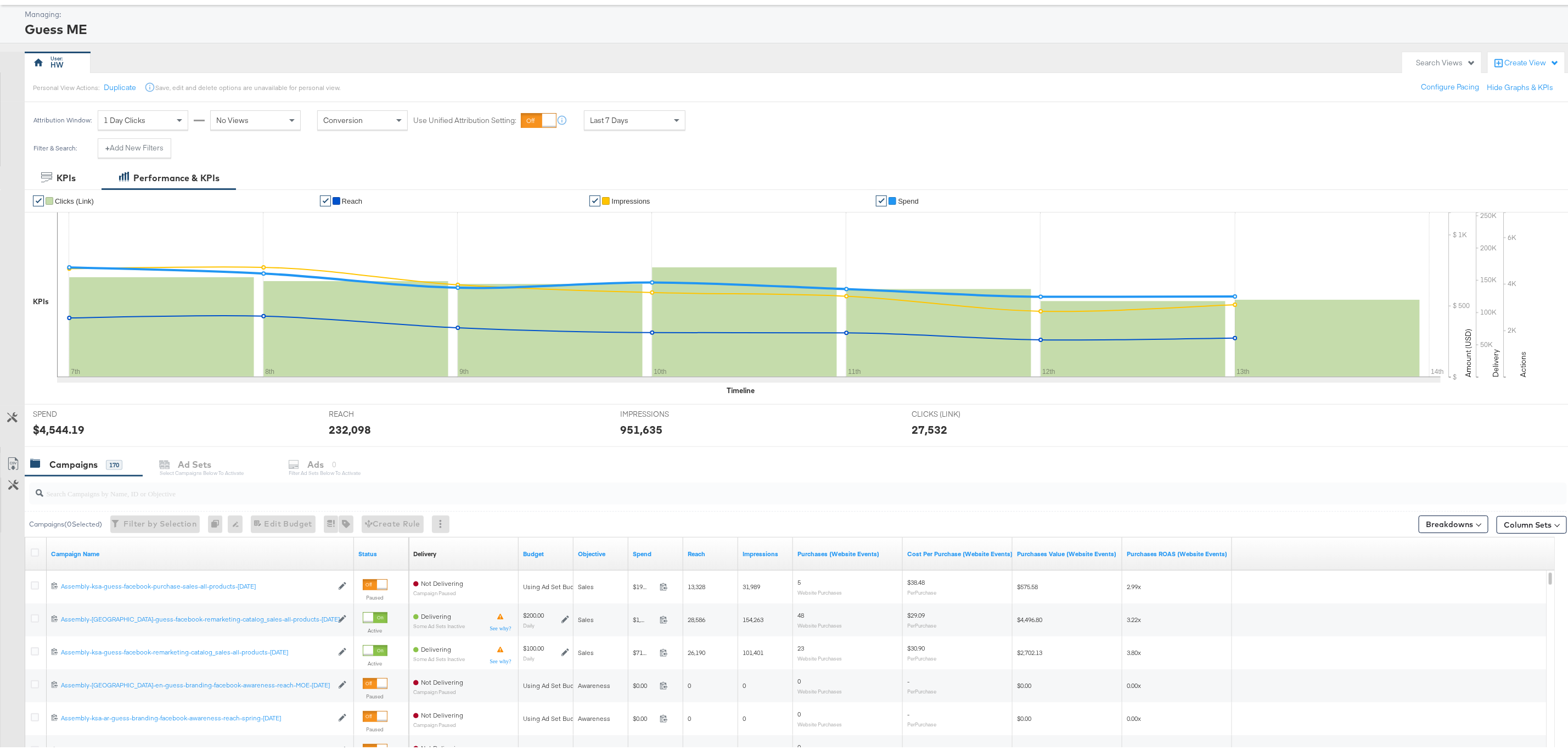 click on "Status" at bounding box center (381, 551) 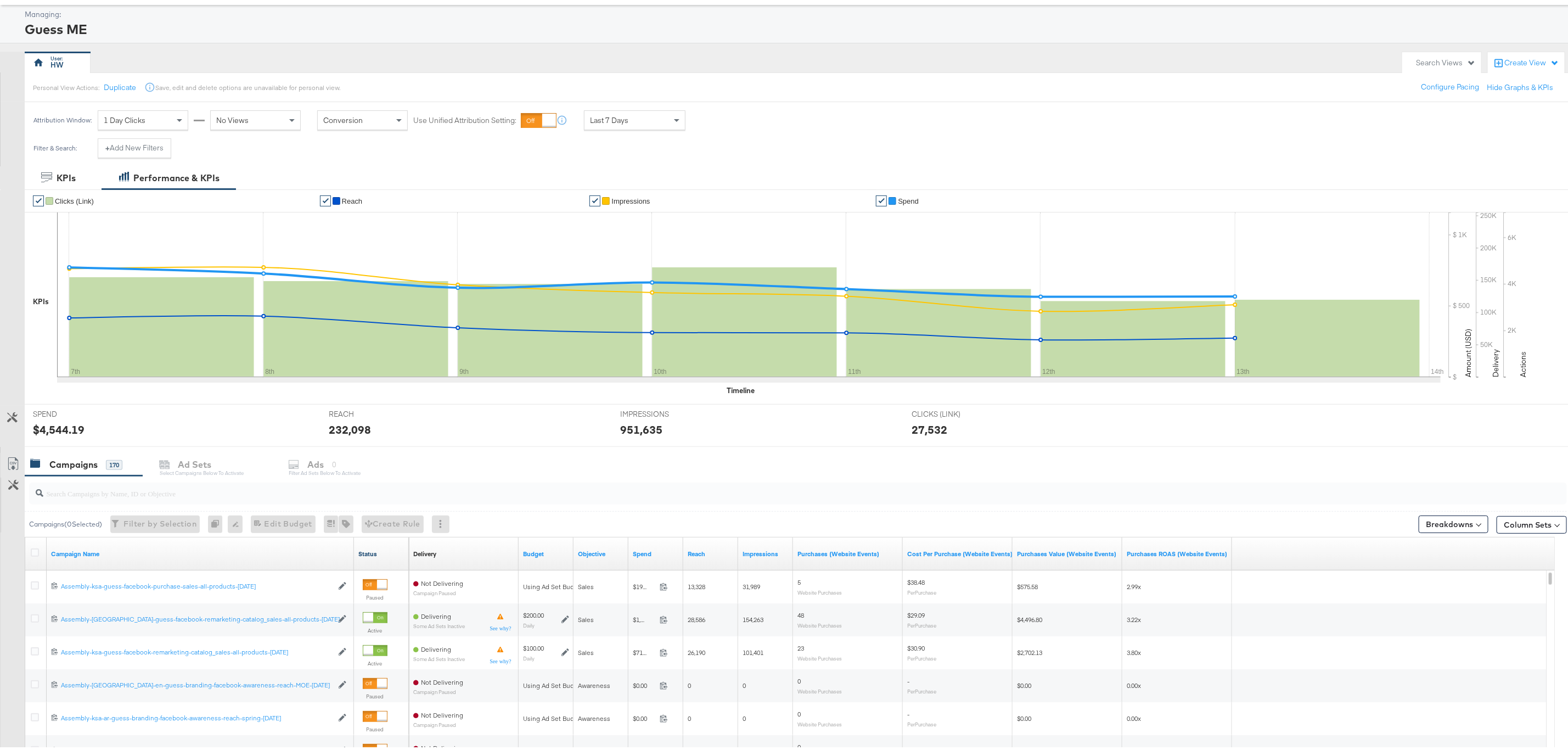 click on "Status" at bounding box center (381, 551) 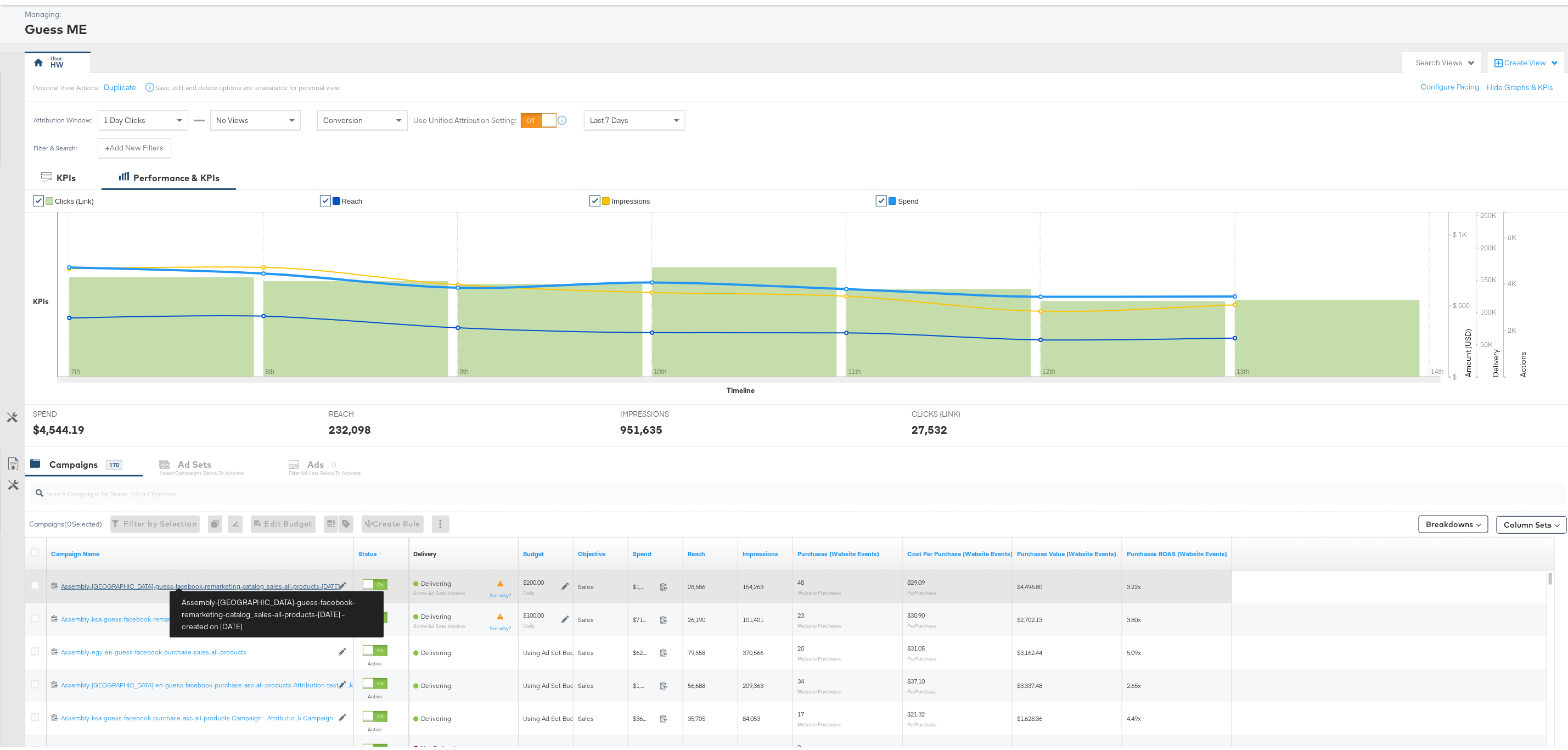 click on "Assembly-[GEOGRAPHIC_DATA]-guess-facebook-remarketing-catalog_sales-all-products-[DATE] Assembly-[GEOGRAPHIC_DATA]-guess-facebook-remarketing-catalog_sales-all-products-[DATE]" at bounding box center [196, 584] 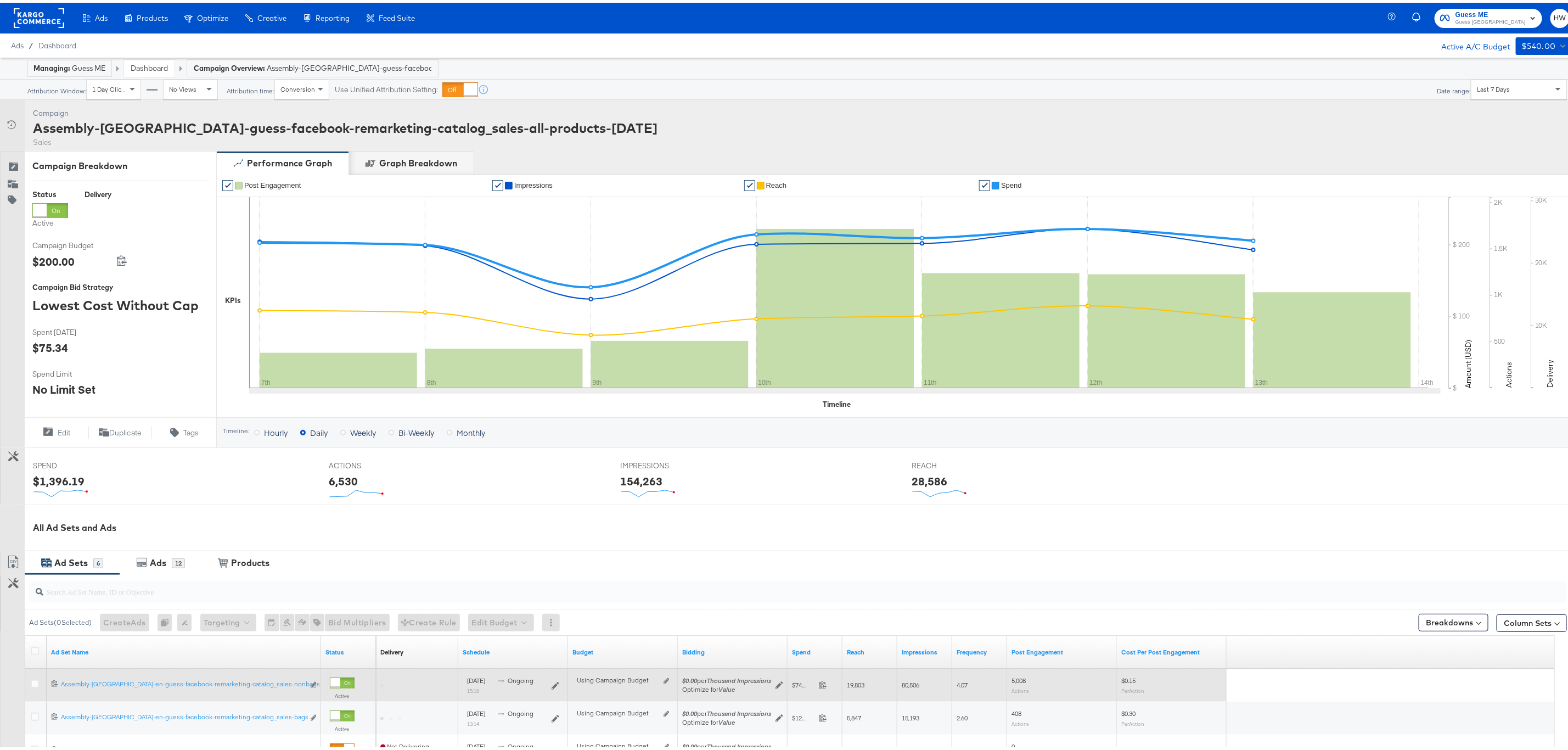 scroll, scrollTop: 246, scrollLeft: 0, axis: vertical 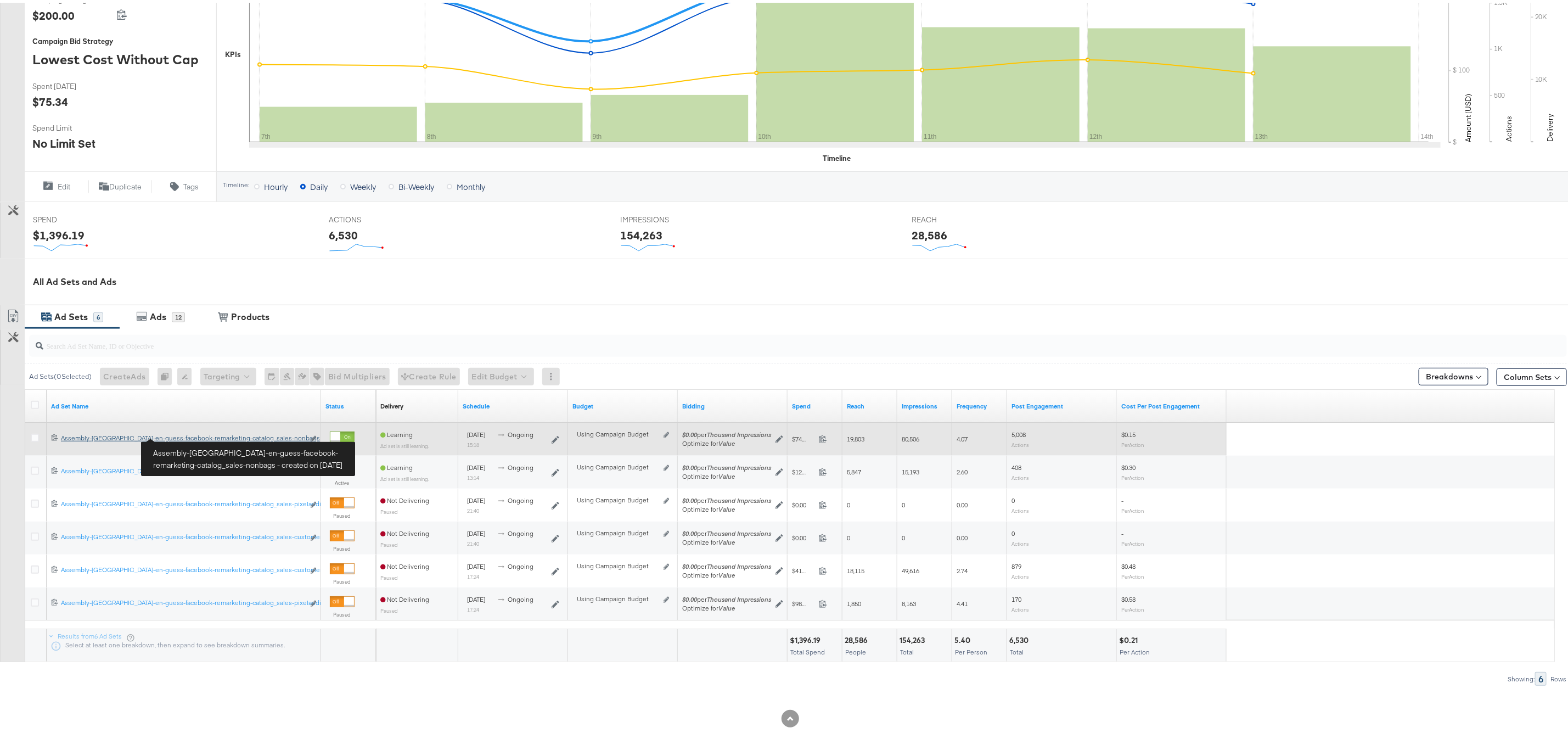 click on "Assembly-[GEOGRAPHIC_DATA]-en-guess-facebook-remarketing-catalog_sales-nonbags Assembly-[GEOGRAPHIC_DATA]-en-guess-facebook-remarketing-catalog_sales-nonbags" at bounding box center [182, 435] 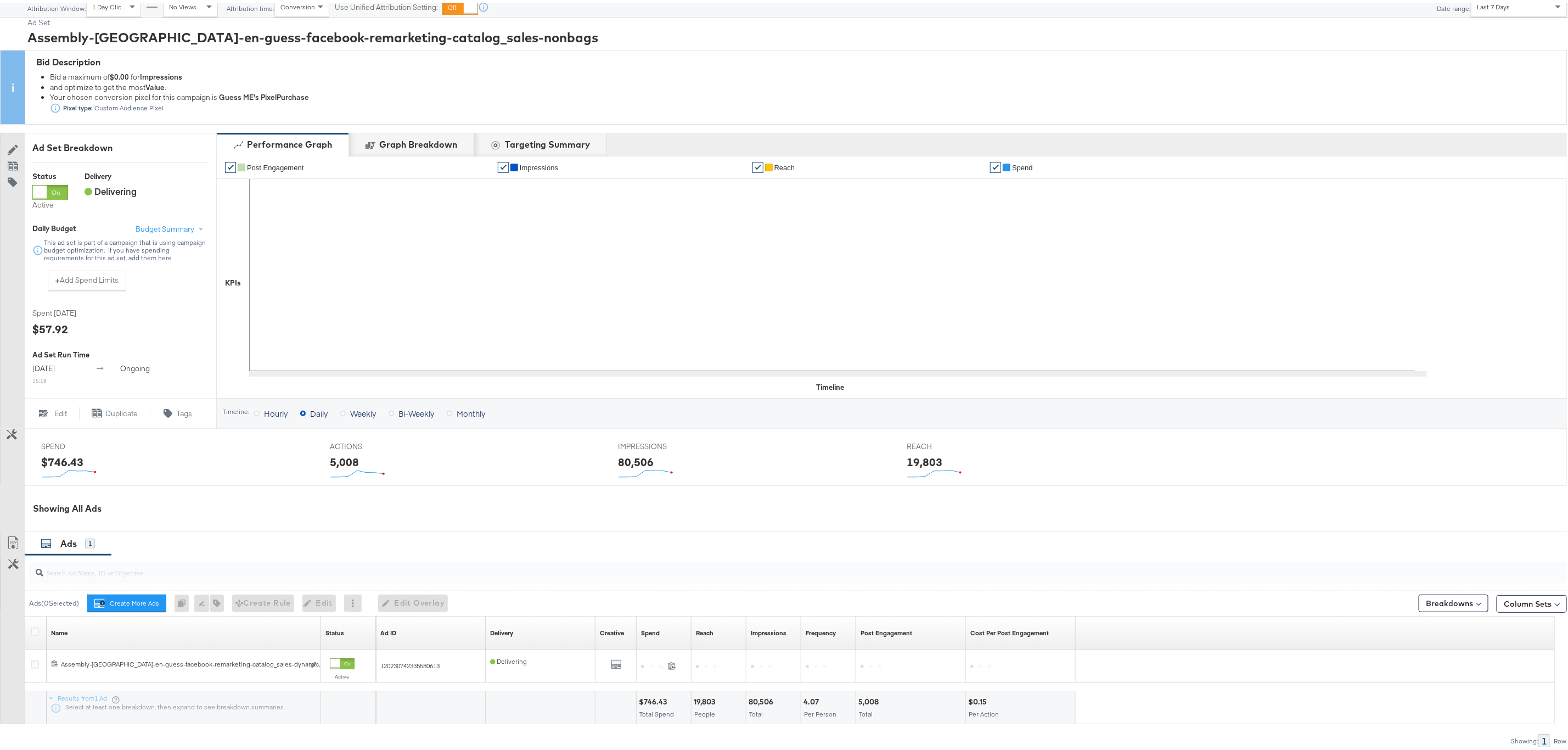 scroll, scrollTop: 145, scrollLeft: 0, axis: vertical 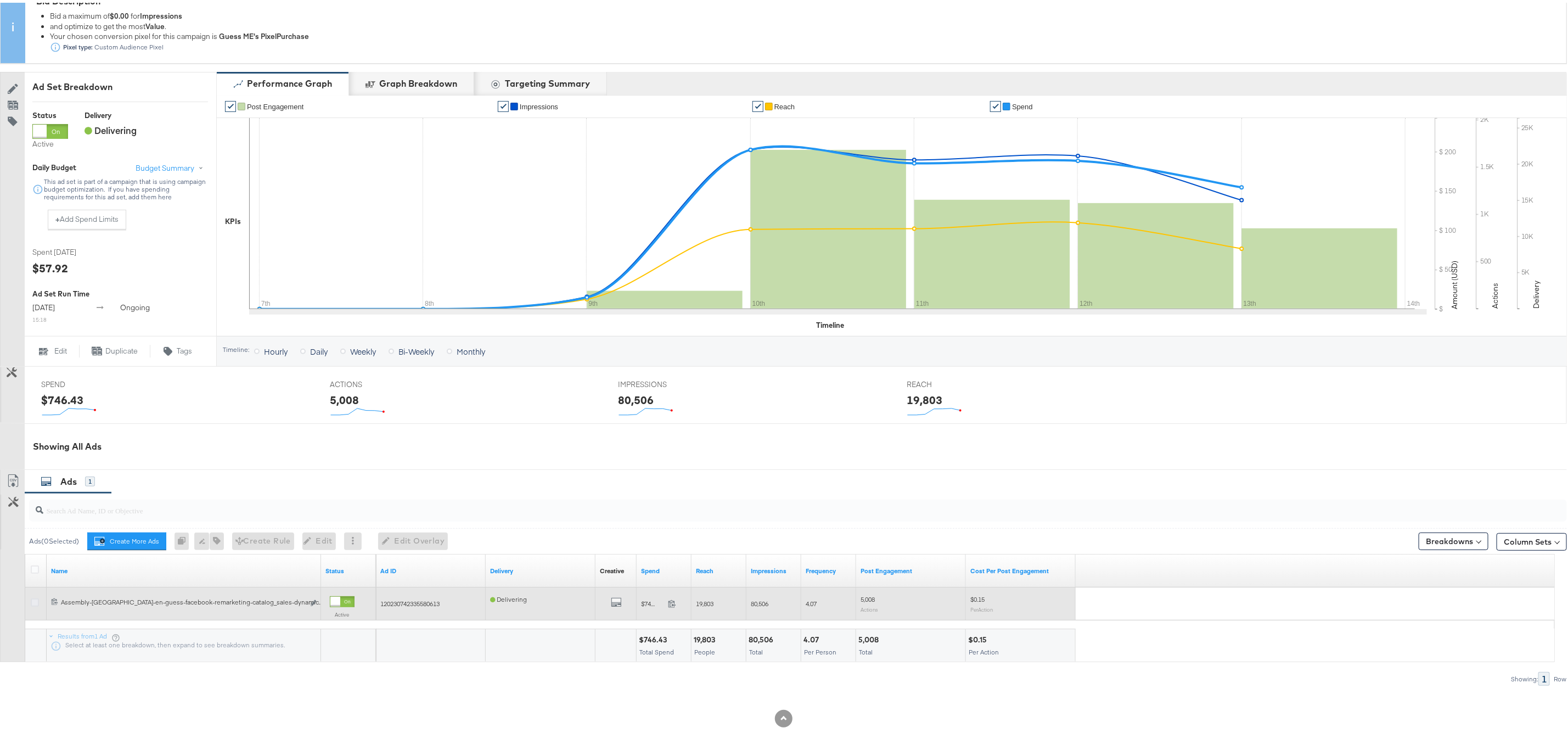 click at bounding box center [35, 600] 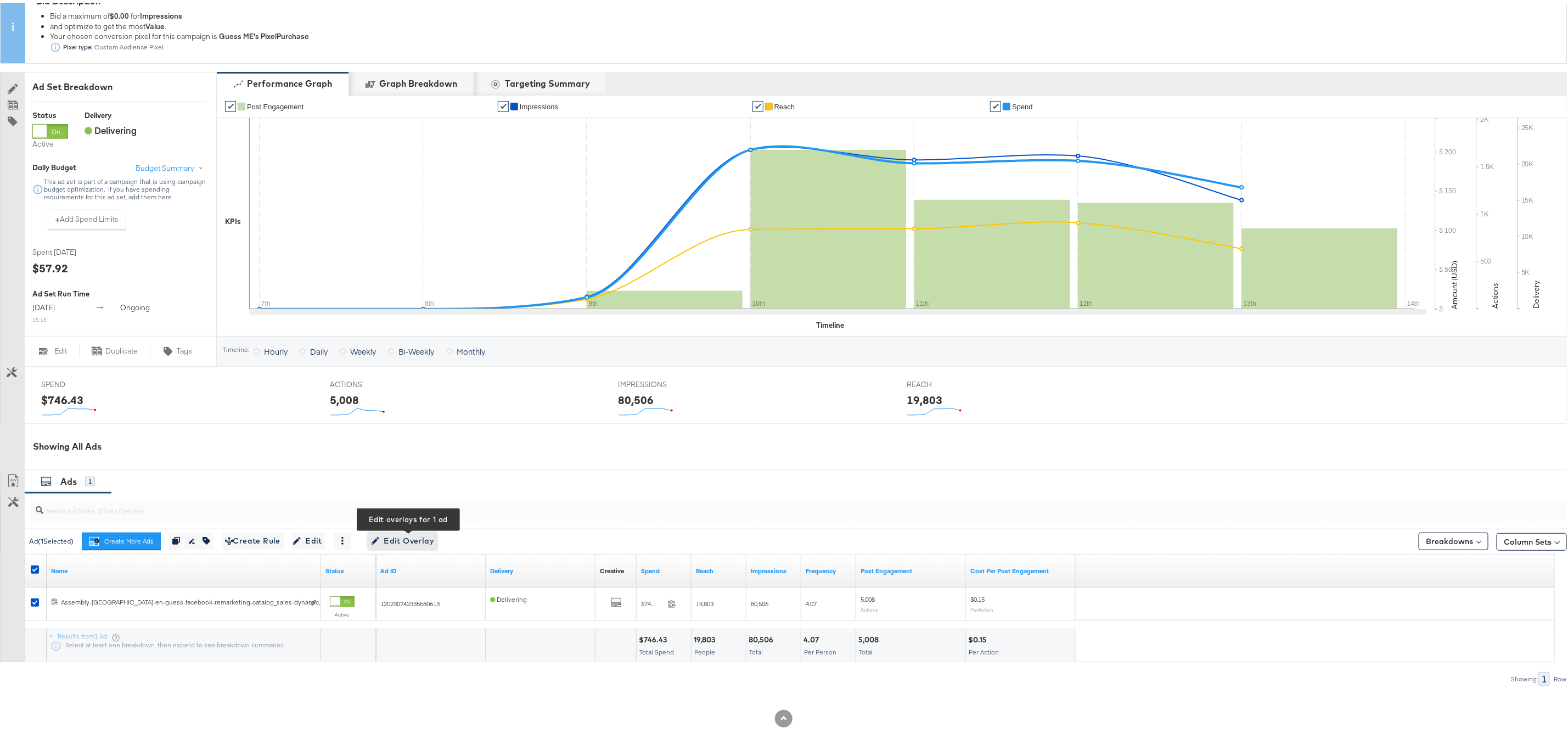 click on "Edit Overlay Edit overlays for 1 ad" at bounding box center [402, 538] 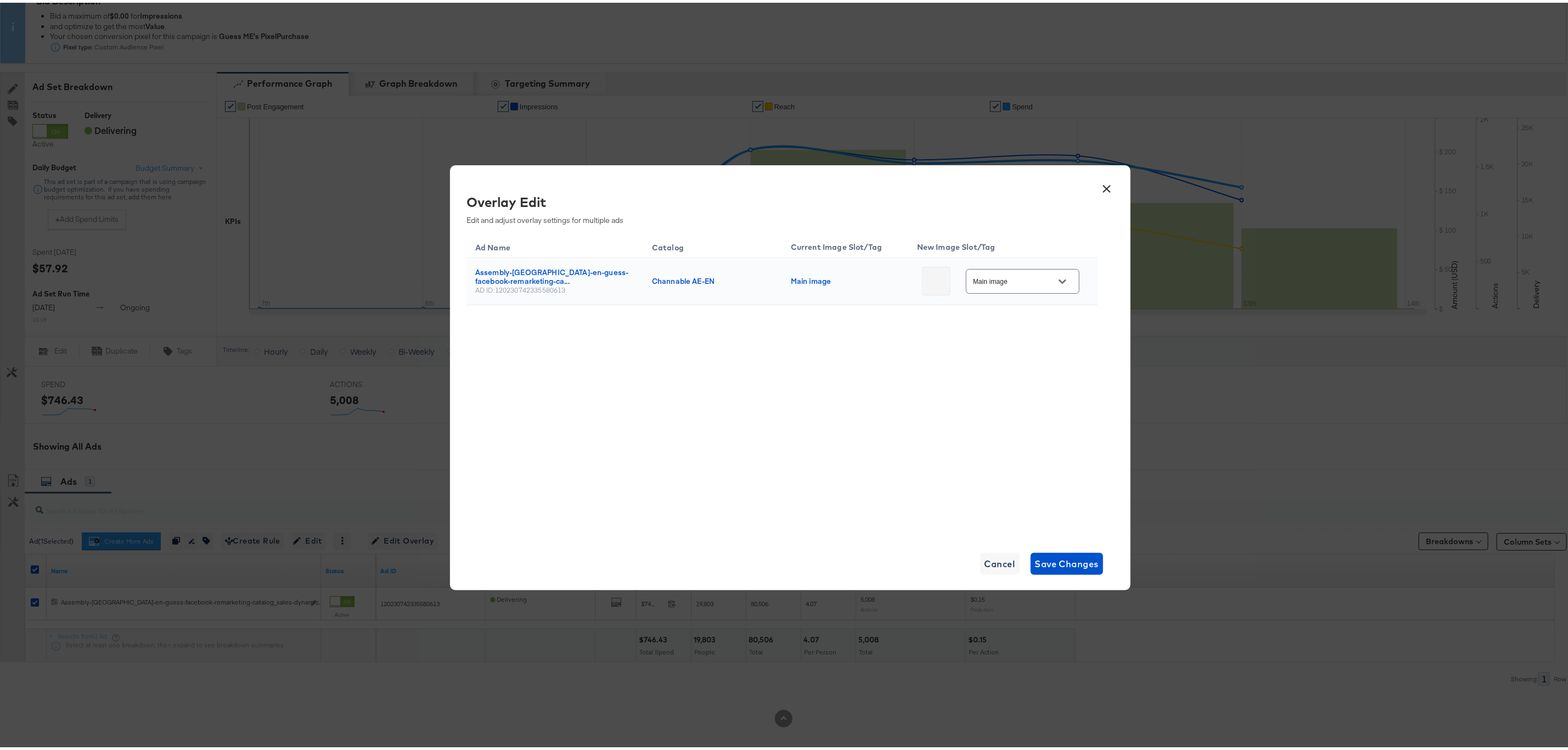 click on "×" at bounding box center [1107, 183] 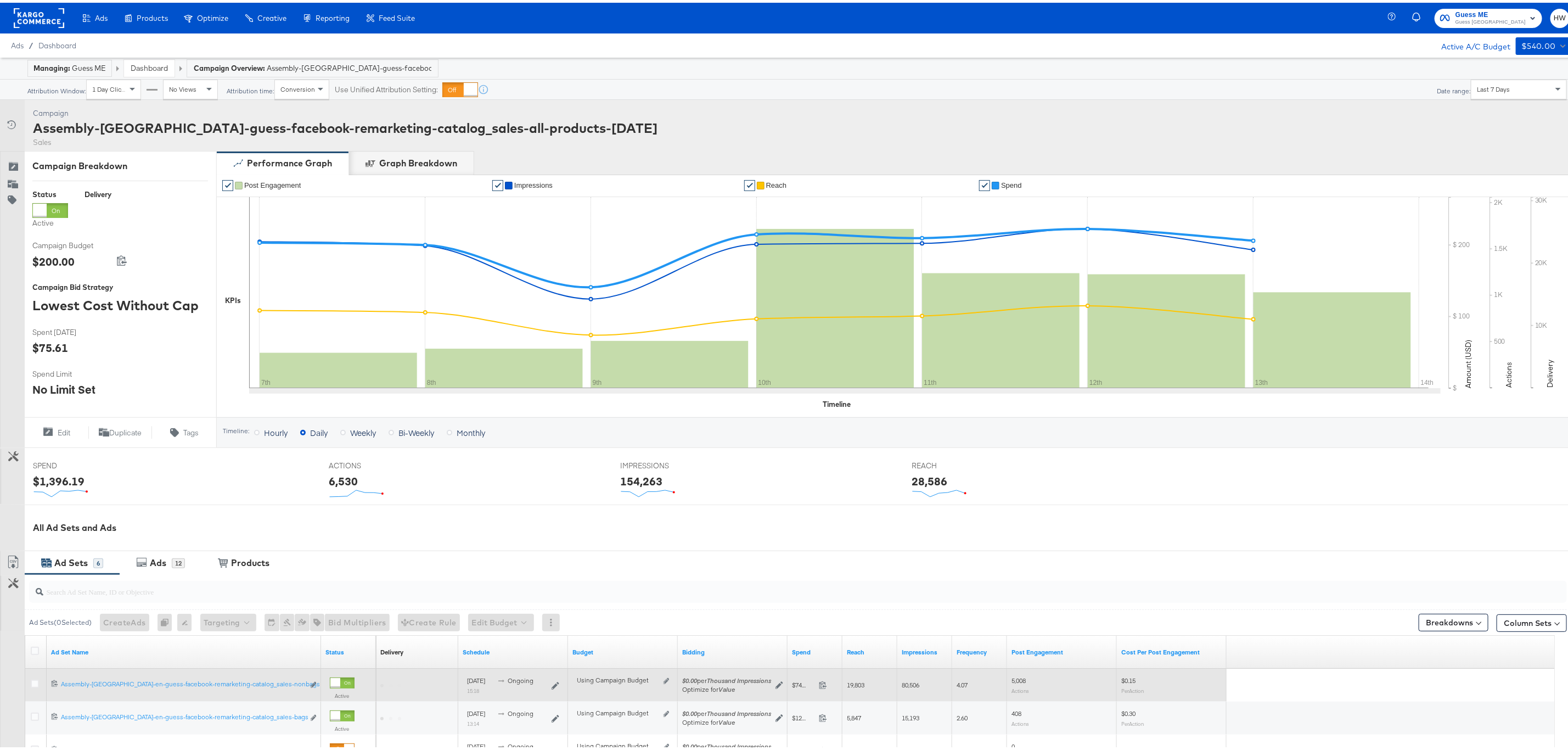 scroll, scrollTop: 165, scrollLeft: 0, axis: vertical 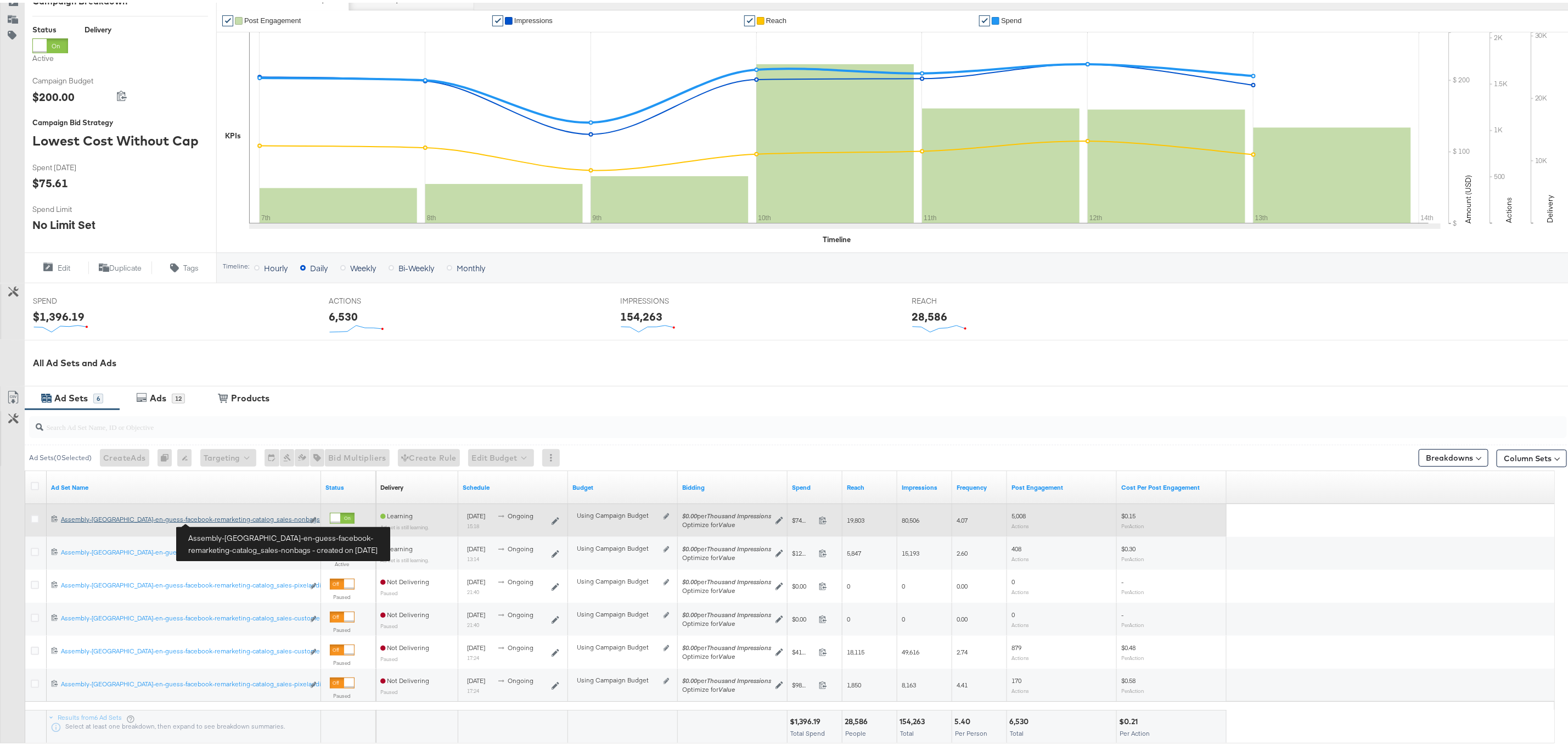 click on "Assembly-[GEOGRAPHIC_DATA]-en-guess-facebook-remarketing-catalog_sales-nonbags Assembly-[GEOGRAPHIC_DATA]-en-guess-facebook-remarketing-catalog_sales-nonbags" at bounding box center (182, 517) 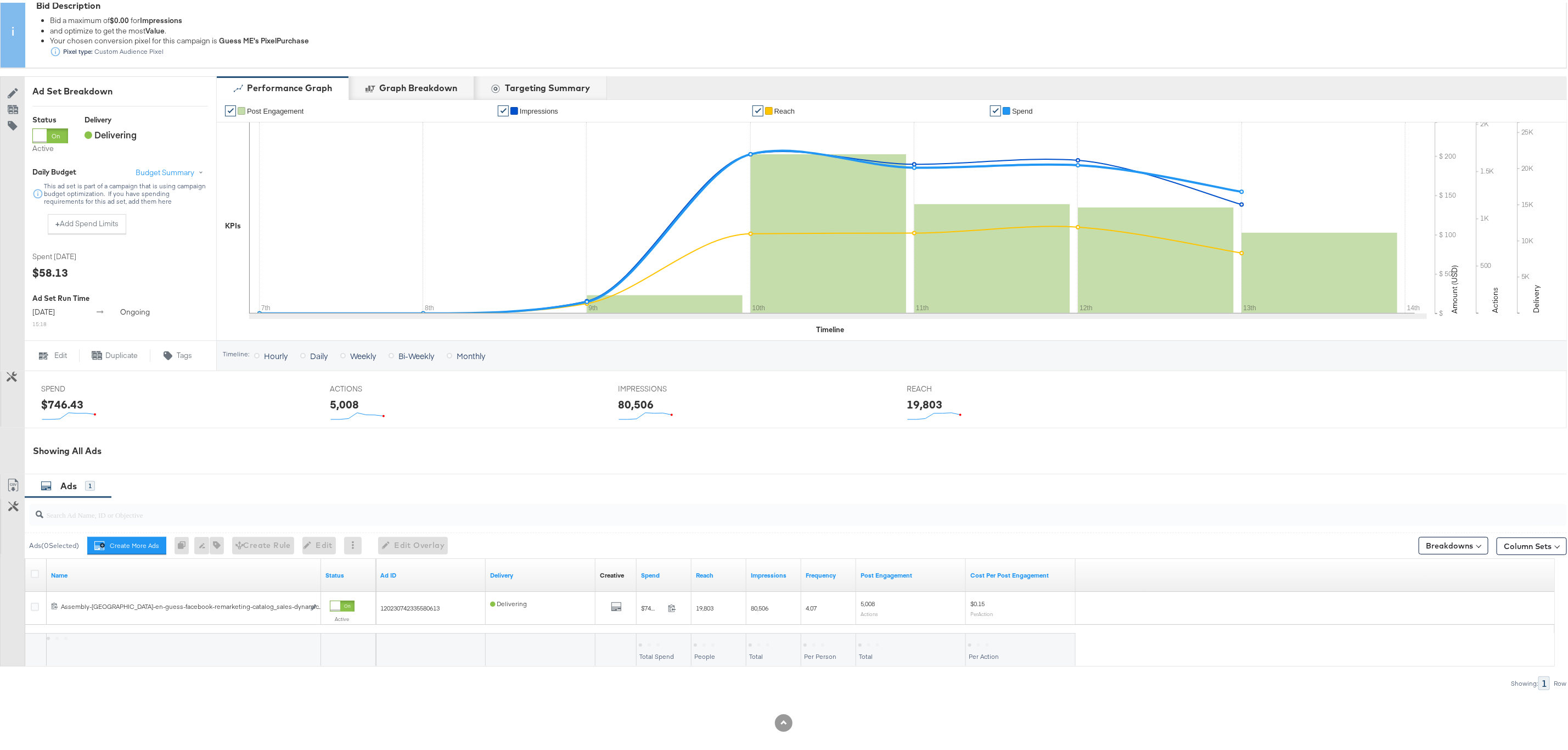 scroll, scrollTop: 145, scrollLeft: 0, axis: vertical 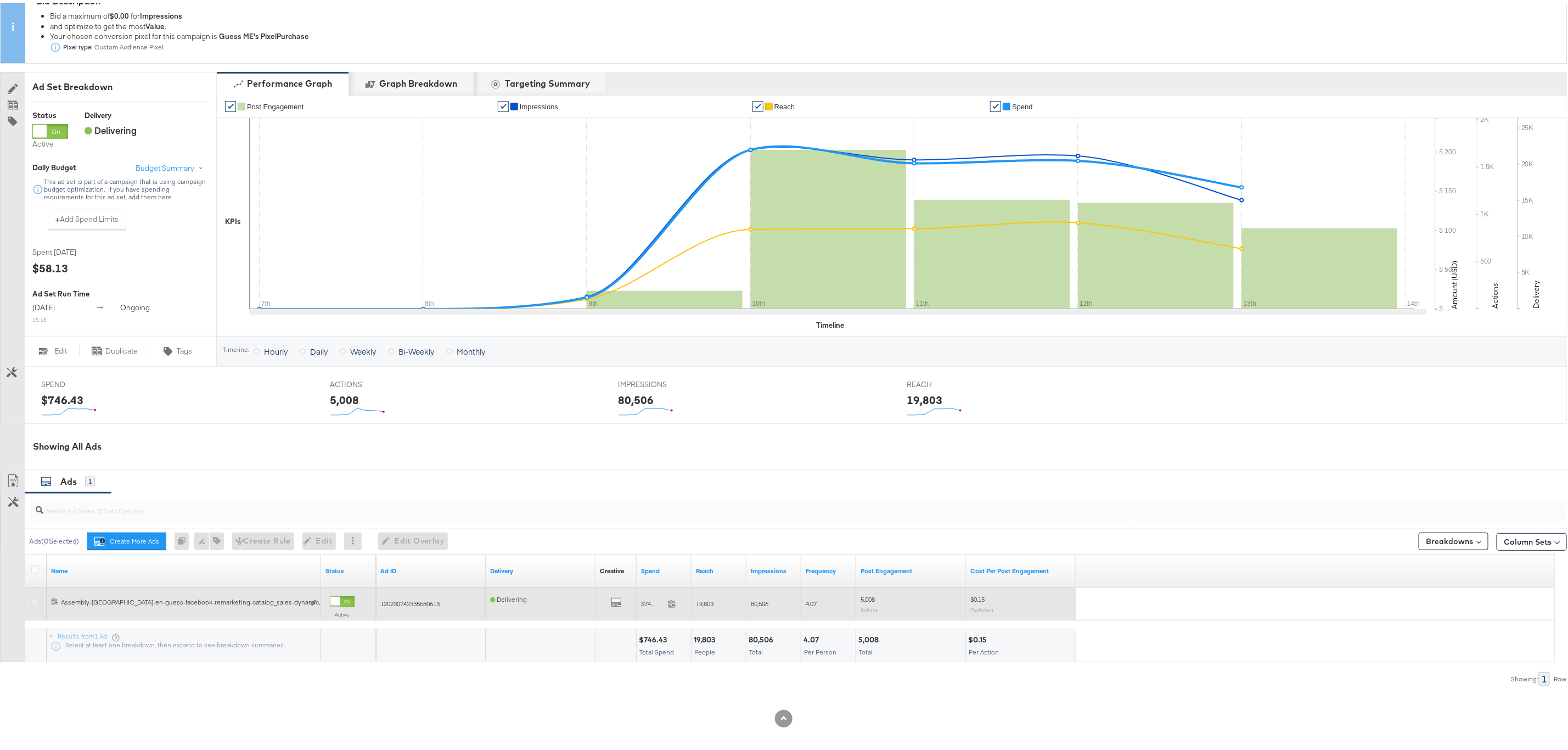 click at bounding box center (35, 600) 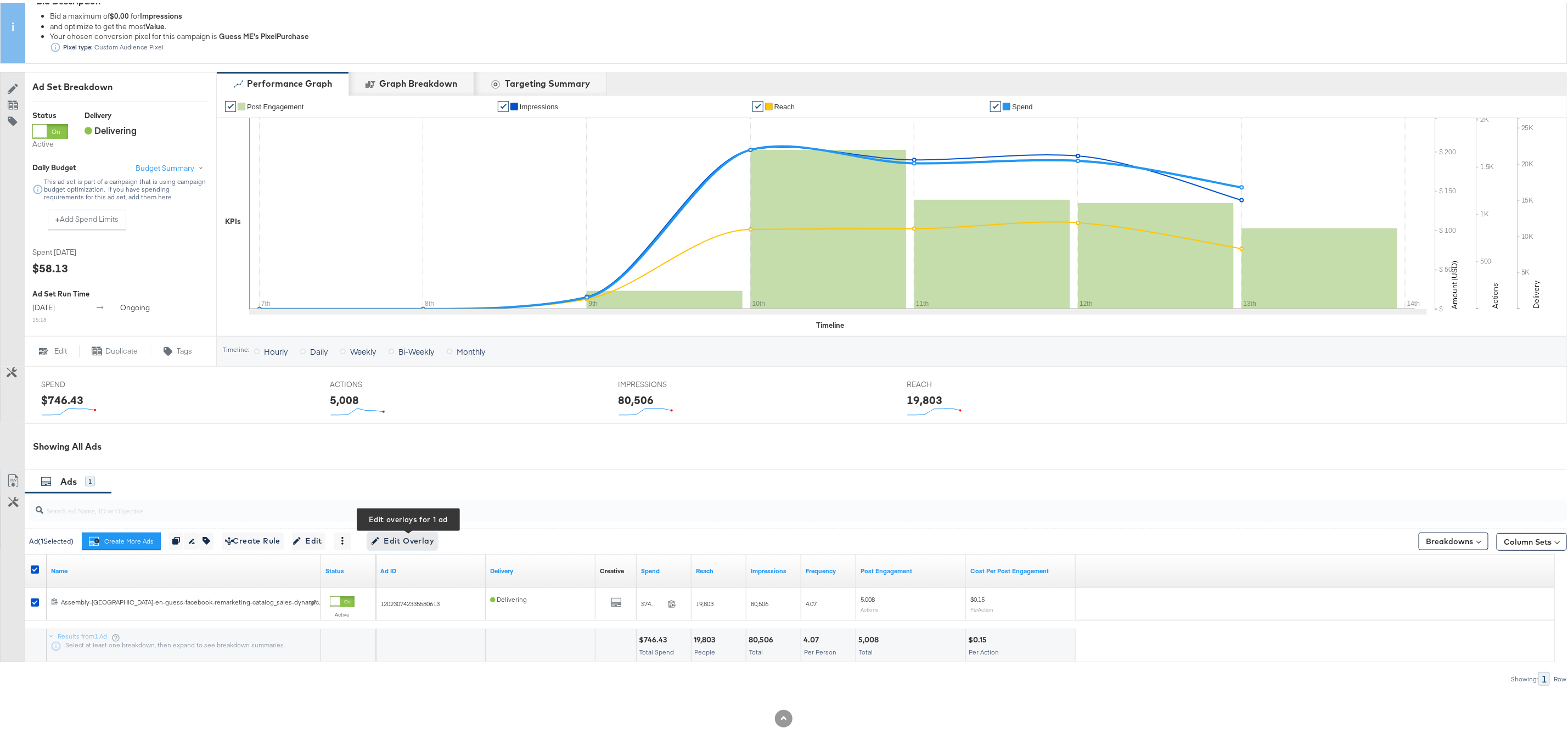 click on "Edit Overlay Edit overlays for 1 ad" at bounding box center [402, 538] 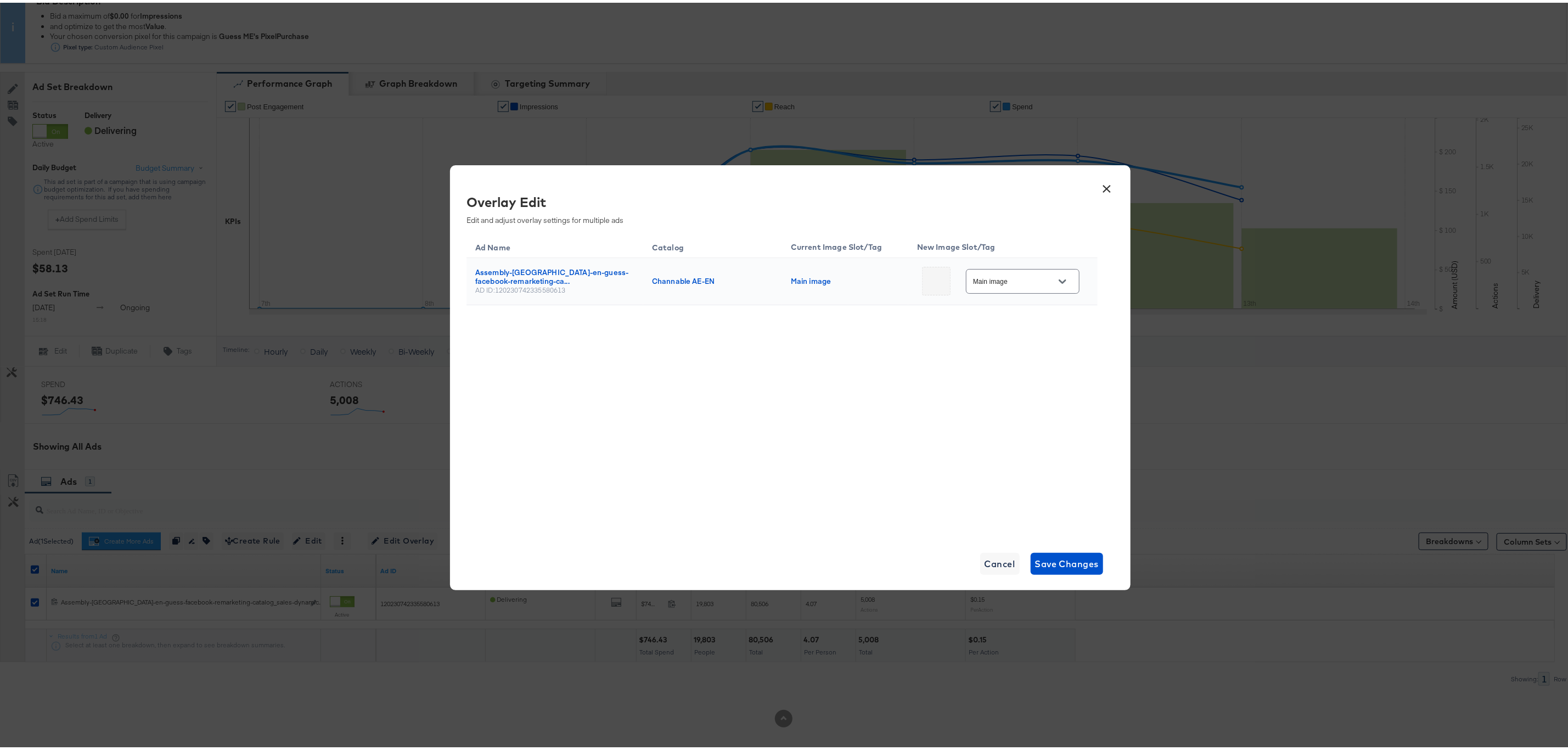 click on "×" at bounding box center (1107, 183) 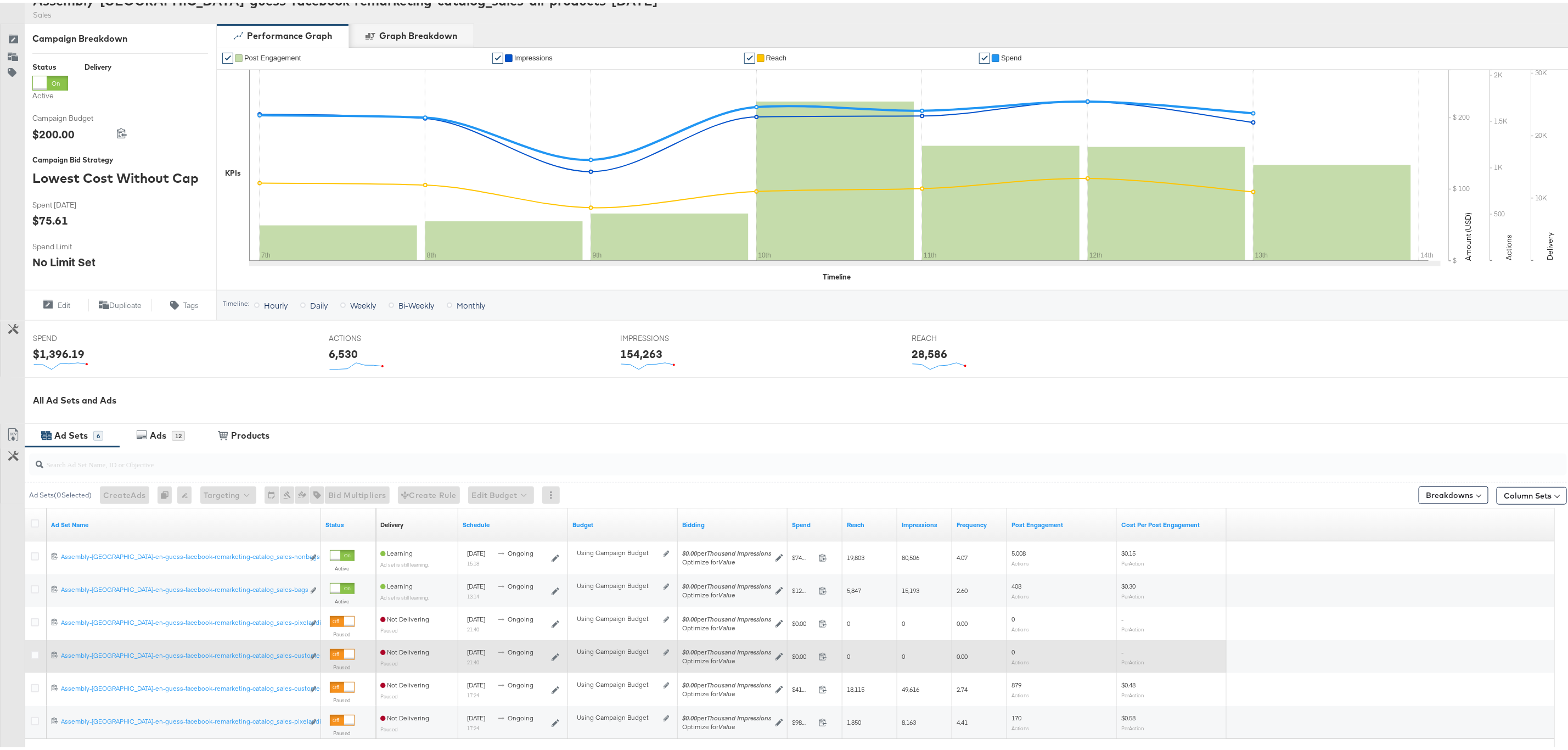 scroll, scrollTop: 165, scrollLeft: 0, axis: vertical 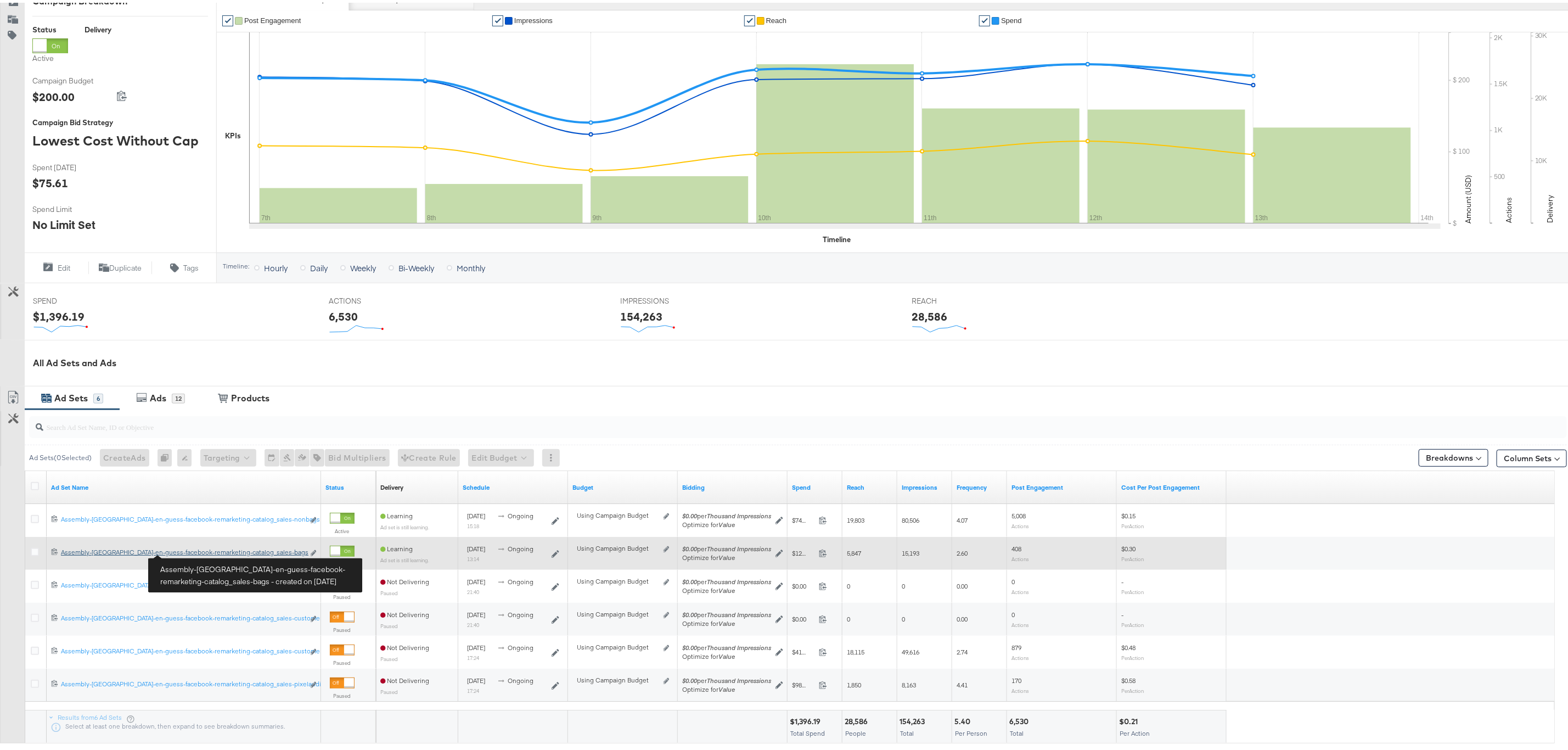 click on "Assembly-uae-en-guess-facebook-remarketing-catalog_sales-bags Assembly-uae-en-guess-facebook-remarketing-catalog_sales-bags" at bounding box center [182, 550] 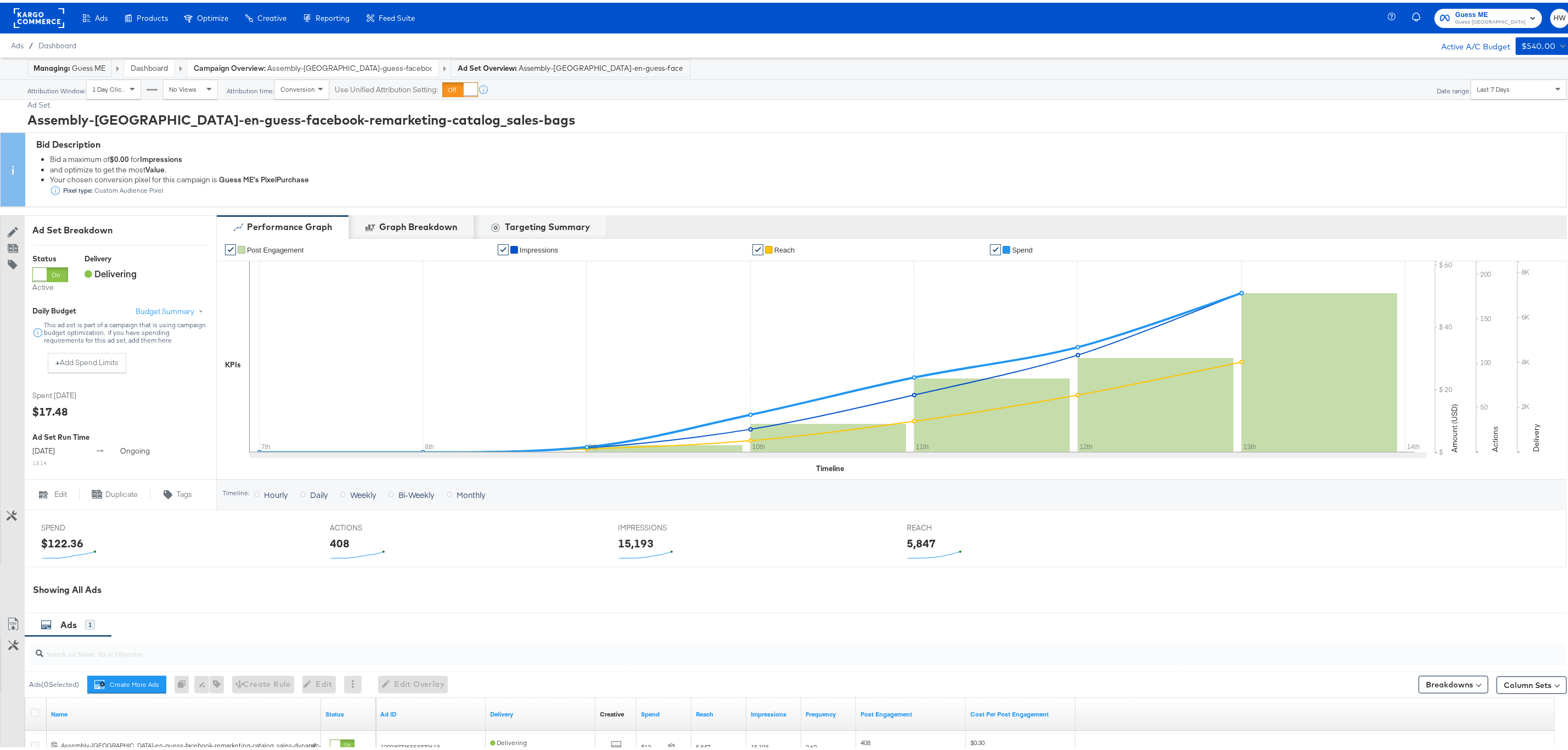 scroll, scrollTop: 145, scrollLeft: 0, axis: vertical 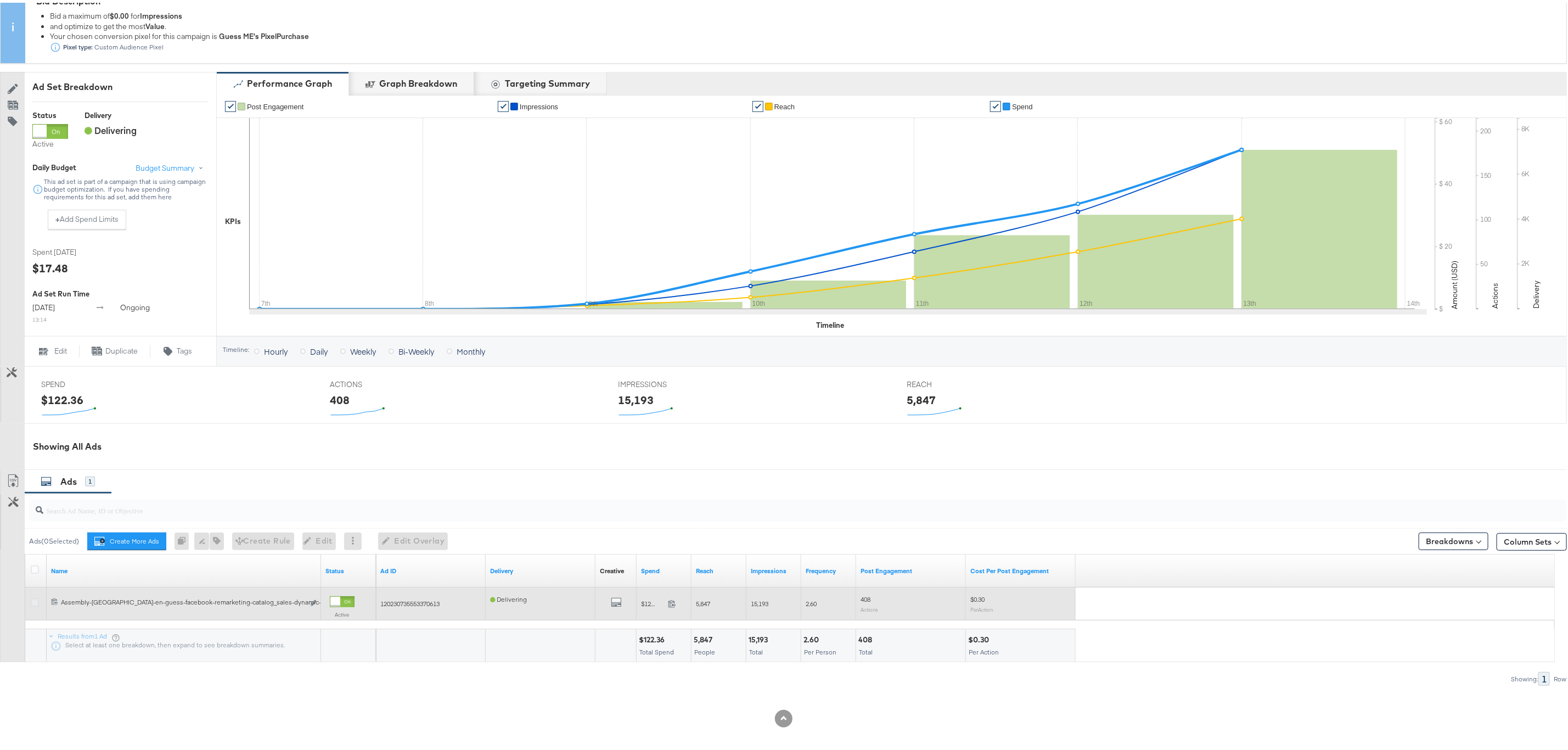 click at bounding box center [35, 600] 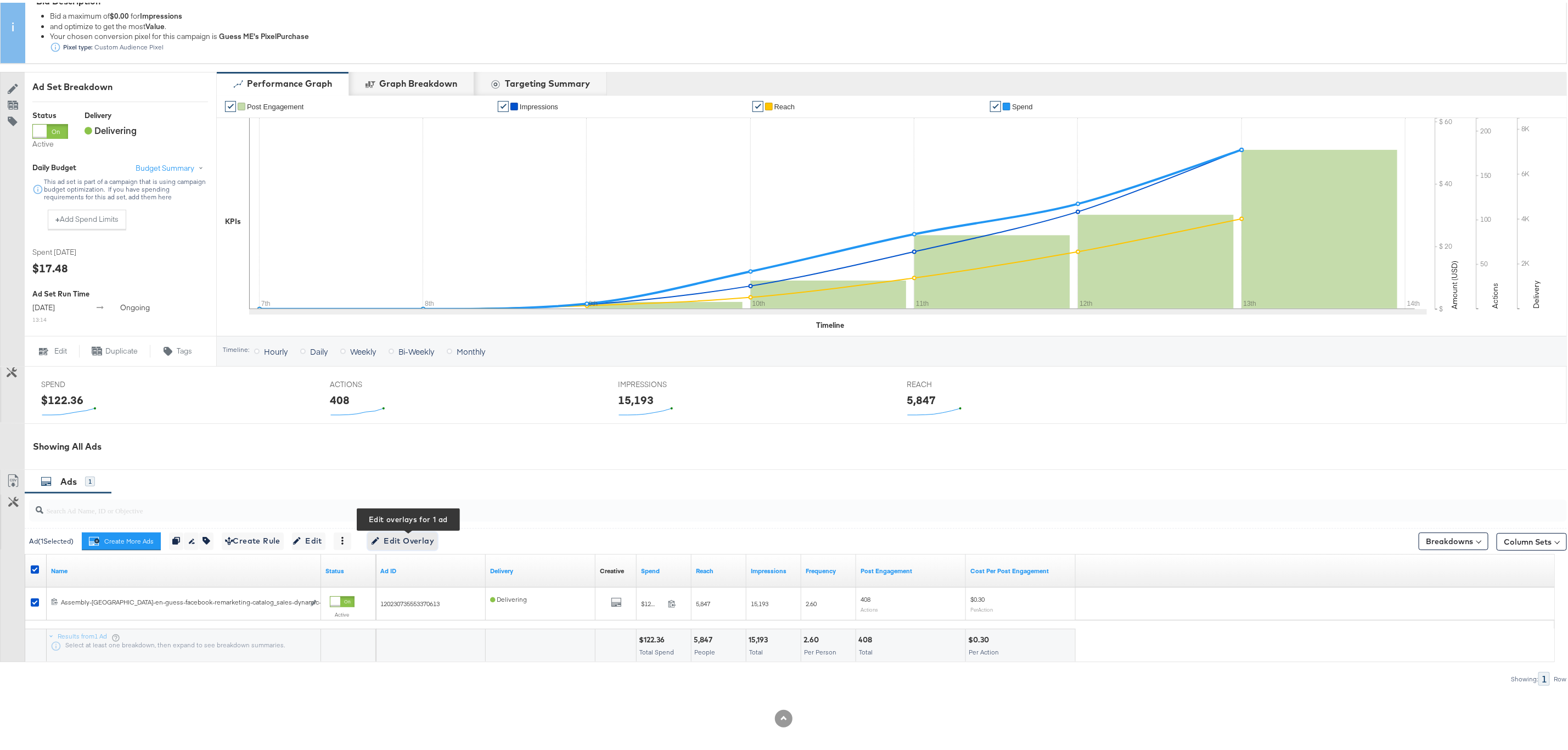 click on "Edit Overlay Edit overlays for 1 ad" at bounding box center [402, 538] 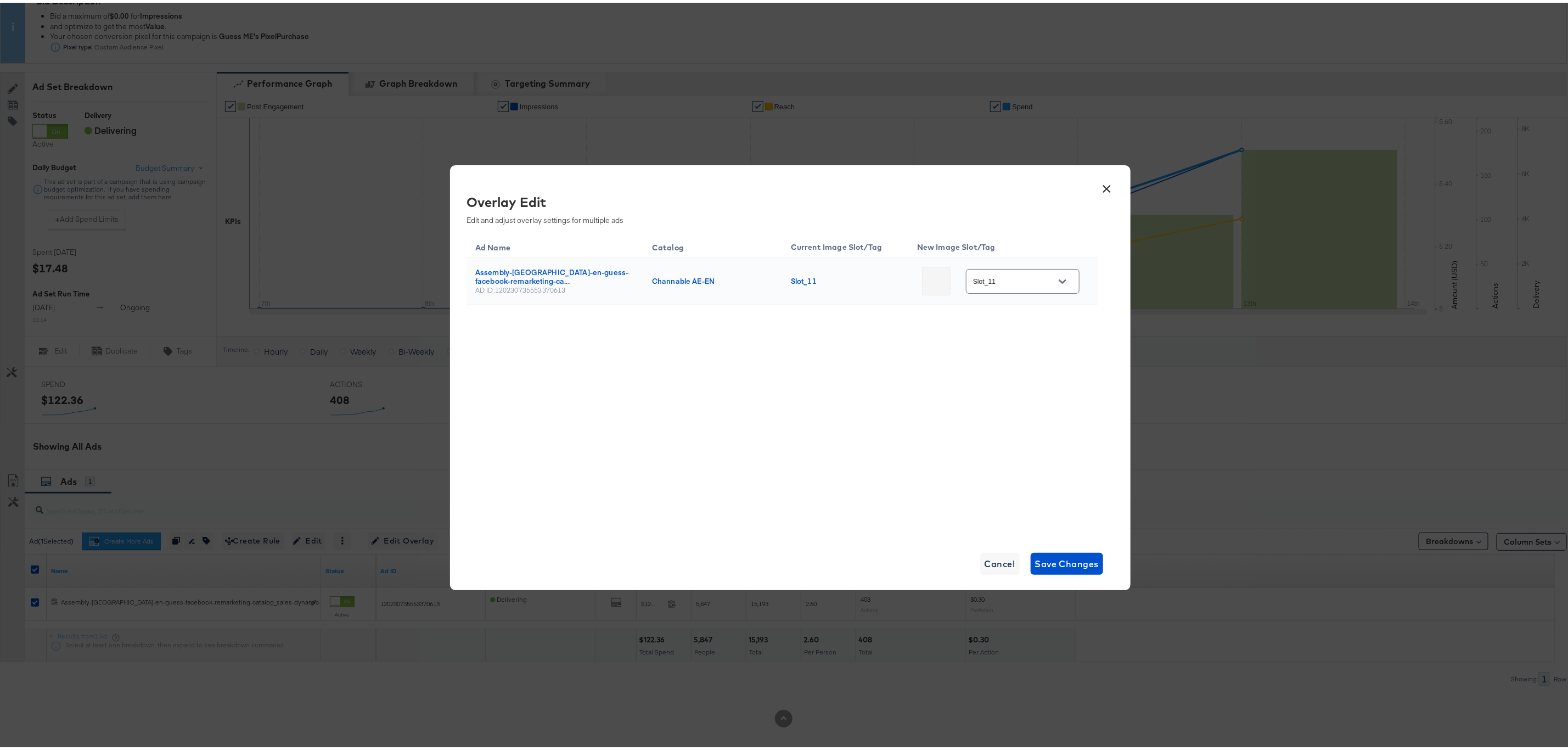 click on "×" at bounding box center (1107, 183) 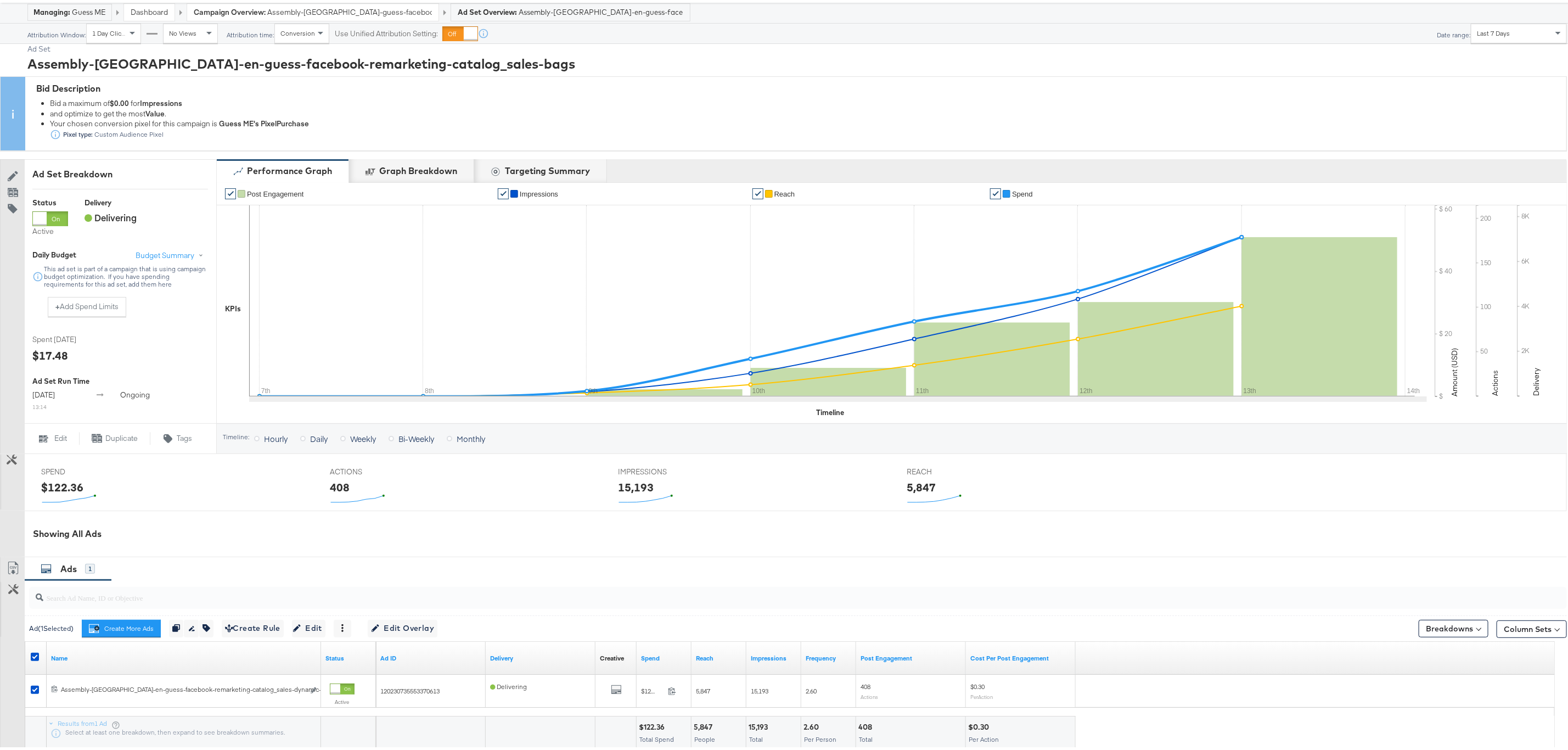scroll, scrollTop: 0, scrollLeft: 0, axis: both 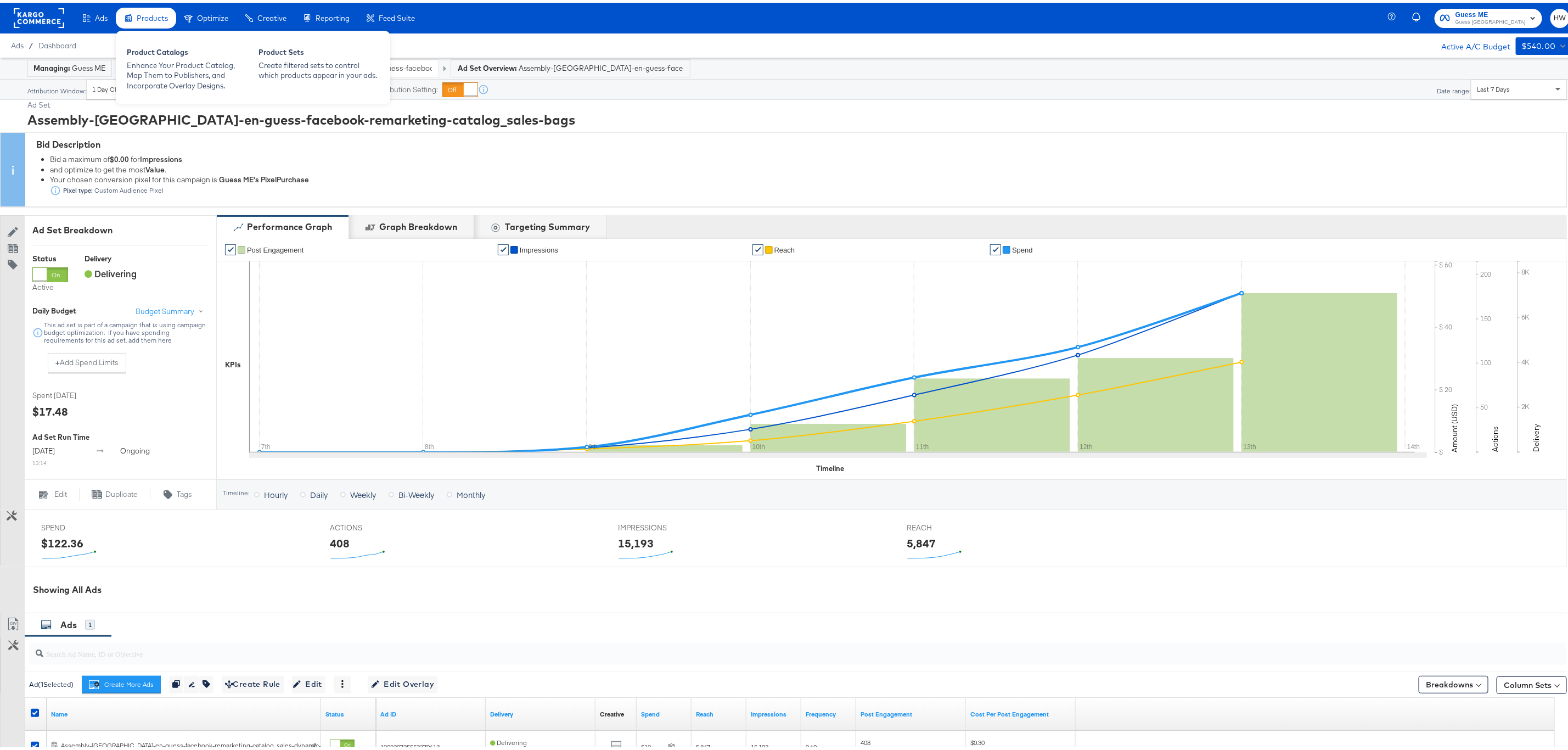 click on "Products" at bounding box center (146, 15) 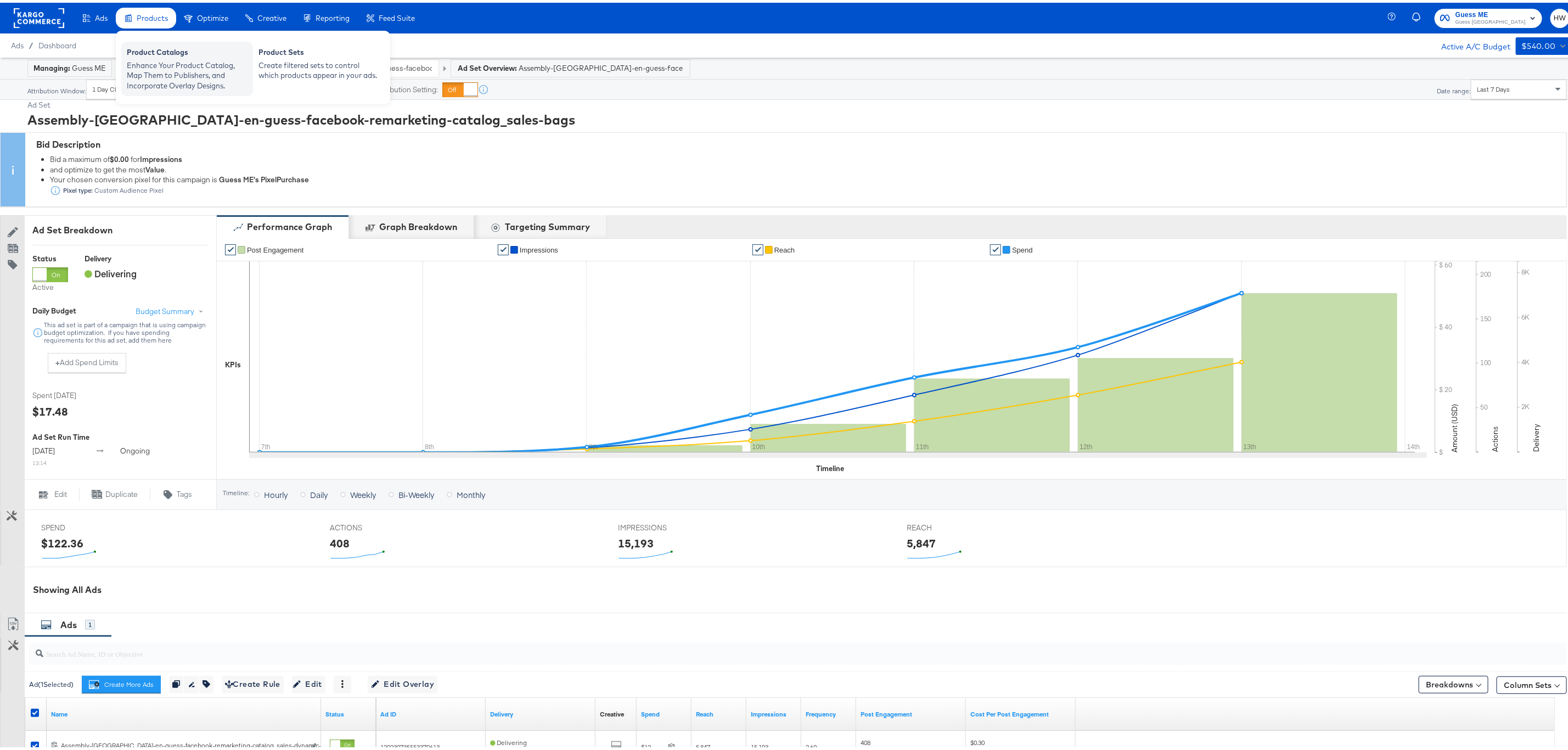 click on "Product Catalogs" at bounding box center (187, 51) 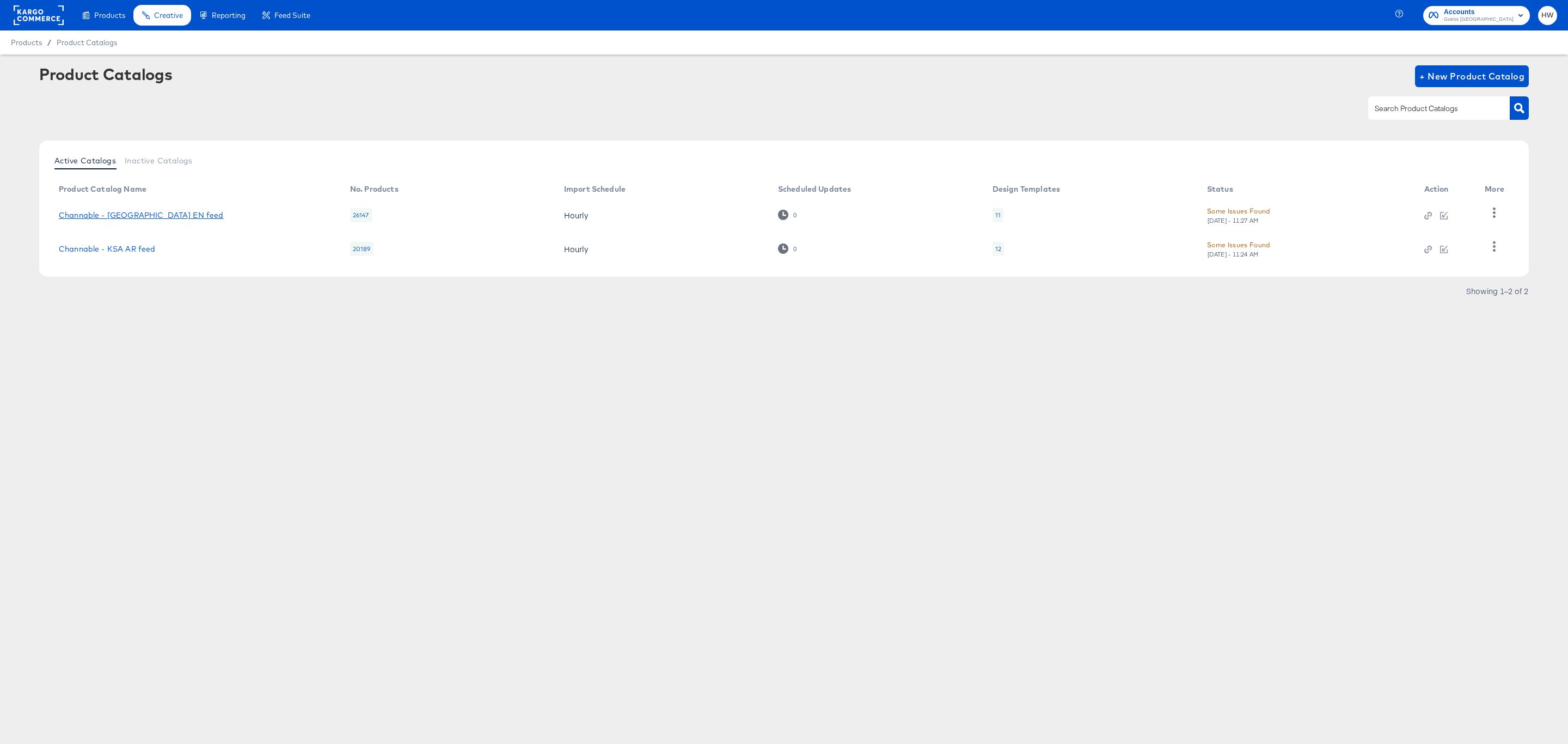 click on "Channable - [GEOGRAPHIC_DATA] EN feed" at bounding box center (141, 215) 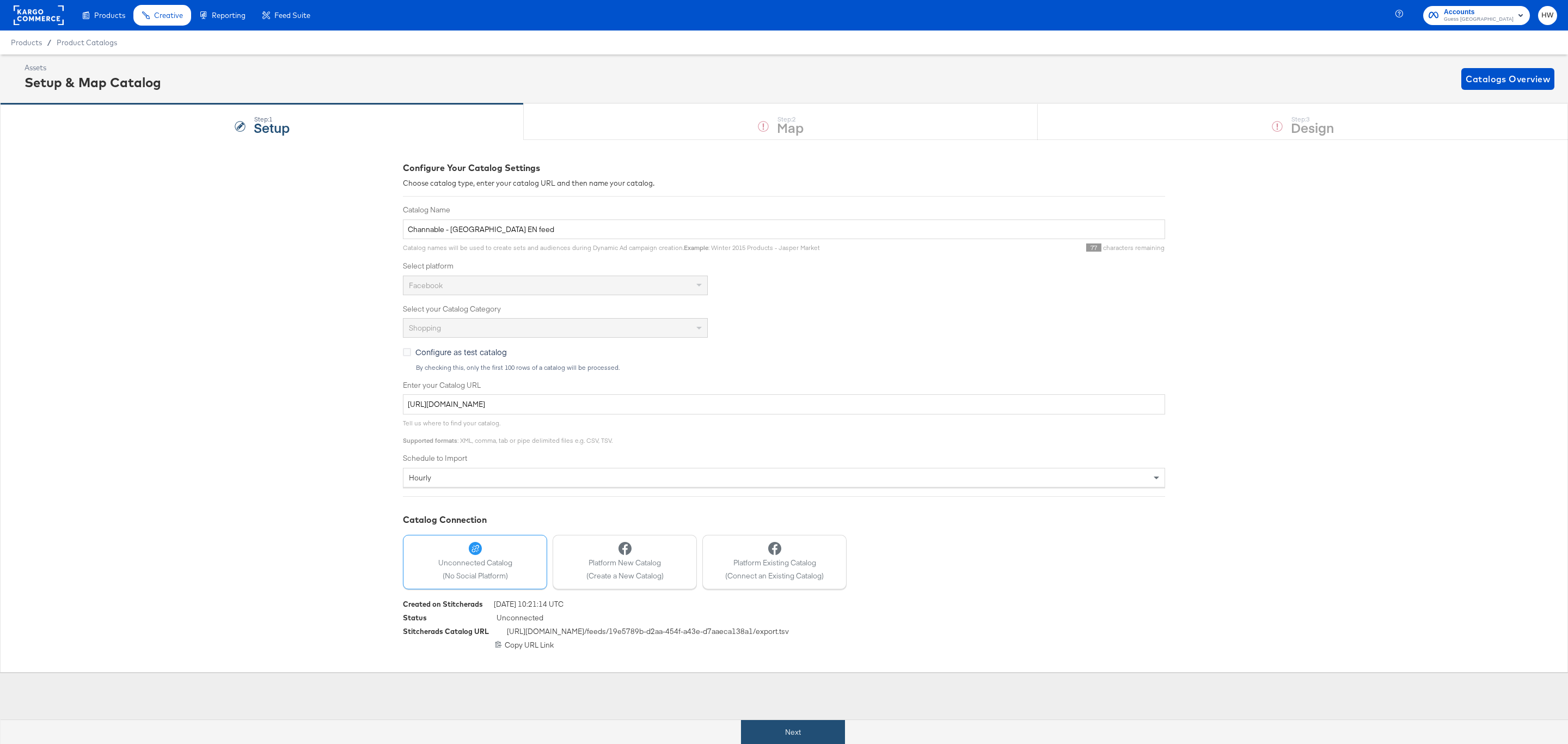 click on "Next" at bounding box center [793, 732] 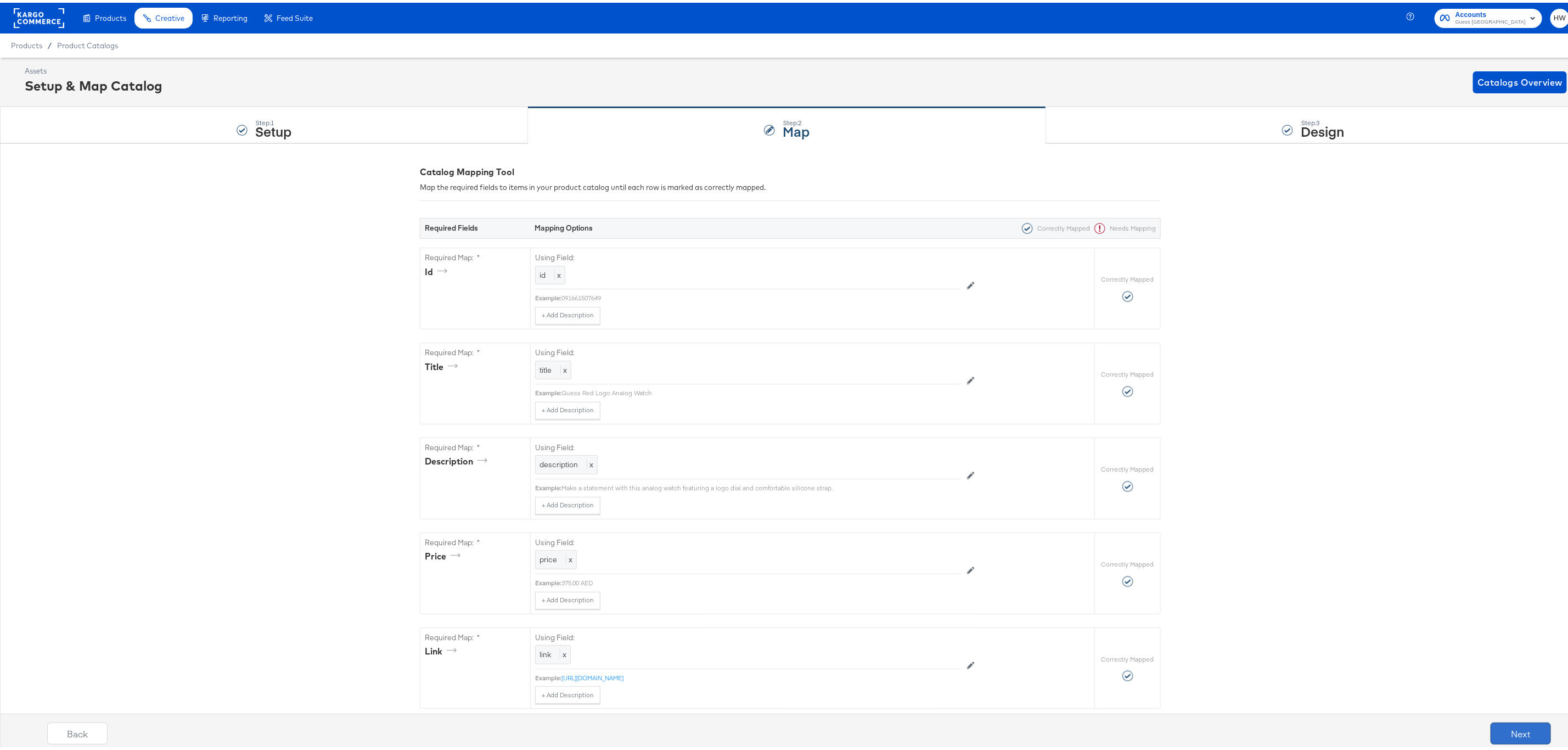 click on "Next" at bounding box center [1521, 731] 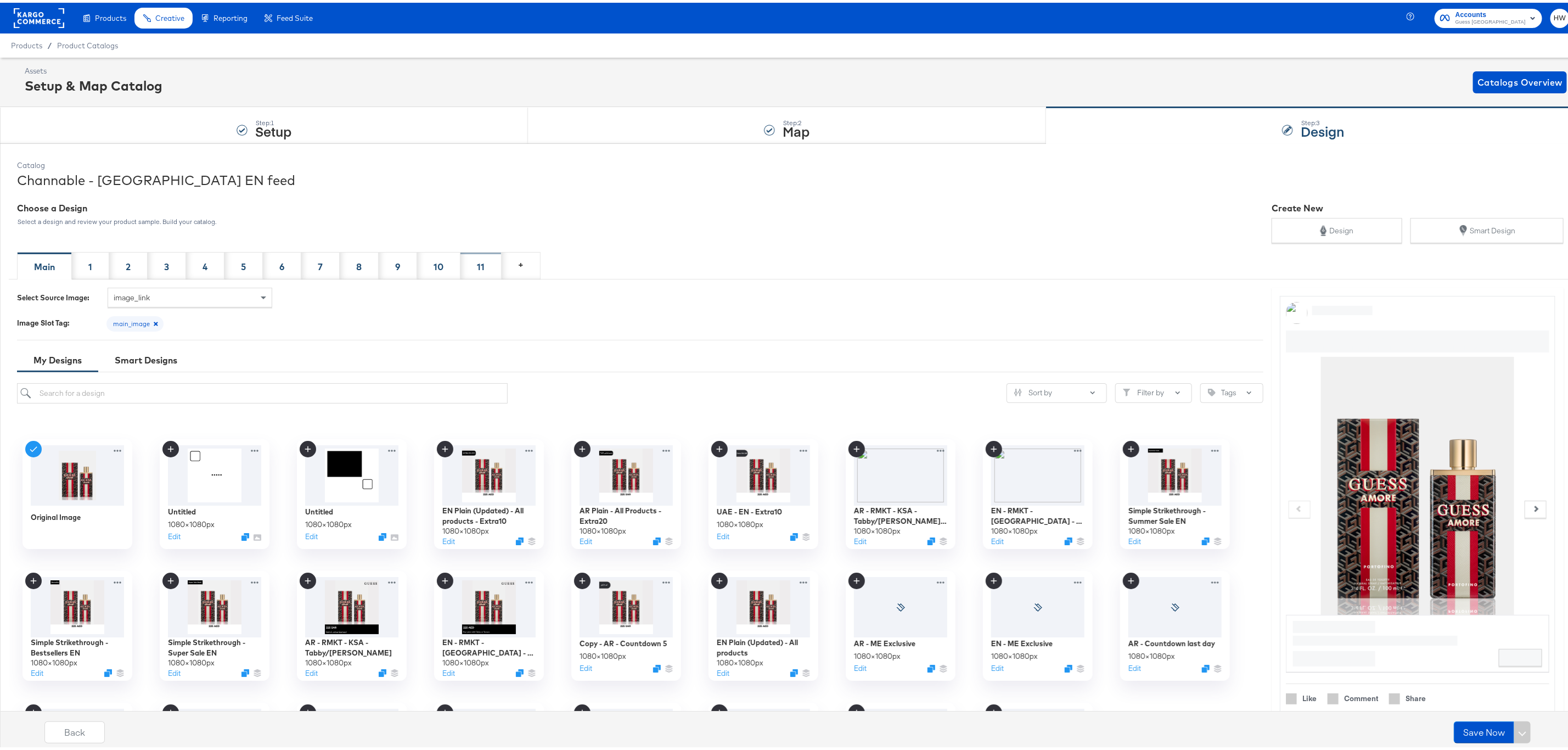 click on "11" at bounding box center [481, 263] 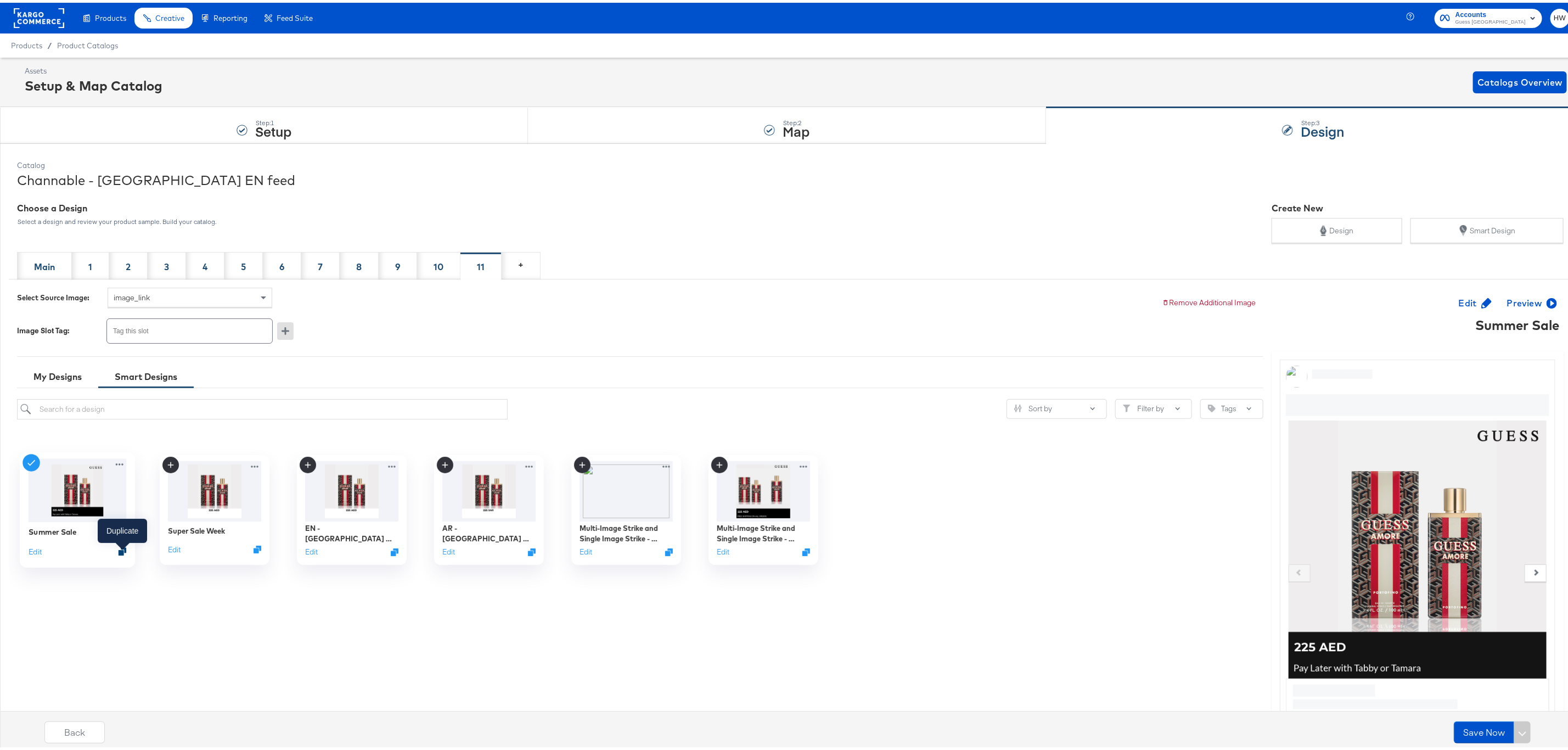 click 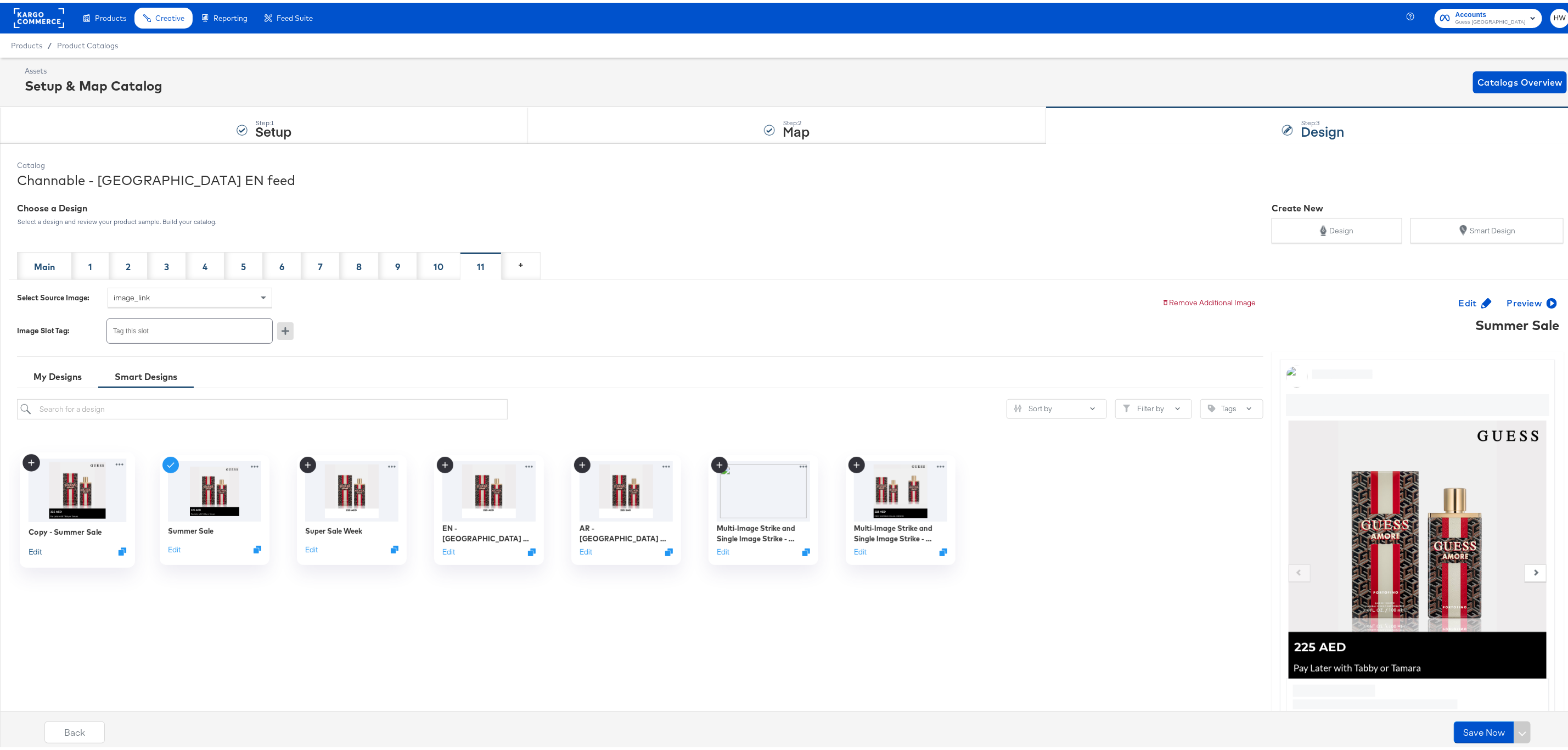 click on "Edit" at bounding box center (35, 548) 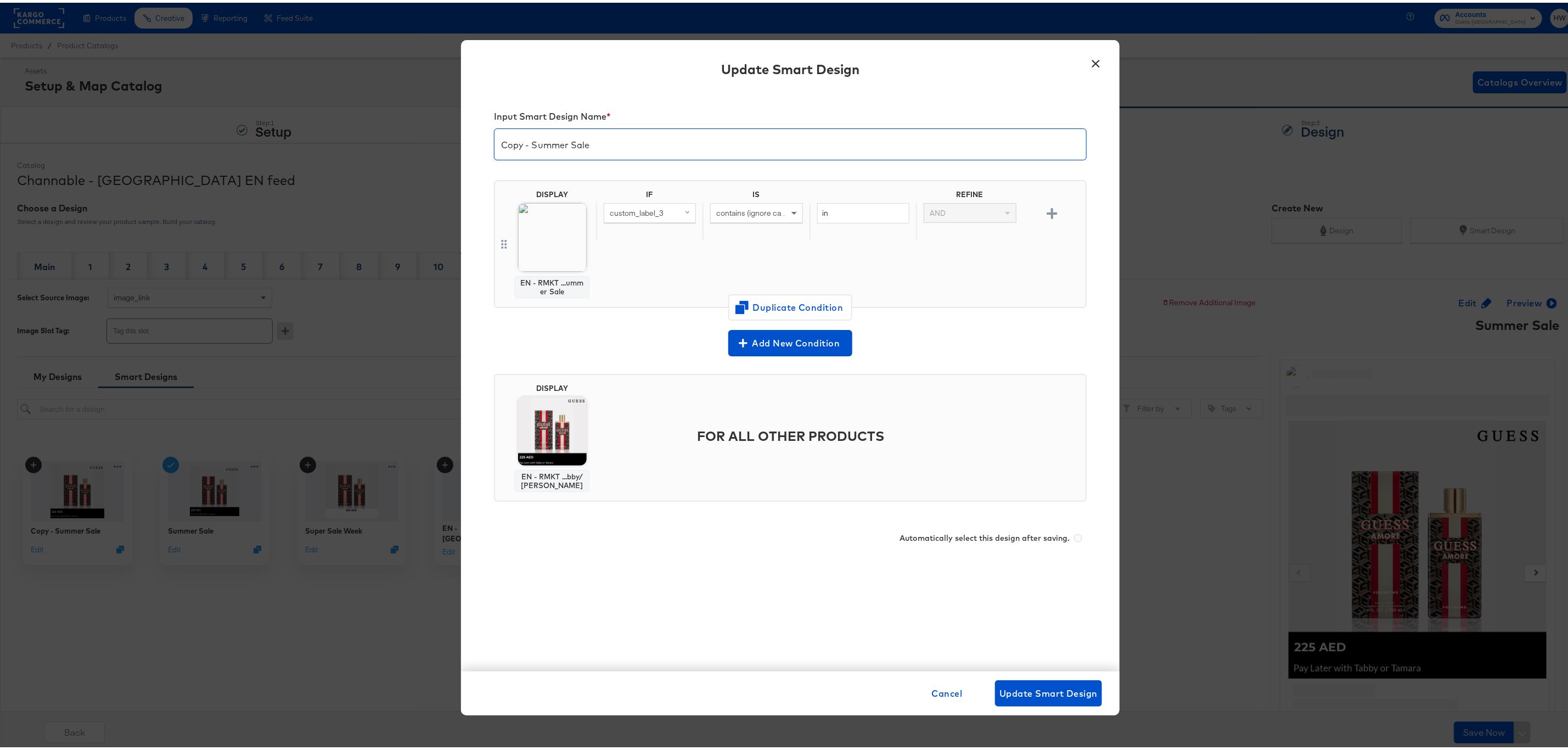 drag, startPoint x: 527, startPoint y: 145, endPoint x: 467, endPoint y: 142, distance: 60.07495 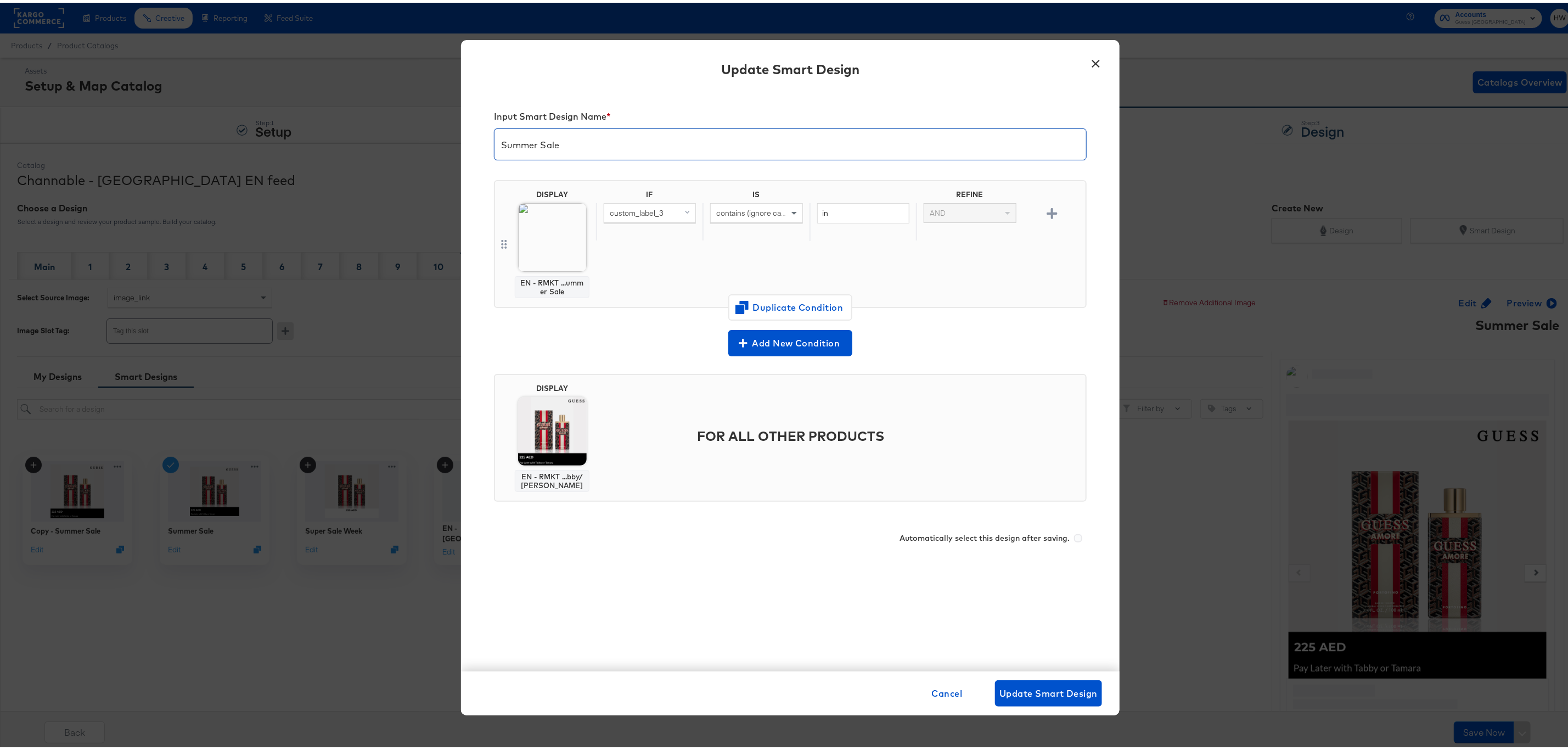 click on "Summer Sale" at bounding box center (790, 137) 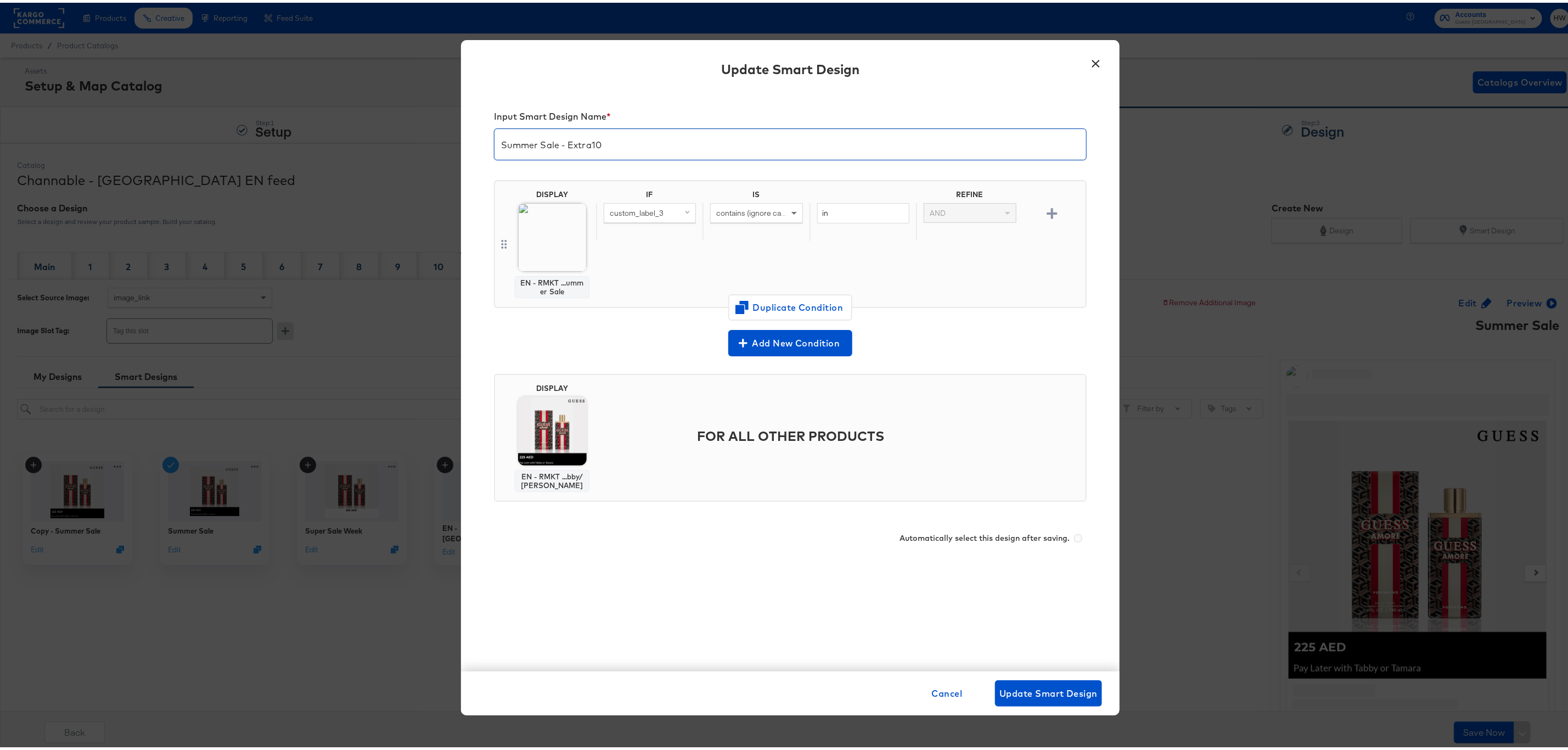 type on "Summer Sale - Extra10" 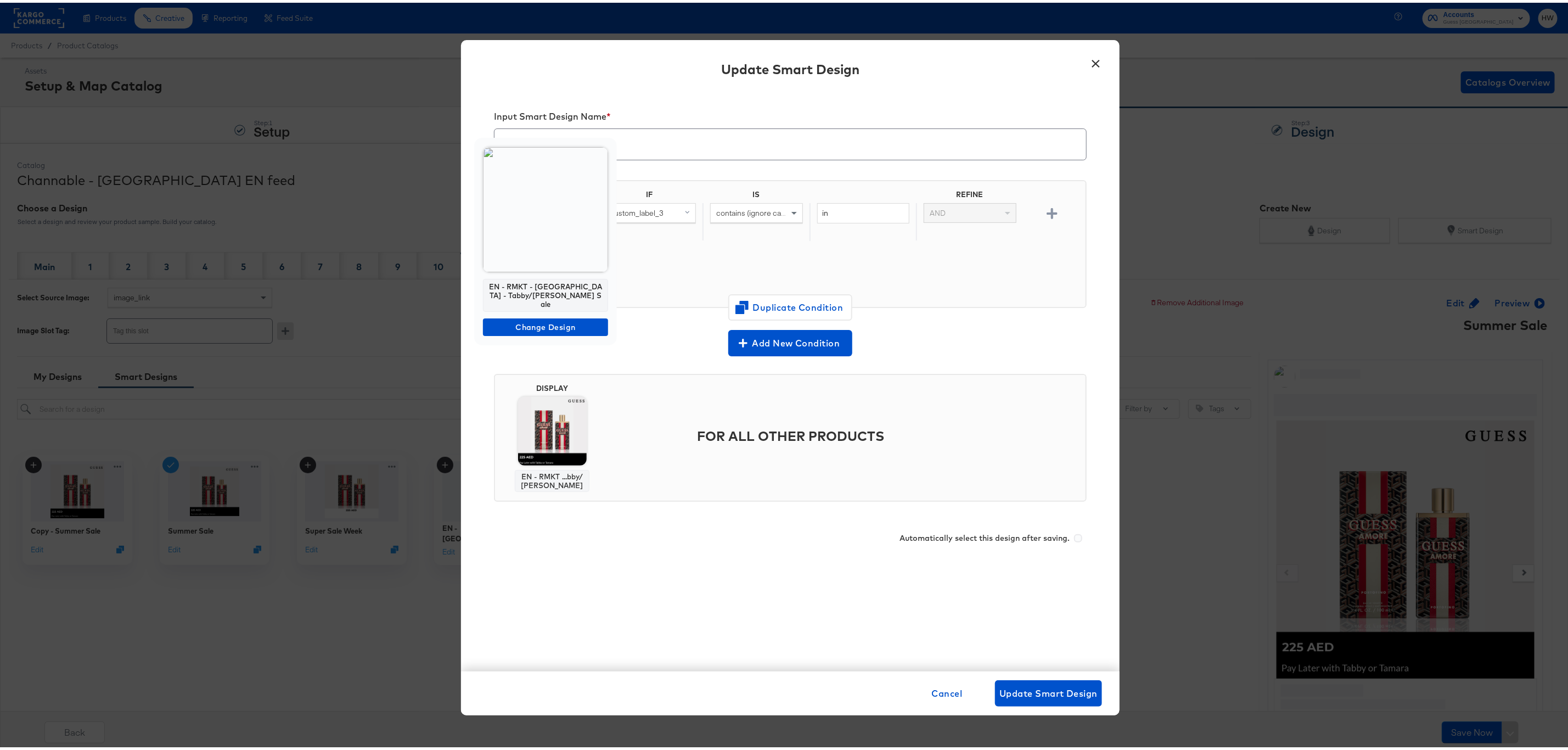 click on "Products Creative Reporting Feed Suite Accounts Guess Middle East  HW Products / Product Catalogs Assets Setup & Map Catalog Catalogs Overview Step:  1   Setup Step:  2   Map Step:  3   Design Catalog Channable - UAE EN feed Choose a Design Select a design and review your product sample. Build your catalog. Create New Design Smart Design Main 1 2 3 4 5 6 7 8 9 10 11 + Select Source Image: image_link Image Slot Tag: Tag this slot Remove Additional Image My Designs Smart Designs Sort by Filter by Tags Copy - Summer Sale Edit Summer Sale Edit Super Sale Week Edit EN - Middle East Exclusive - CL2 Edit AR - Middle East Exclusive - CL2 Edit Multi-Image Strike and Single Image Strike - Smart Design KSA Edit Multi-Image Strike and Single Image Strike - Smart Design Edit Edit Preview Summer Sale Company Name Lorem ipsum dolor sit amet consectetur adipisicing elit. Reiciendis repellendus nesciunt fugiat iure sit expedita quibusdam praesentium Heading News Feed Link Description Shop Now *" at bounding box center [790, 455] 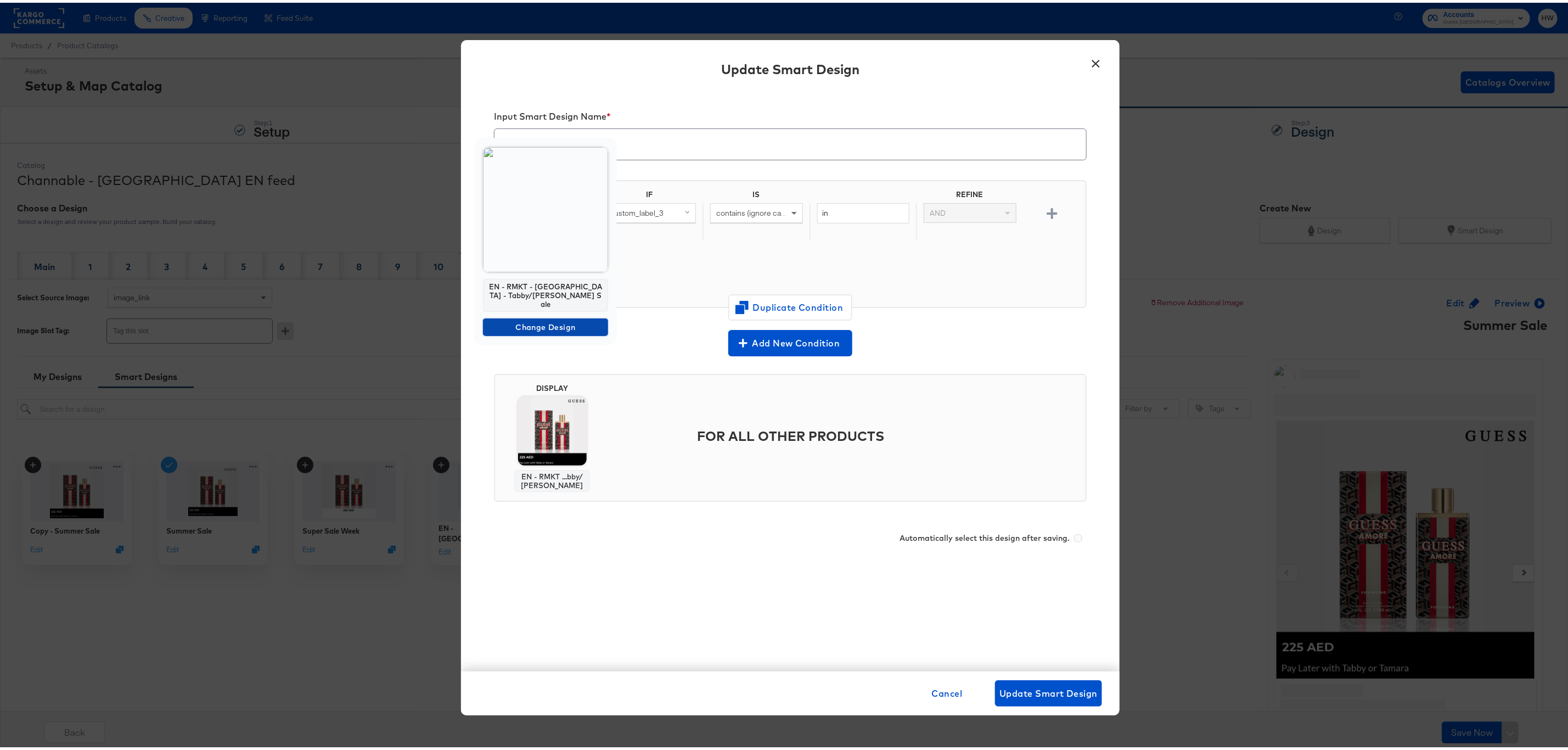 click on "Change Design" at bounding box center (546, 324) 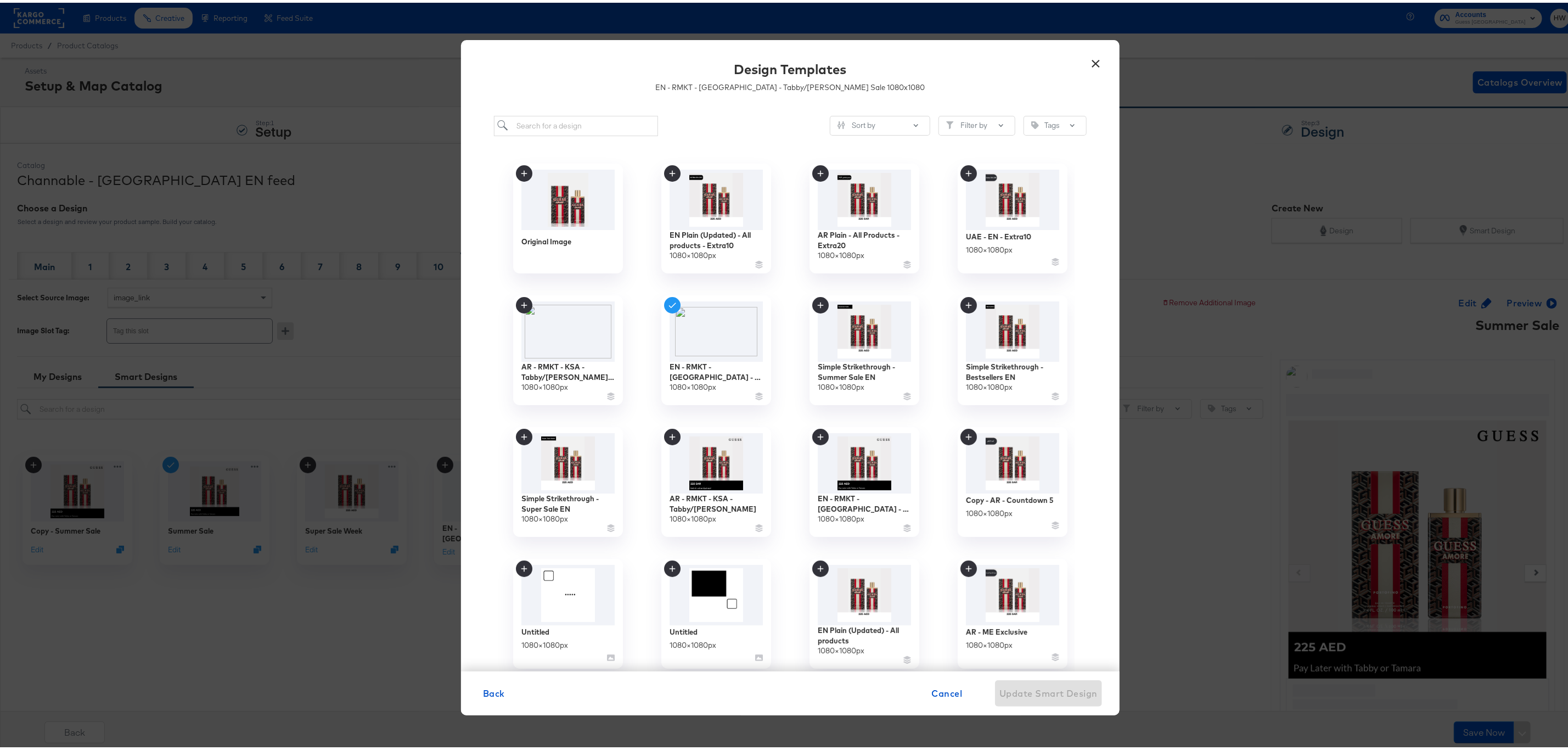 click on "×" at bounding box center [1096, 58] 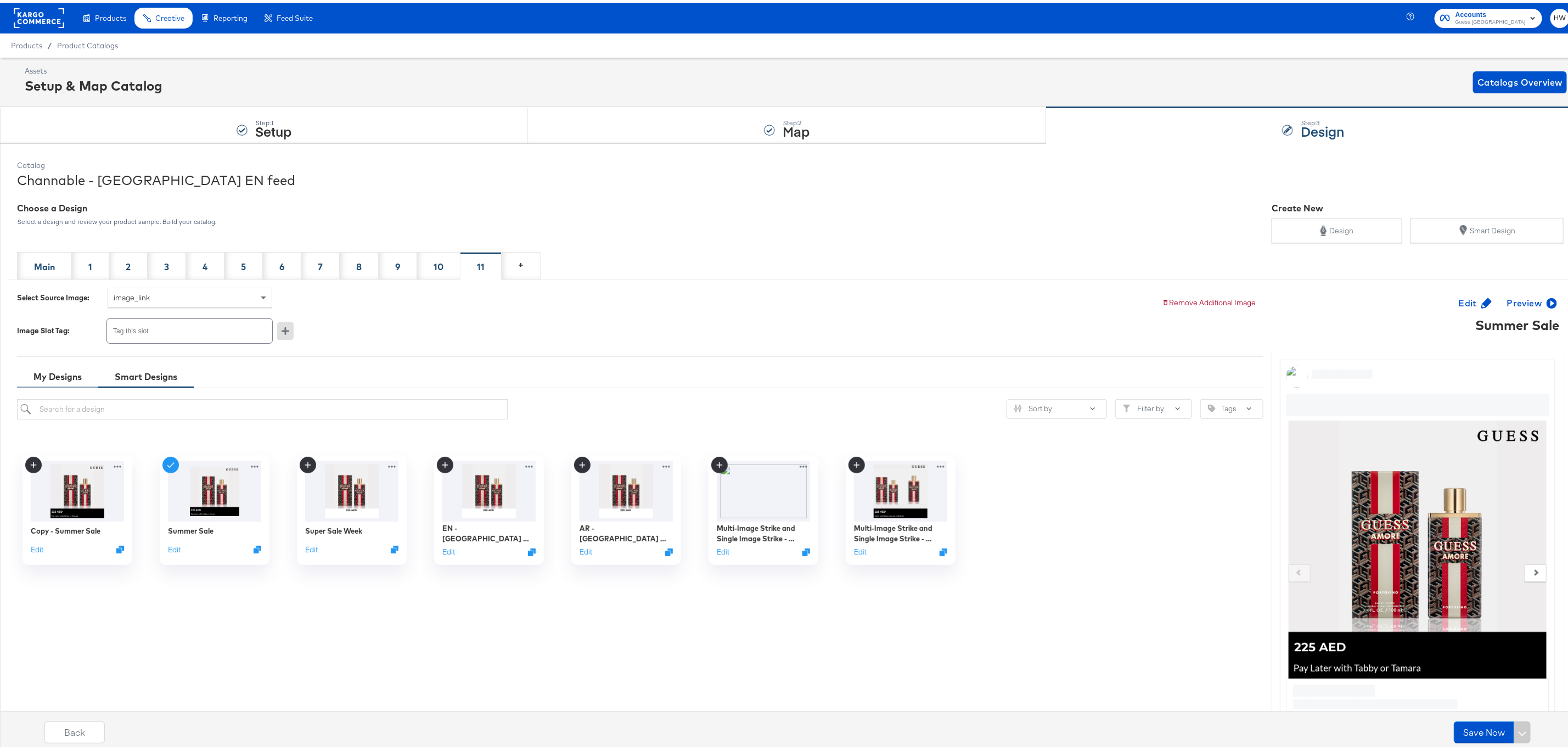 click on "My Designs" at bounding box center (58, 374) 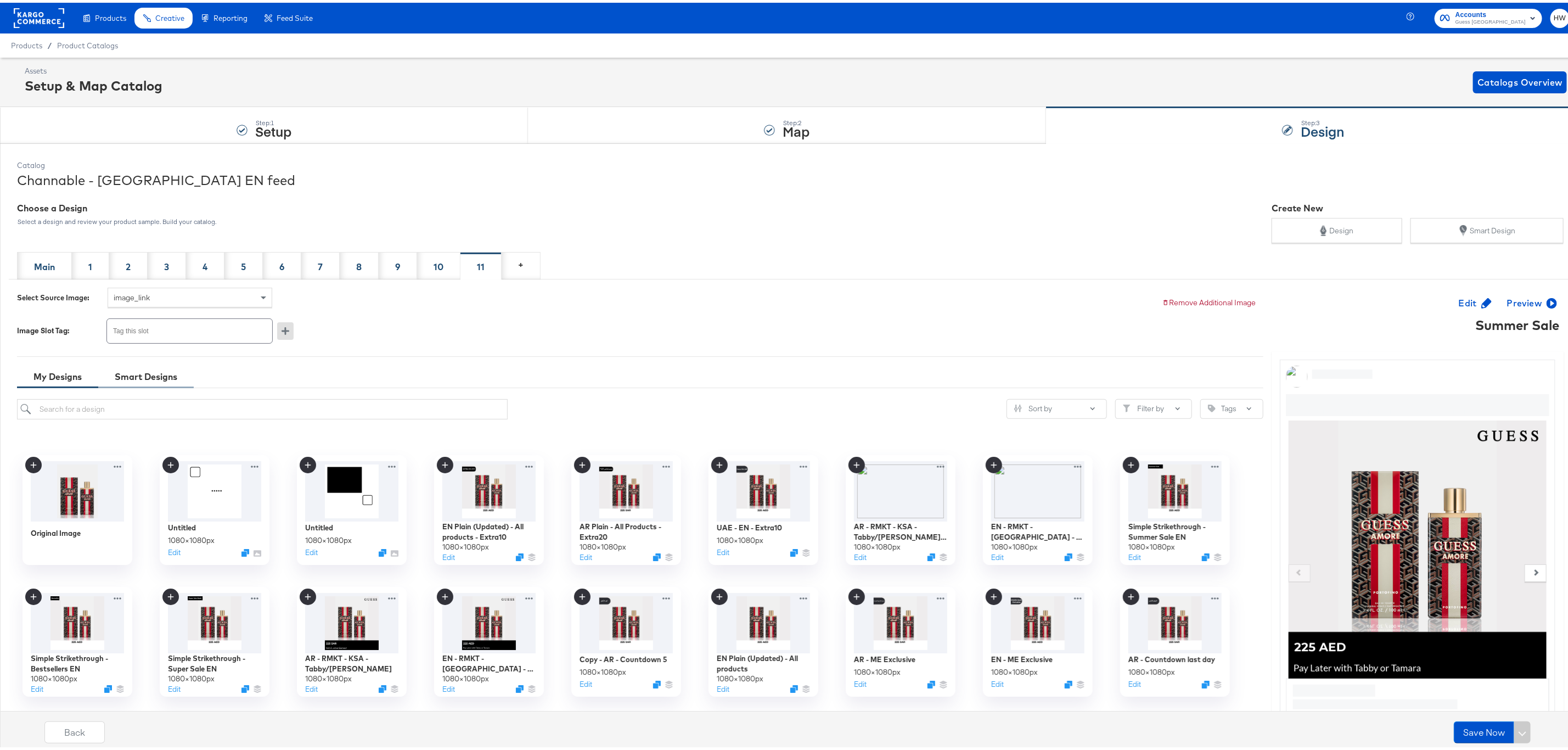 click on "Smart Designs" at bounding box center (146, 374) 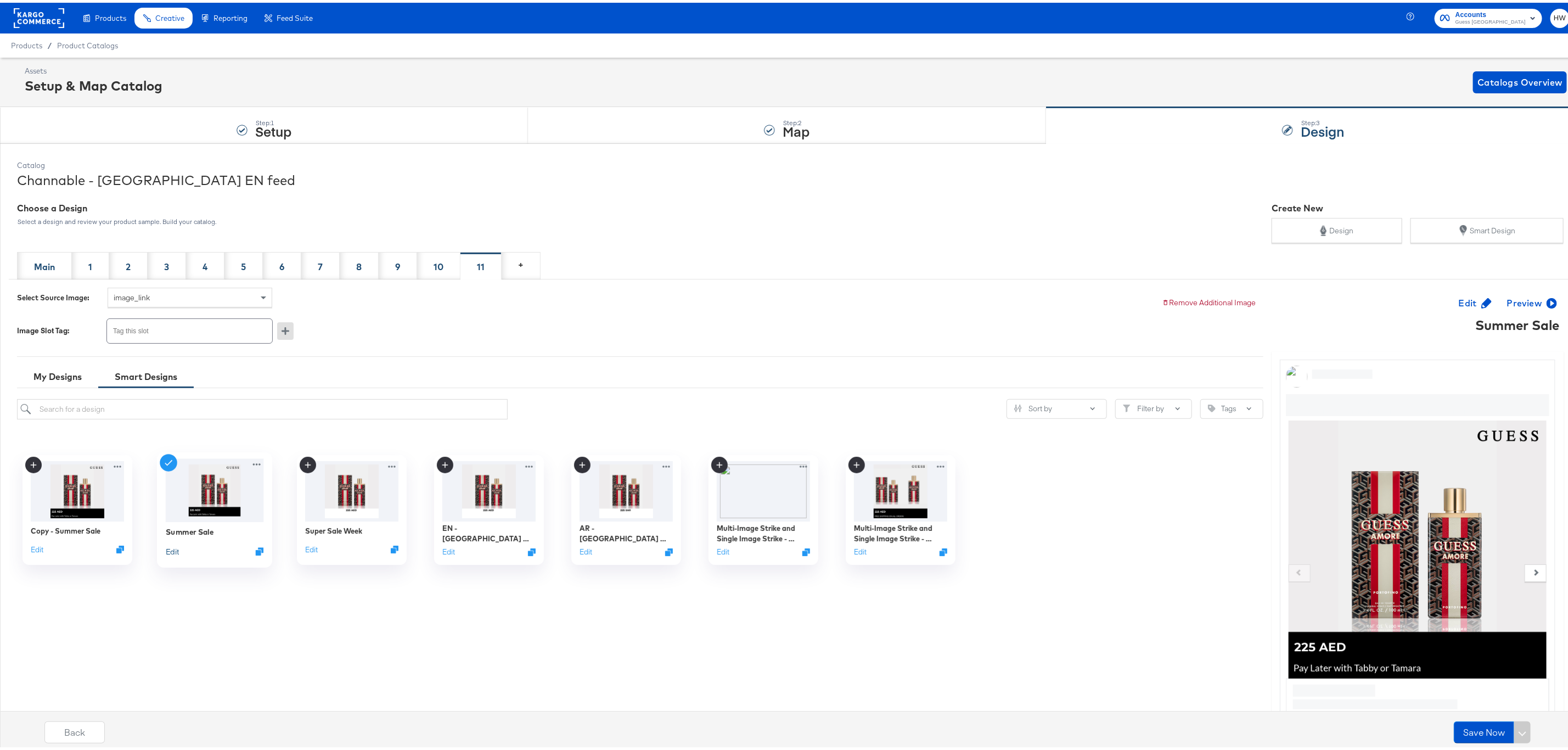click on "Edit" at bounding box center (172, 548) 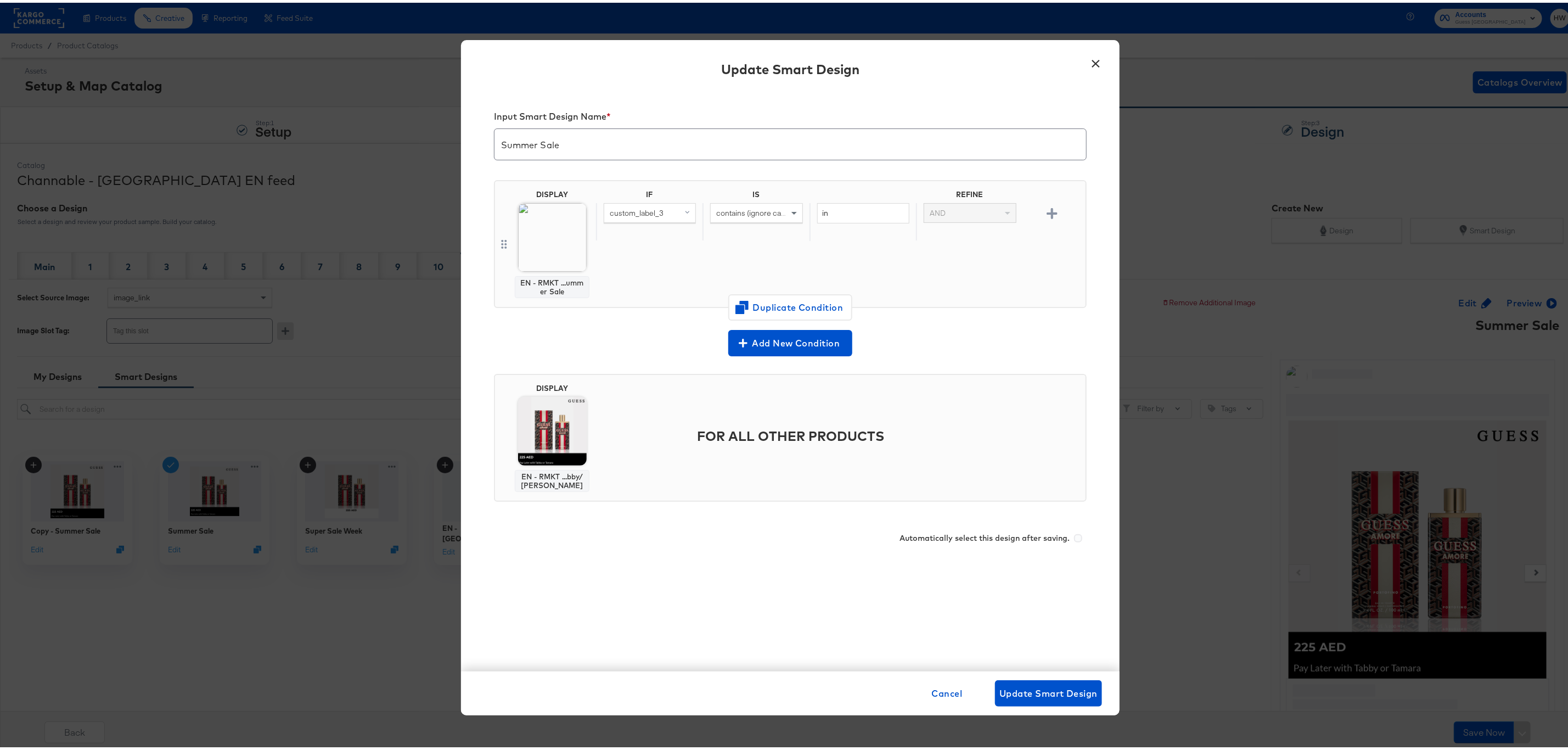 click on "×" at bounding box center [1096, 58] 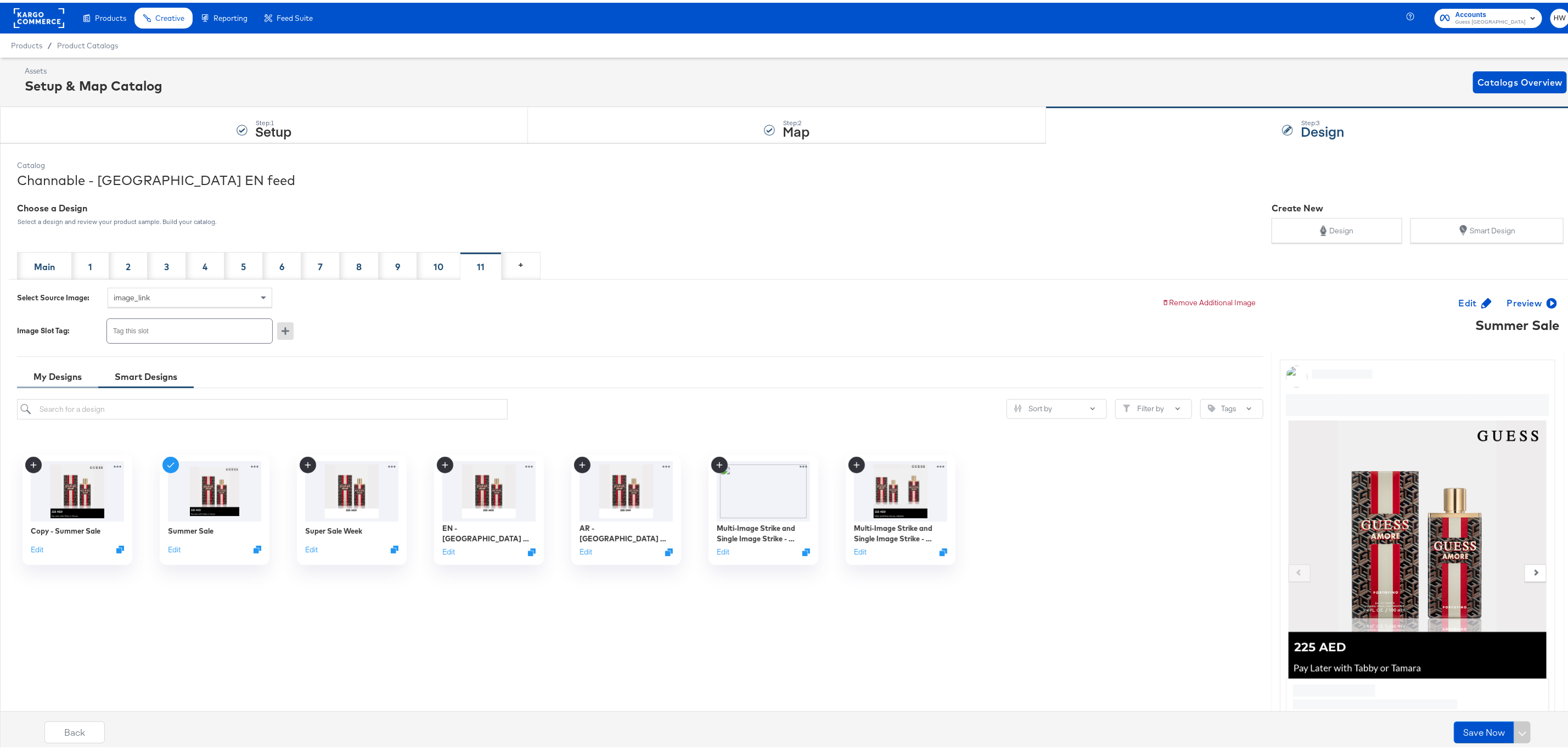 click on "My Designs" at bounding box center (58, 374) 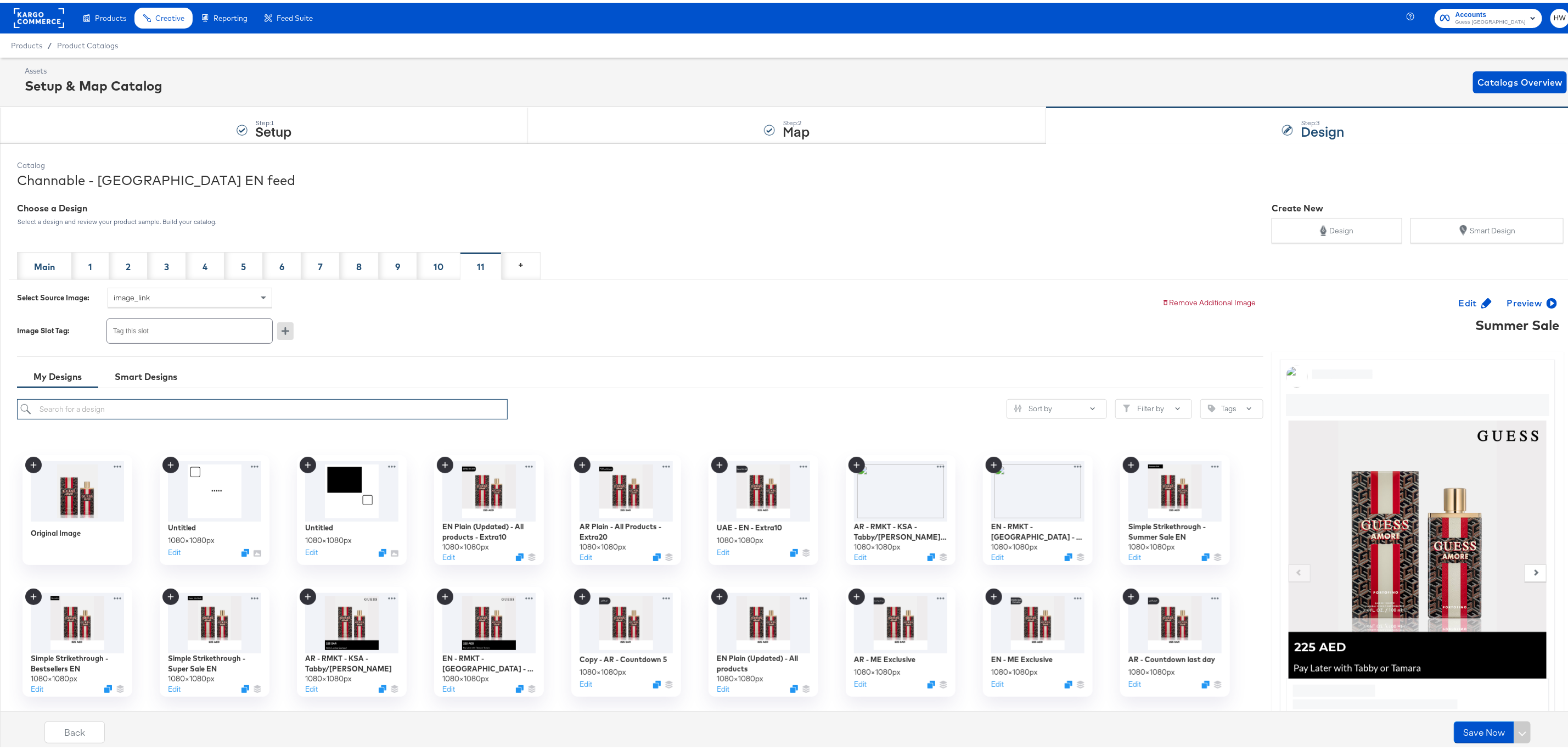 click at bounding box center [262, 406] 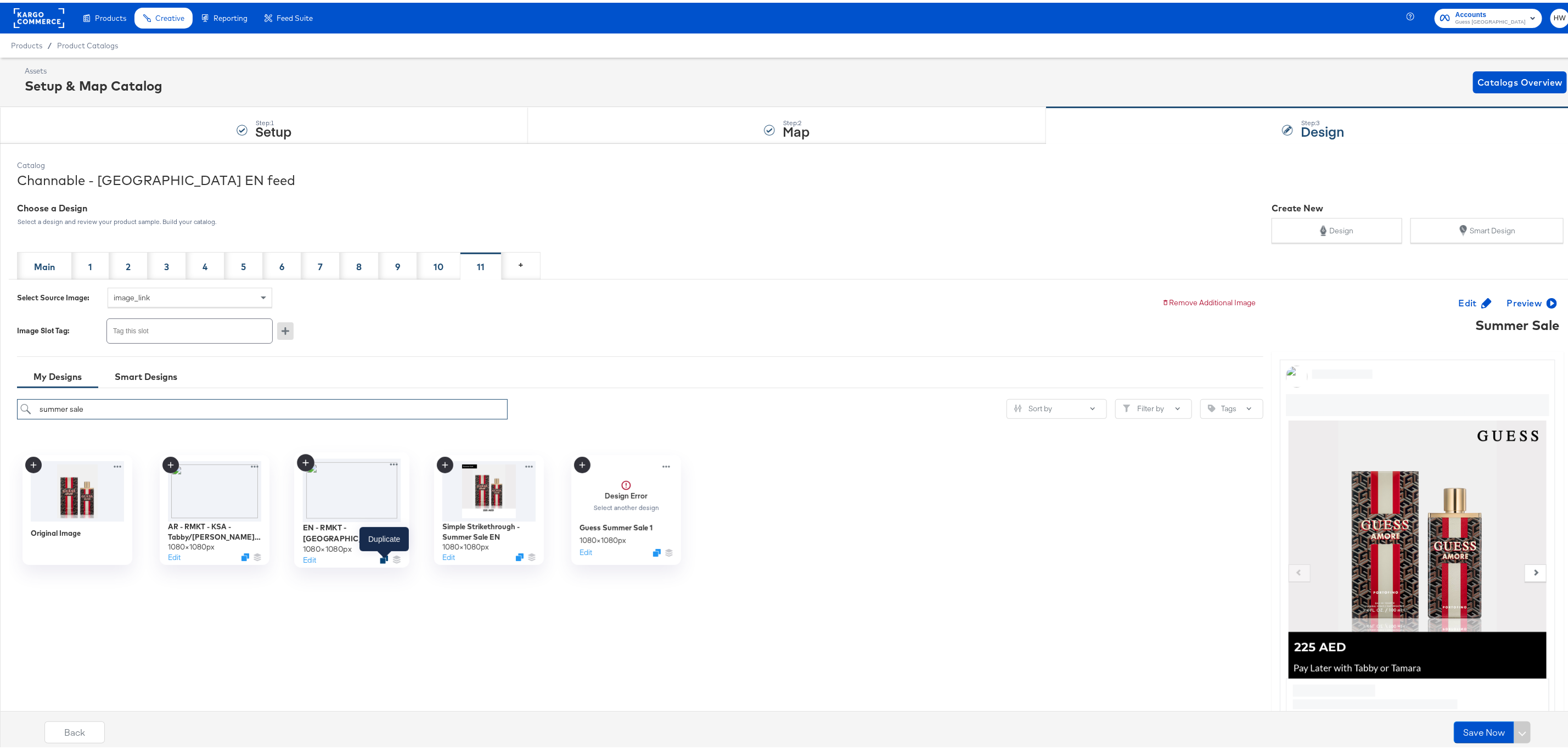 type on "summer sale" 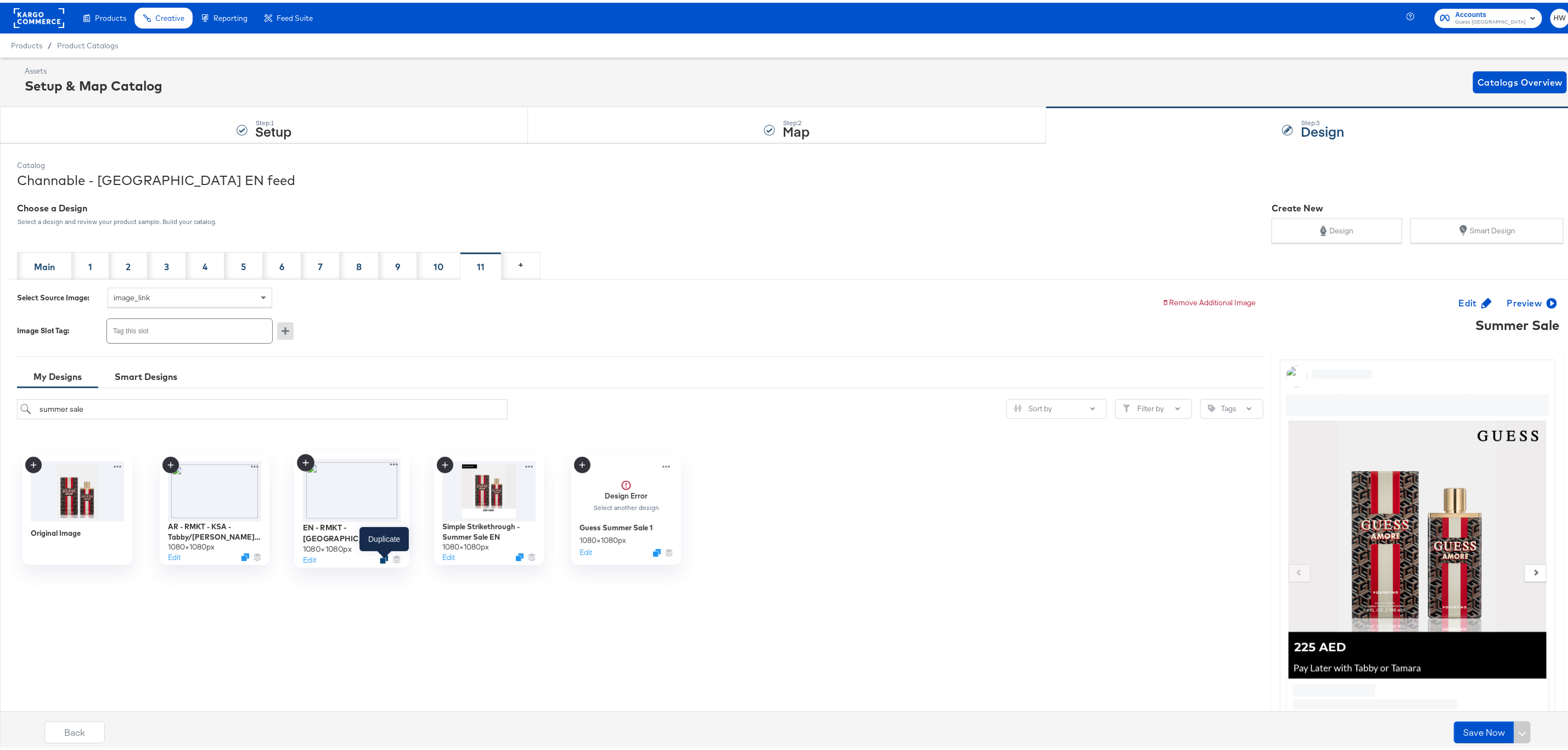 click 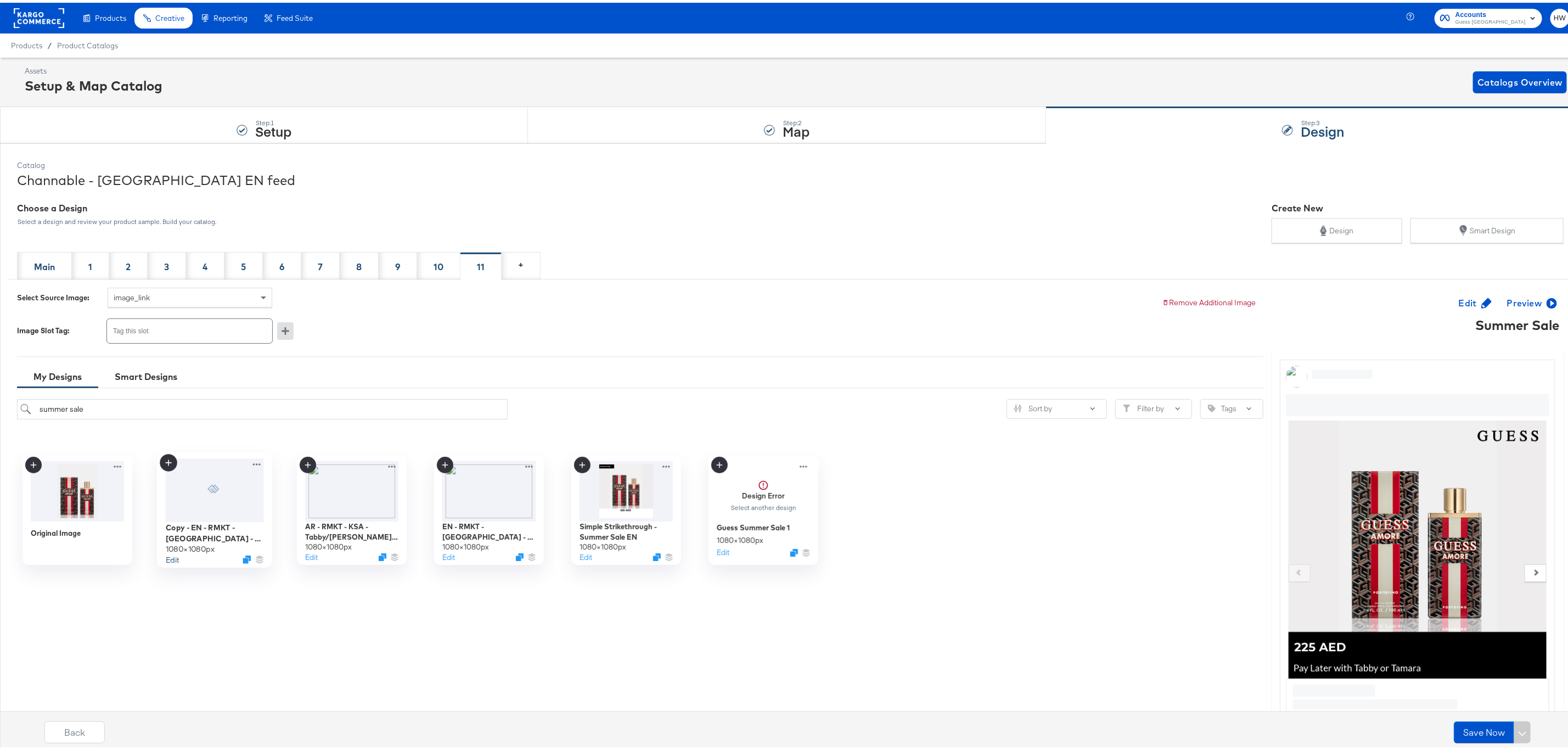 click on "Edit" at bounding box center [172, 557] 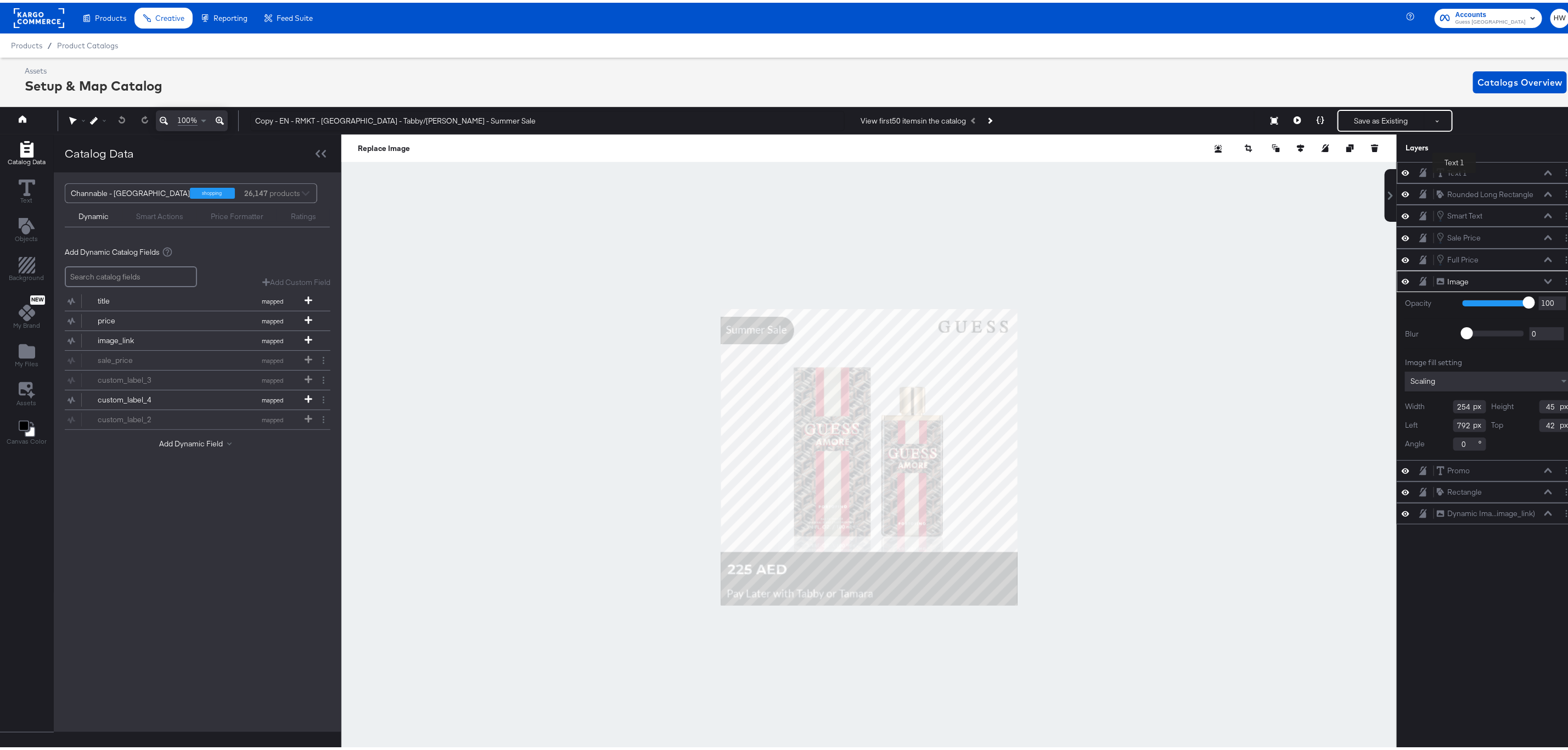 click on "Text 1 Text 1" at bounding box center [1452, 170] 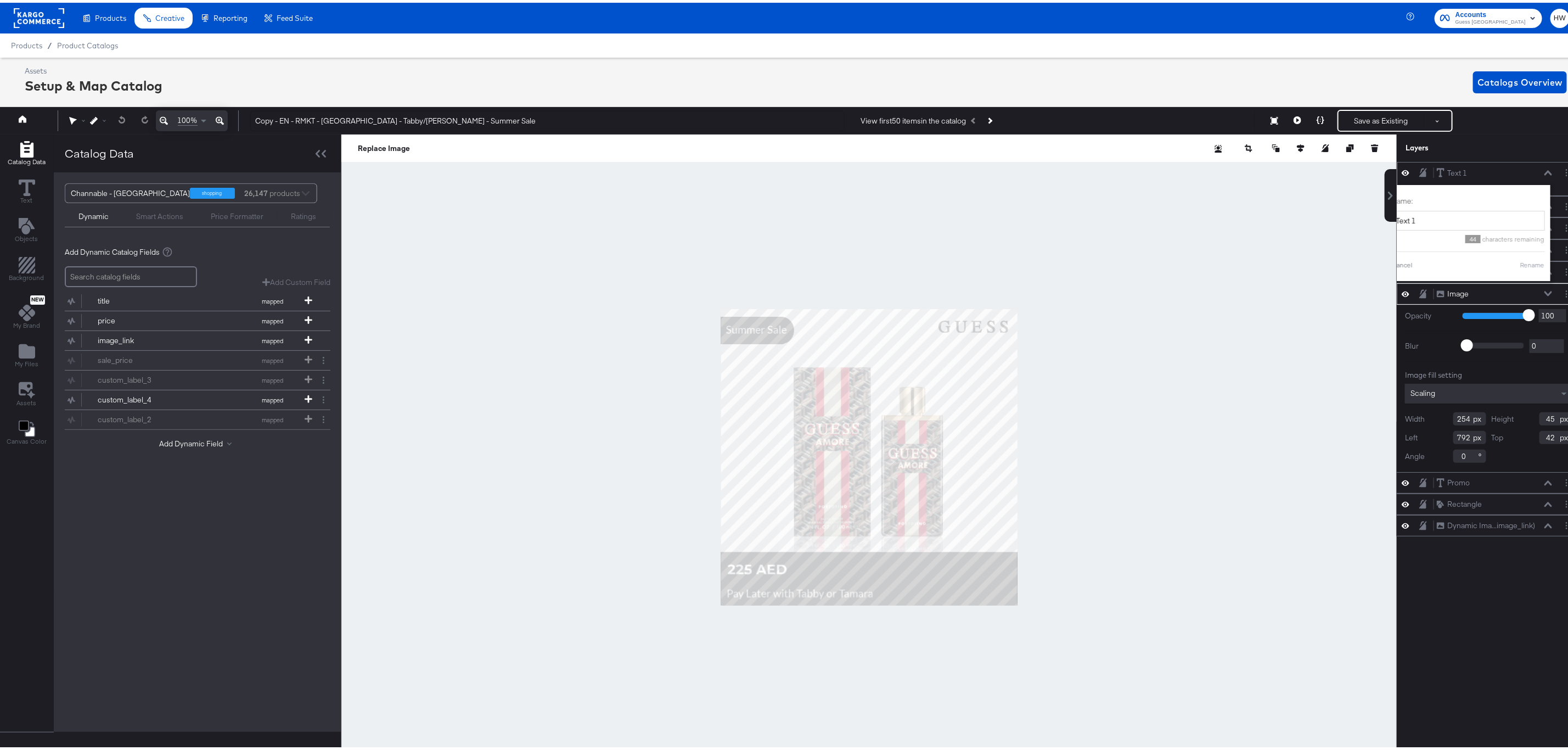 click on "Name: Text 1 44   characters remaining Cancel Rename" at bounding box center (1468, 230) 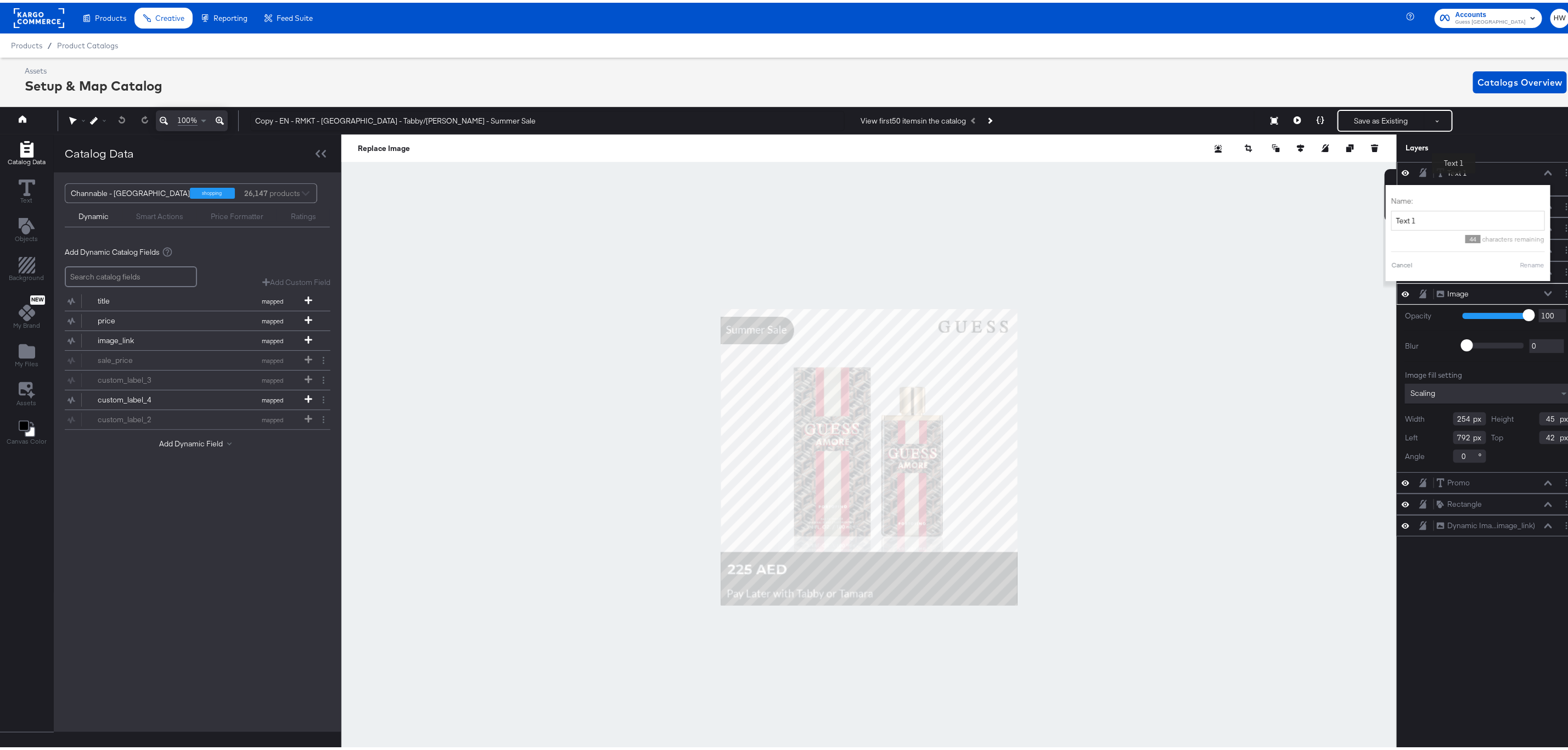 click on "Text 1" at bounding box center [1457, 170] 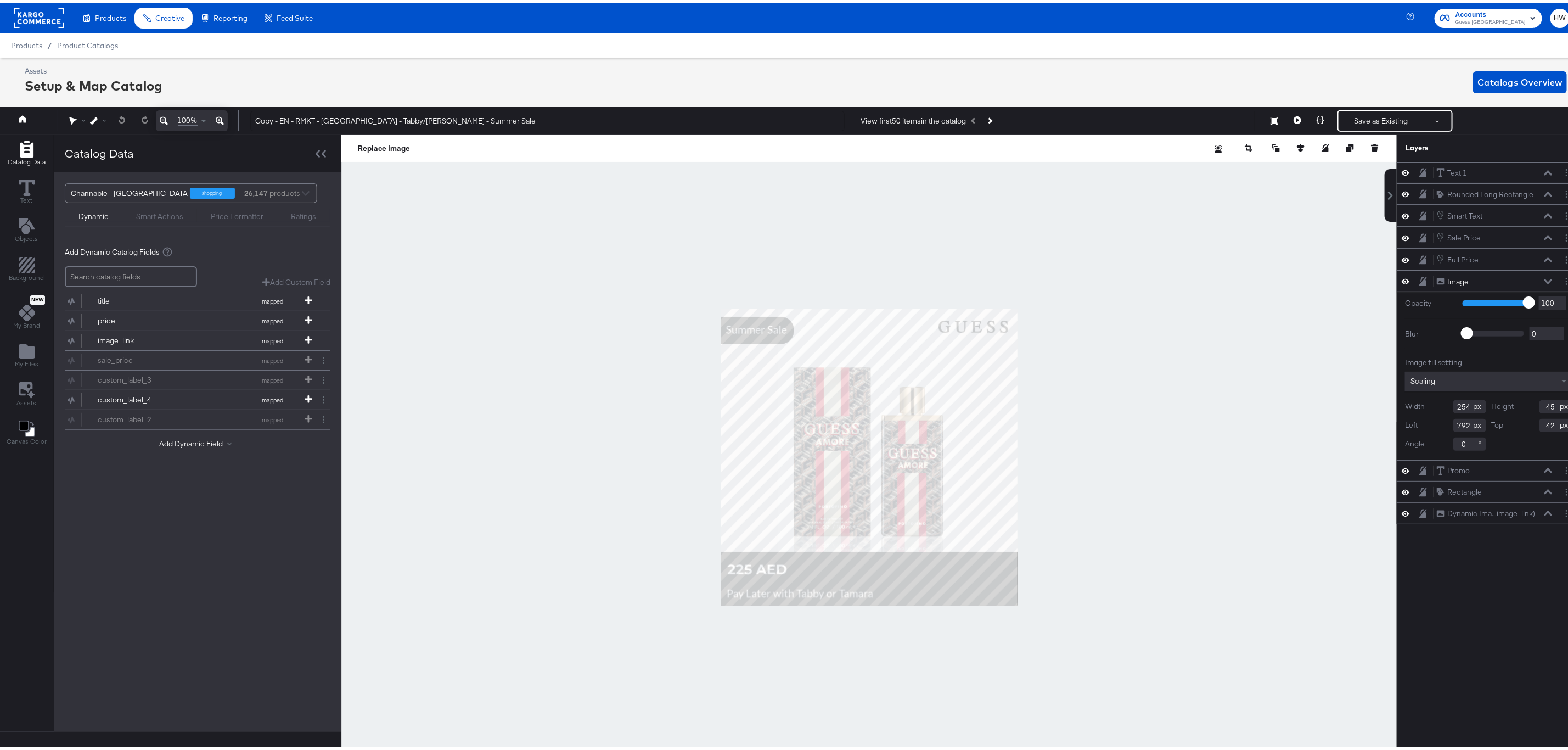 click on "Text 1 Text 1" at bounding box center (1494, 170) 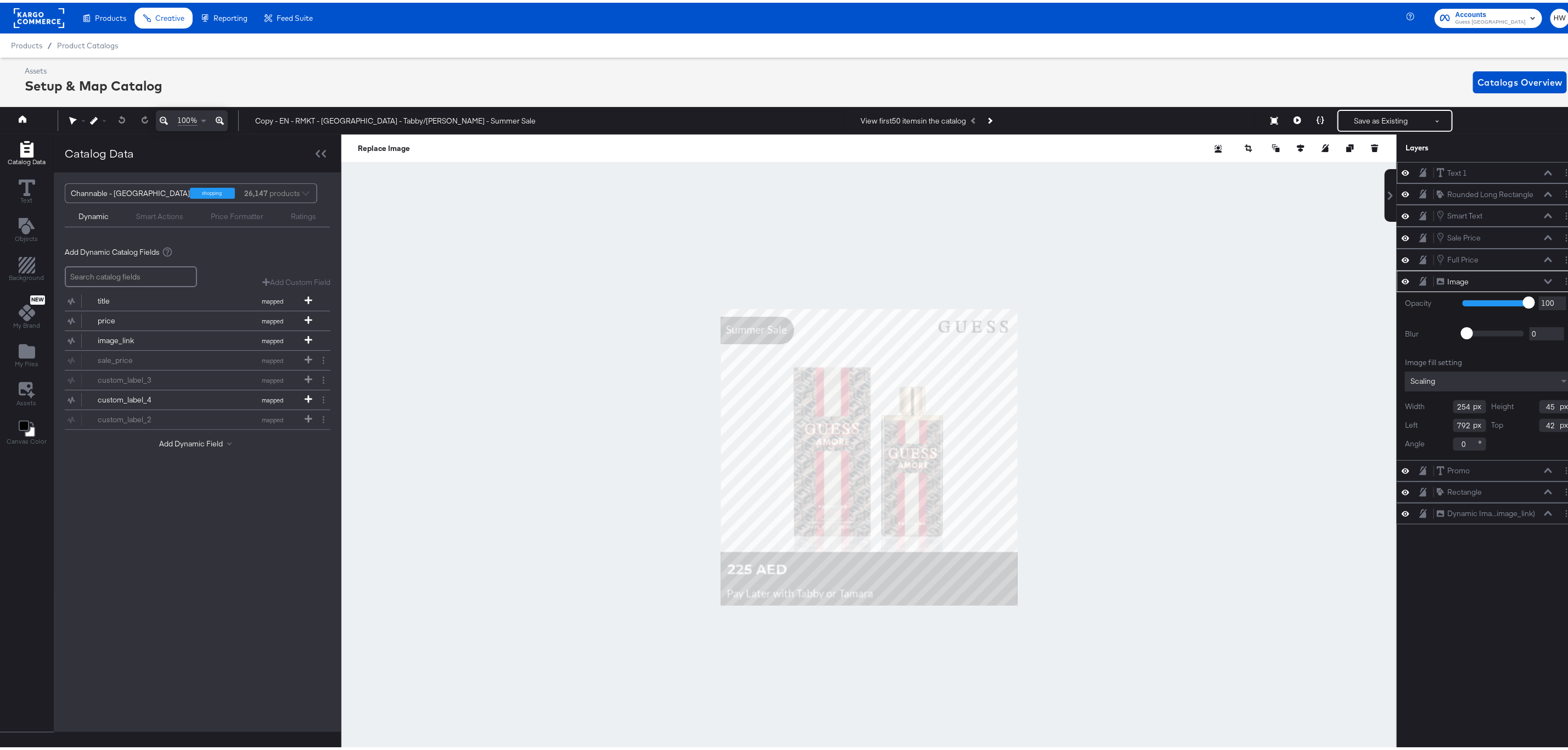 click at bounding box center (1548, 170) 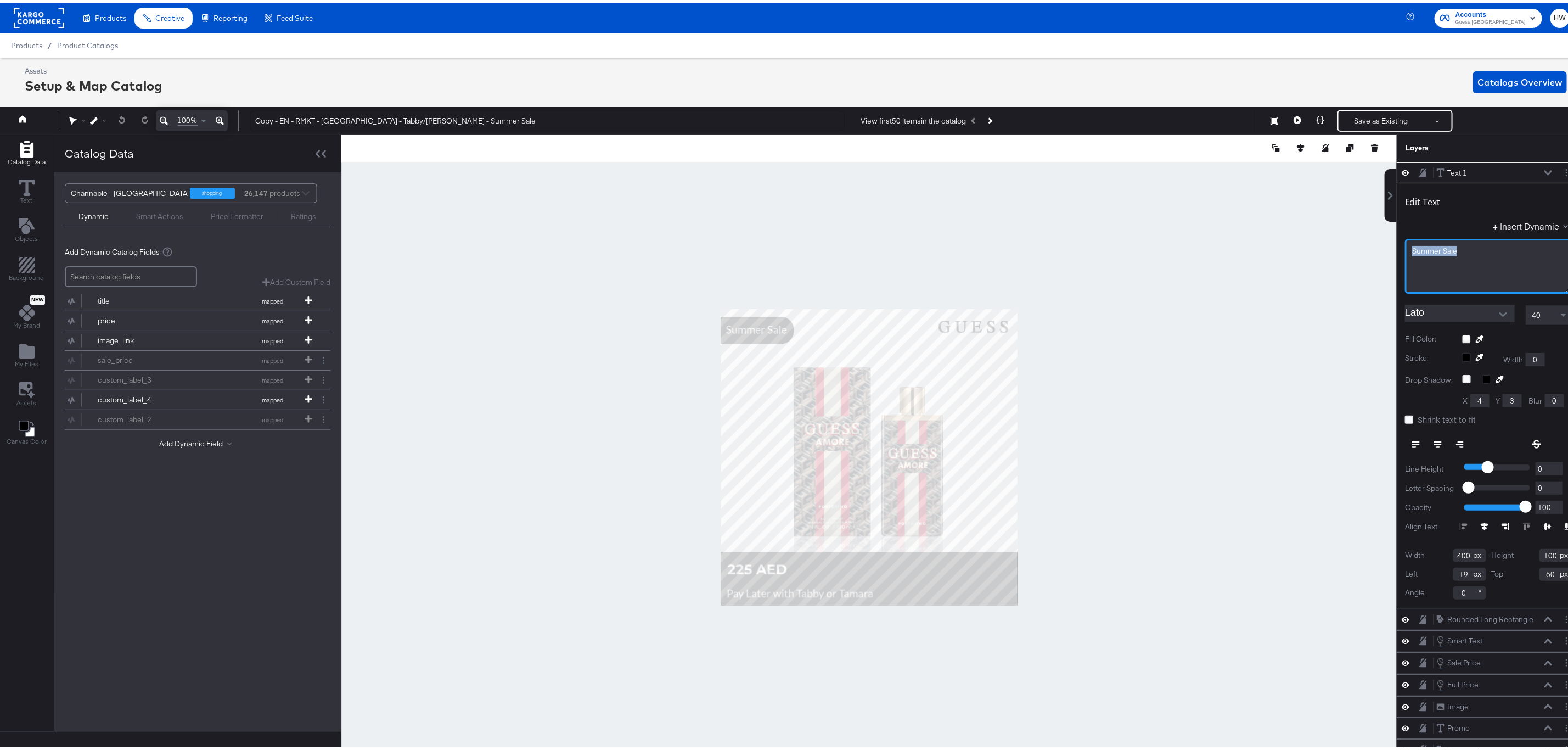 drag, startPoint x: 1453, startPoint y: 254, endPoint x: 1362, endPoint y: 249, distance: 91.13726 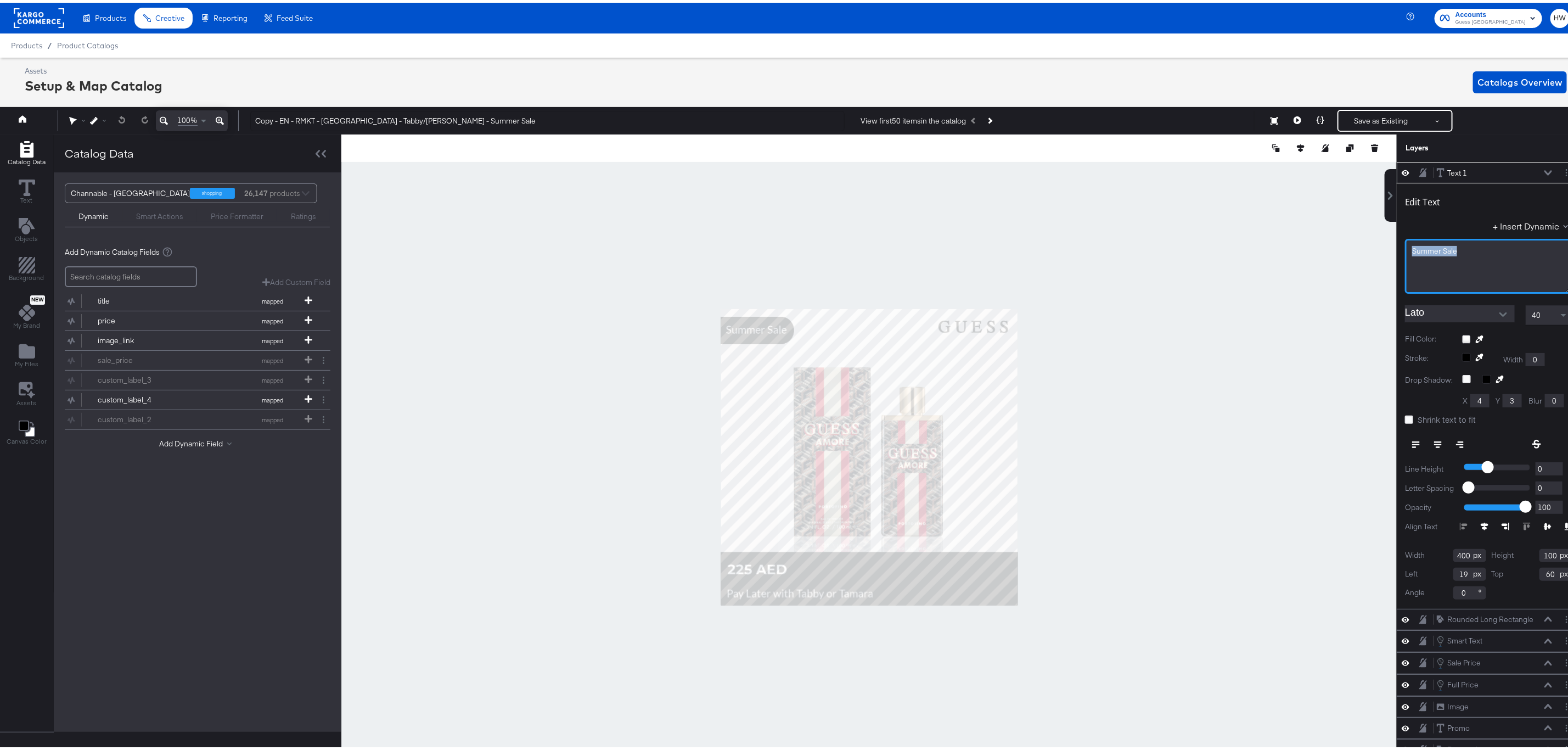 click on "Catalog Data Text Objects Background New My Brand My Files Assets Canvas Color Help Catalog Data Channable - UAE EN feed shopping   26,147   products Dynamic Smart Actions Price Formatter Ratings Add Dynamic Catalog Fields   Add Custom Field Create a custom field based on an existing field title mapped "Mapped Info" - catalog values with additional formatting, rules and information applied
price mapped "Mapped Info" - catalog values with additional formatting, rules and information applied
image_link mapped "Mapped Info" - catalog values with additional formatting, rules and information applied
sale_price mapped "Mapped Info" - catalog values with additional formatting, rules and information applied
custom_label_3 mapped "Mapped Info" - catalog values with additional formatting, rules and information applied
custom_label_4 mapped "Mapped Info" - catalog values with additional formatting, rules and information applied
custom_label_2 mapped Add Dynamic Field Layers Text 1 Text 1 Edit Text   Lato 40 0 X" at bounding box center [790, 145] 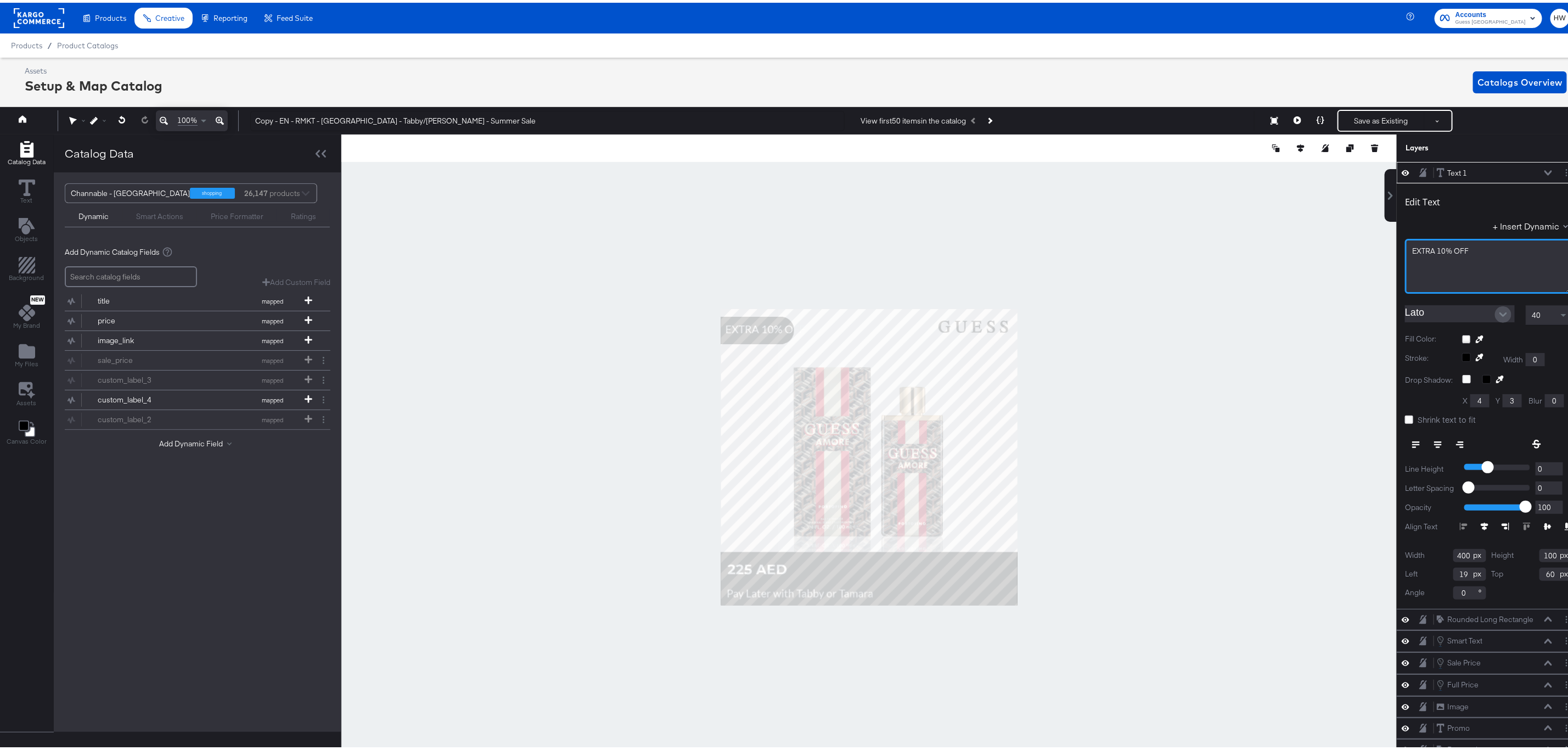 click at bounding box center [1503, 312] 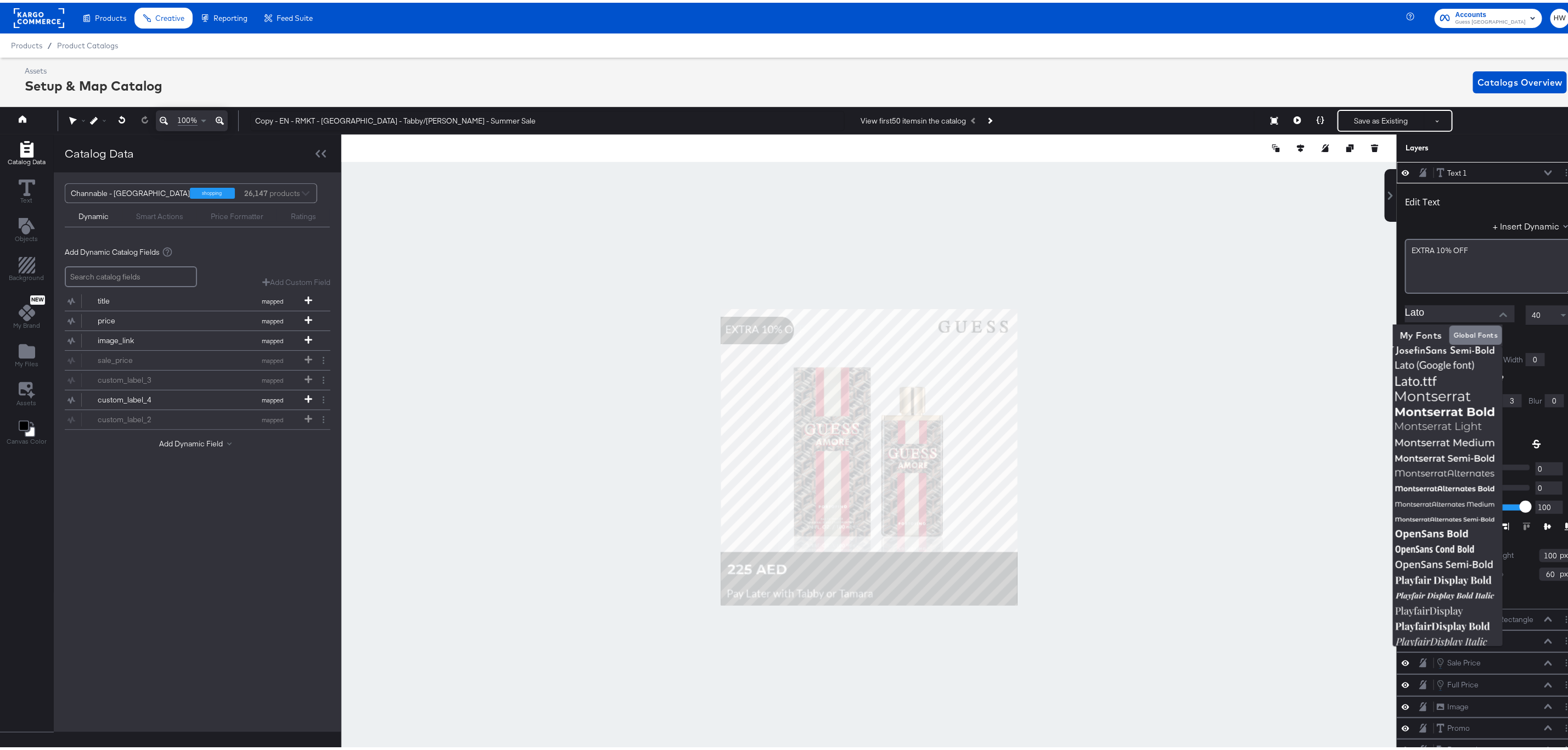 scroll, scrollTop: 329, scrollLeft: 0, axis: vertical 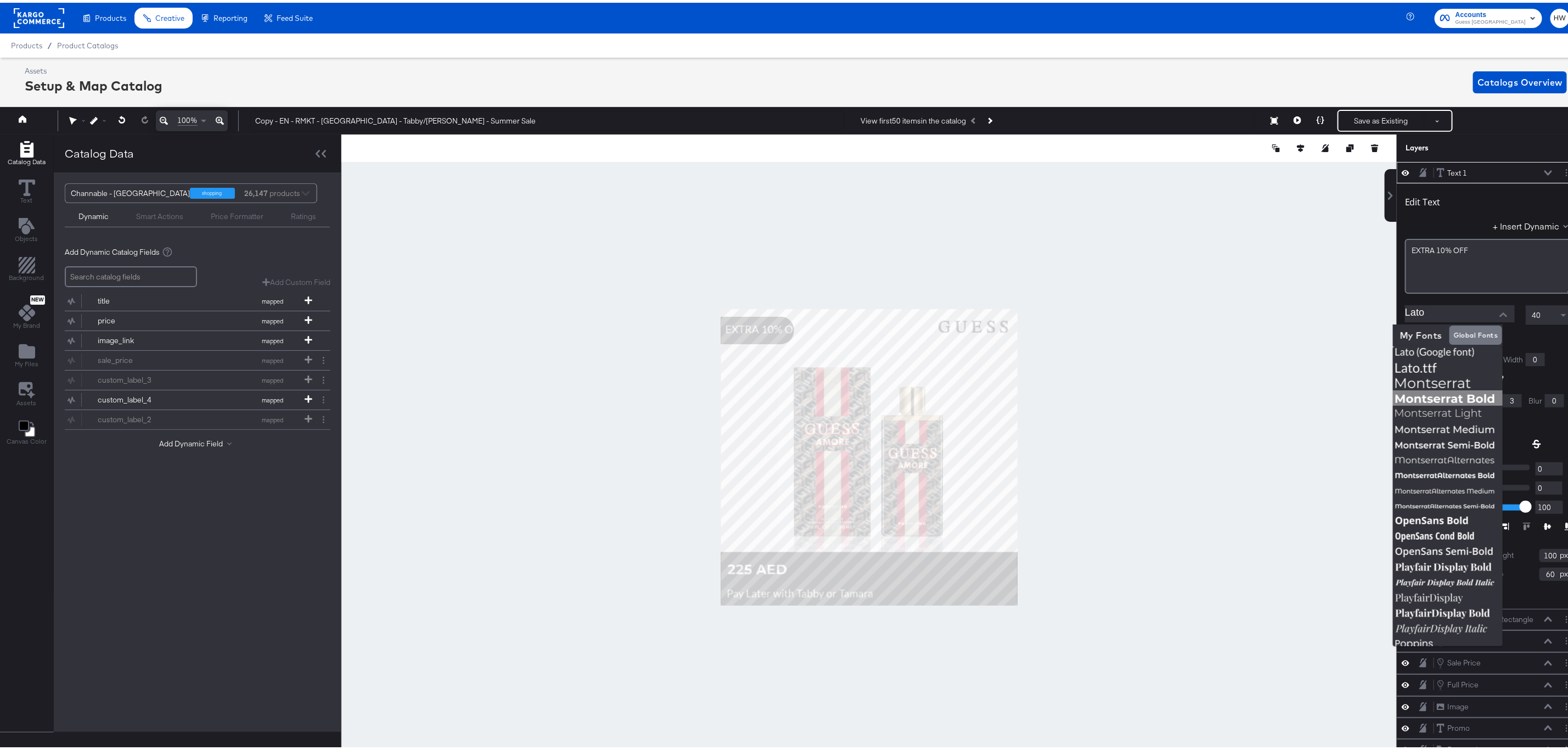 click at bounding box center [1445, 396] 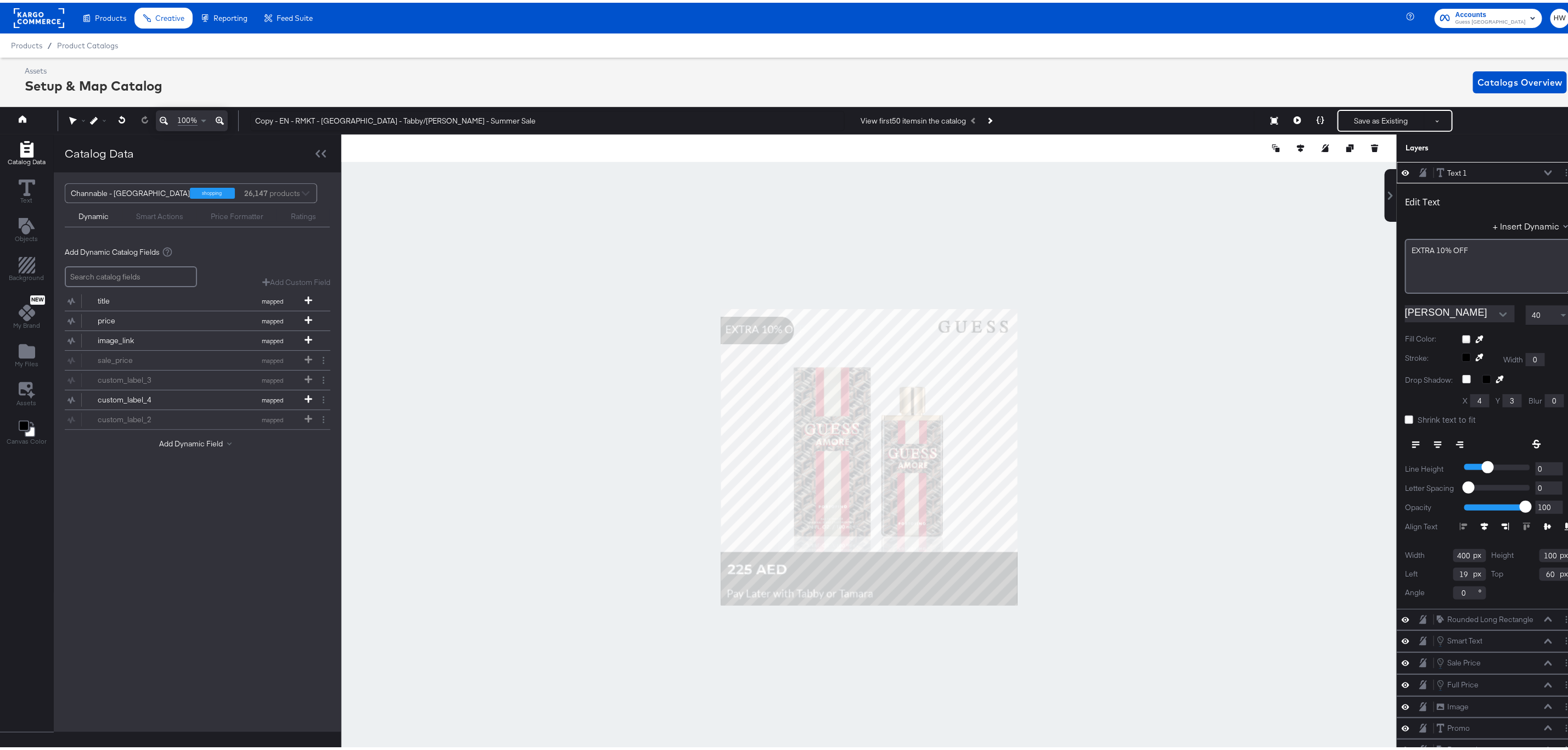 type on "Montserrat Bold" 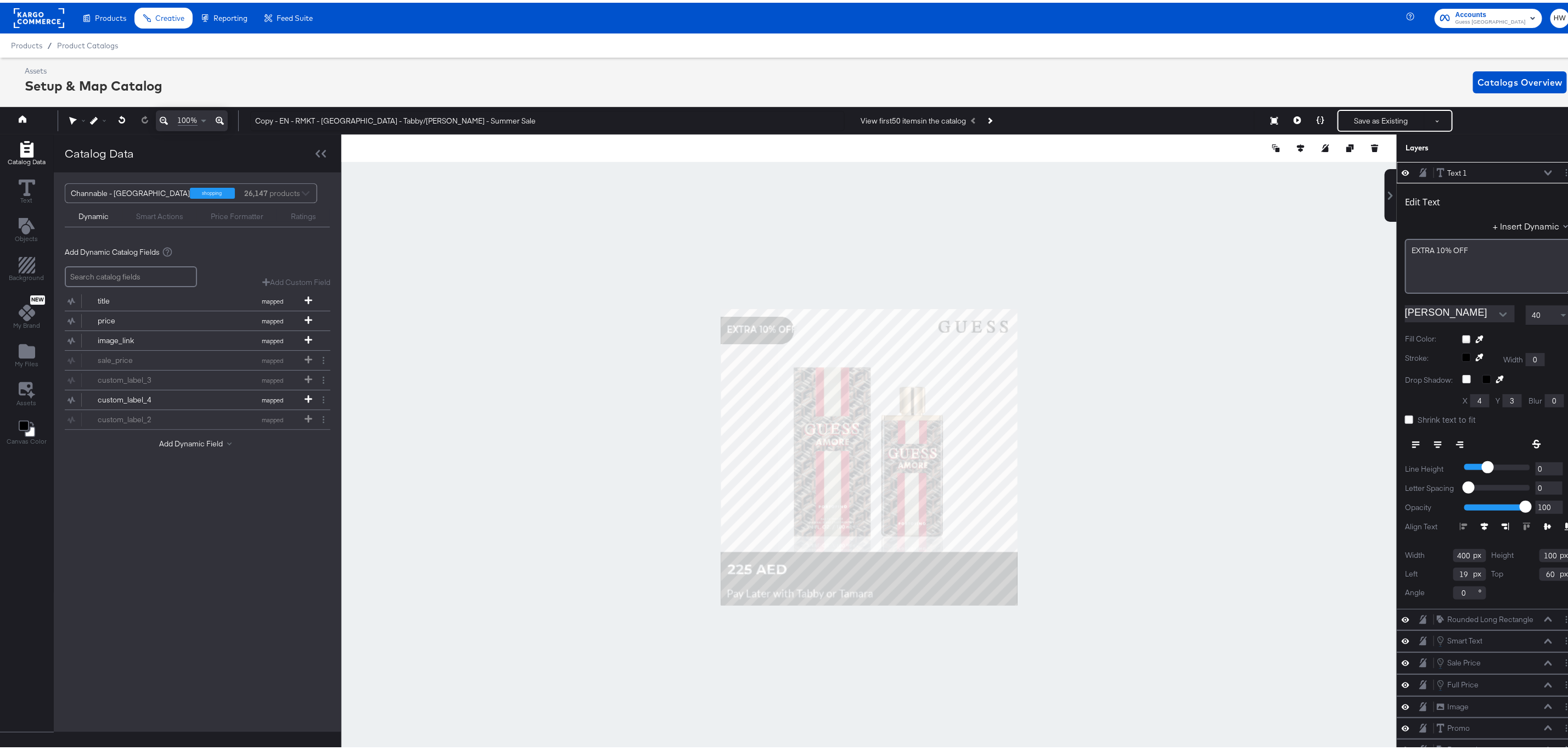 type on "321" 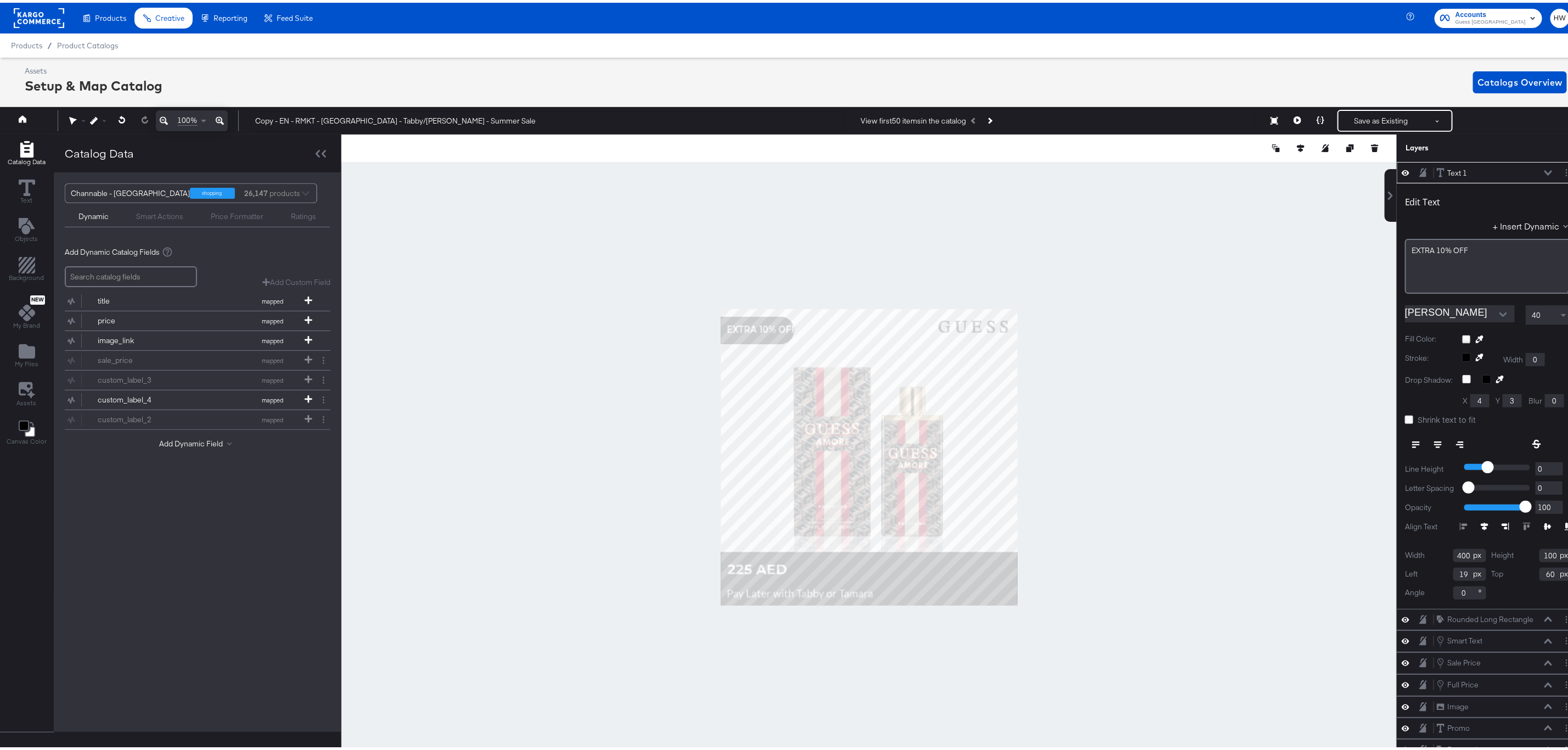 type on "24" 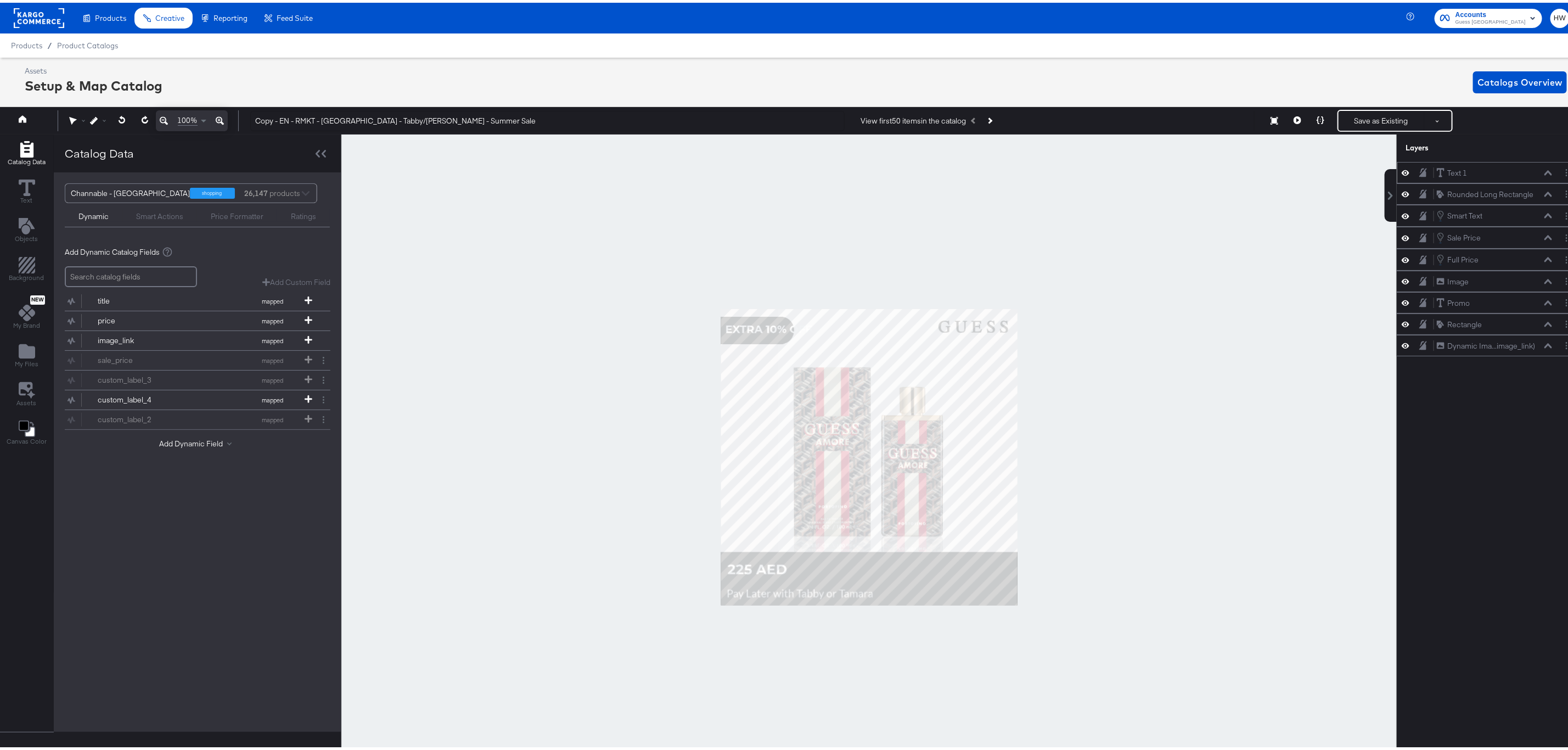 click on "Text 1 Text 1" at bounding box center [1488, 170] 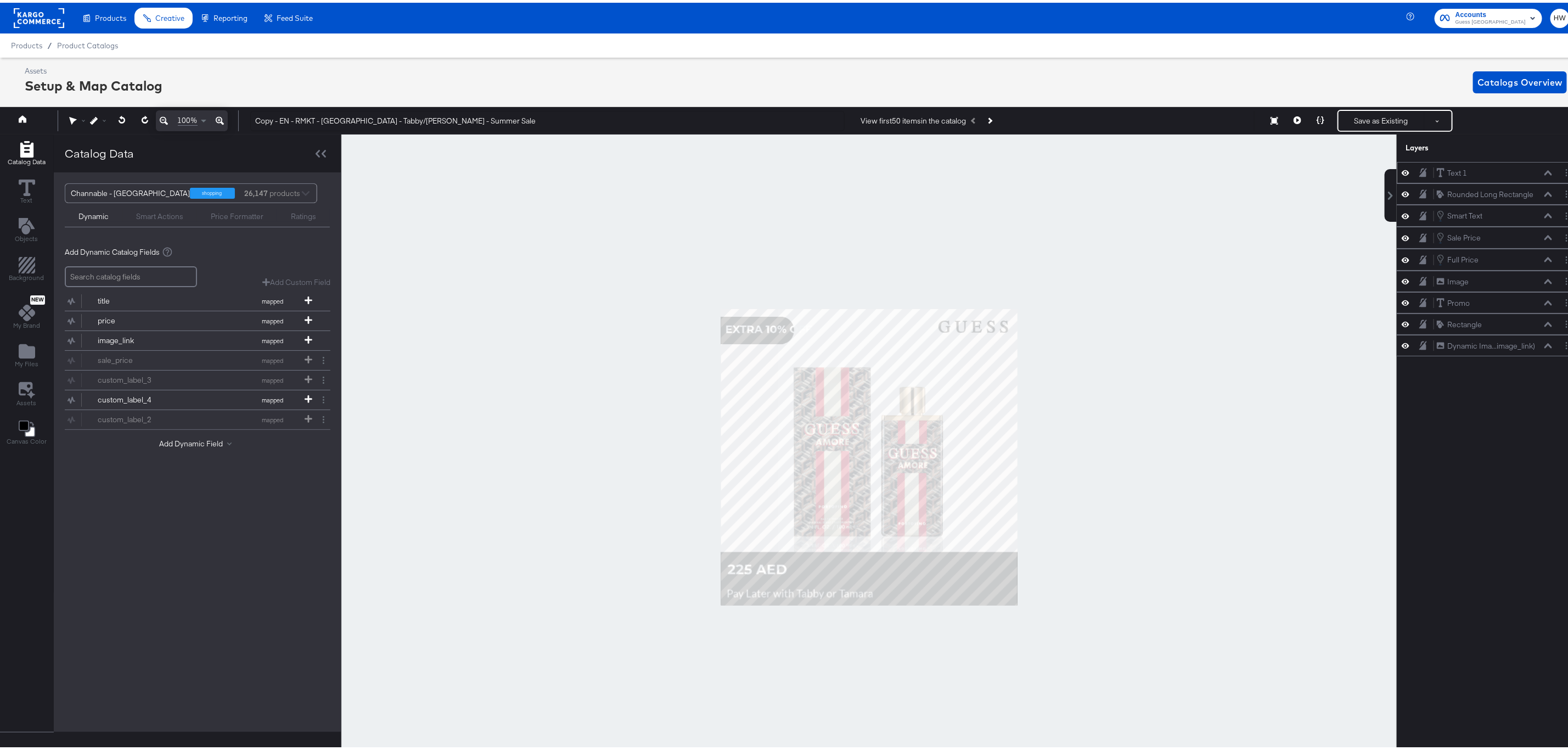 click 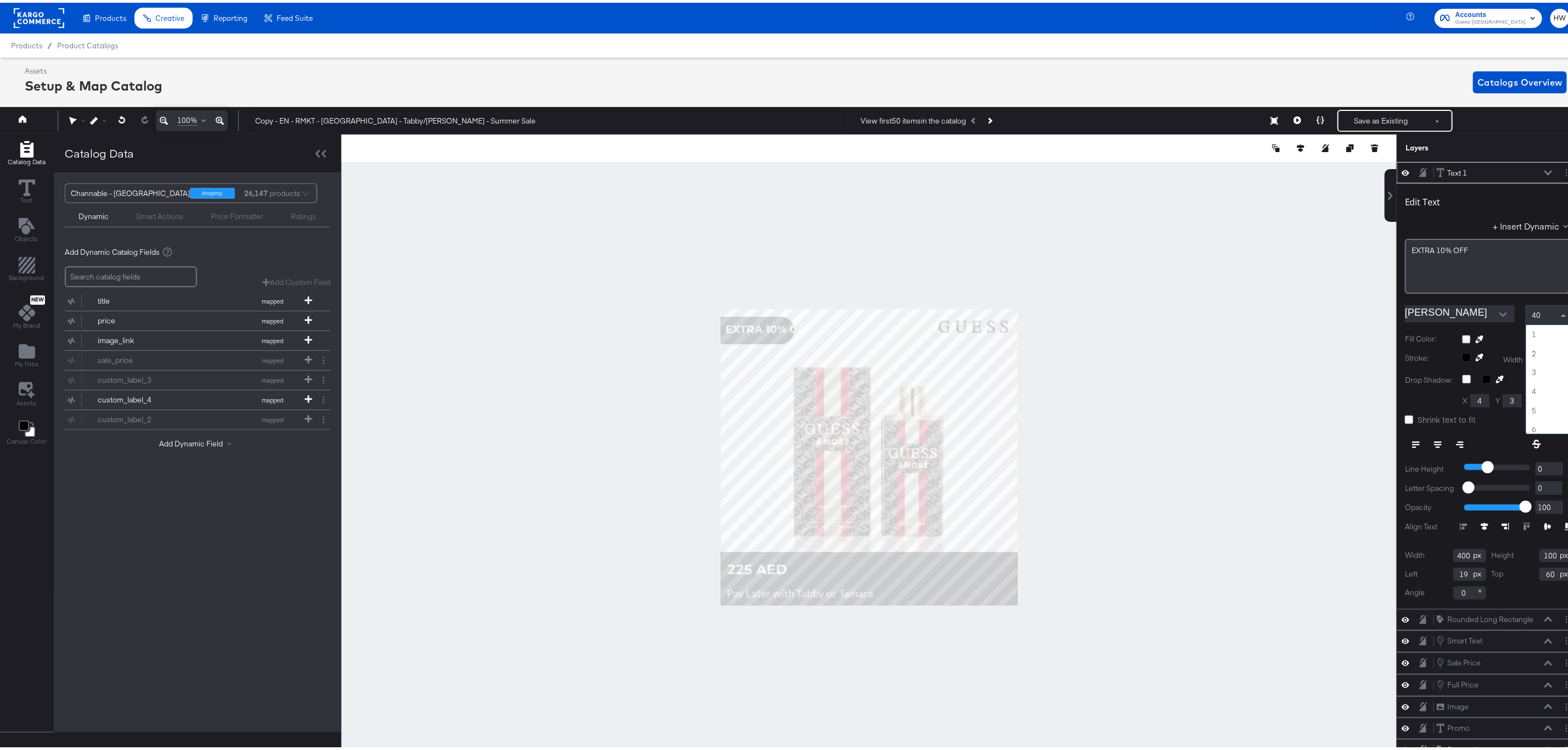 click at bounding box center [1564, 312] 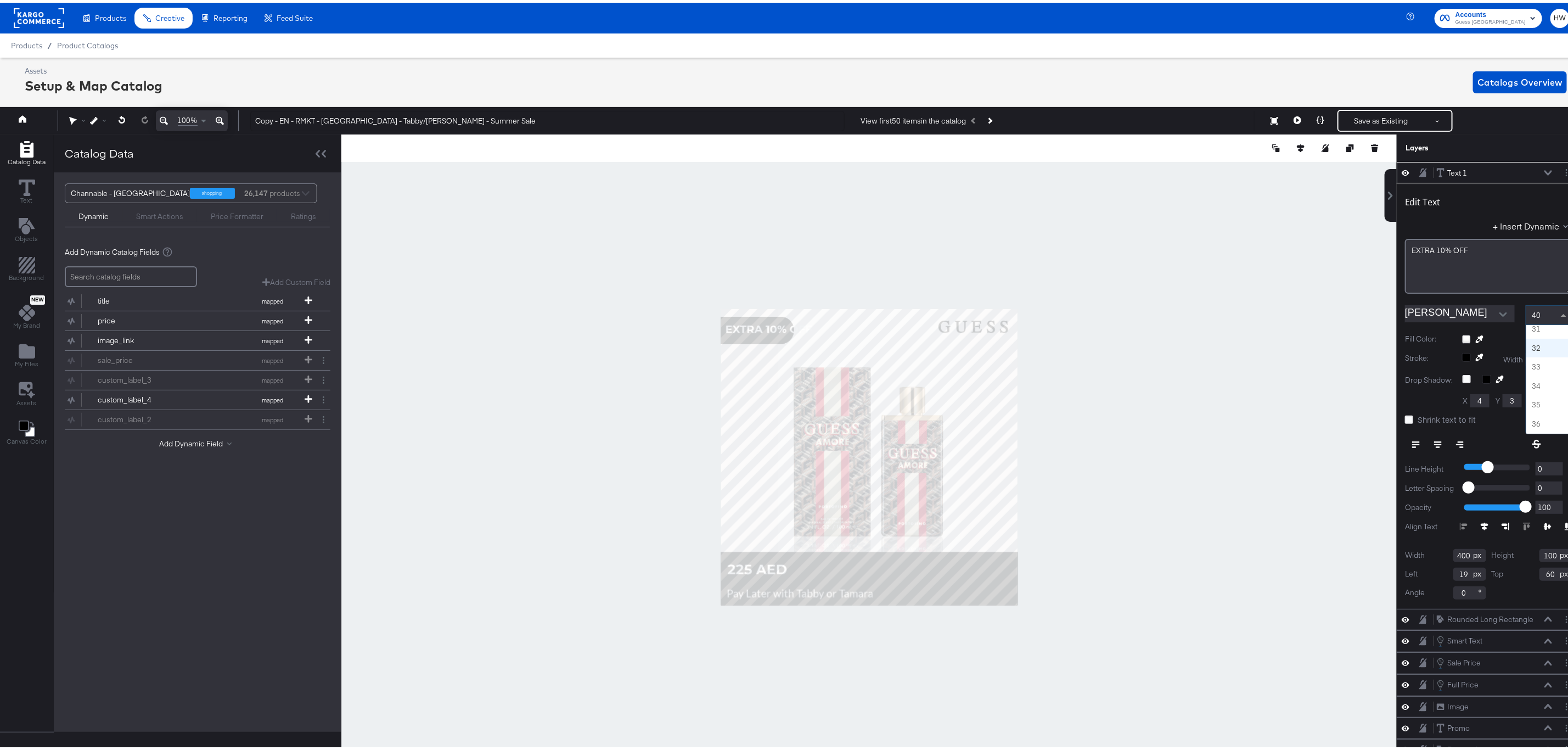 scroll, scrollTop: 492, scrollLeft: 0, axis: vertical 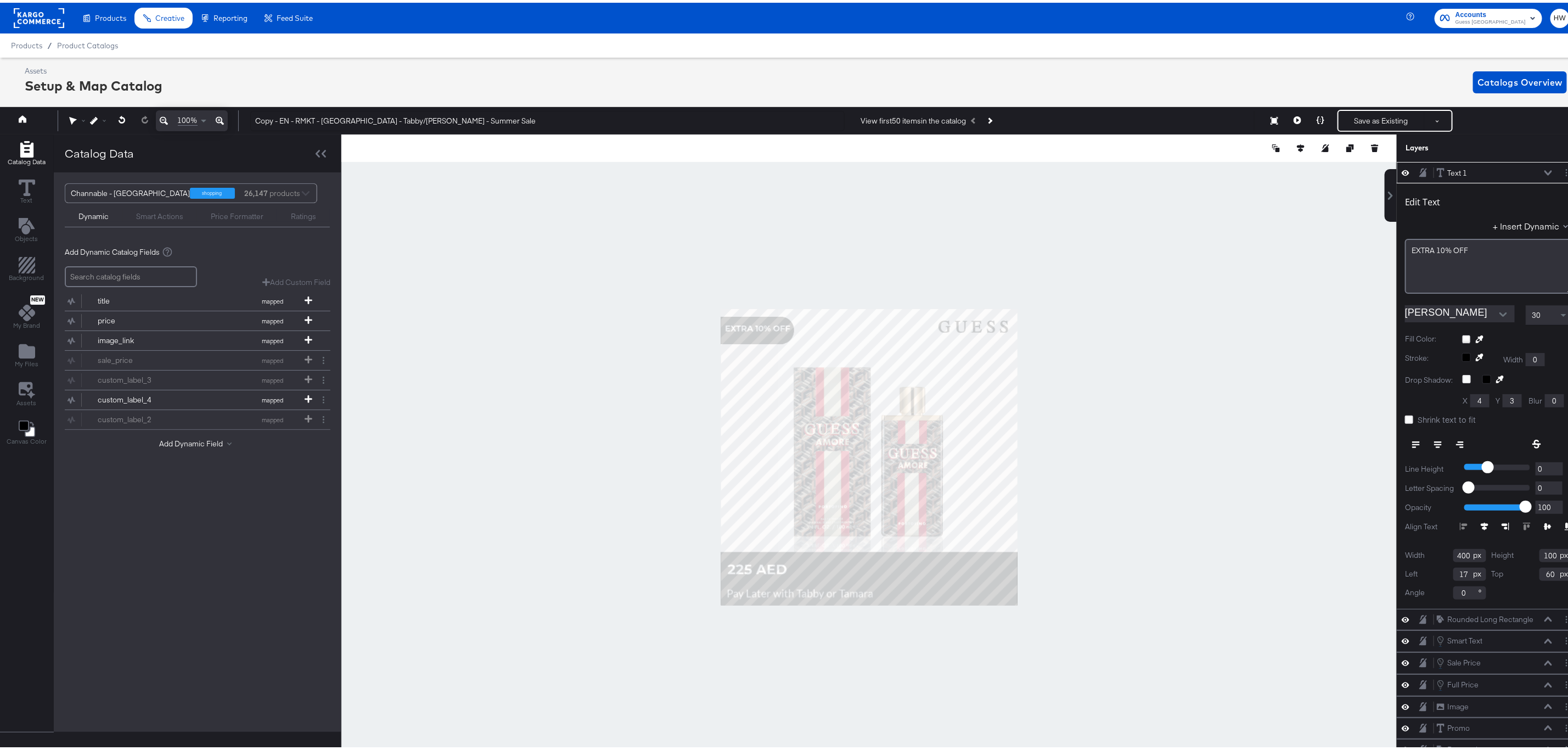 type on "16" 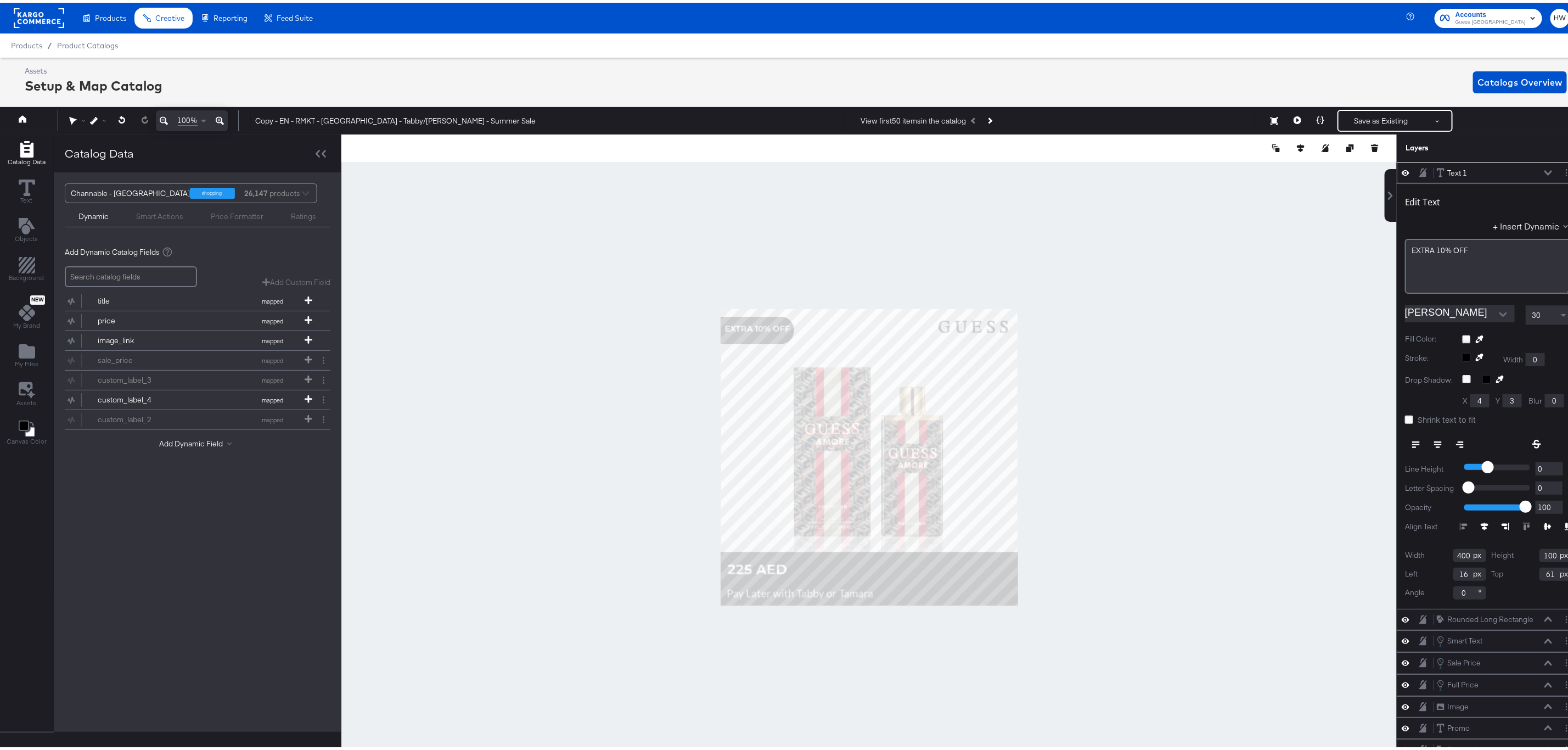 scroll, scrollTop: 29, scrollLeft: 0, axis: vertical 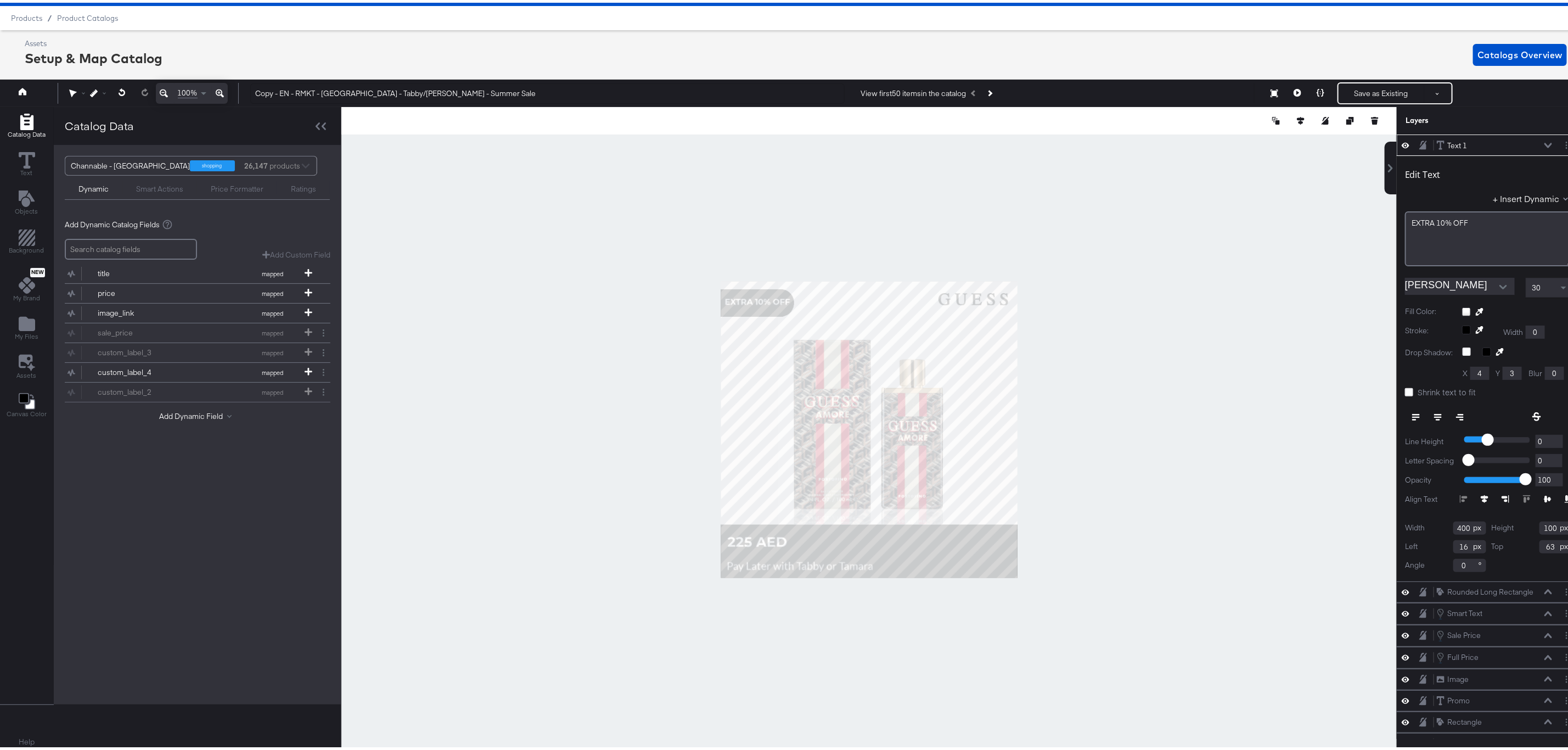 type on "64" 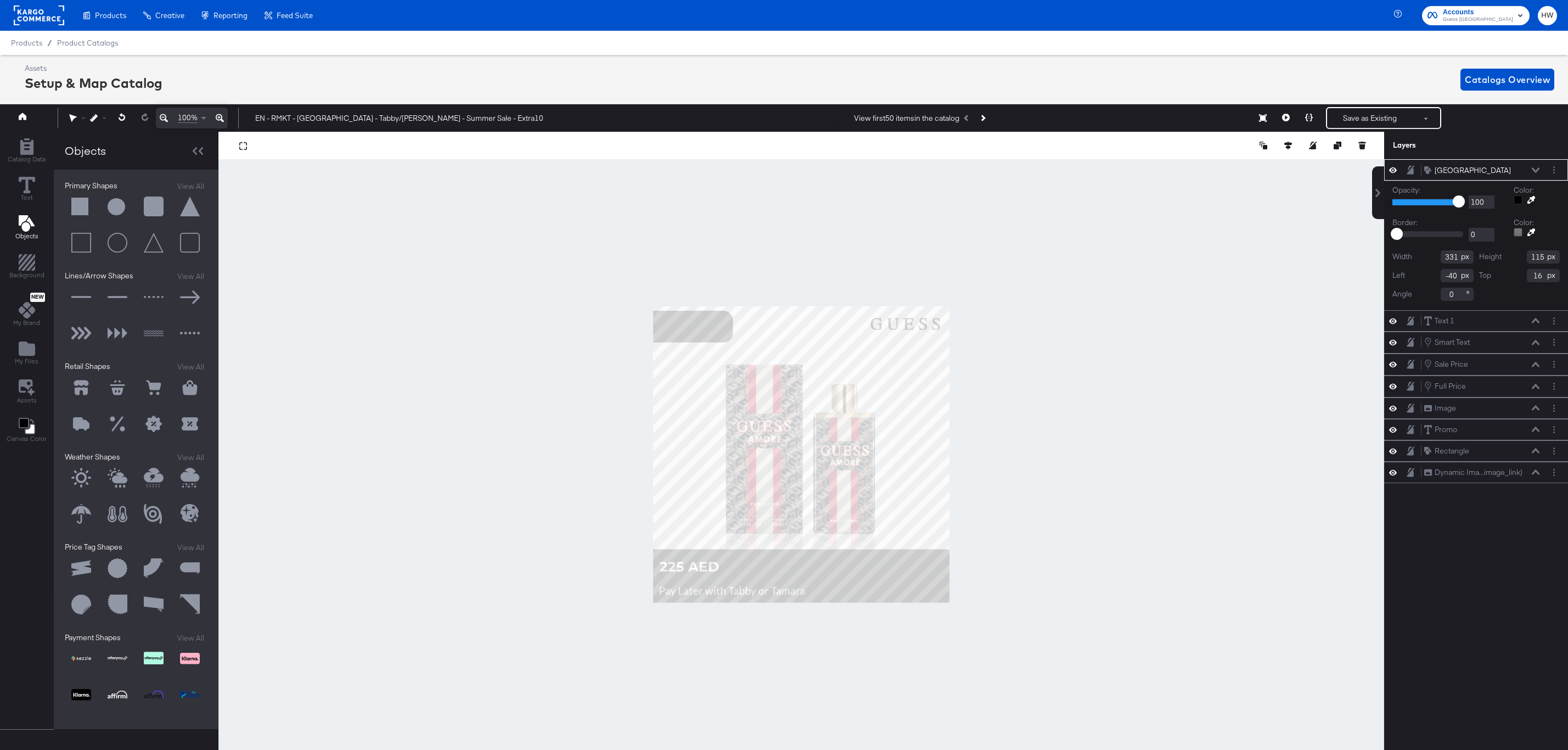 scroll, scrollTop: 29, scrollLeft: 0, axis: vertical 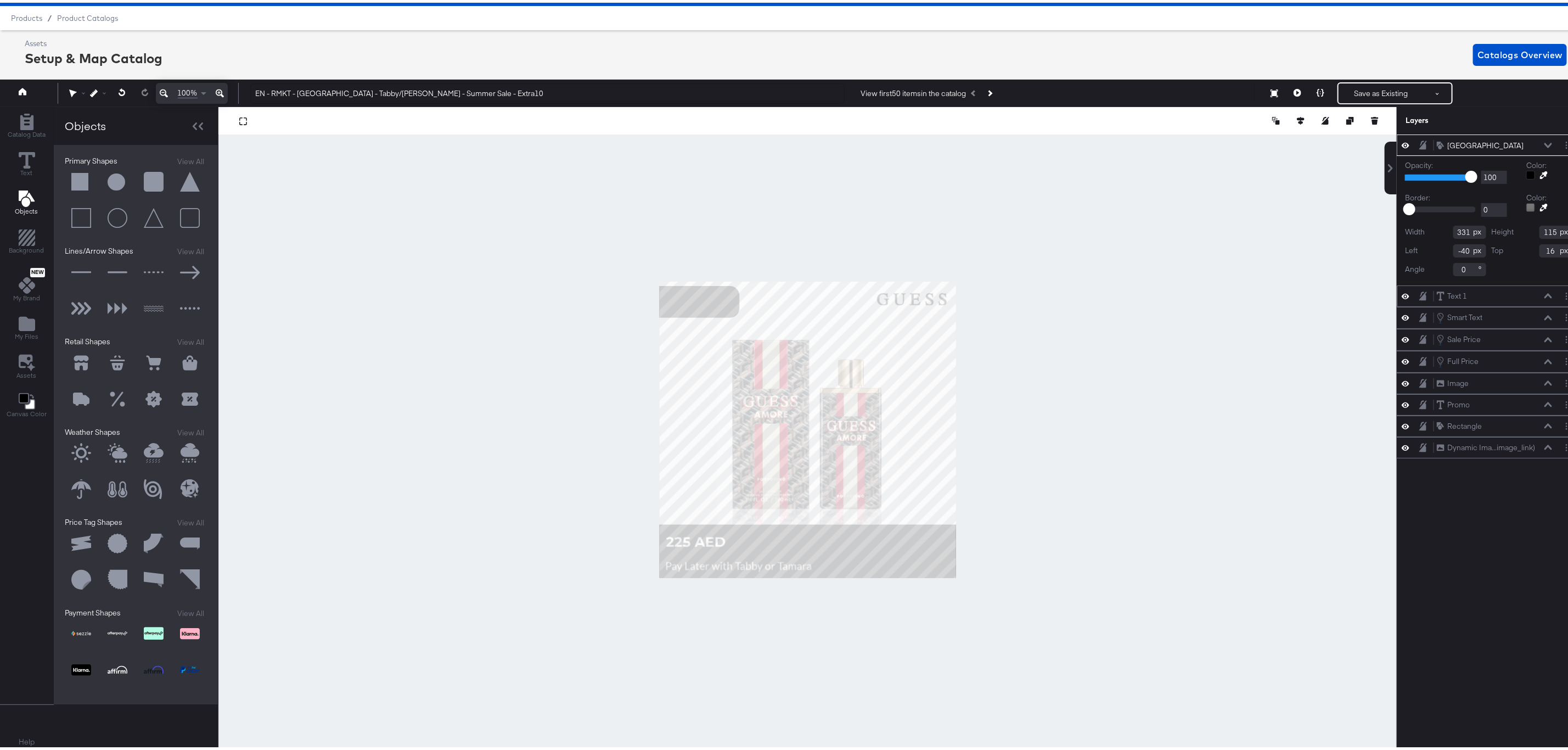 click on "Text 1 Text 1" at bounding box center [1494, 293] 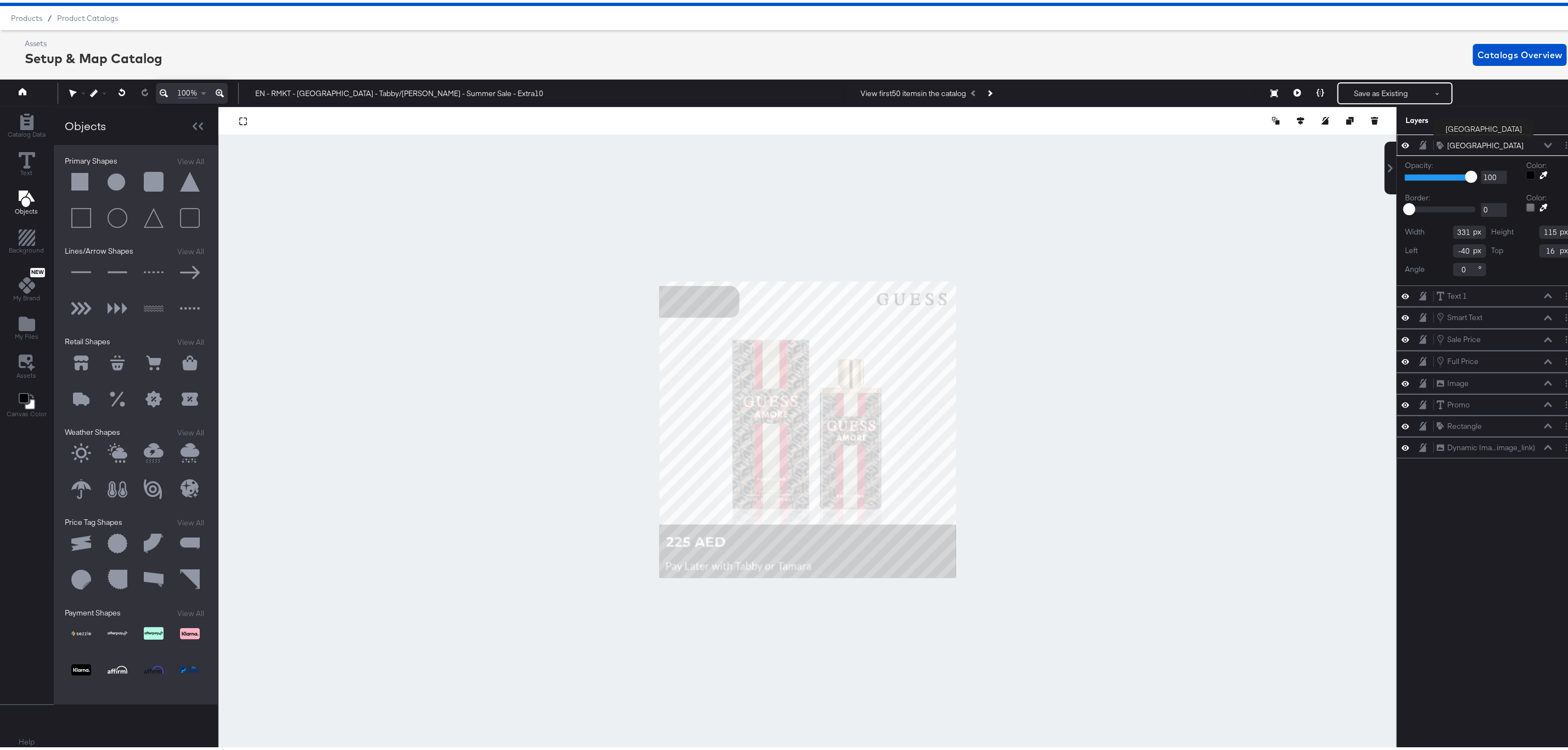 click on "[GEOGRAPHIC_DATA]" at bounding box center (1485, 143) 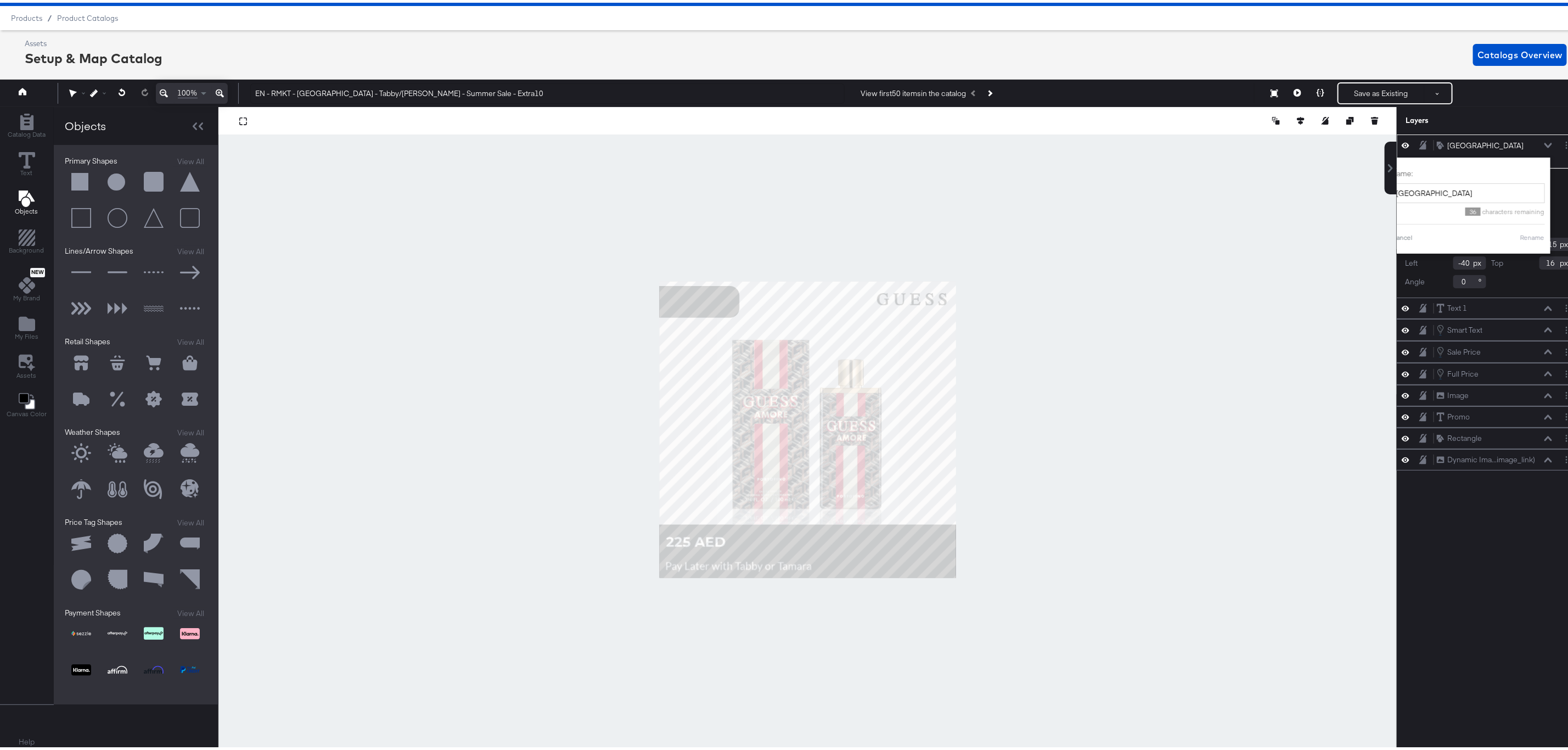 click on "Layers" at bounding box center (1488, 118) 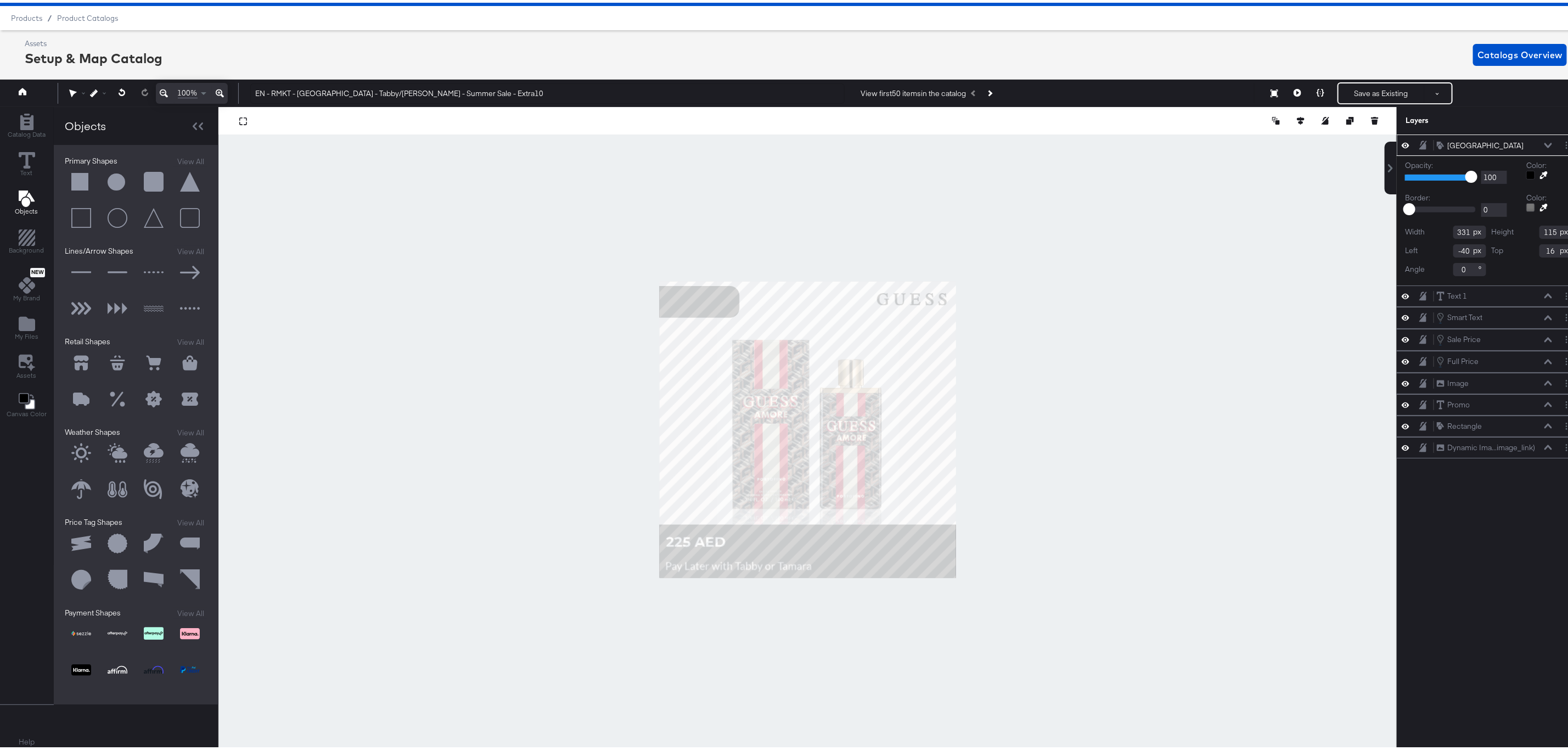 click 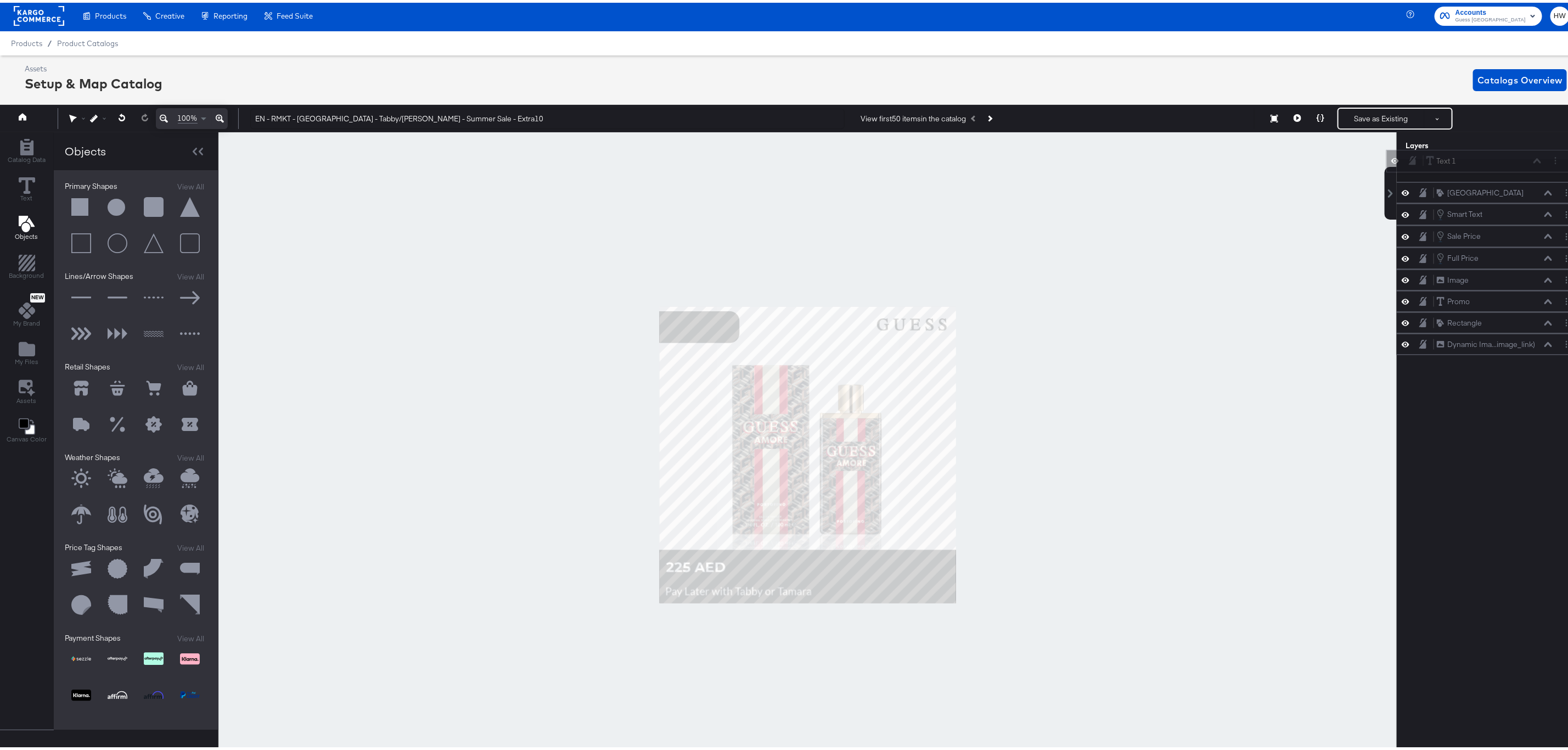 scroll, scrollTop: 0, scrollLeft: 0, axis: both 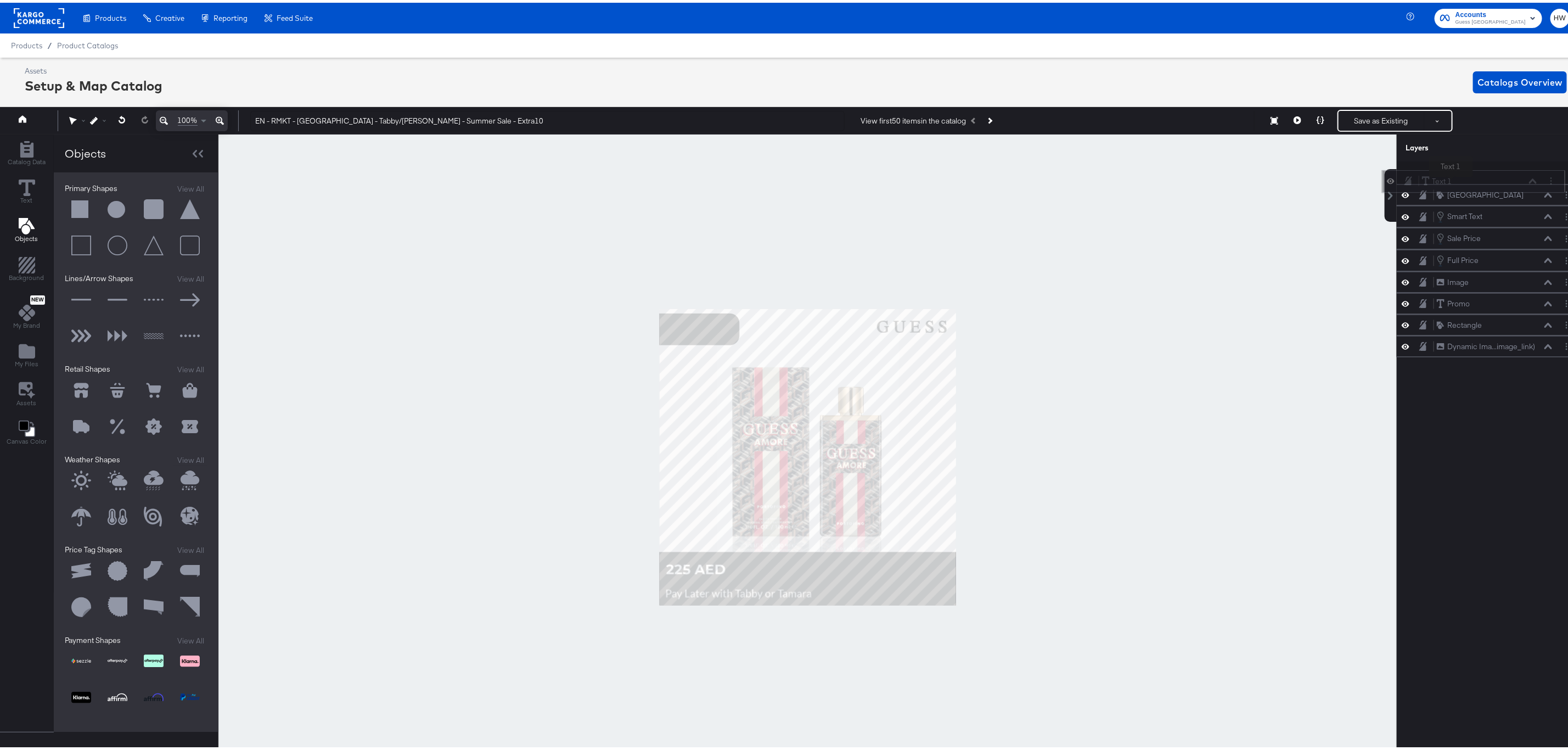 drag, startPoint x: 1454, startPoint y: 172, endPoint x: 1451, endPoint y: 182, distance: 10.440307 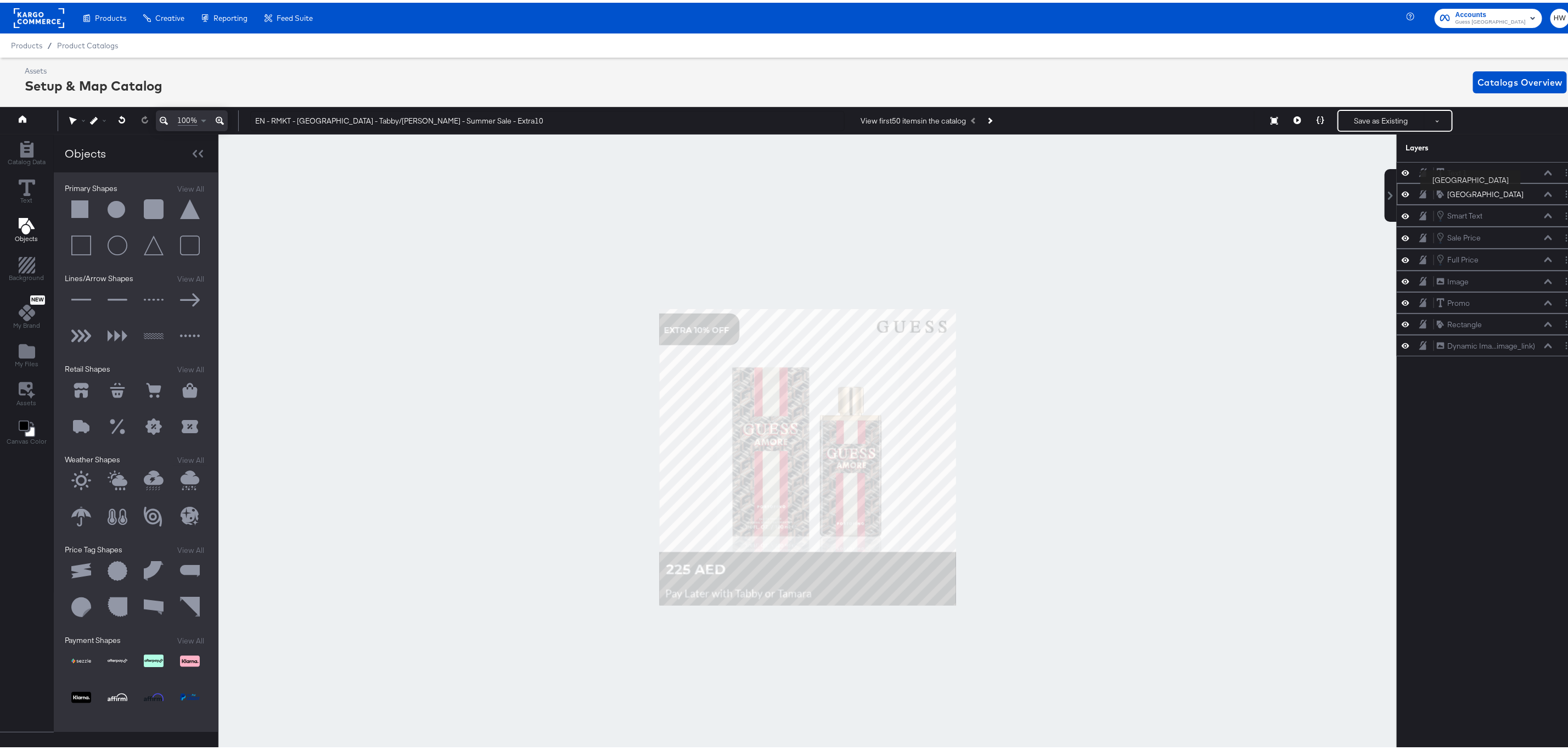 click on "[GEOGRAPHIC_DATA]" at bounding box center (1485, 192) 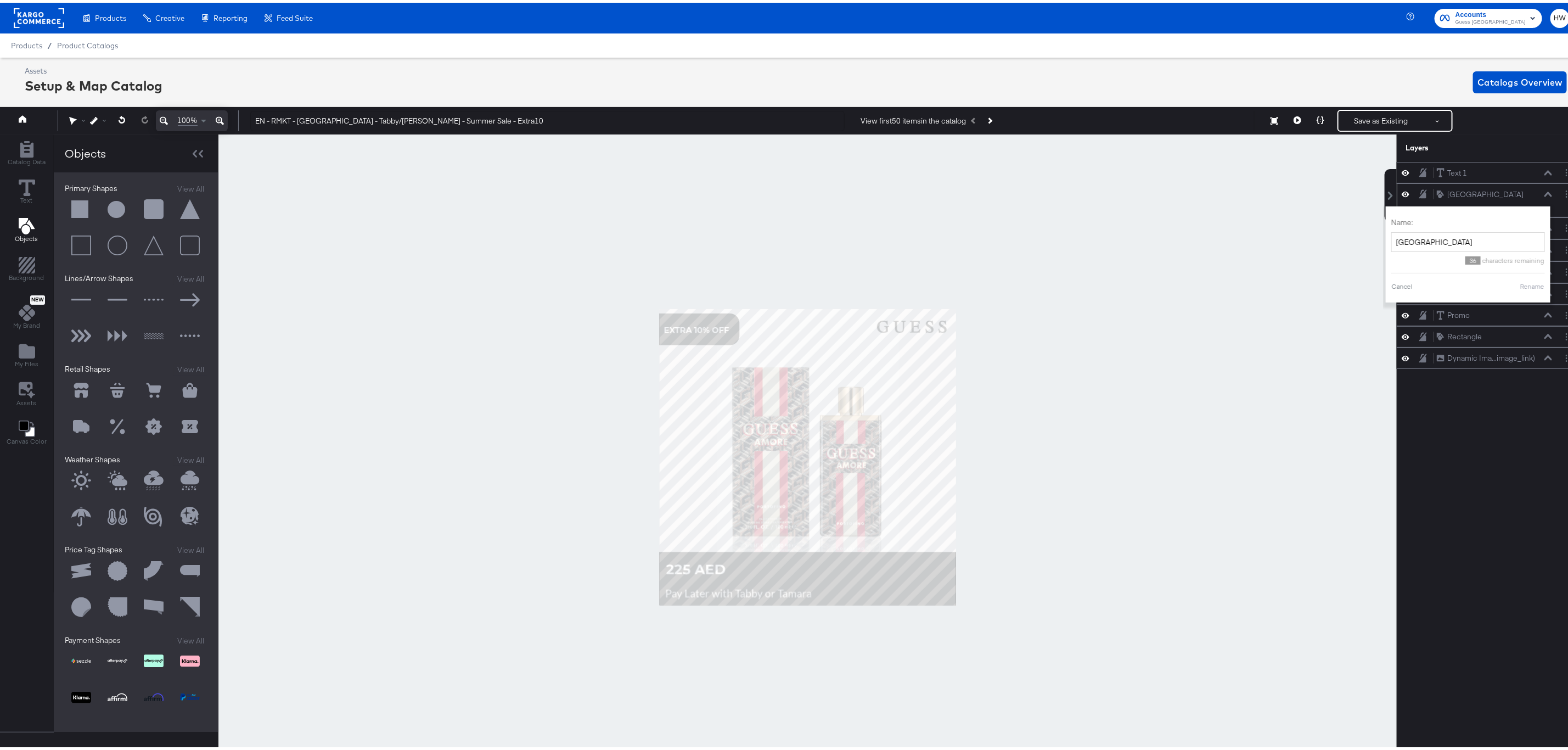 click on "Rounded Square [GEOGRAPHIC_DATA]" at bounding box center (1494, 192) 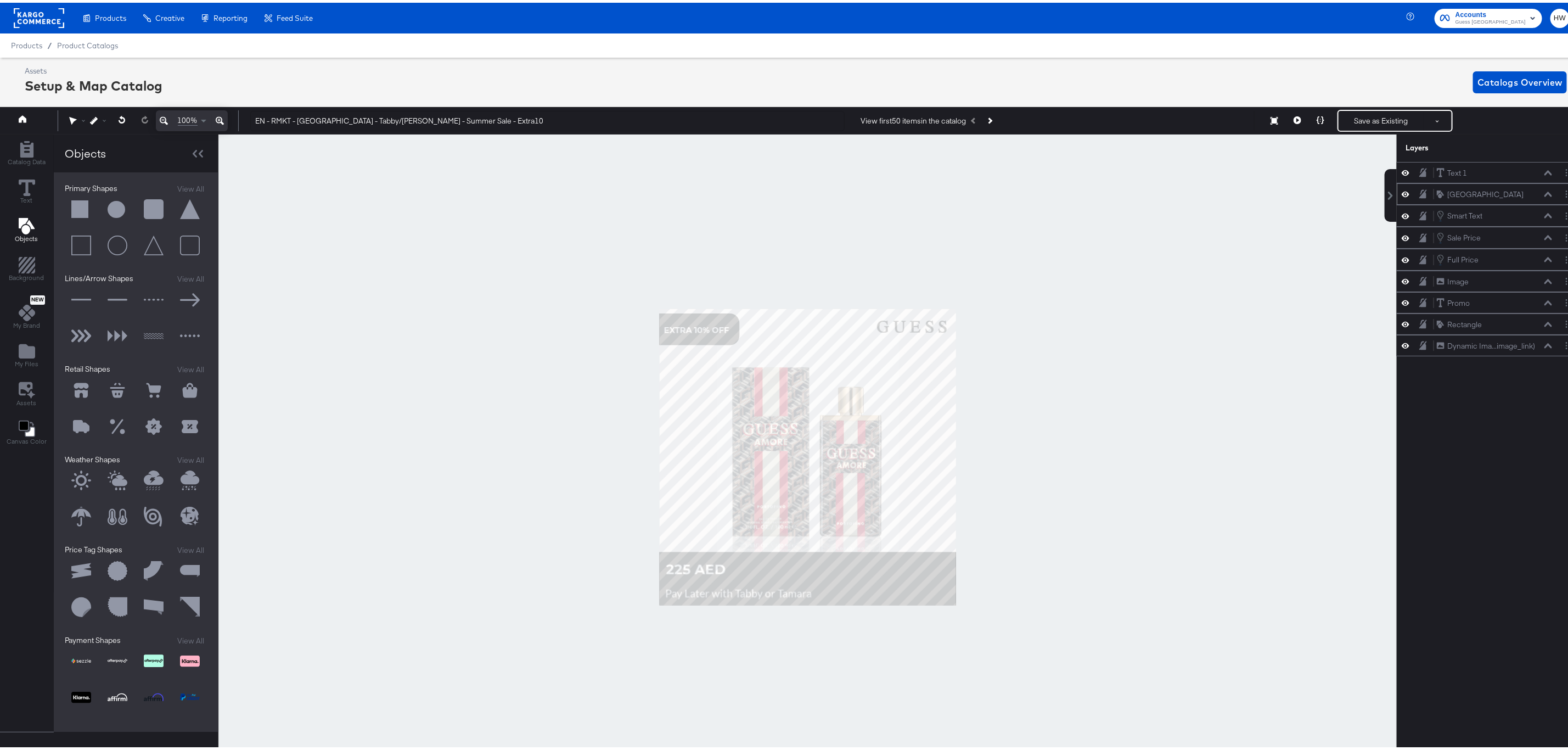 click on "Rounded Square [GEOGRAPHIC_DATA]" at bounding box center (1494, 192) 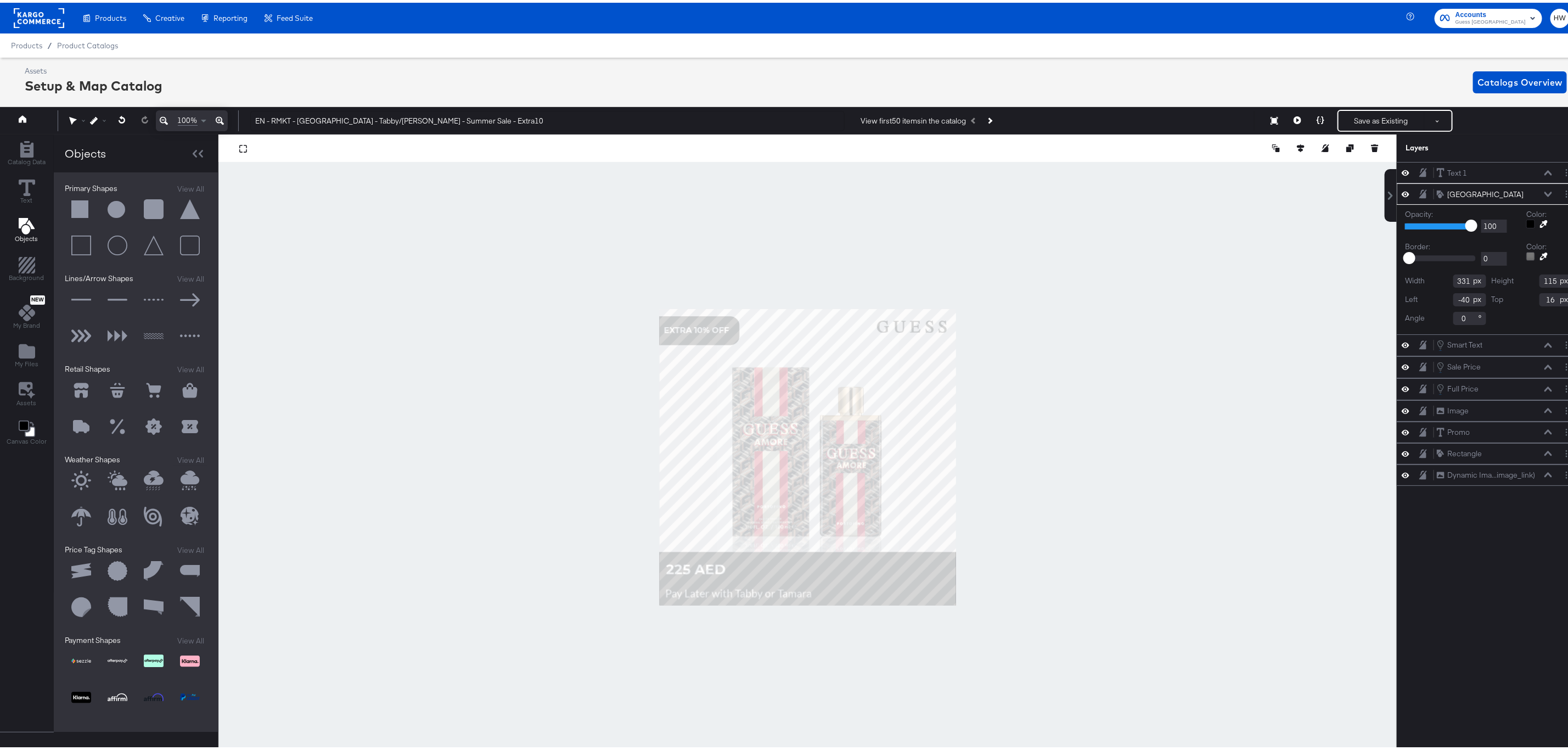 type on "26" 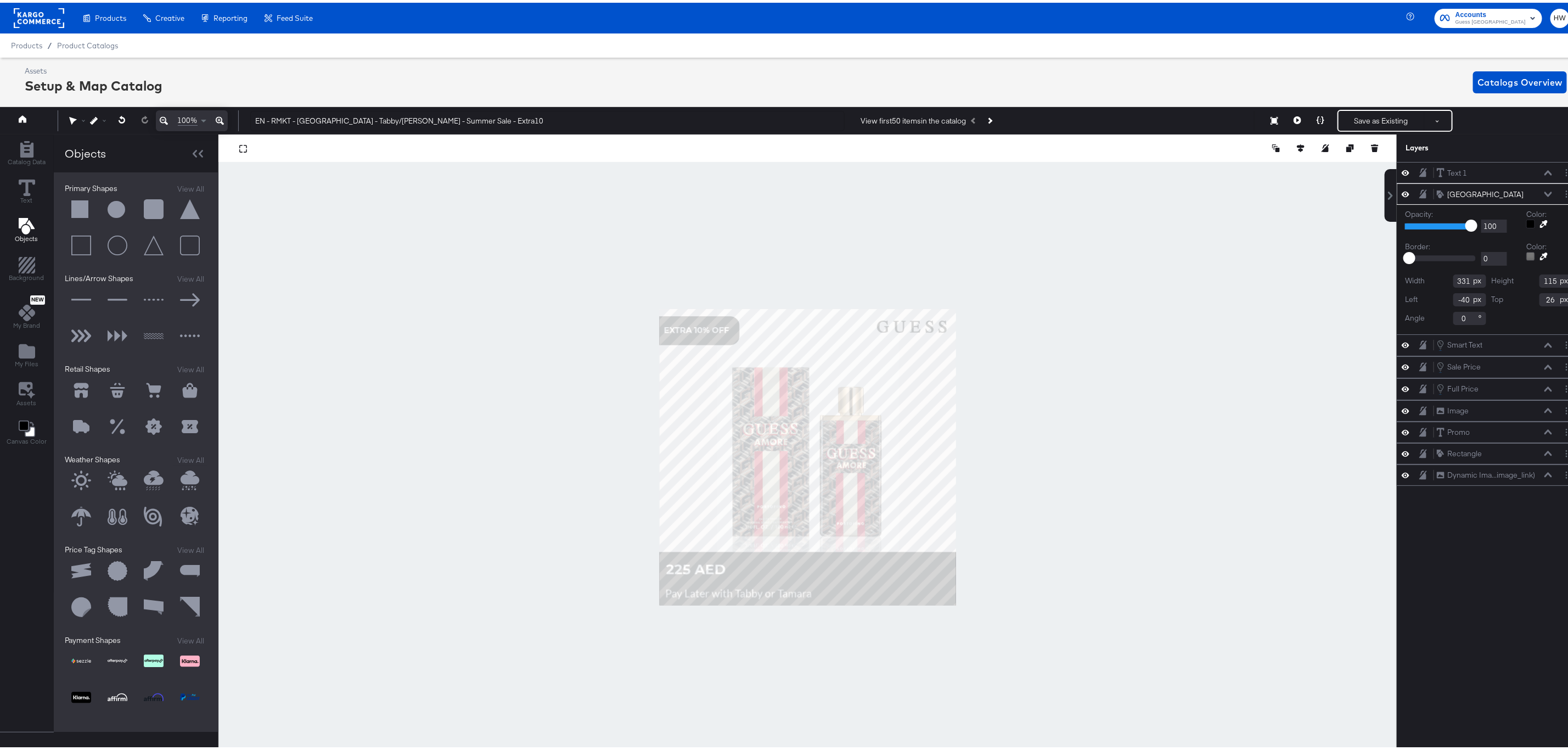 type on "105" 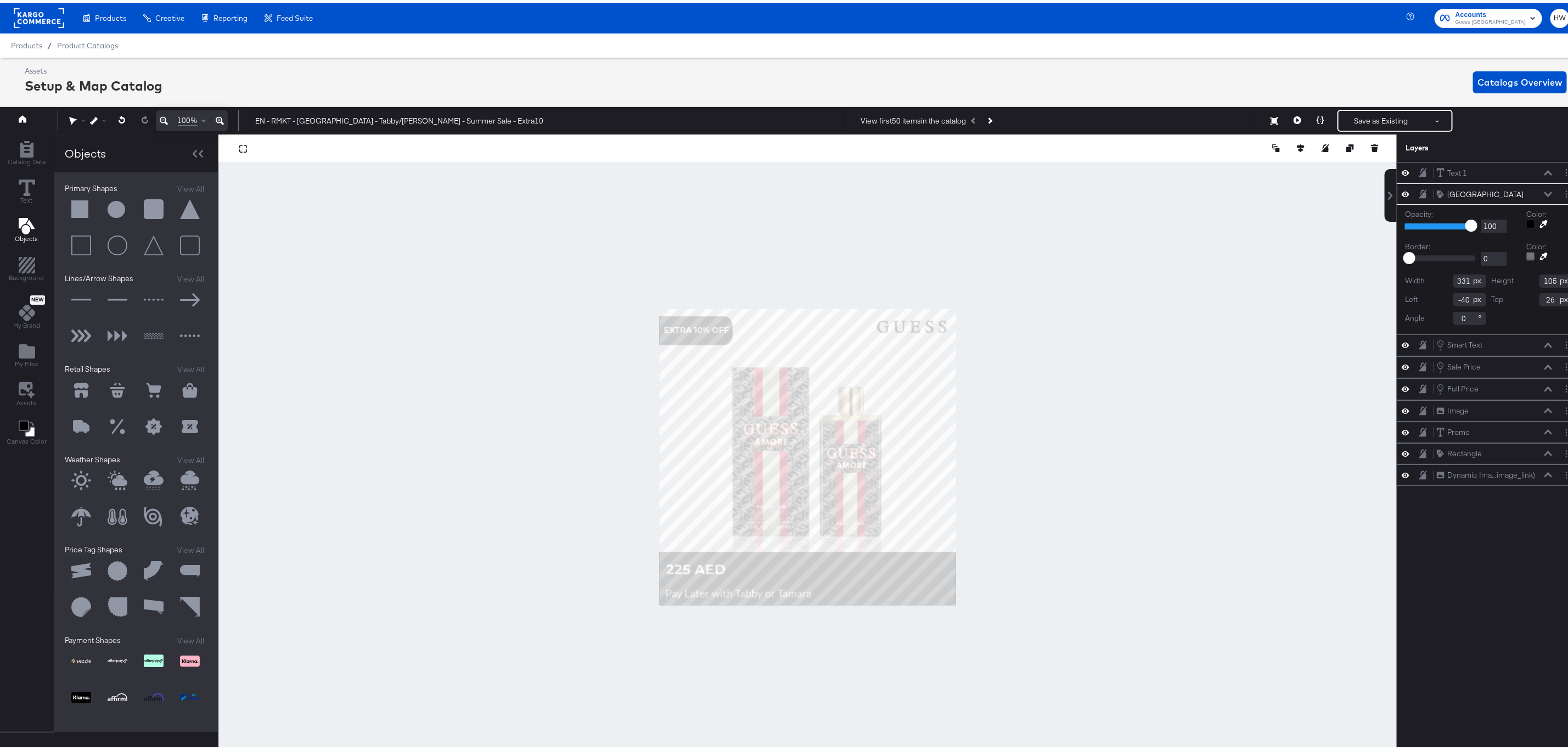 type on "306" 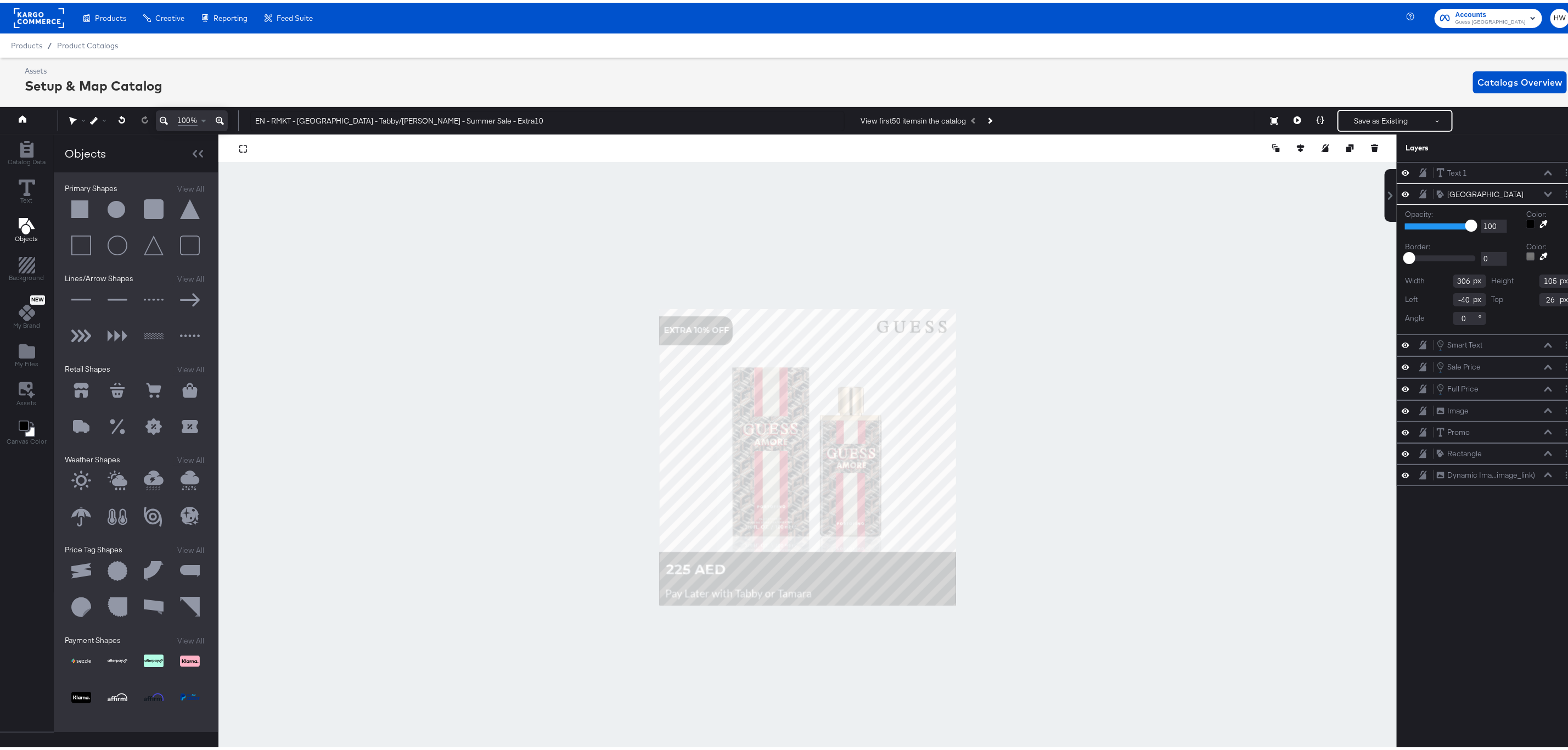 click at bounding box center [807, 455] 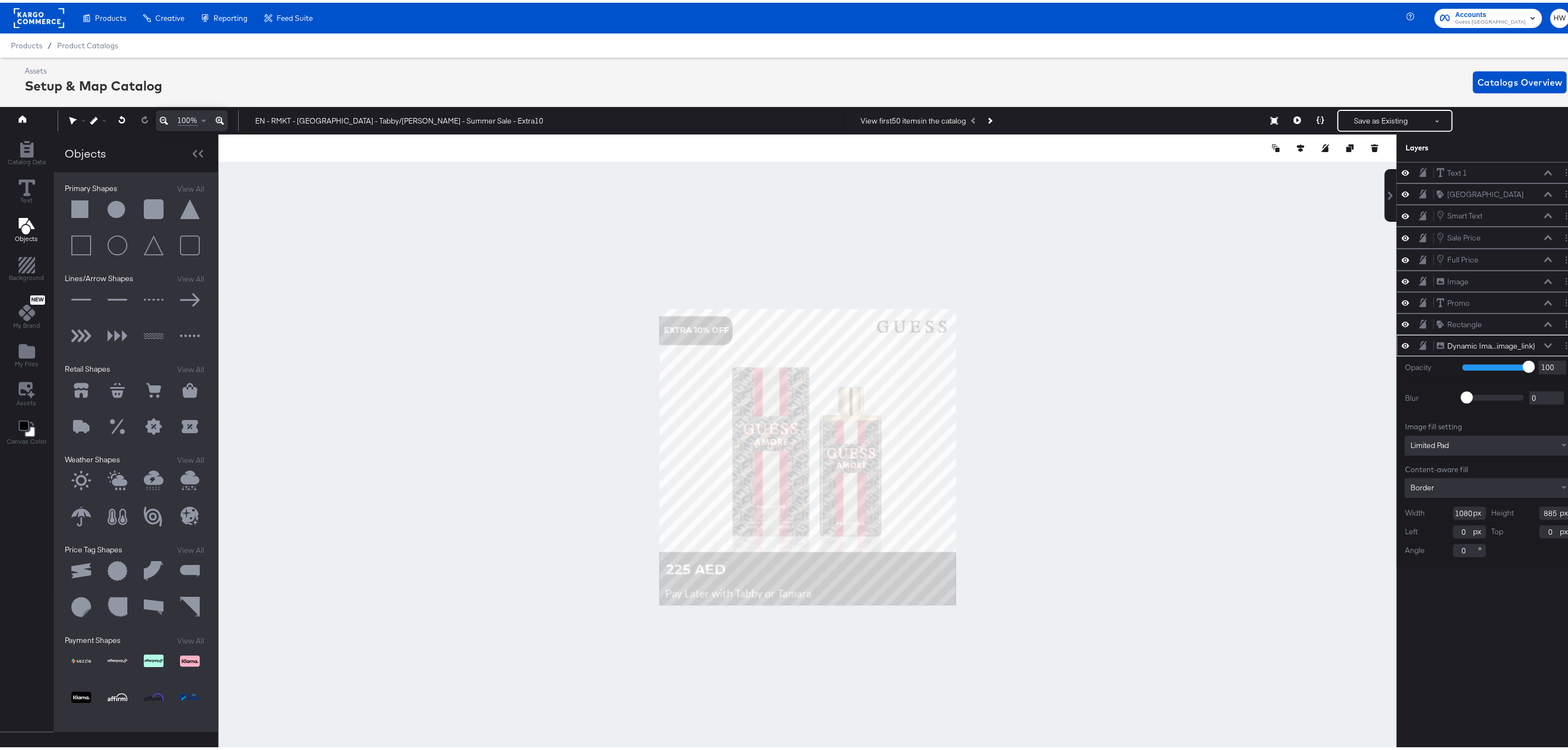 click at bounding box center [807, 455] 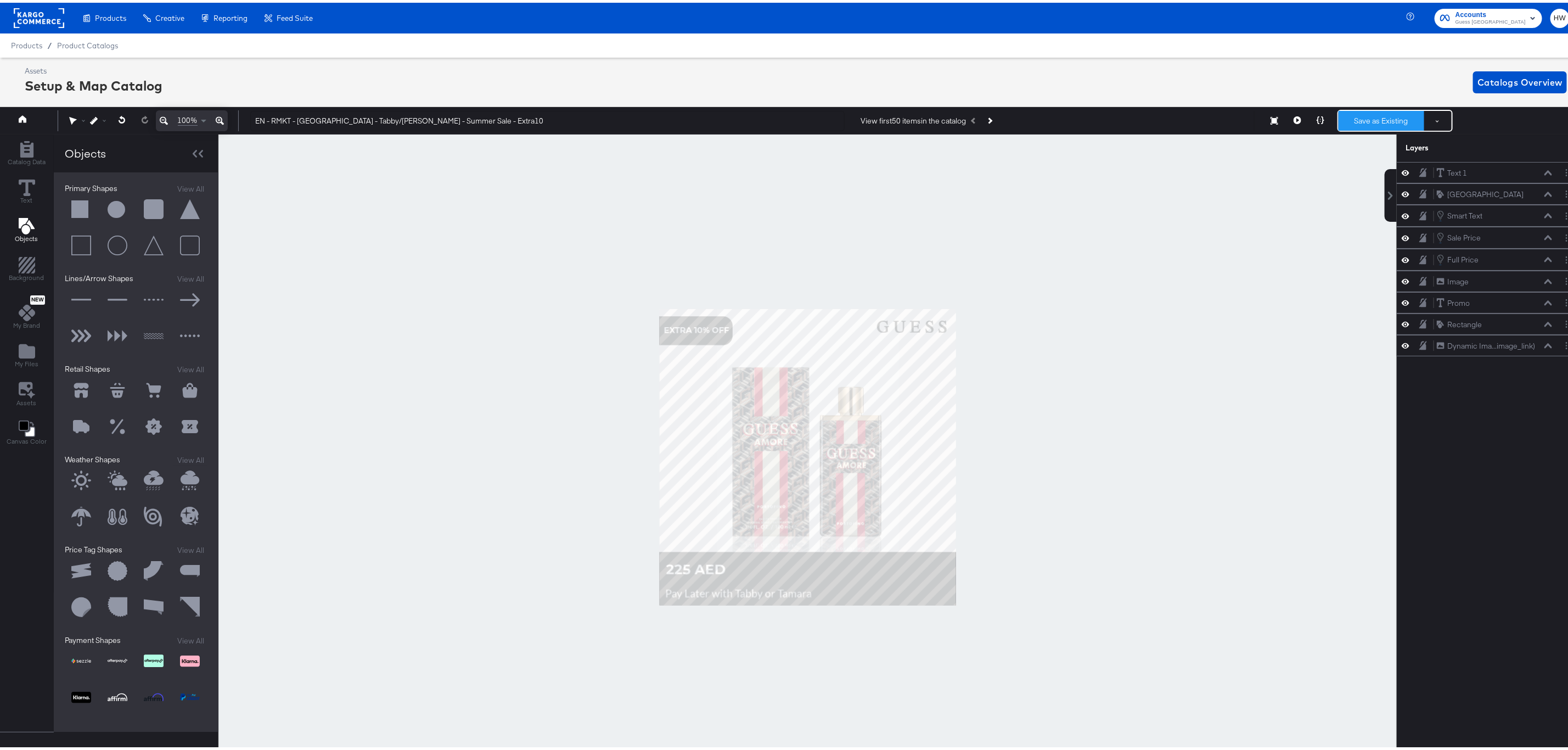 click on "Save as Existing" at bounding box center [1381, 118] 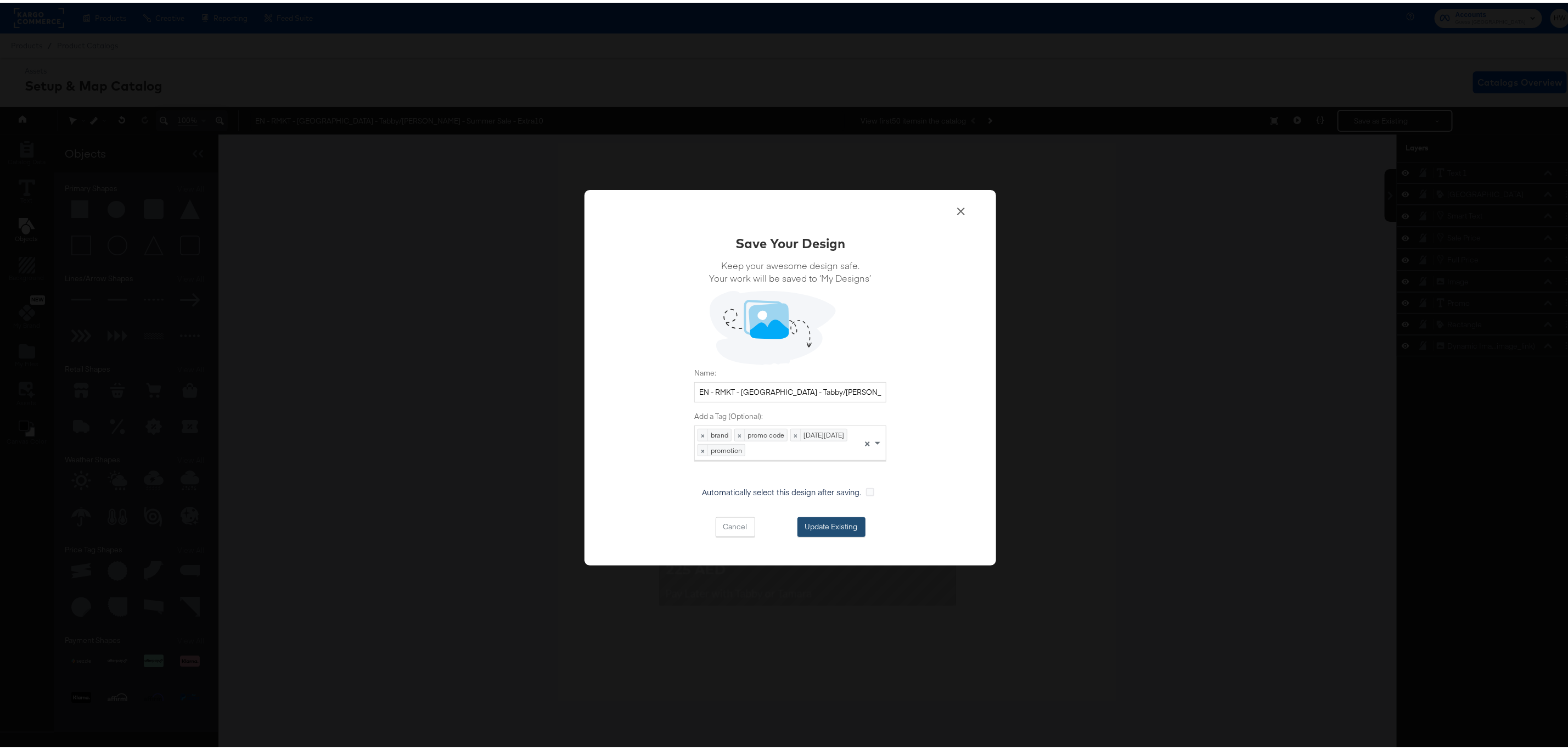 click on "Update Existing" at bounding box center (831, 524) 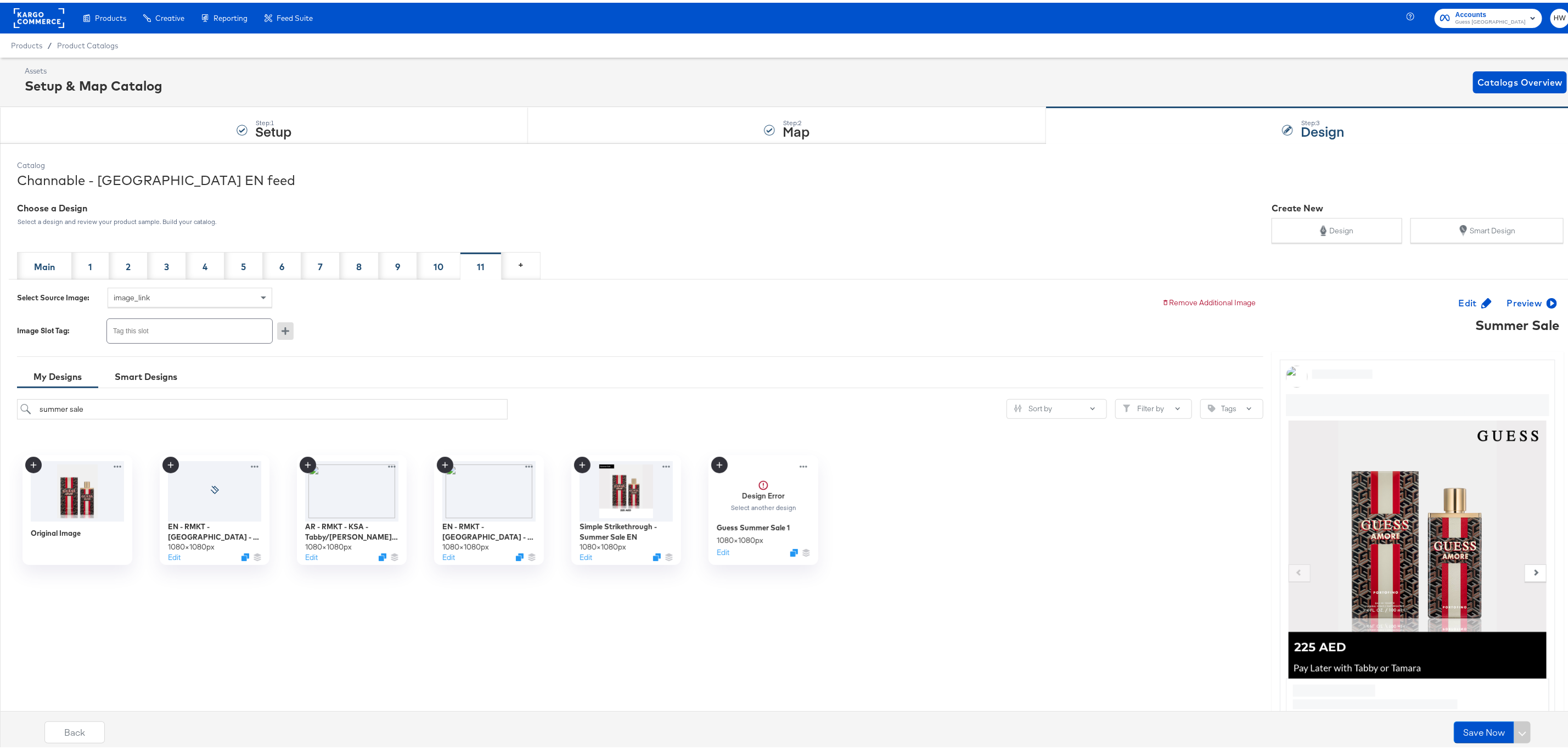 click on "Back Save Now" at bounding box center (790, 729) 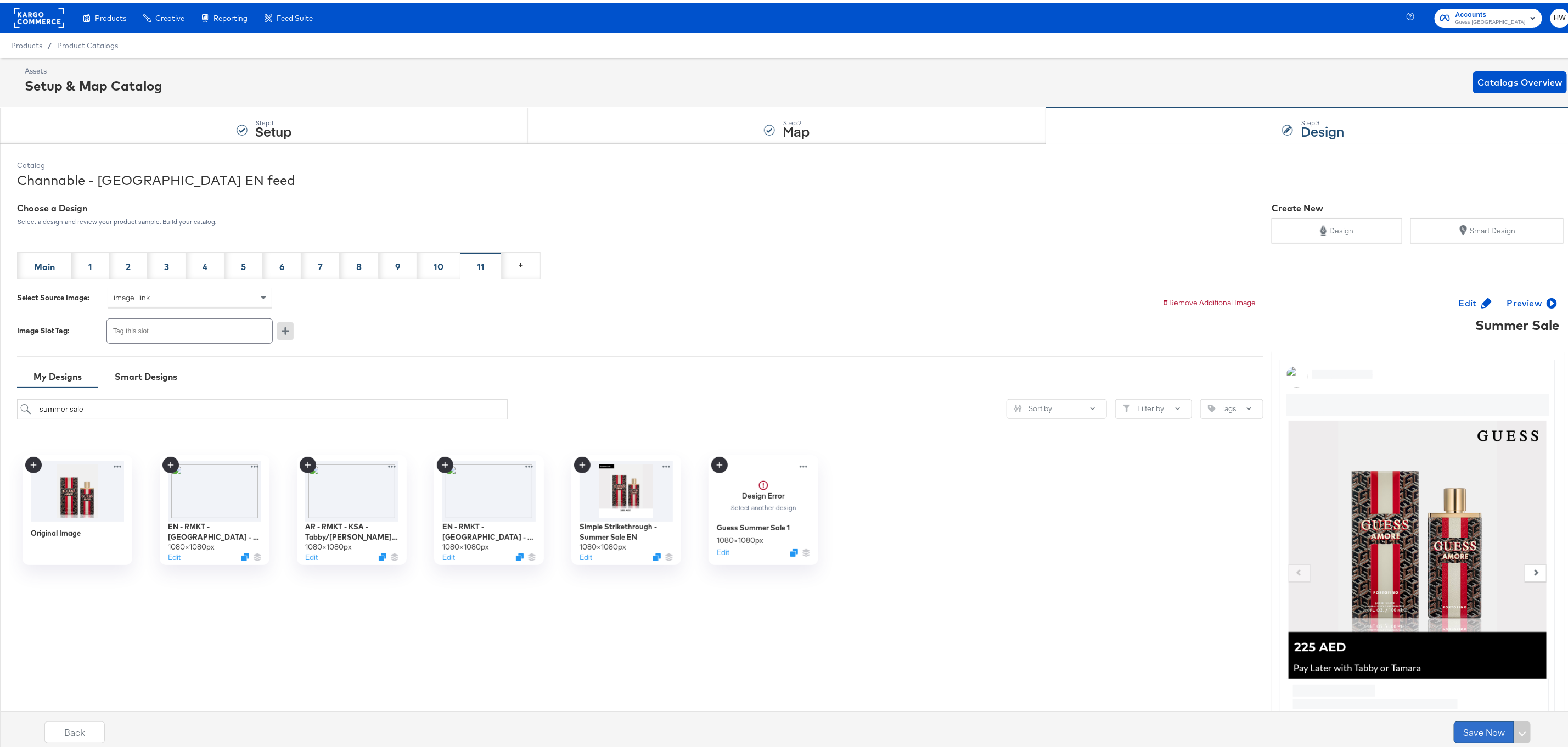 click on "Save Now" at bounding box center (1484, 730) 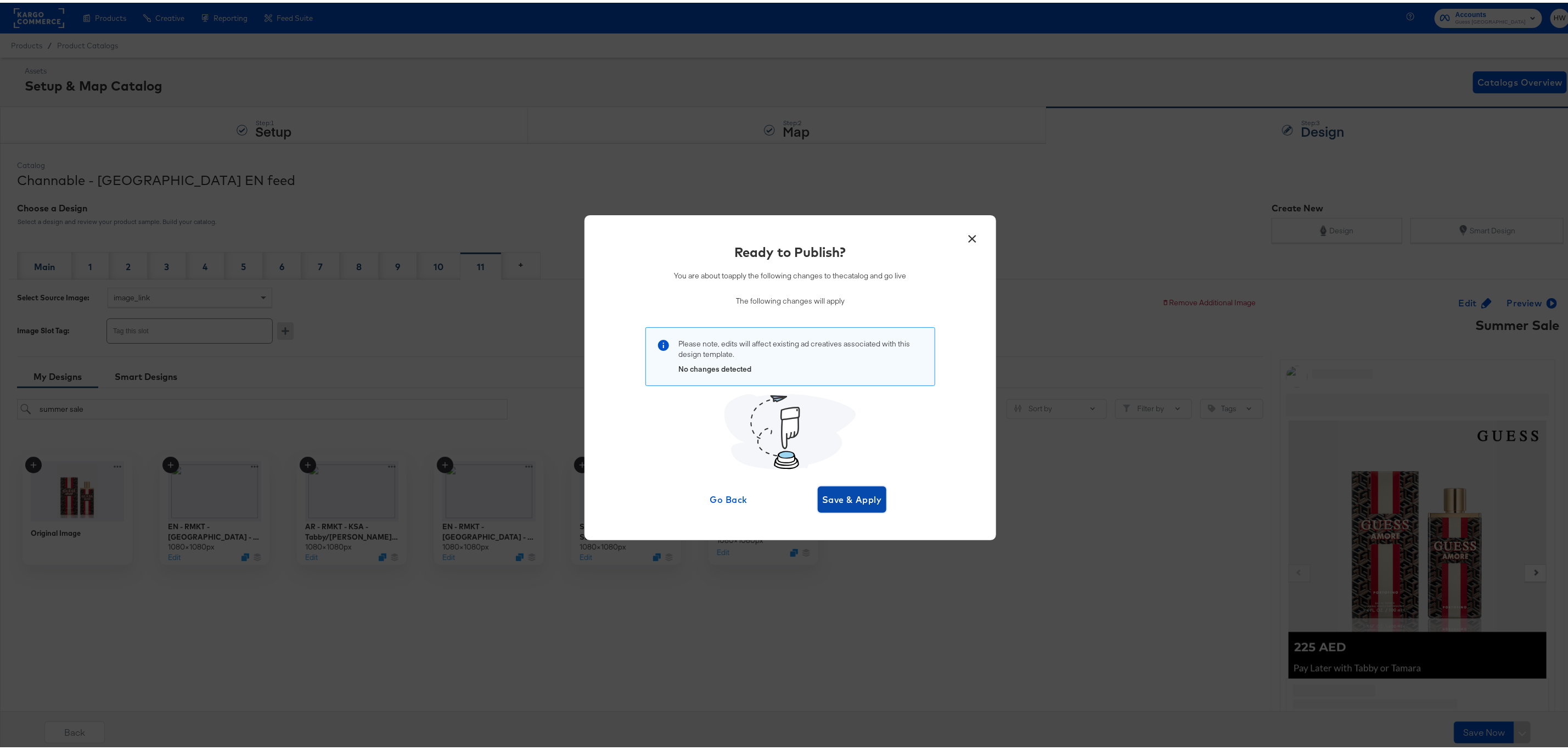 click on "Save & Apply" at bounding box center [852, 497] 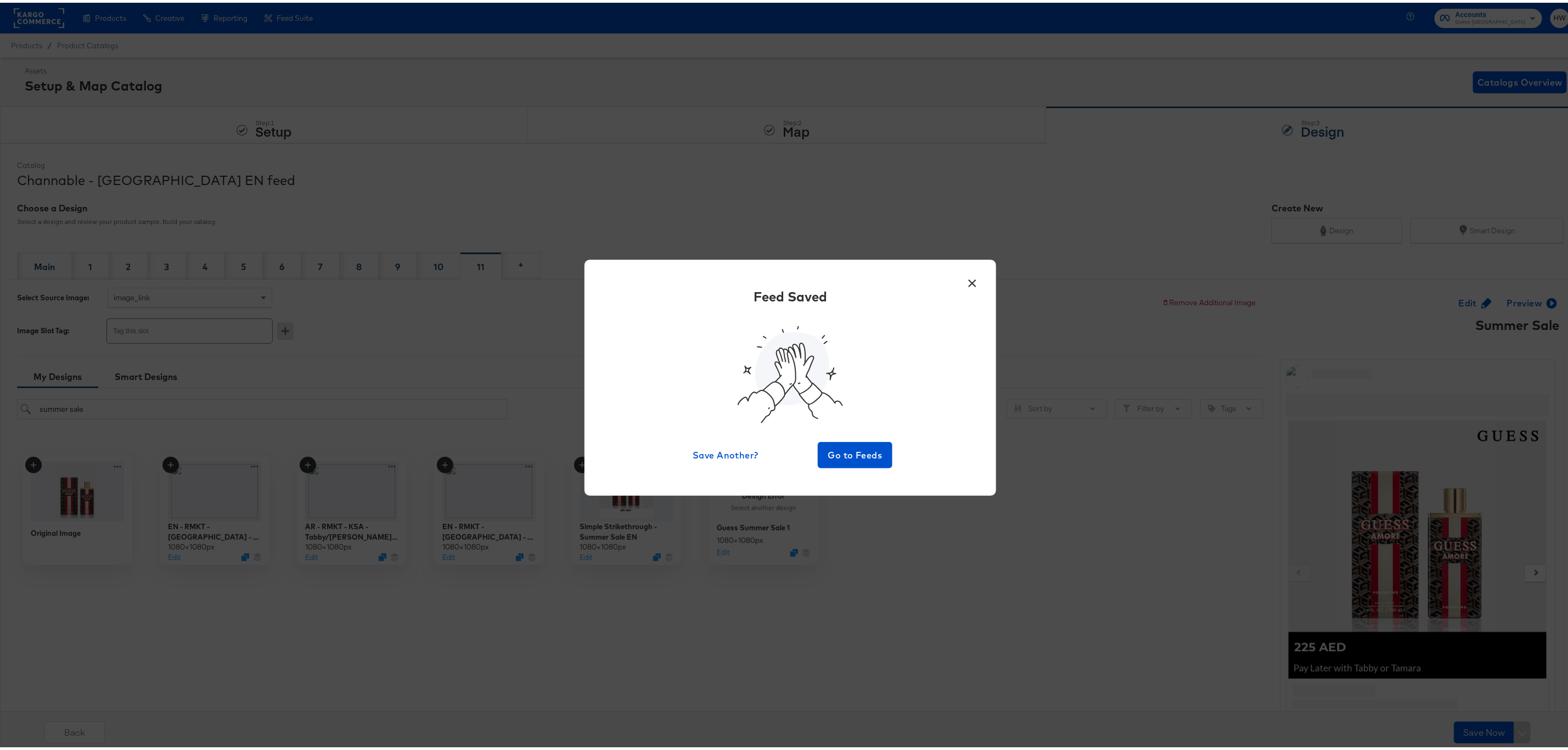 click on "×" at bounding box center [973, 278] 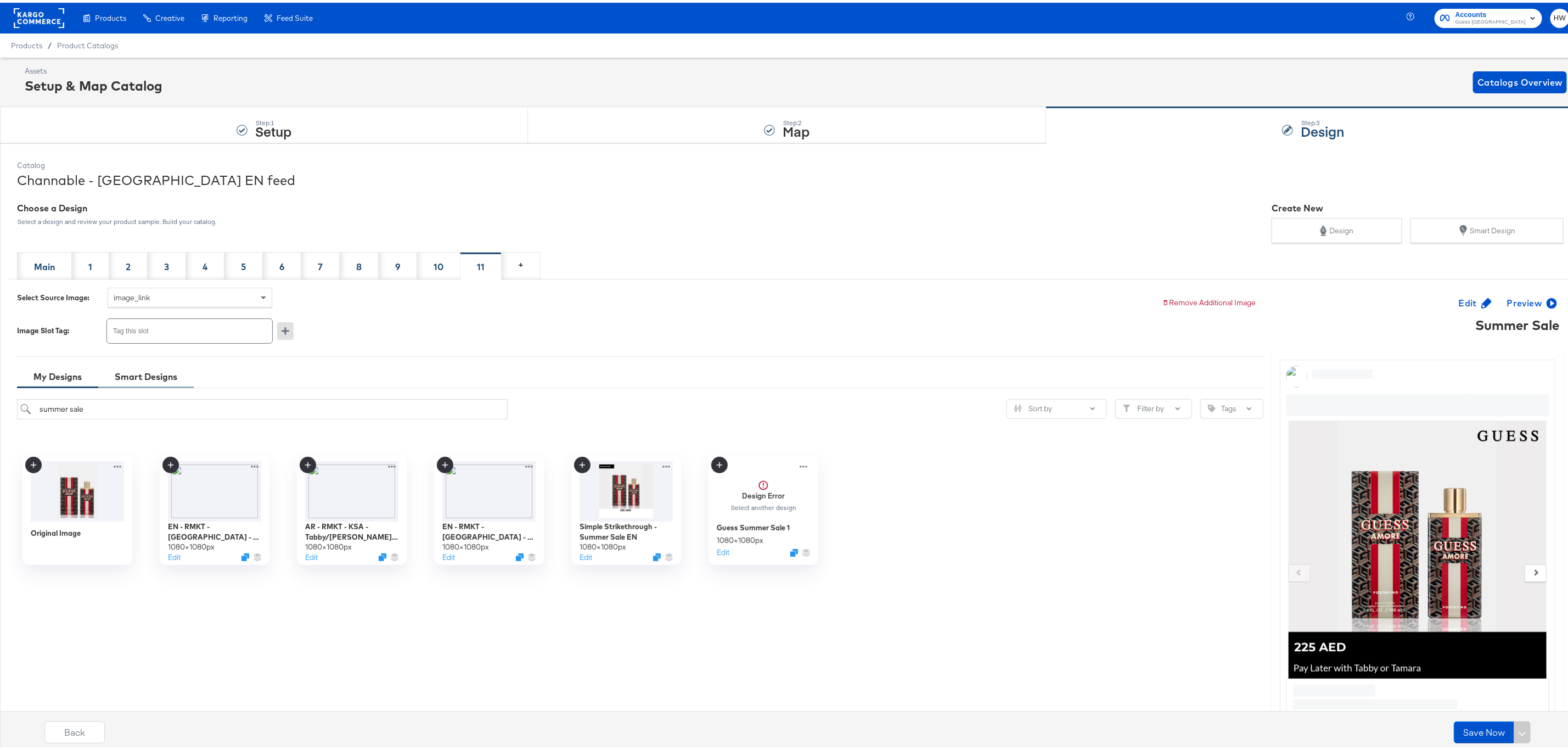 click on "Smart Designs" at bounding box center (146, 374) 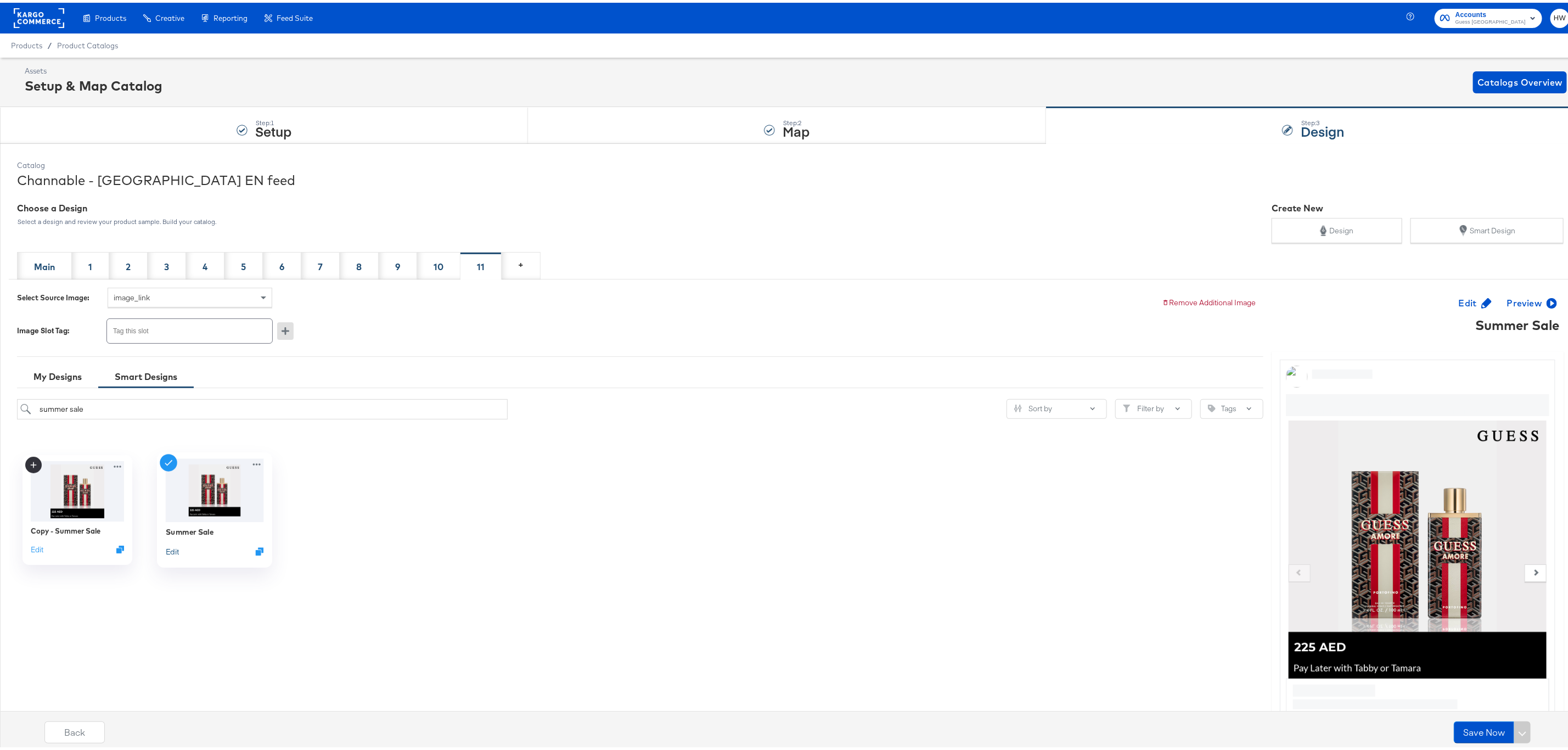 click on "Edit" at bounding box center (172, 548) 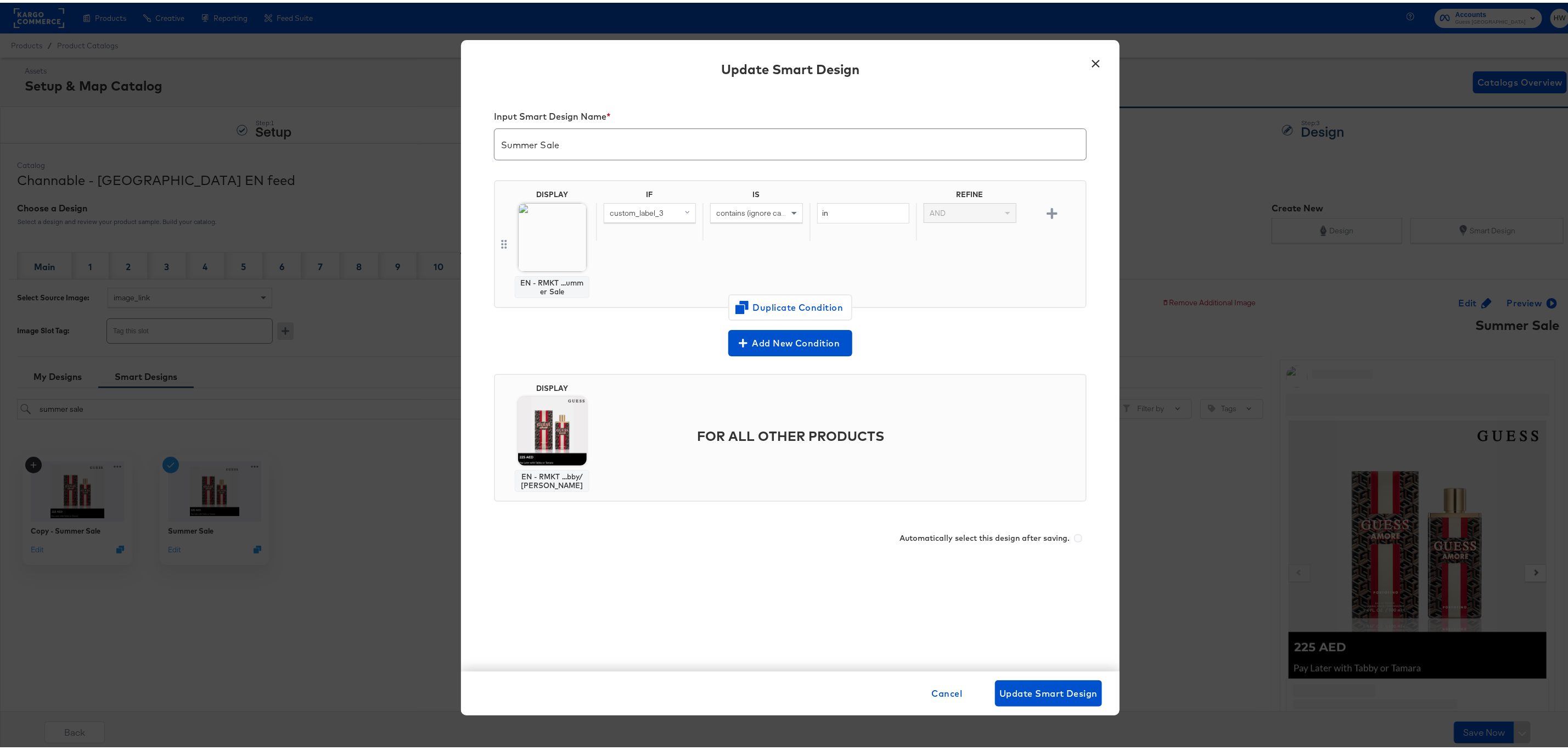click on "×" at bounding box center (1096, 58) 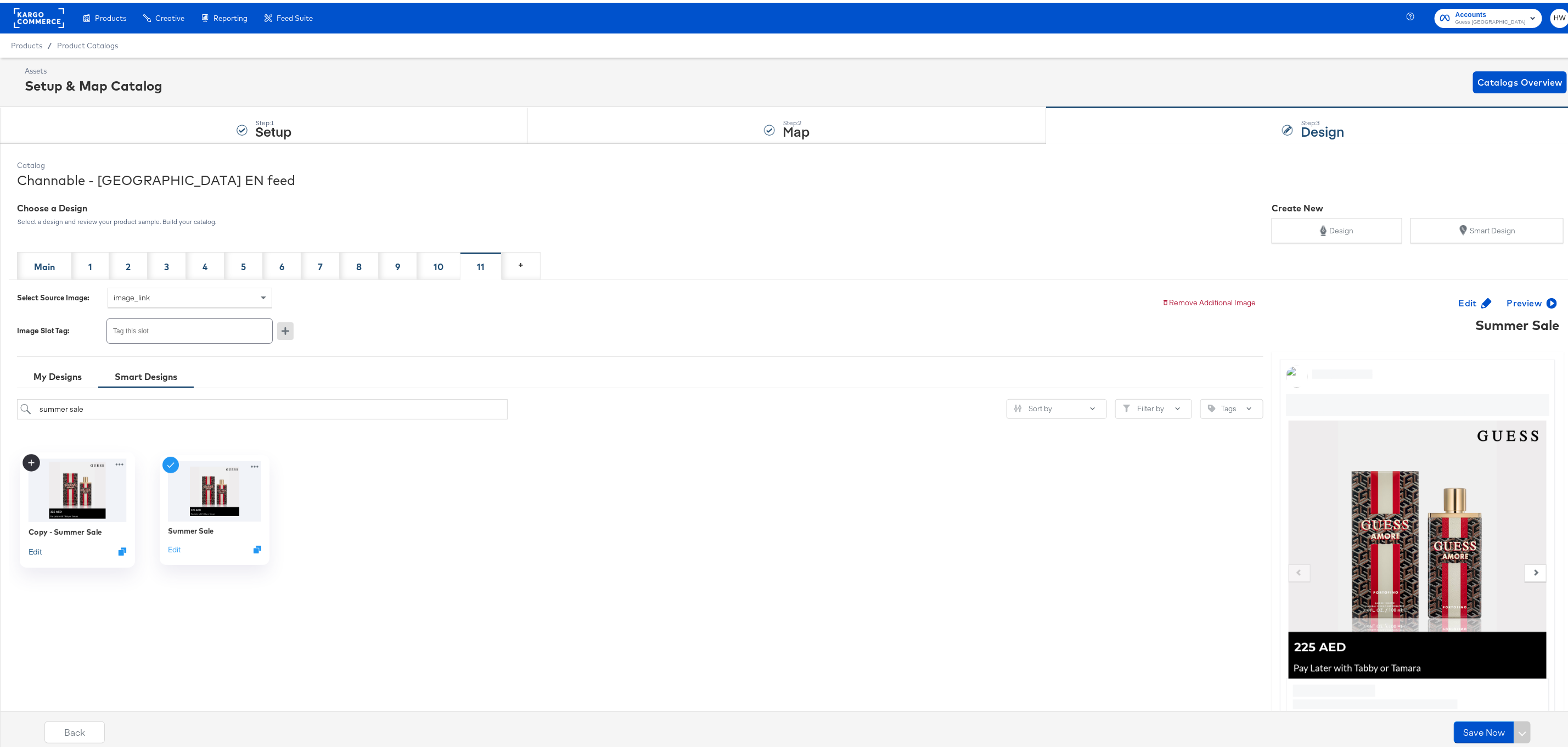 click on "Edit" at bounding box center [35, 548] 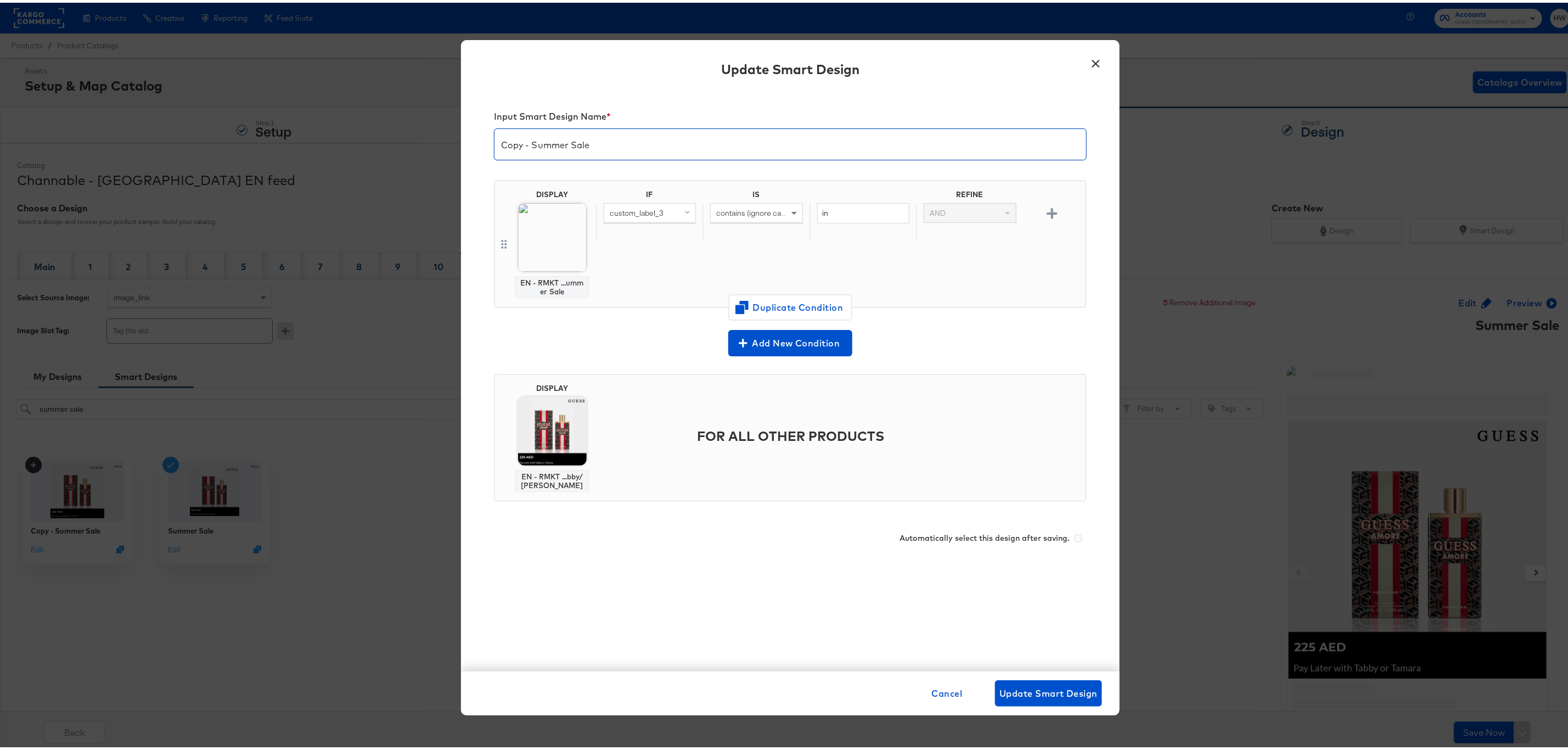 drag, startPoint x: 526, startPoint y: 142, endPoint x: 485, endPoint y: 147, distance: 41.30375 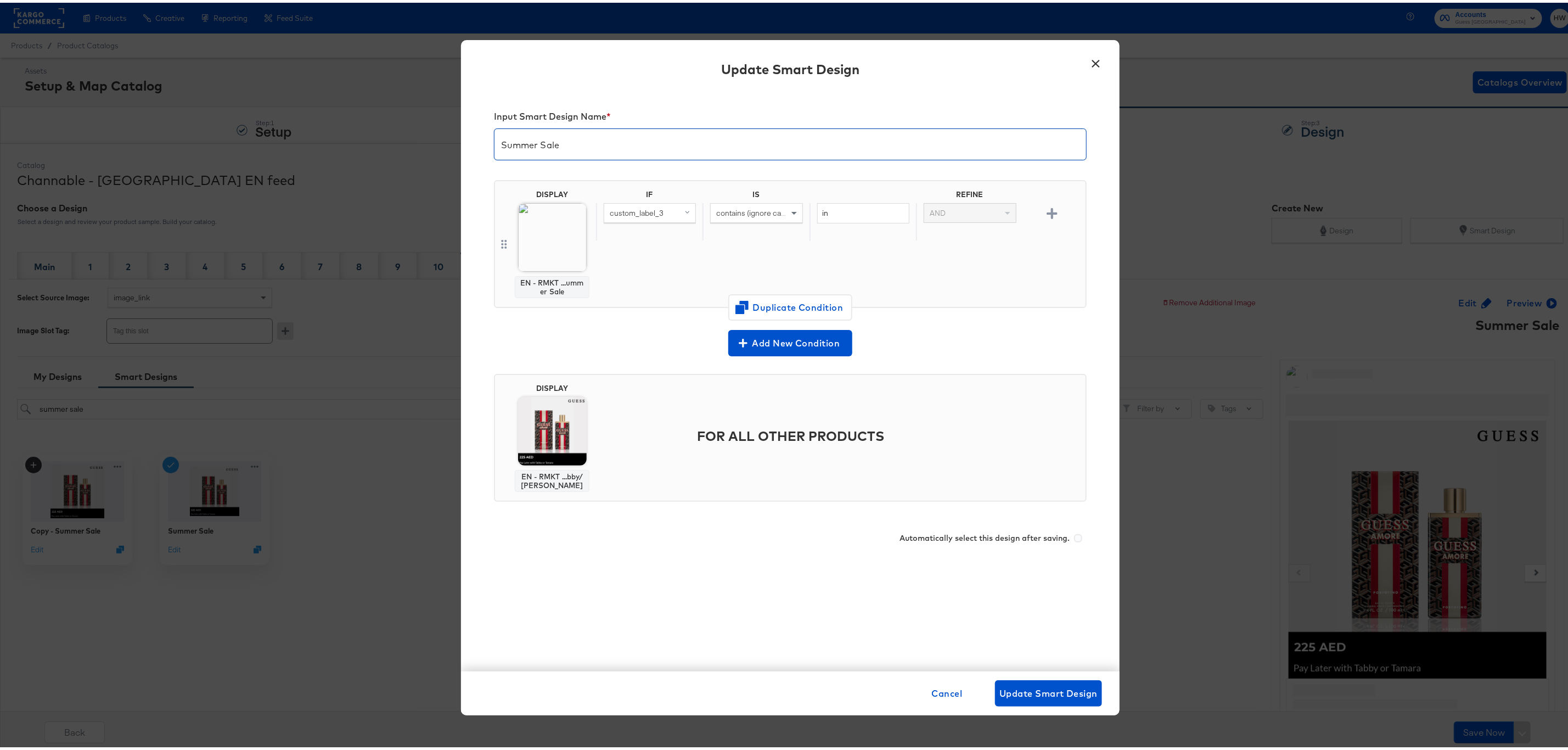 click on "Summer Sale" at bounding box center (790, 137) 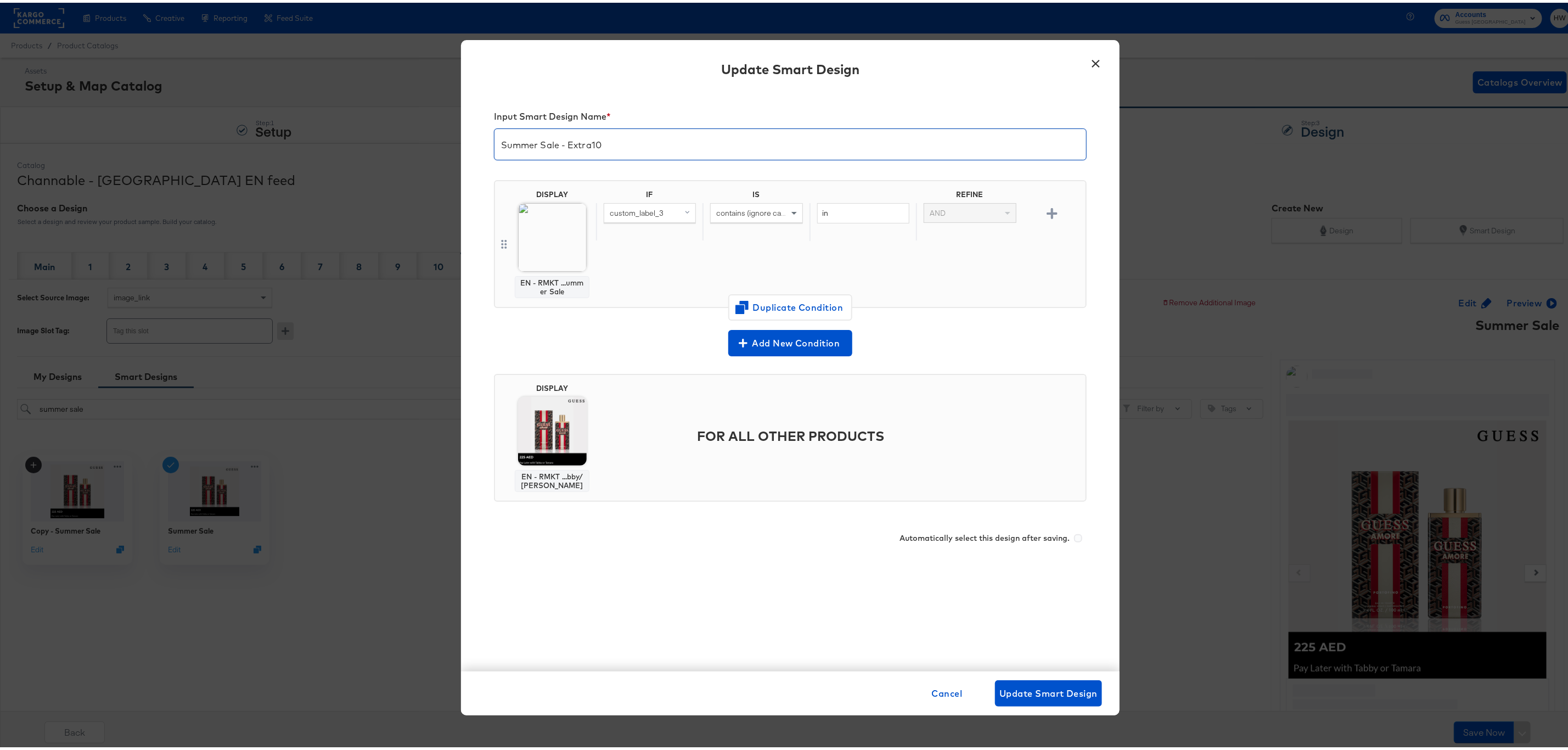 type on "Summer Sale - Extra10" 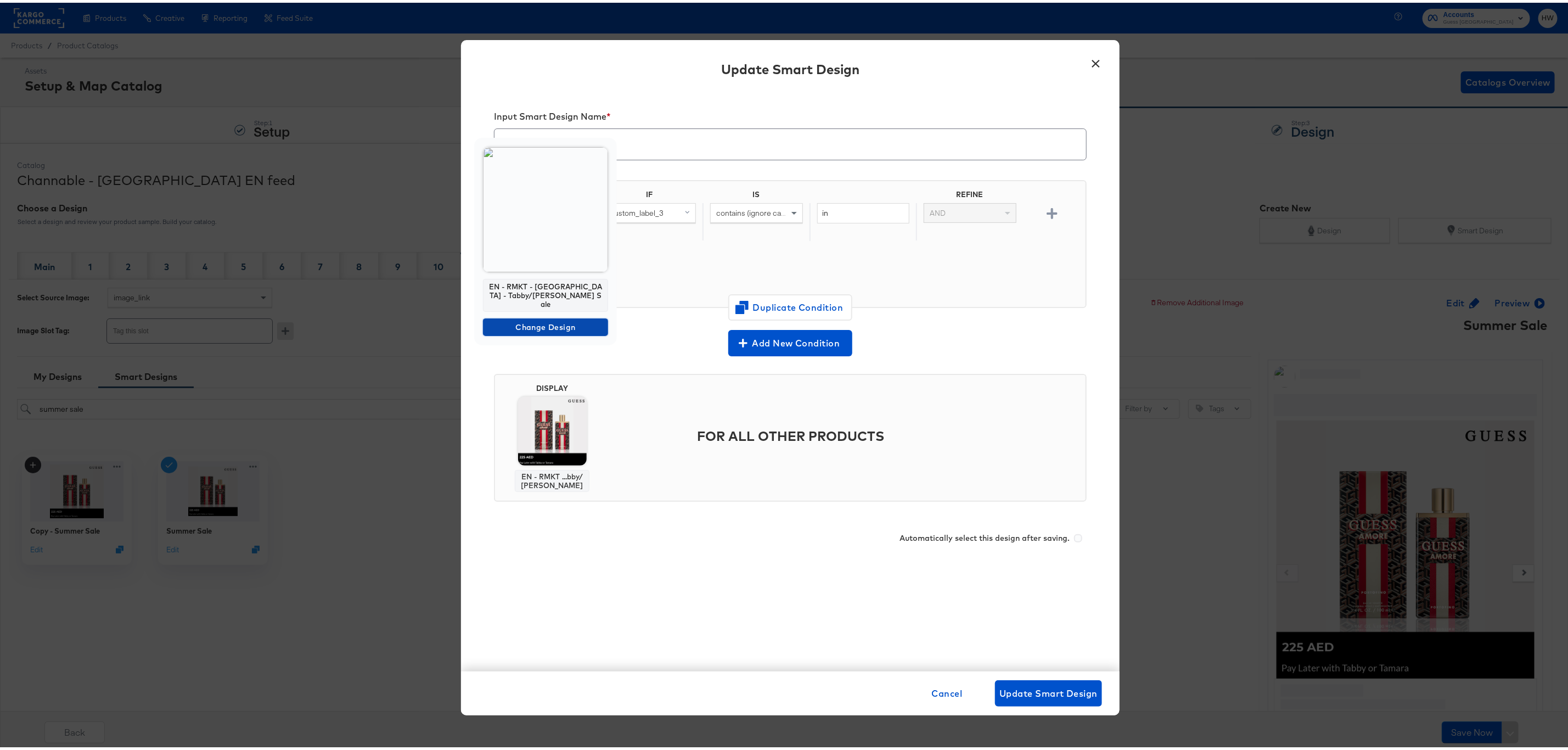 click on "Change Design" at bounding box center (546, 324) 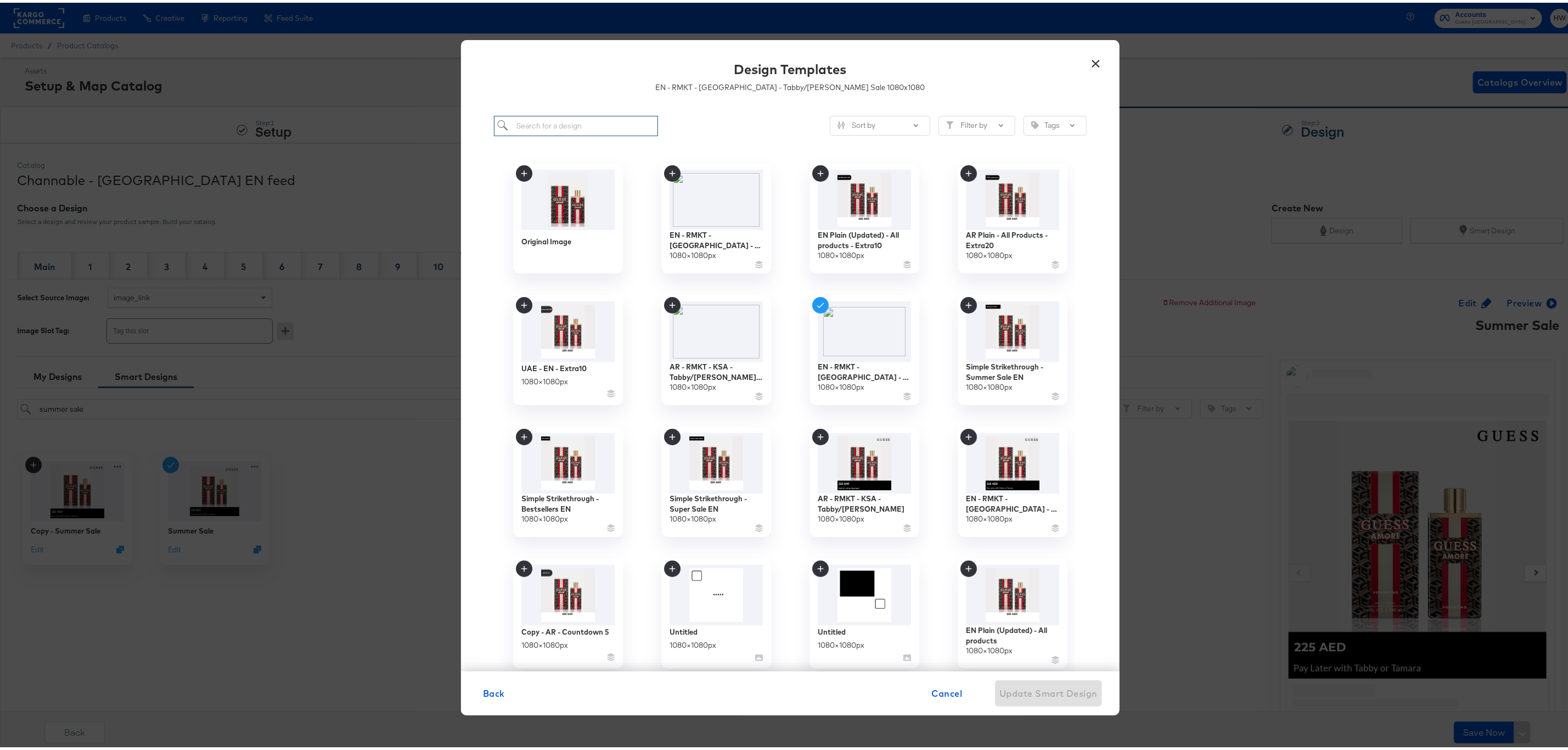 click at bounding box center [576, 123] 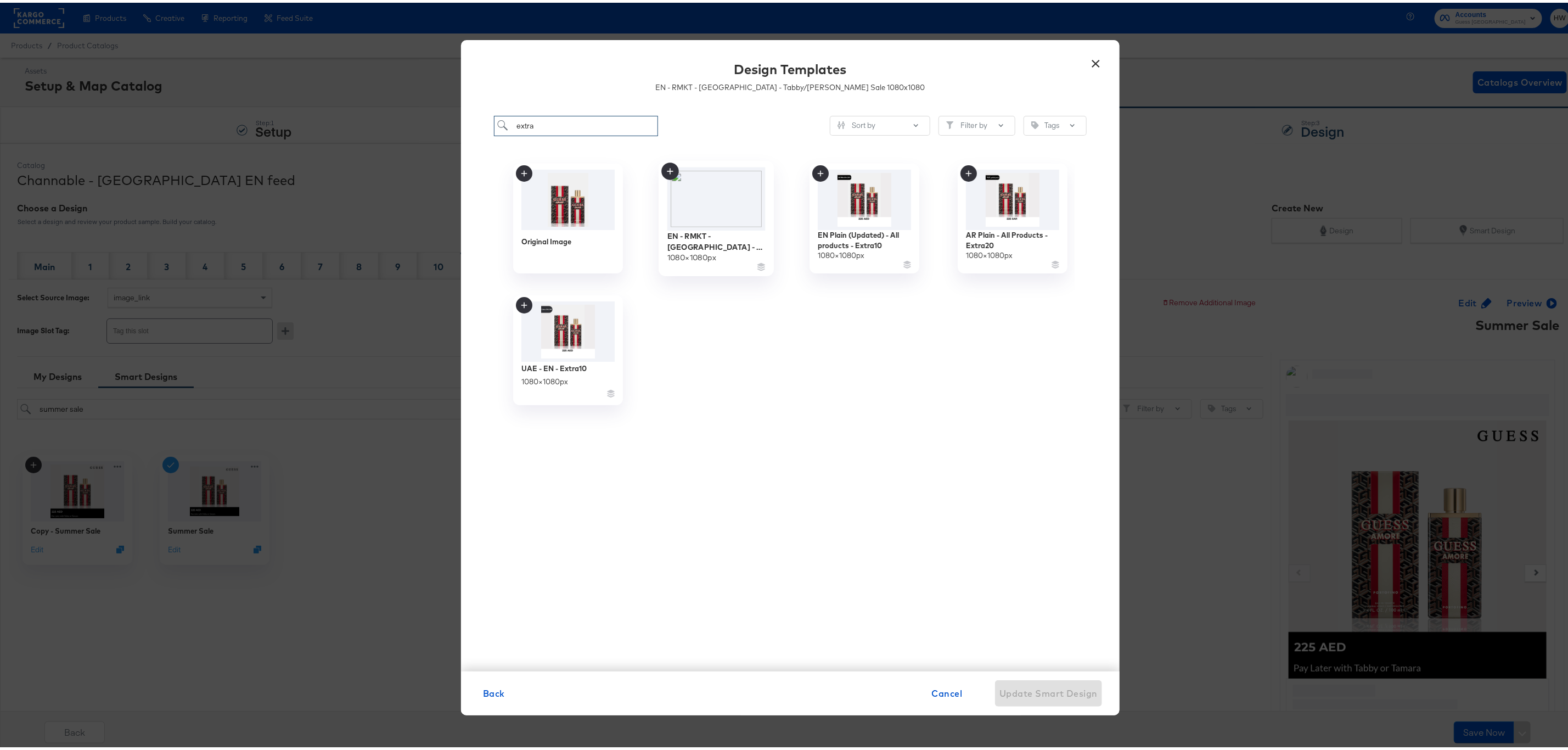 type on "extra" 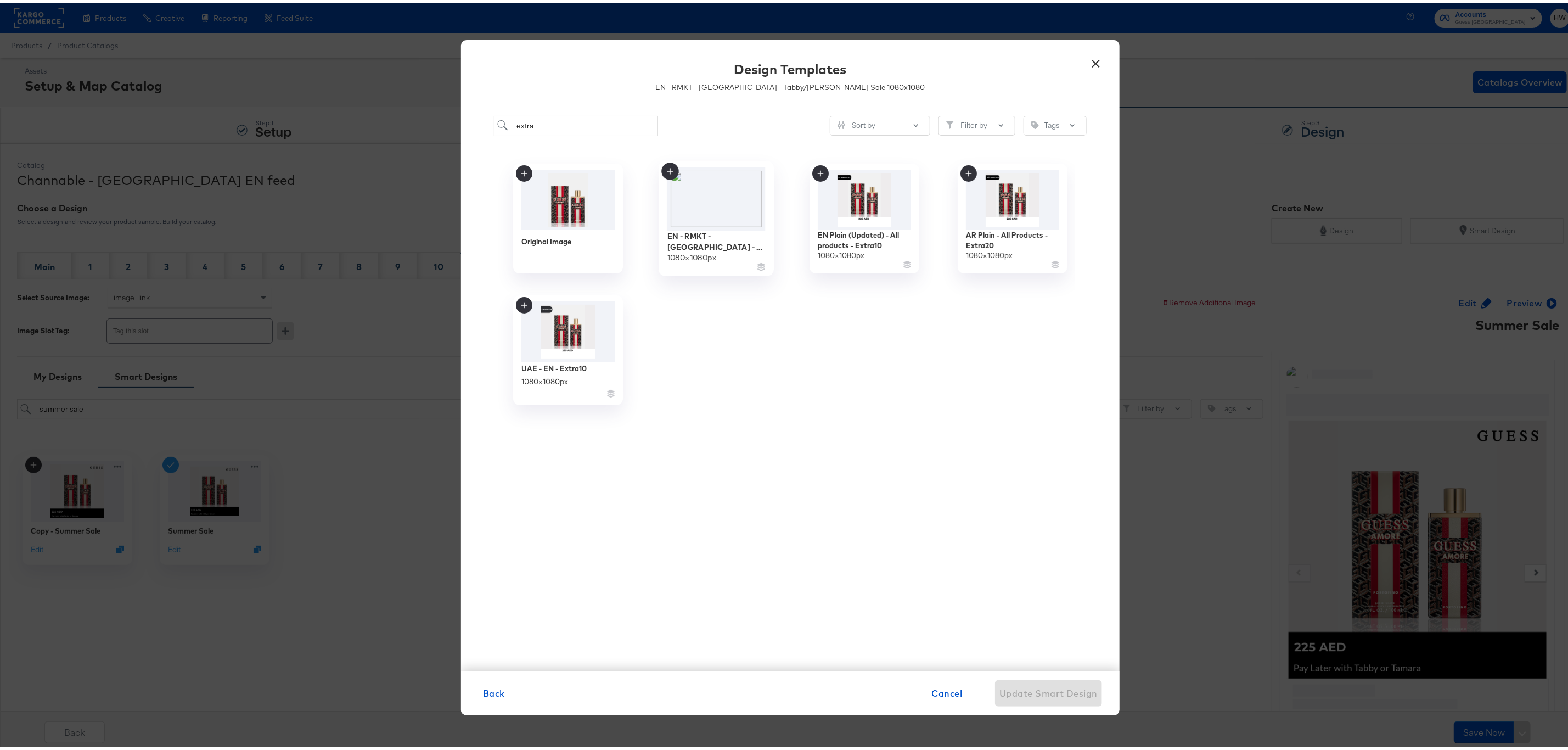 click 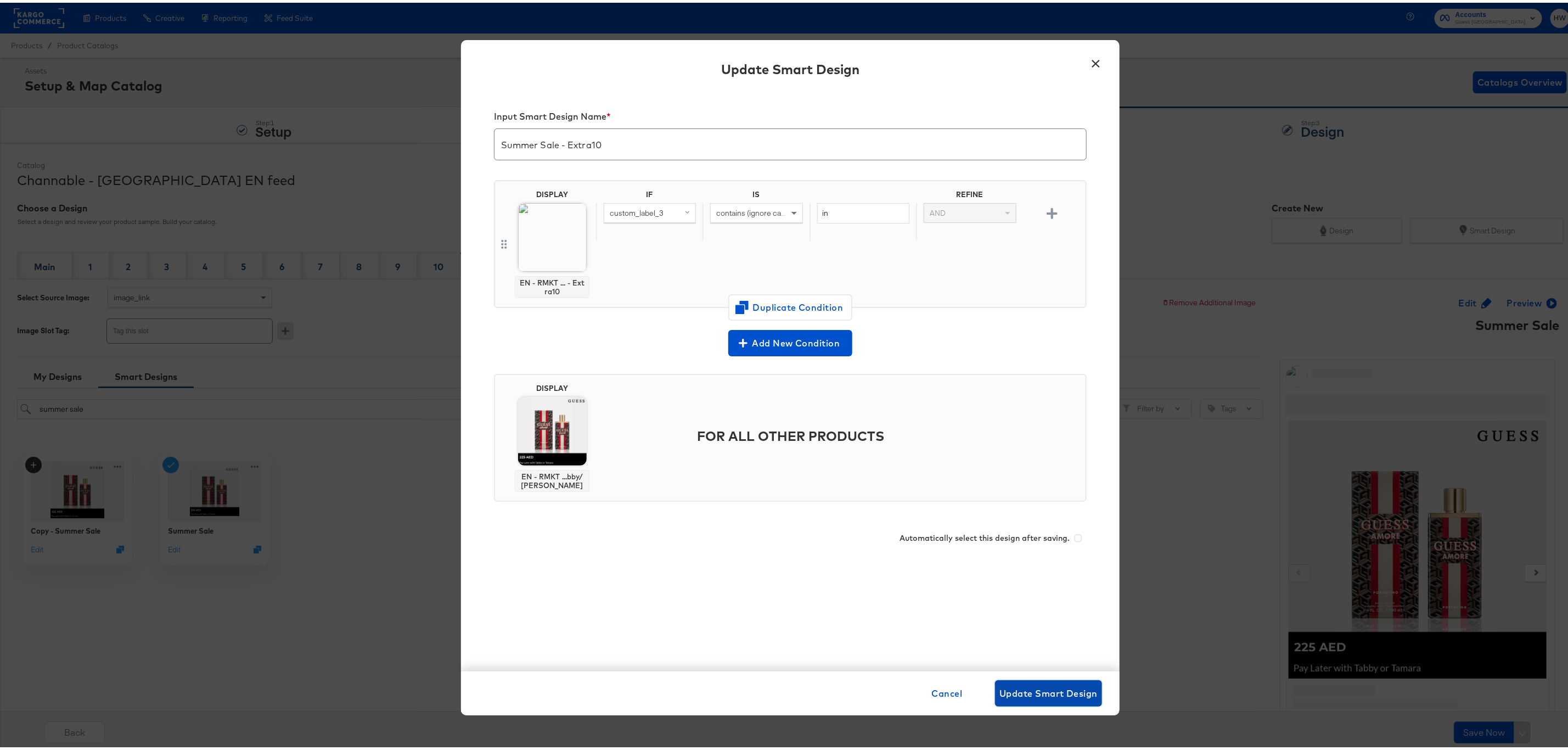 click on "Update Smart Design" at bounding box center [1048, 691] 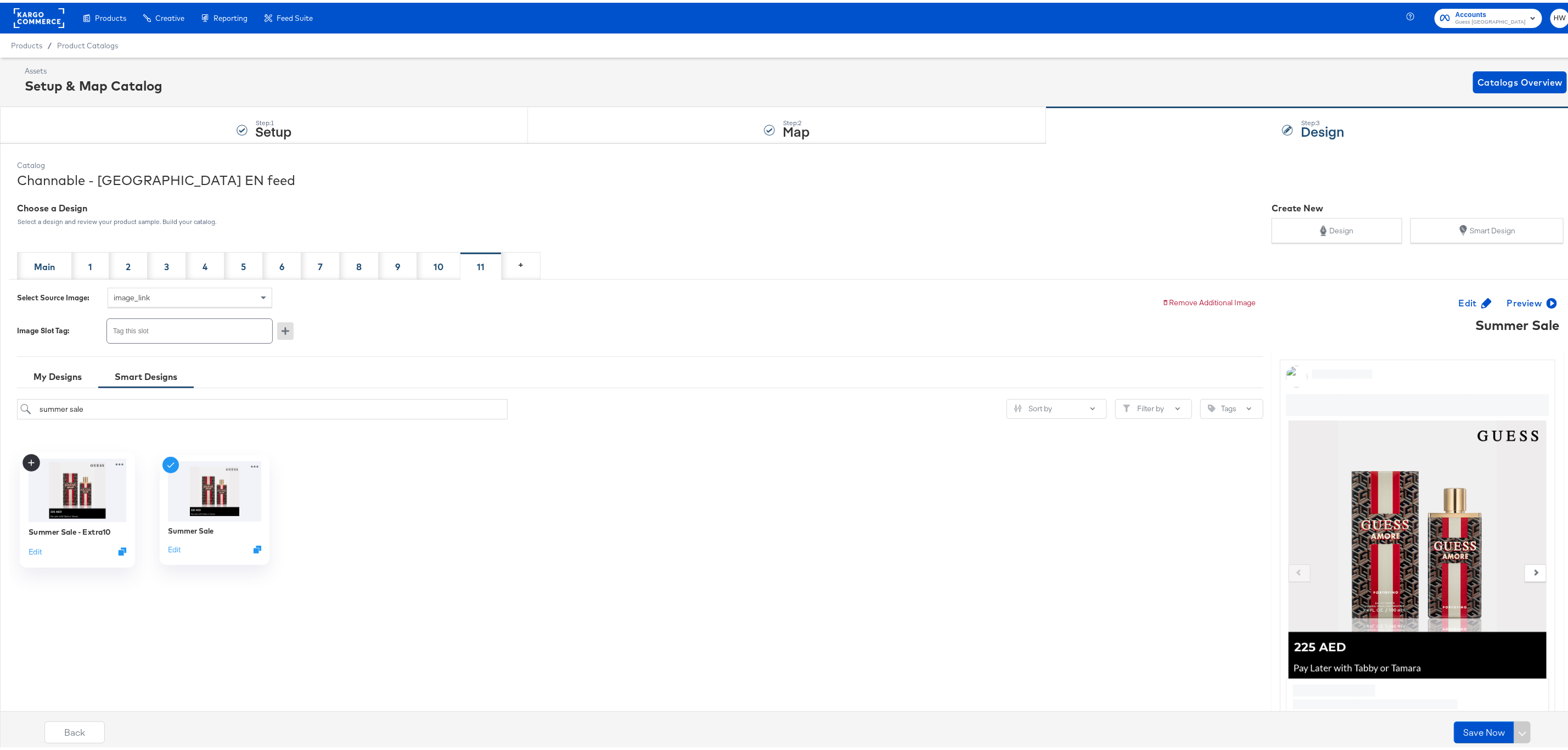 click 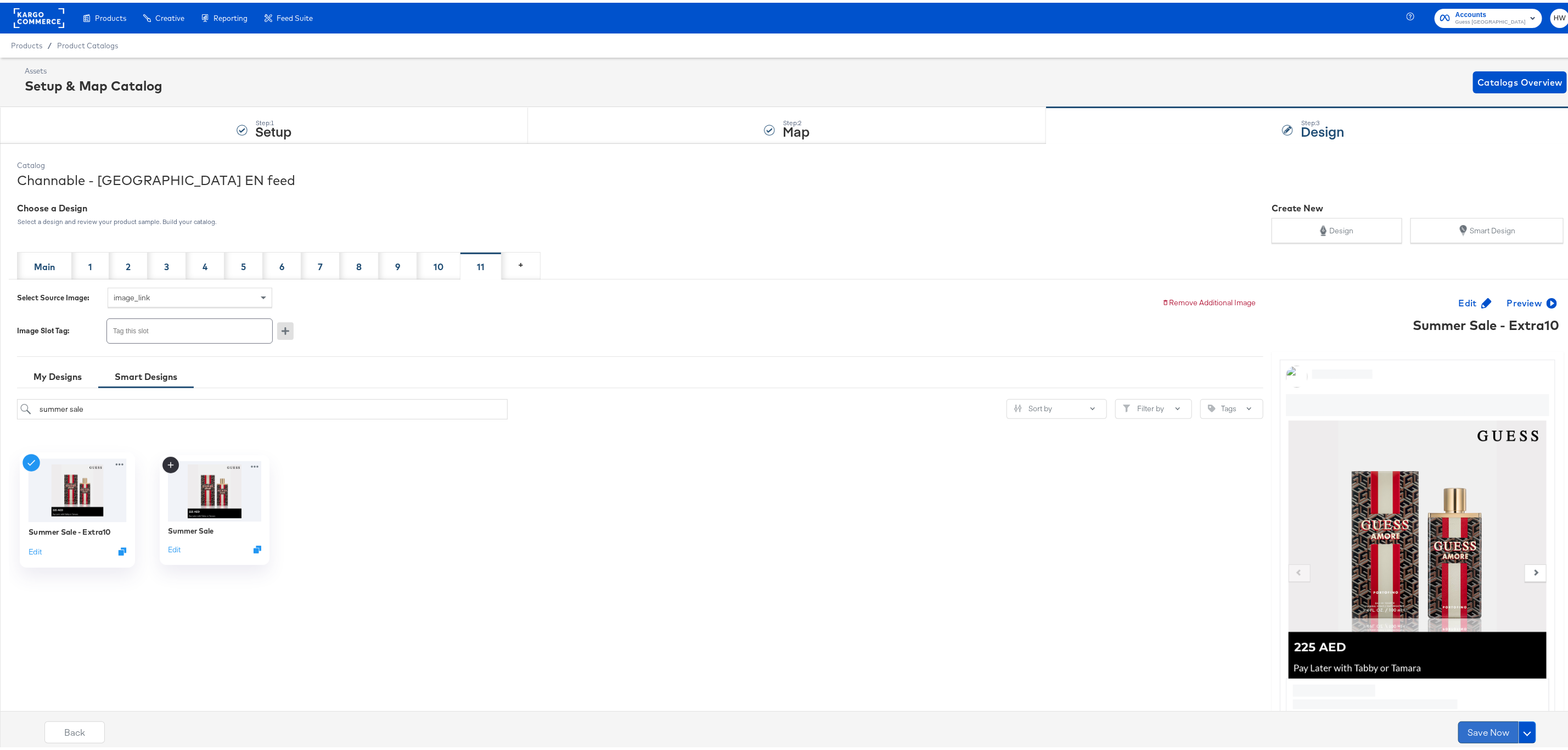 click on "Save Now" at bounding box center [1488, 730] 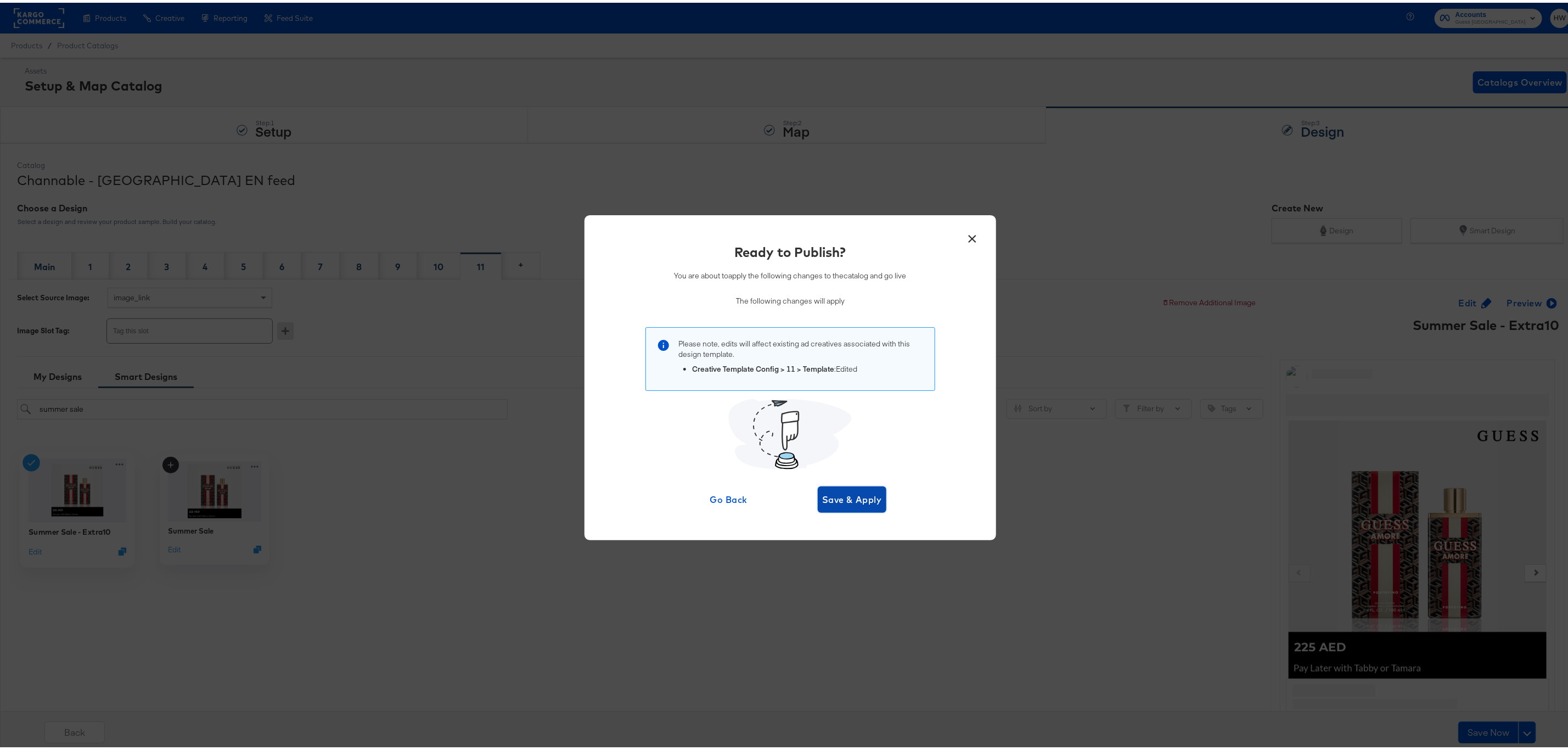 click on "Save & Apply" at bounding box center (852, 497) 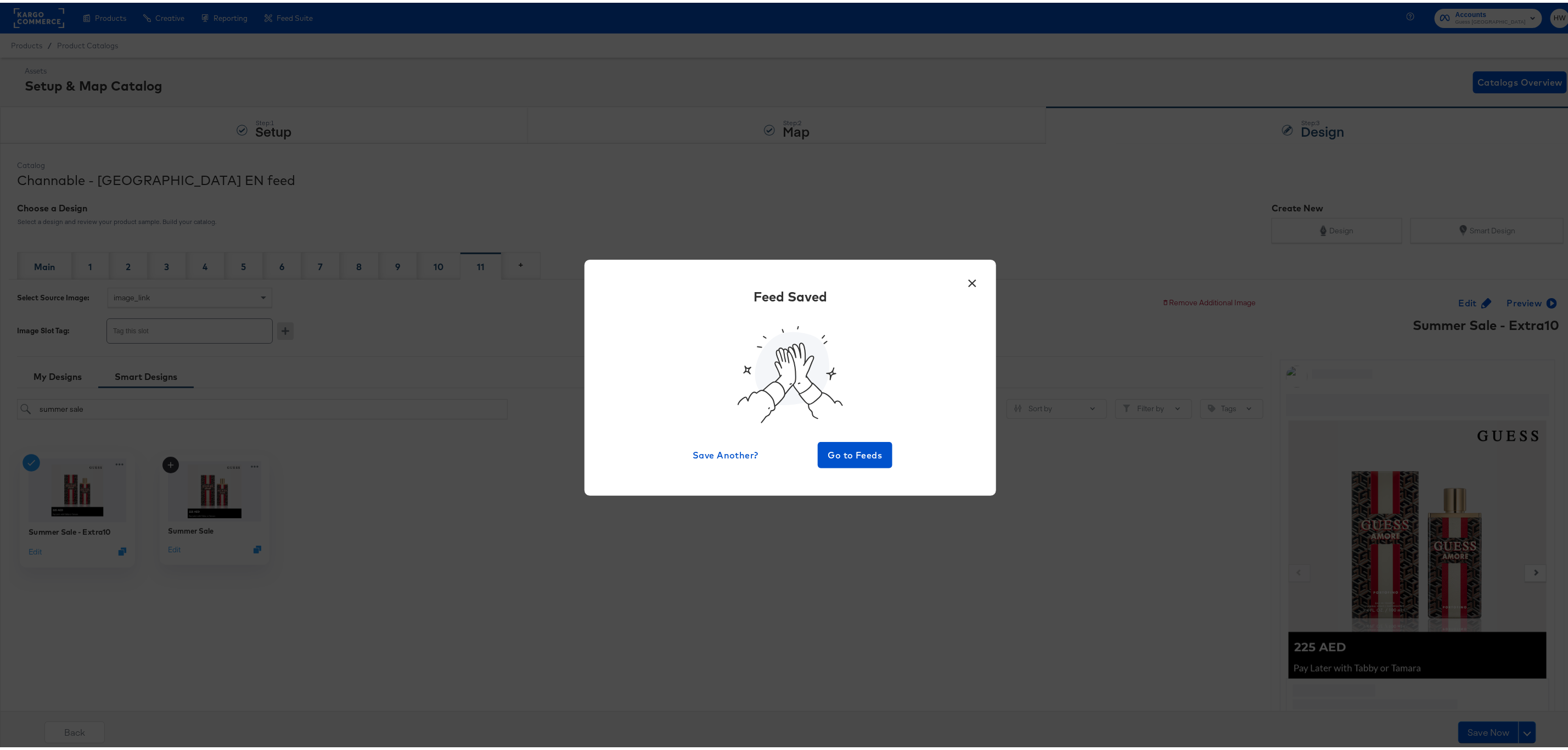 click on "×" at bounding box center [973, 278] 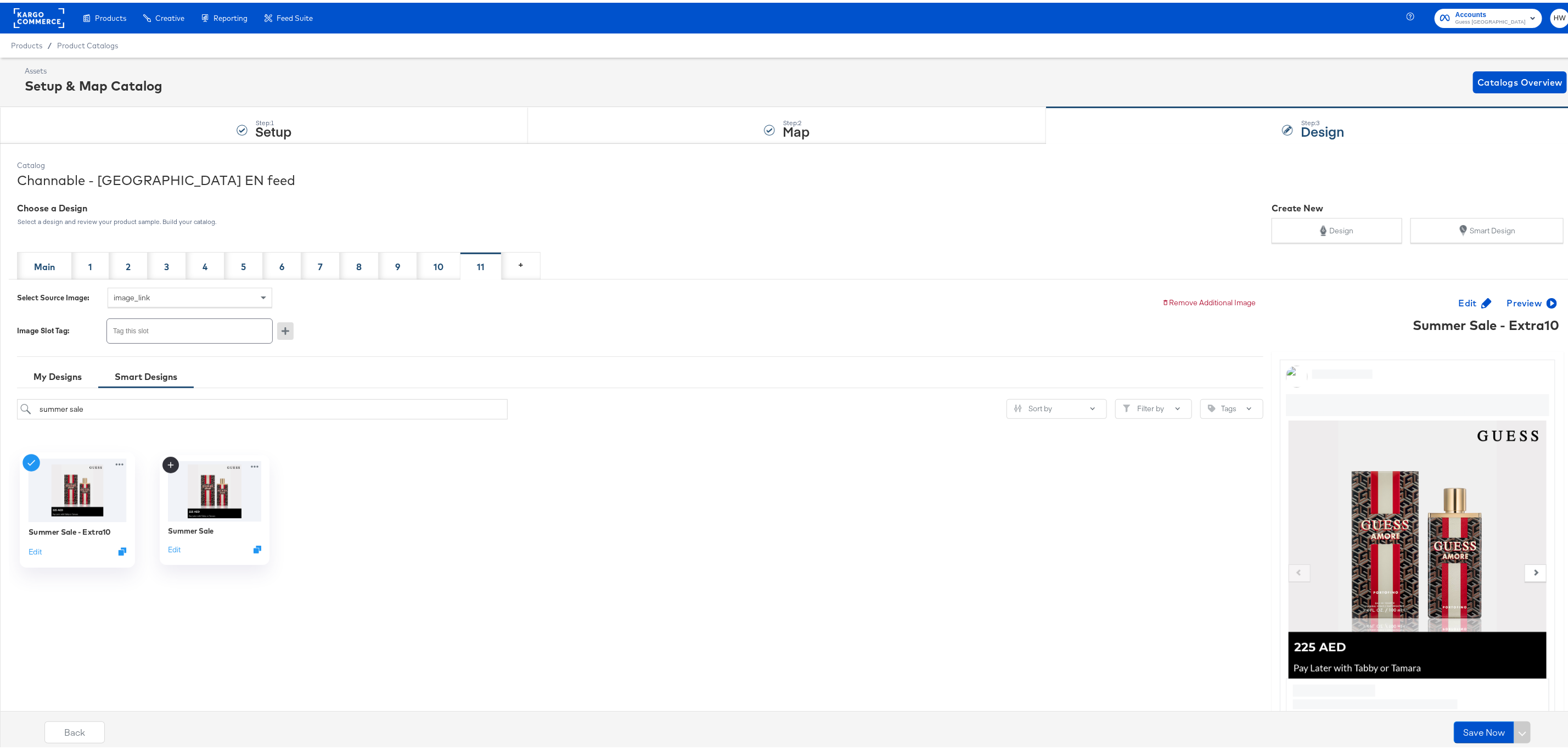 click on "Edit" at bounding box center [77, 548] 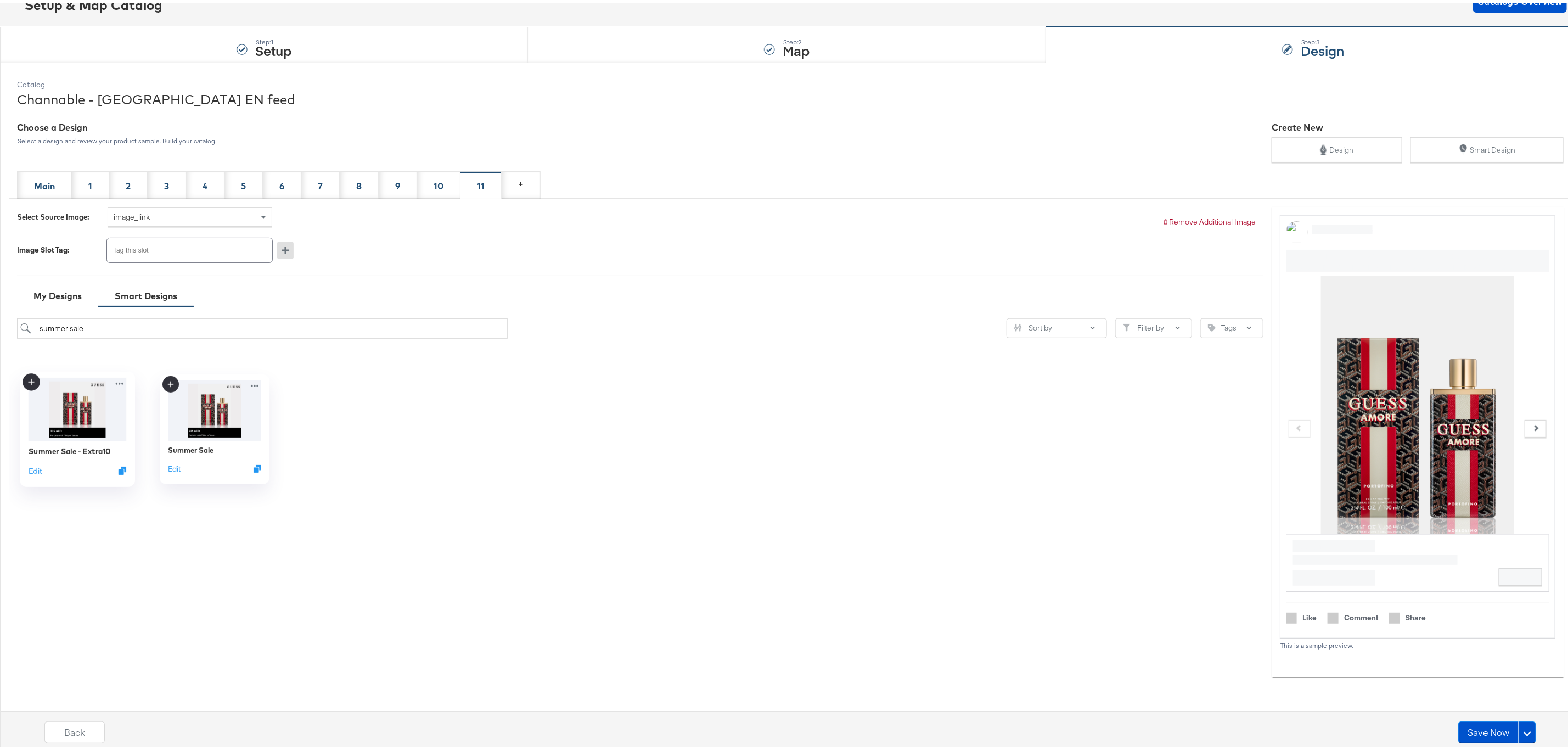 scroll, scrollTop: 98, scrollLeft: 0, axis: vertical 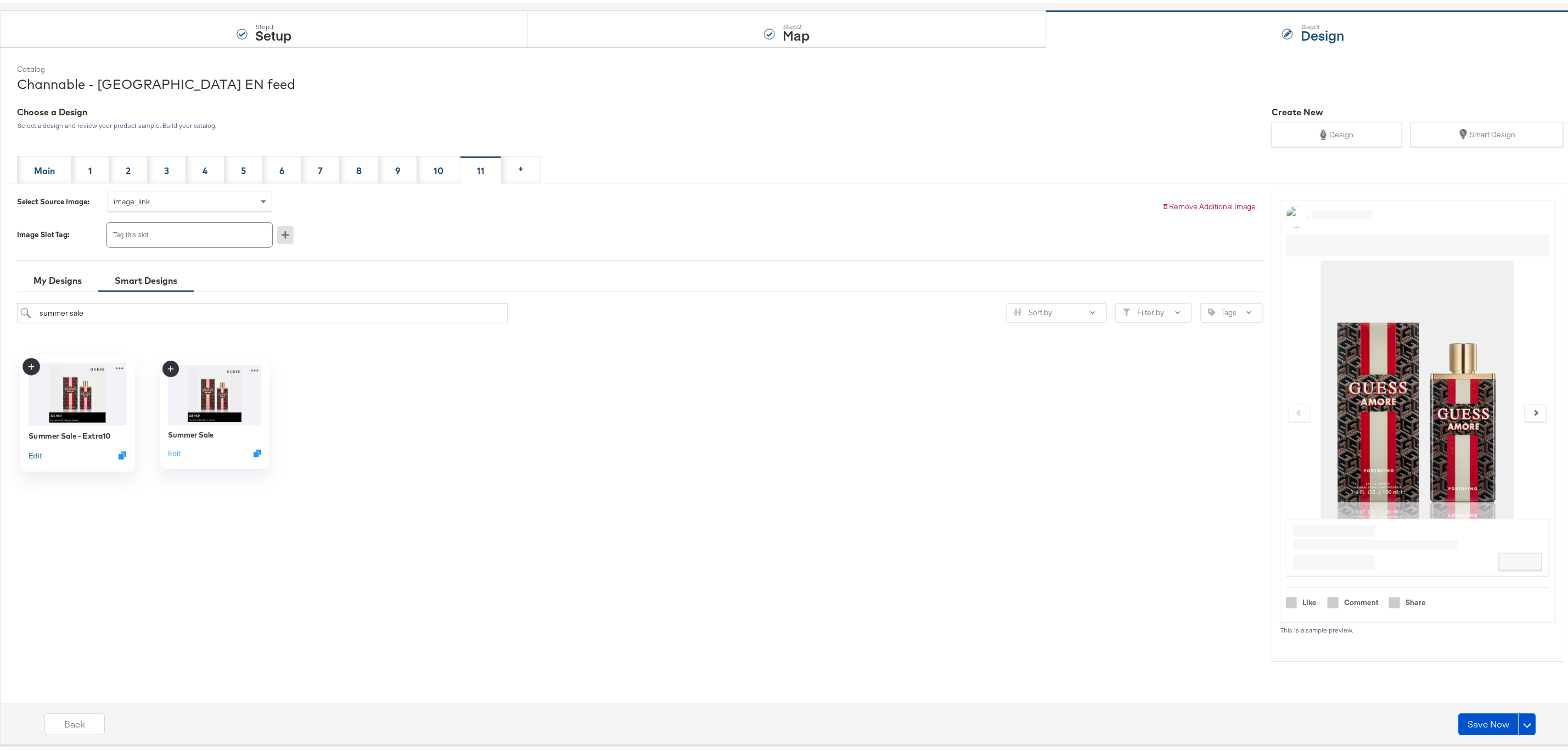 click on "Edit" at bounding box center [35, 452] 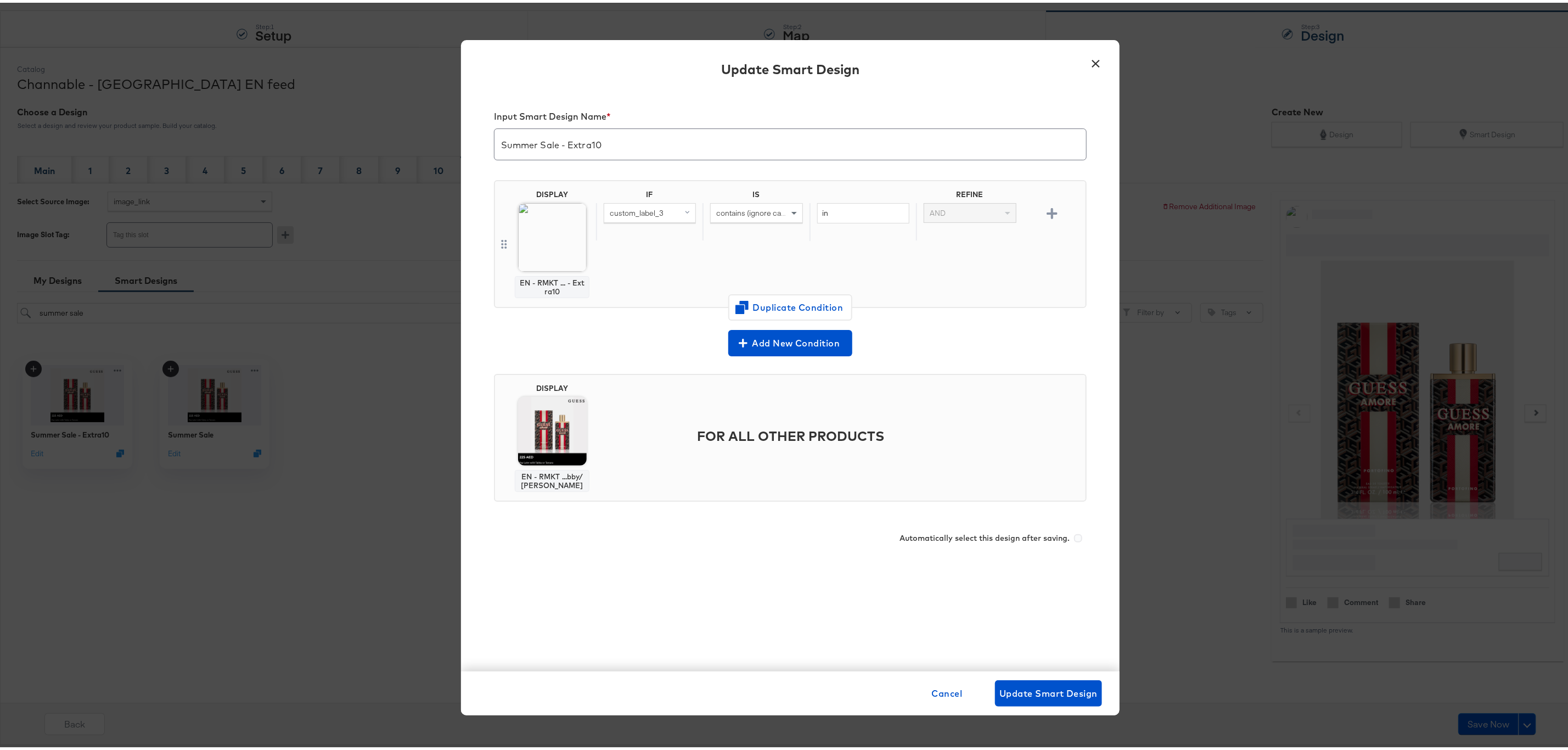 click on "Update Smart Design" at bounding box center (790, 68) 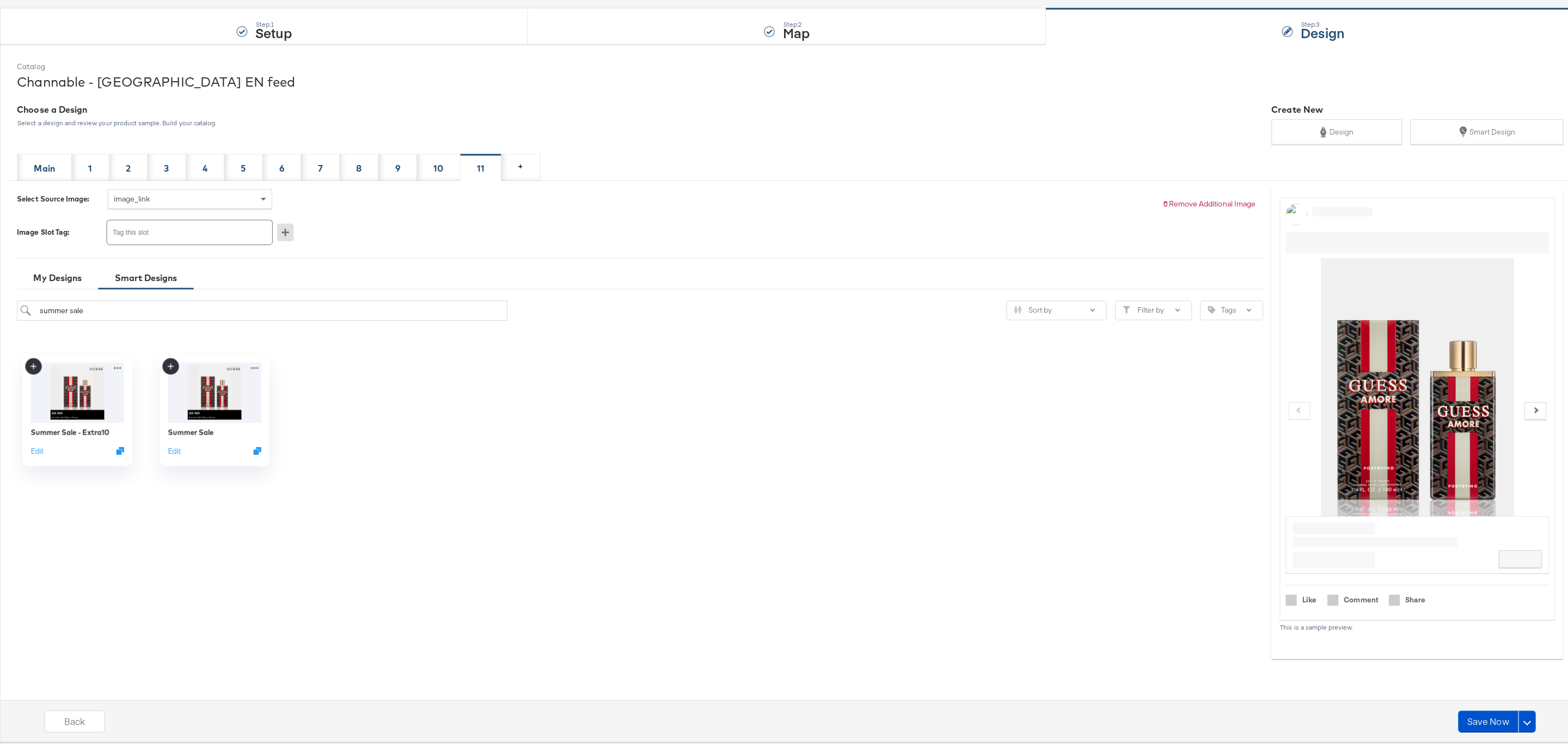 scroll, scrollTop: 0, scrollLeft: 0, axis: both 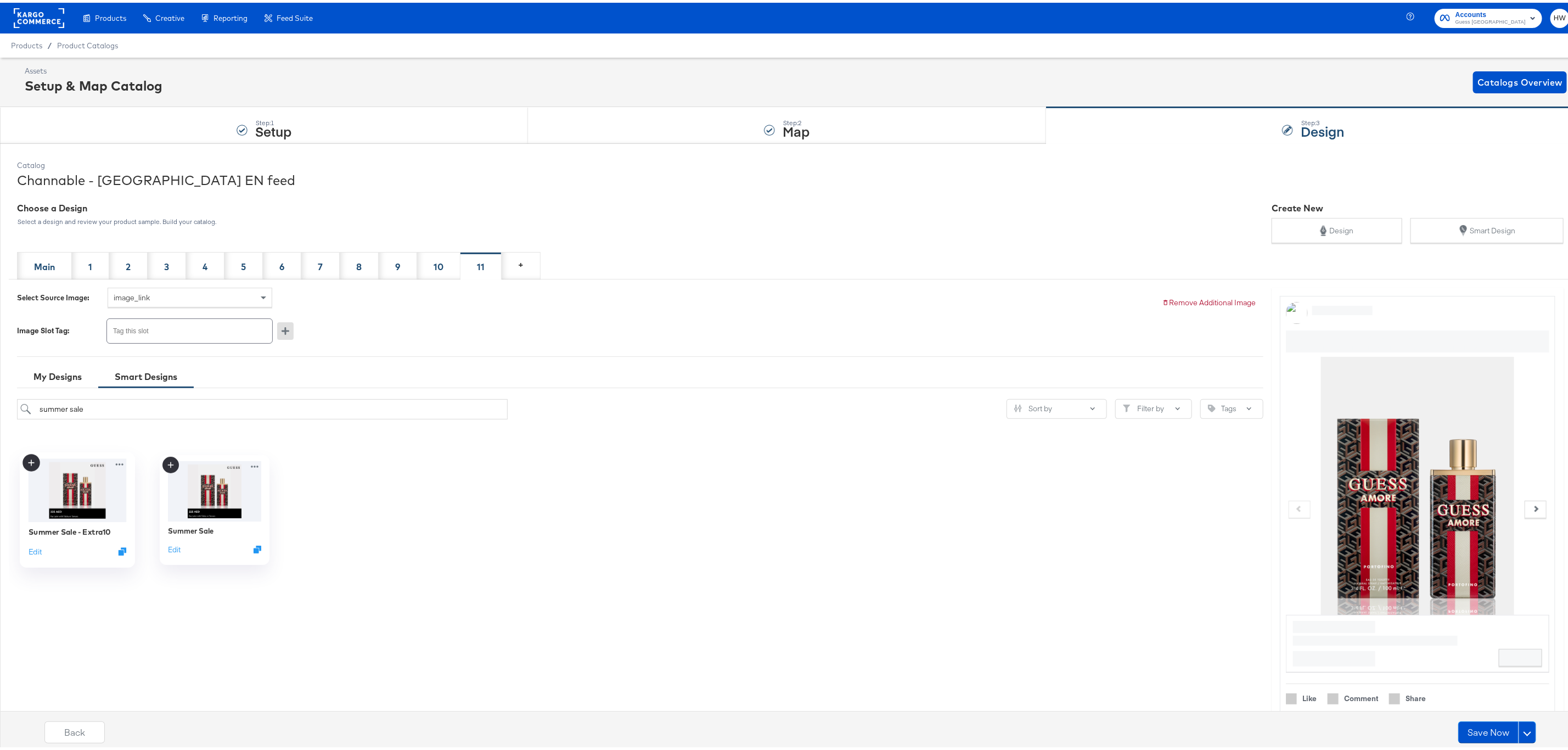 click at bounding box center [77, 488] 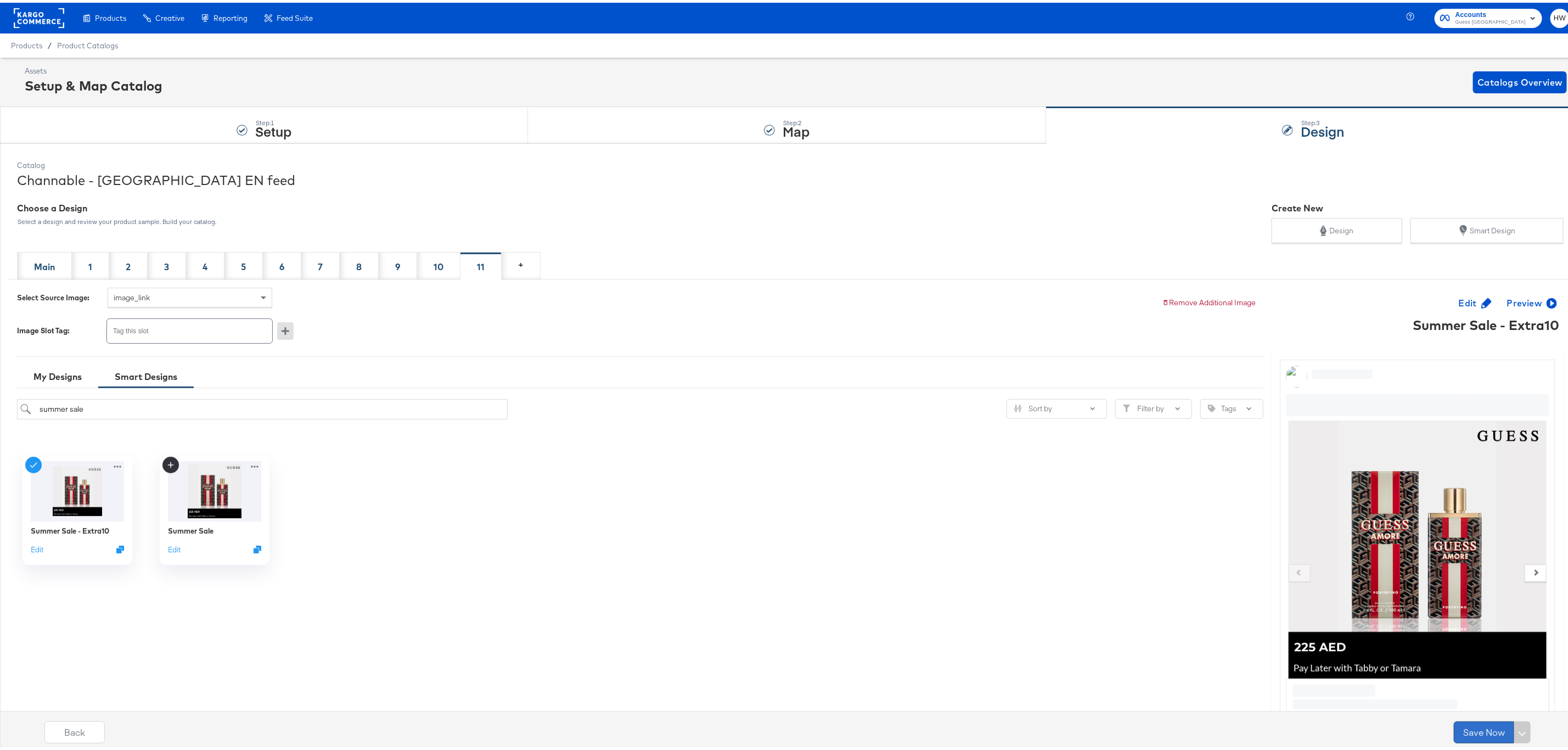 click on "Save Now" at bounding box center (1484, 730) 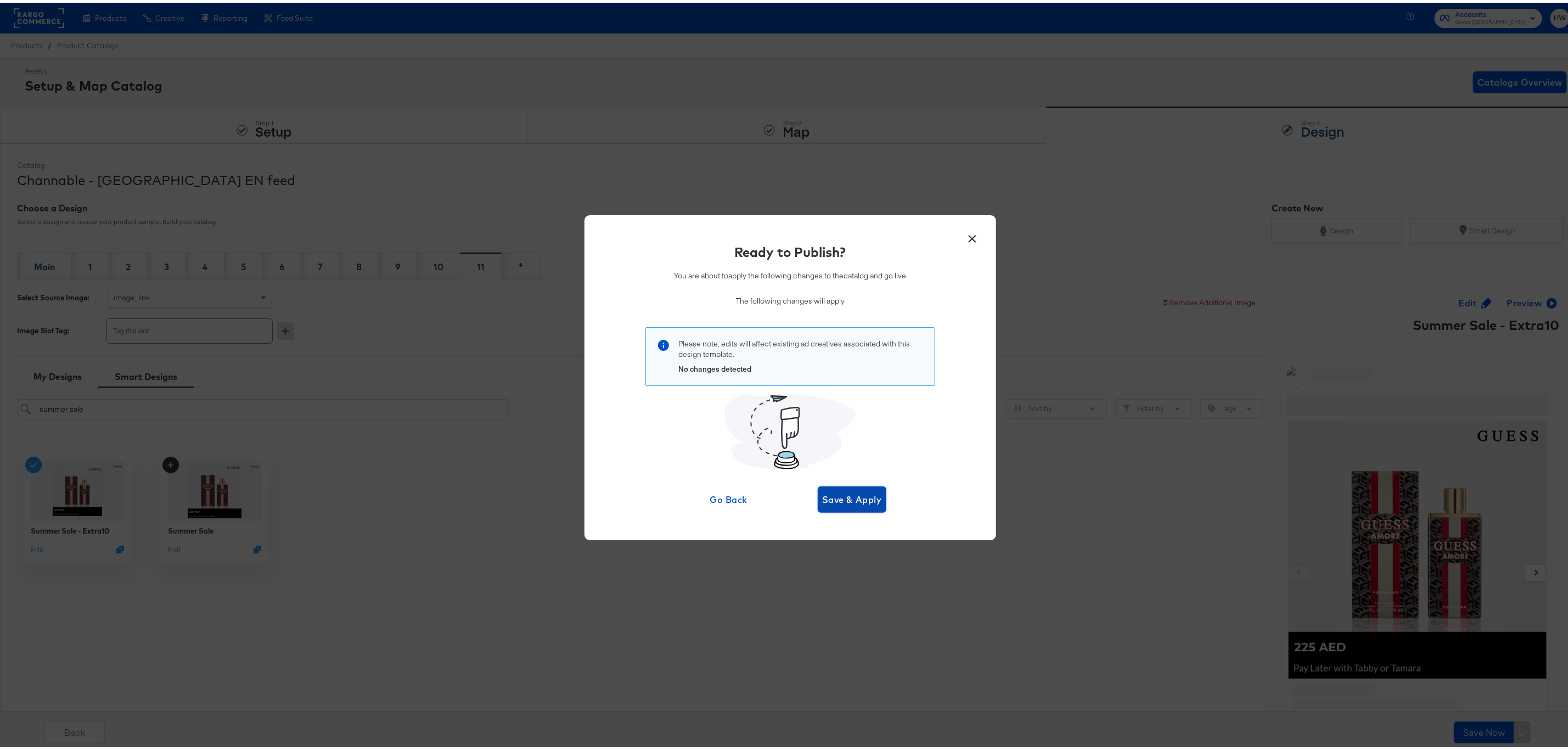 click on "Save & Apply" at bounding box center (852, 497) 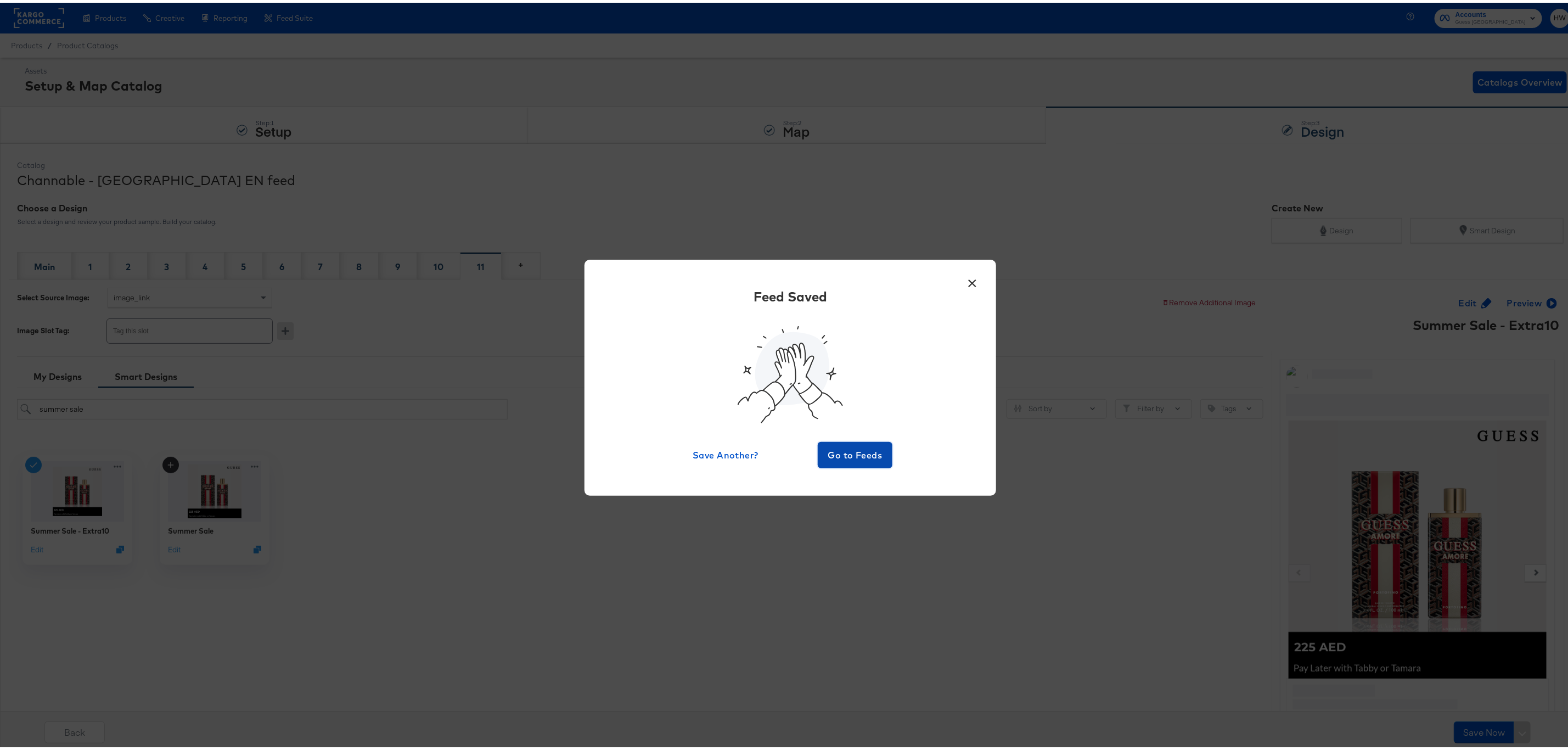 click on "Go to Feeds" at bounding box center (855, 452) 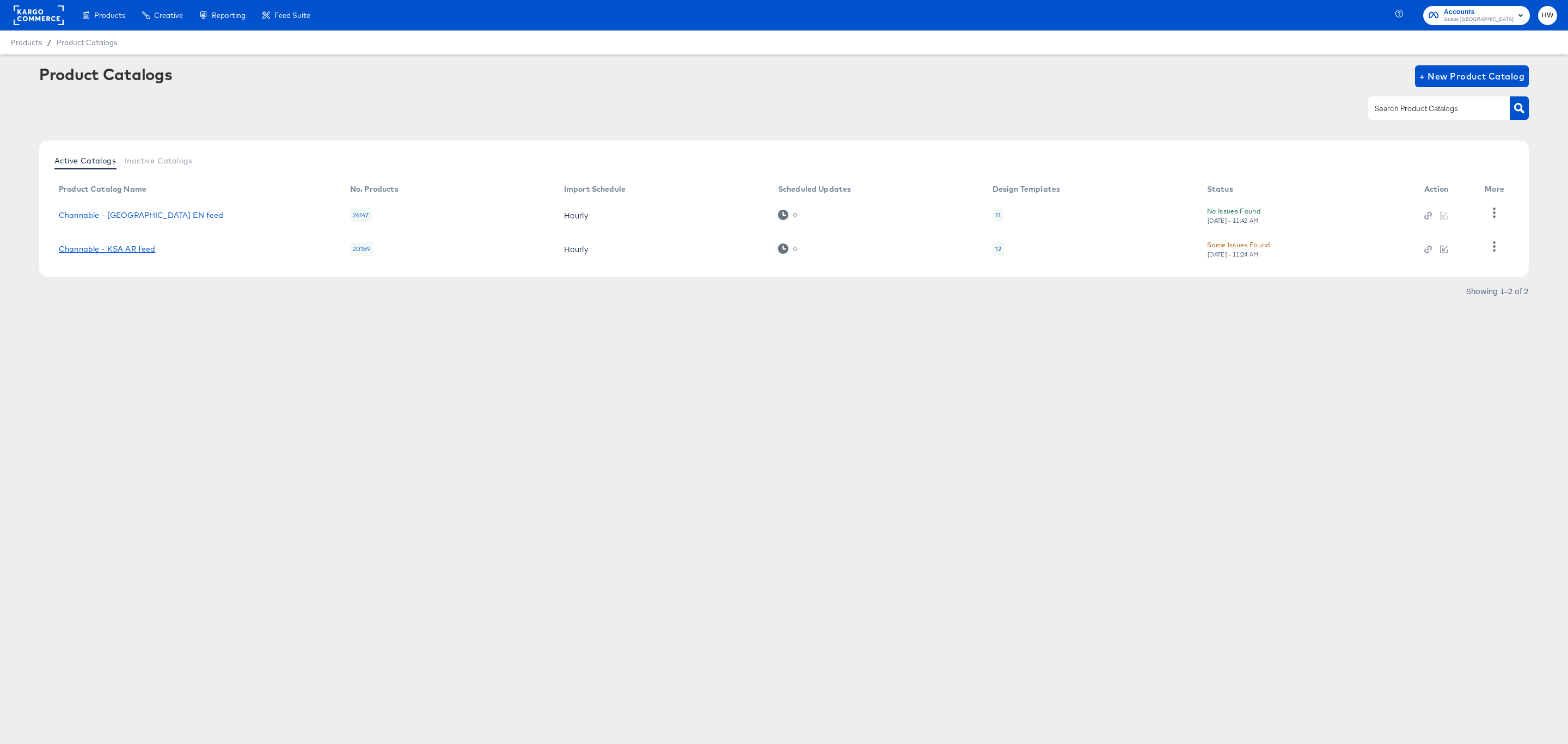 click on "Channable - KSA AR feed" at bounding box center [107, 249] 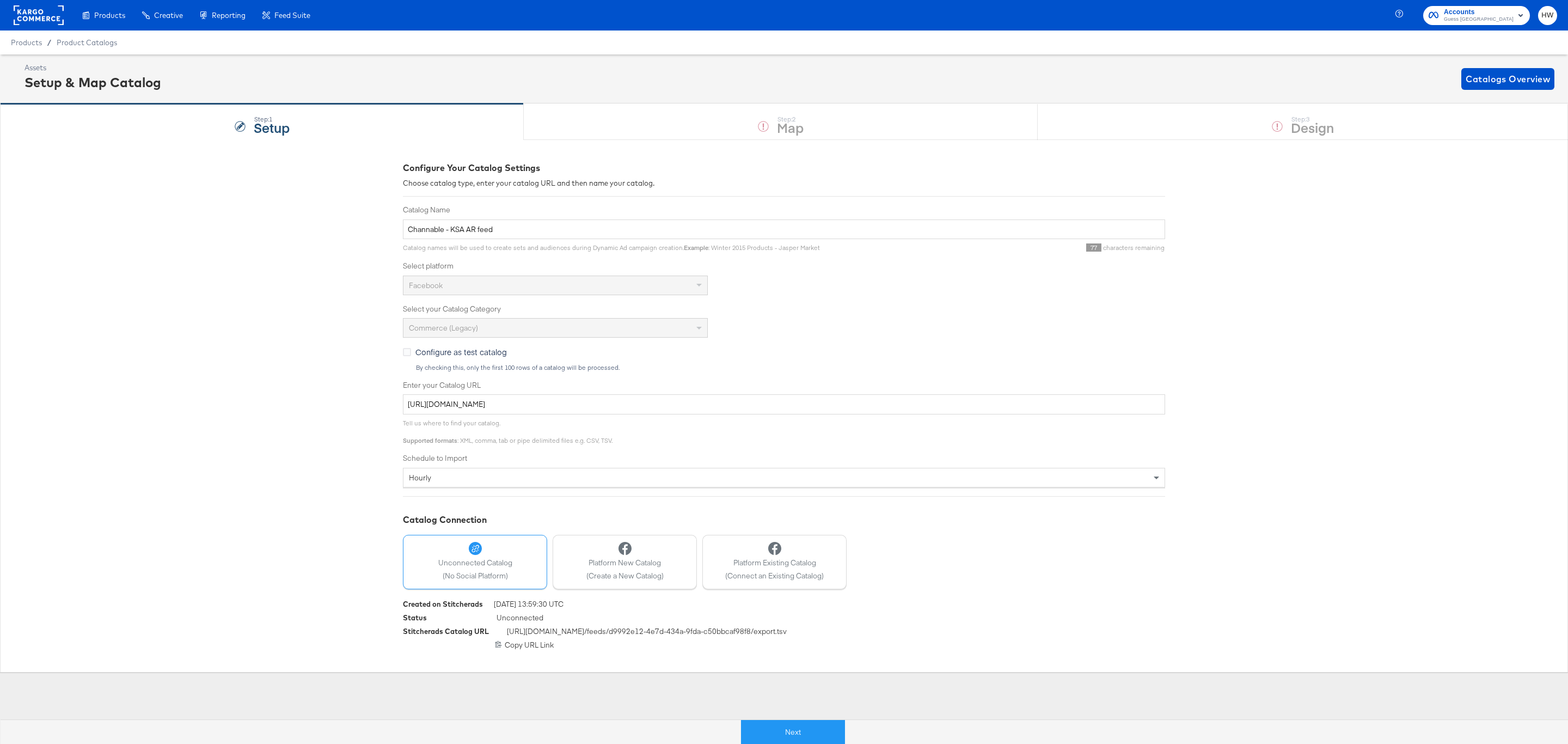 click at bounding box center [39, 15] 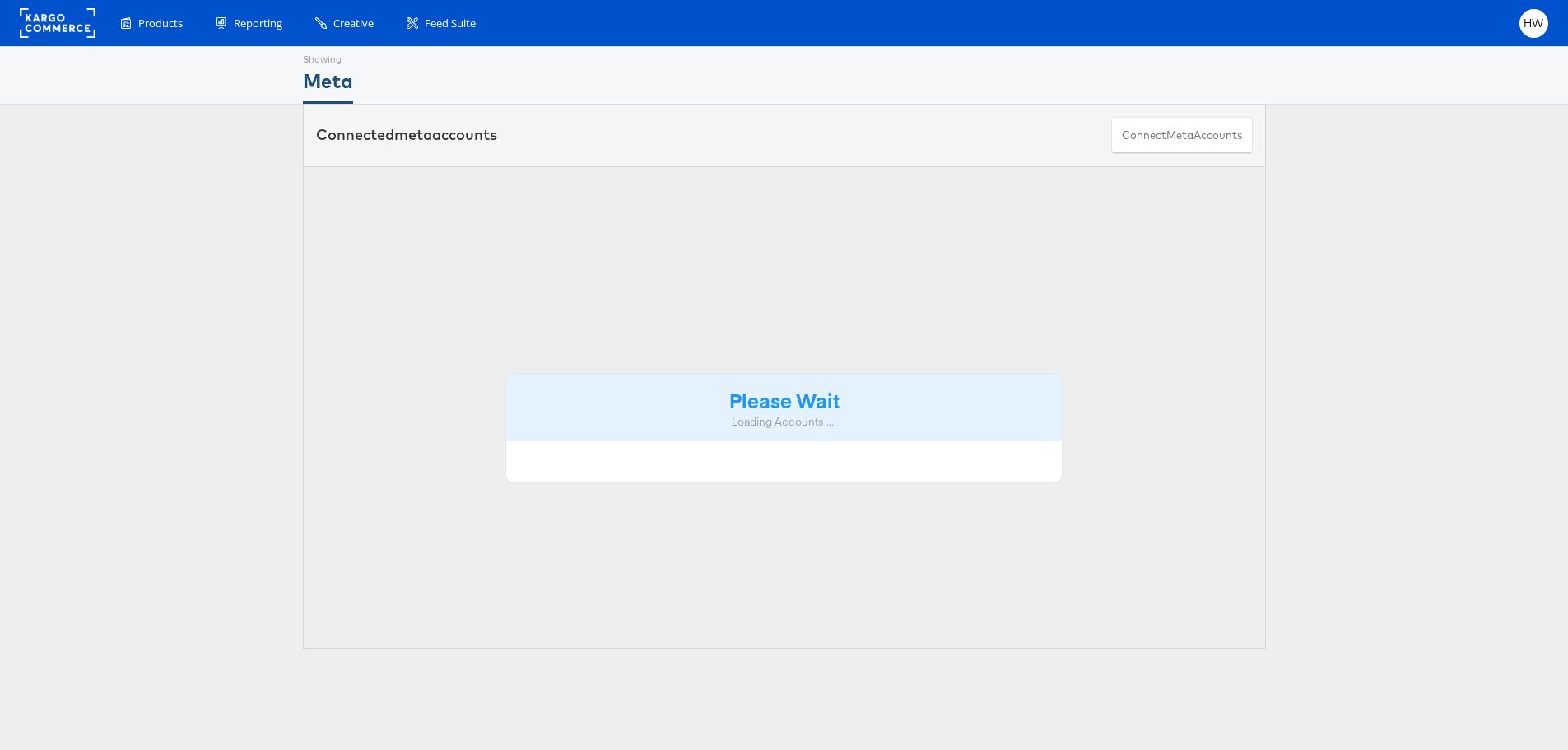 scroll, scrollTop: 0, scrollLeft: 0, axis: both 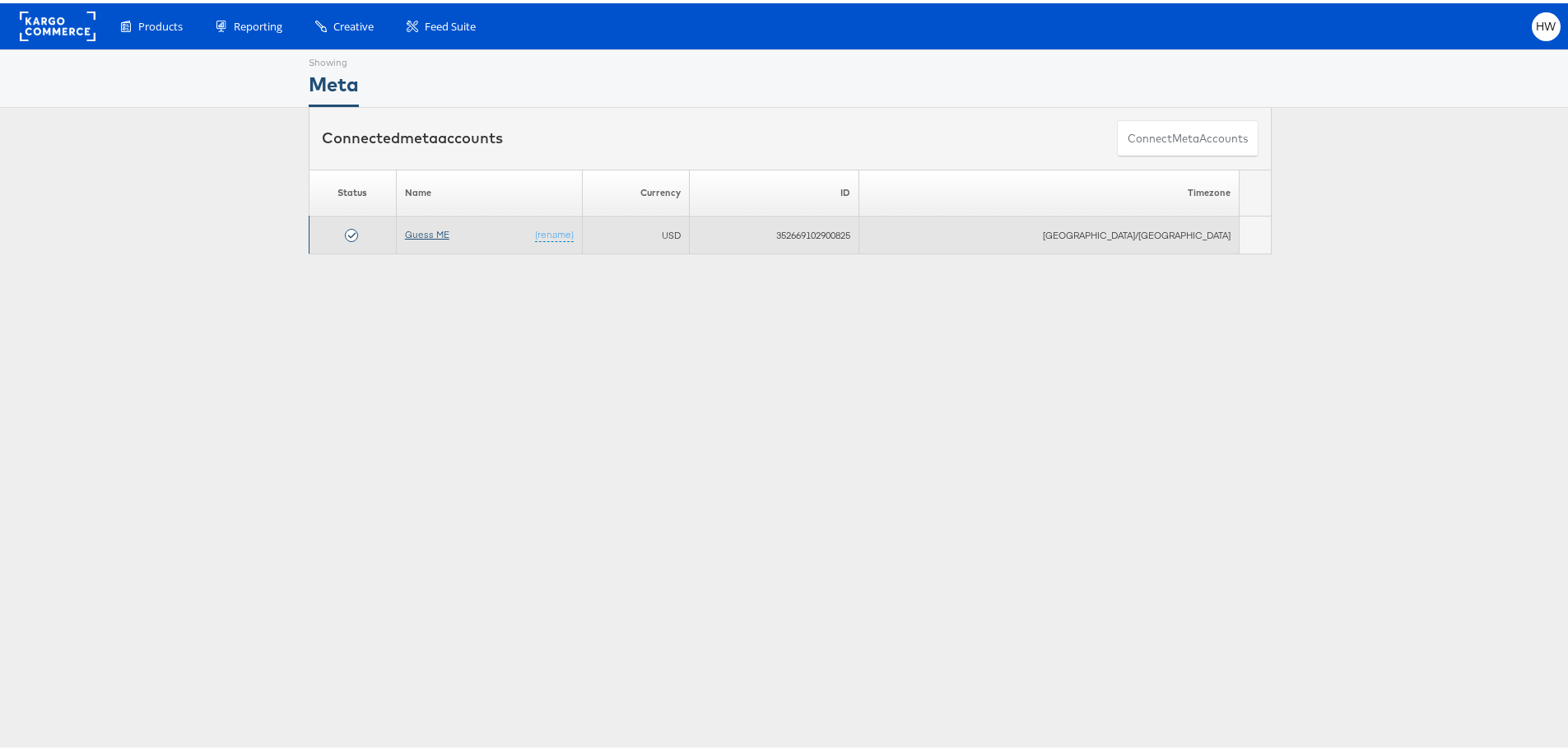 drag, startPoint x: 454, startPoint y: 239, endPoint x: 450, endPoint y: 225, distance: 14.56022 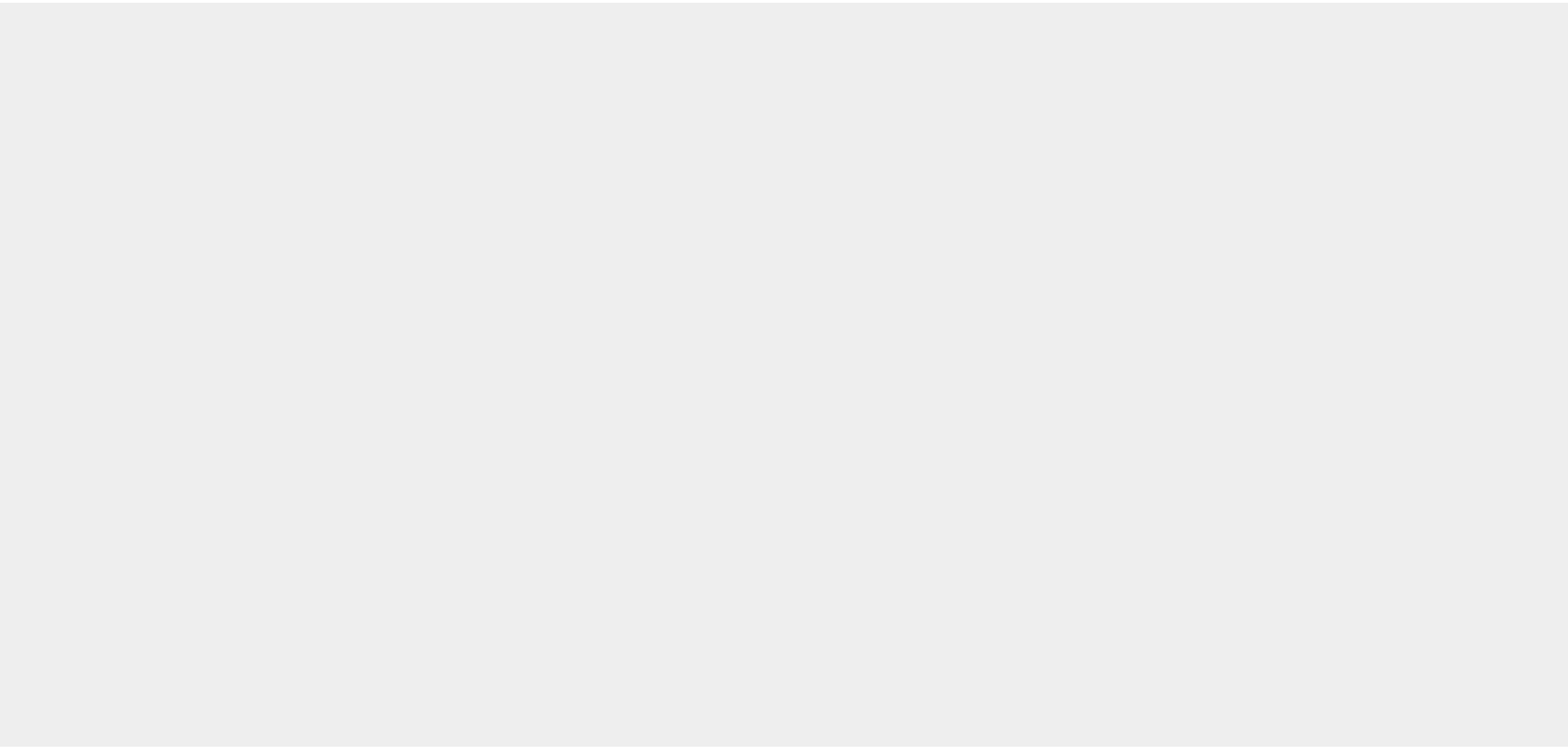 scroll, scrollTop: 0, scrollLeft: 0, axis: both 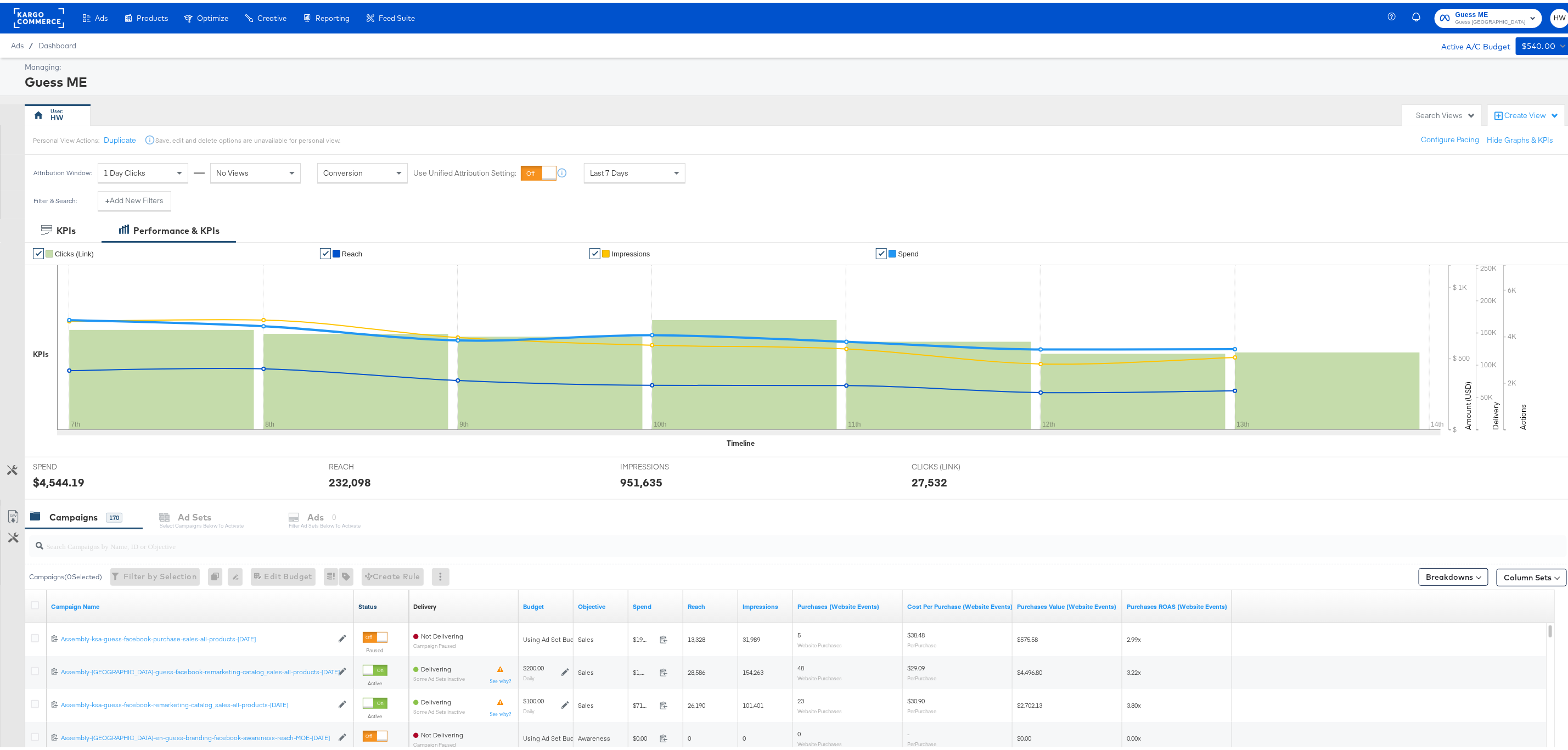 click on "Status" at bounding box center [381, 604] 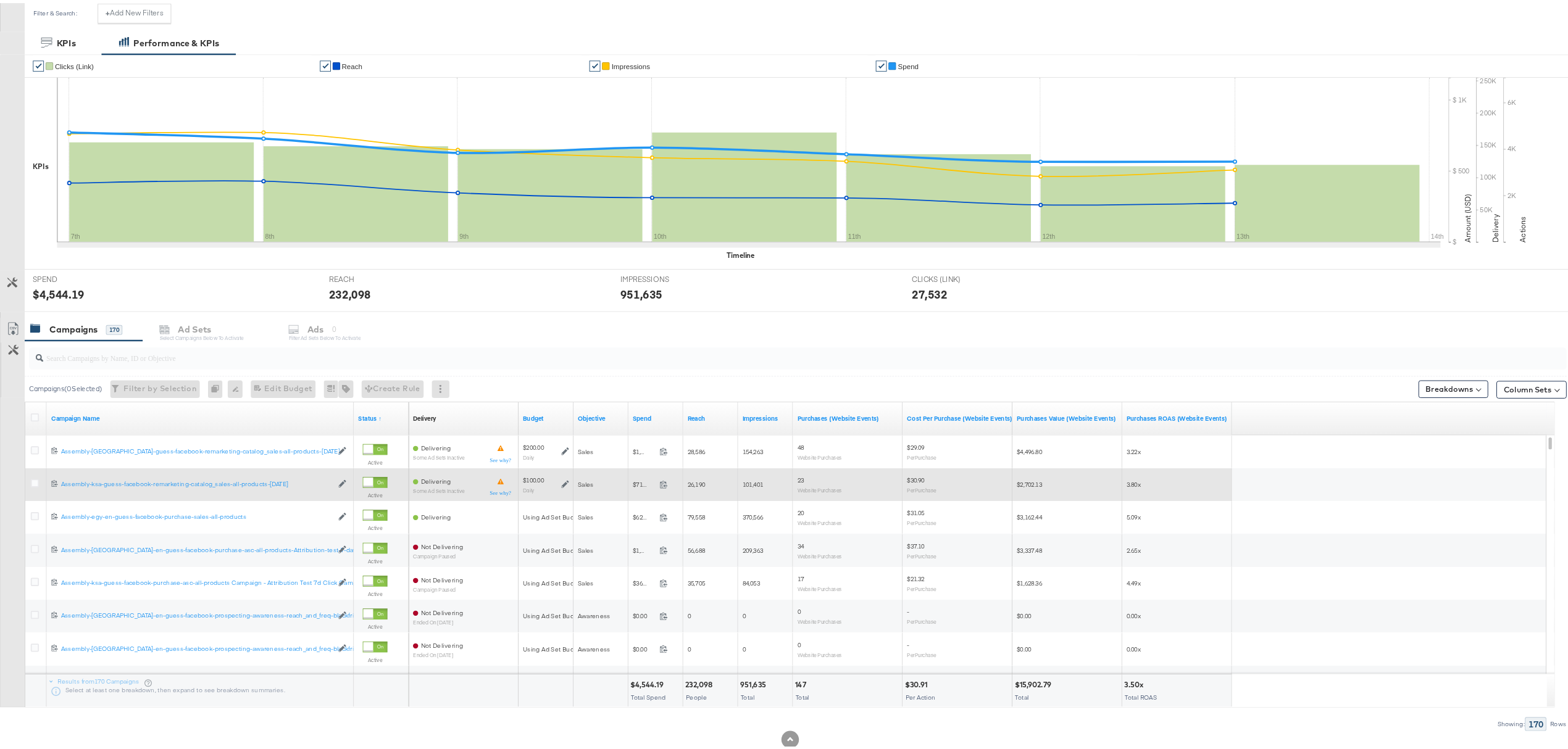 scroll, scrollTop: 244, scrollLeft: 0, axis: vertical 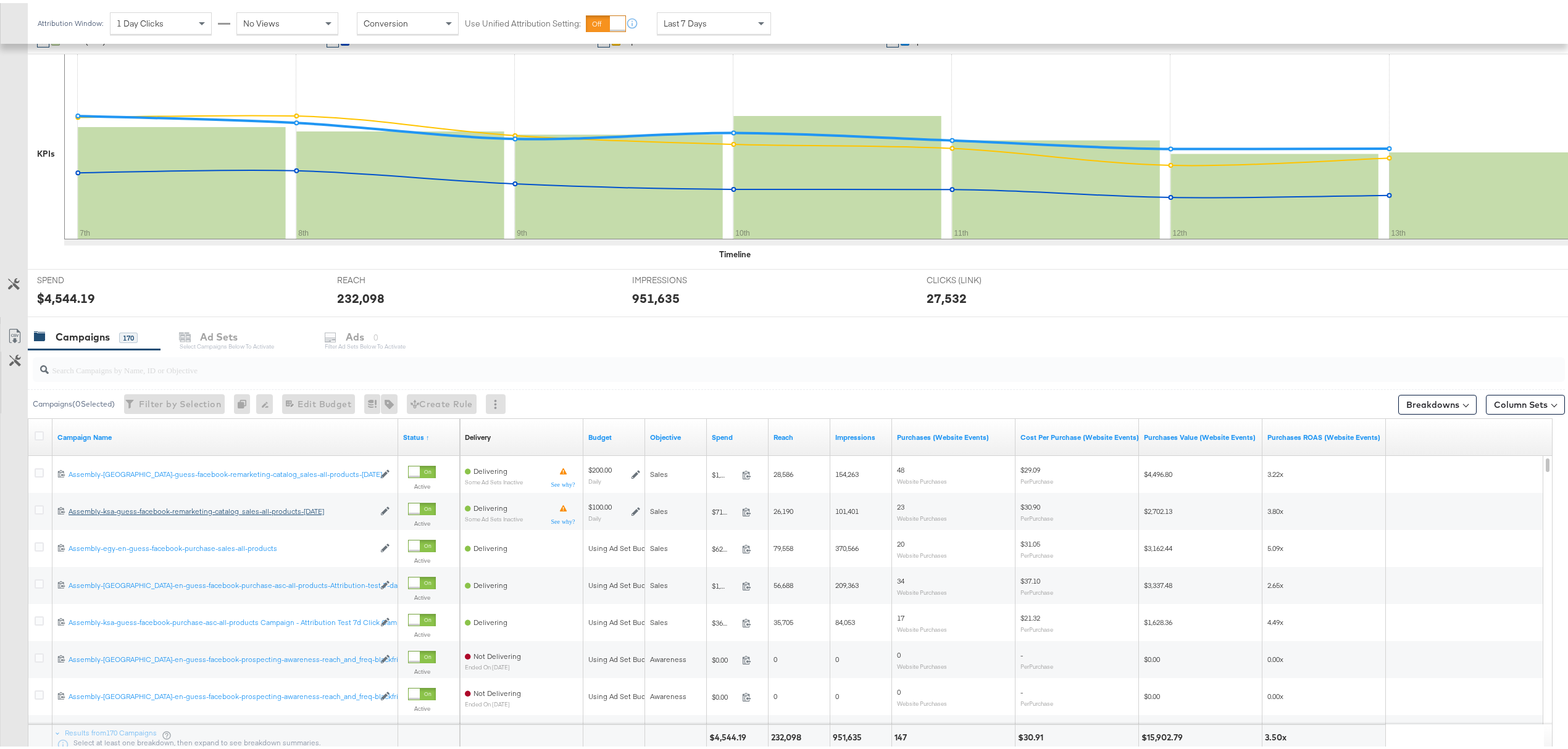 drag, startPoint x: 1759, startPoint y: 1, endPoint x: 186, endPoint y: 512, distance: 1653.9196 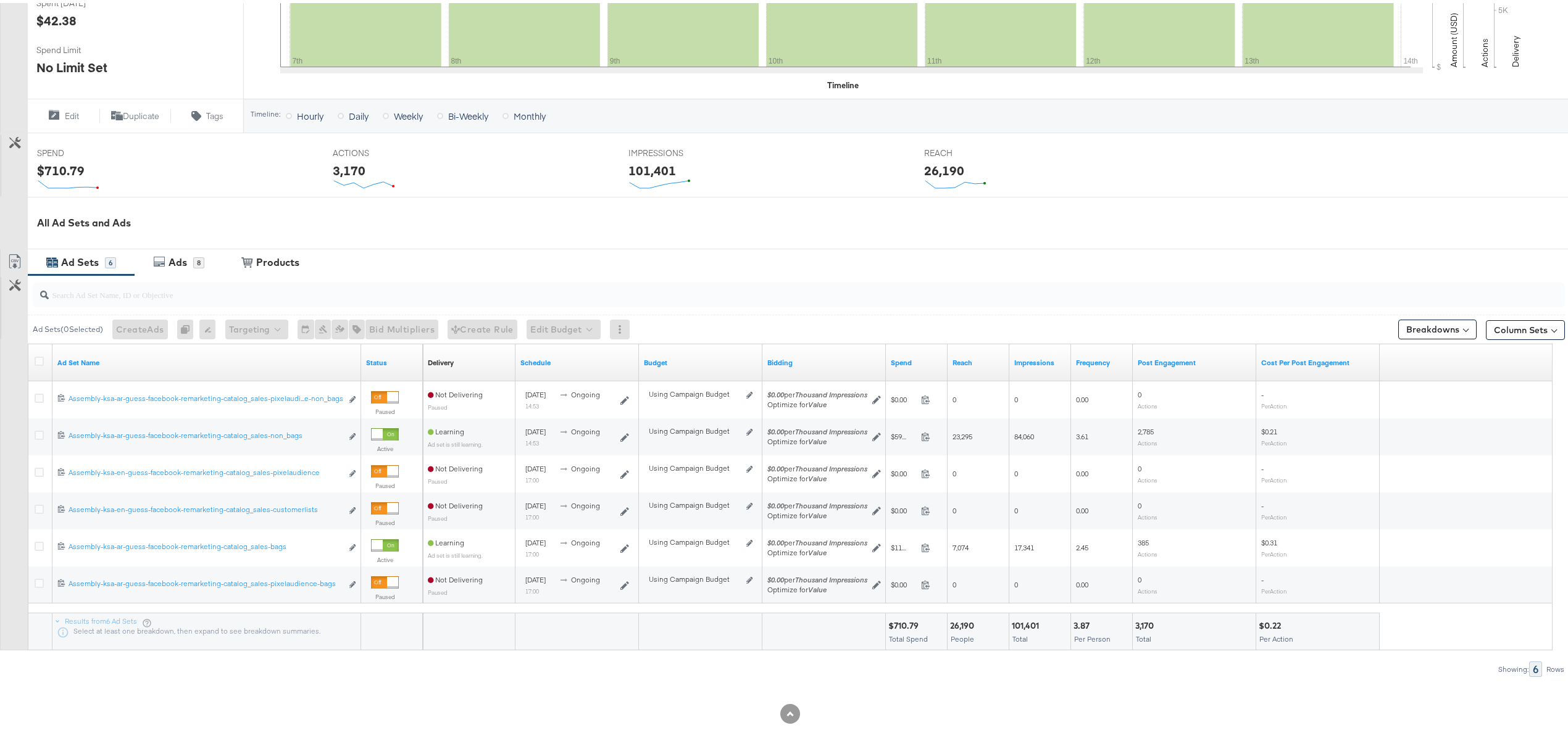 scroll, scrollTop: 373, scrollLeft: 0, axis: vertical 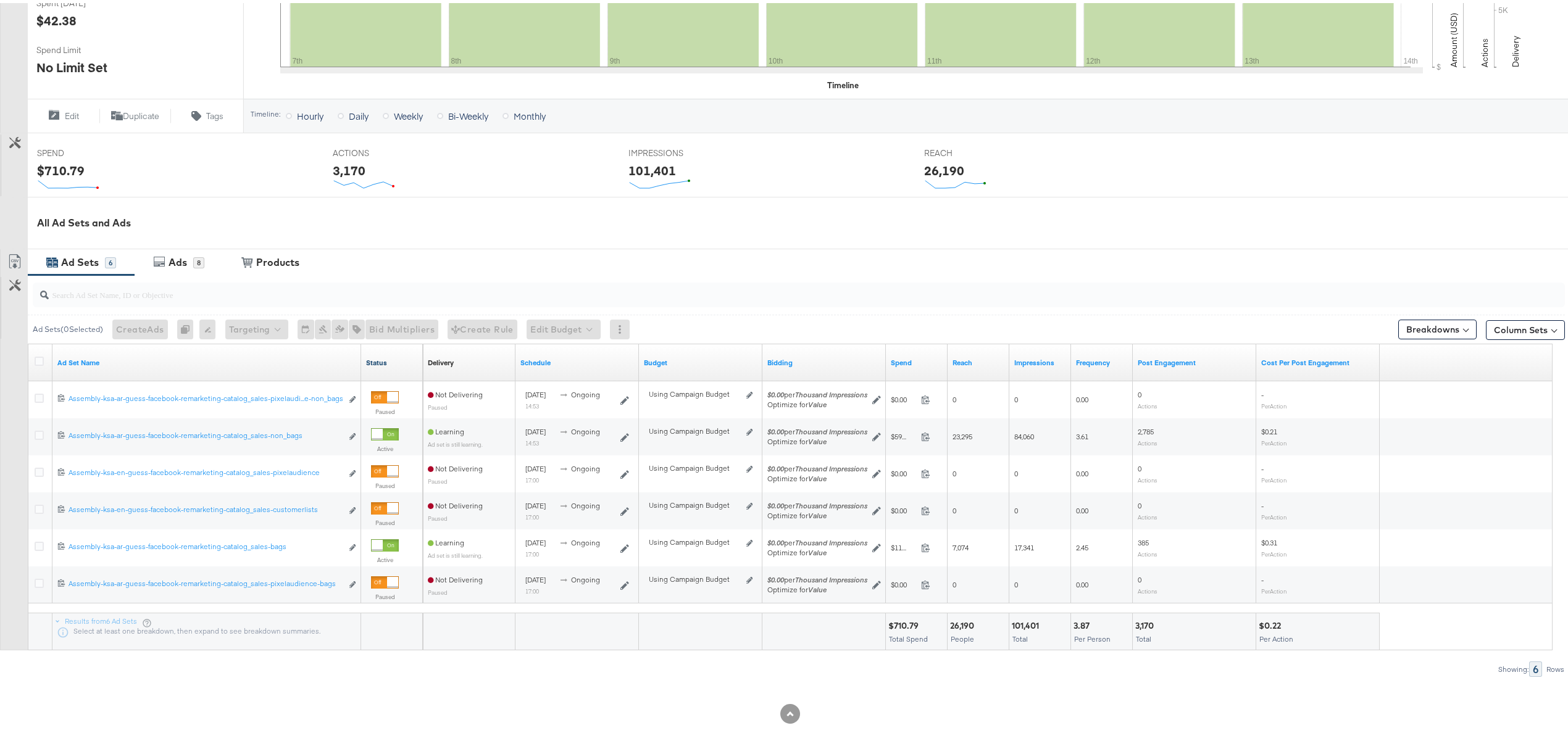click on "Status" at bounding box center [392, 360] 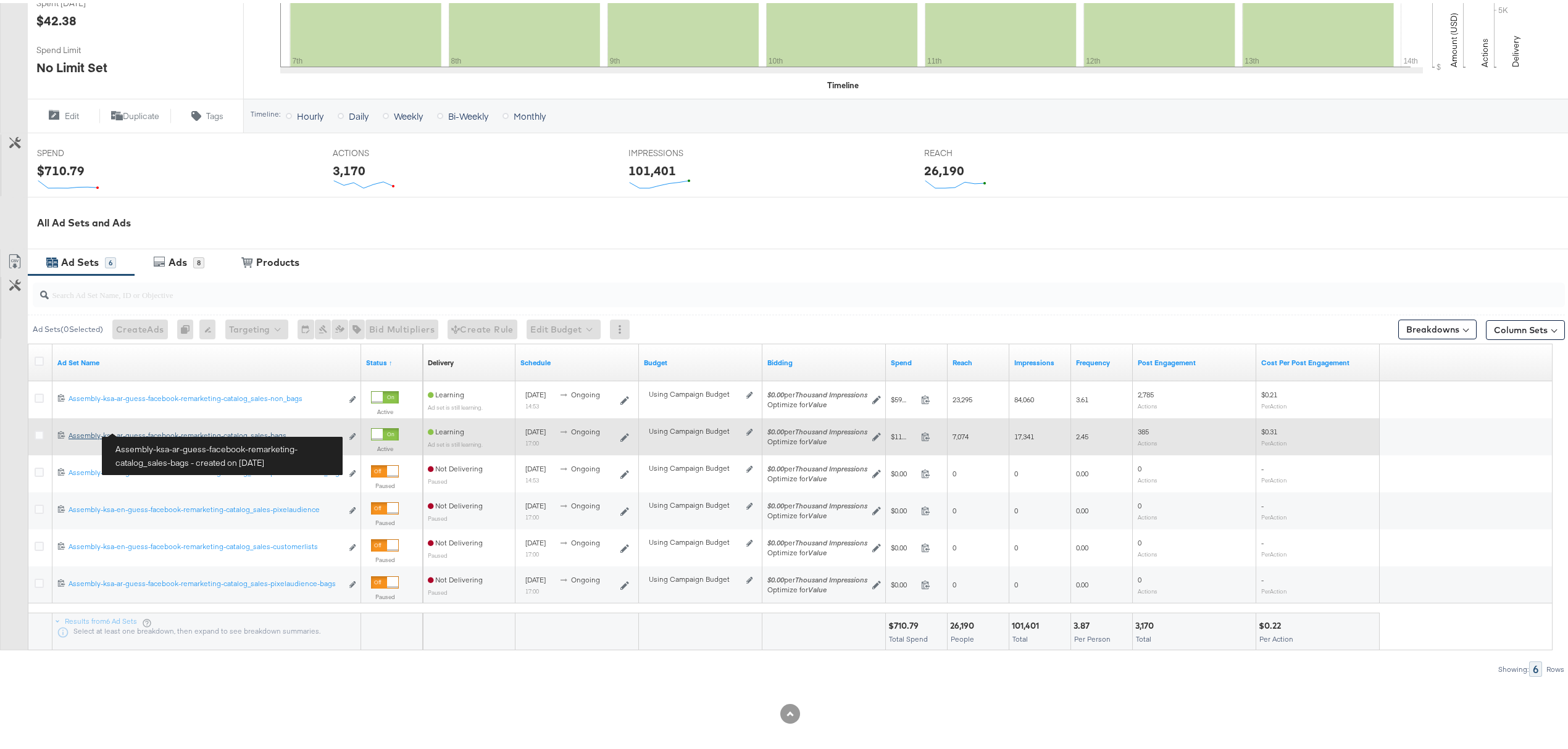 click on "Assembly-ksa-ar-guess-facebook-remarketing-catalog_sales-bags Assembly-ksa-ar-guess-facebook-remarketing-catalog_sales-bags" at bounding box center (205, 432) 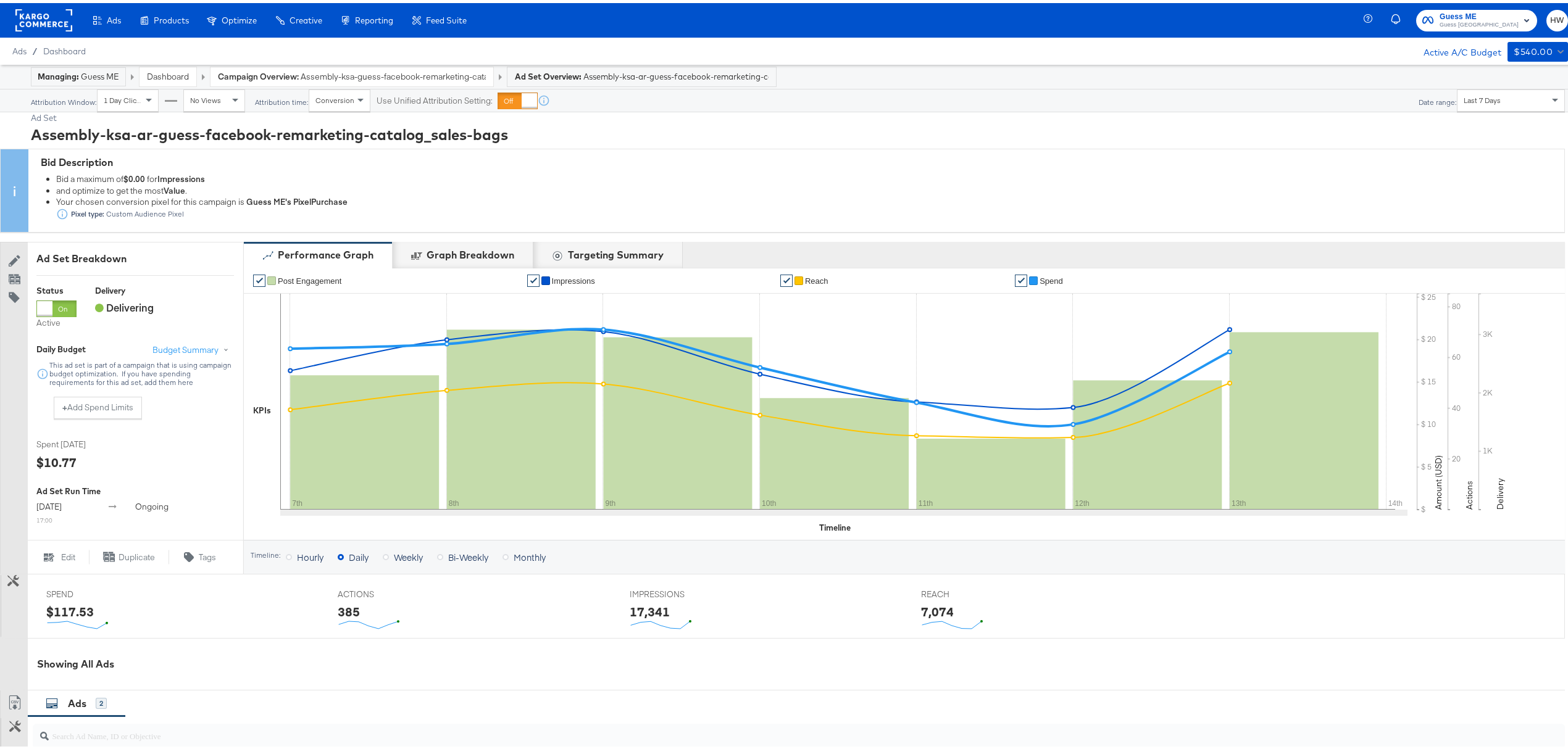 scroll, scrollTop: 288, scrollLeft: 0, axis: vertical 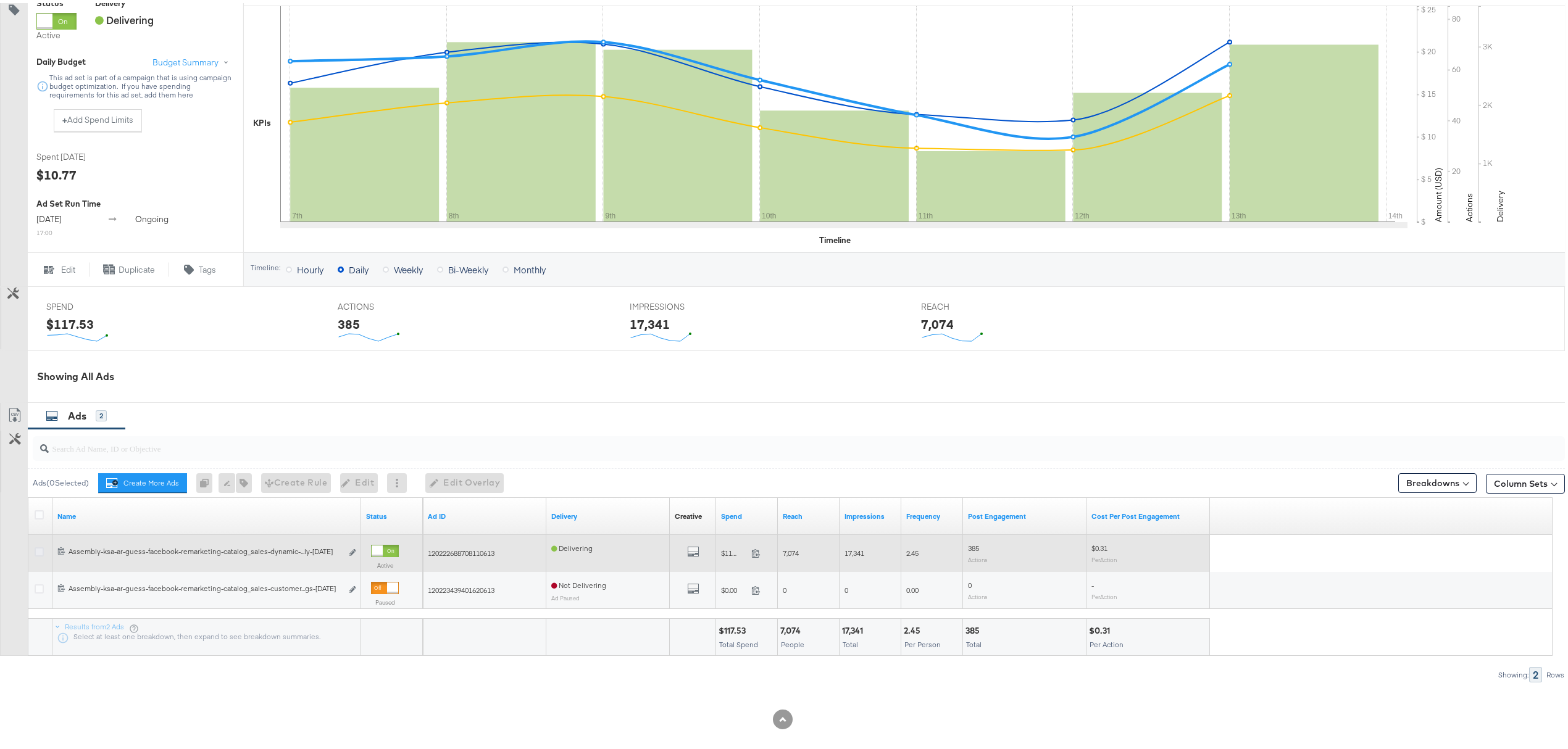 click at bounding box center [39, 548] 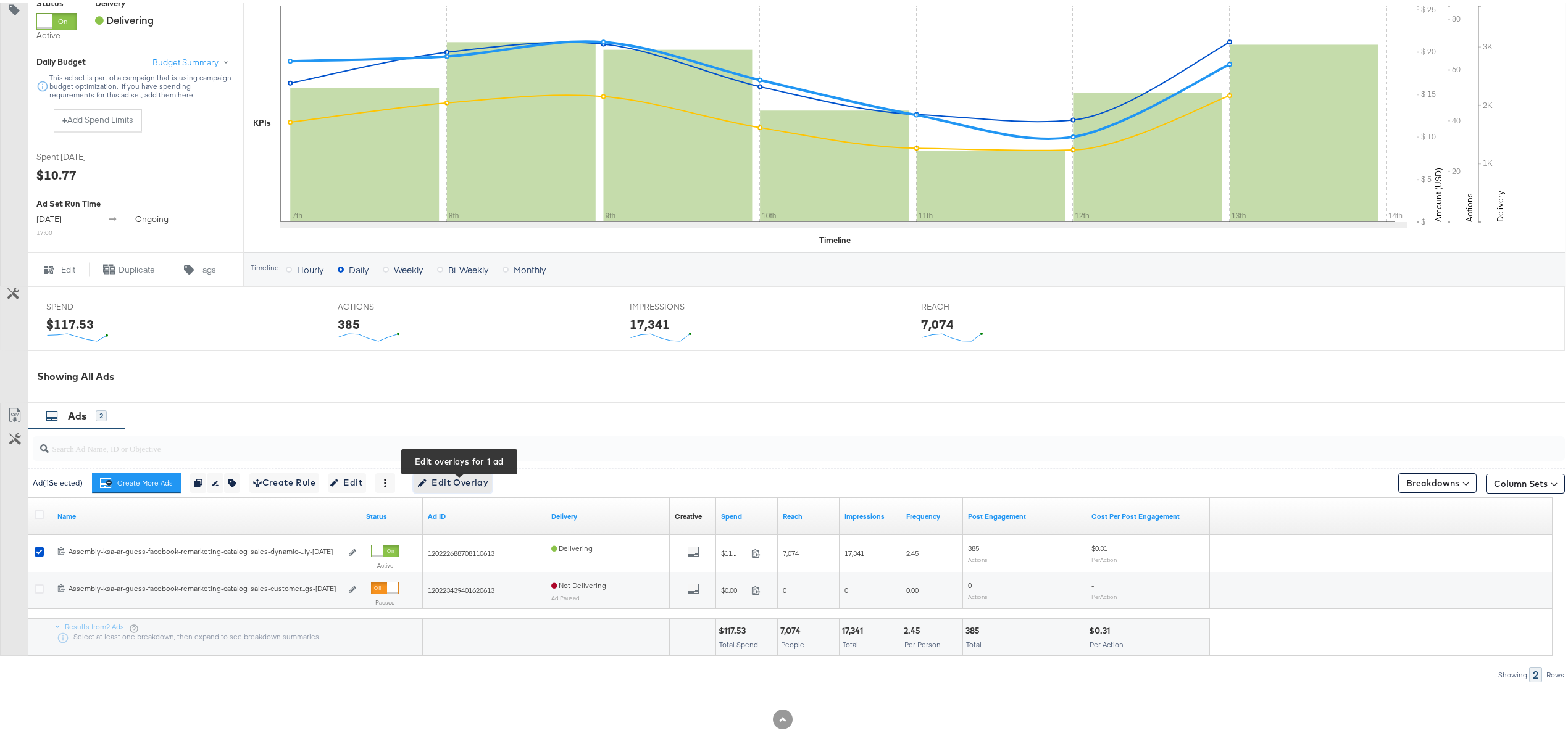 click on "Edit Overlay Edit overlays for 1 ad" at bounding box center (452, 479) 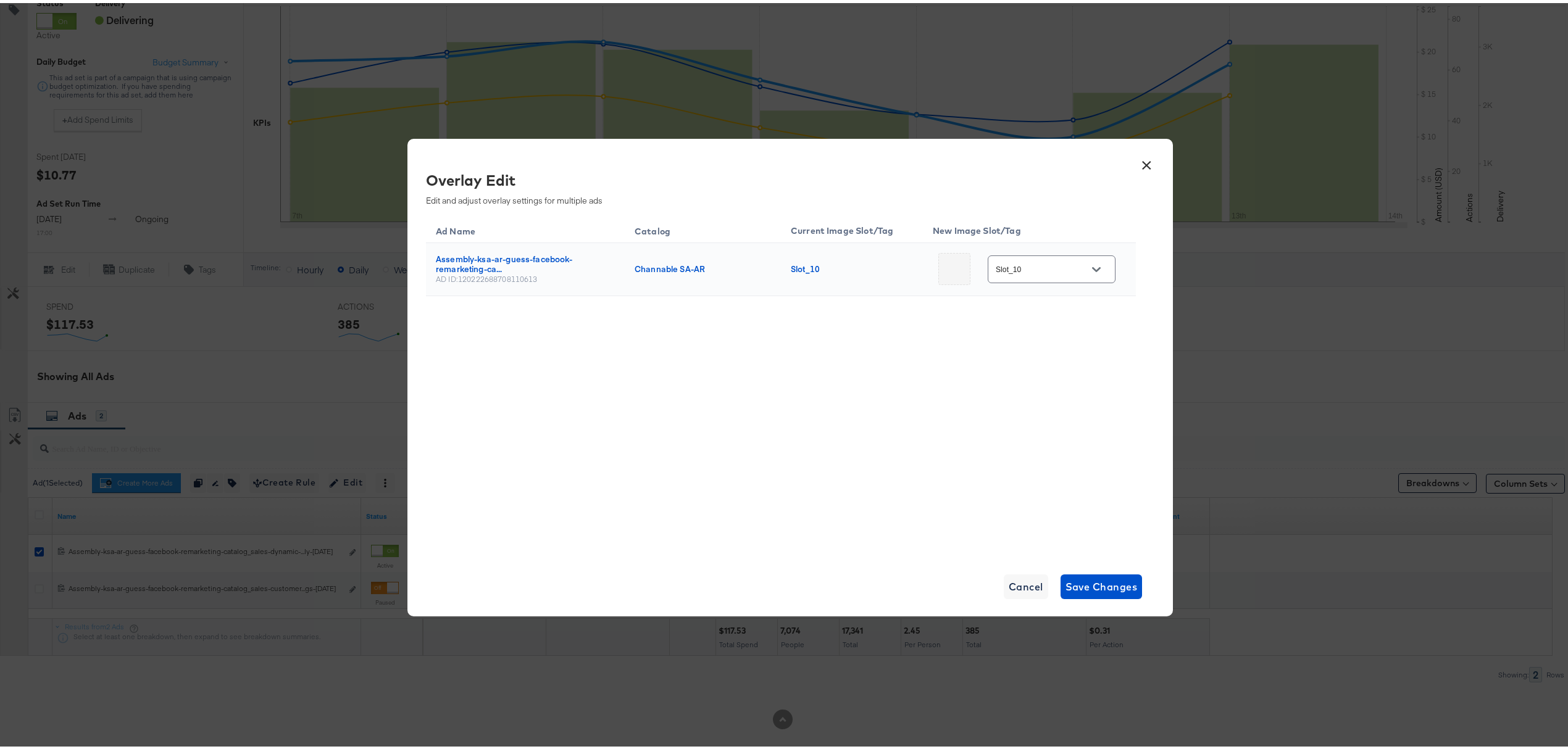 click on "×" at bounding box center [1146, 159] 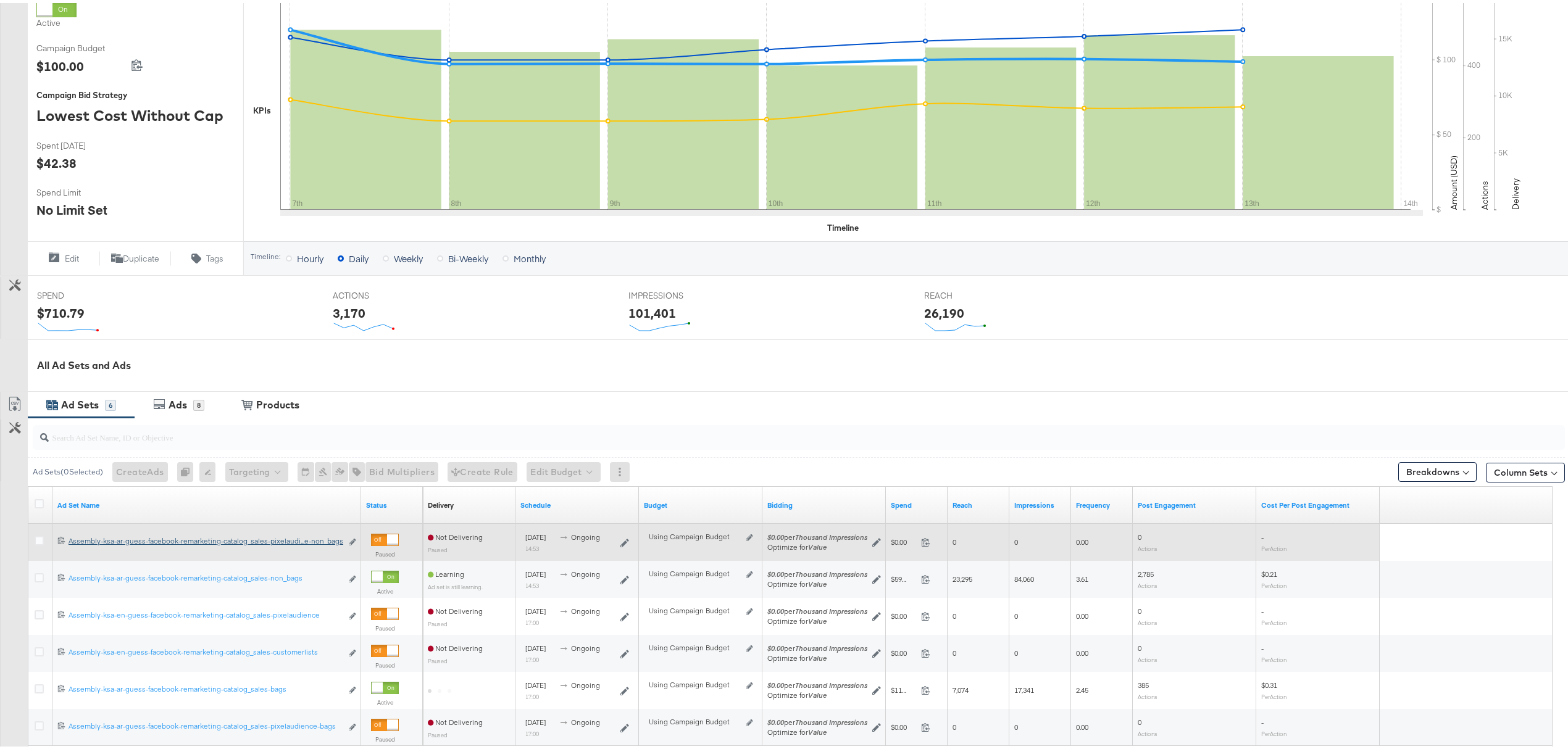 scroll, scrollTop: 310, scrollLeft: 0, axis: vertical 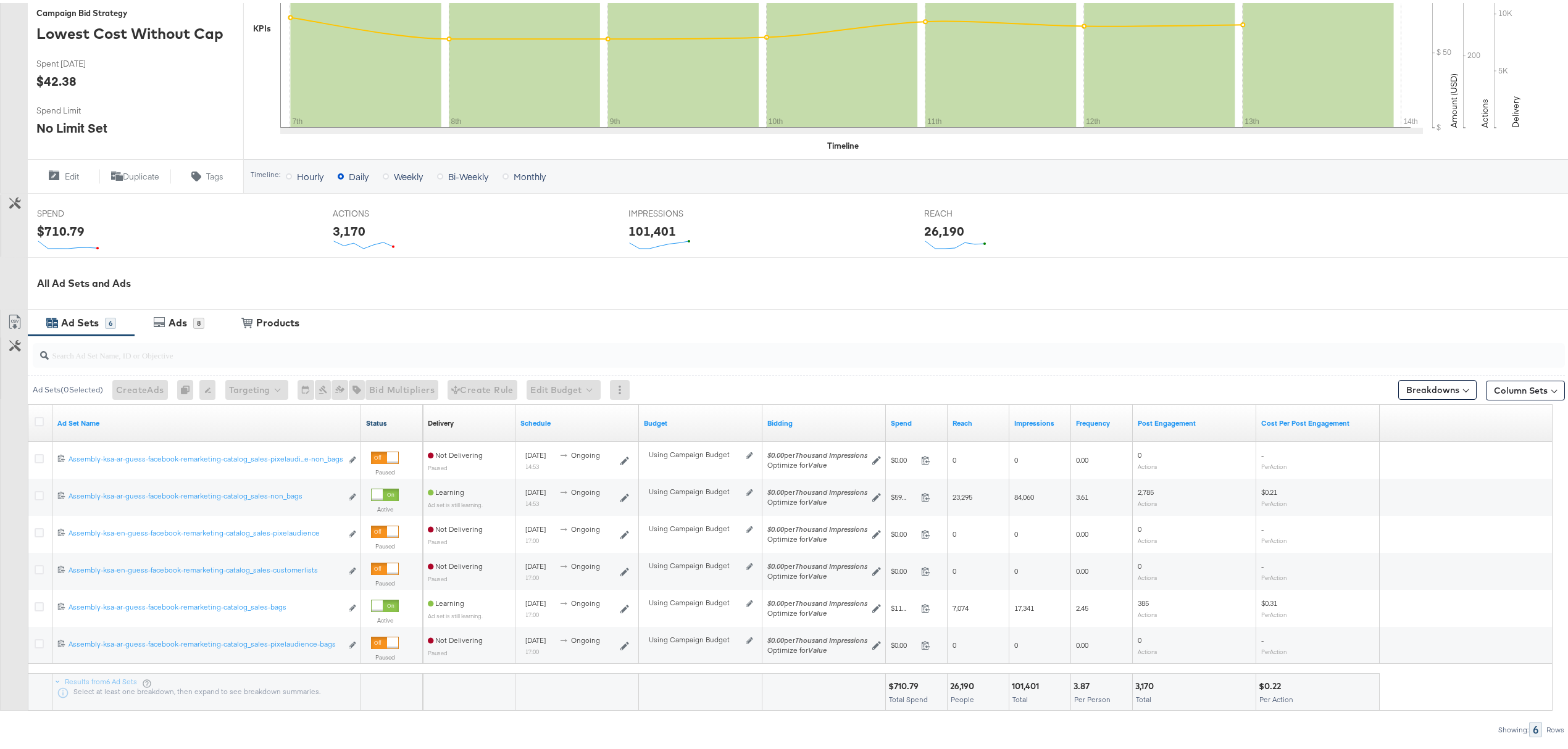 click on "Status" at bounding box center (392, 420) 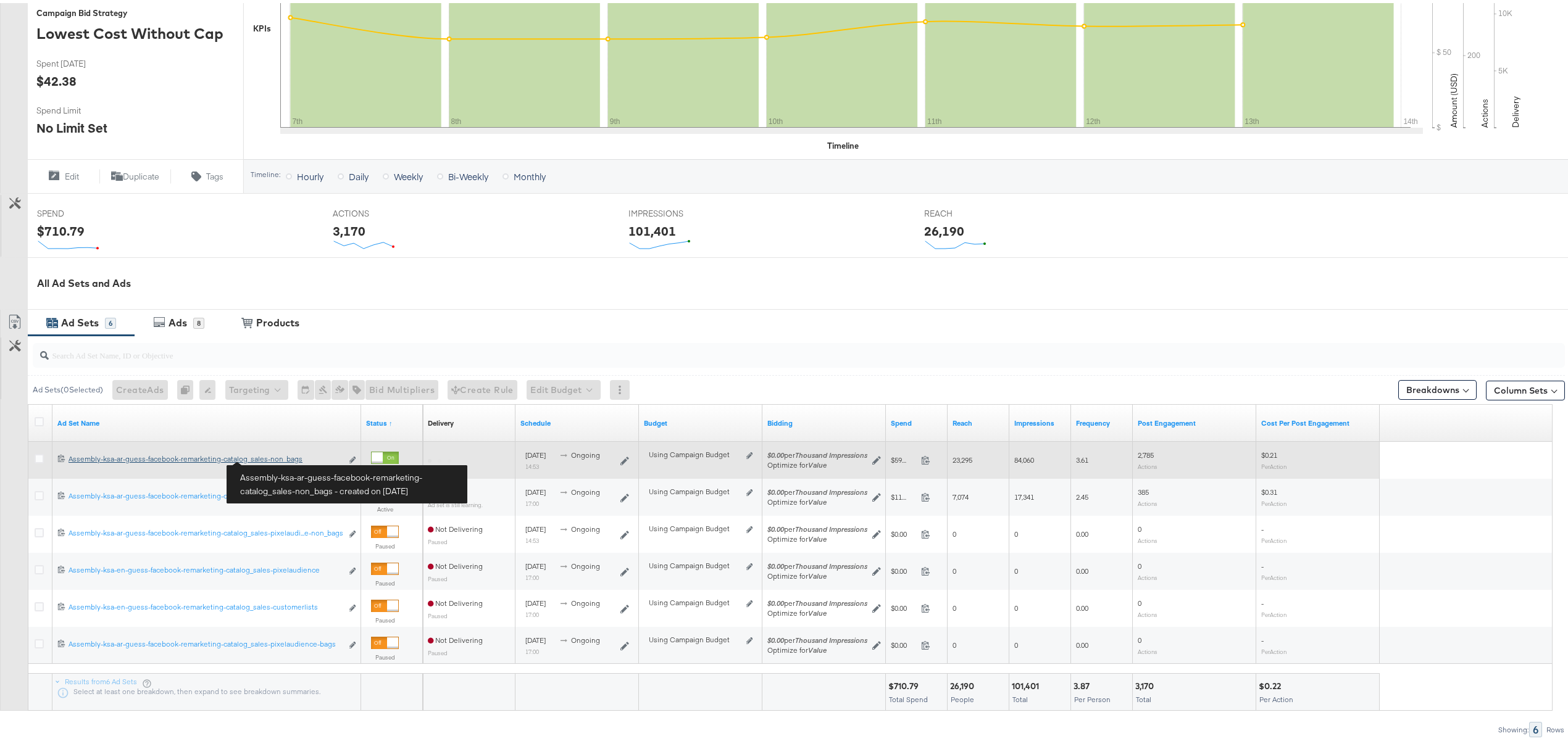 click on "Assembly-ksa-ar-guess-facebook-remarketing-catalog_sales-non_bags Assembly-ksa-ar-guess-facebook-remarketing-catalog_sales-non_bags" at bounding box center [205, 456] 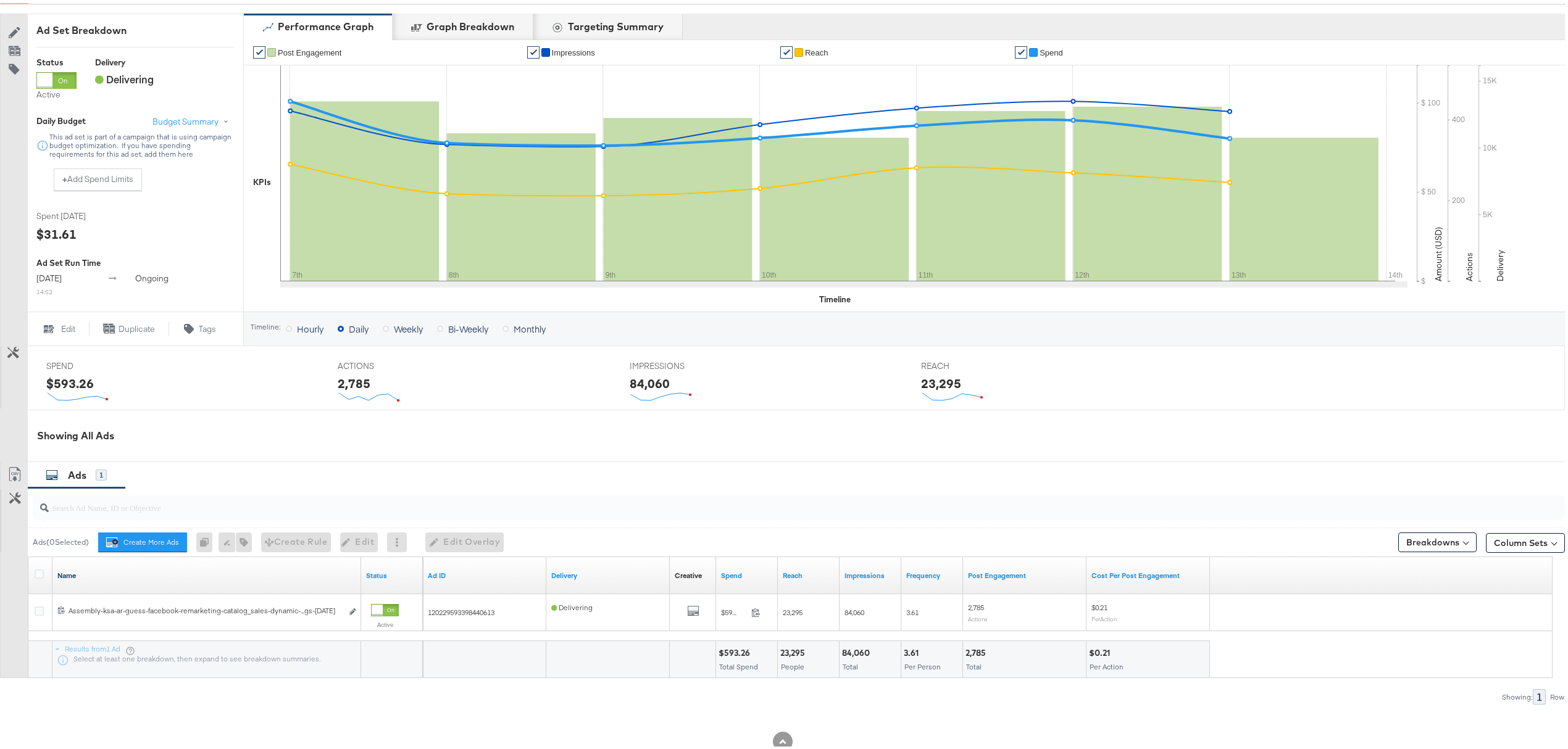 scroll, scrollTop: 247, scrollLeft: 0, axis: vertical 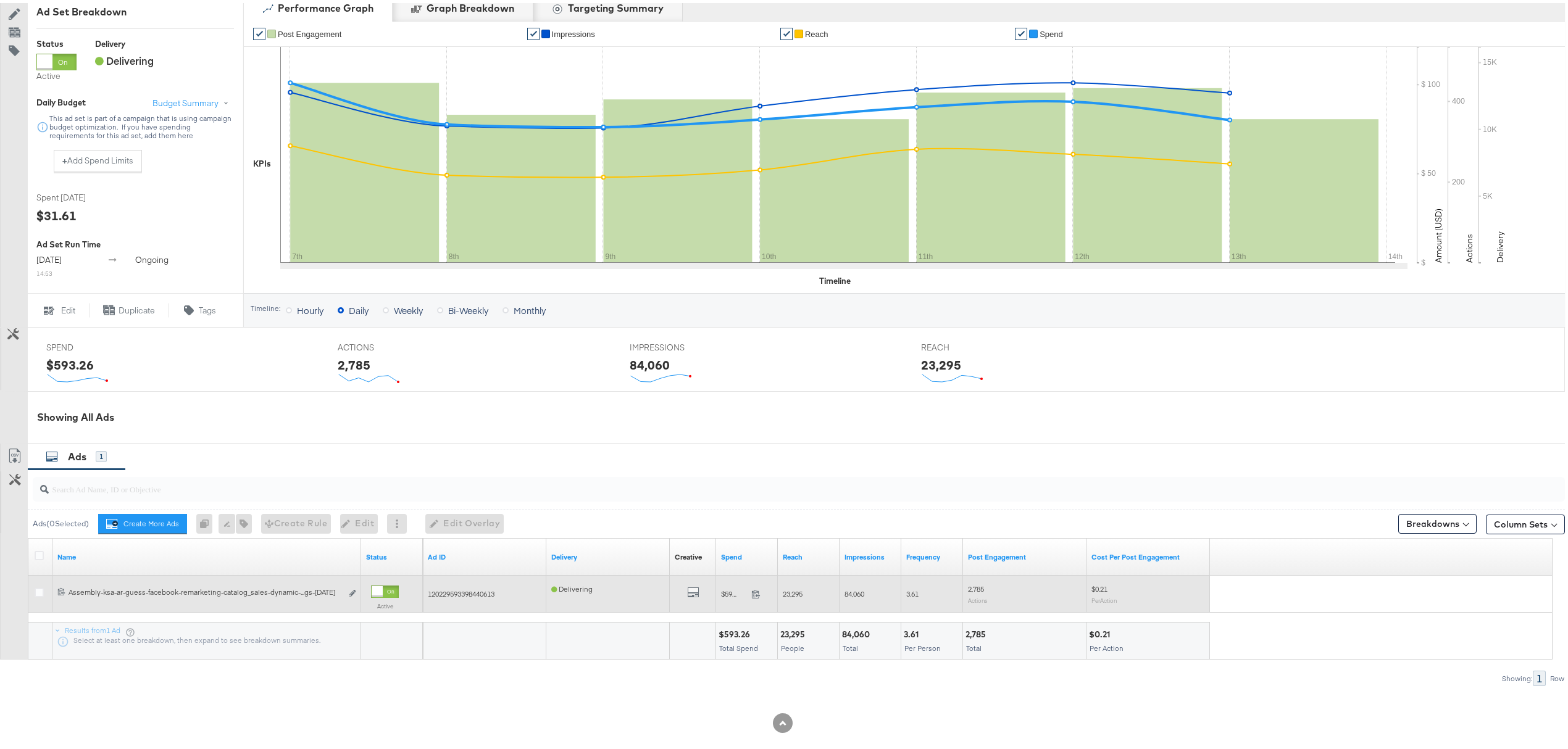 click at bounding box center [41, 591] 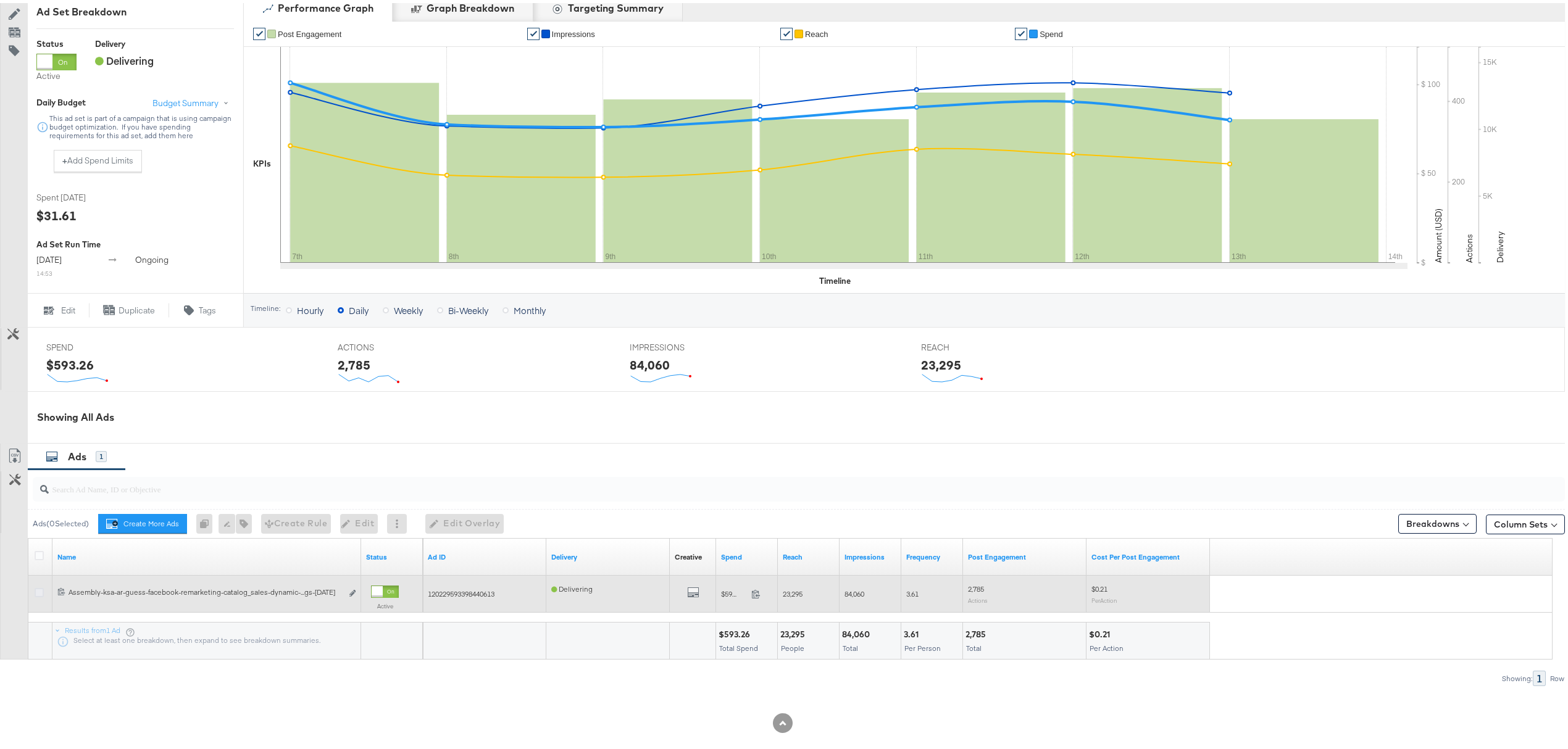 click at bounding box center [39, 589] 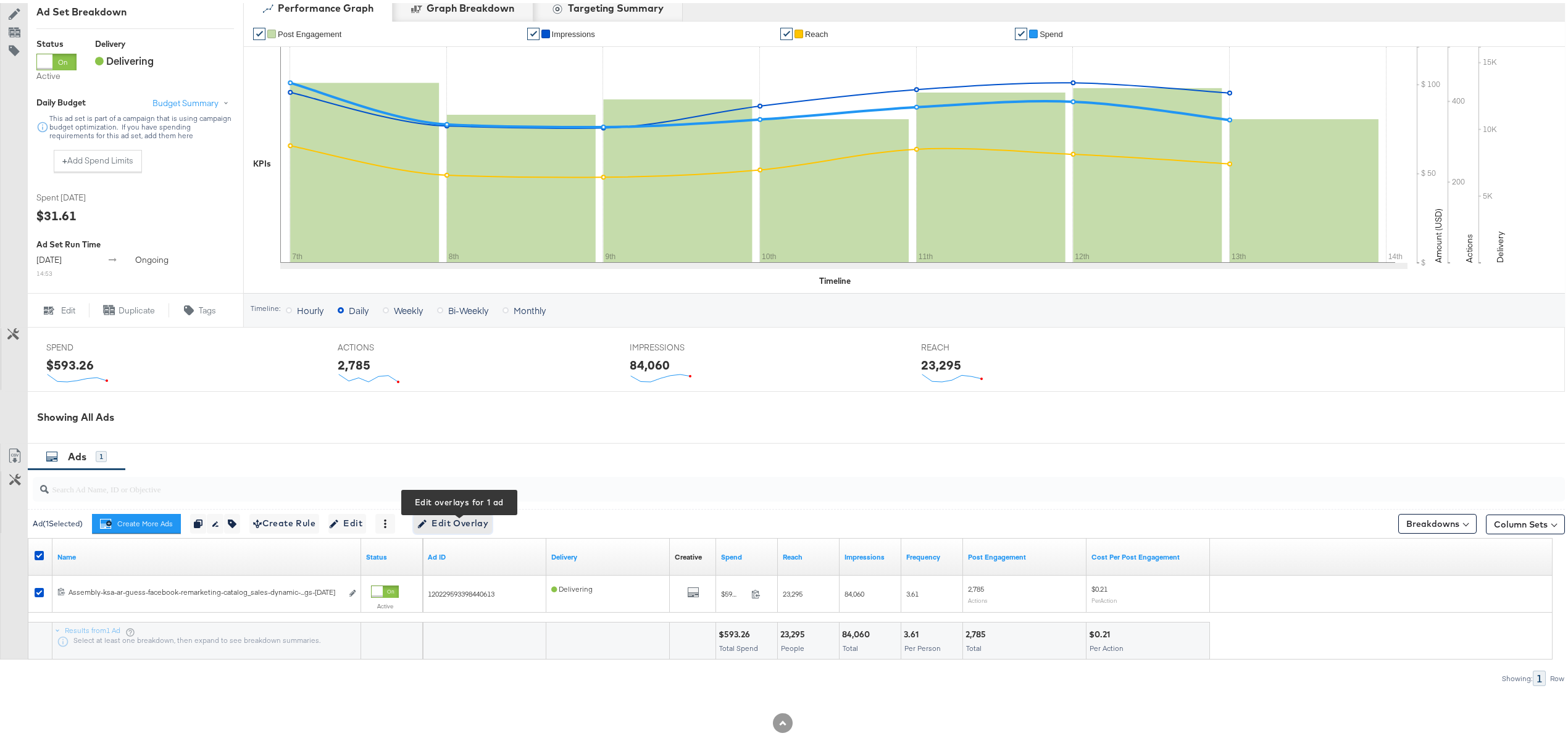 click on "Edit Overlay Edit overlays for 1 ad" at bounding box center [452, 521] 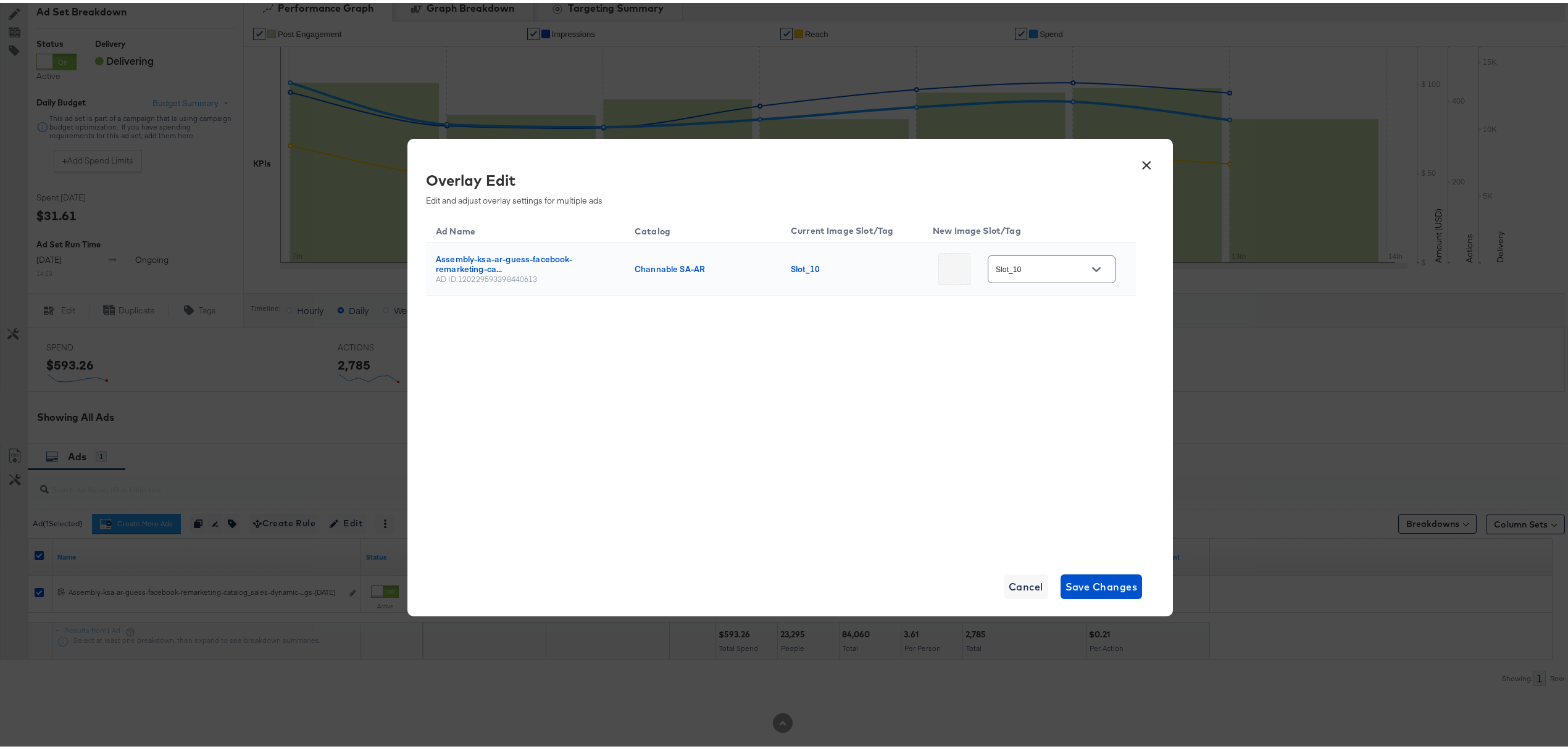 click on "×" at bounding box center [1146, 159] 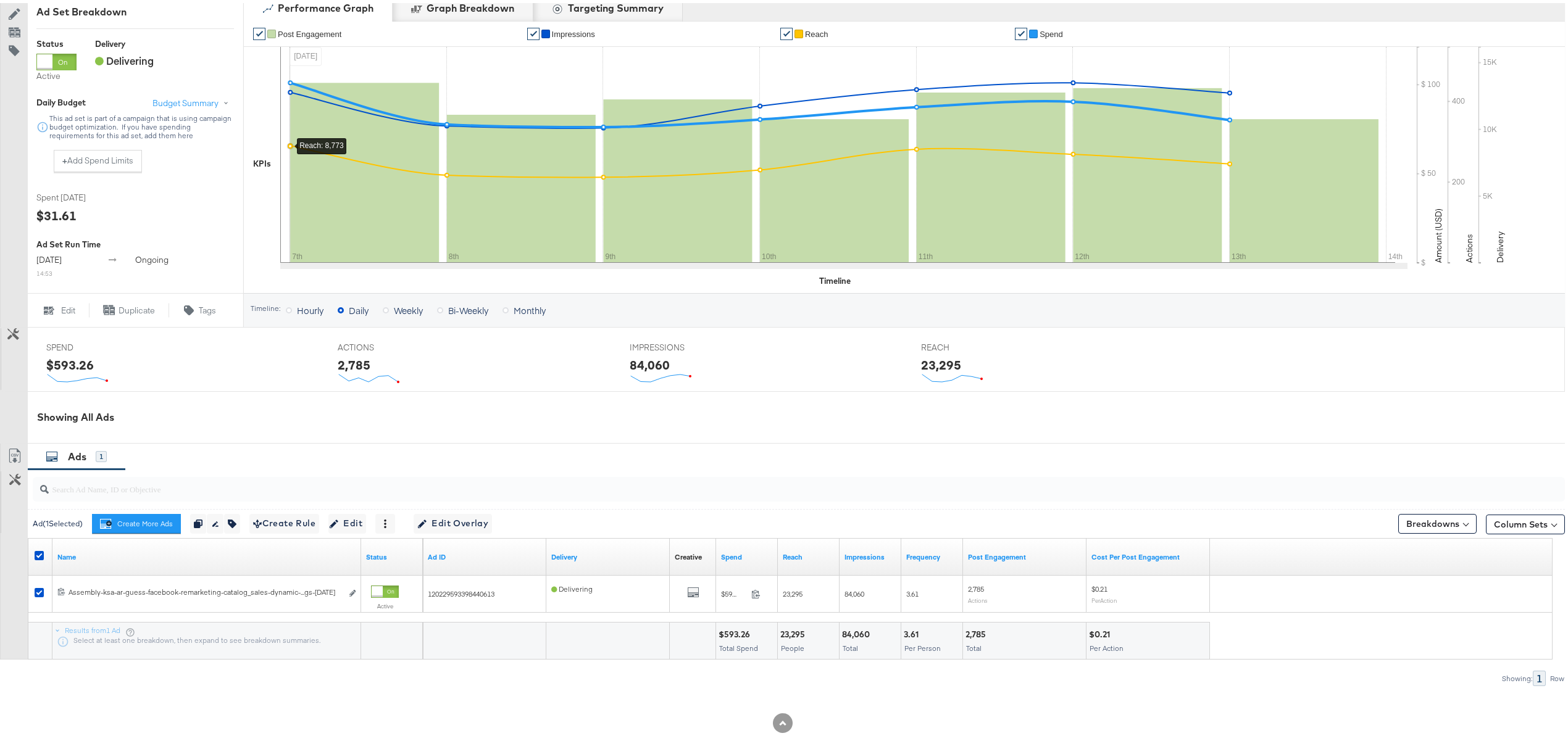 scroll, scrollTop: 0, scrollLeft: 0, axis: both 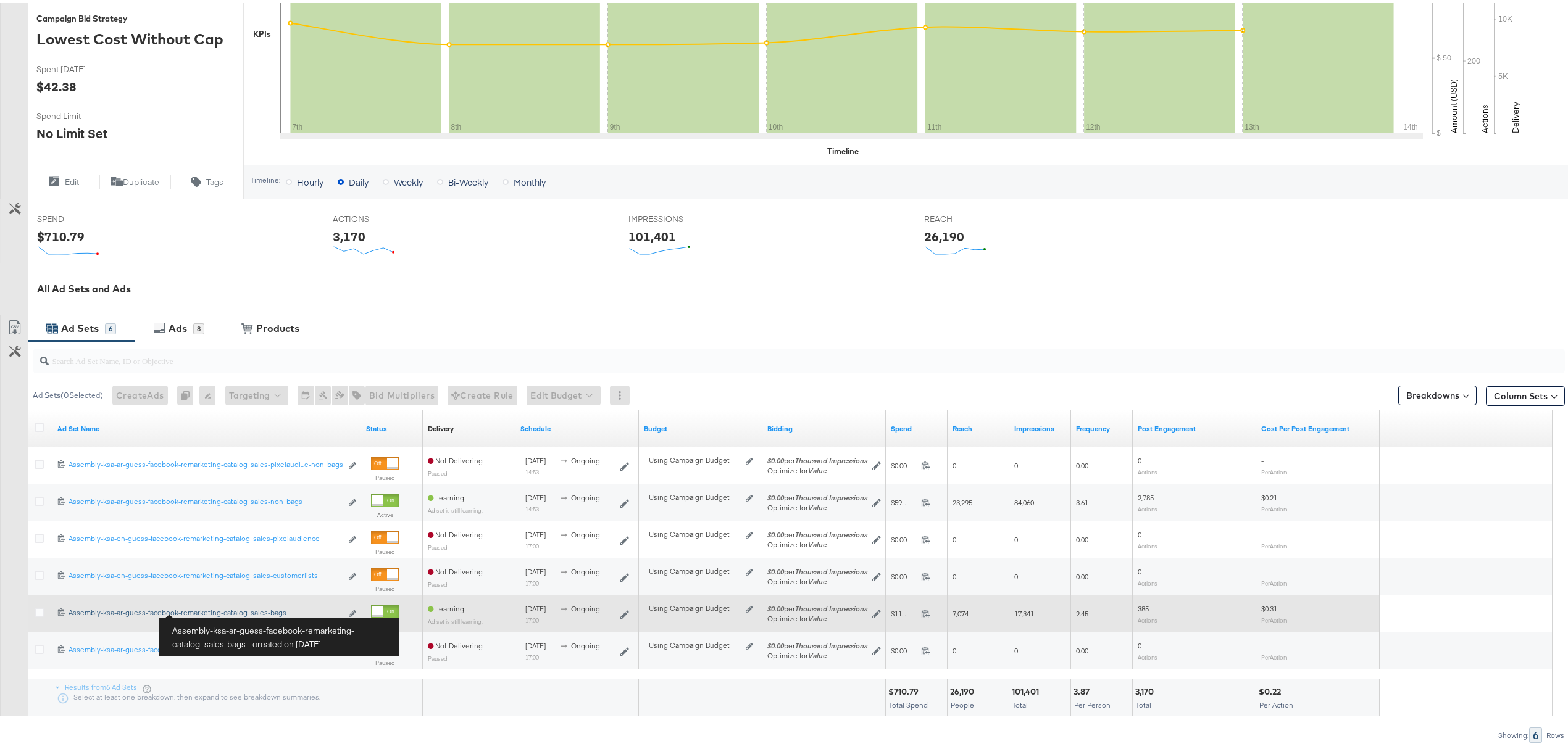 click on "Assembly-ksa-ar-guess-facebook-remarketing-catalog_sales-bags Assembly-ksa-ar-guess-facebook-remarketing-catalog_sales-bags" at bounding box center (205, 610) 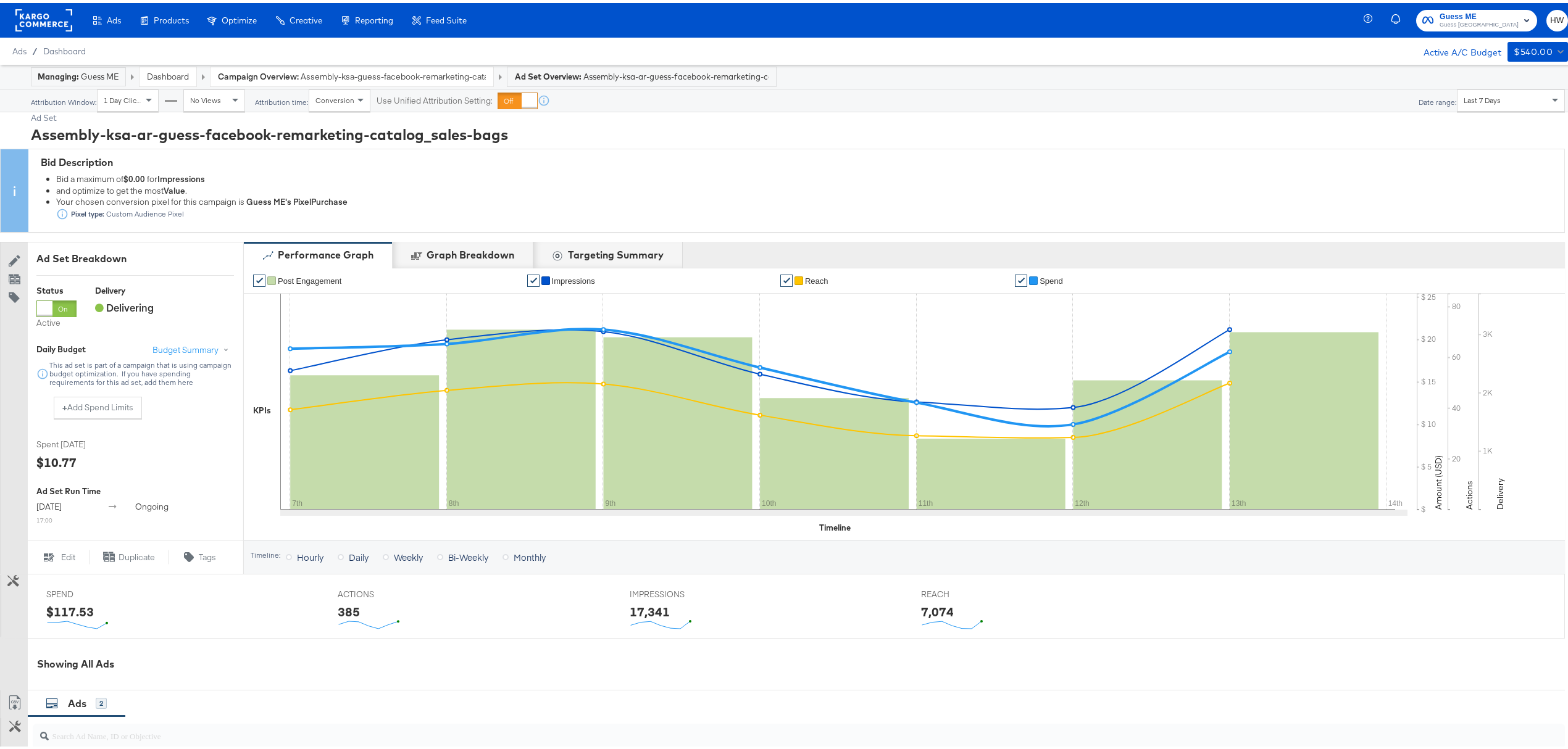 scroll, scrollTop: 296, scrollLeft: 0, axis: vertical 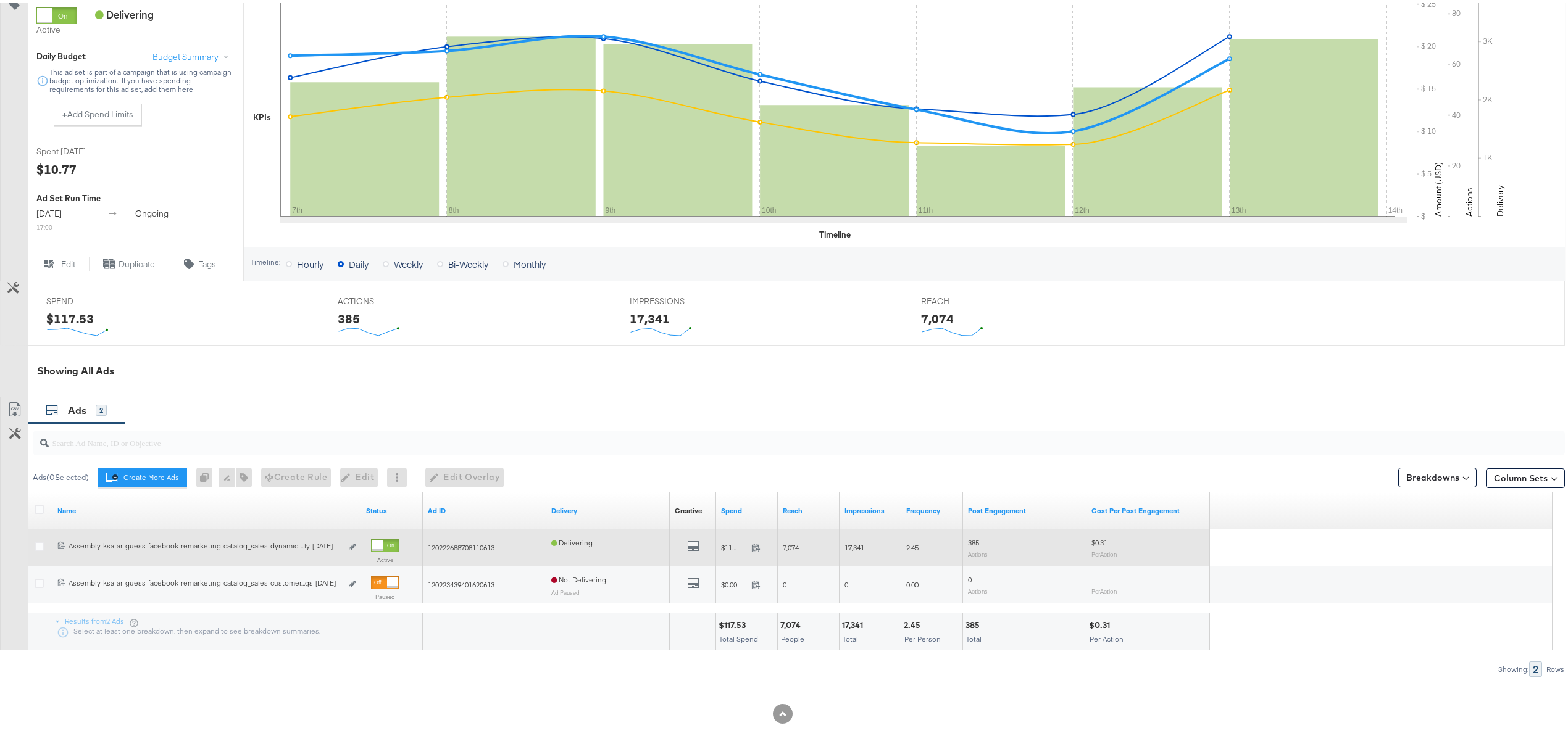 click at bounding box center (41, 545) 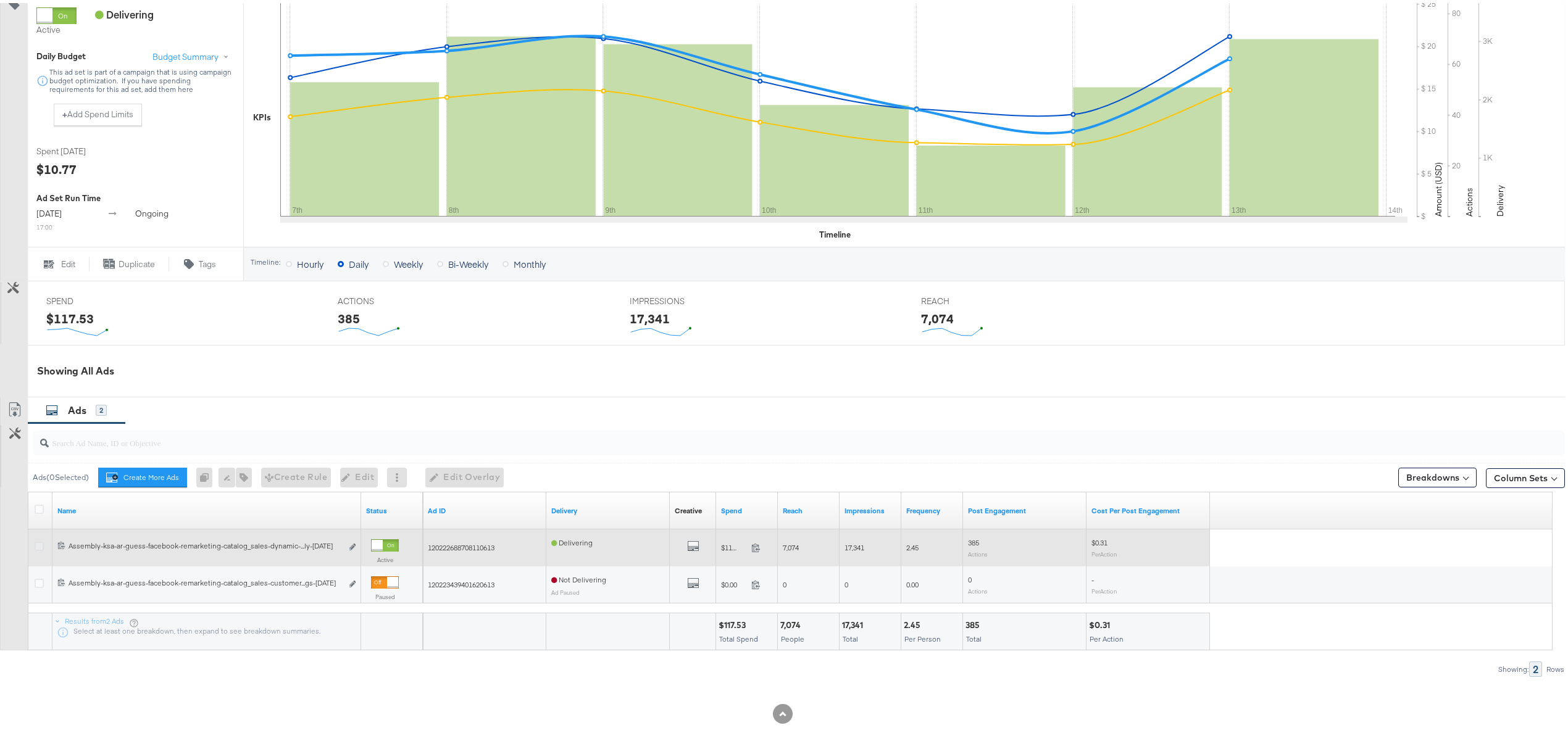 click at bounding box center [39, 543] 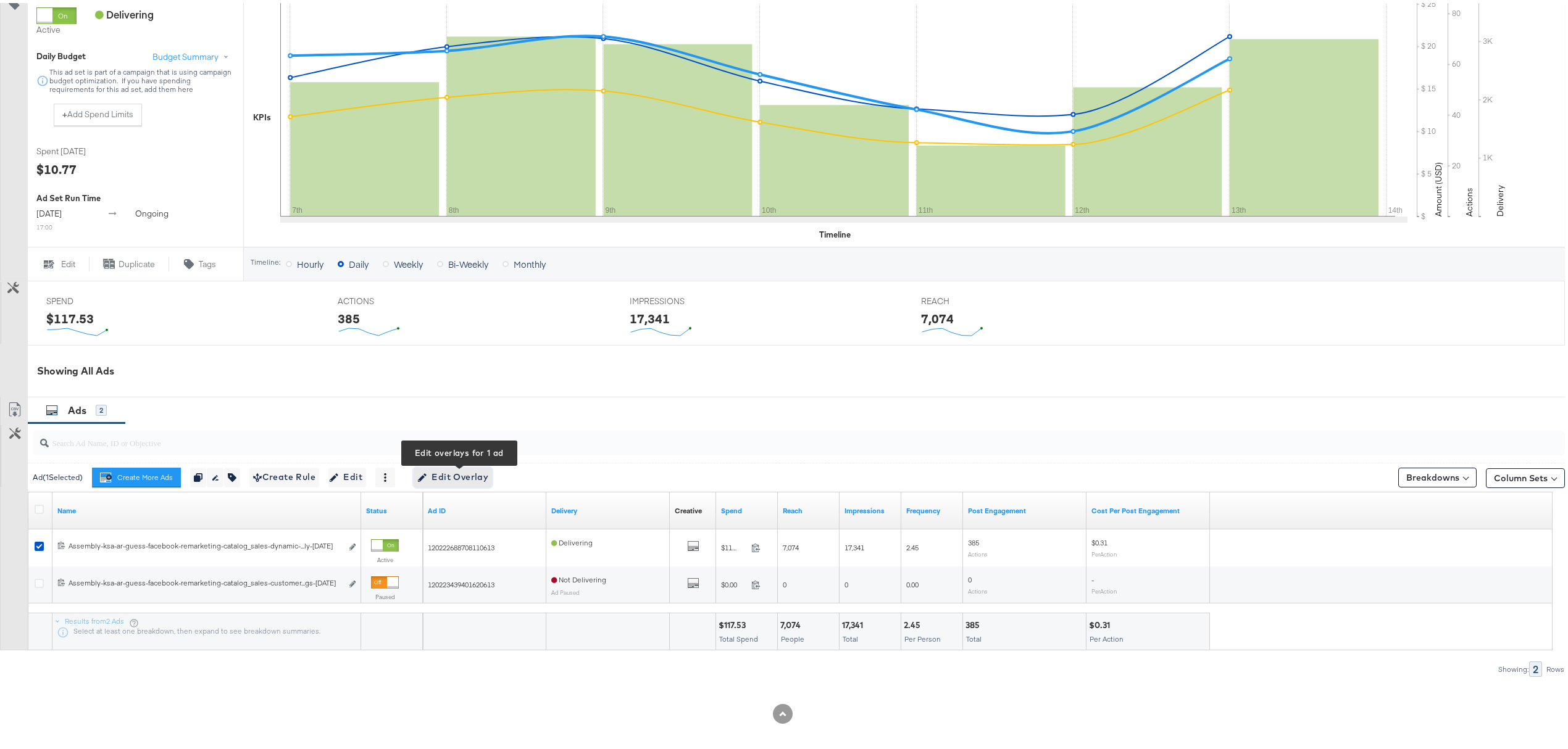 click on "Edit Overlay Edit overlays for 1 ad" at bounding box center [452, 474] 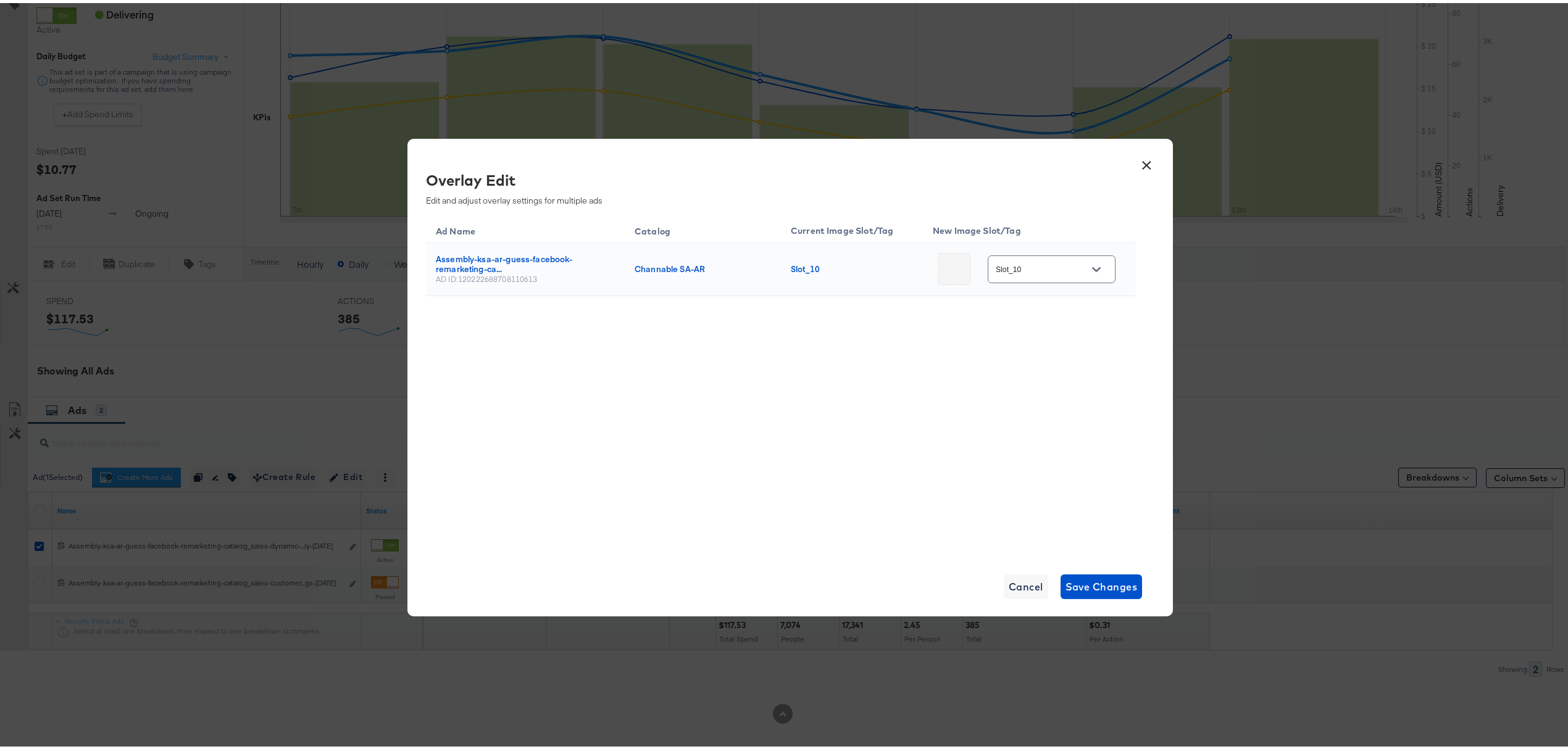 click on "×" at bounding box center [1146, 159] 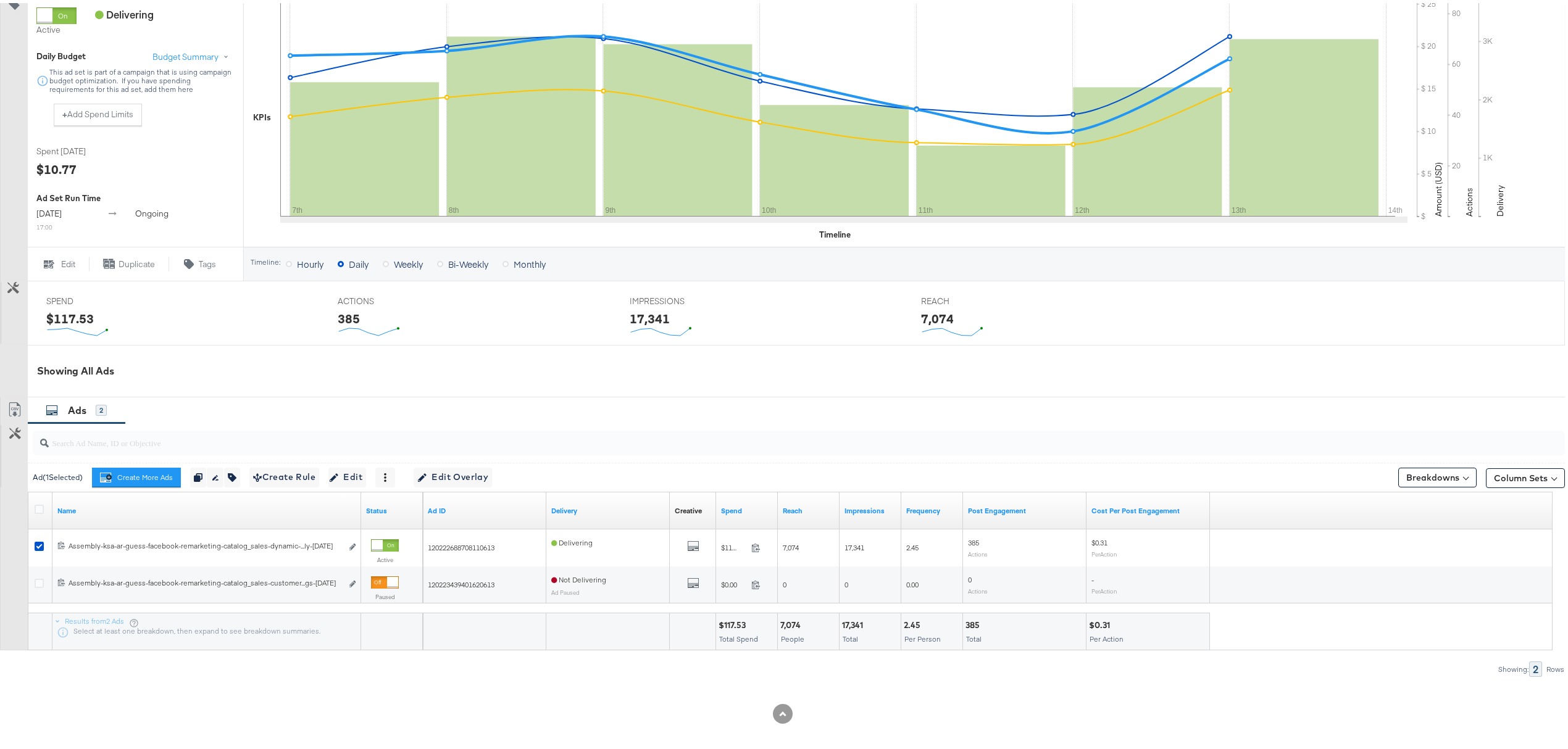 scroll, scrollTop: 0, scrollLeft: 0, axis: both 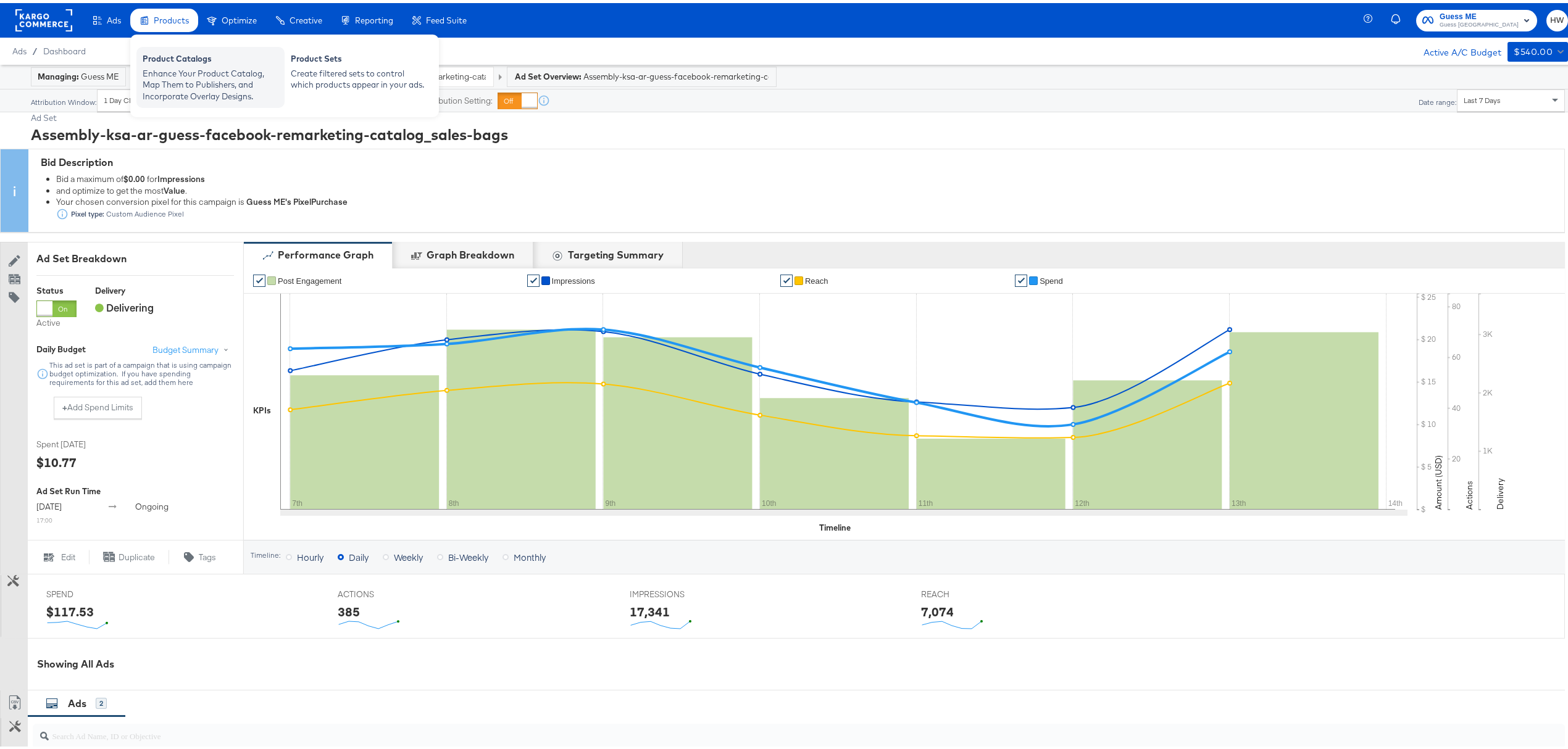 click on "Enhance Your Product Catalog, Map Them to Publishers, and Incorporate Overlay Designs." at bounding box center [211, 82] 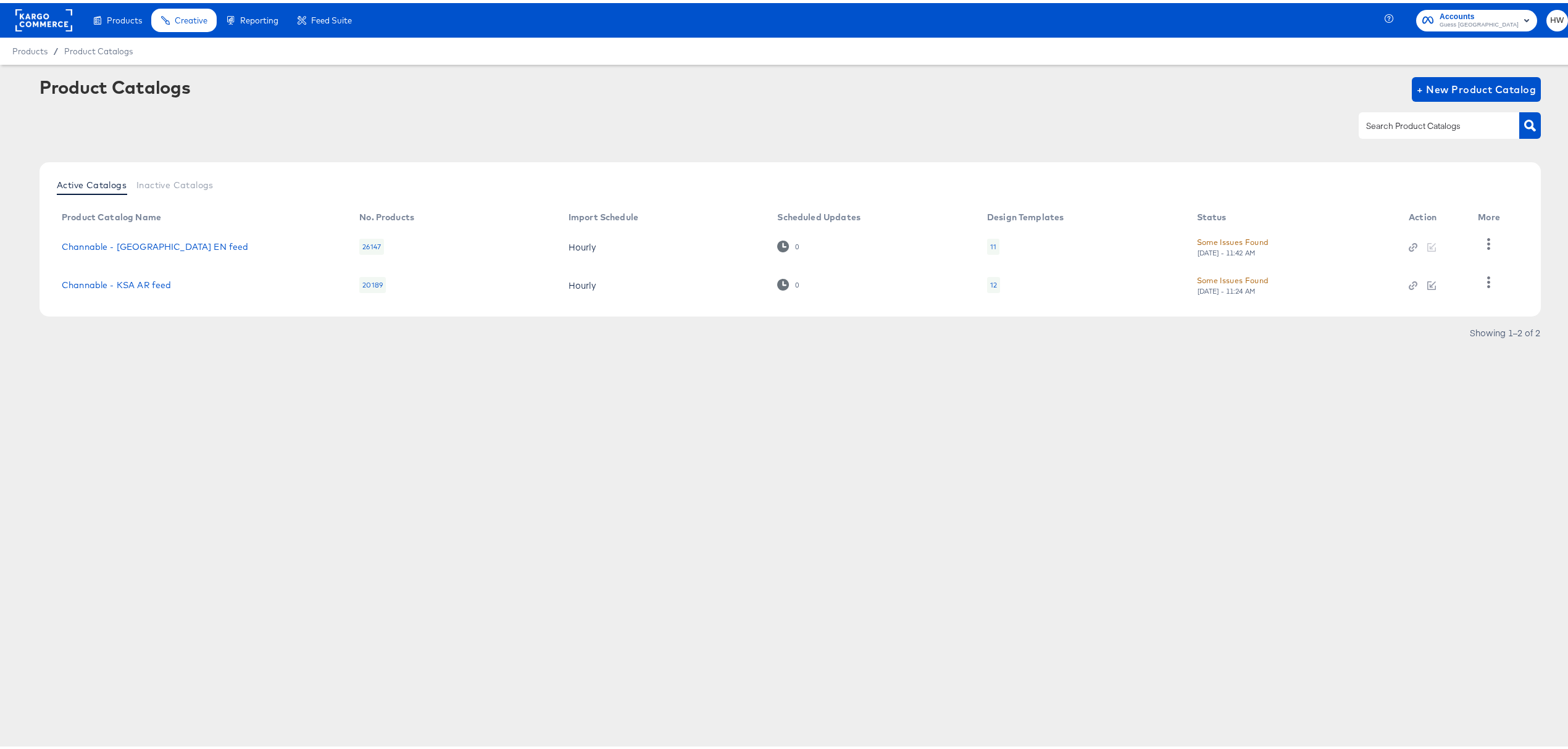 click on "Channable - KSA AR feed" at bounding box center [201, 282] 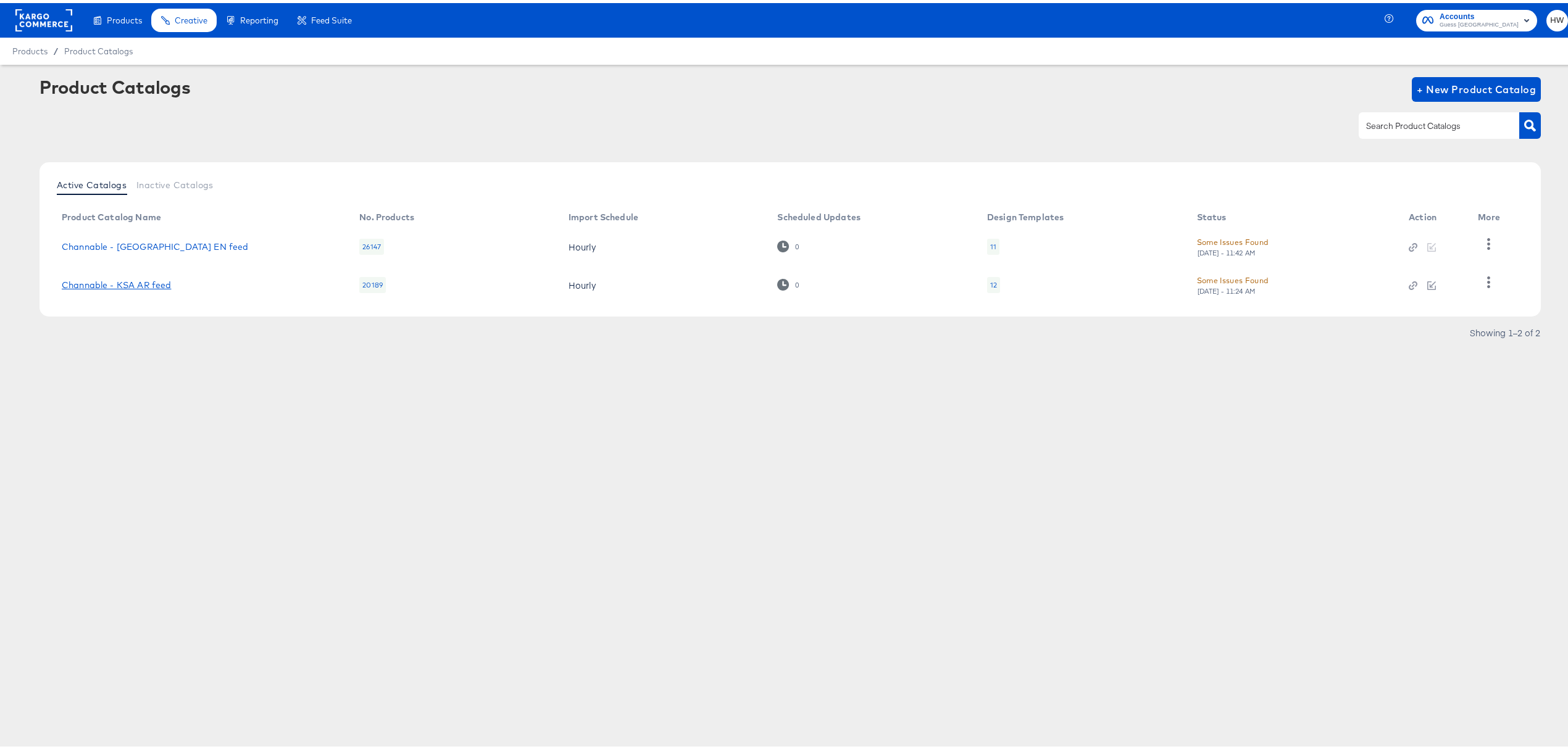 click on "Channable - KSA AR feed" at bounding box center [116, 282] 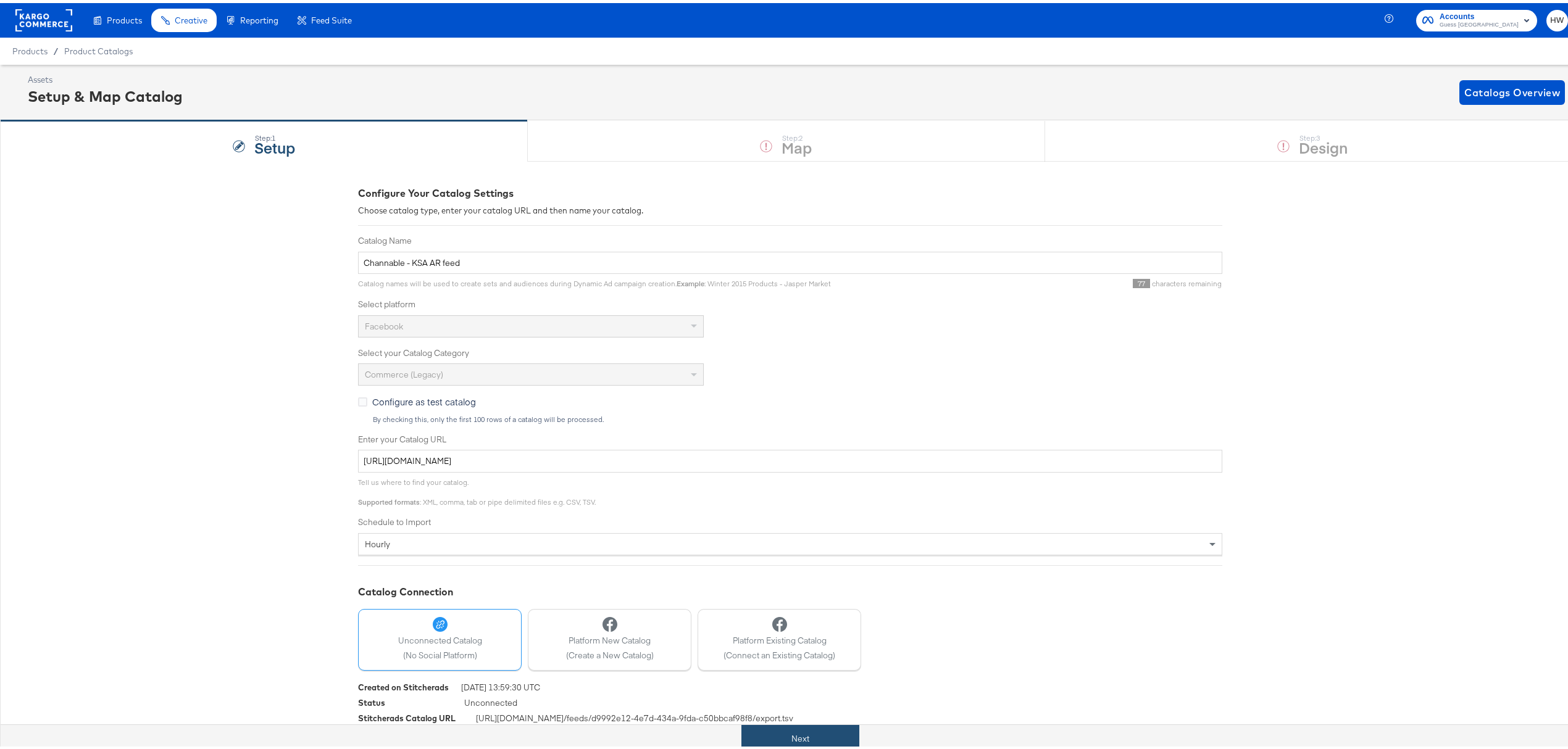 click on "Next" at bounding box center [800, 735] 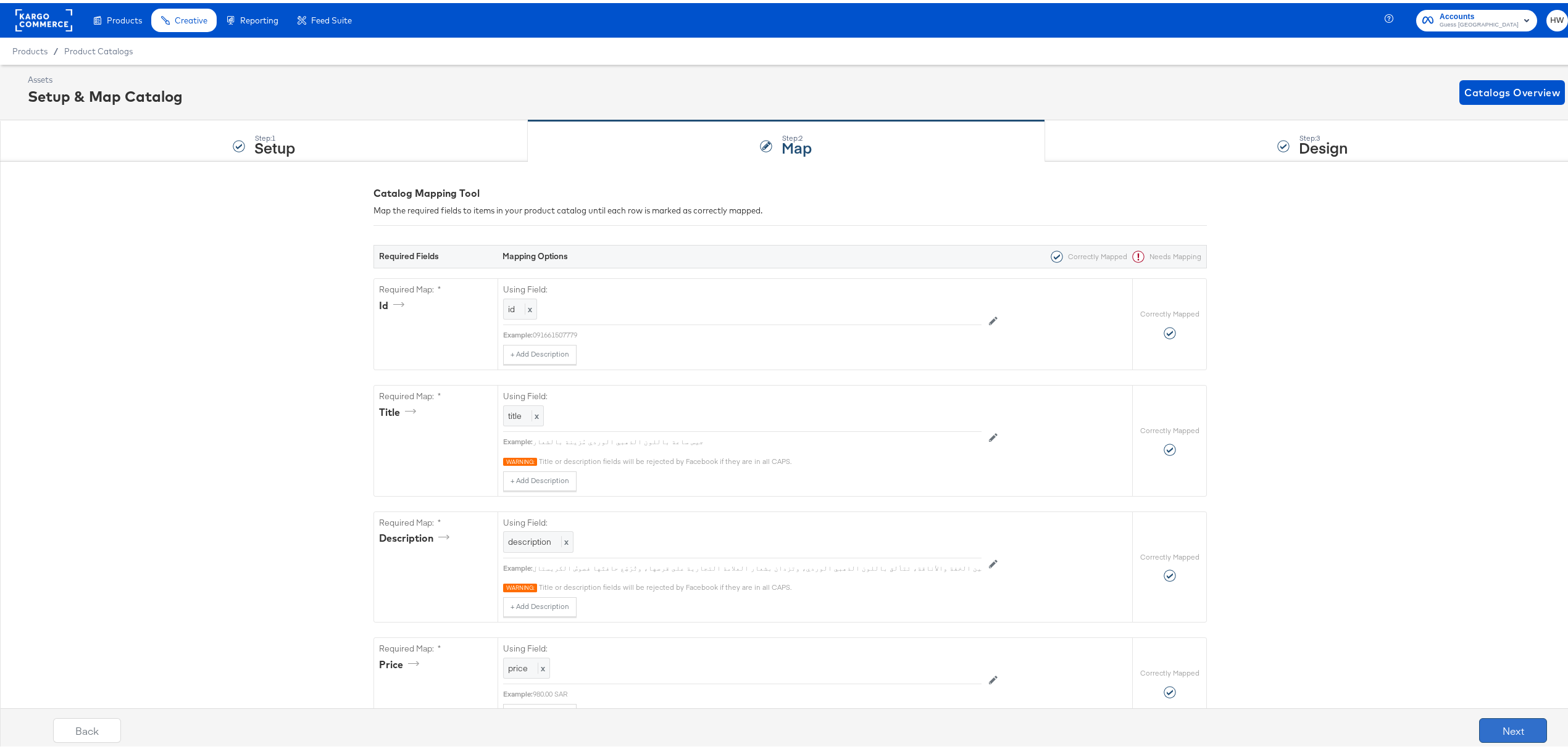 click on "Next" at bounding box center [1513, 727] 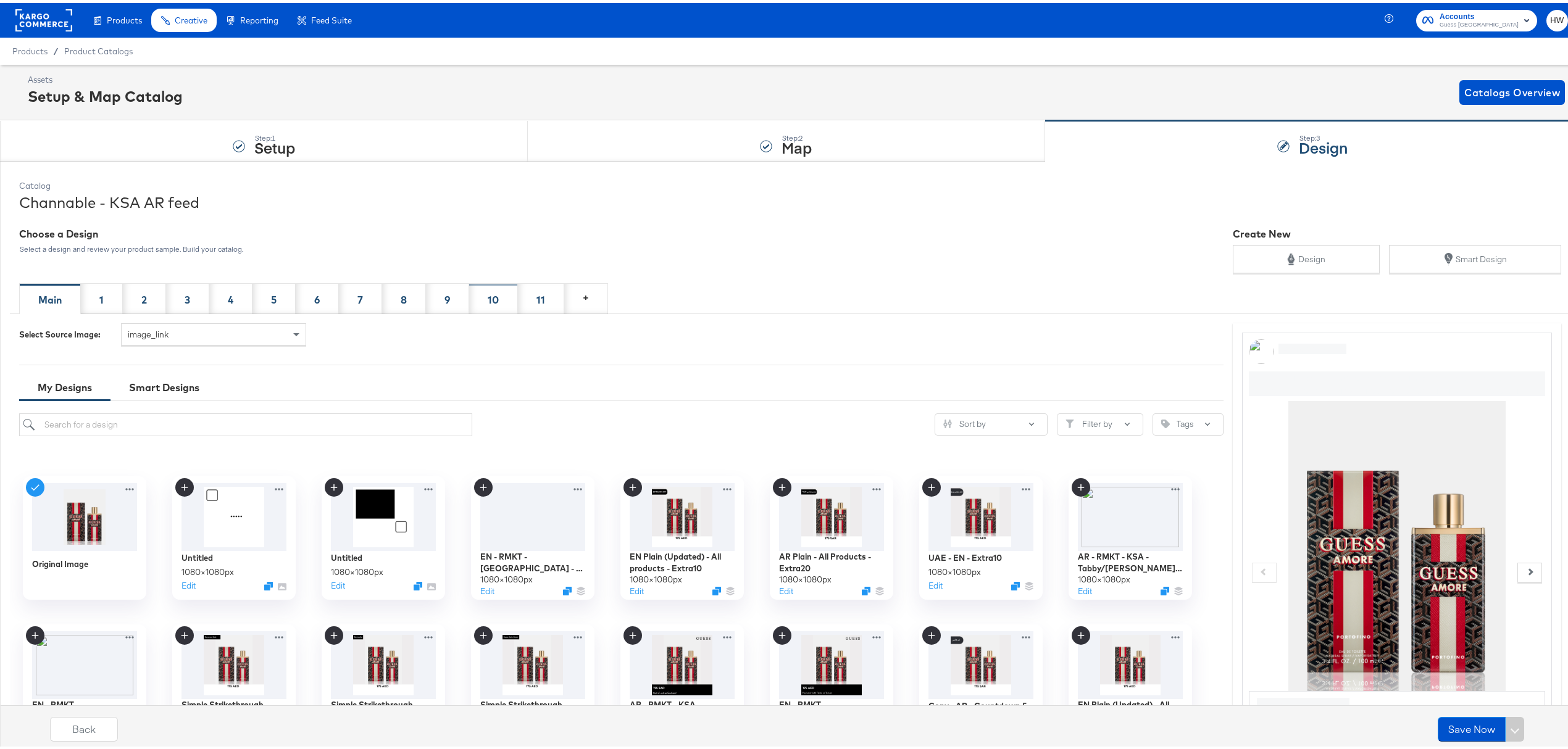 click on "10" at bounding box center [493, 296] 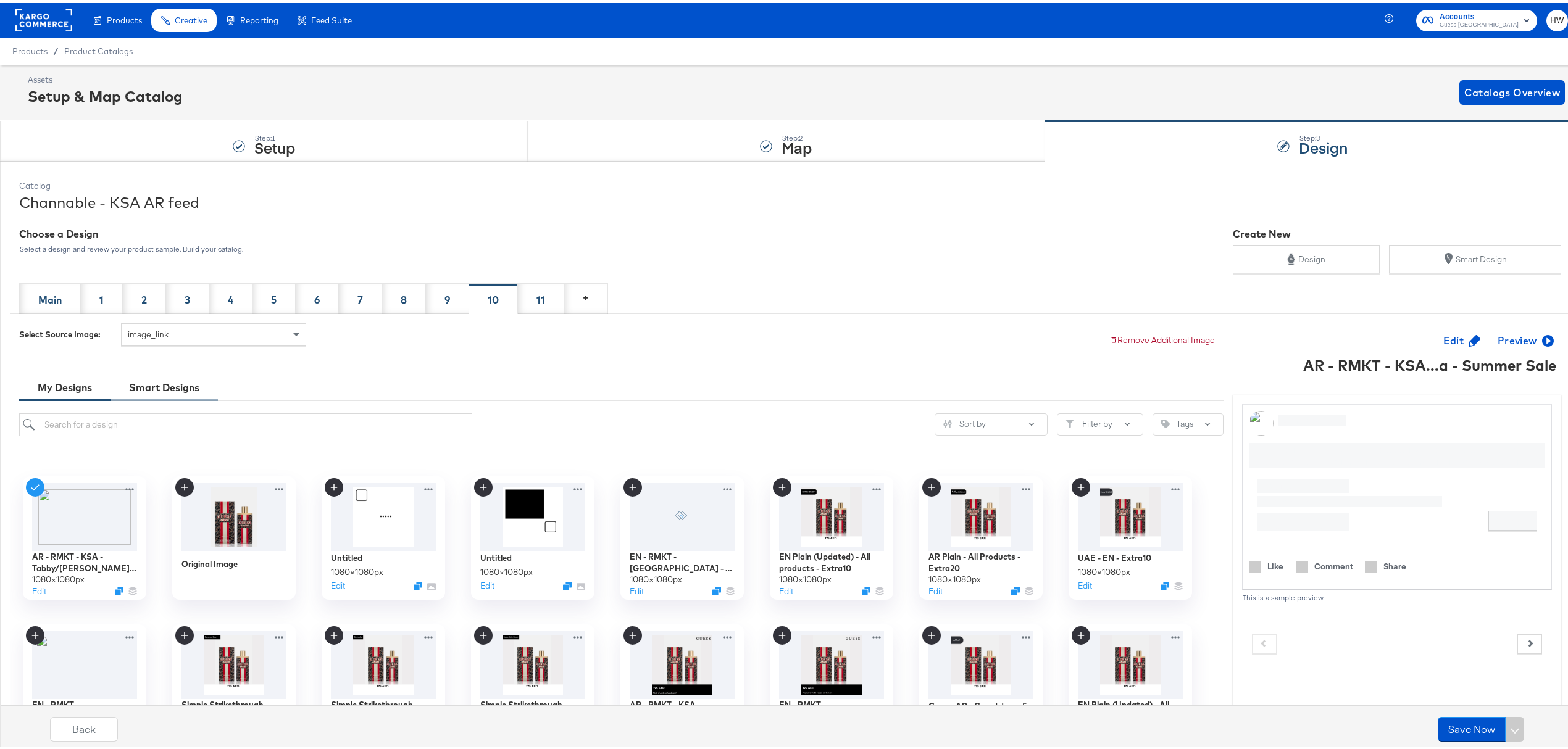 click on "Smart Designs" at bounding box center (164, 384) 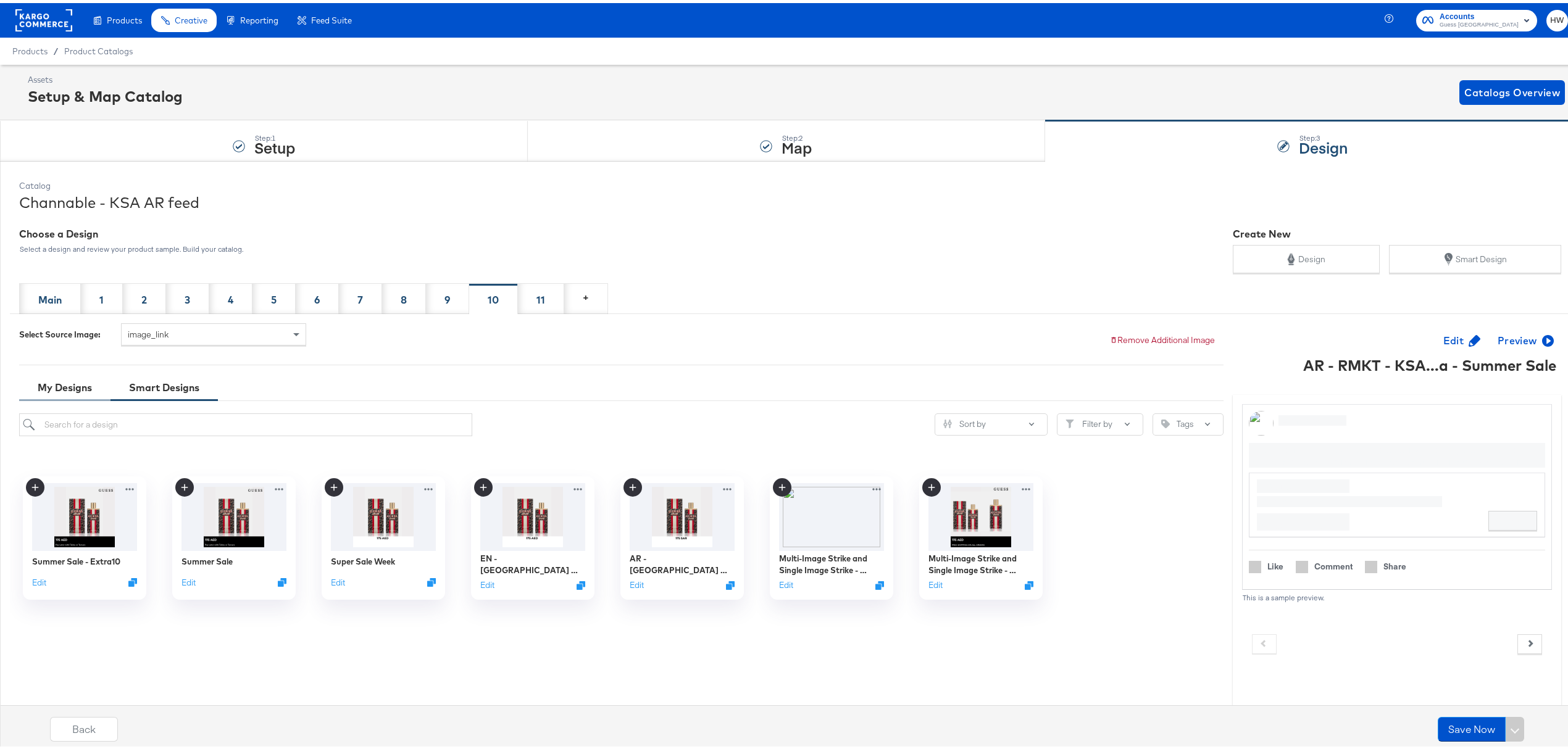 click on "My Designs" at bounding box center [65, 384] 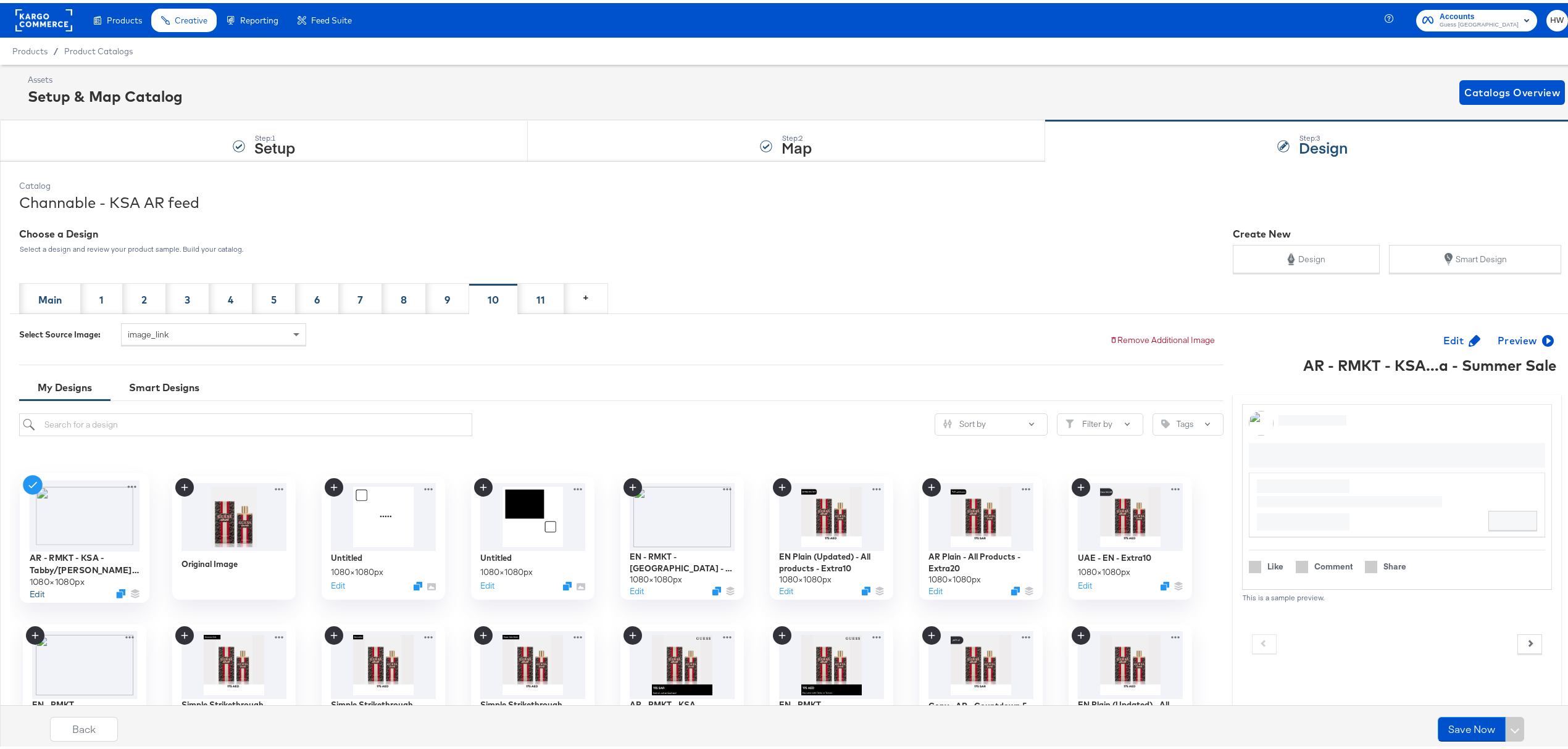 click on "Edit" at bounding box center (37, 590) 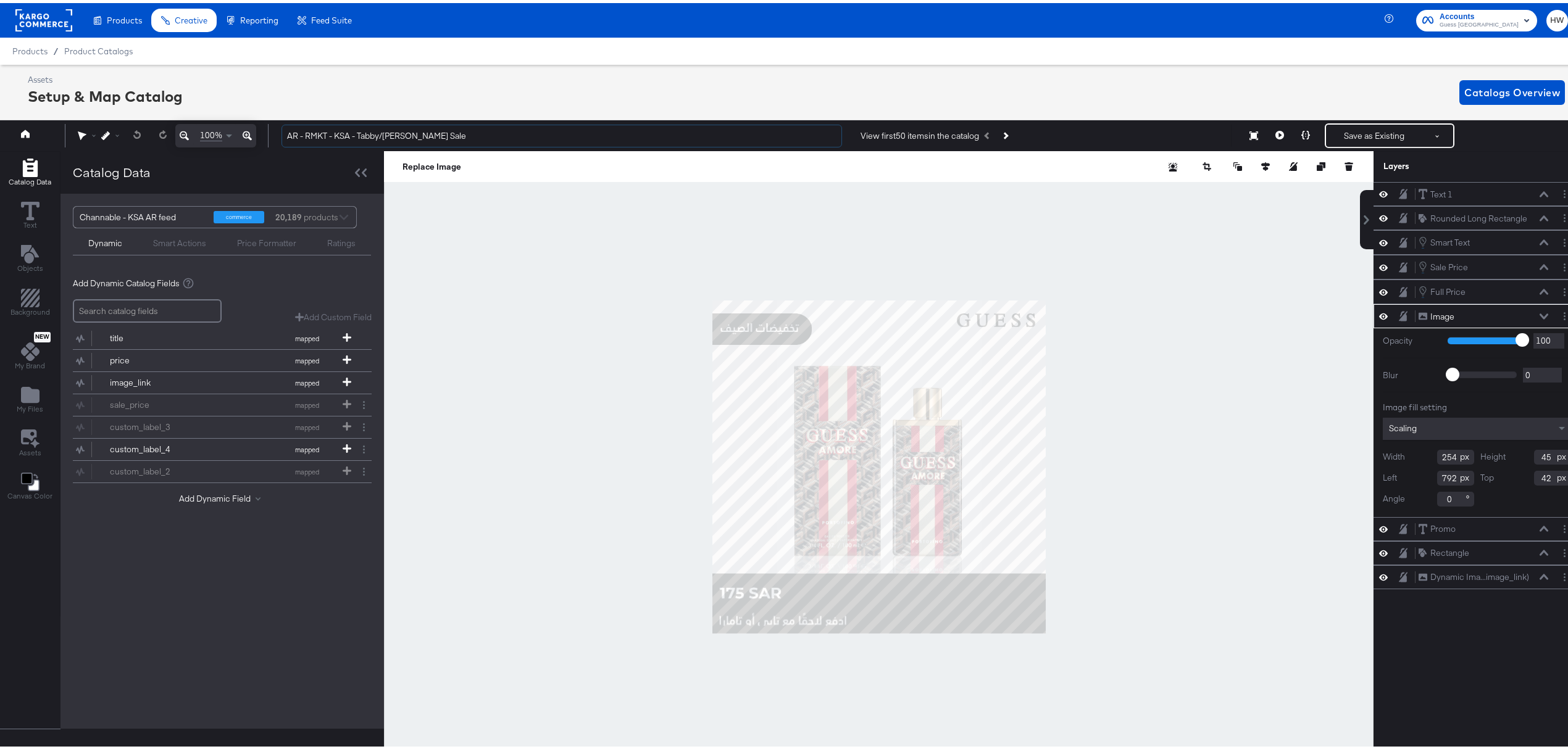 drag, startPoint x: 480, startPoint y: 133, endPoint x: 280, endPoint y: 130, distance: 200.0225 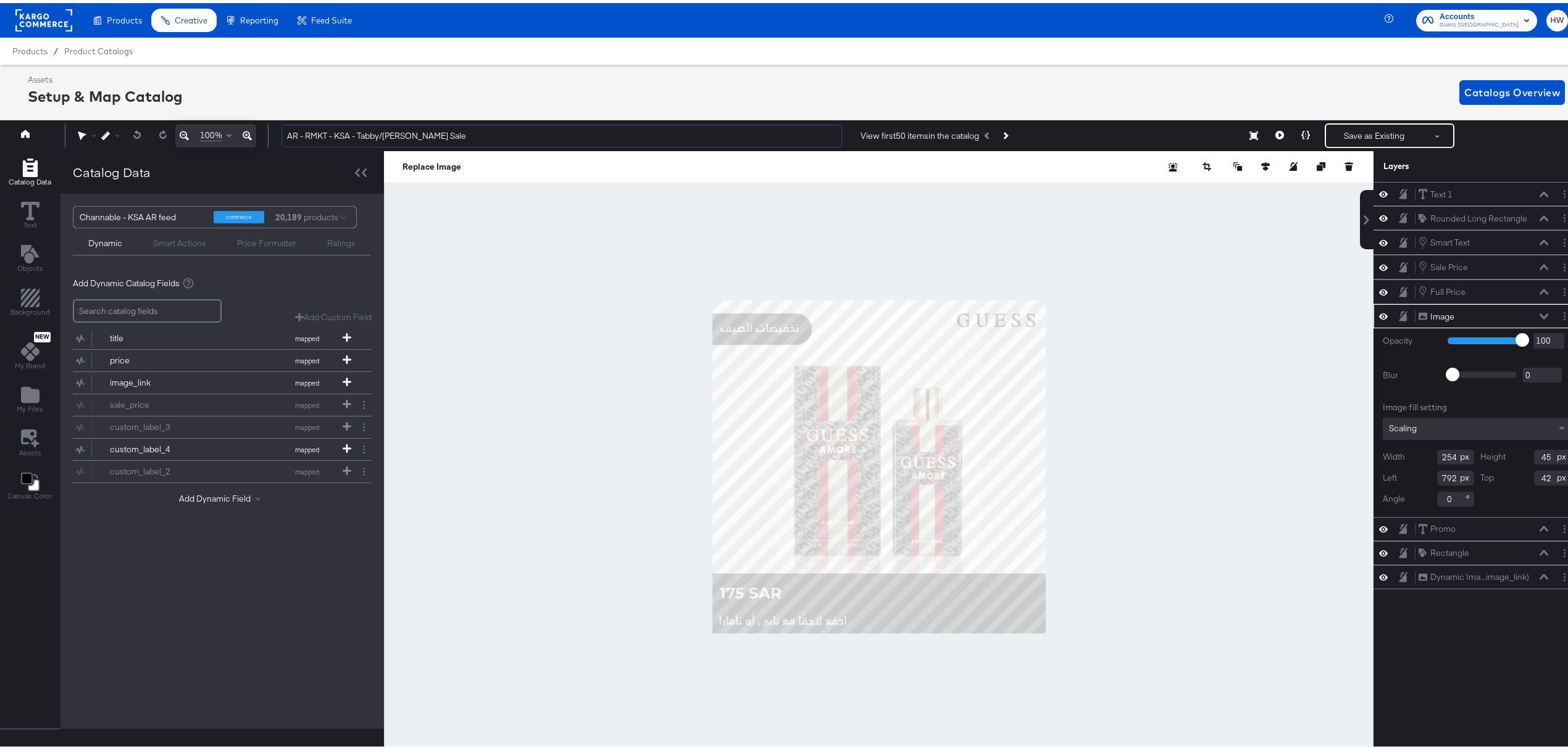click on "AR - RMKT - KSA - Tabby/Tamara - Summer Sale View first  50   items  in the catalog Save as Existing See more options" at bounding box center (920, 133) 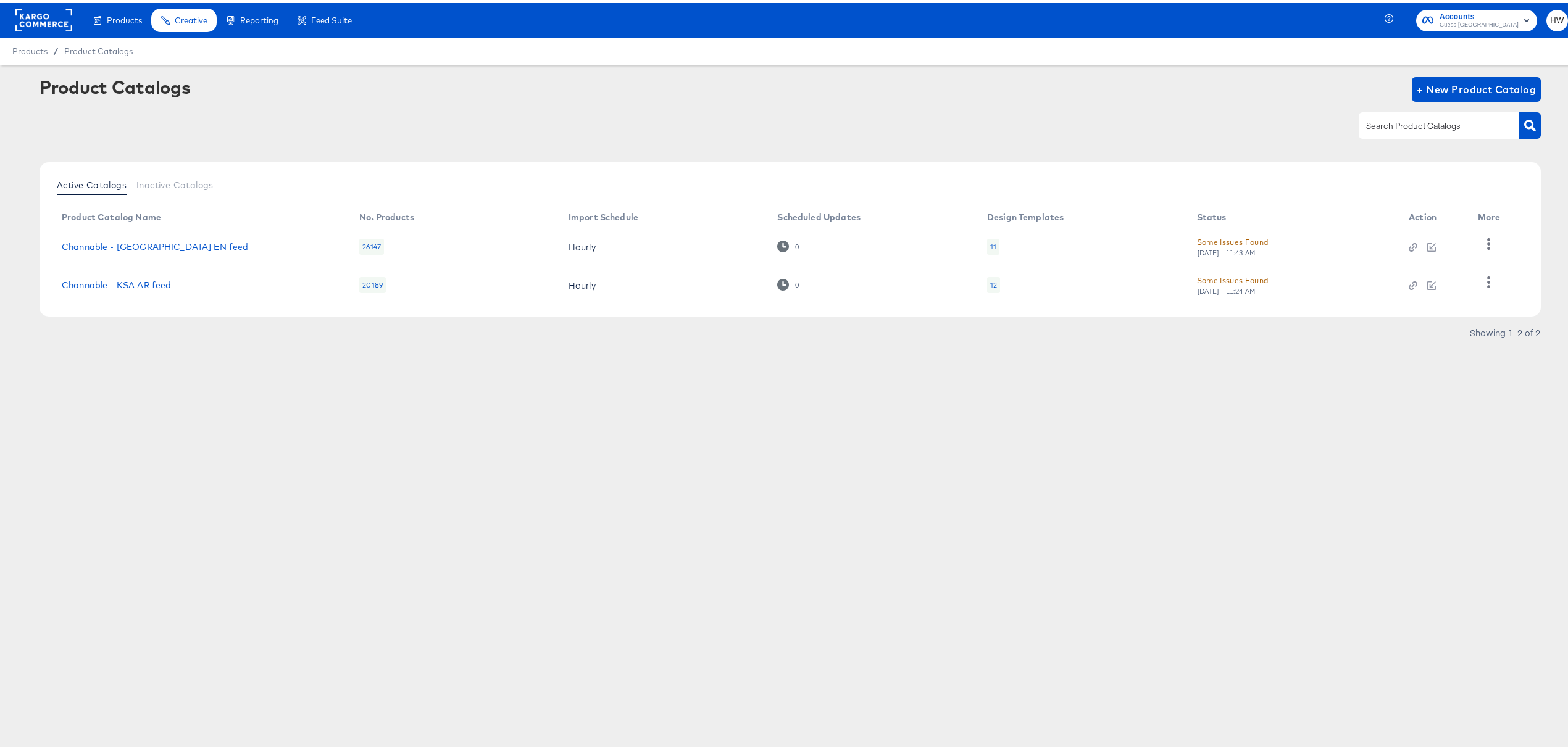 click on "Channable - KSA AR feed" at bounding box center [116, 282] 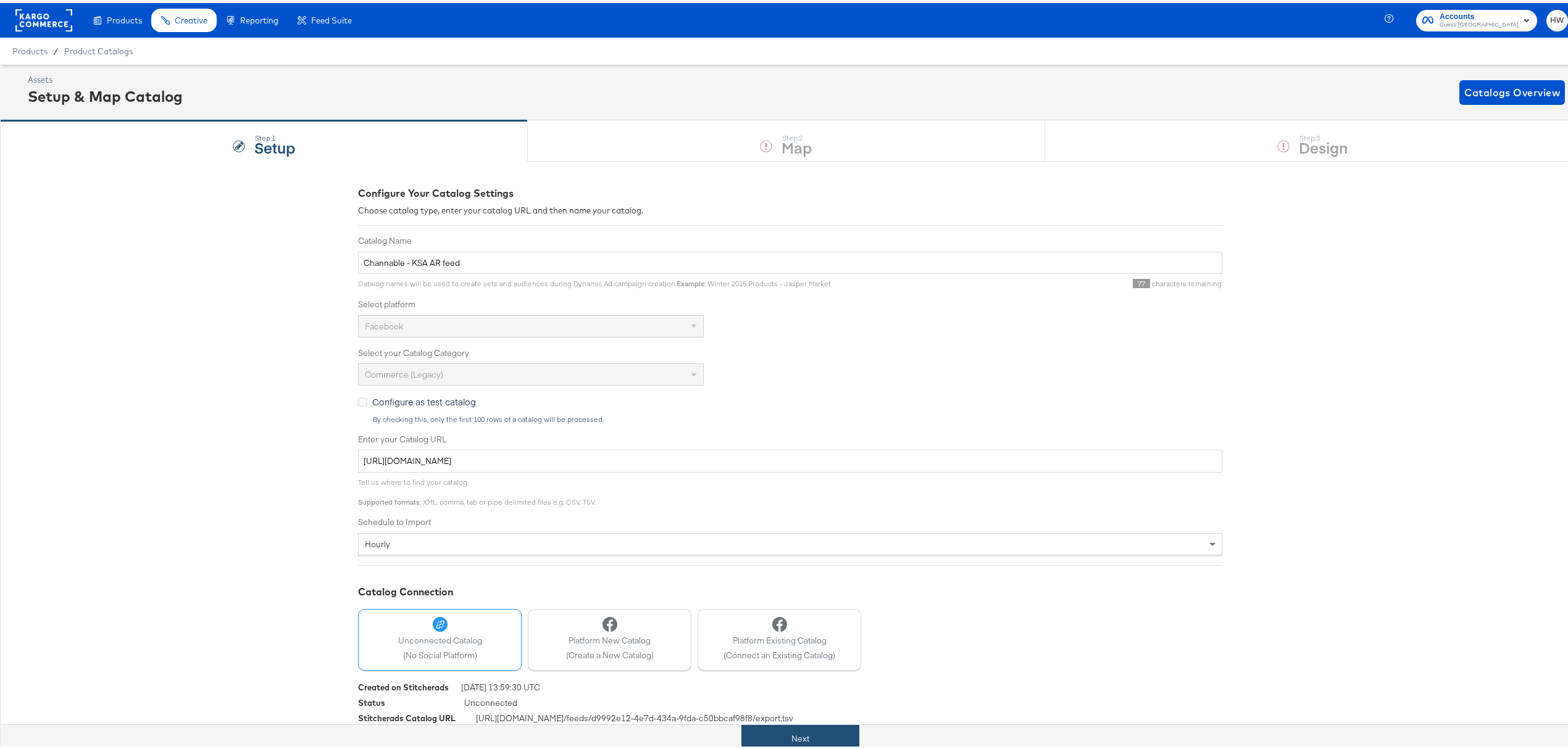 click on "Next" at bounding box center [800, 735] 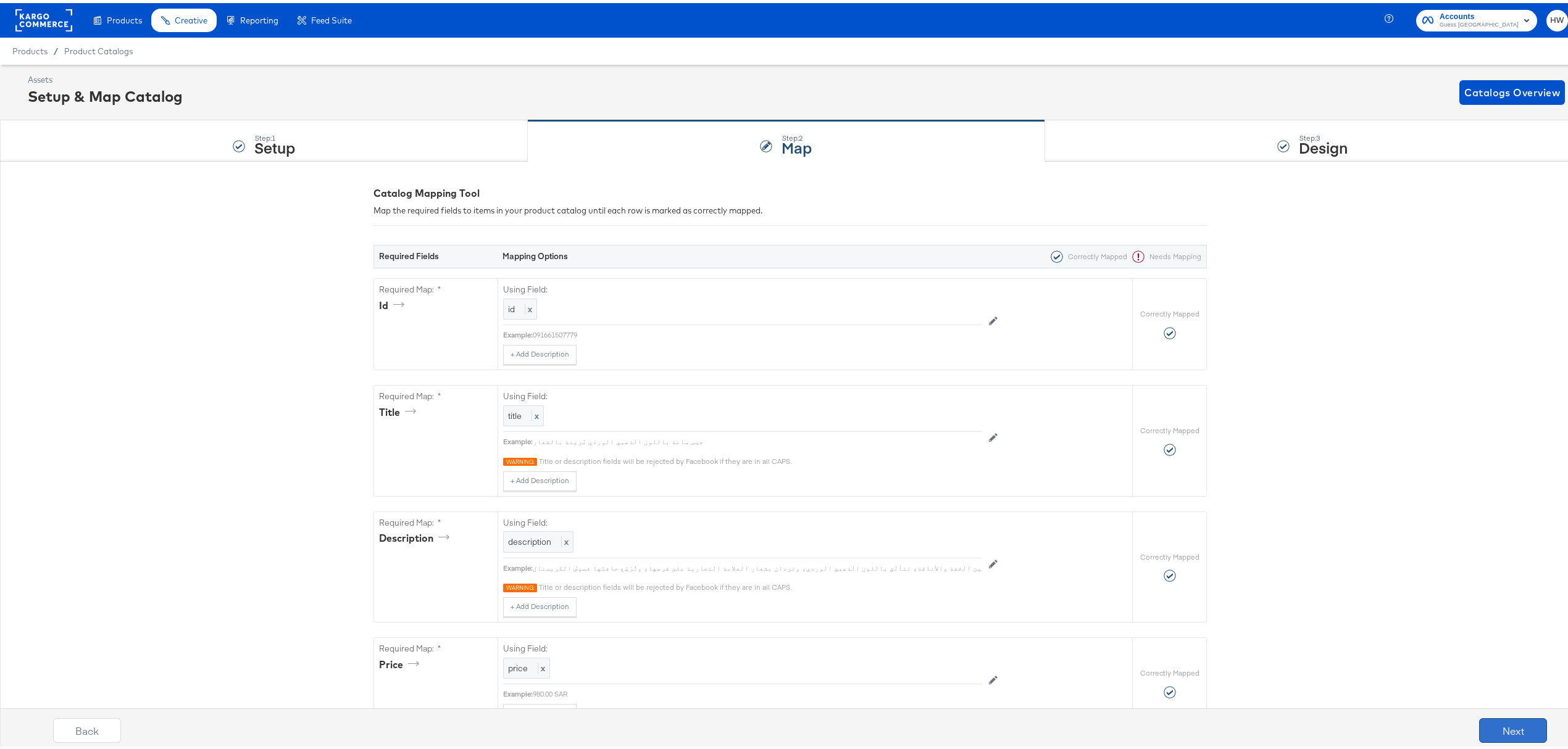 click on "Next" at bounding box center (1513, 727) 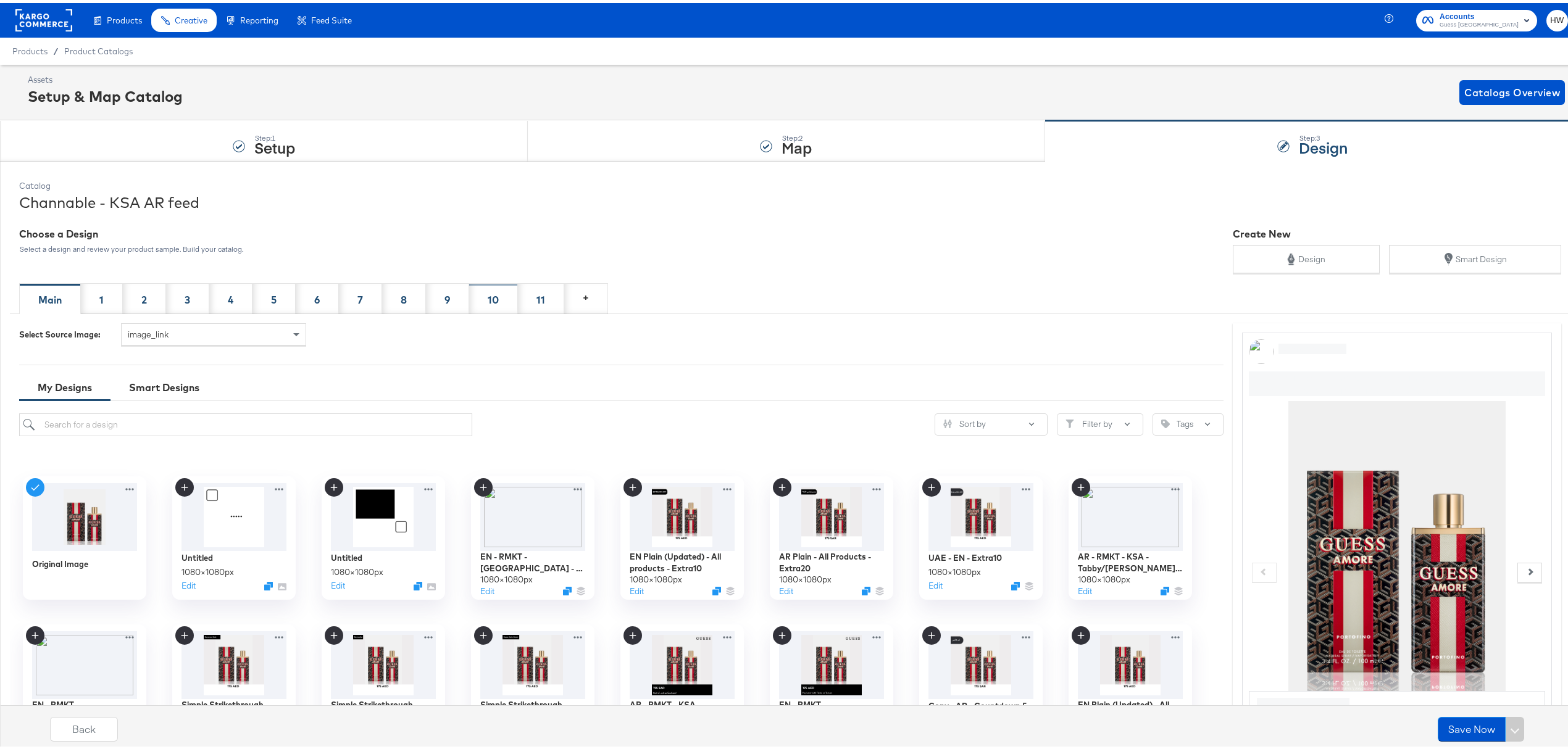 click on "10" at bounding box center [493, 296] 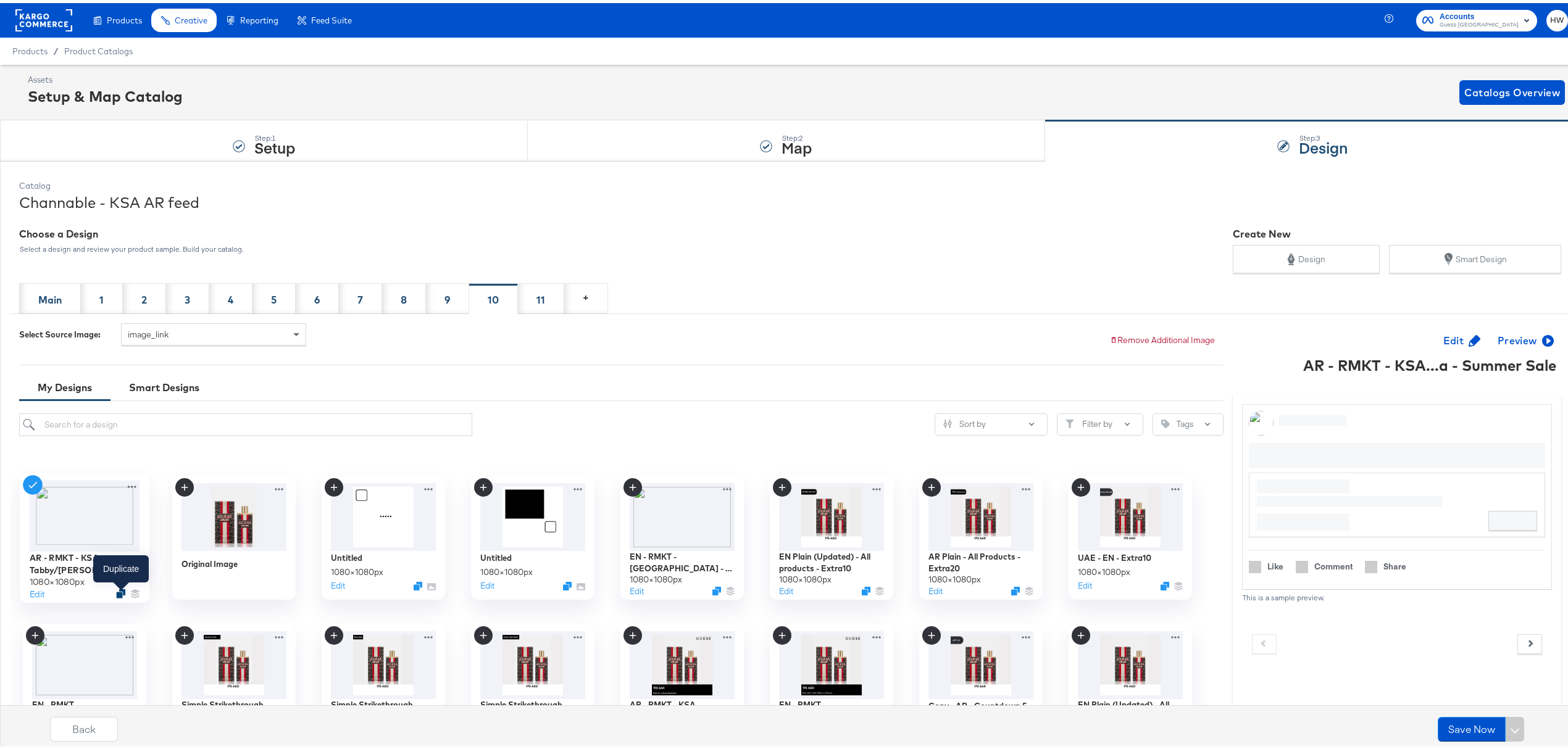 click 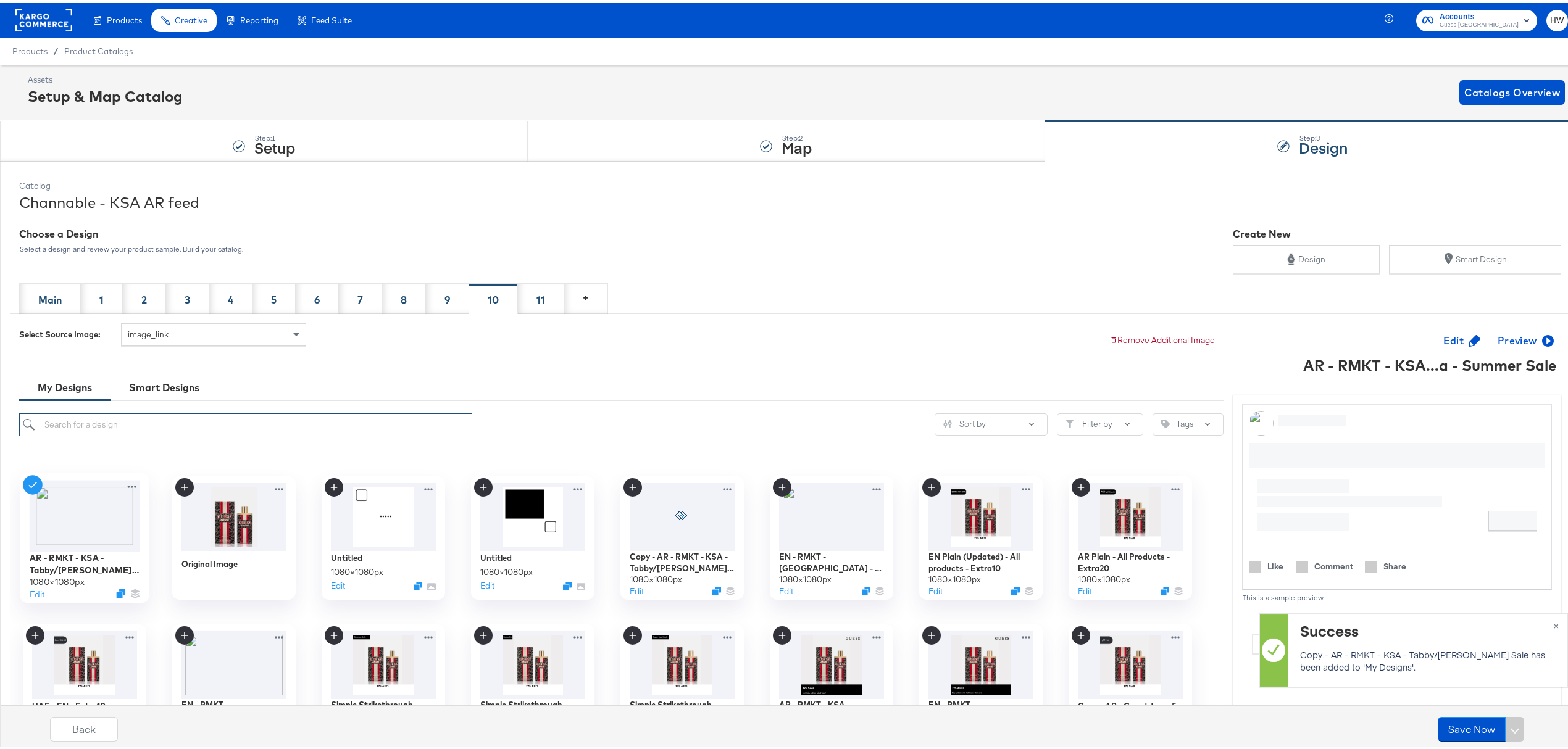 click at bounding box center [246, 421] 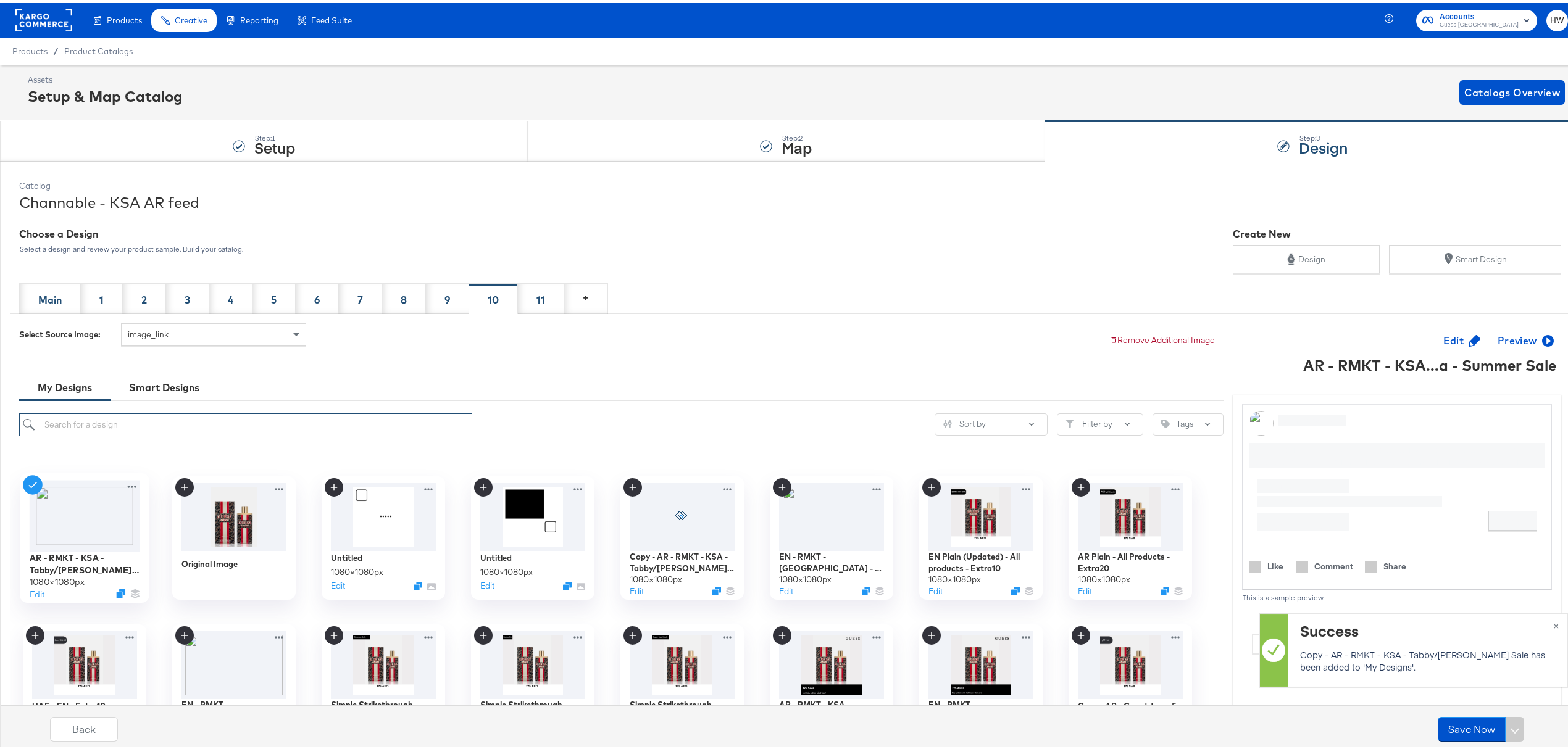 paste on "AR - RMKT - KSA - Tabby/[PERSON_NAME] Sale" 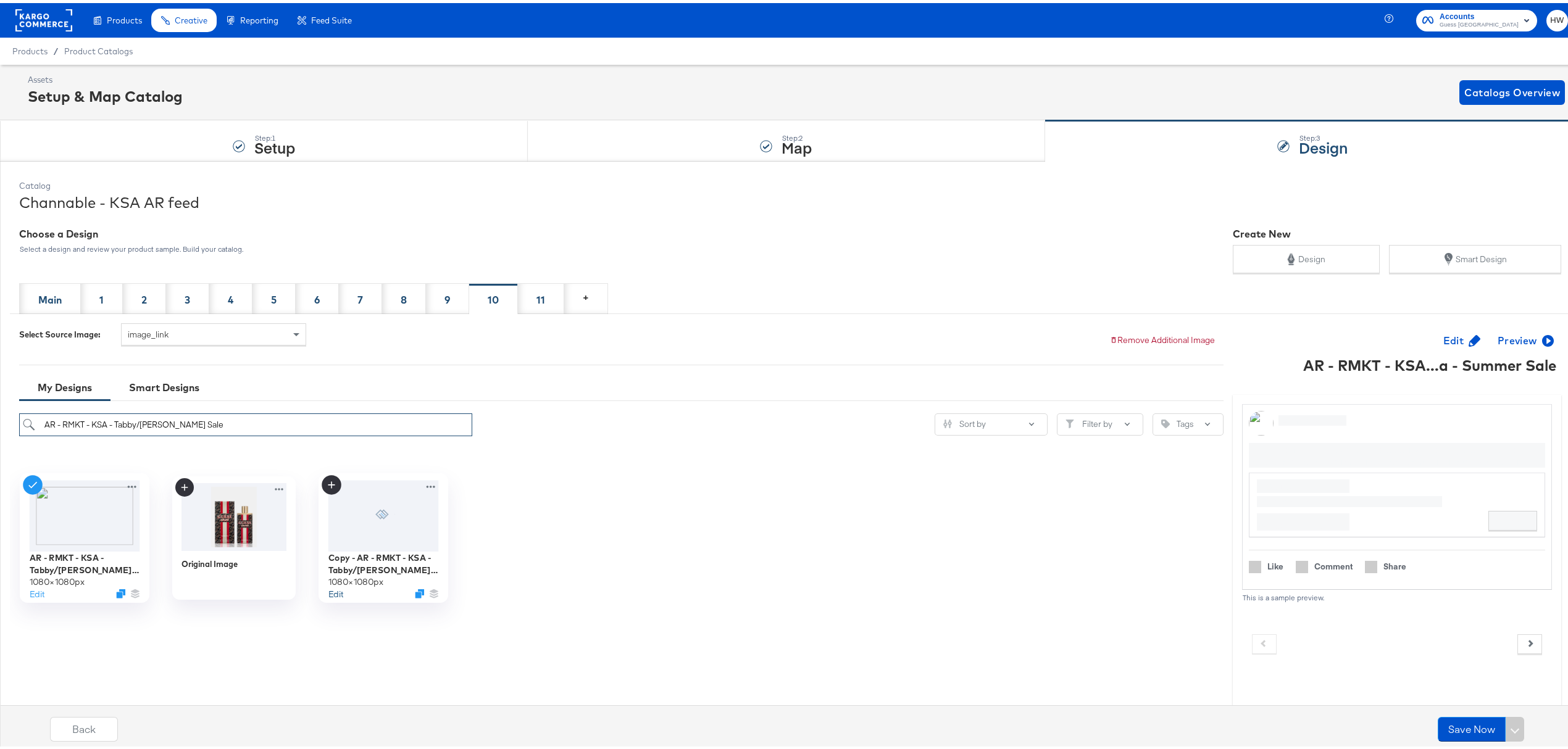 type on "AR - RMKT - KSA - Tabby/[PERSON_NAME] Sale" 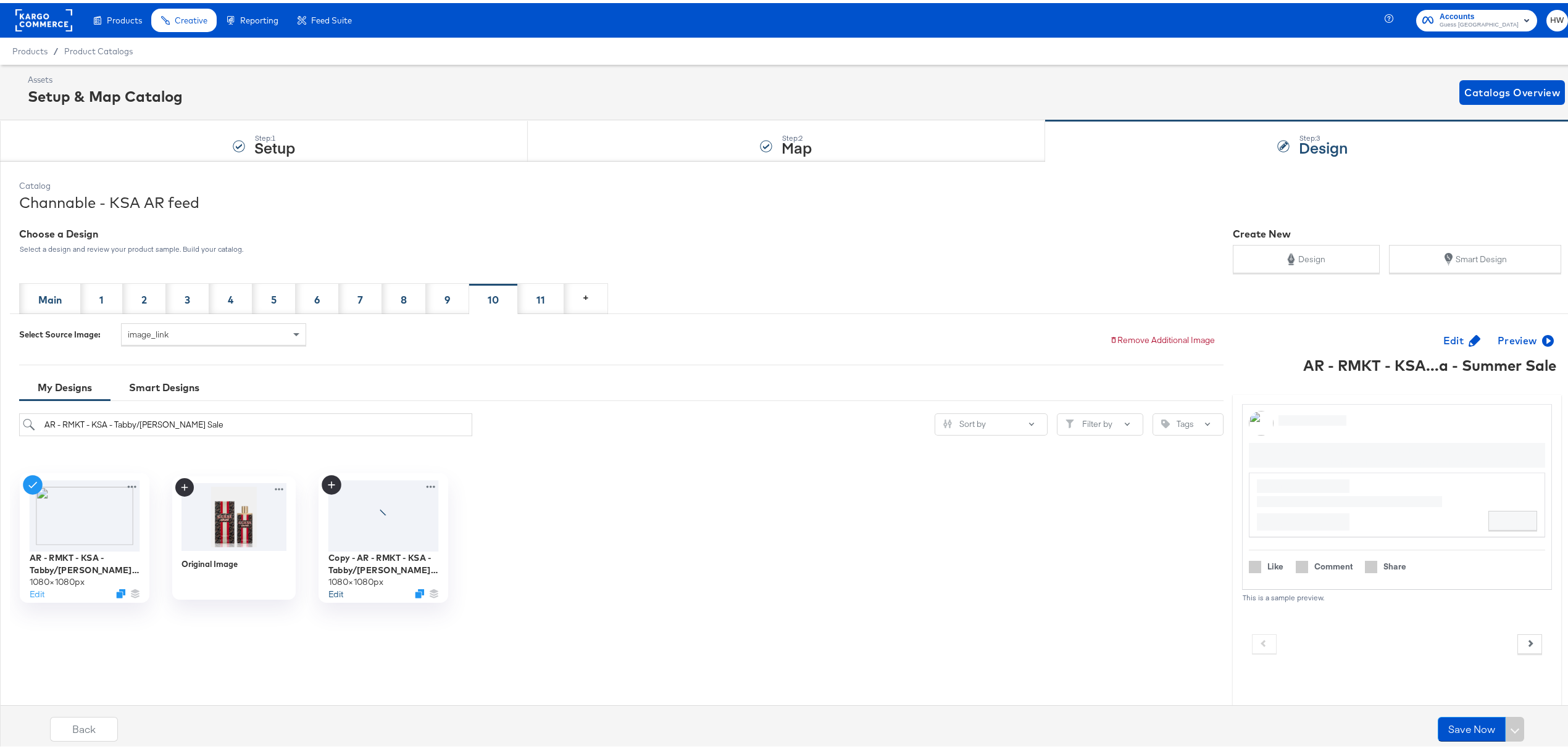 click on "Edit" at bounding box center (336, 590) 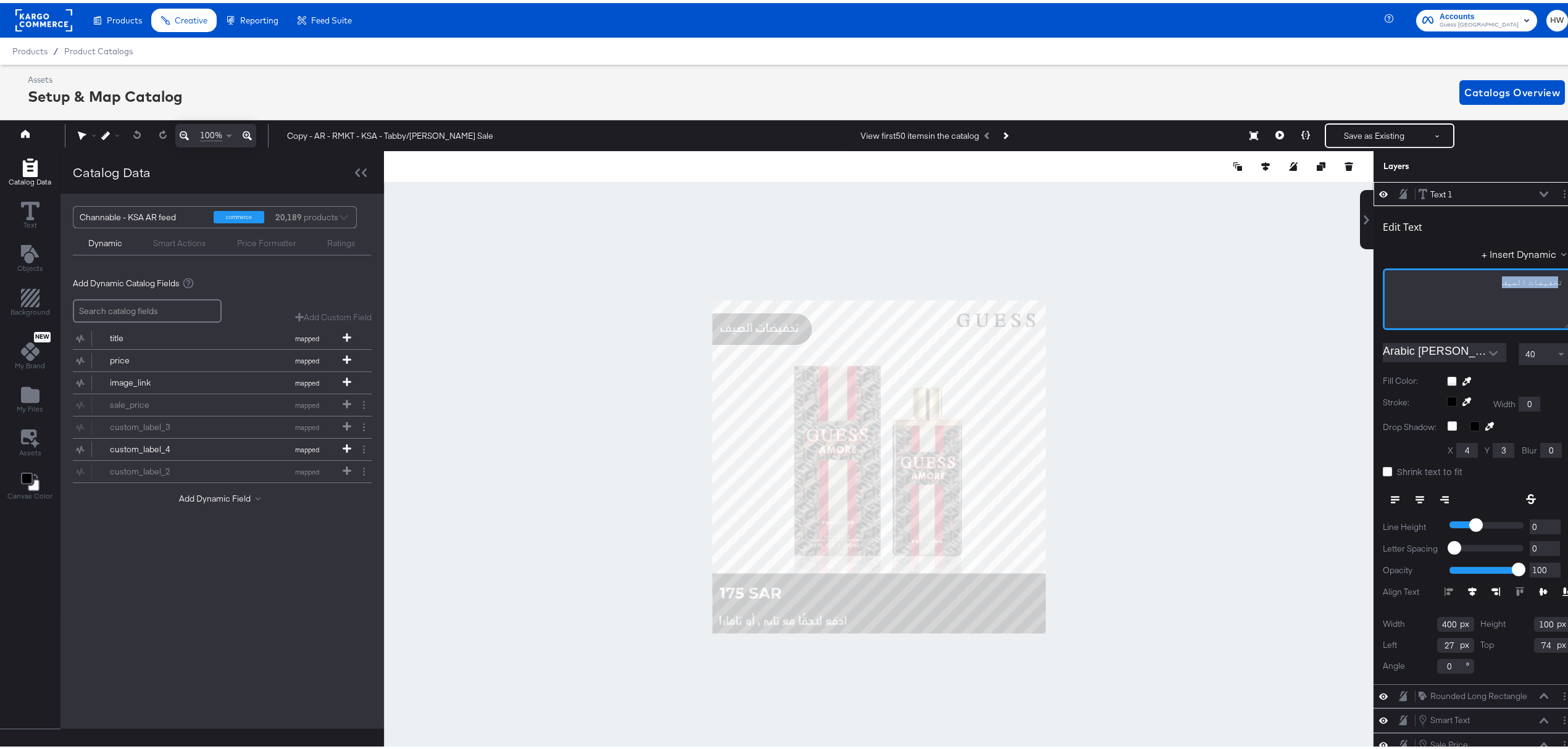 drag, startPoint x: 1493, startPoint y: 279, endPoint x: 1537, endPoint y: 272, distance: 44.553339 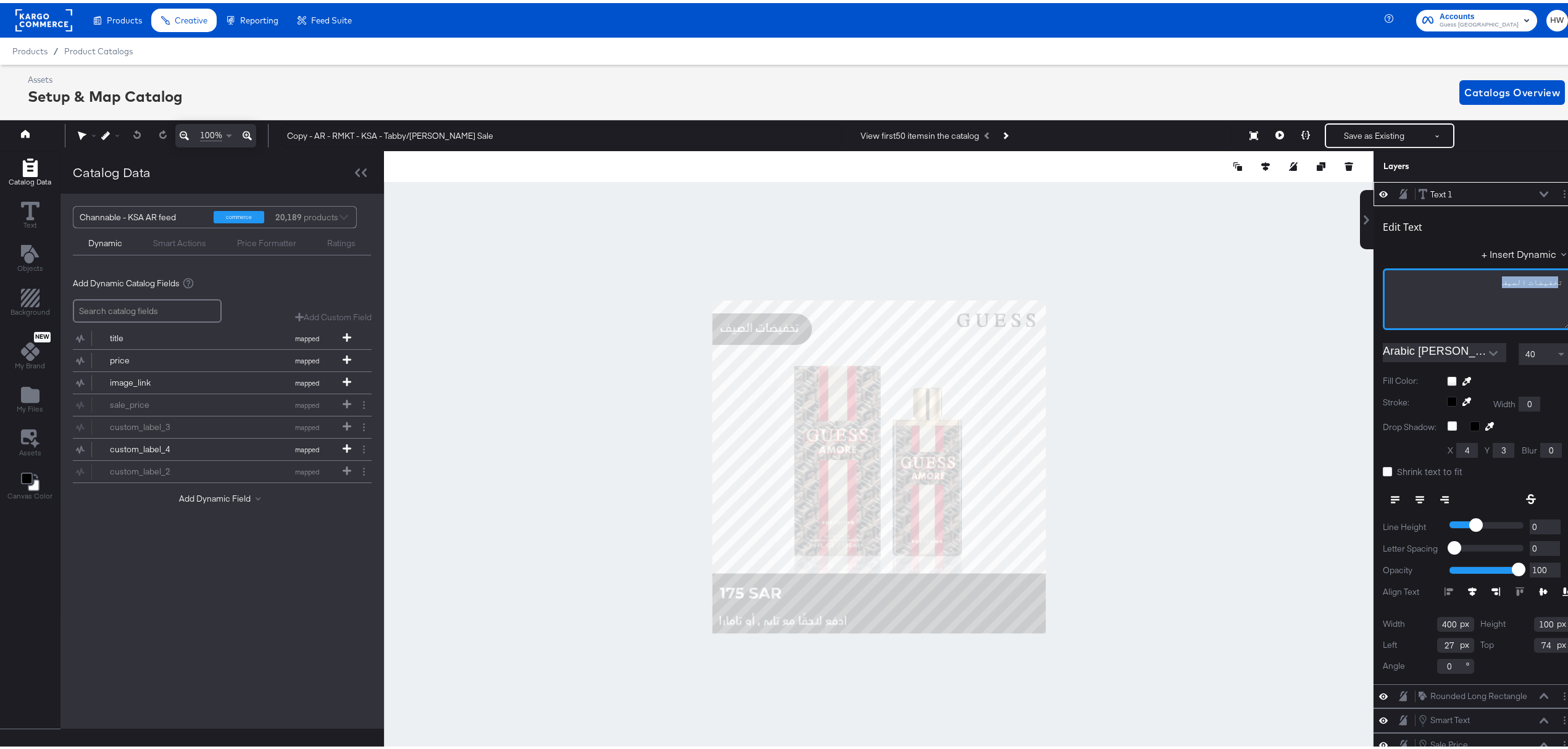 click on "تخفيضات الصيف" at bounding box center (1477, 296) 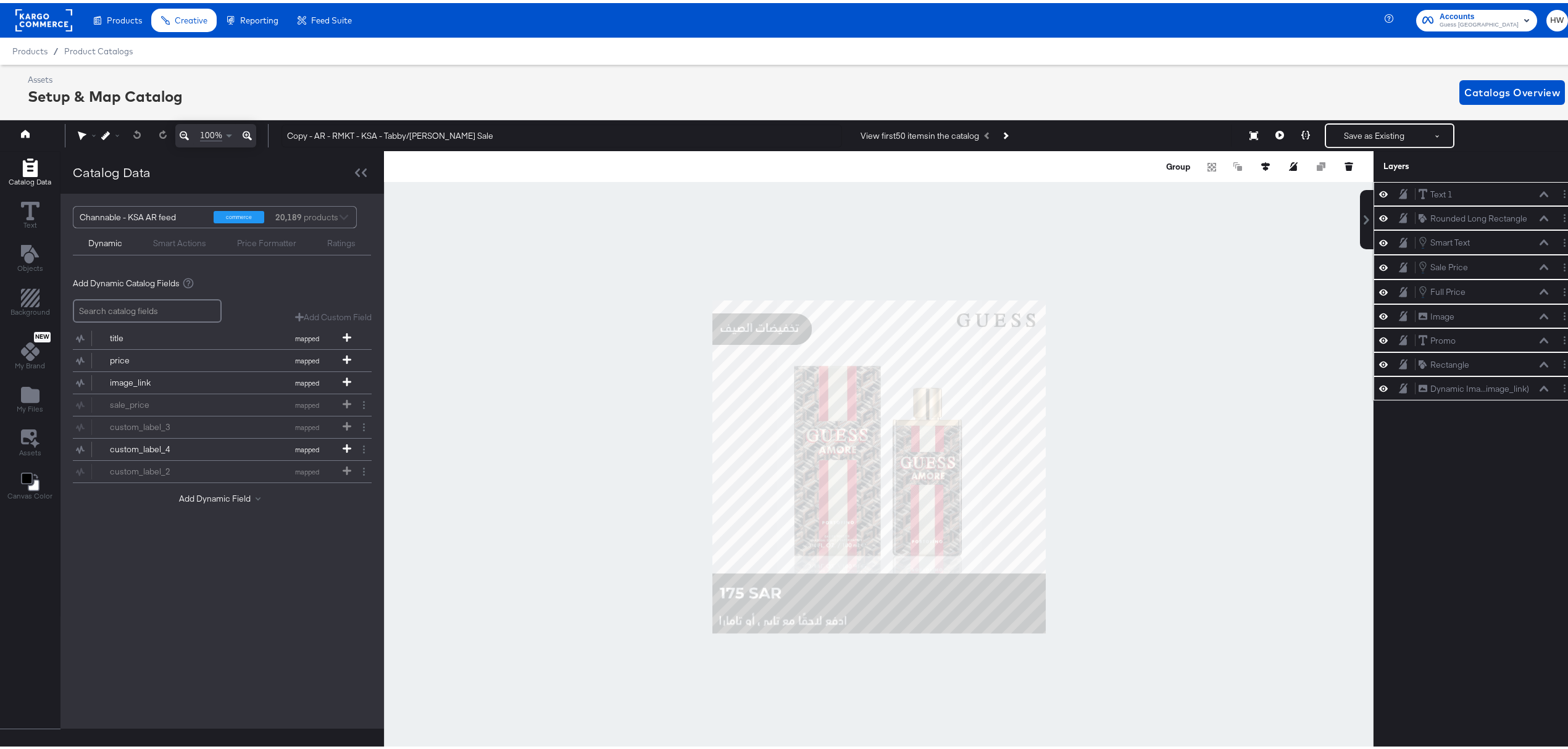 click on "Rounded Long Rectangle Rounded Long Rectangle" at bounding box center (1477, 215) 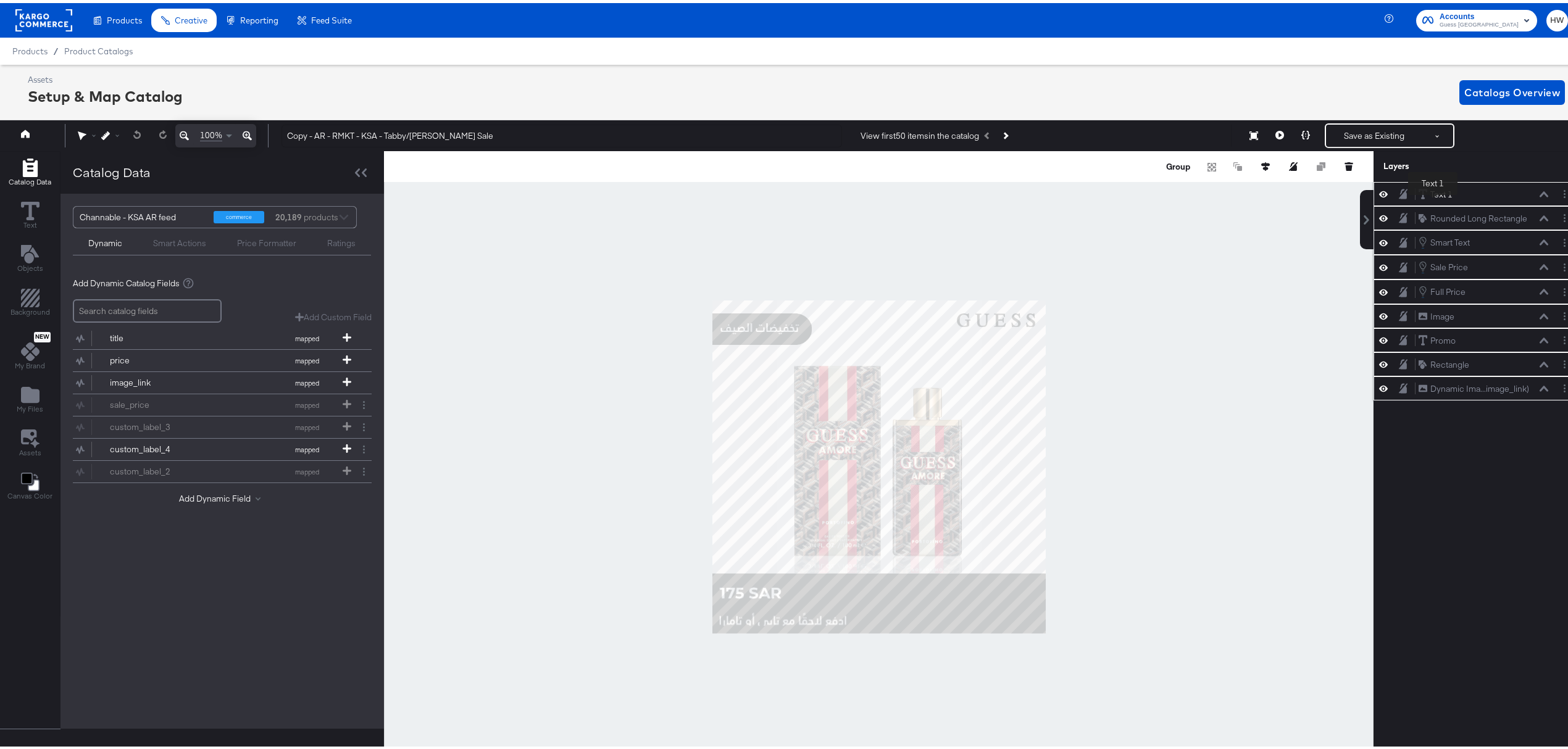 click on "Text 1" at bounding box center (1441, 191) 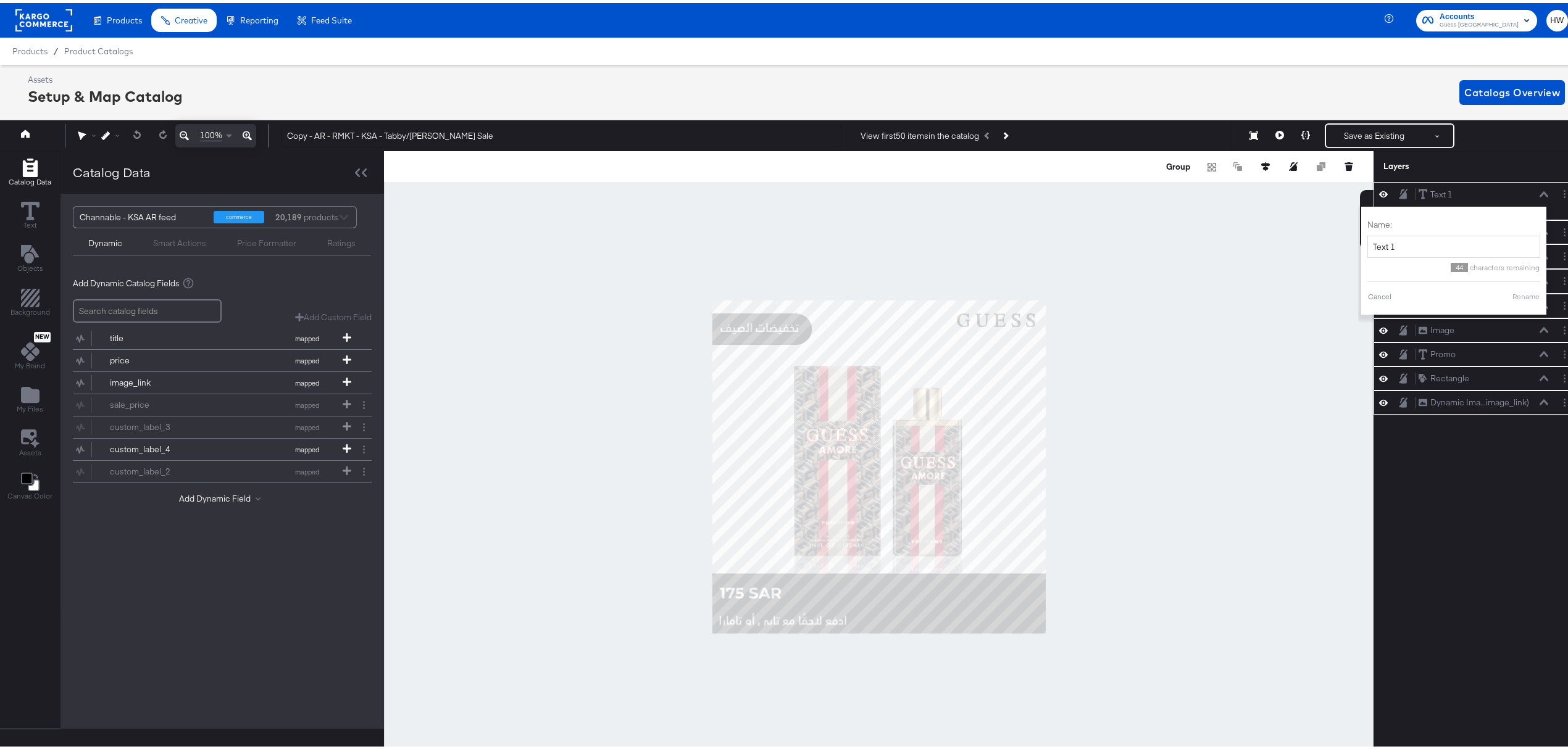 click on "Text 1 Text 1 Name: Text 1 44   characters remaining Cancel Rename" at bounding box center (1477, 198) 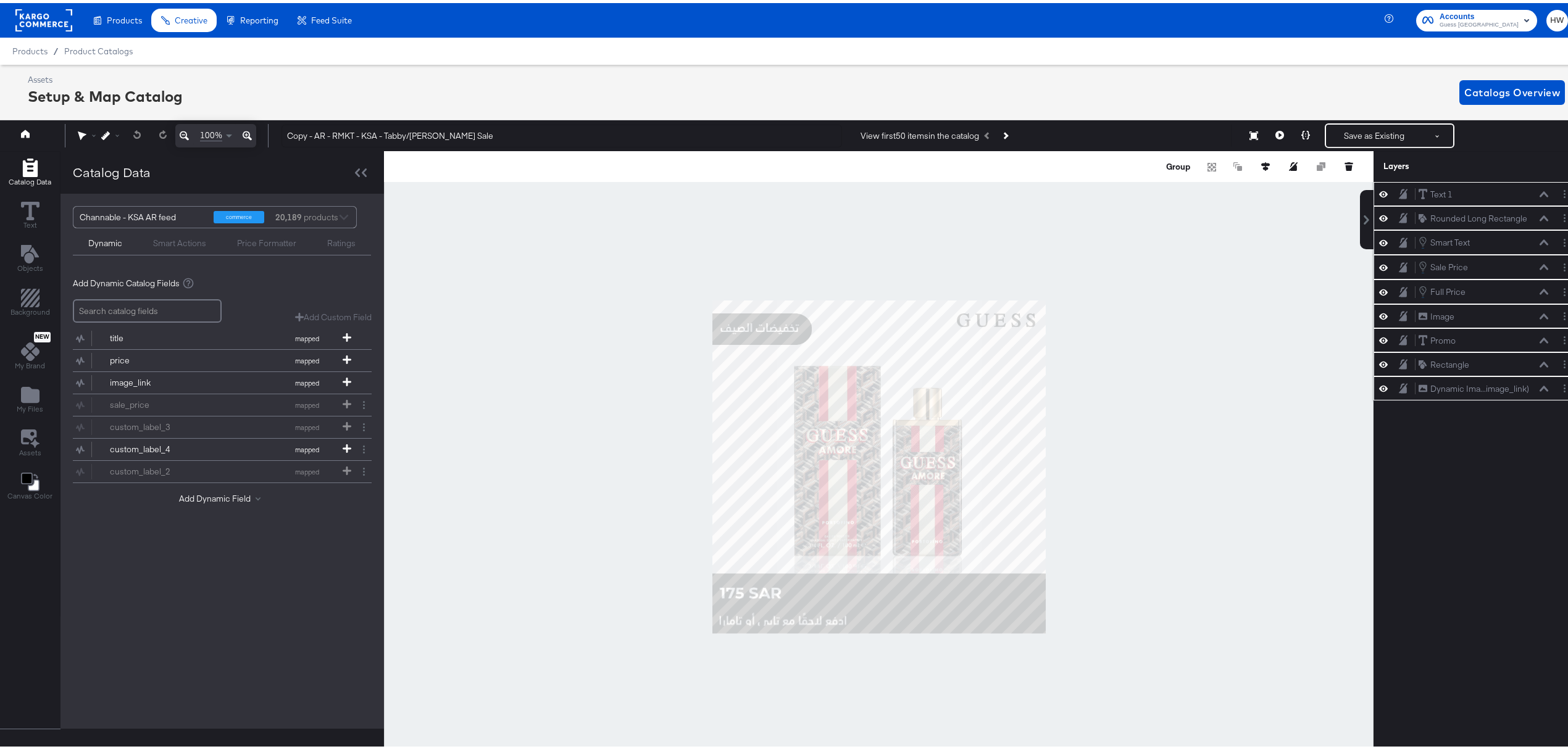 click 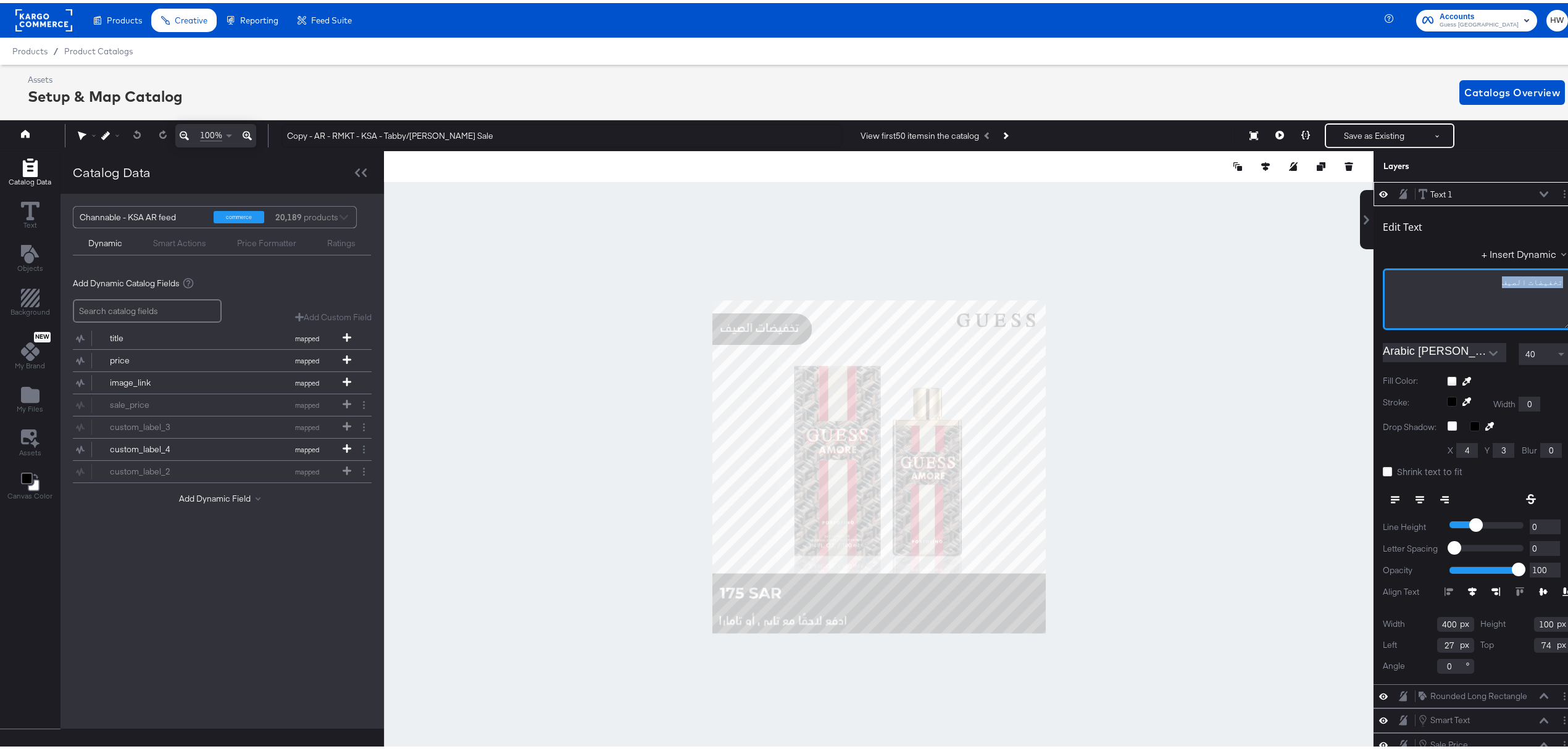 scroll, scrollTop: 0, scrollLeft: 9, axis: horizontal 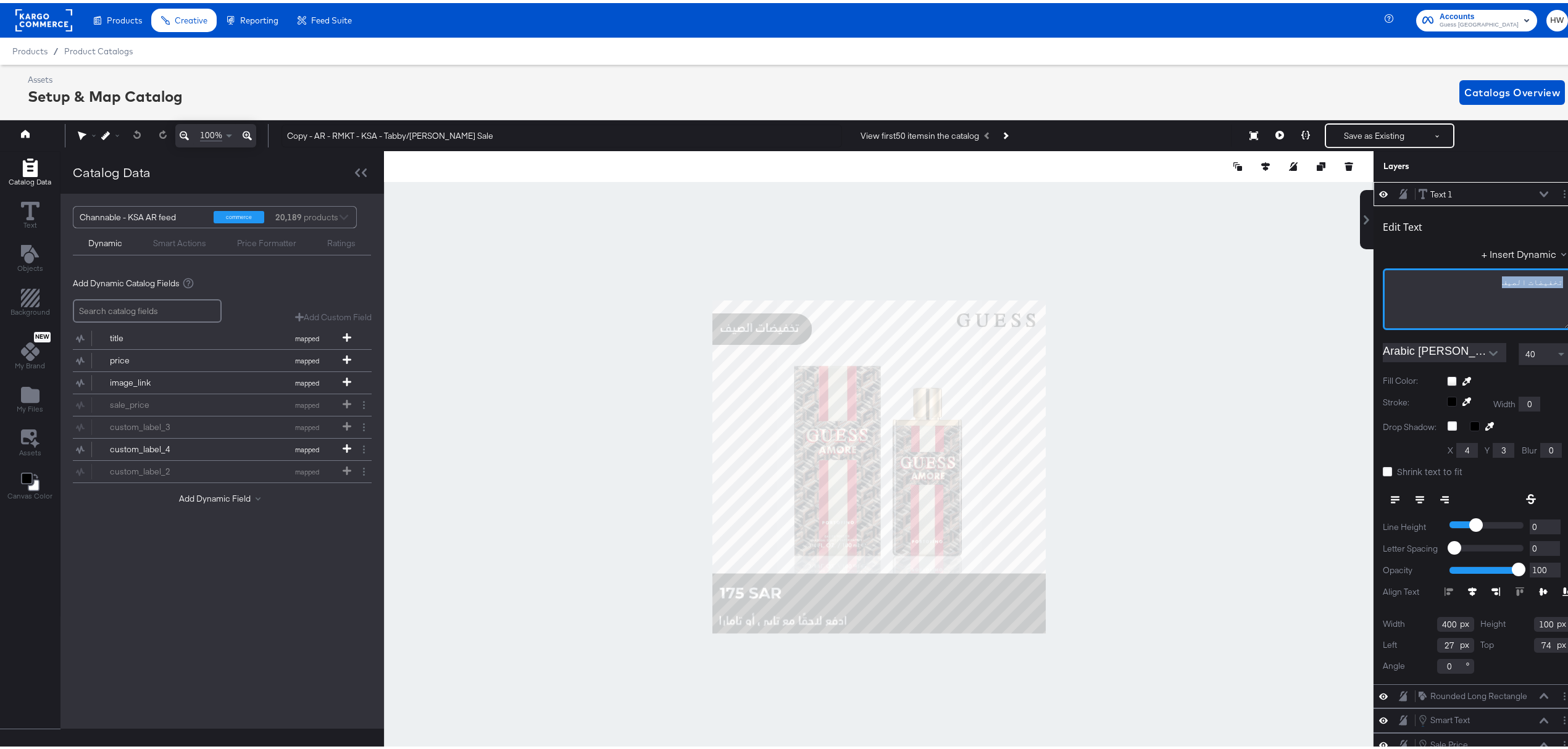 drag, startPoint x: 1480, startPoint y: 278, endPoint x: 1561, endPoint y: 267, distance: 81.7435 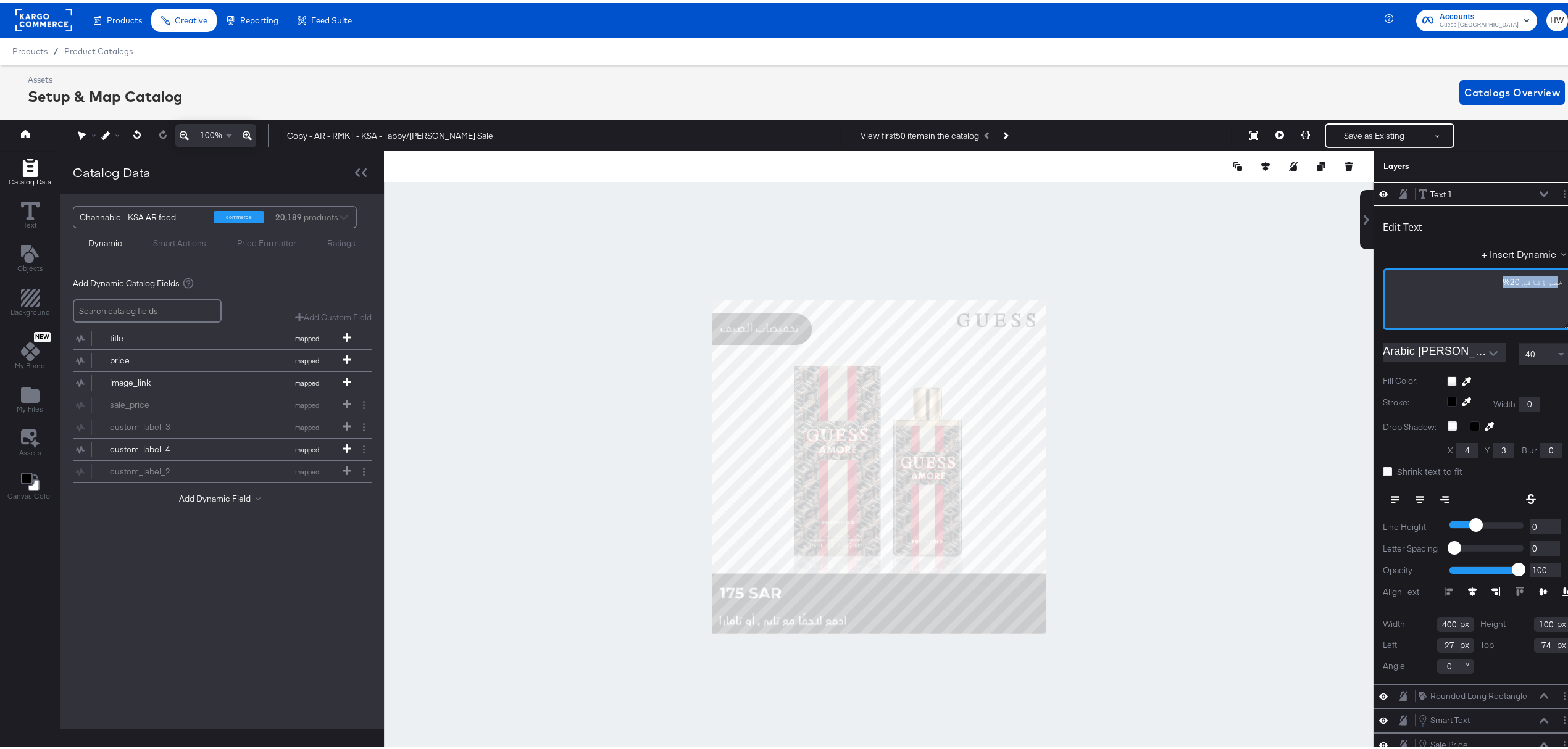 click on "خصم إضافي 20%" at bounding box center (1477, 279) 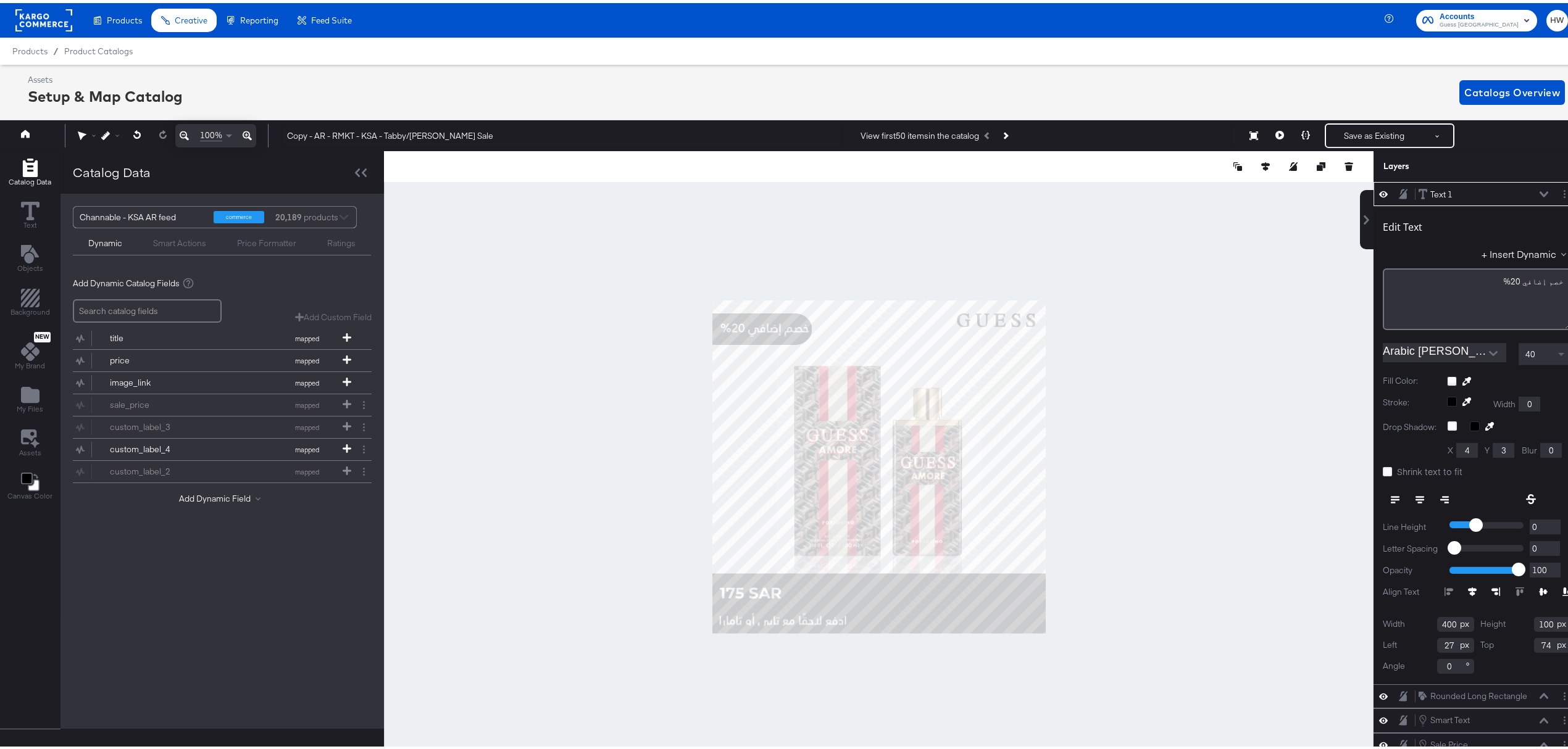 click at bounding box center [1561, 352] 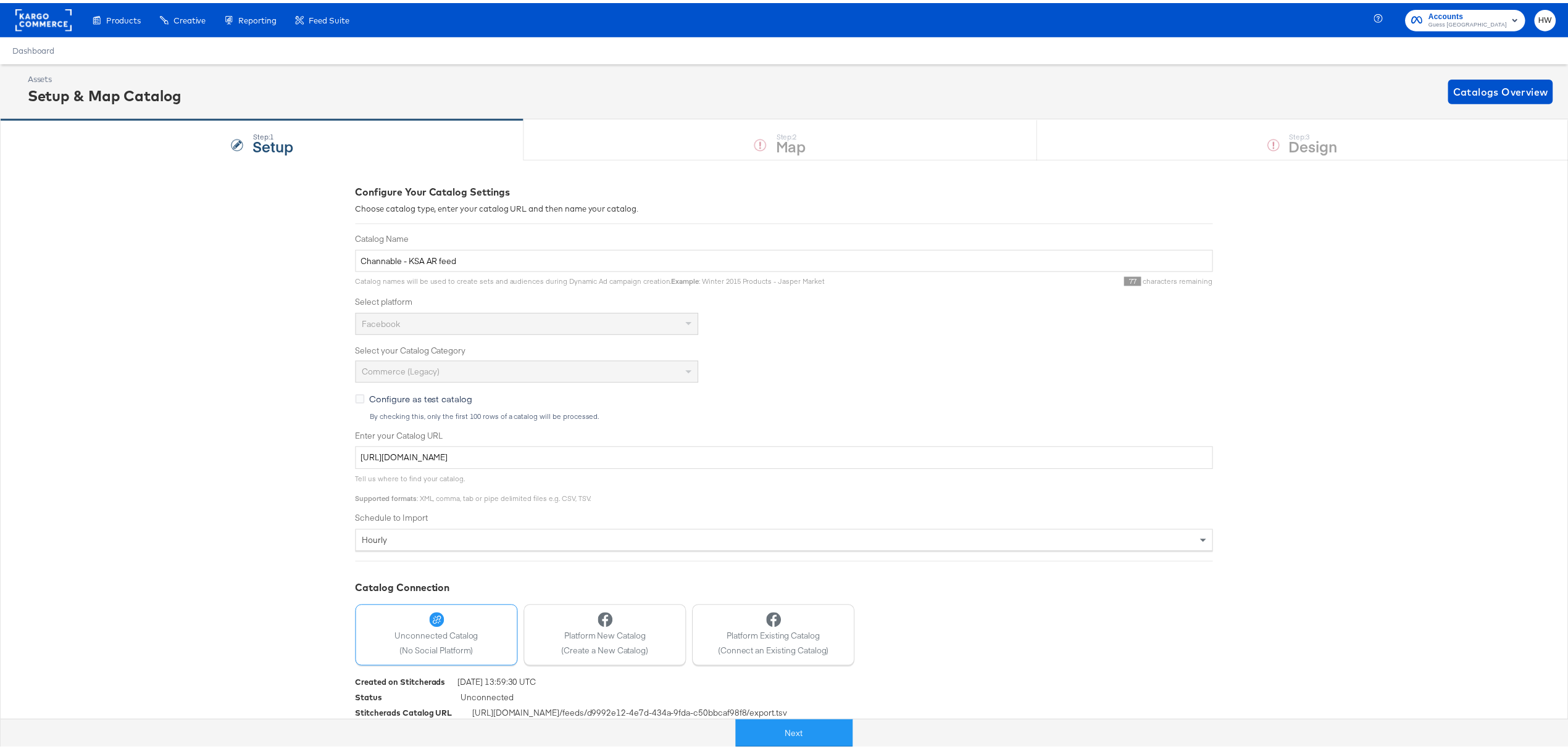 scroll, scrollTop: 0, scrollLeft: 0, axis: both 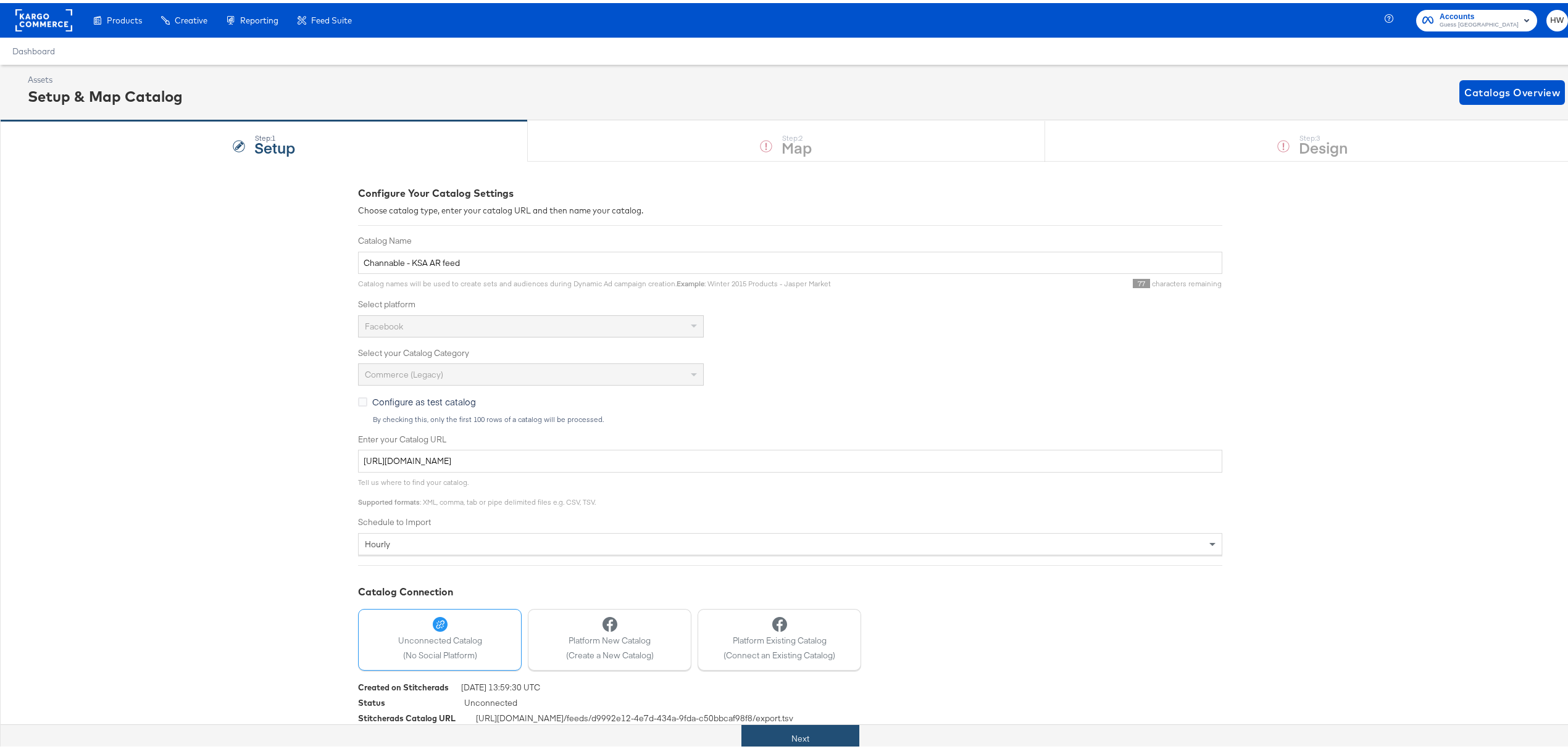 click on "Next" at bounding box center [800, 735] 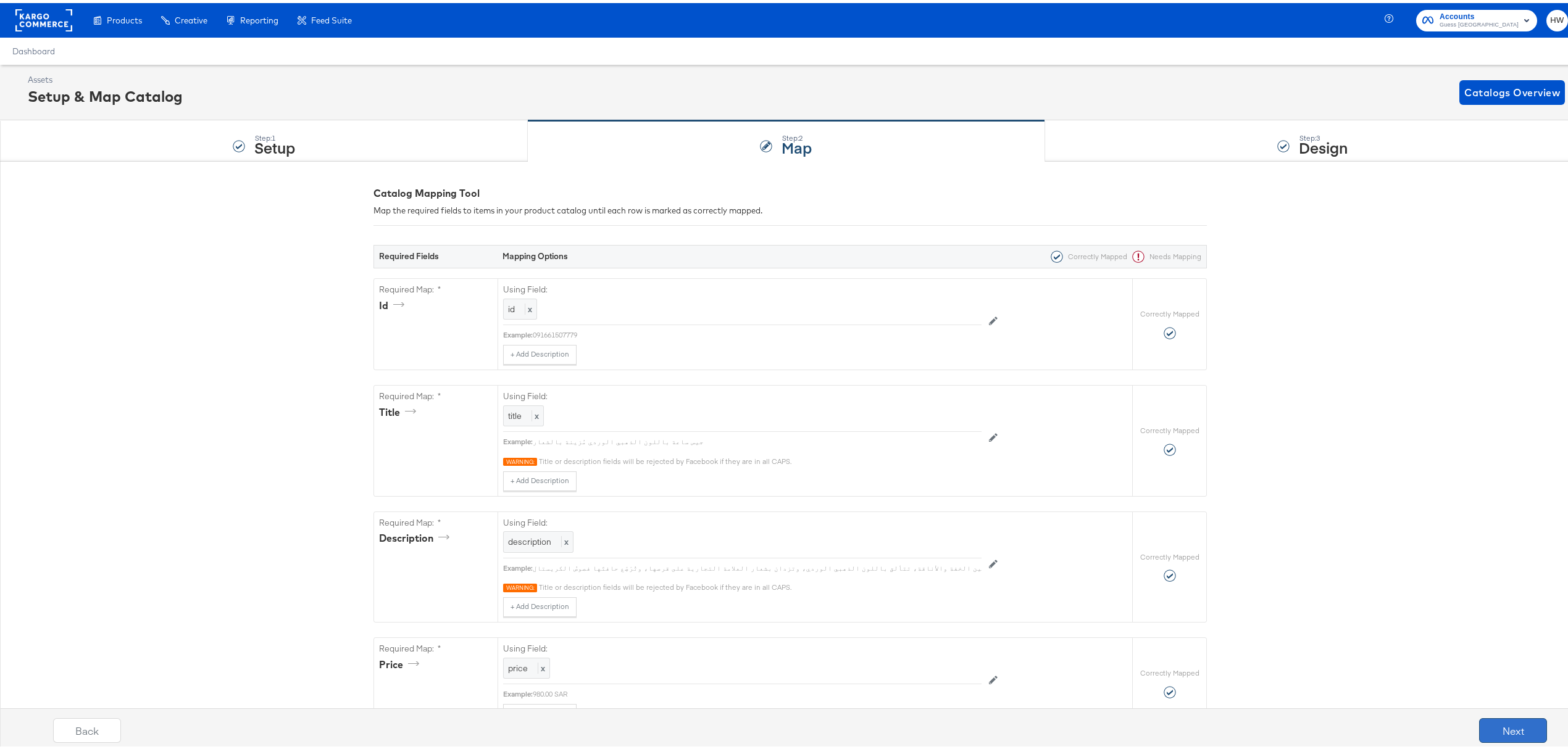 click on "Next" at bounding box center (1513, 727) 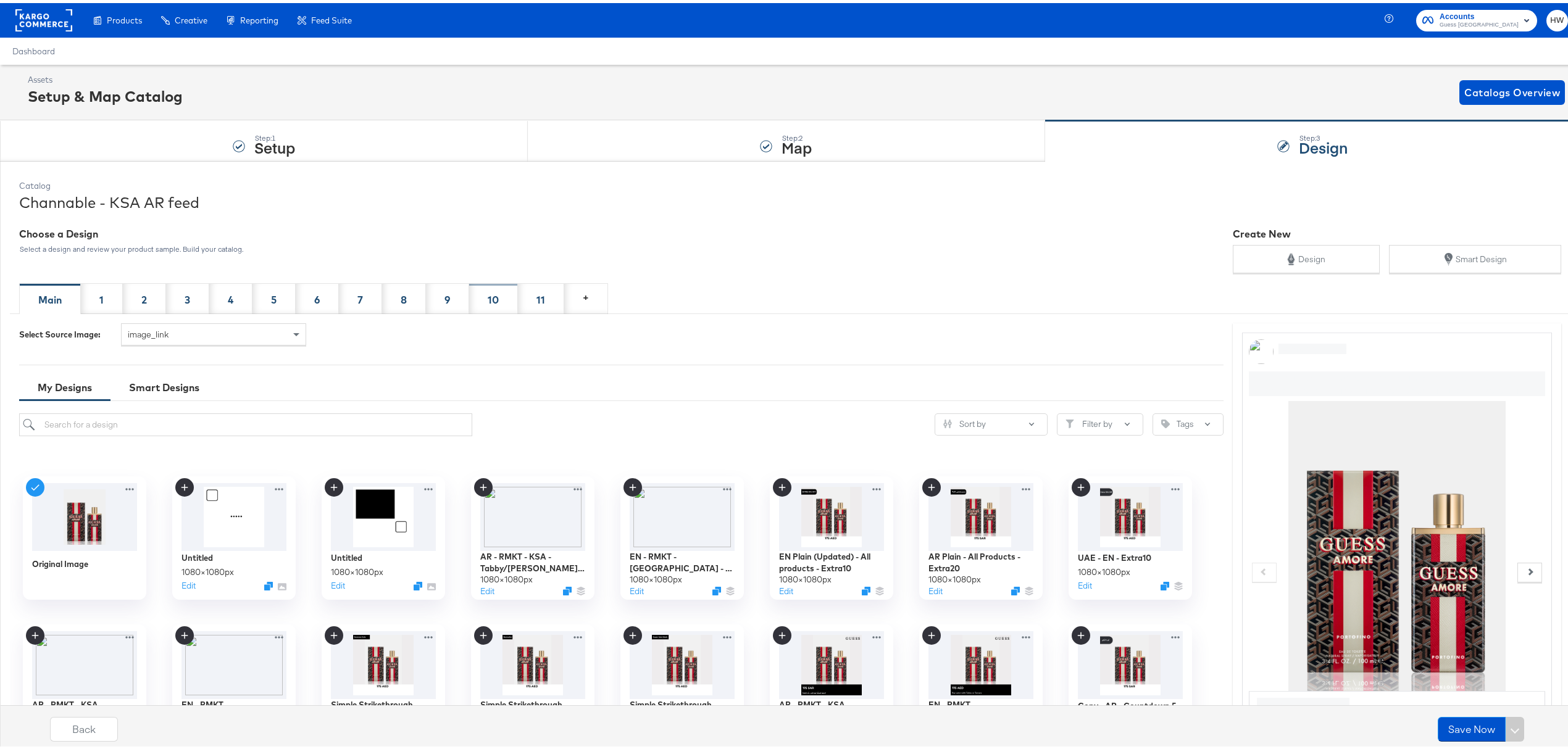 click on "10" at bounding box center [493, 296] 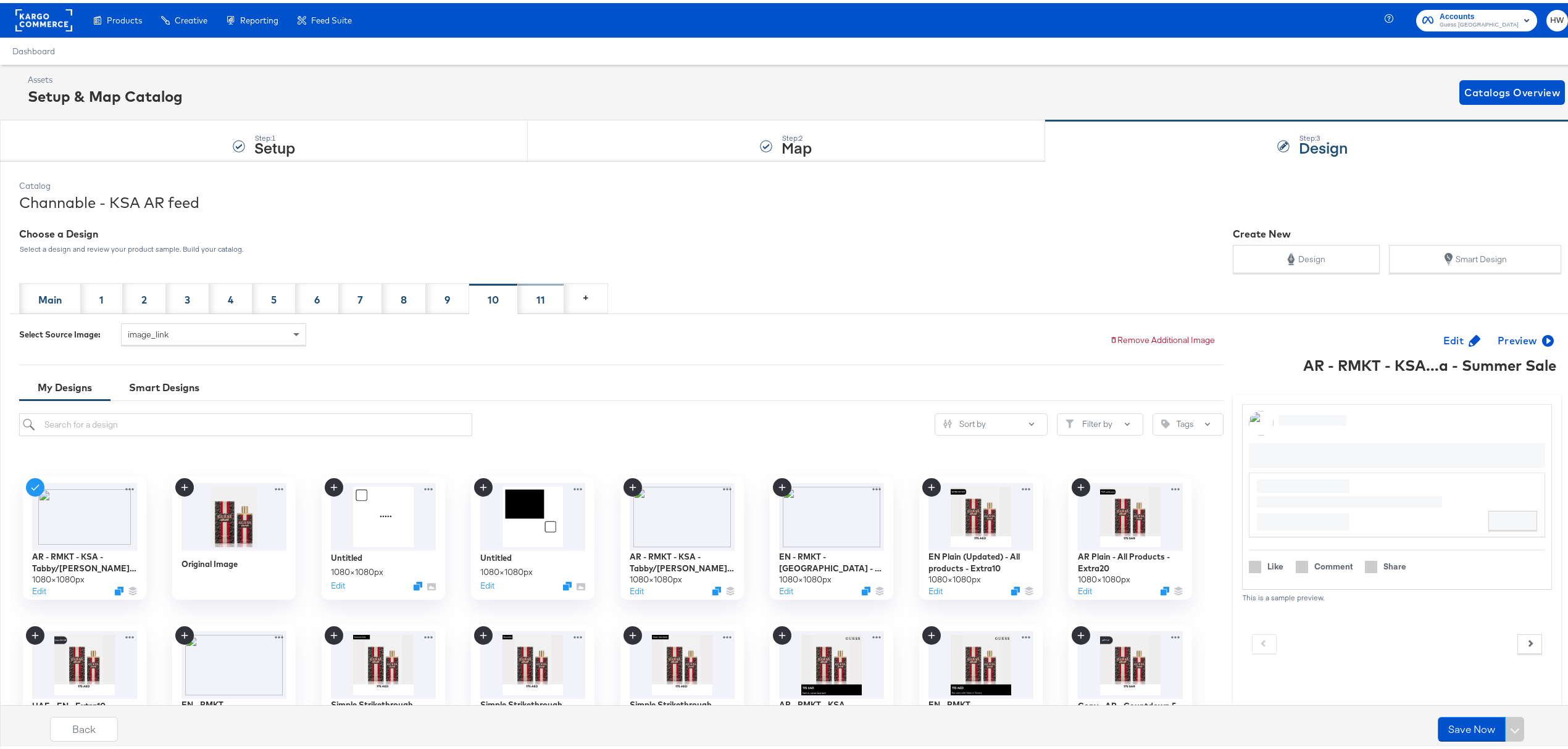 click on "11" at bounding box center [541, 297] 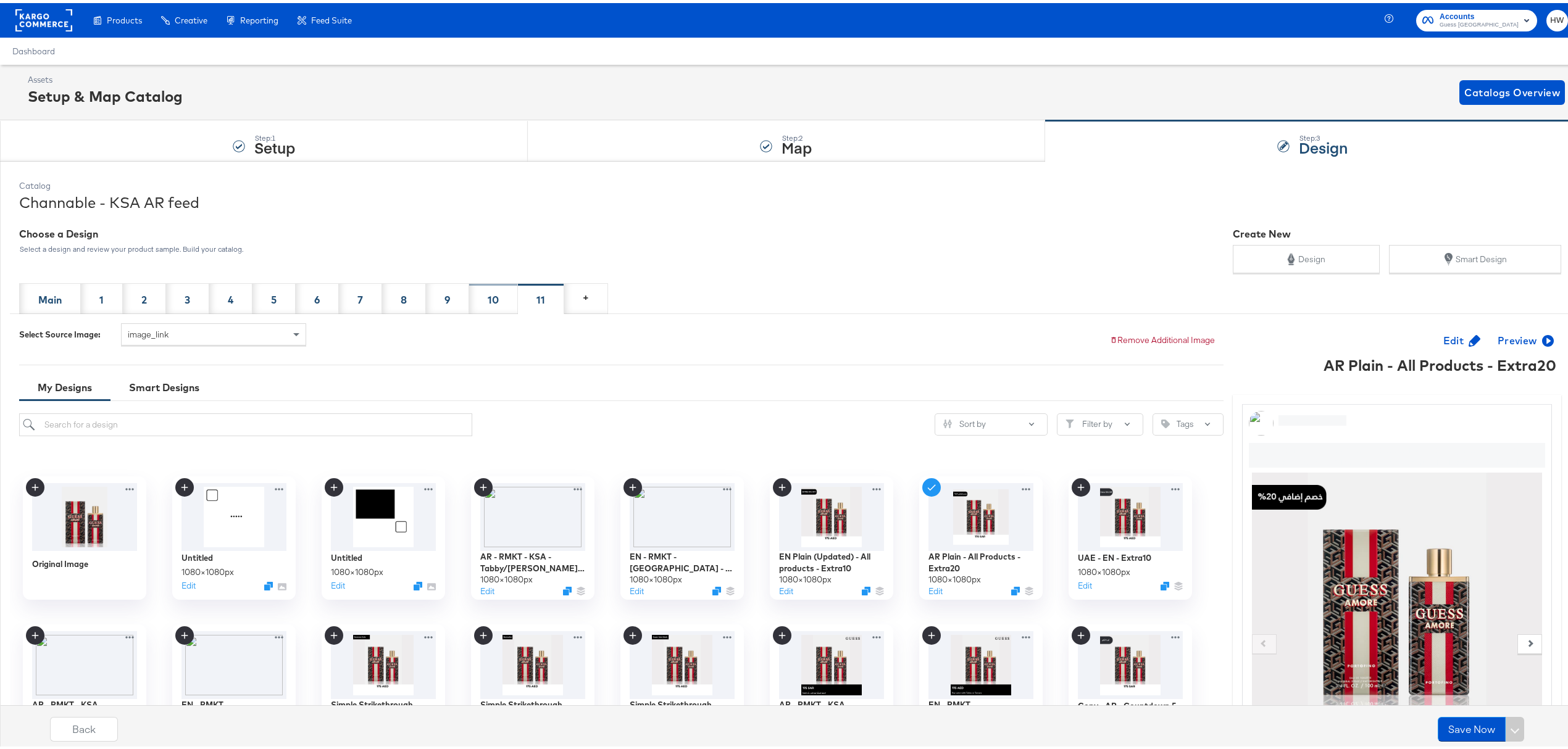 click on "10" at bounding box center (493, 296) 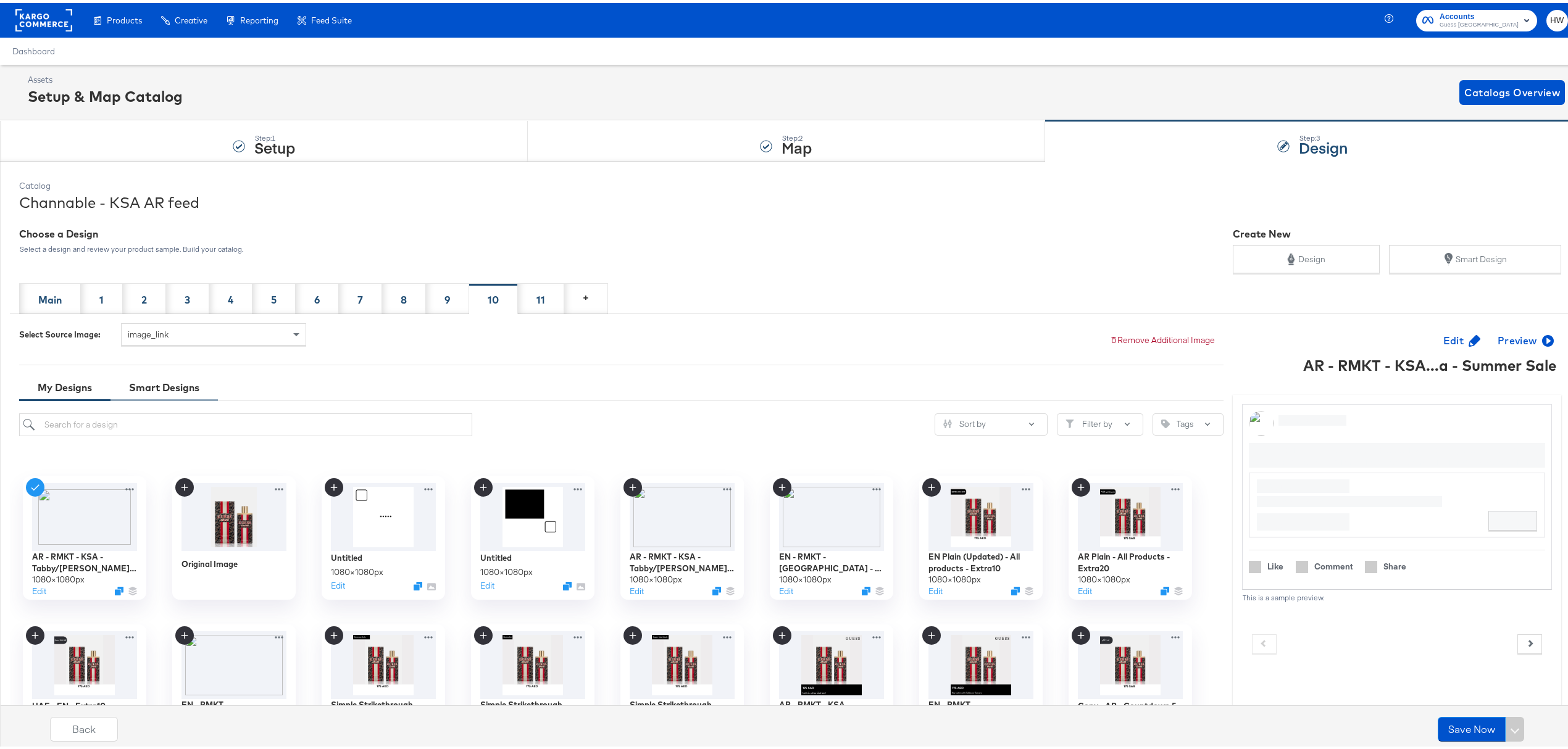 click on "Smart Designs" at bounding box center [164, 384] 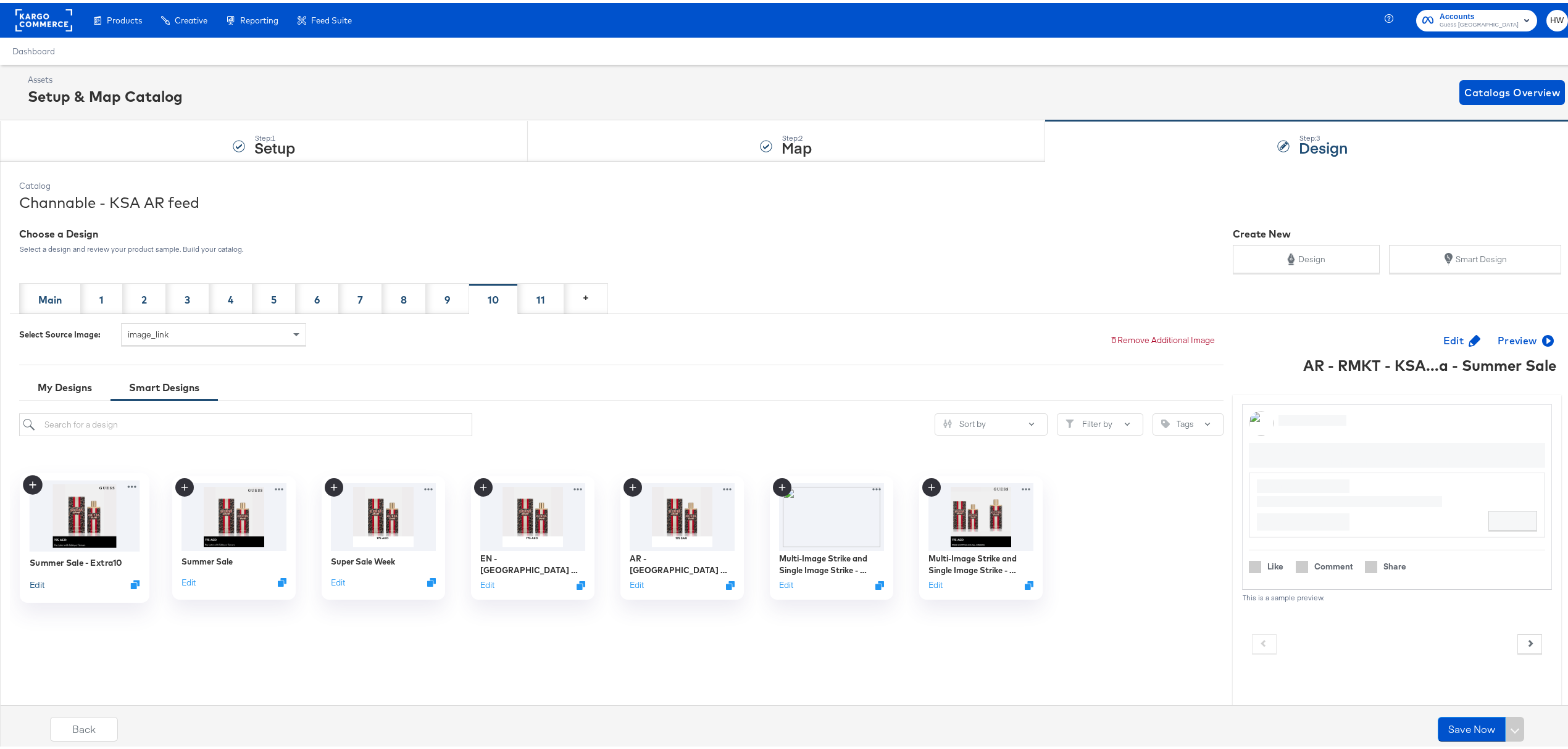 click on "Edit" at bounding box center (37, 581) 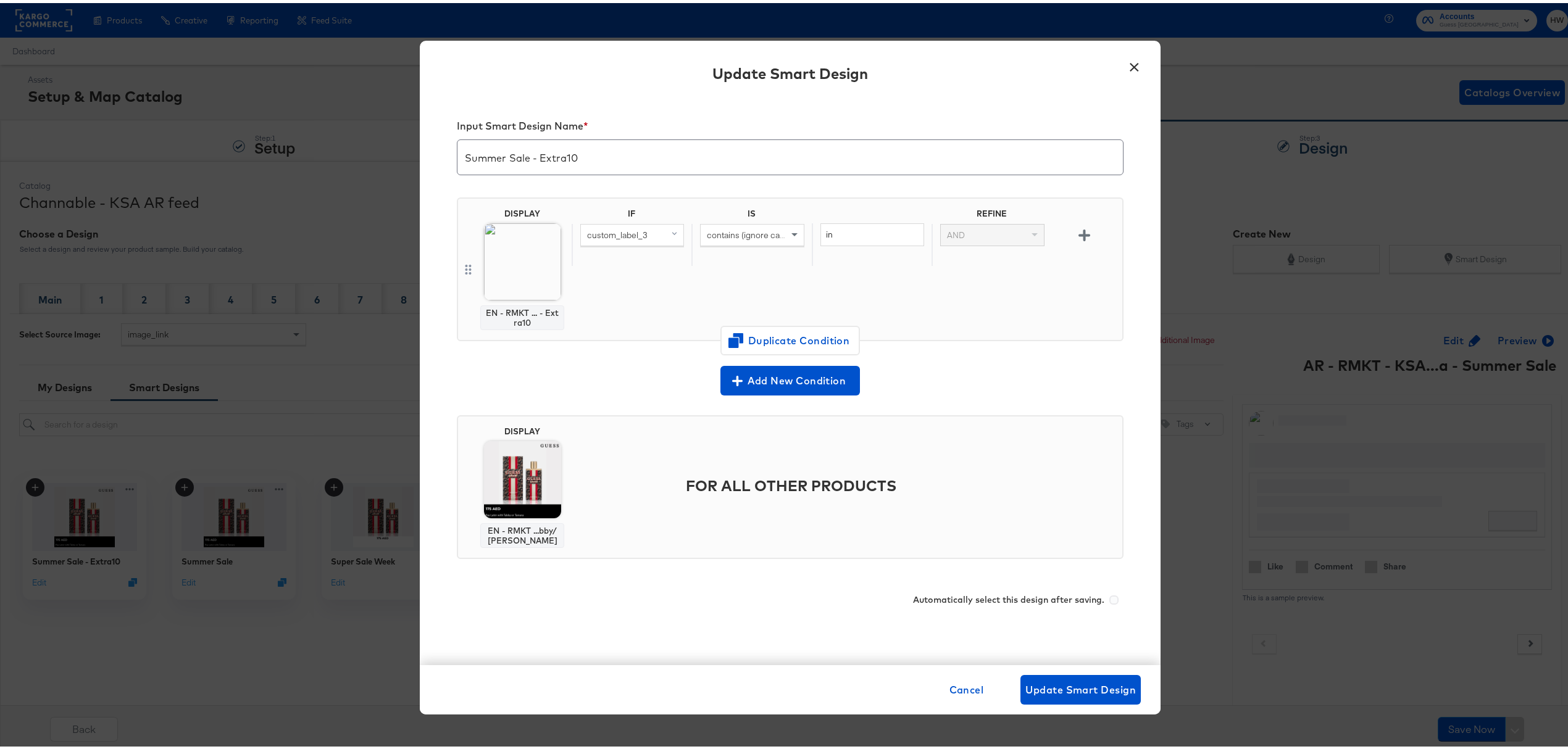 click on "×" at bounding box center (1134, 61) 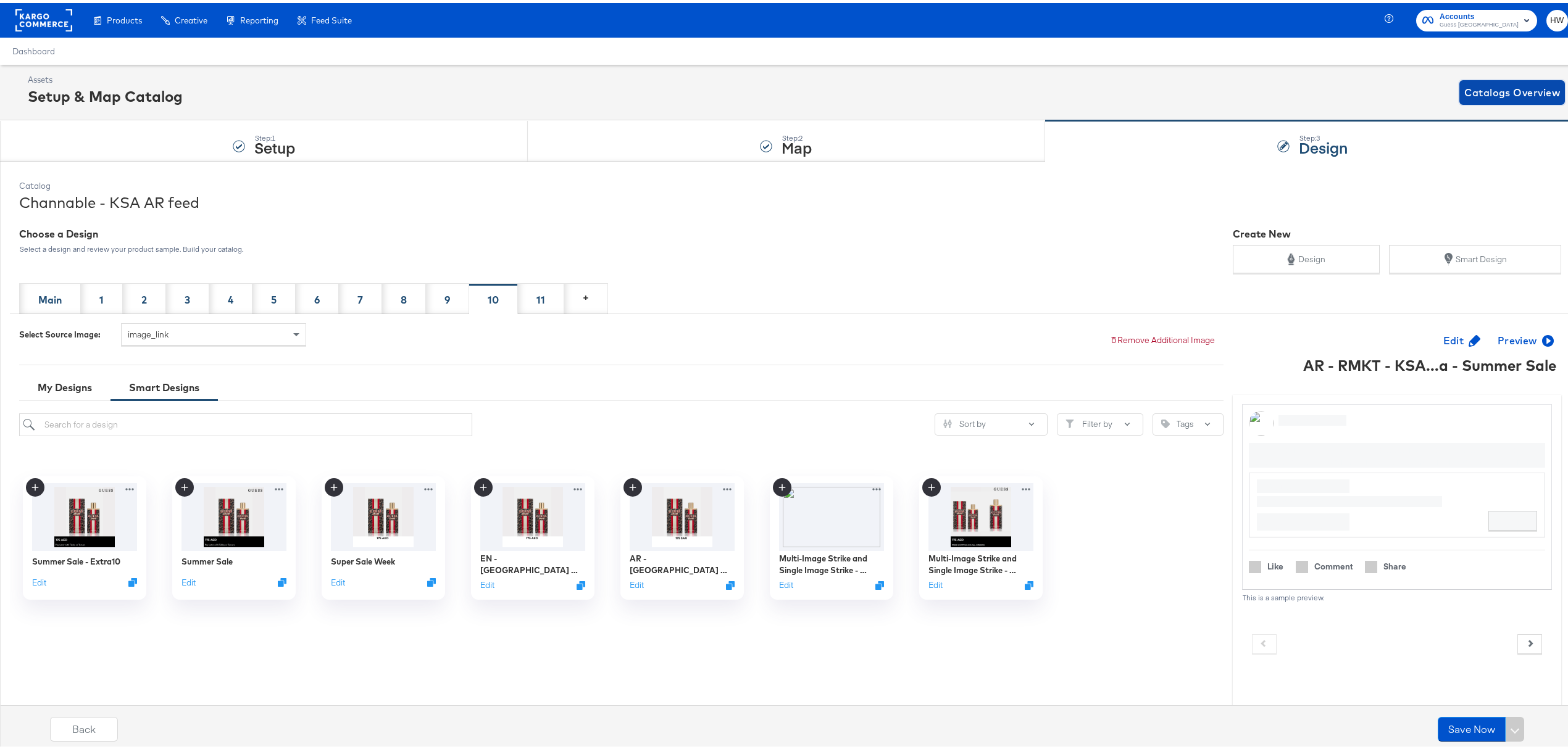 click on "Catalogs Overview" at bounding box center (1512, 89) 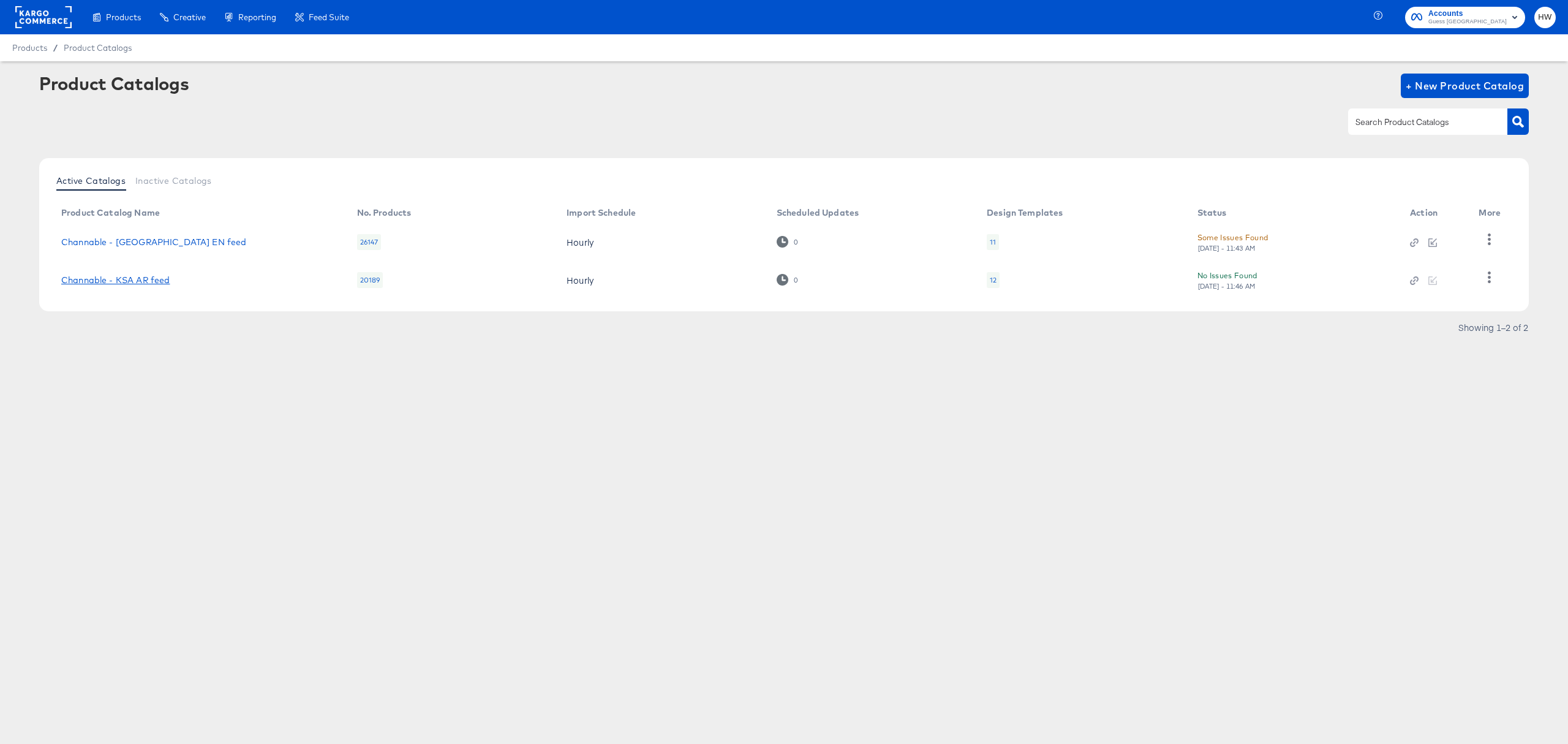 click on "Channable - KSA AR feed" at bounding box center [115, 280] 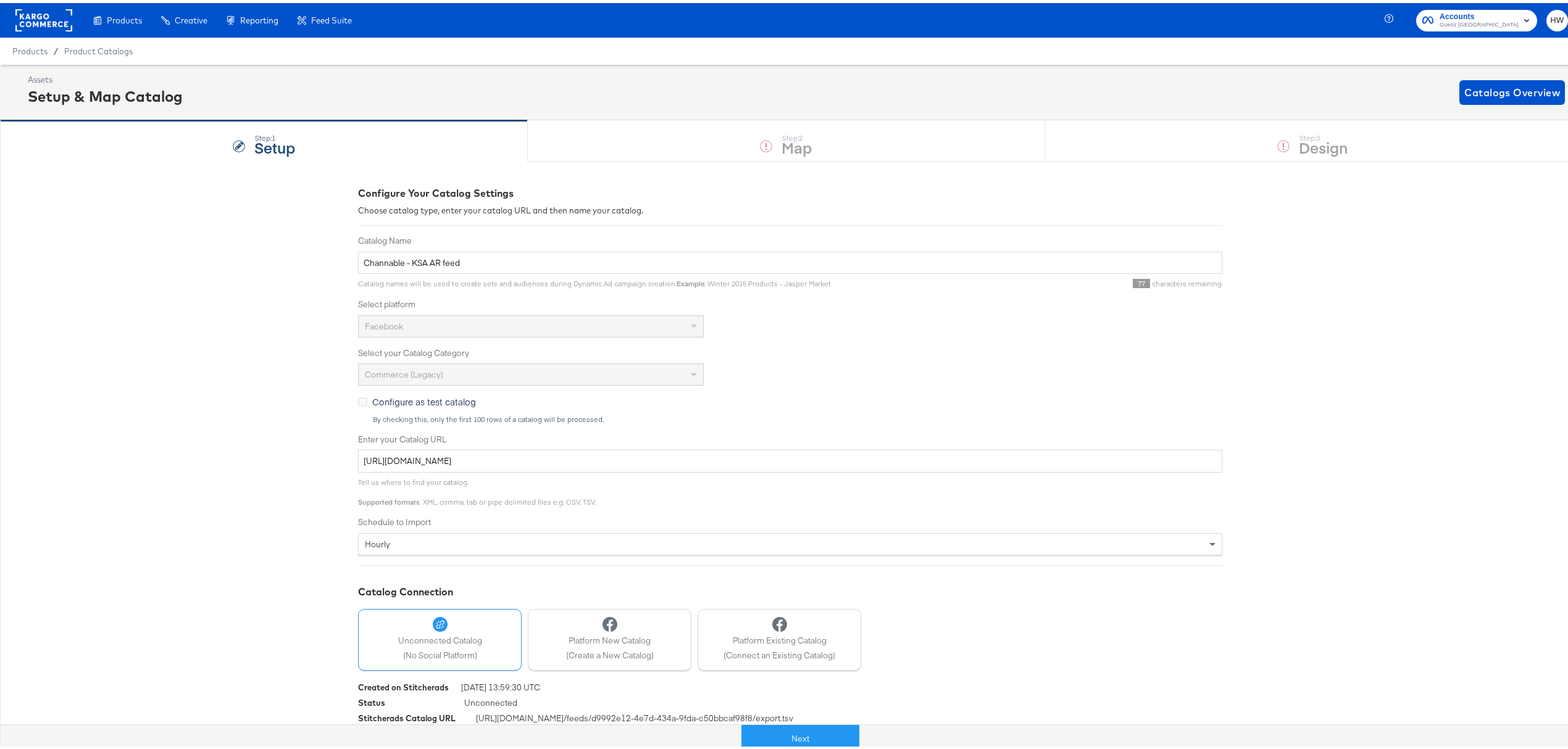 drag, startPoint x: 791, startPoint y: 735, endPoint x: 886, endPoint y: 747, distance: 95.7549 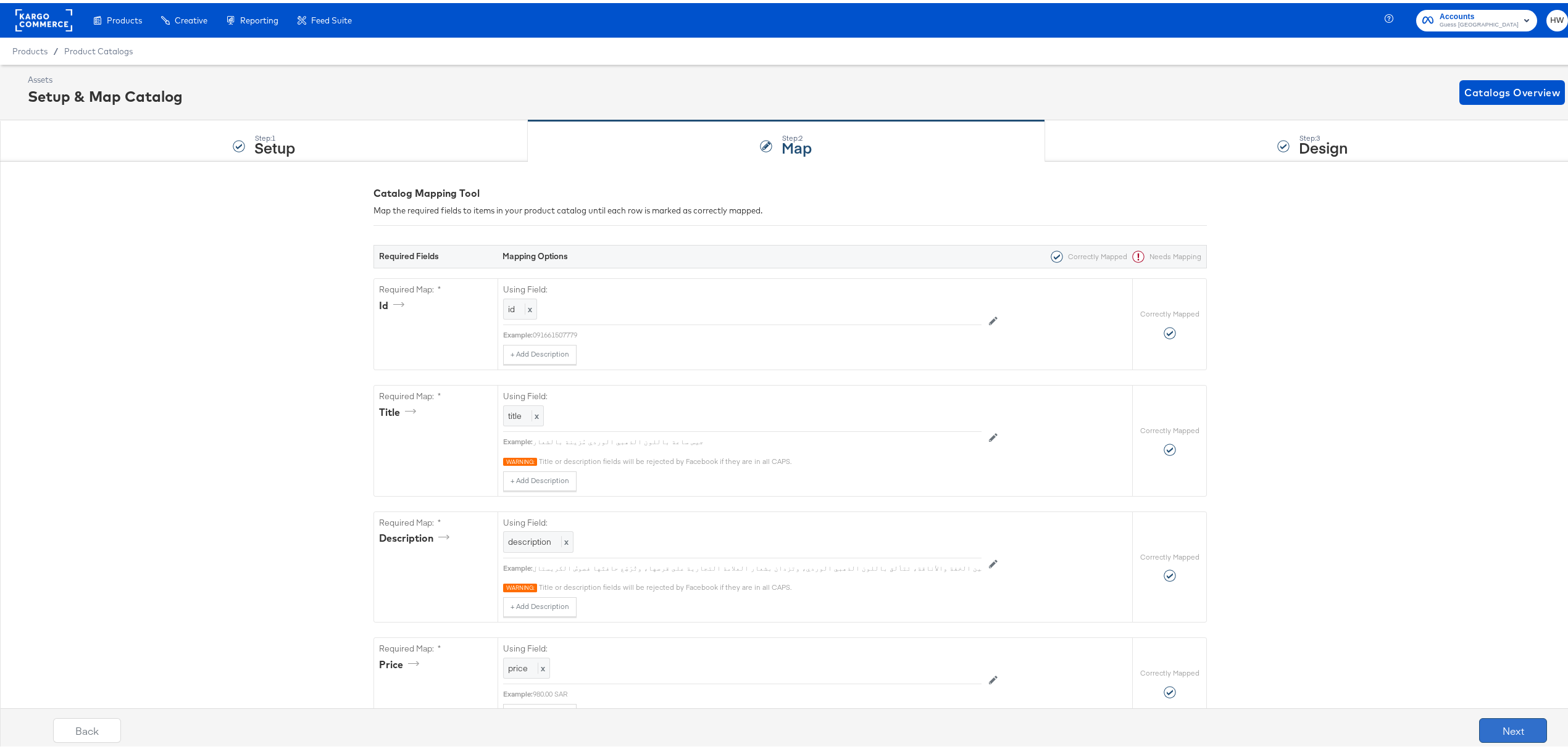 click on "Next" at bounding box center [1513, 727] 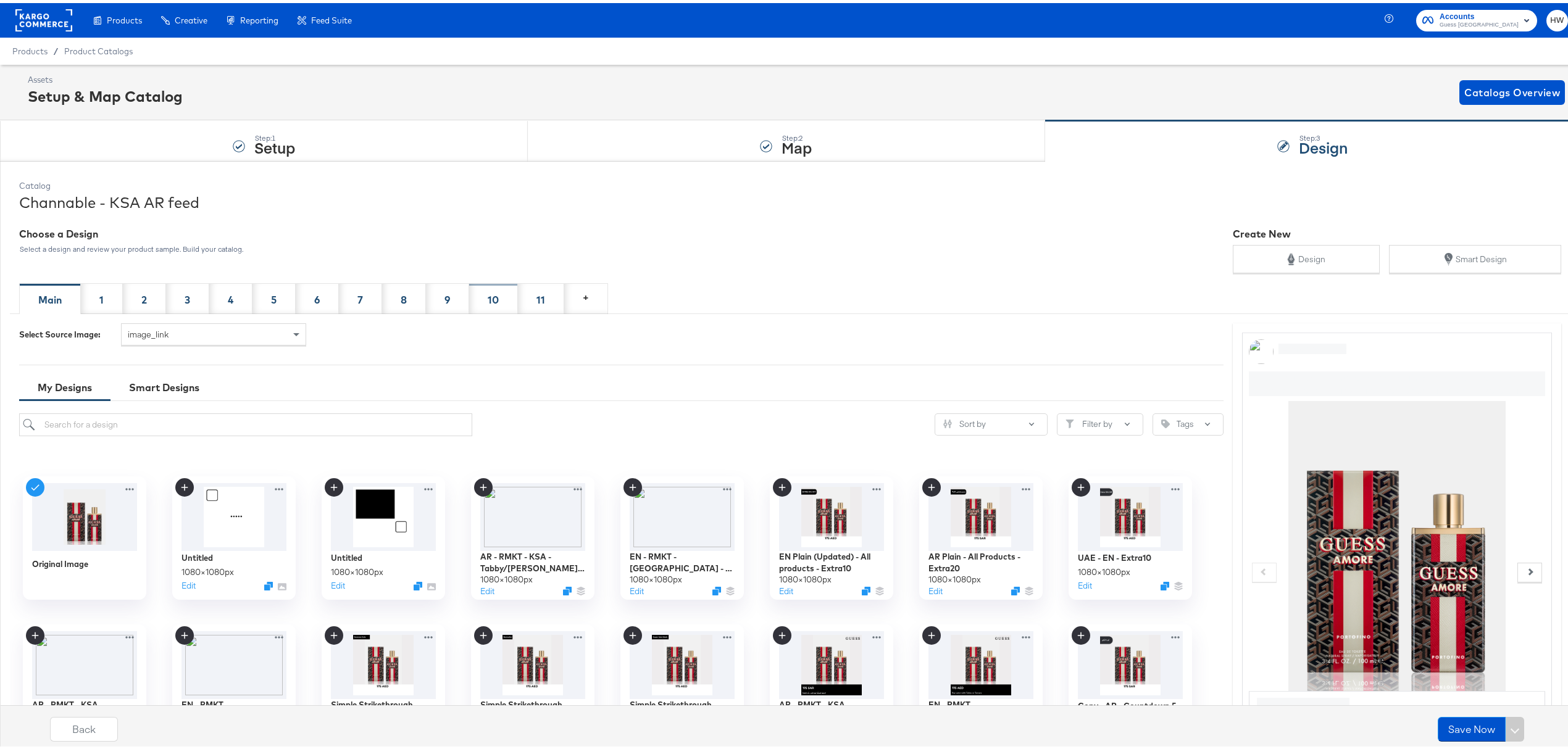 click on "10" at bounding box center (493, 296) 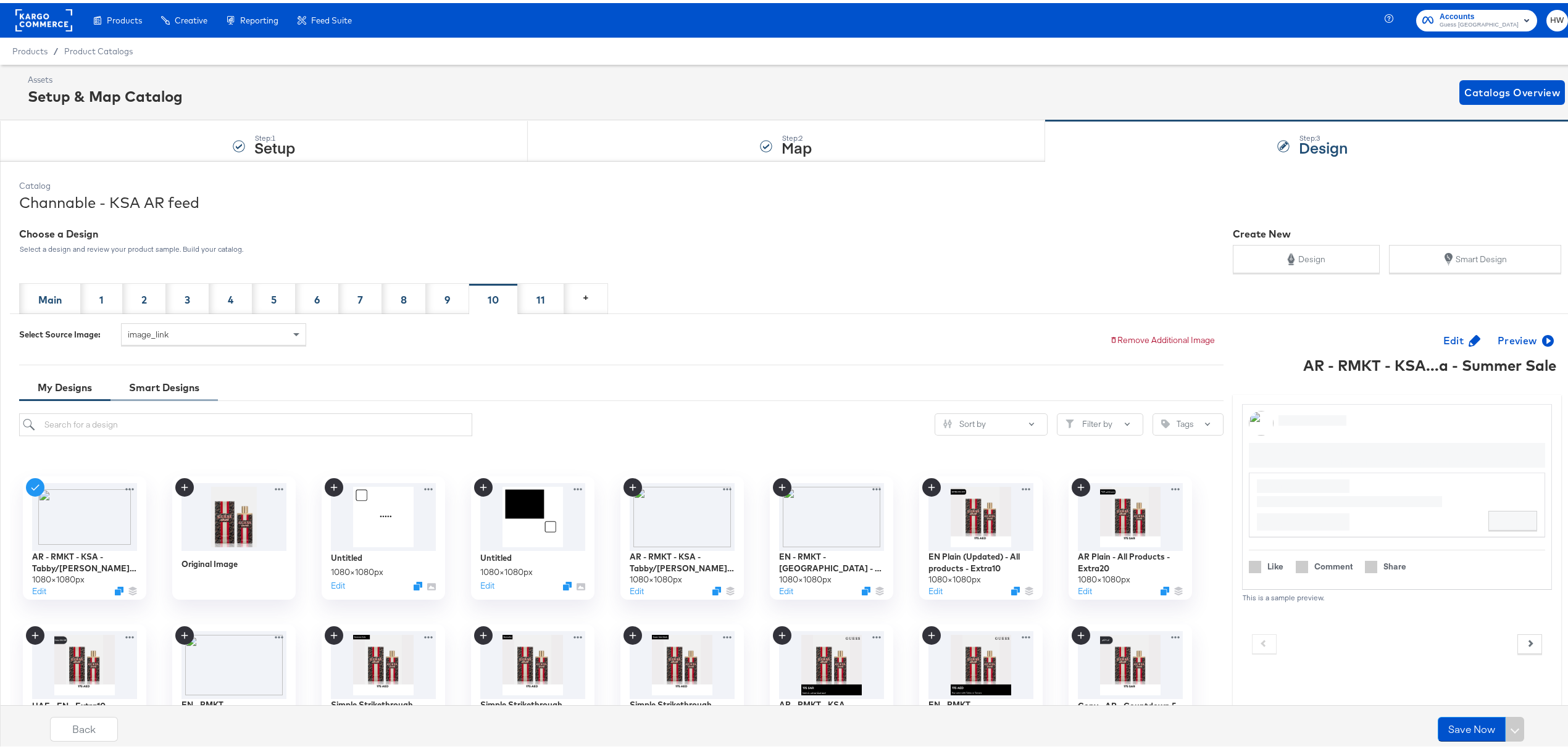 click on "Smart Designs" at bounding box center (164, 384) 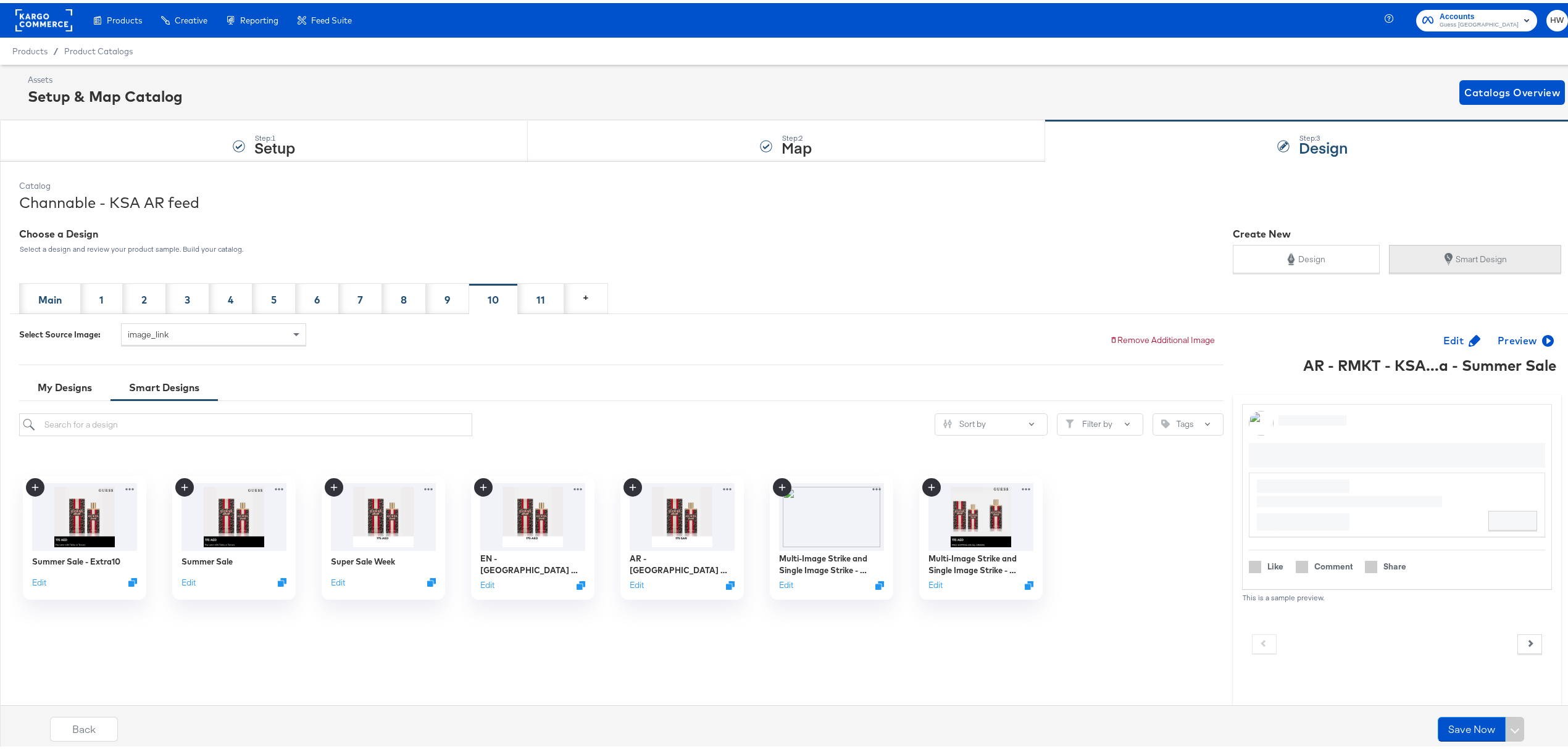 click at bounding box center (1450, 256) 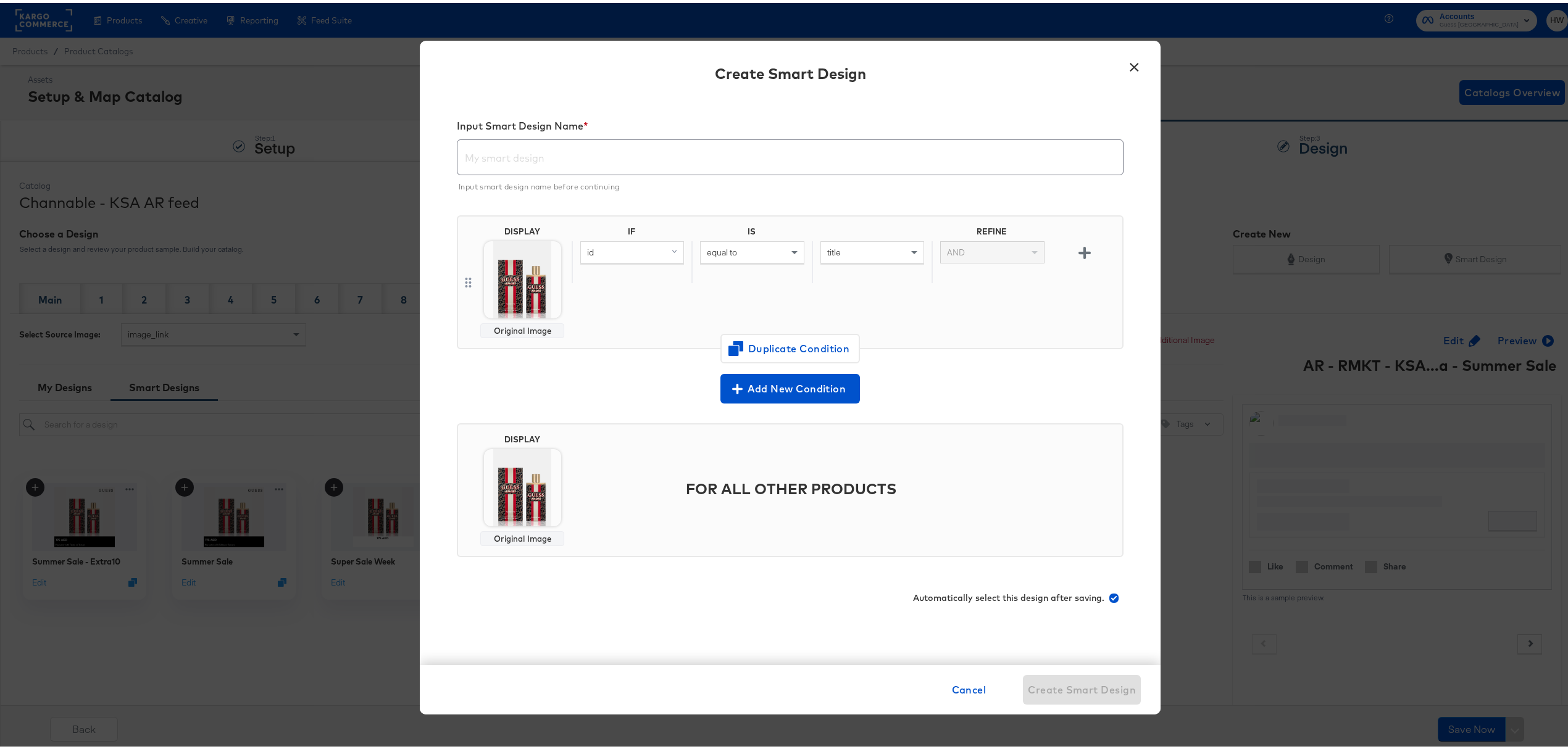 click on "Products Products Product Catalogs Enhance Your Product Catalog, Map Them to Publishers, and Incorporate Overlay Designs. Product Sets Create filtered sets to control which products appear in your ads. Creative Creative Creative Home Build overlay designs and videos, leveraging your catalog data. My Designs Manage all your created Overlay Designs. Templates Leverage best practice design principles as a starting point for overlay designs. Create Mock Catalog Create a test catalog to preview Overlay Designs. Reporting Reporting Scheduled Reports Automate Meta reports to run at a specific time. Kargo Reporting Launch Kargo's social, openweb, and CTV reporting suite. Feed Suite Feed Suite ACE Integration Builder Develop Cross-Channel Dynamic Workflows with ease. Data Sources Pull and store data from various data sources in the Kargo Format. Accounts Guess Middle East  HW Products / Product Catalogs Assets Setup & Map Catalog Catalogs Overview Step:  1   Setup Step:  2   Map Step:" at bounding box center (790, 511) 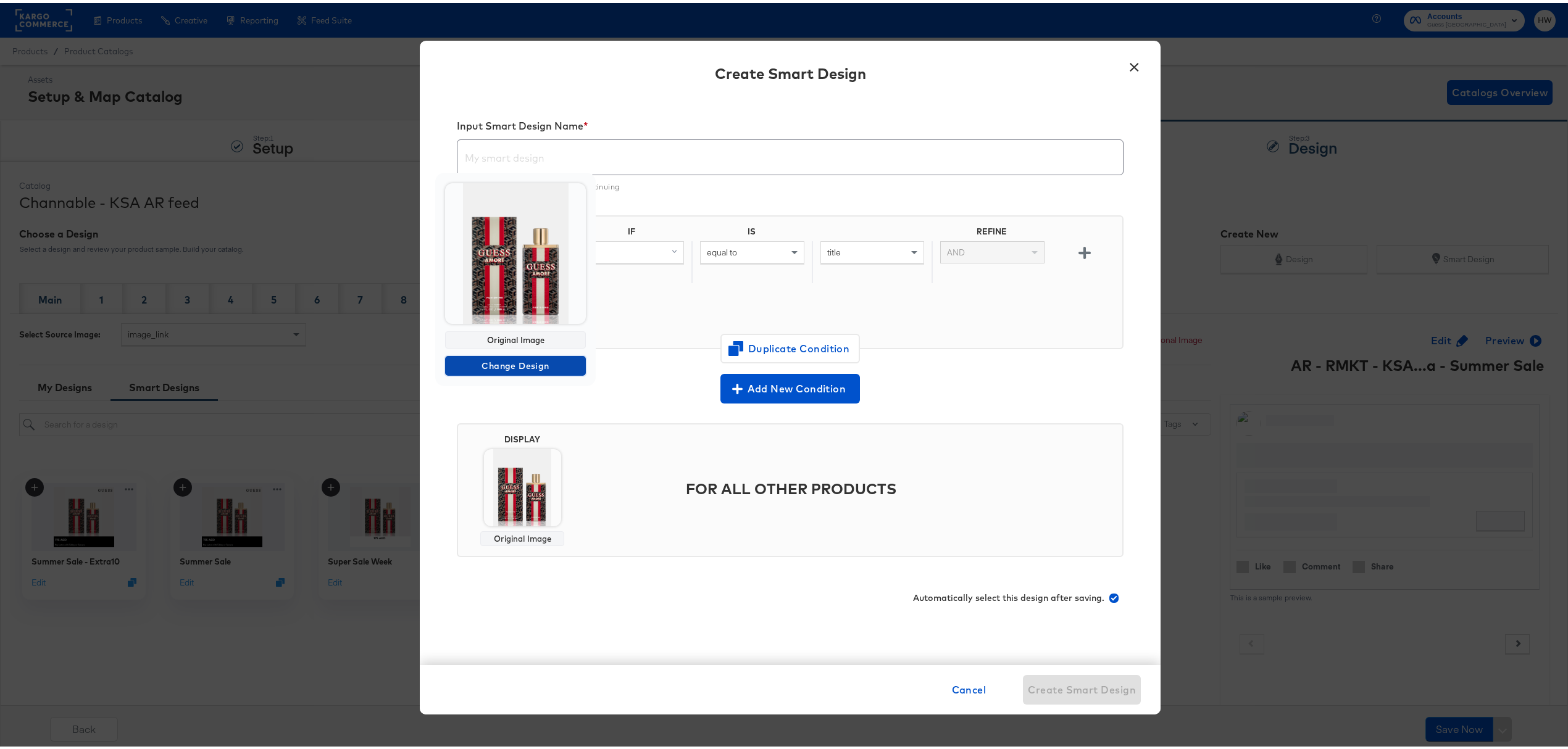 click on "Change Design" at bounding box center [515, 363] 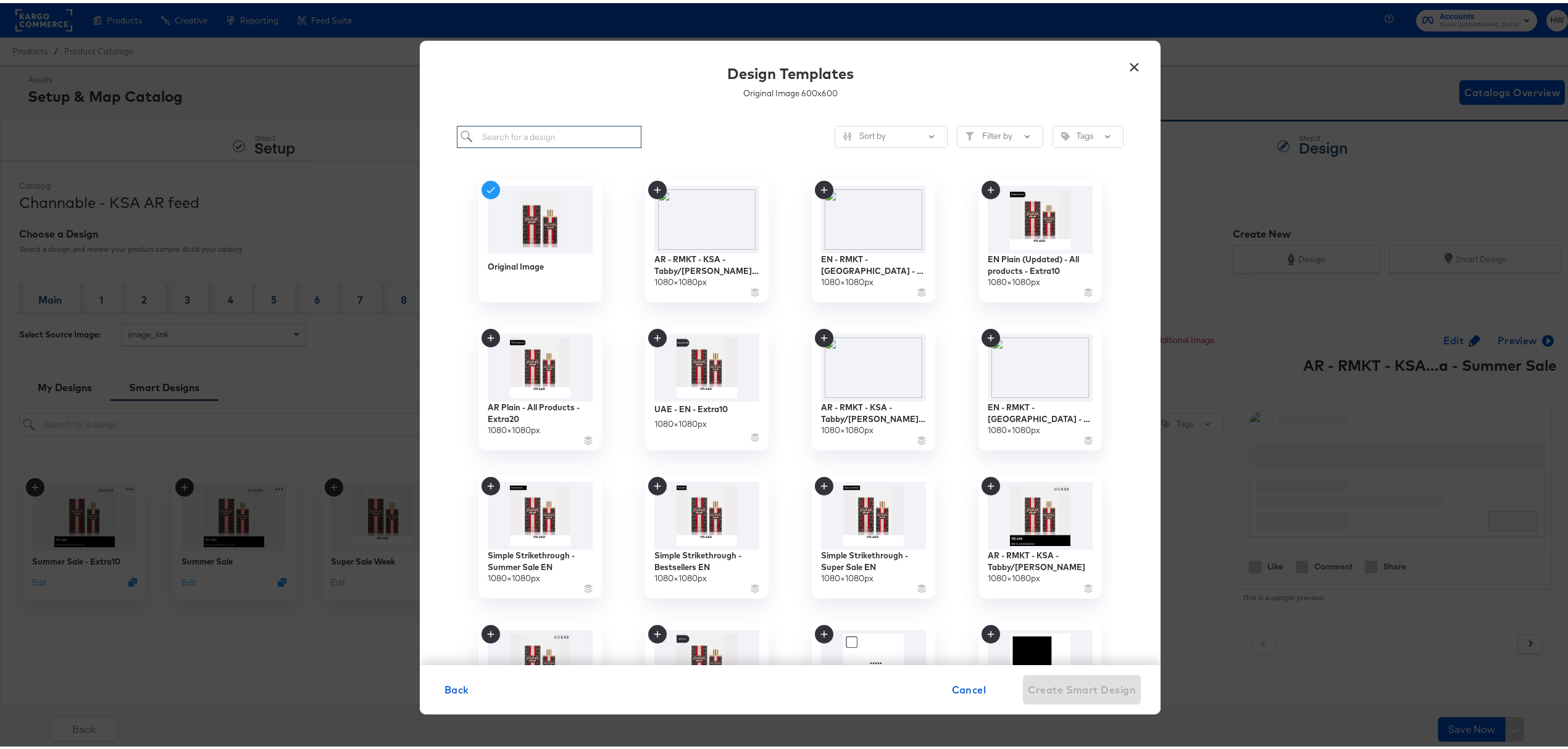 click at bounding box center [549, 134] 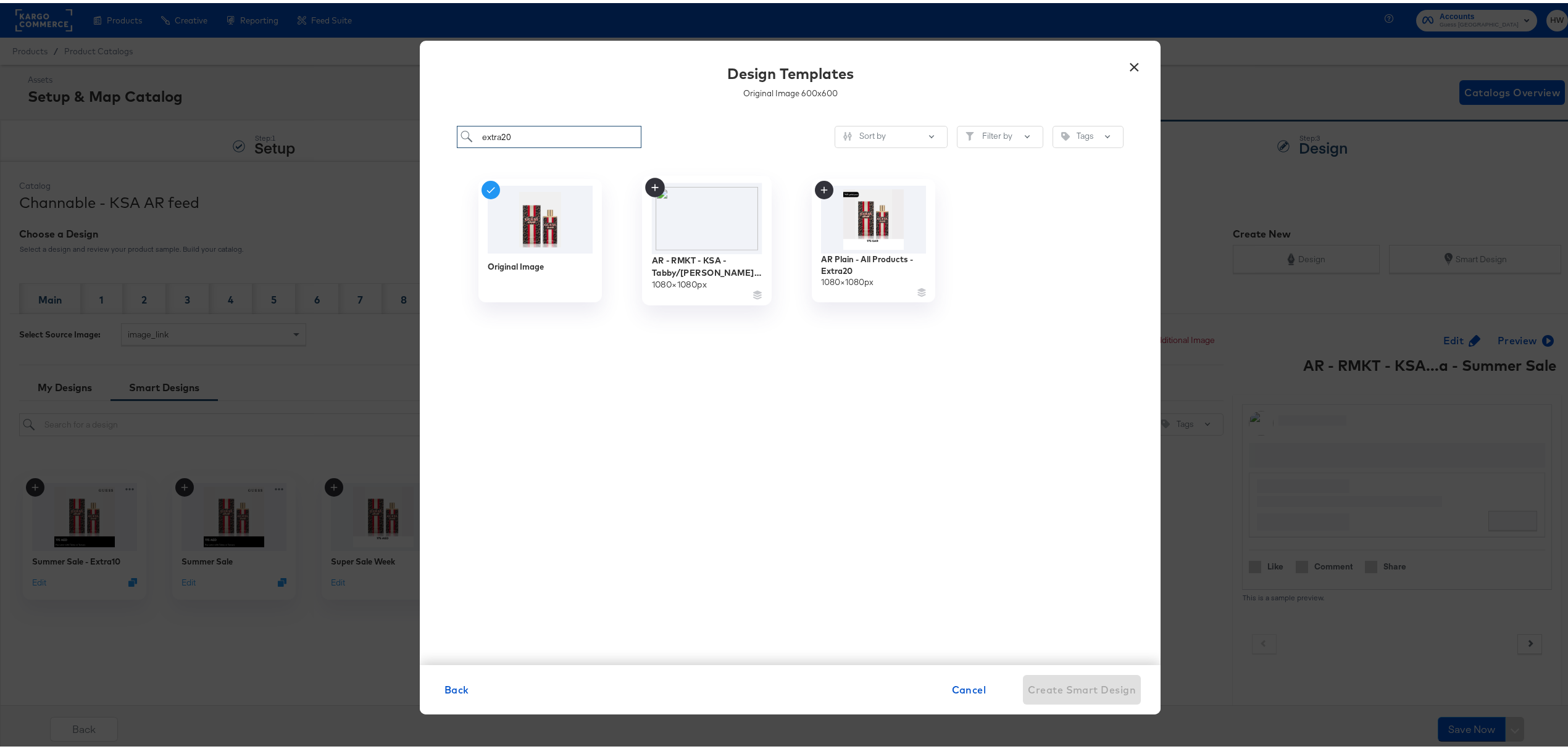 type on "extra20" 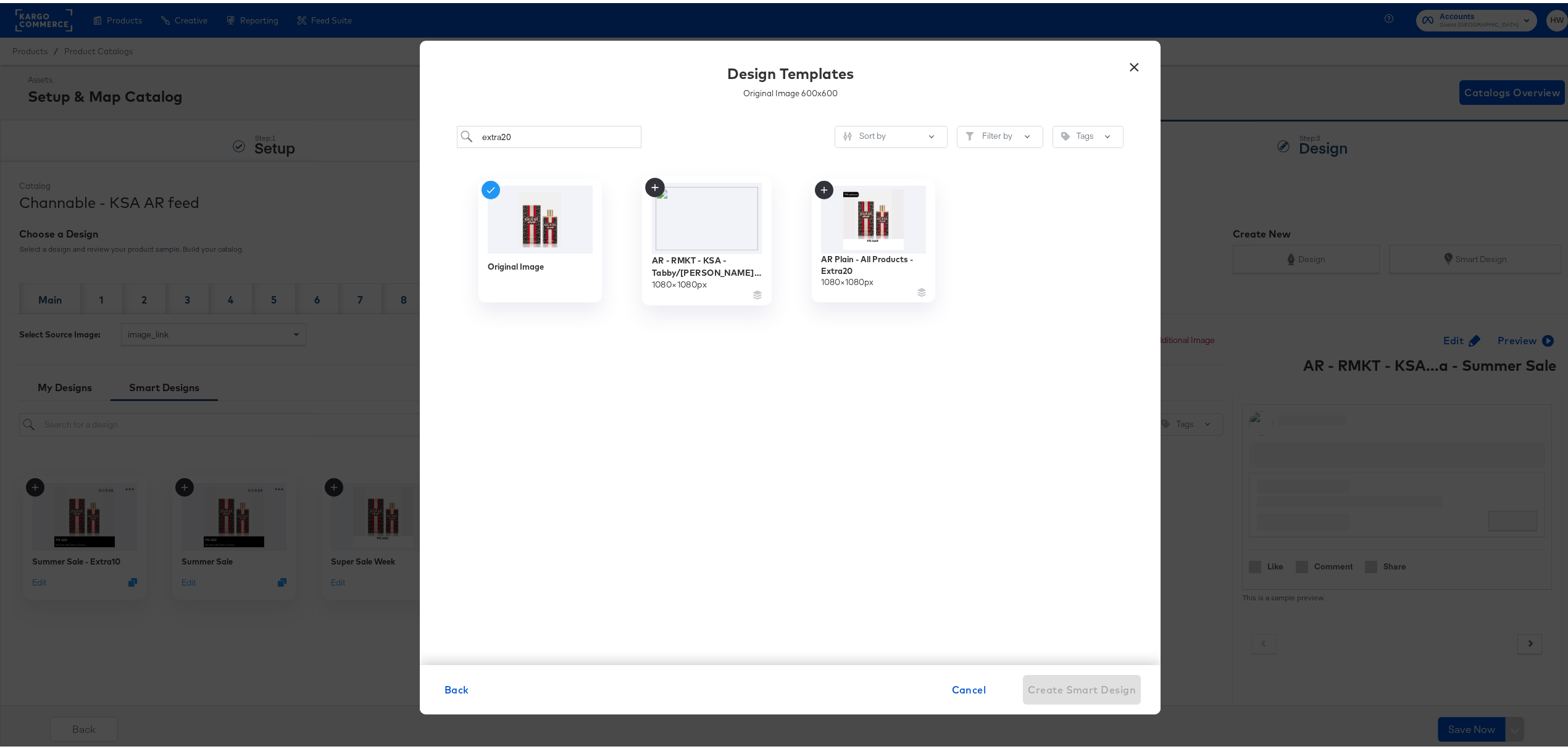click 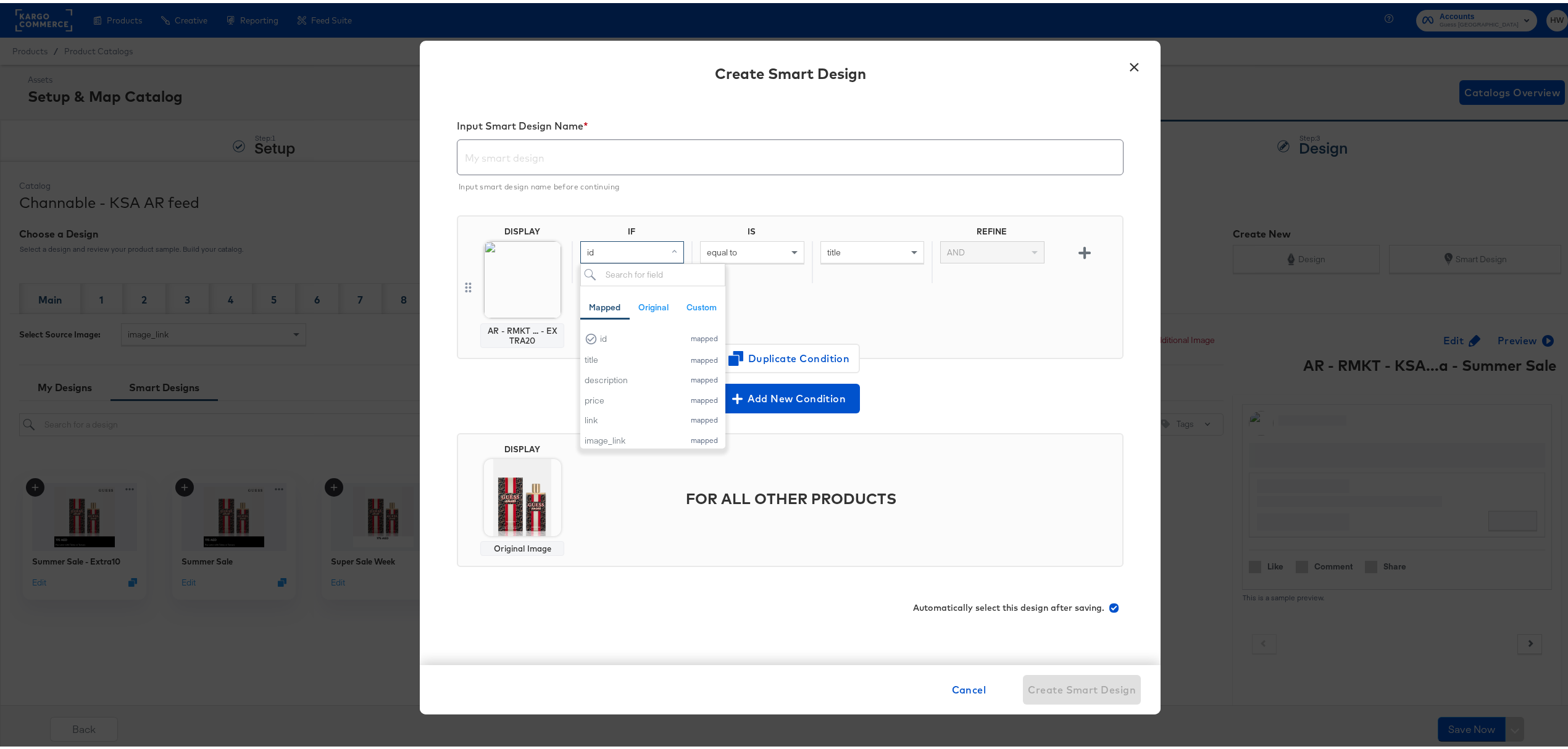 click on "id" at bounding box center [632, 249] 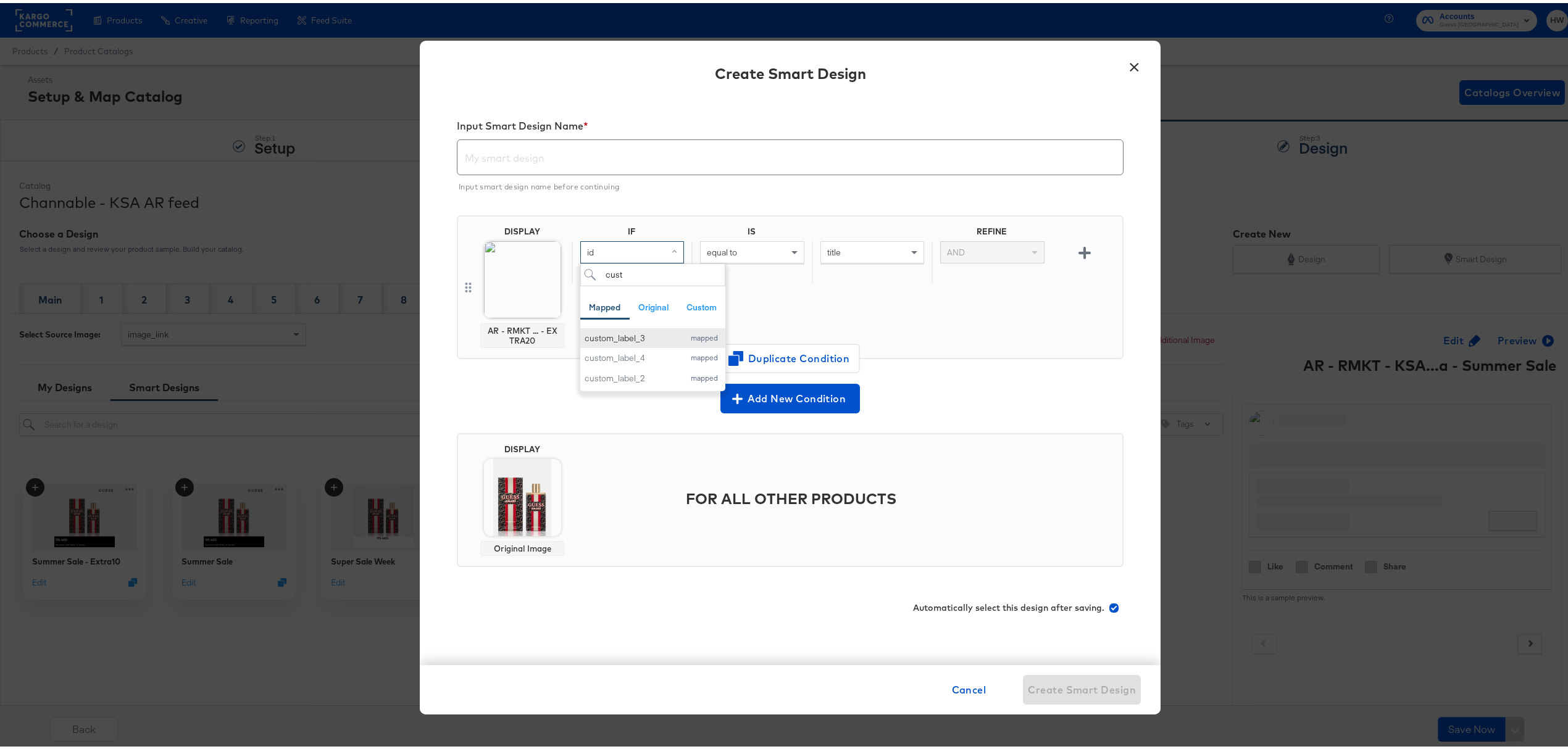 type on "cust" 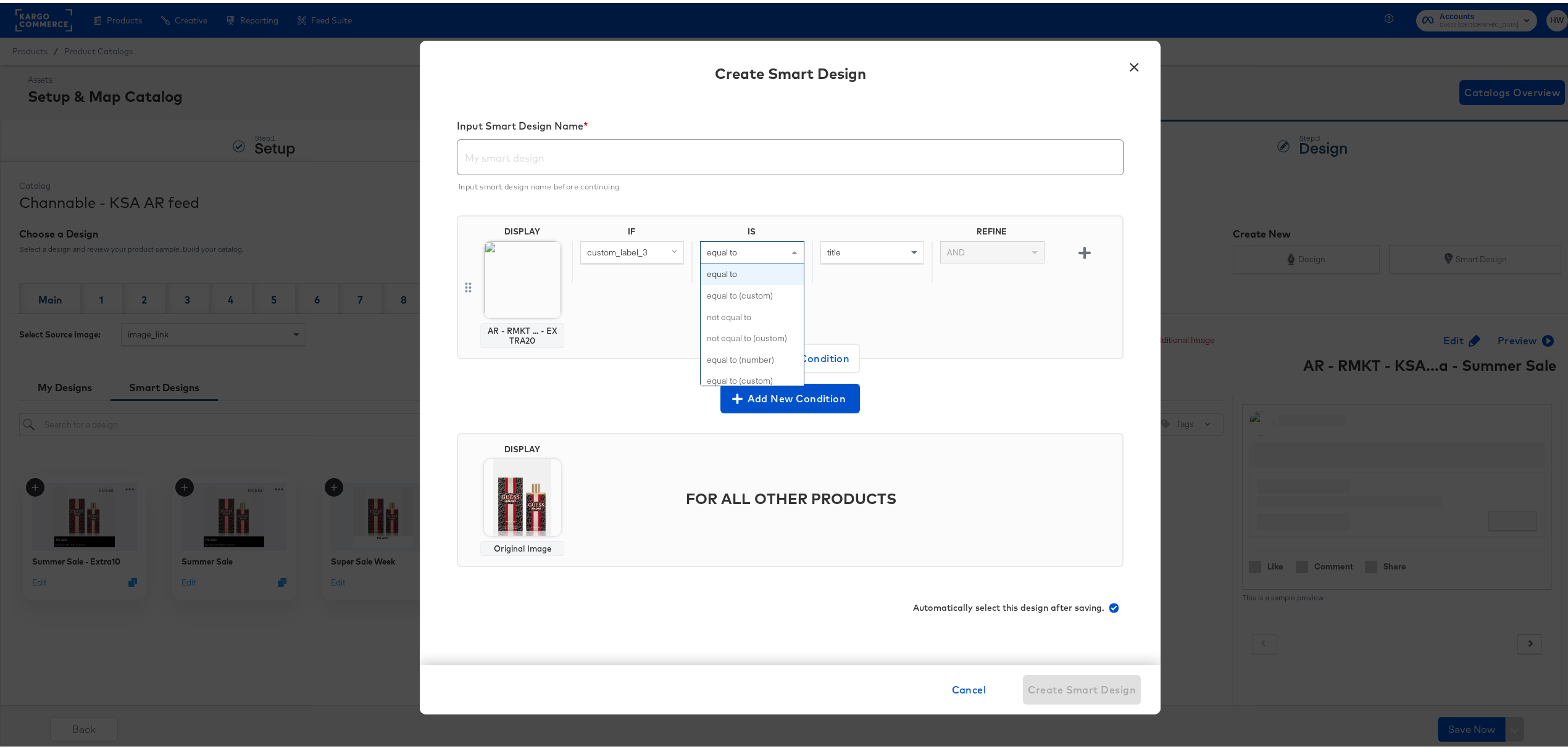 click at bounding box center (796, 249) 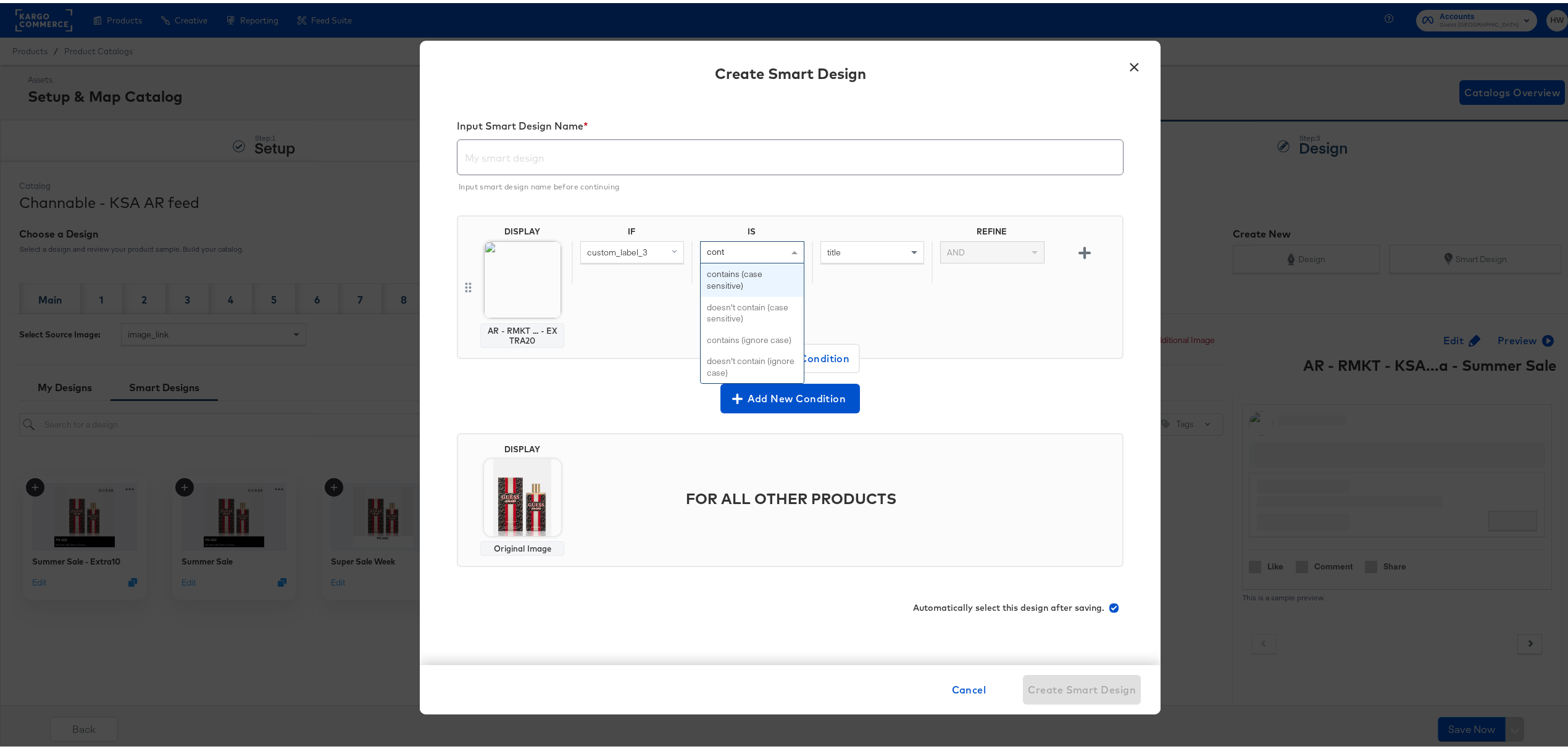 type on "conta" 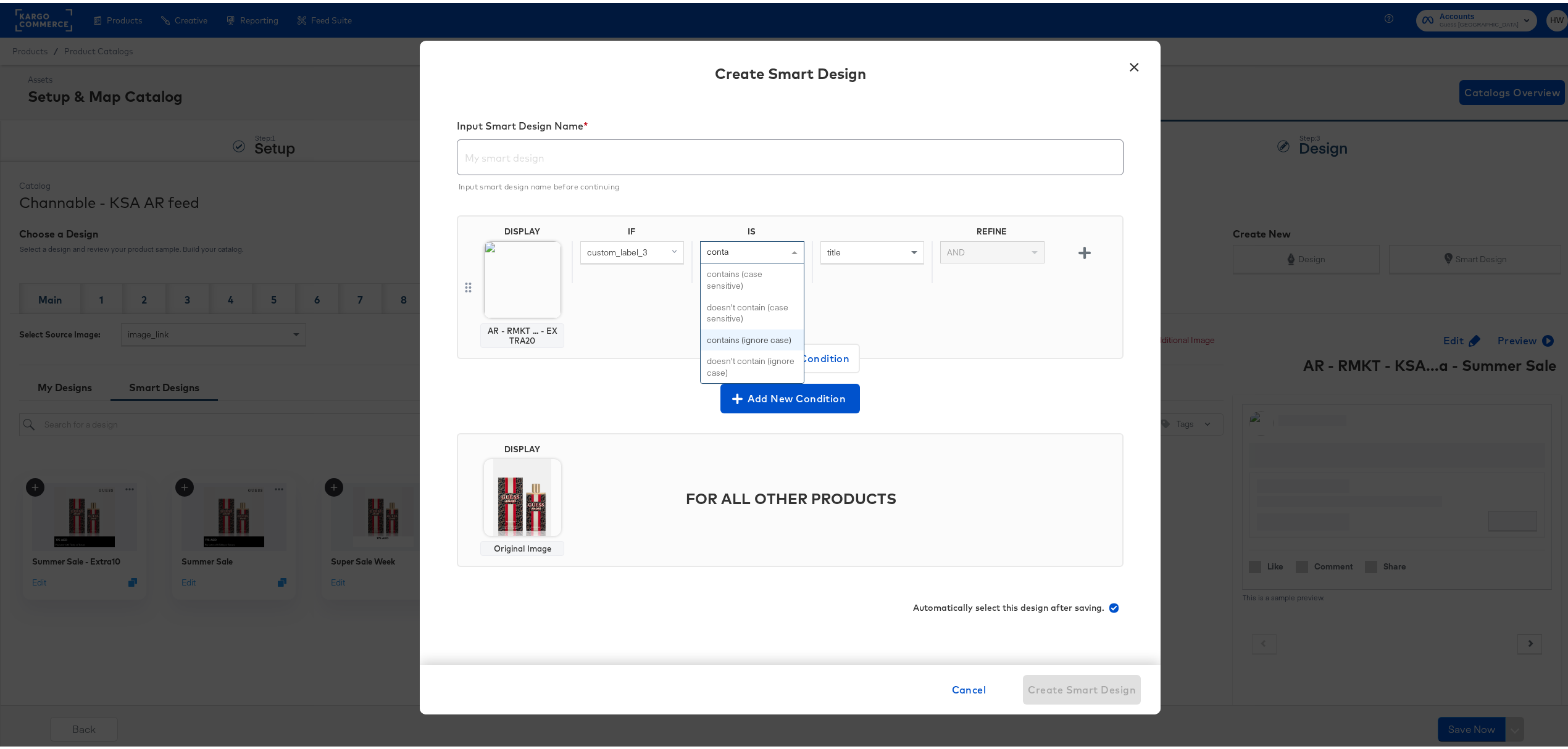 type 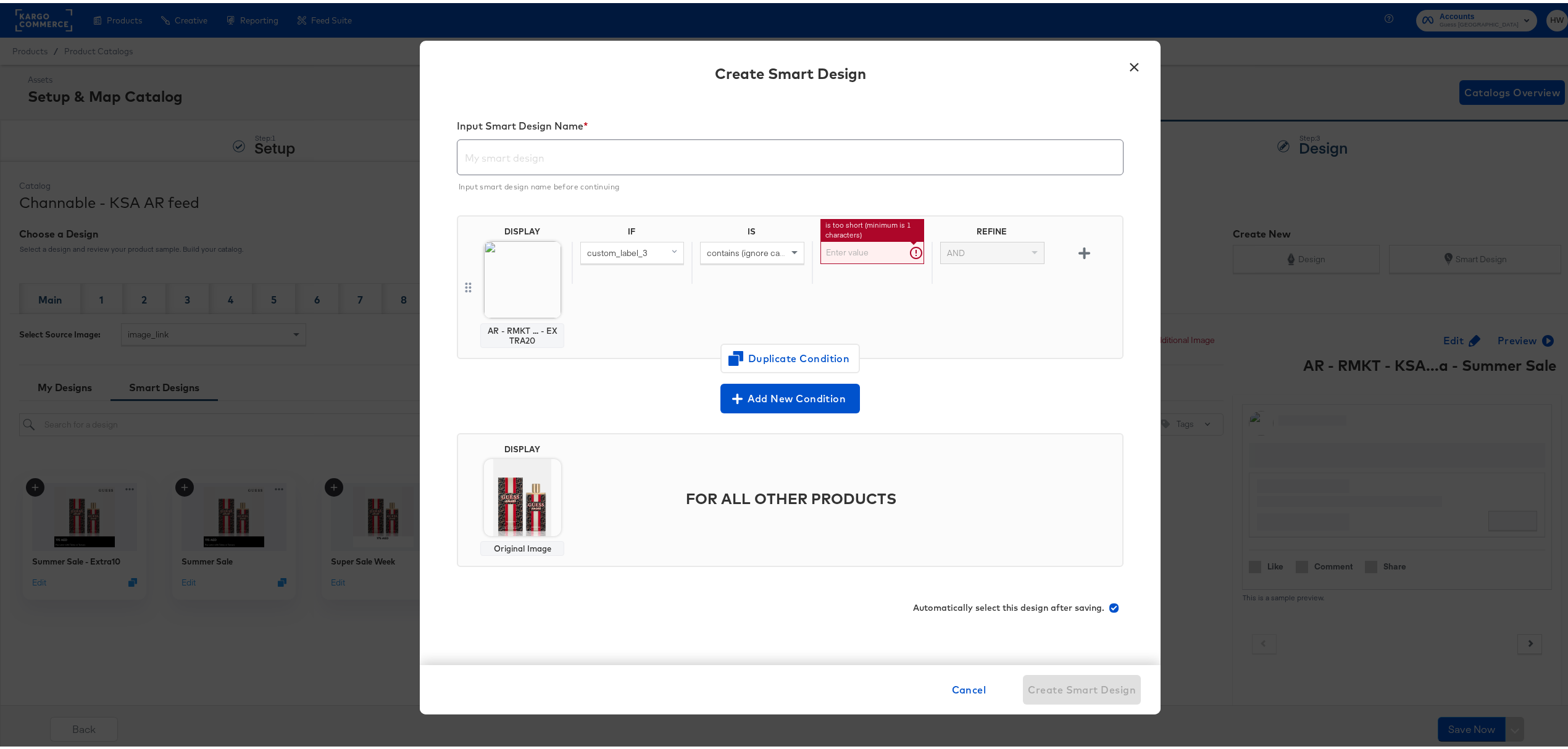 click at bounding box center (872, 249) 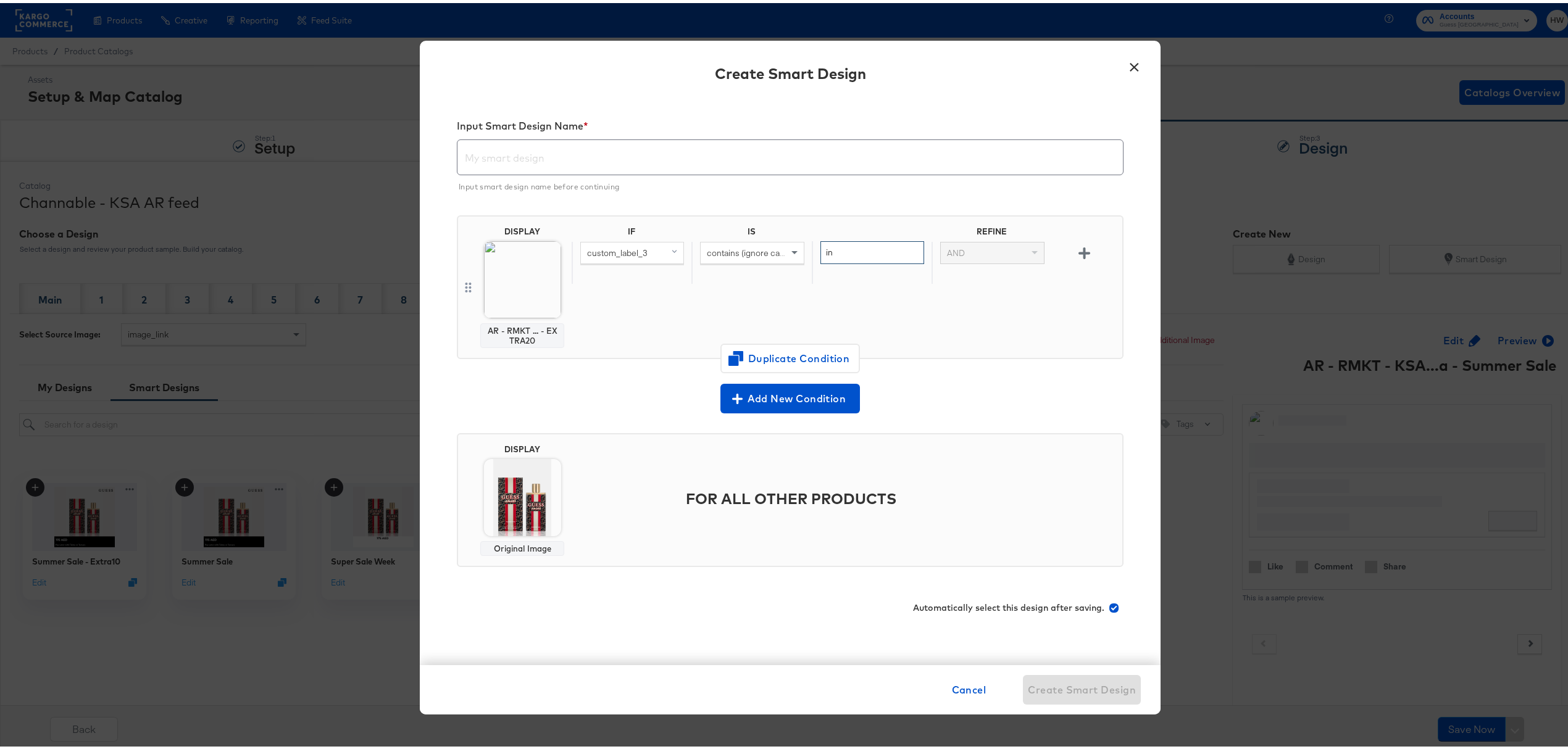 type on "in" 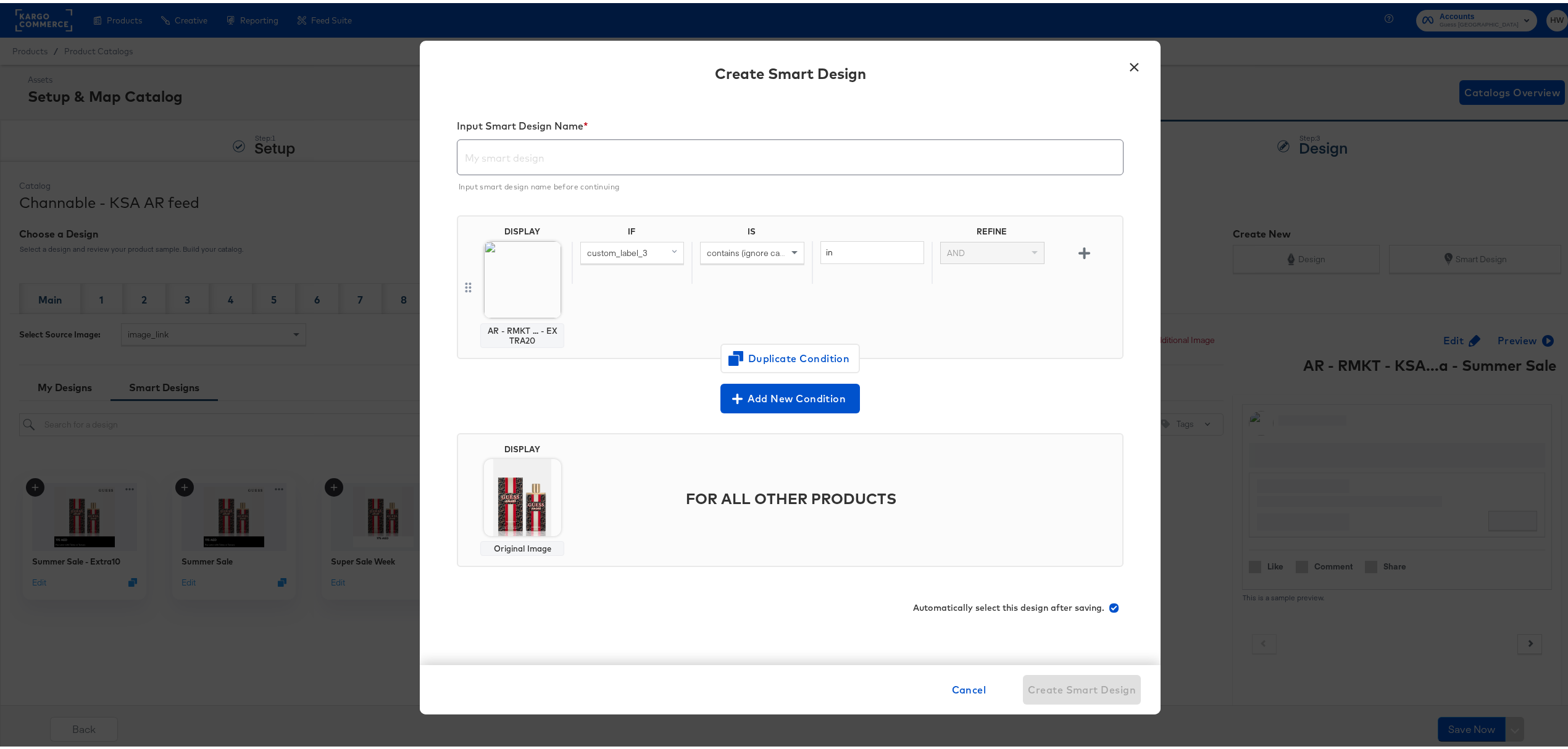 click on "Products Products Product Catalogs Enhance Your Product Catalog, Map Them to Publishers, and Incorporate Overlay Designs. Product Sets Create filtered sets to control which products appear in your ads. Creative Creative Creative Home Build overlay designs and videos, leveraging your catalog data. My Designs Manage all your created Overlay Designs. Templates Leverage best practice design principles as a starting point for overlay designs. Create Mock Catalog Create a test catalog to preview Overlay Designs. Reporting Reporting Scheduled Reports Automate Meta reports to run at a specific time. Kargo Reporting Launch Kargo's social, openweb, and CTV reporting suite. Feed Suite Feed Suite ACE Integration Builder Develop Cross-Channel Dynamic Workflows with ease. Data Sources Pull and store data from various data sources in the Kargo Format. Accounts Guess Middle East  HW Products / Product Catalogs Assets Setup & Map Catalog Catalogs Overview Step:  1   Setup Step:  2   Map Step:" at bounding box center (790, 511) 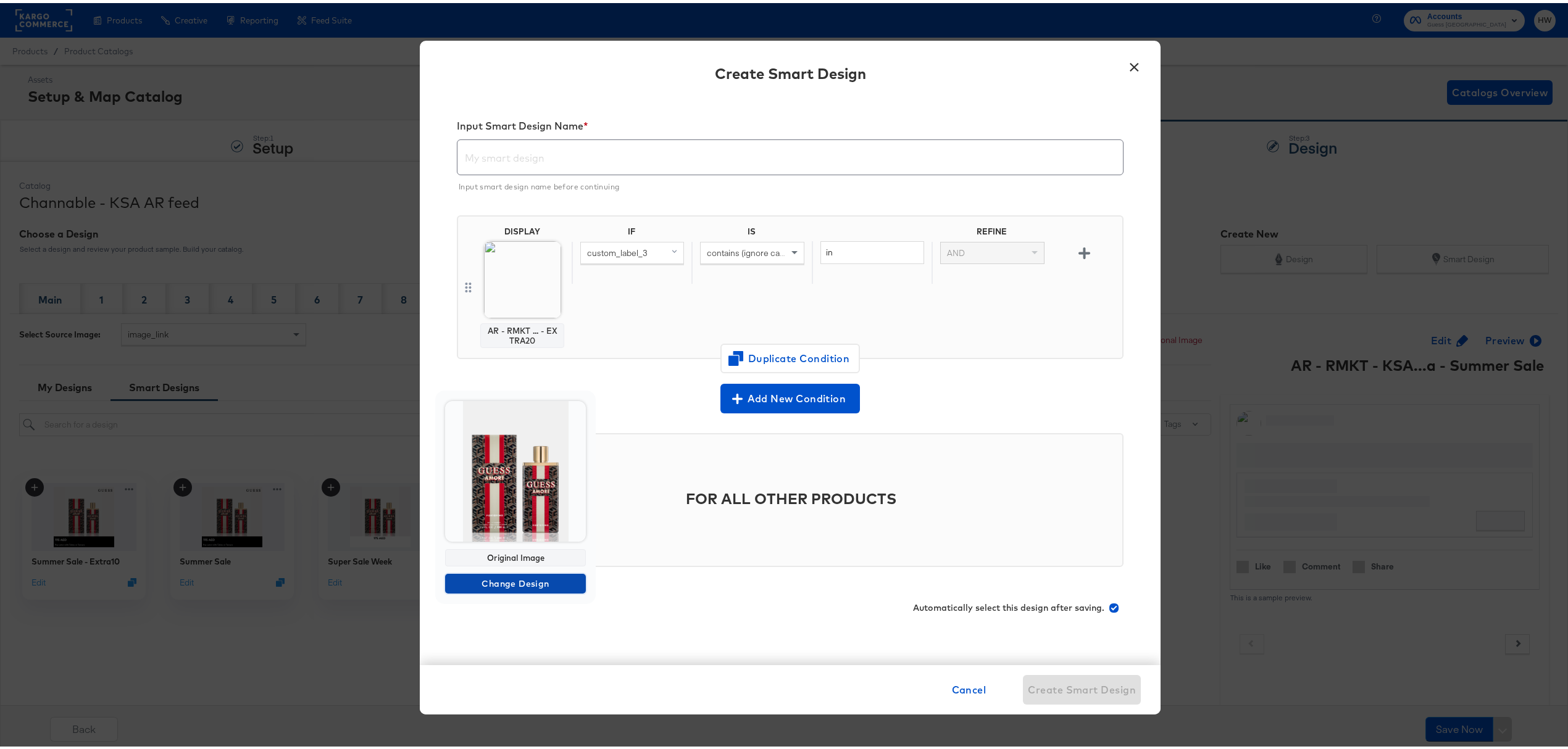 click on "Change Design" at bounding box center [515, 581] 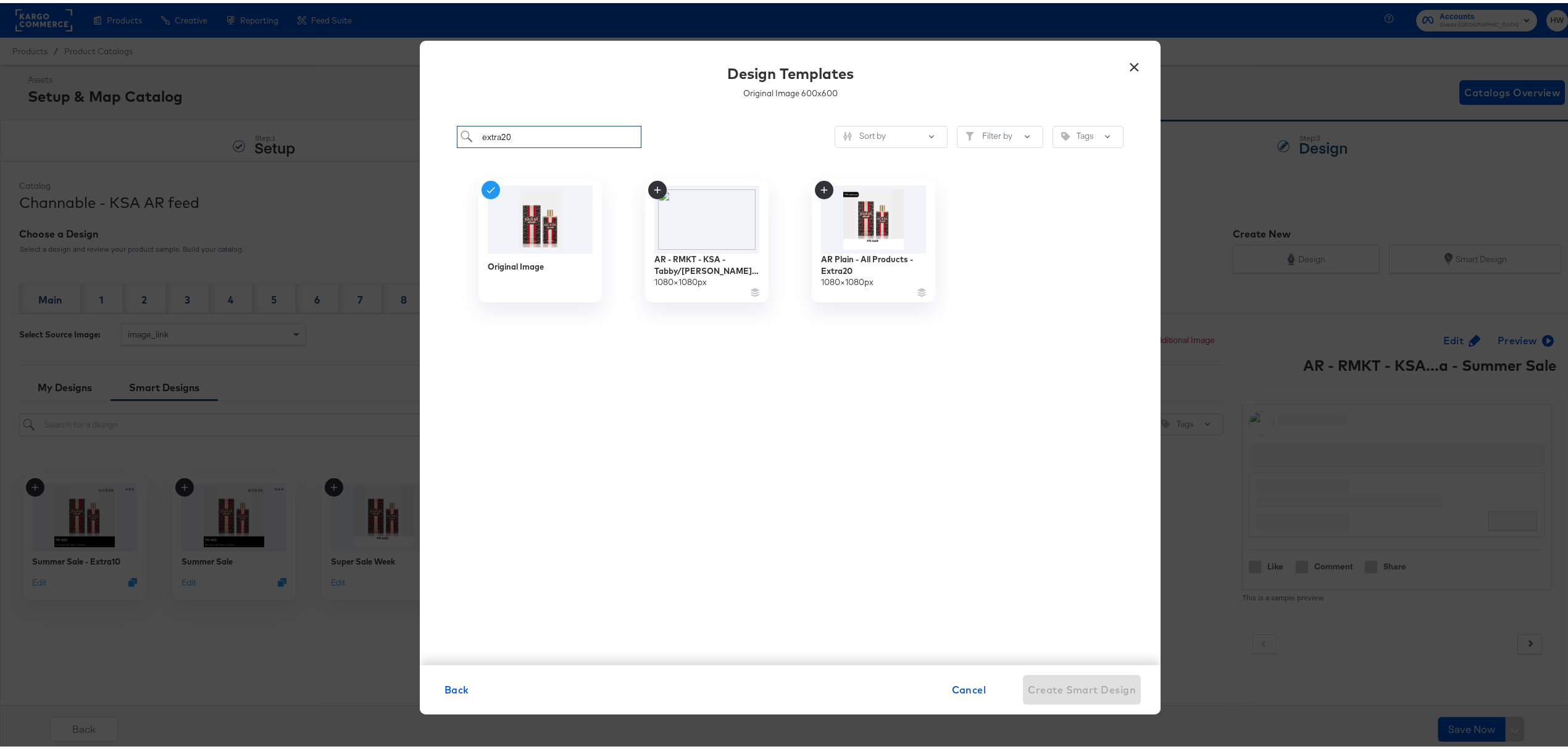 drag, startPoint x: 536, startPoint y: 133, endPoint x: 465, endPoint y: 124, distance: 71.568149 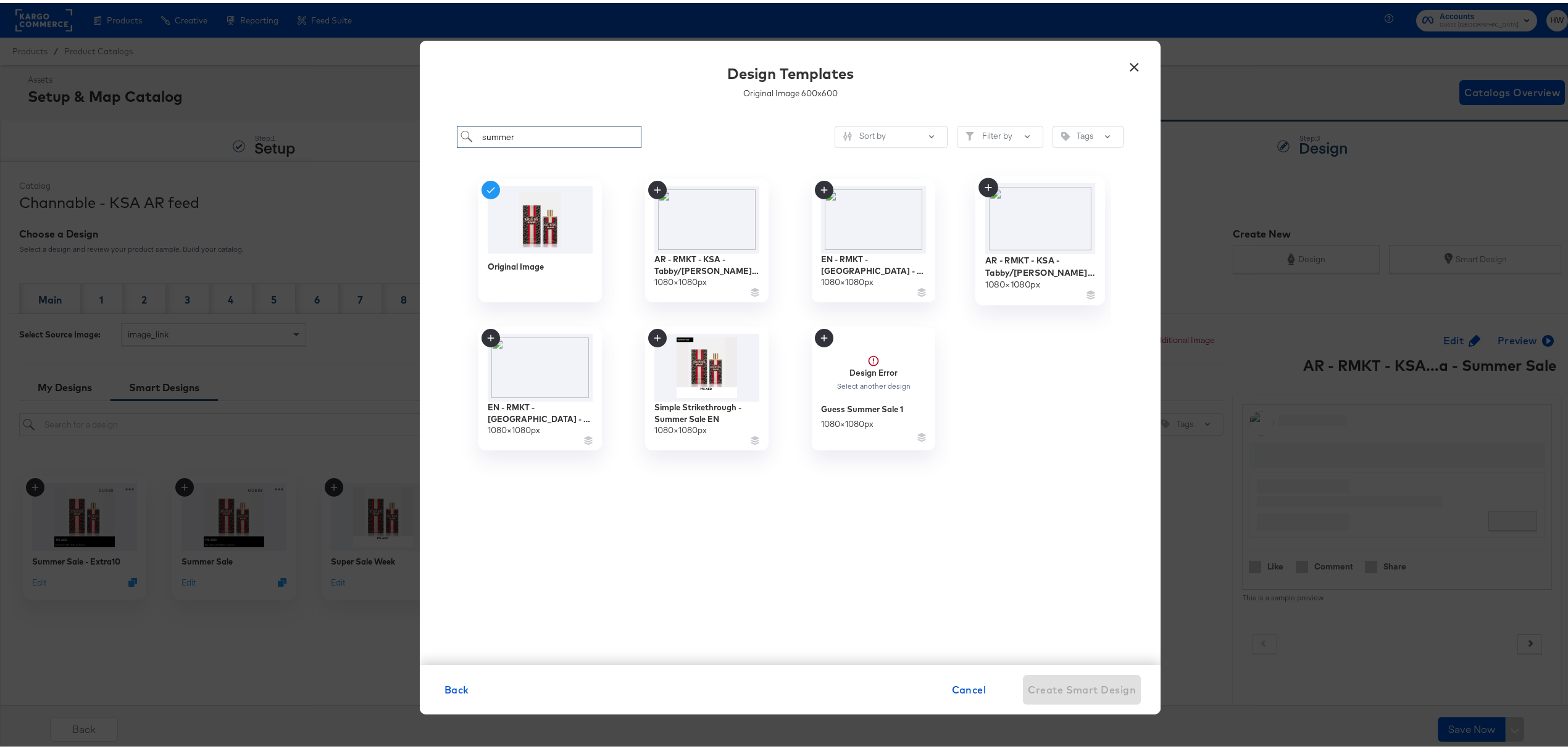 type on "summer" 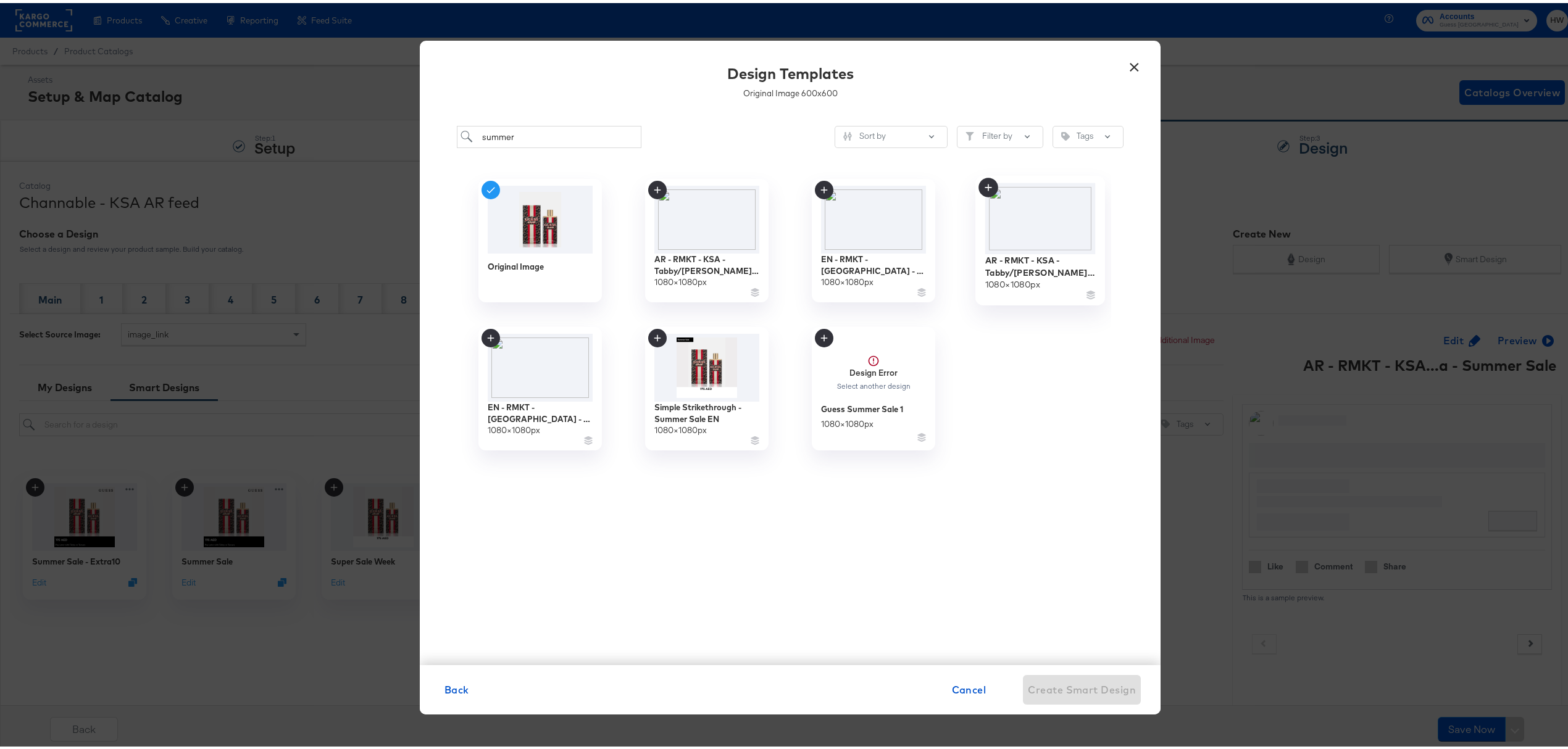 click 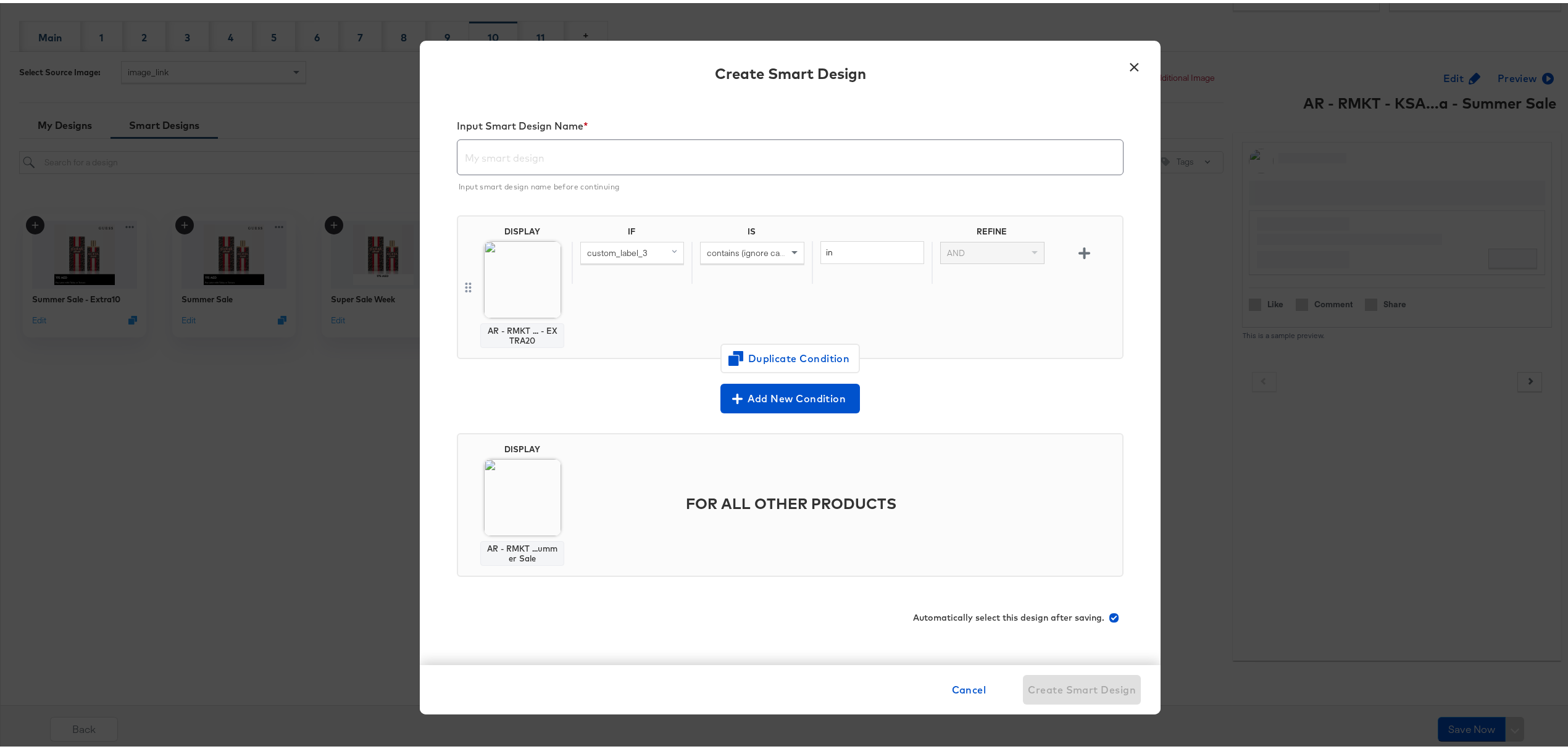 scroll, scrollTop: 275, scrollLeft: 0, axis: vertical 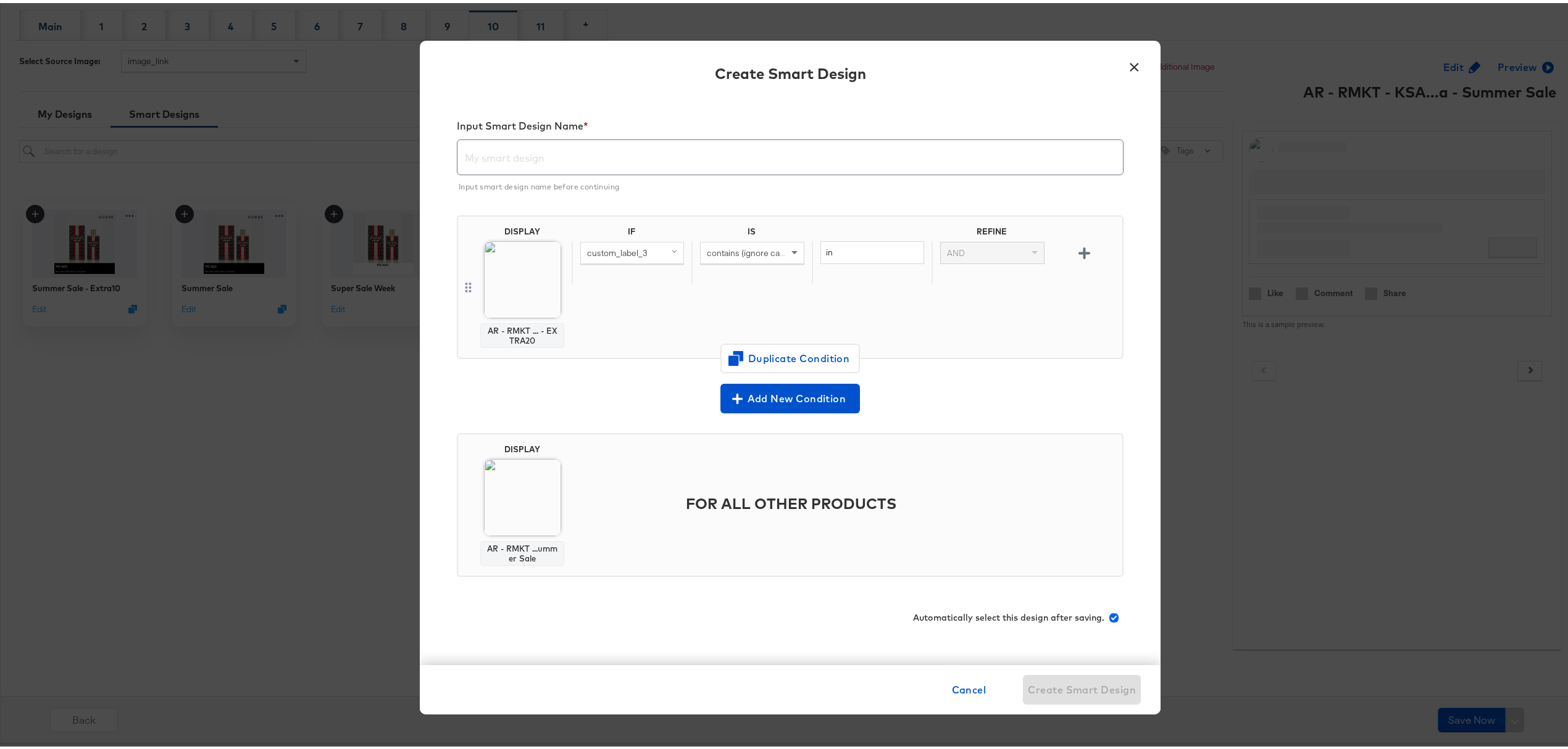 click at bounding box center (1114, 615) 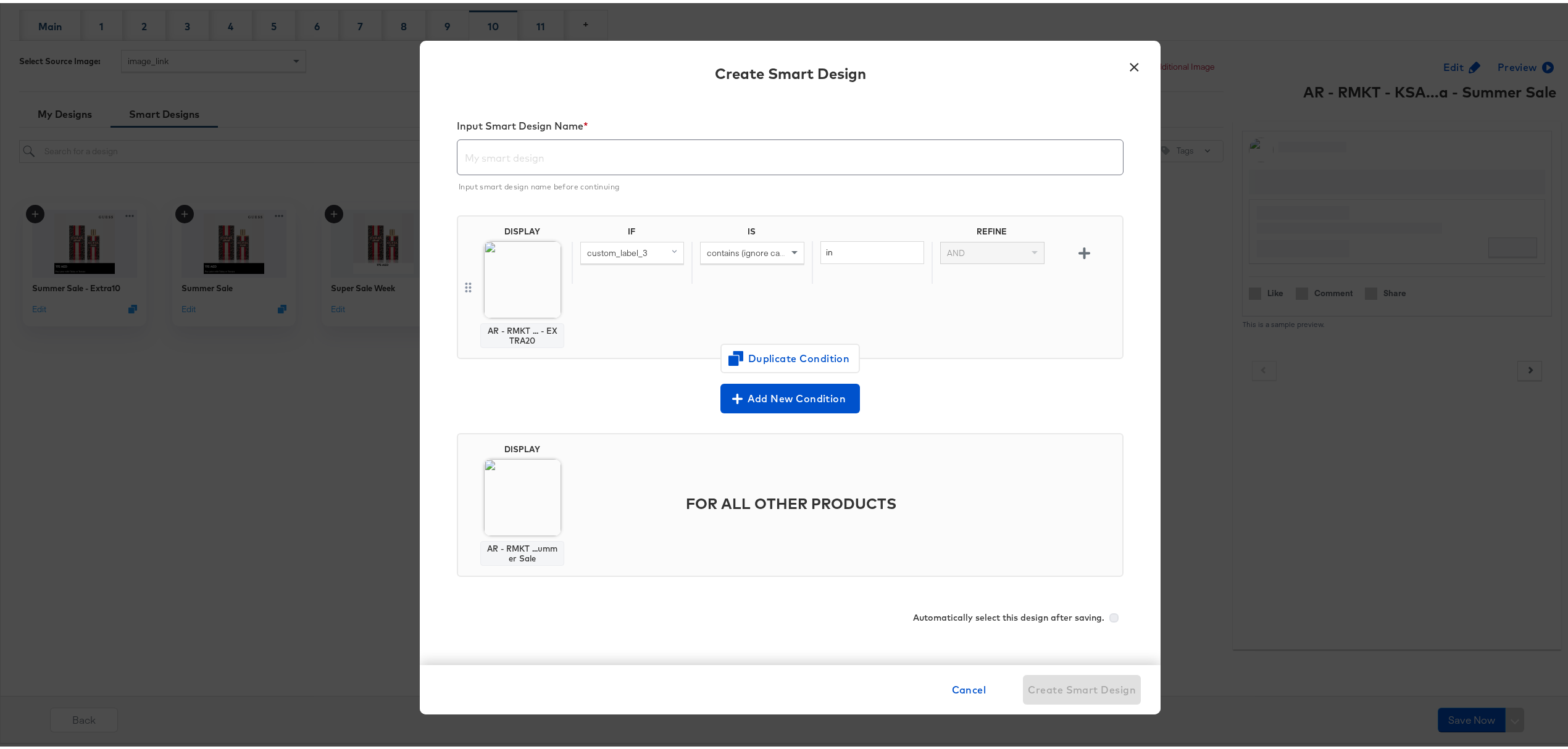 click at bounding box center (1114, 615) 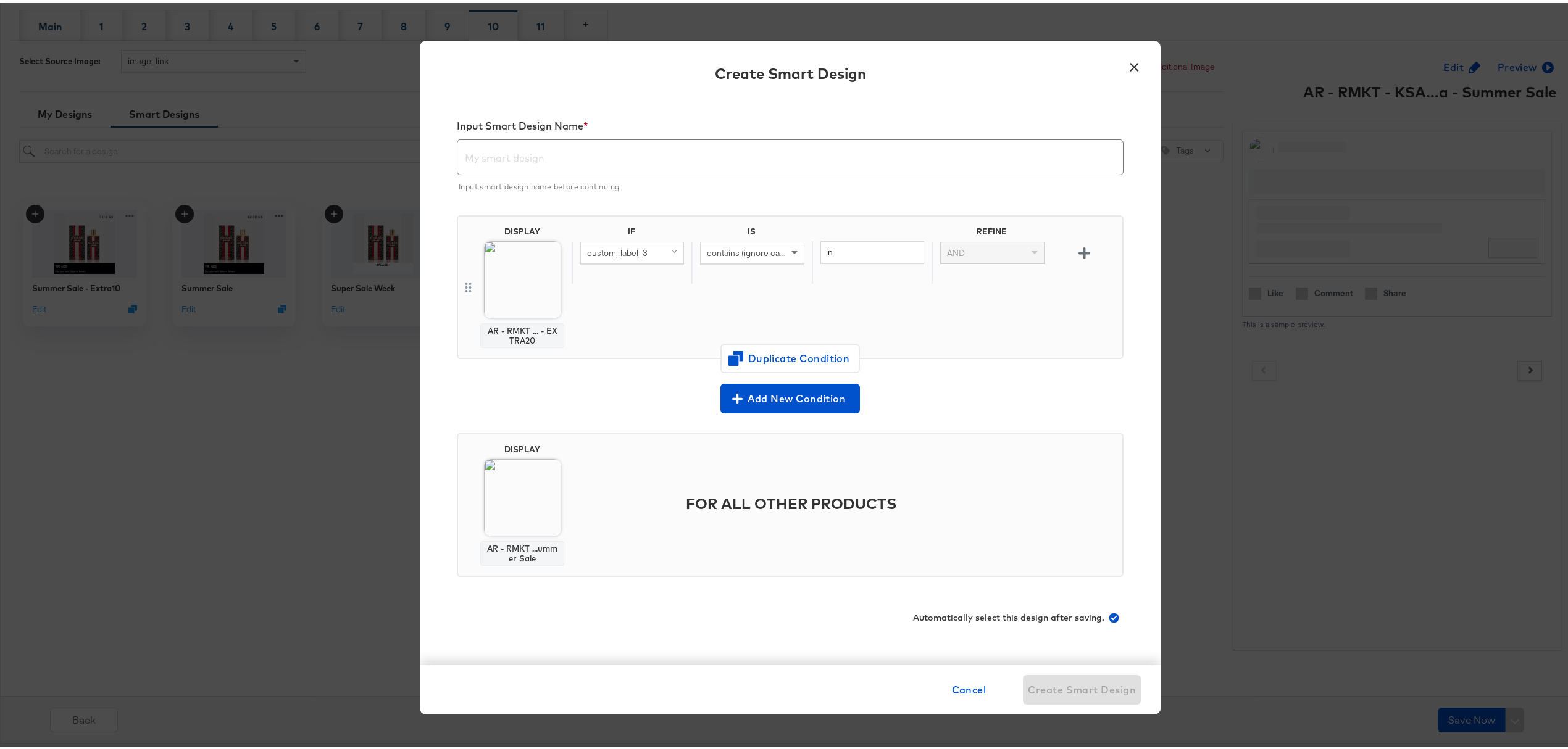 click on "Cancel Create Smart Design" at bounding box center [1044, 687] 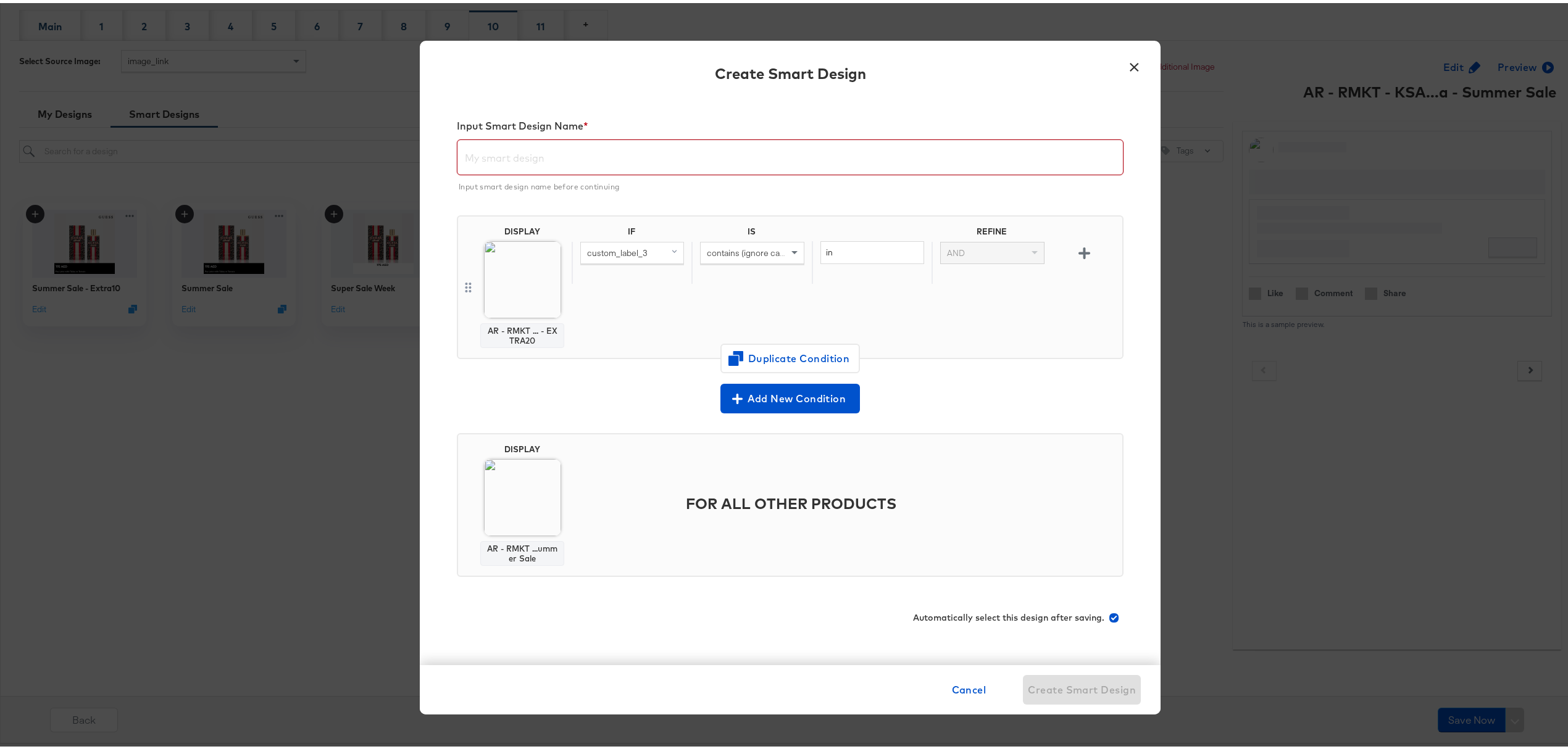 click at bounding box center [790, 149] 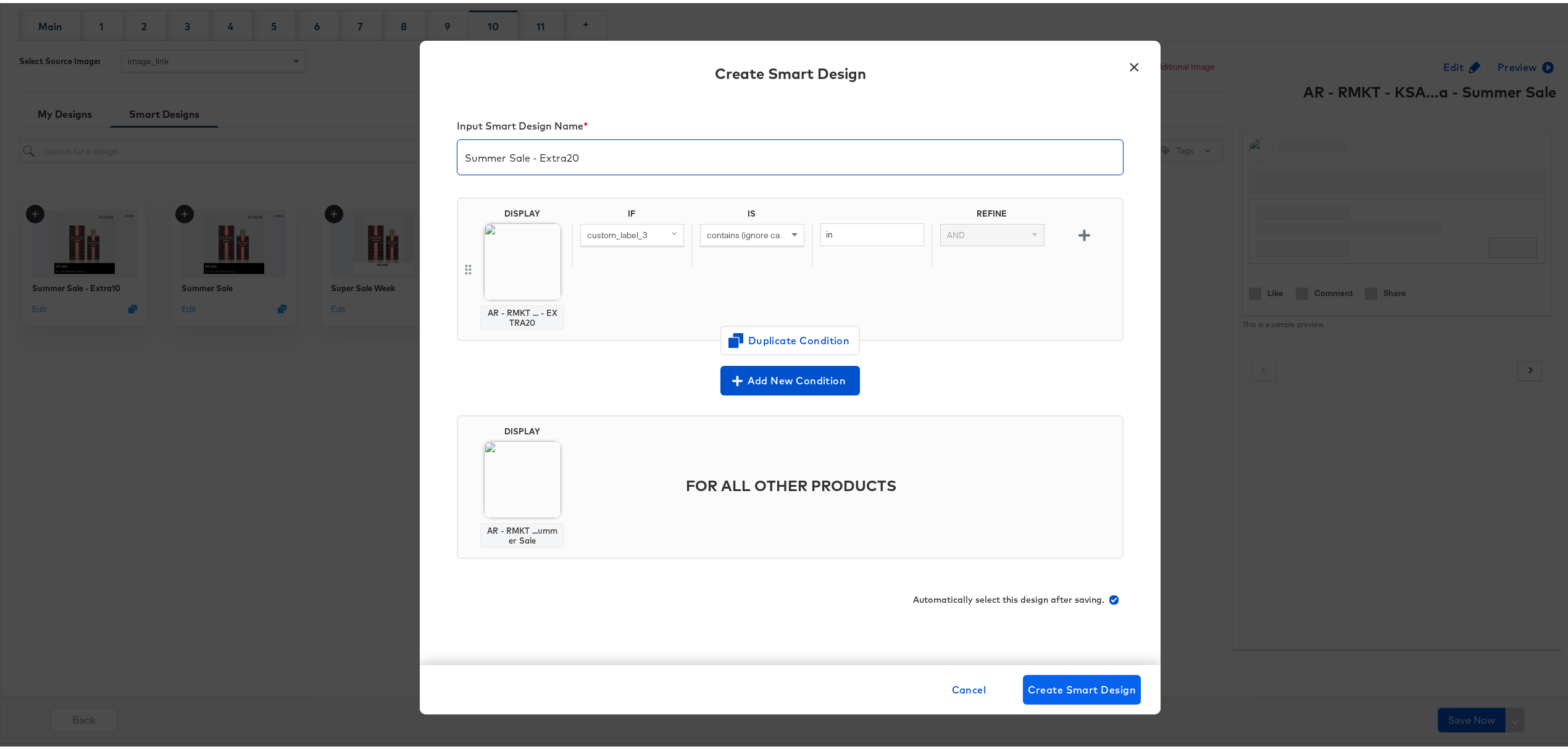 type on "Summer Sale - Extra20" 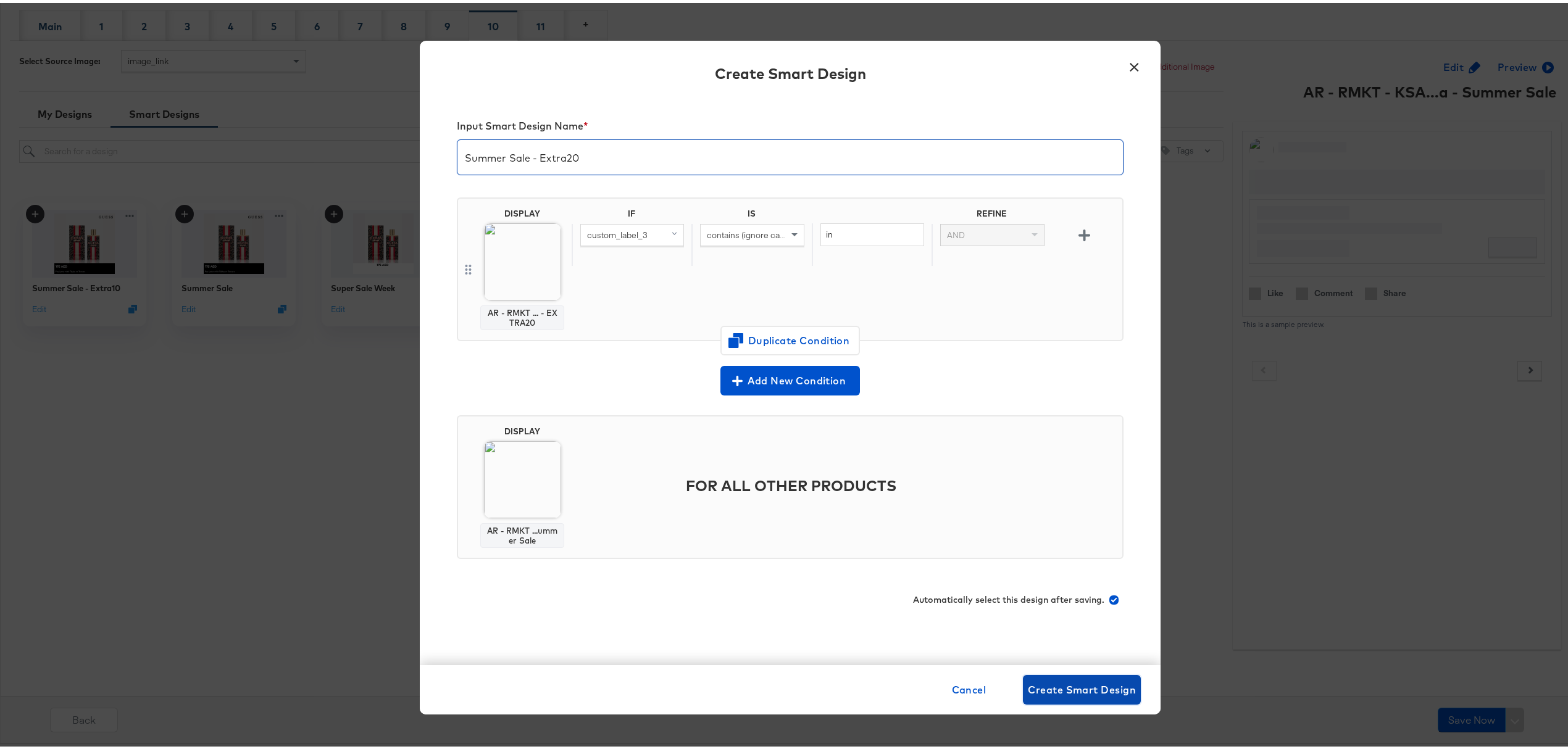 click on "Create Smart Design" at bounding box center (1082, 687) 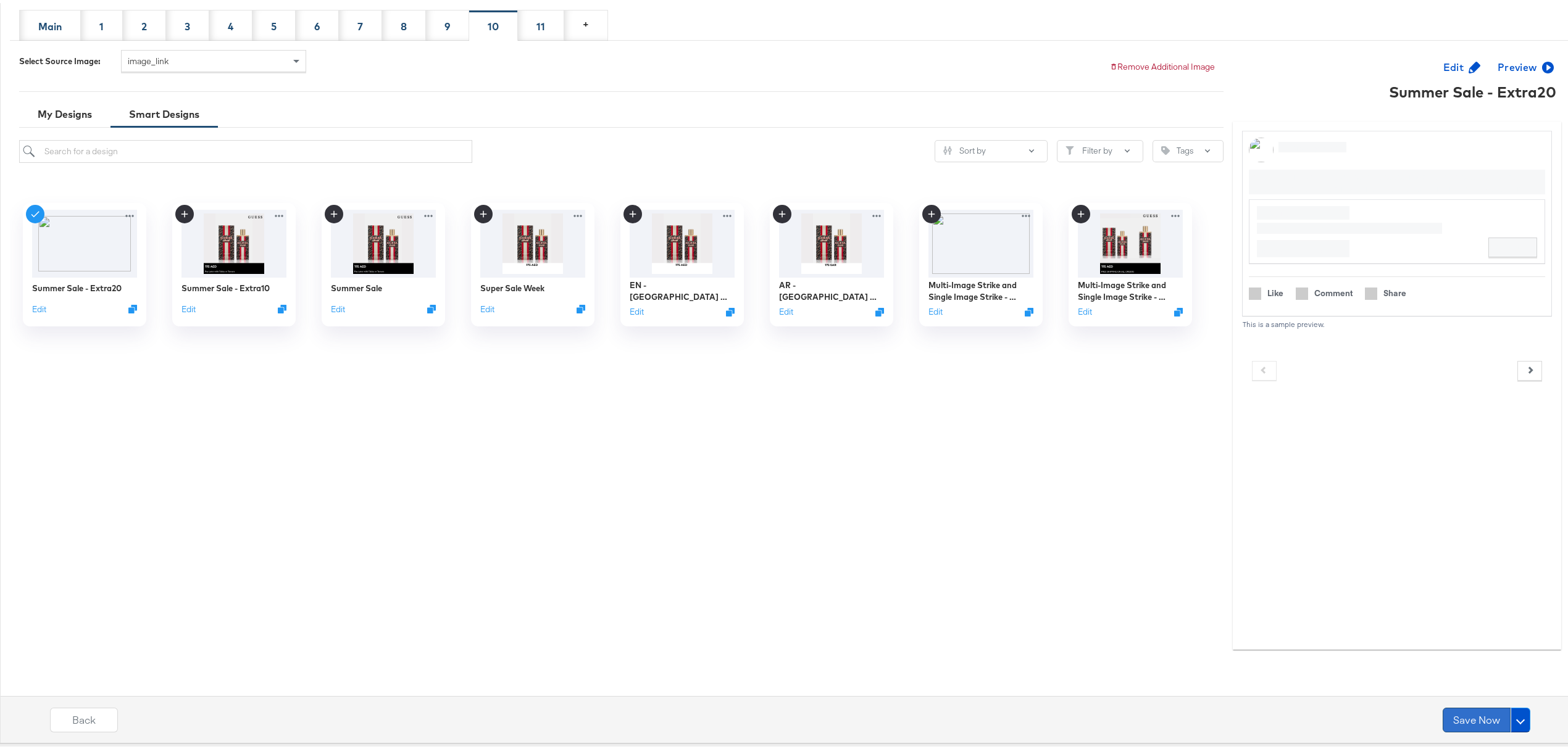 click on "Save Now" at bounding box center (1477, 717) 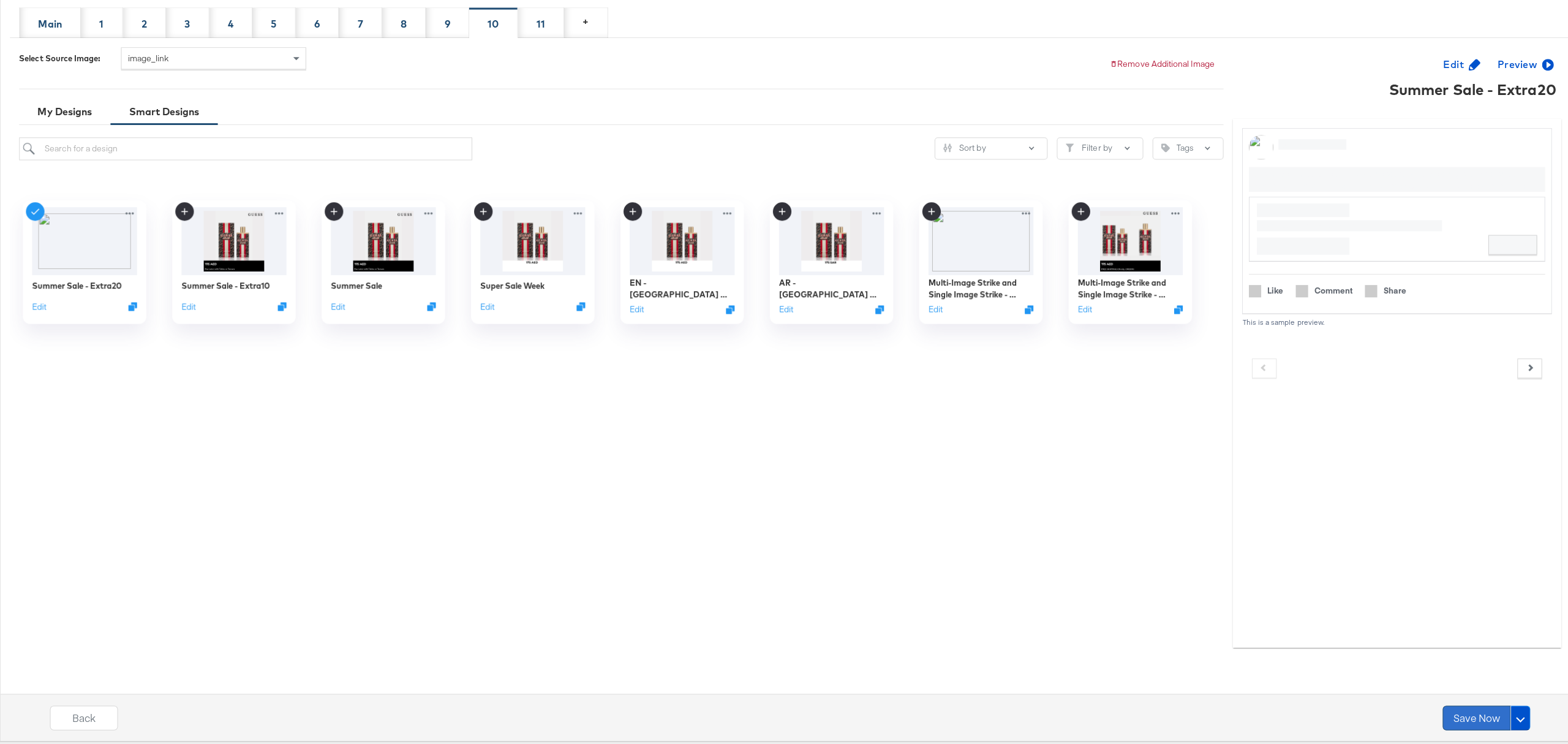 scroll, scrollTop: 0, scrollLeft: 0, axis: both 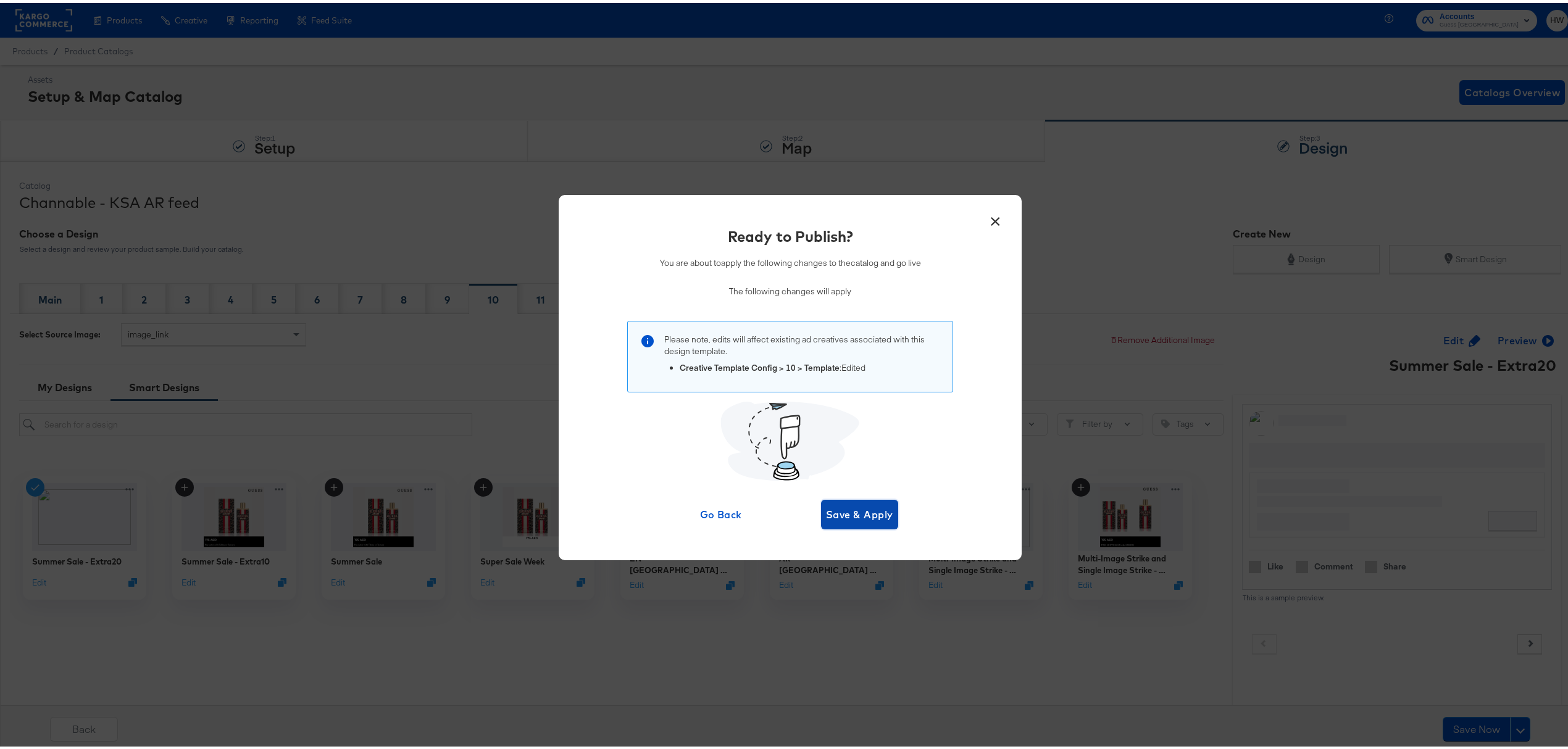 click on "Save & Apply" at bounding box center [859, 511] 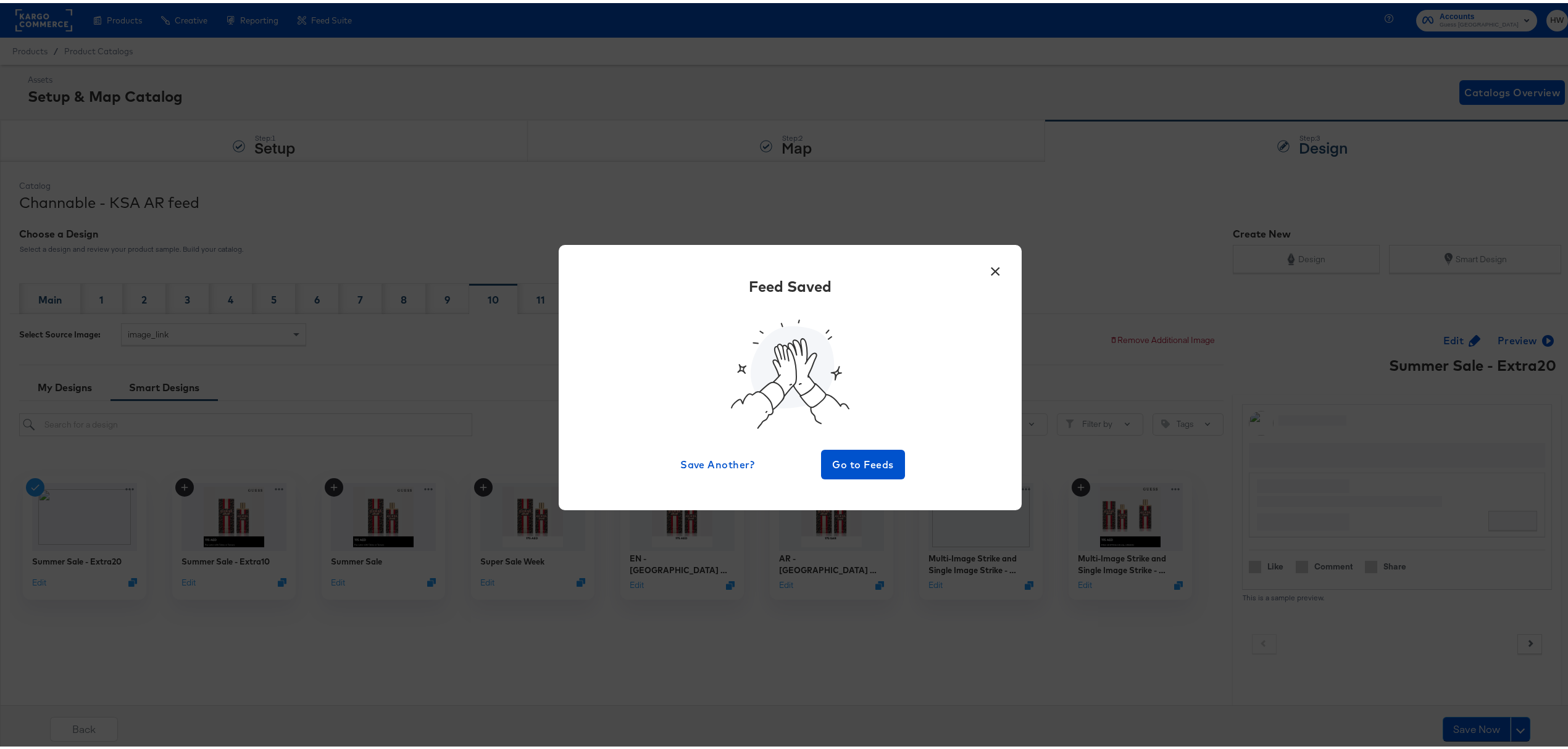 drag, startPoint x: 985, startPoint y: 262, endPoint x: 974, endPoint y: 282, distance: 22.825424 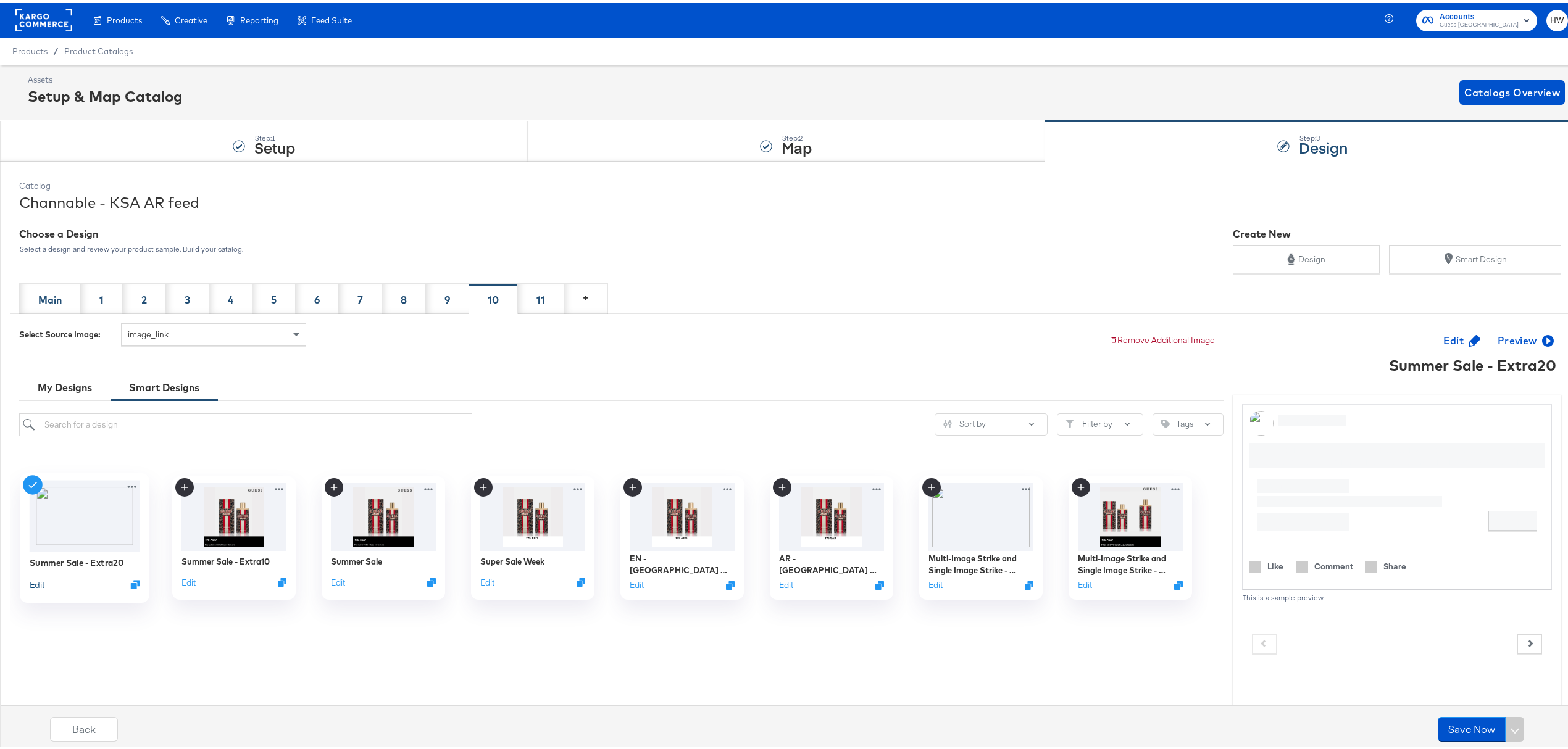 click on "Edit" at bounding box center (37, 581) 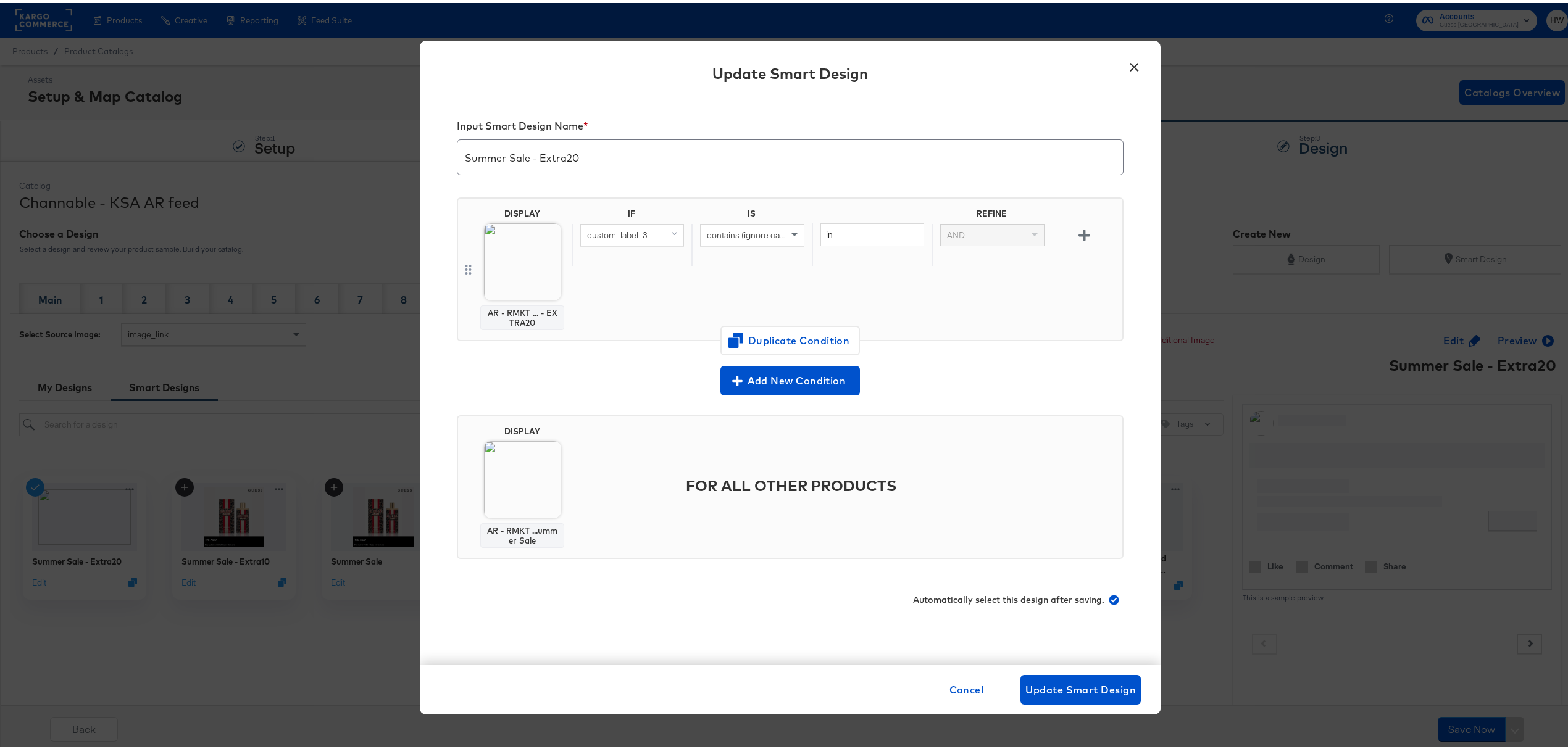 click on "×" at bounding box center (1134, 61) 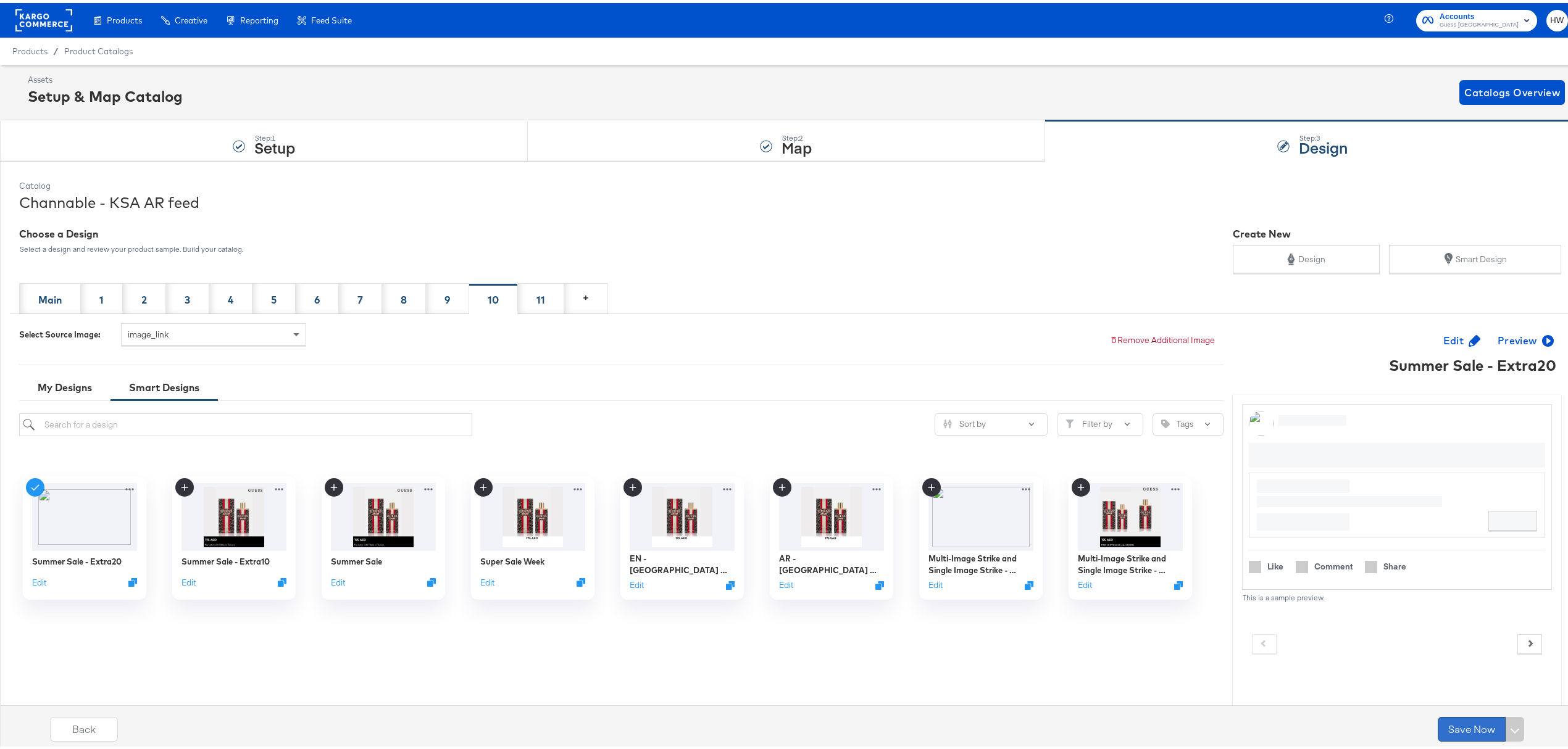 click on "Save Now" at bounding box center [1472, 726] 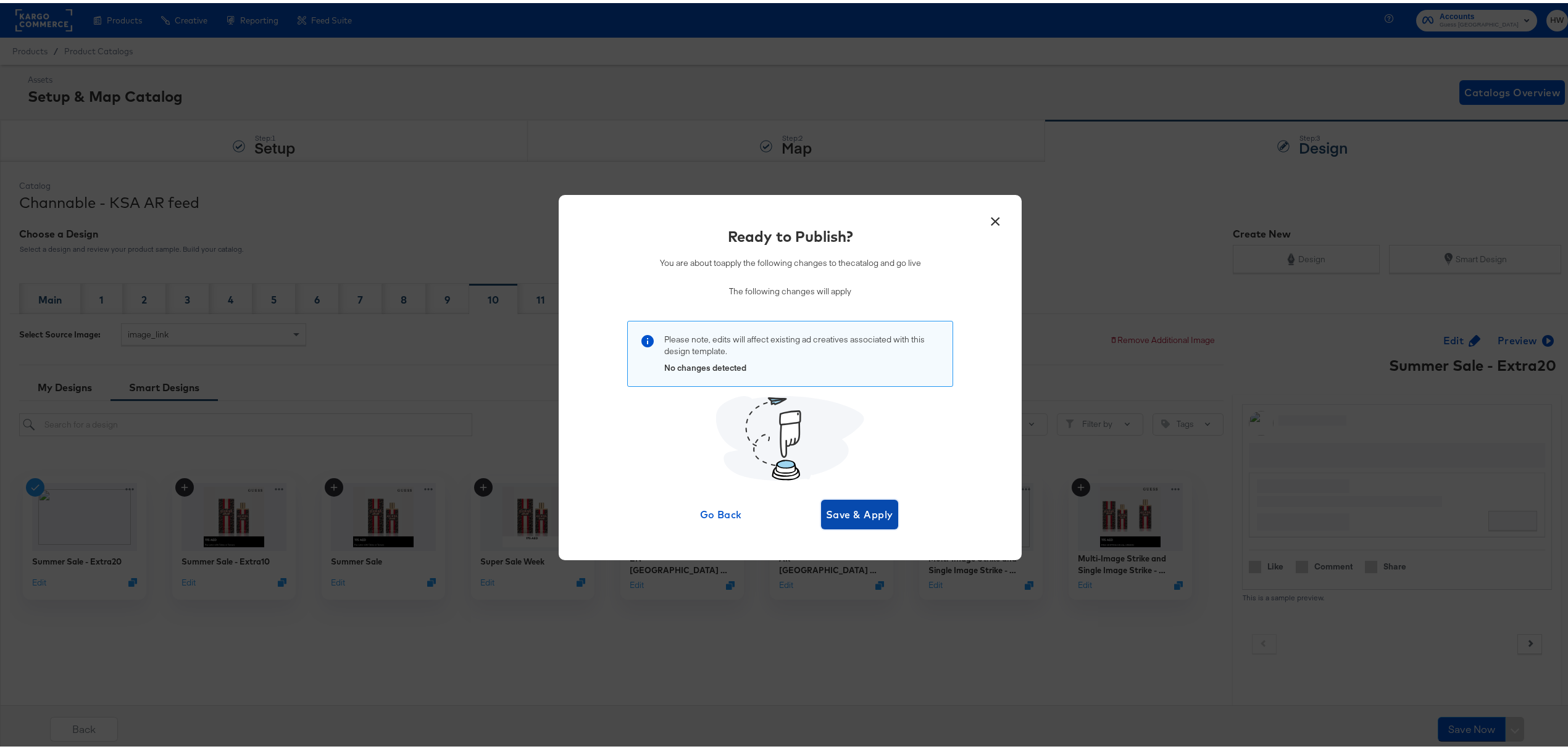 click on "Save & Apply" at bounding box center [859, 511] 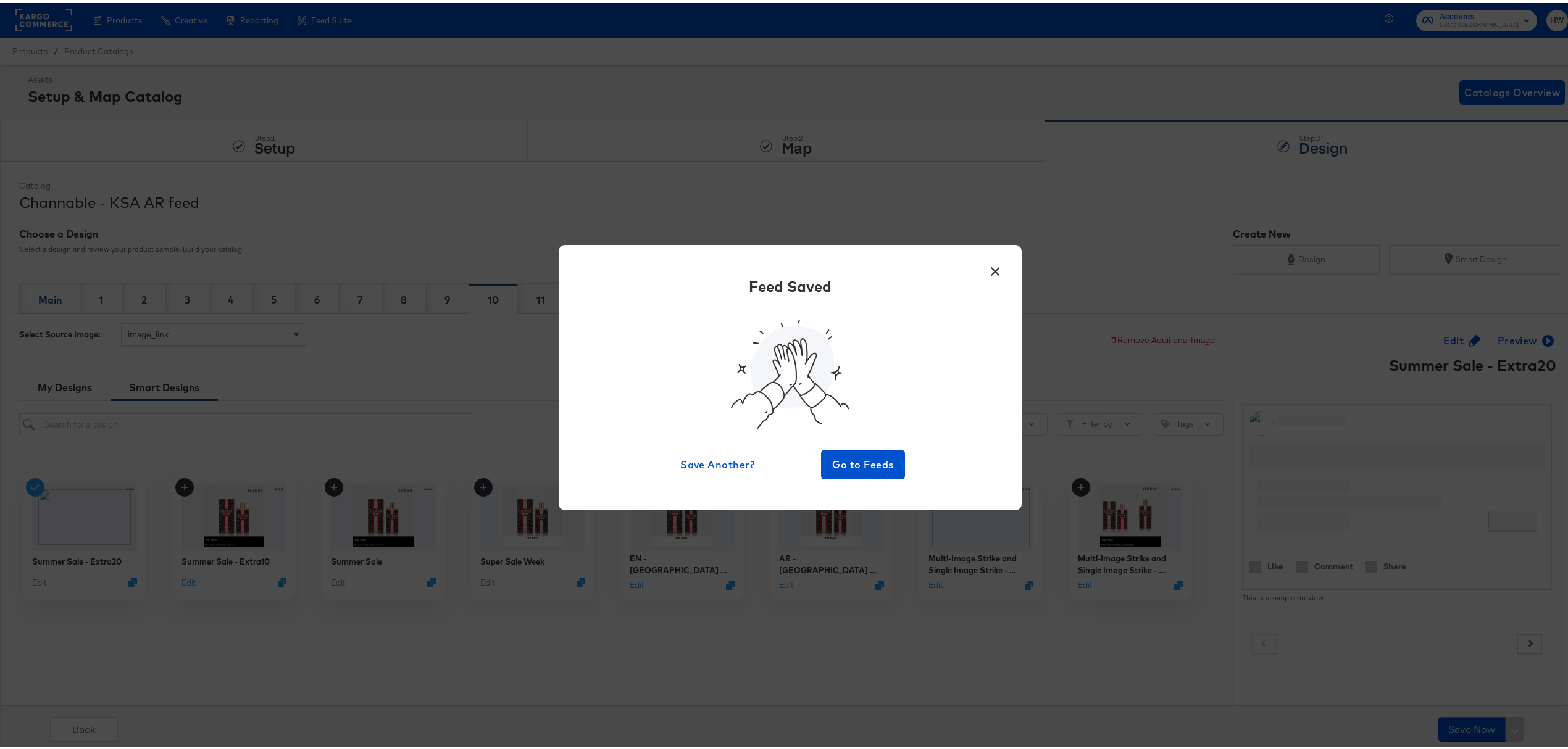 click on "×" at bounding box center (995, 265) 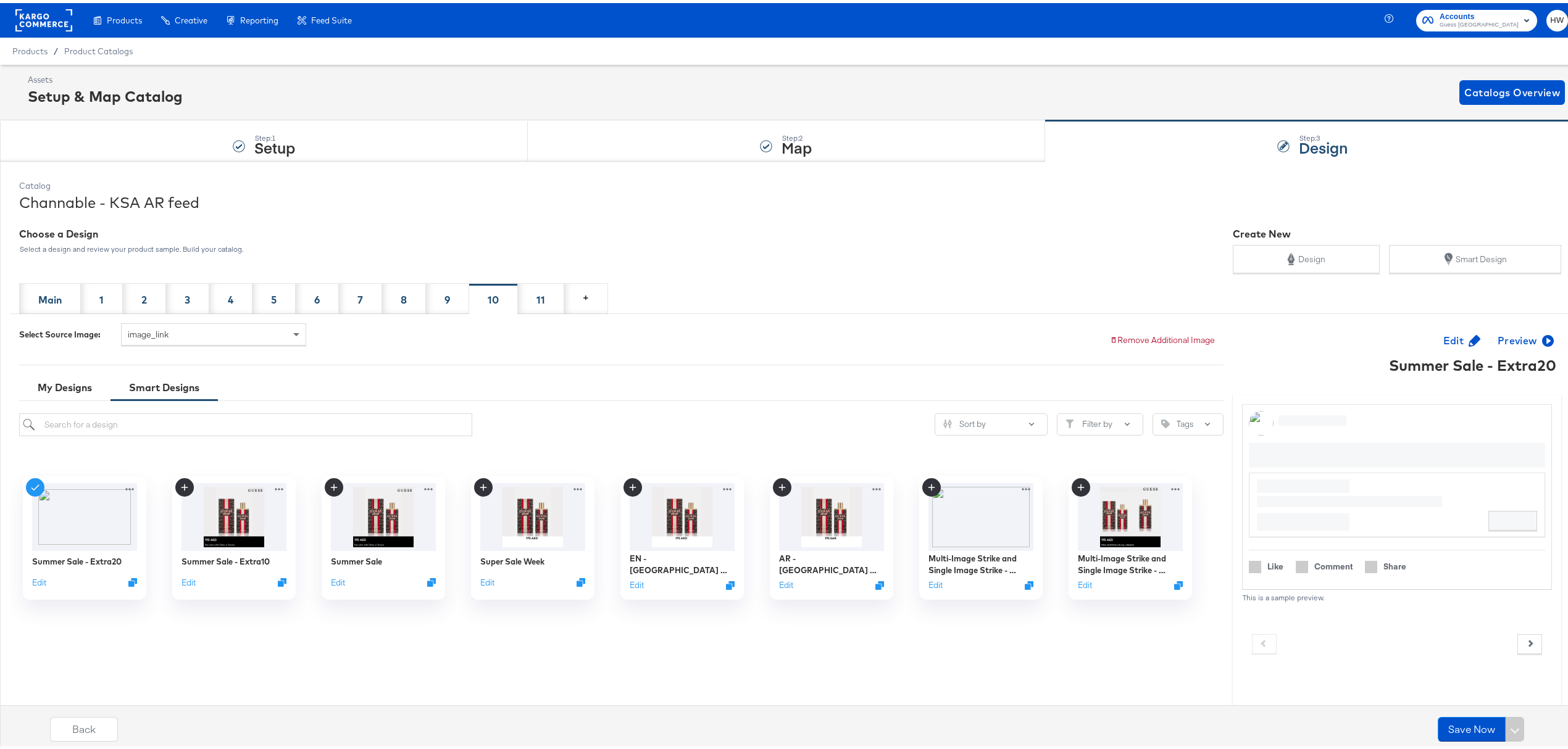 click on "10" at bounding box center (493, 297) 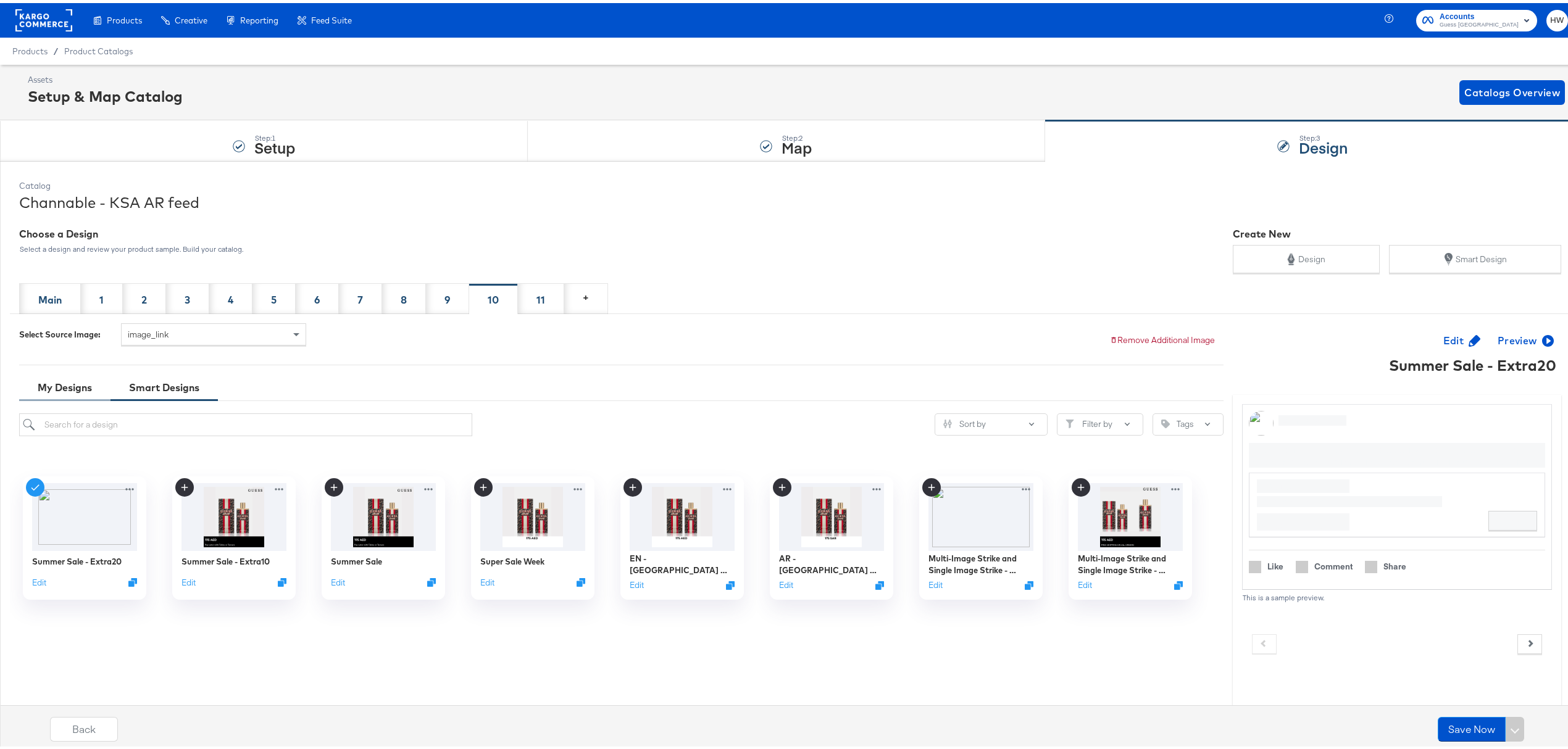 click on "My Designs" at bounding box center [65, 384] 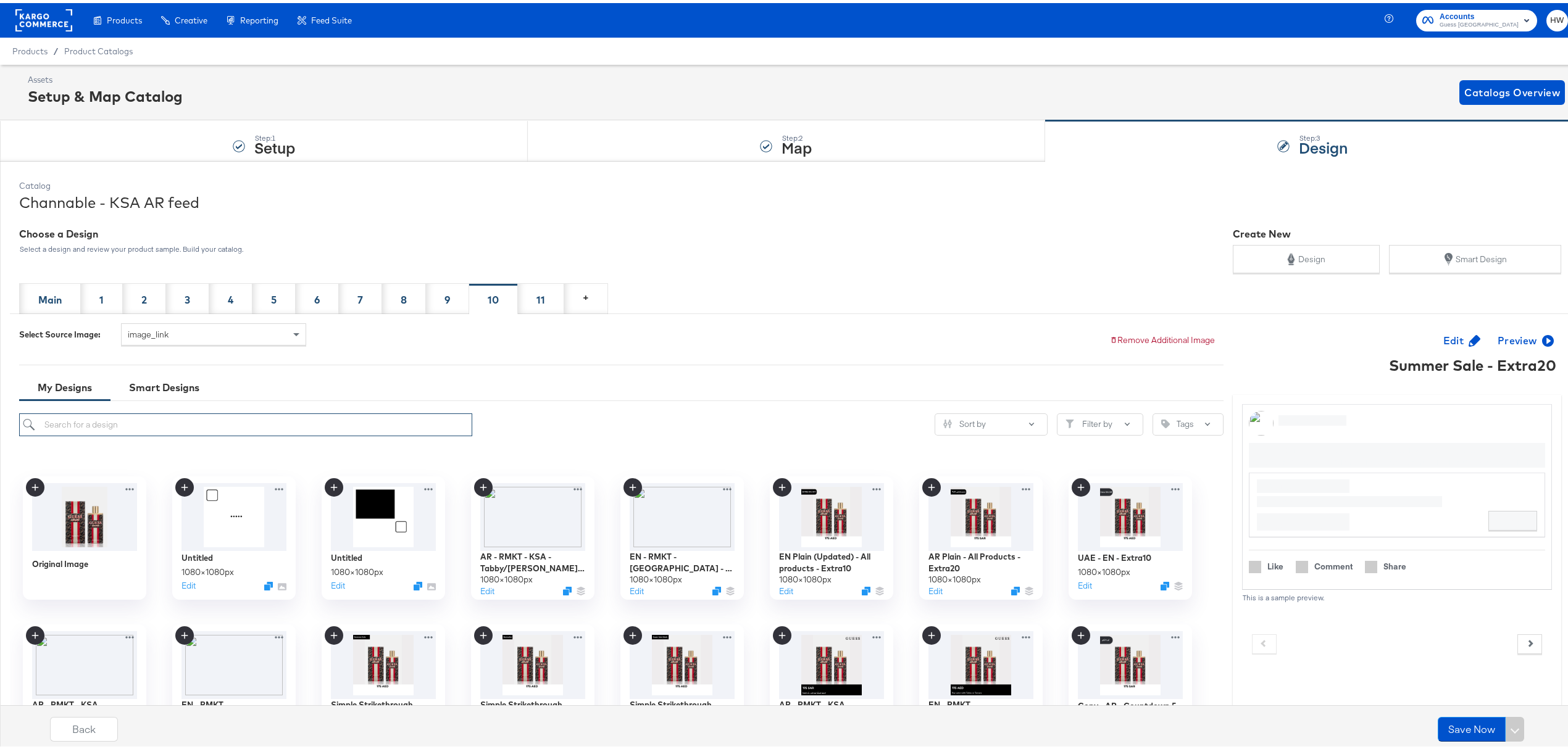 click at bounding box center (246, 421) 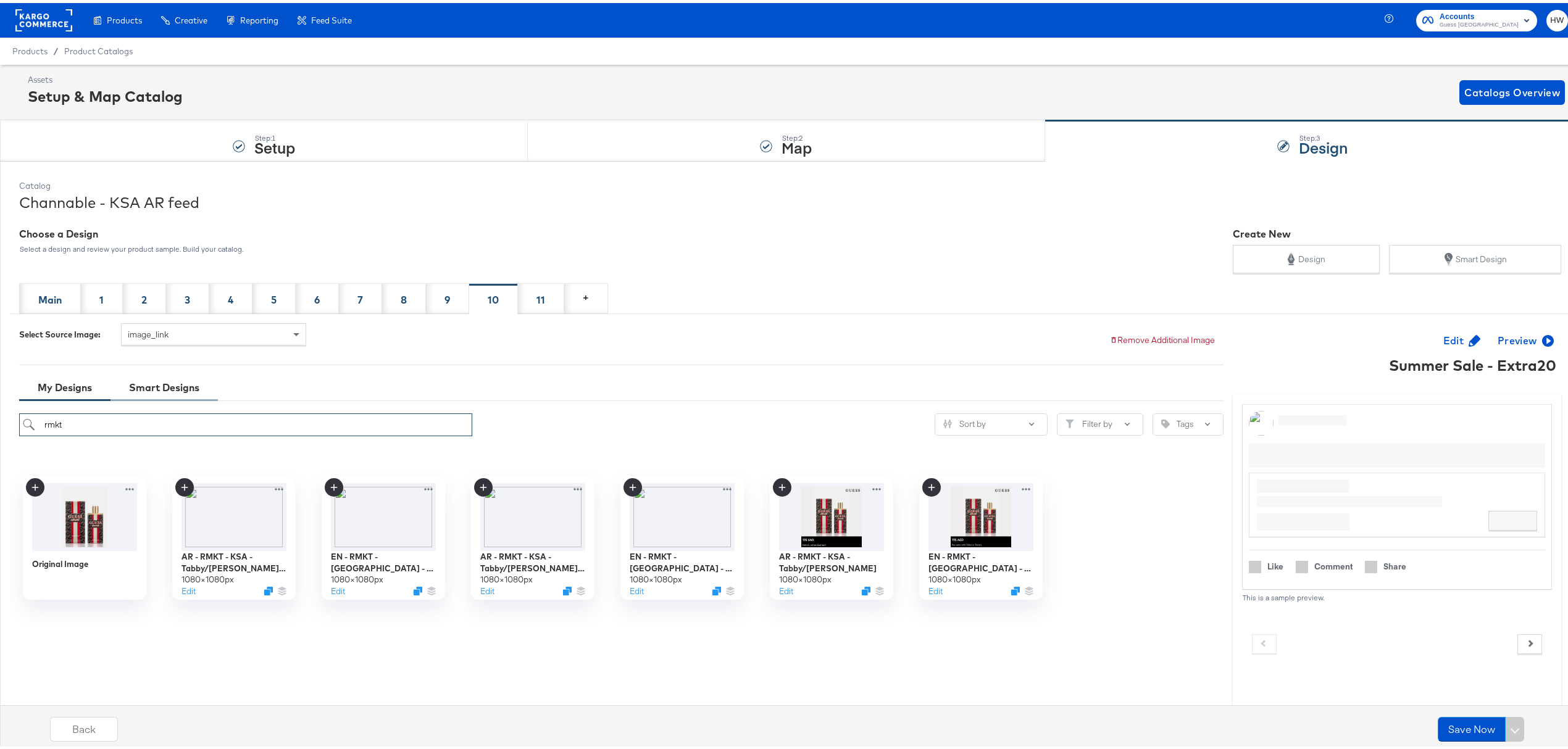 type on "rmkt" 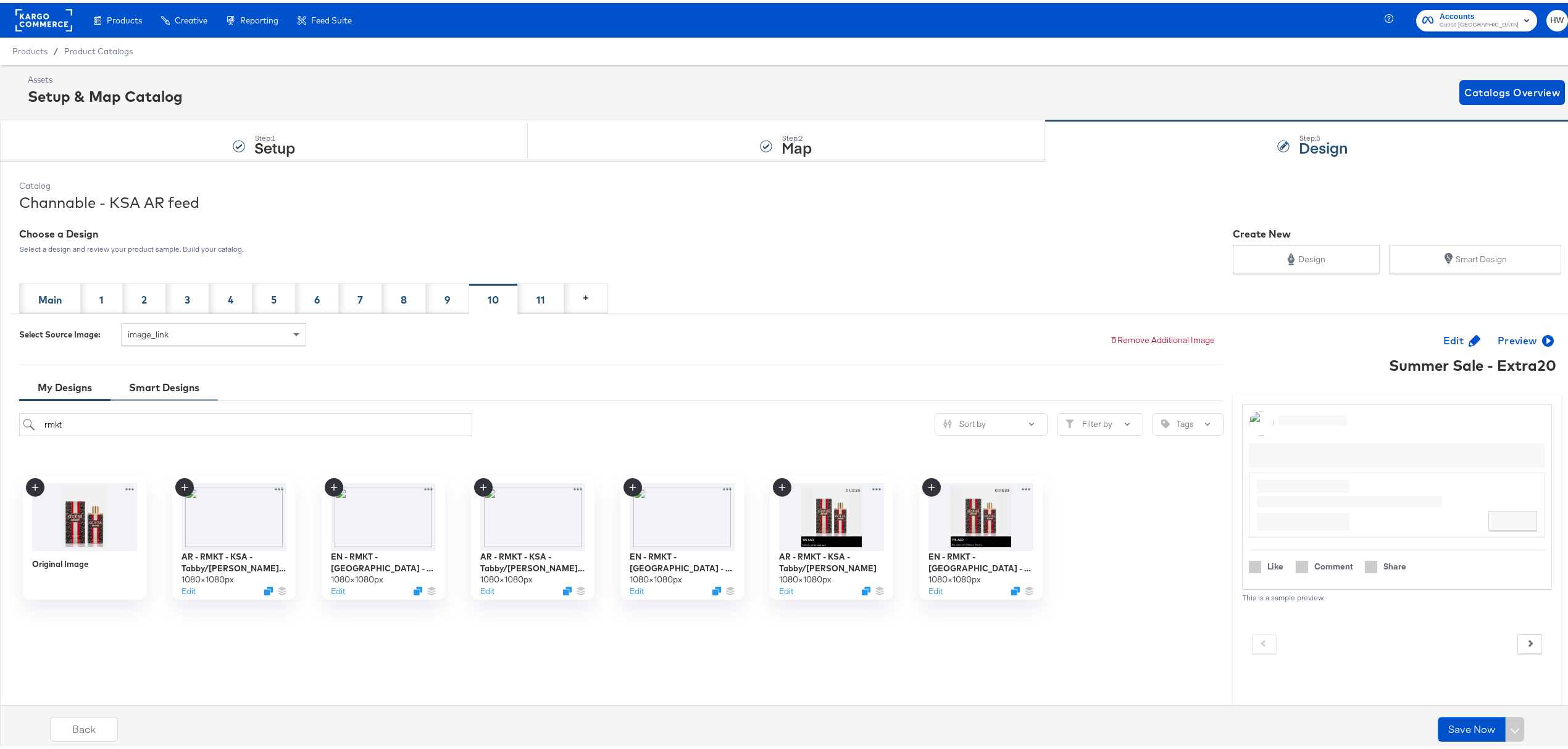 click on "Smart Designs" at bounding box center (164, 384) 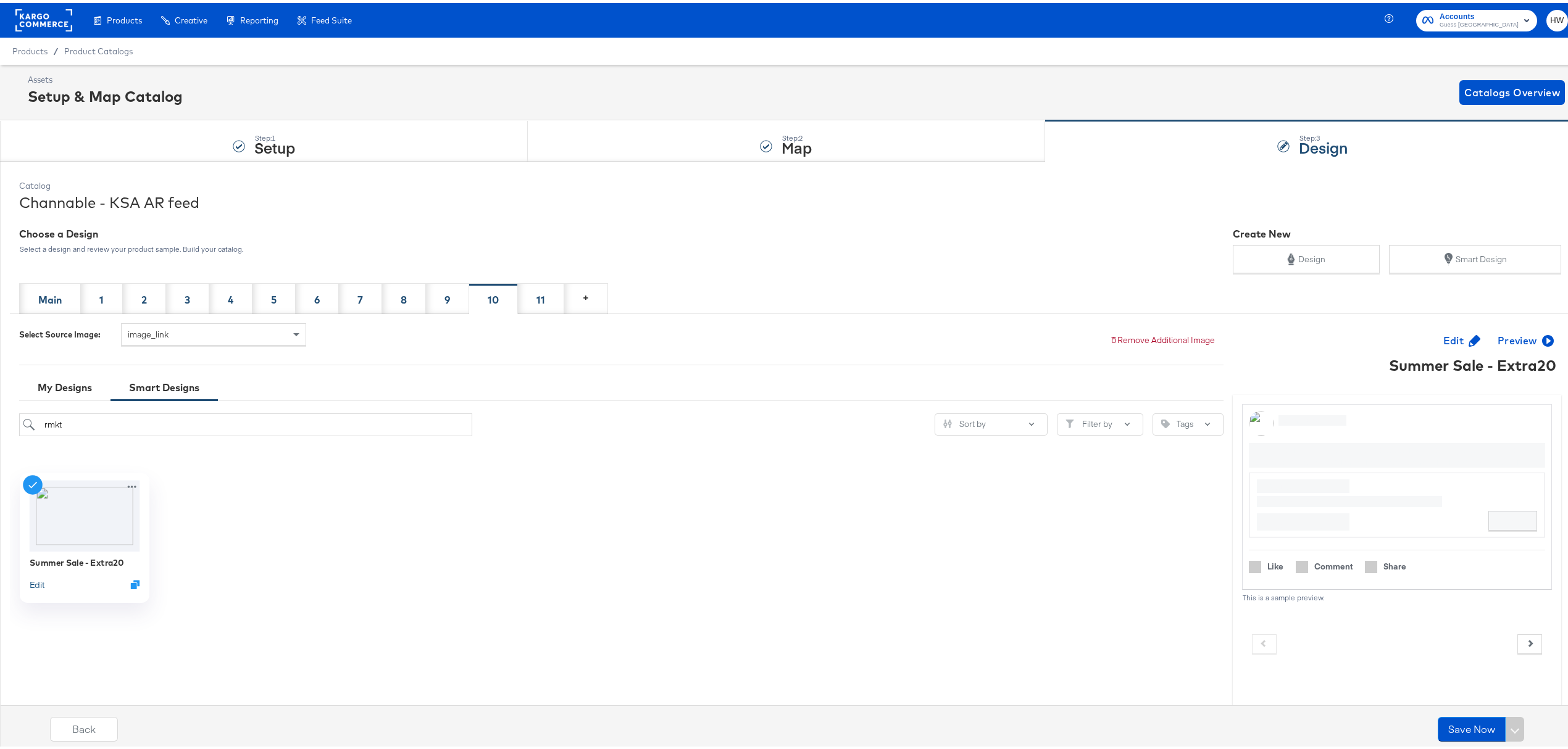 click on "Edit" at bounding box center [37, 581] 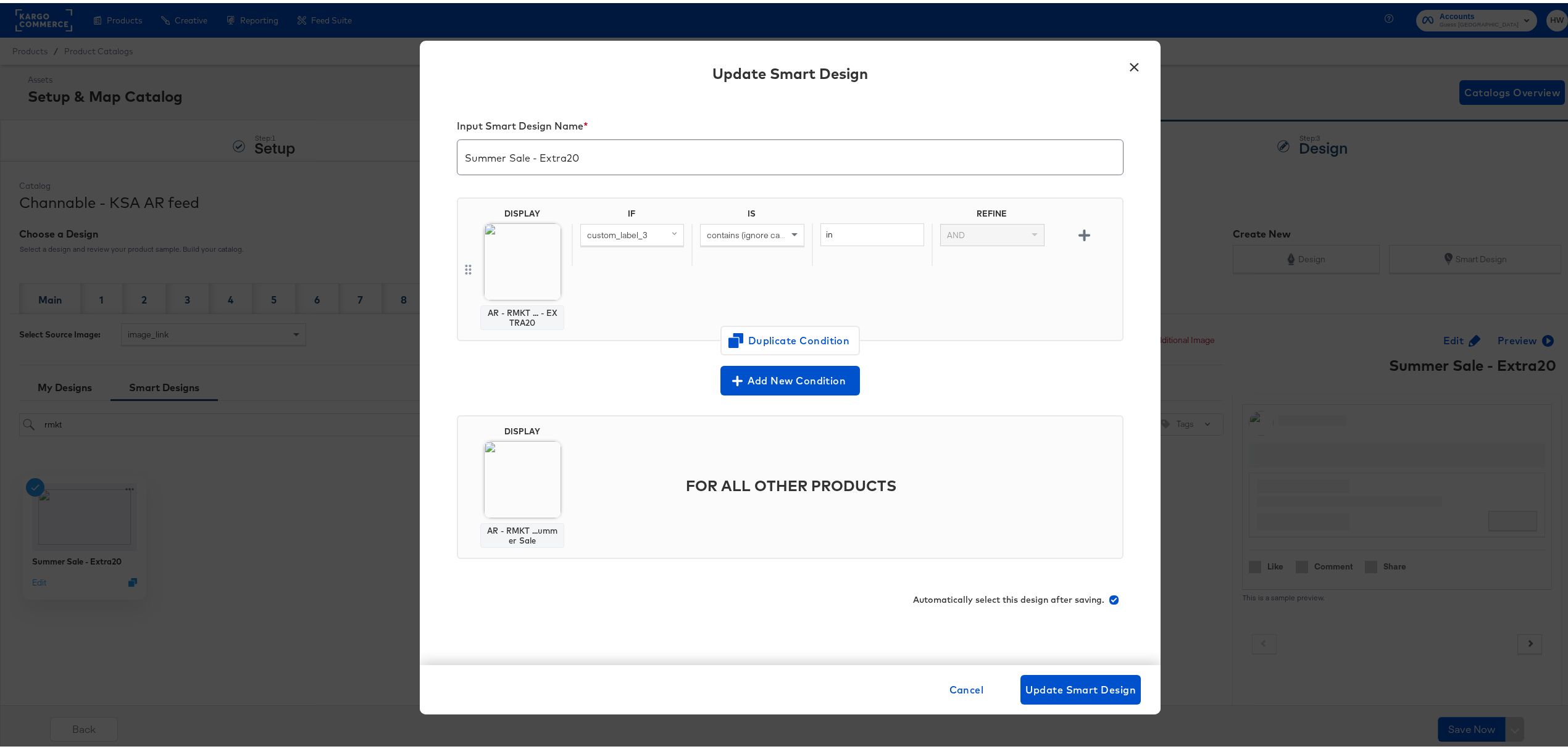 click on "Products Products Product Catalogs Enhance Your Product Catalog, Map Them to Publishers, and Incorporate Overlay Designs. Product Sets Create filtered sets to control which products appear in your ads. Creative Creative Creative Home Build overlay designs and videos, leveraging your catalog data. My Designs Manage all your created Overlay Designs. Templates Leverage best practice design principles as a starting point for overlay designs. Create Mock Catalog Create a test catalog to preview Overlay Designs. Reporting Reporting Scheduled Reports Automate Meta reports to run at a specific time. Kargo Reporting Launch Kargo's social, openweb, and CTV reporting suite. Feed Suite Feed Suite ACE Integration Builder Develop Cross-Channel Dynamic Workflows with ease. Data Sources Pull and store data from various data sources in the Kargo Format. Accounts Guess Middle East  HW Products / Product Catalogs Assets Setup & Map Catalog Catalogs Overview Step:  1   Setup Step:  2   Map Step:" at bounding box center [790, 511] 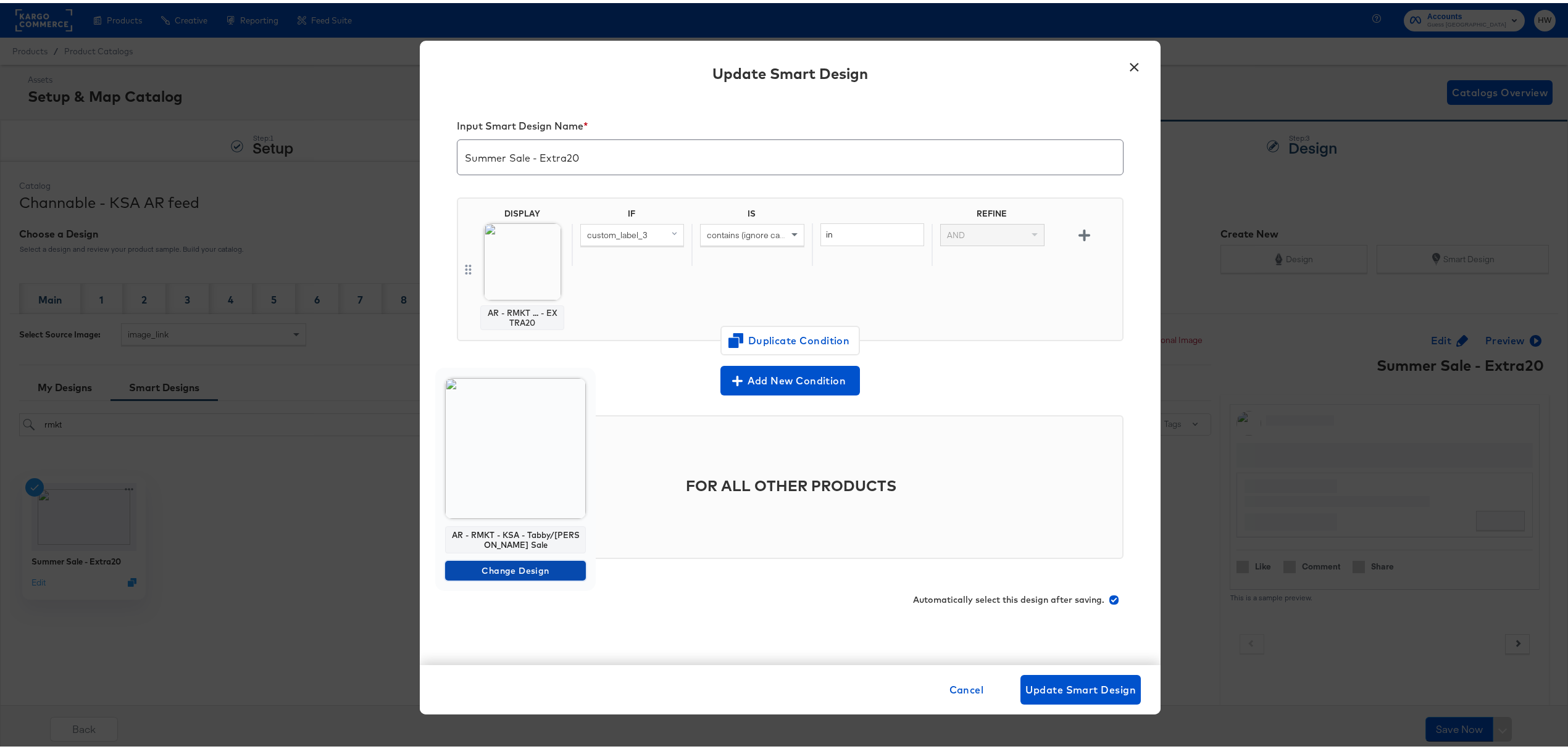 click on "Change Design" at bounding box center [515, 568] 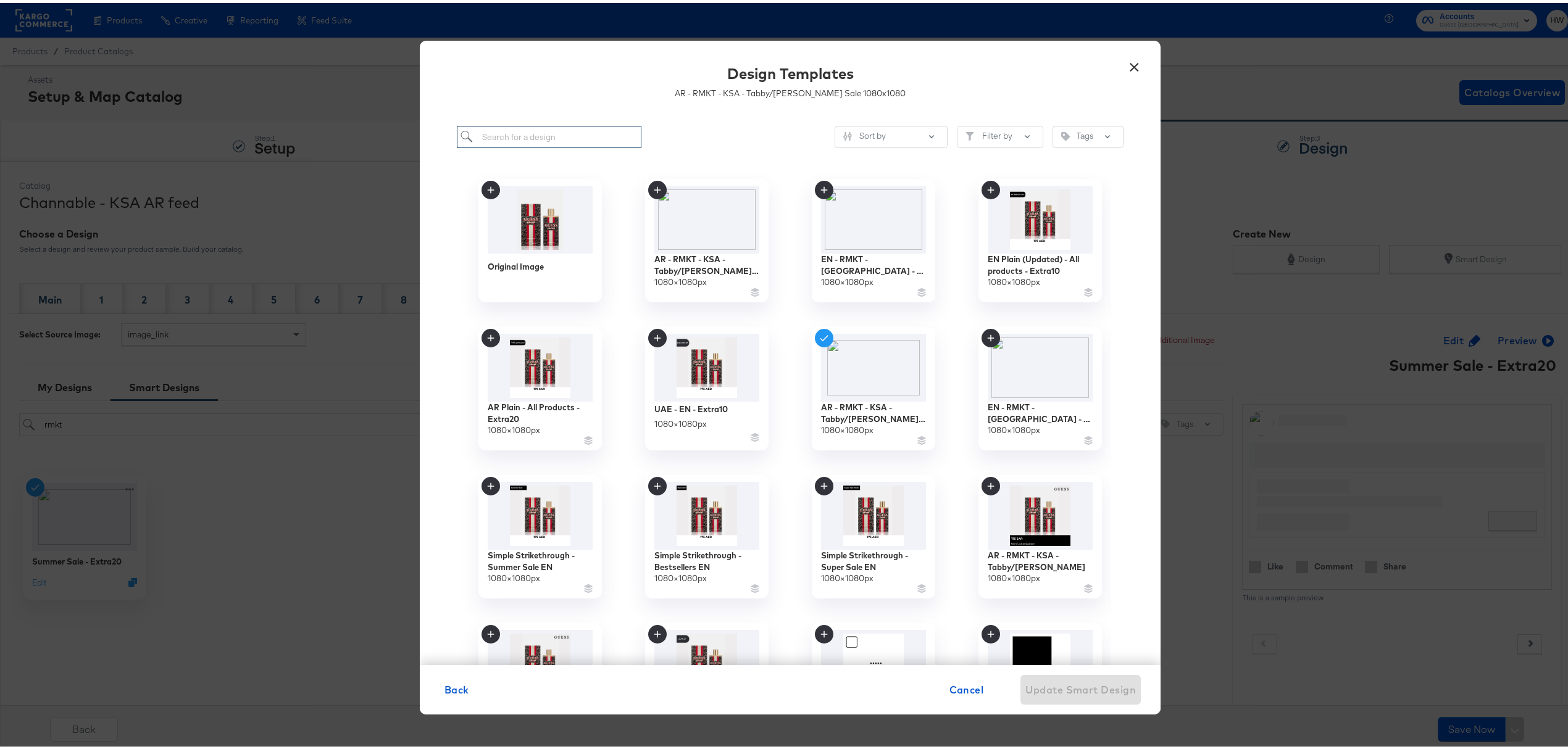 click at bounding box center (549, 134) 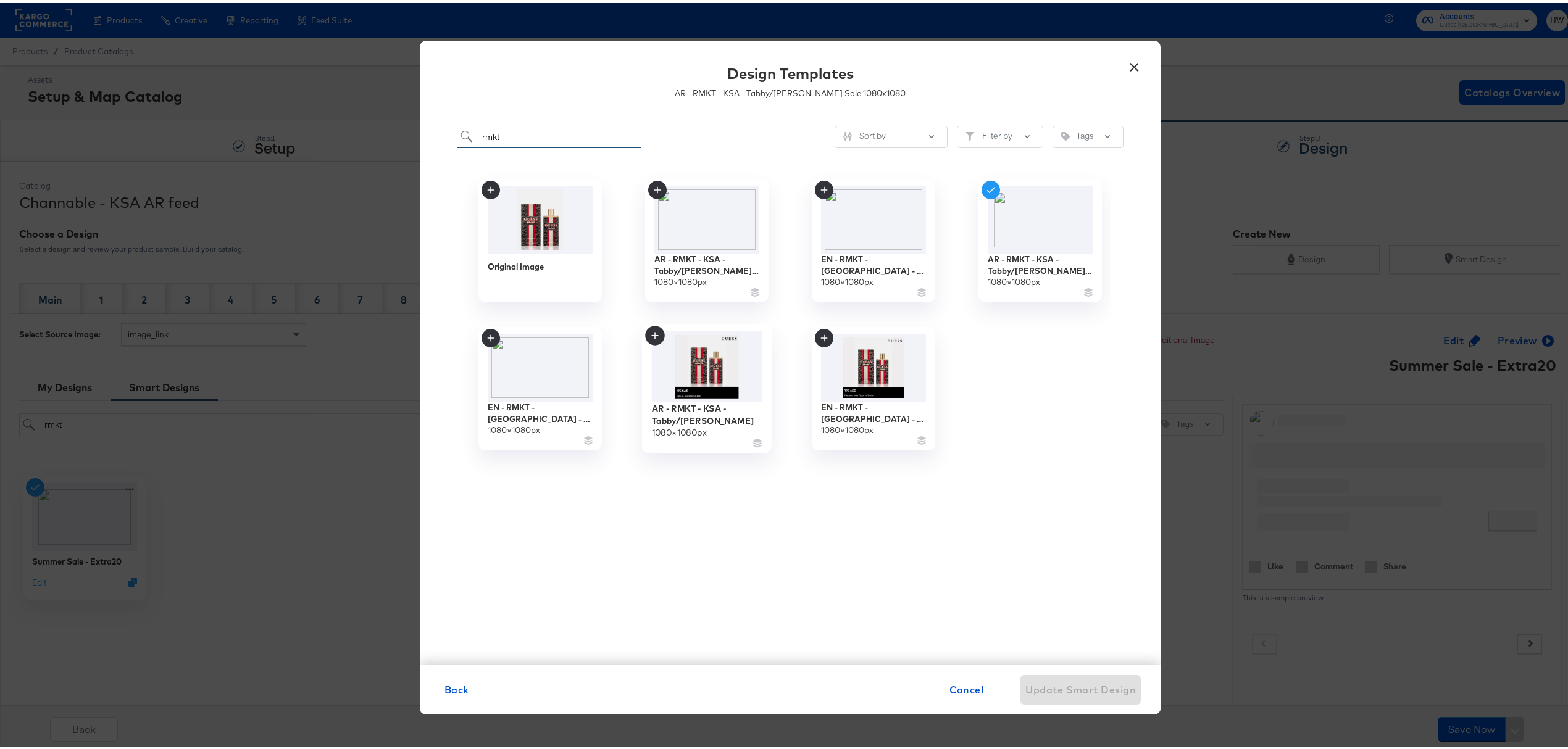 type on "rmkt" 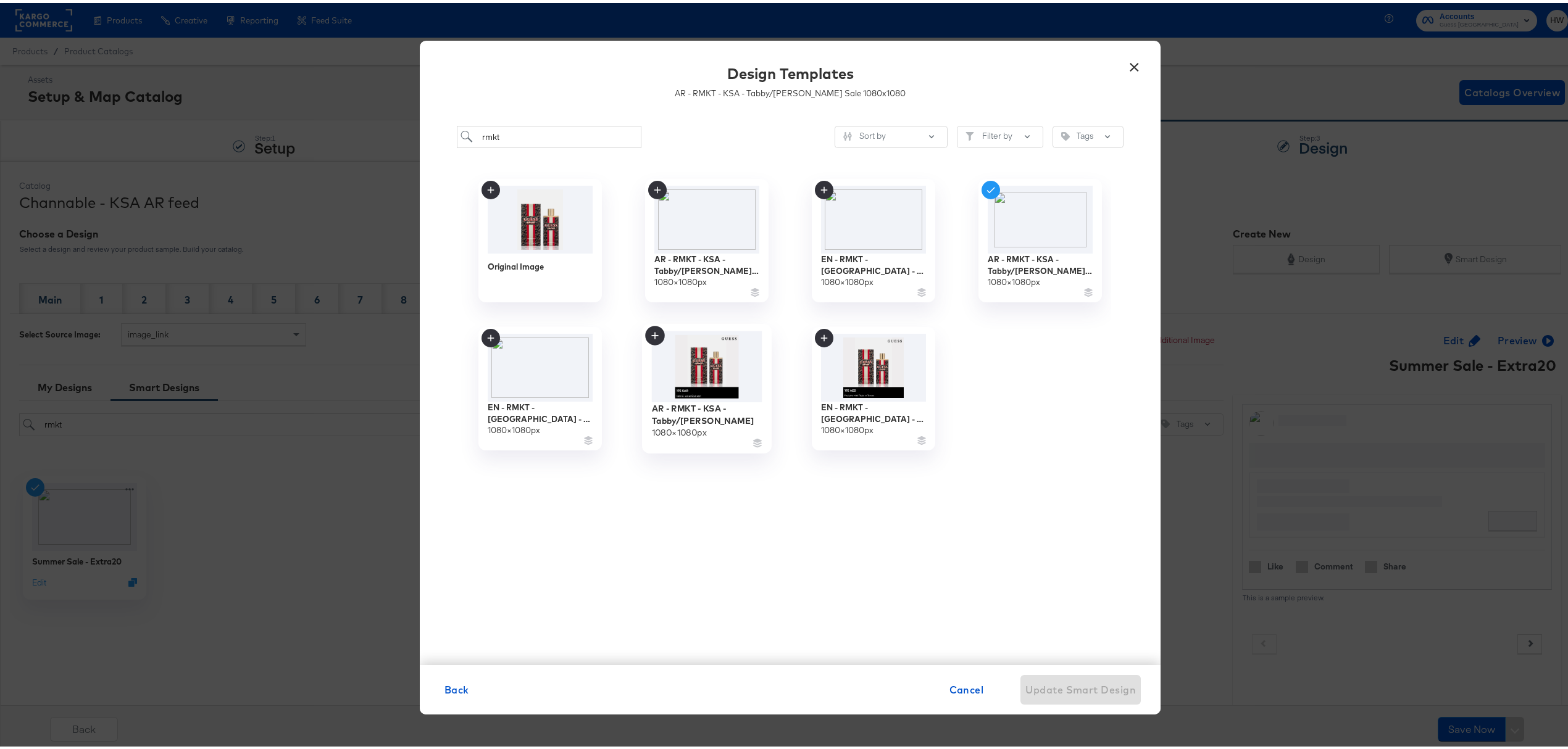 click 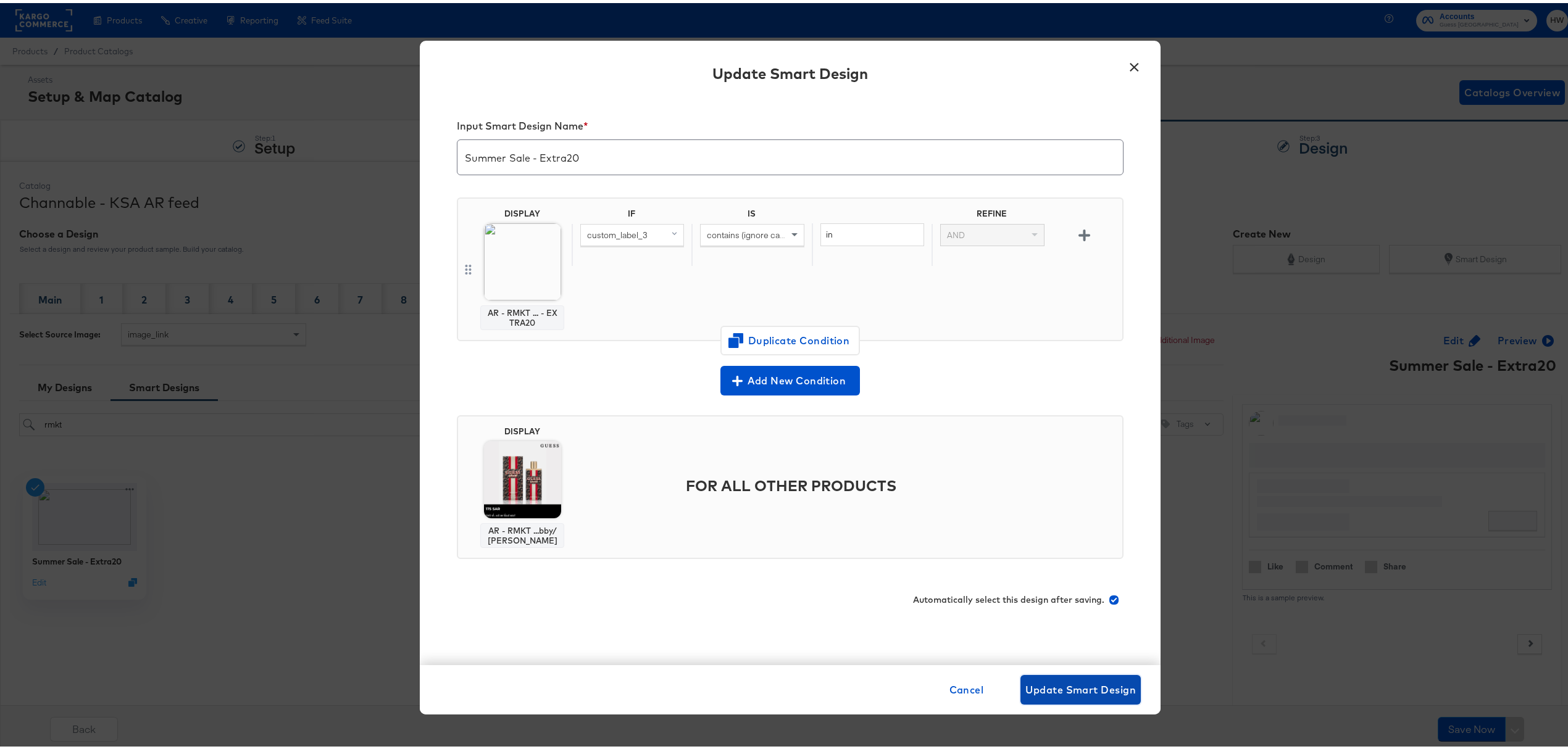 click on "Update Smart Design" at bounding box center (1080, 687) 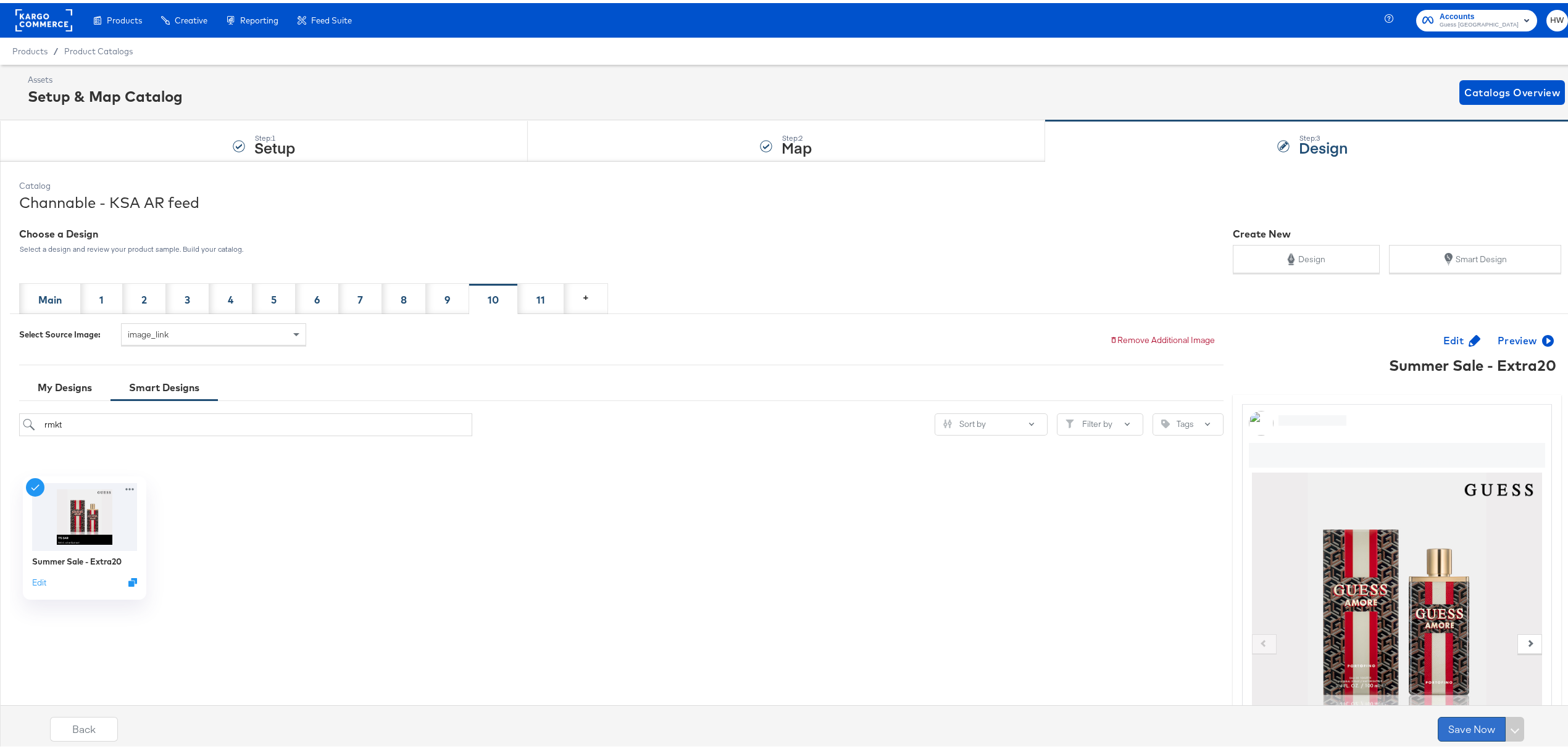 click on "Save Now" at bounding box center [1472, 726] 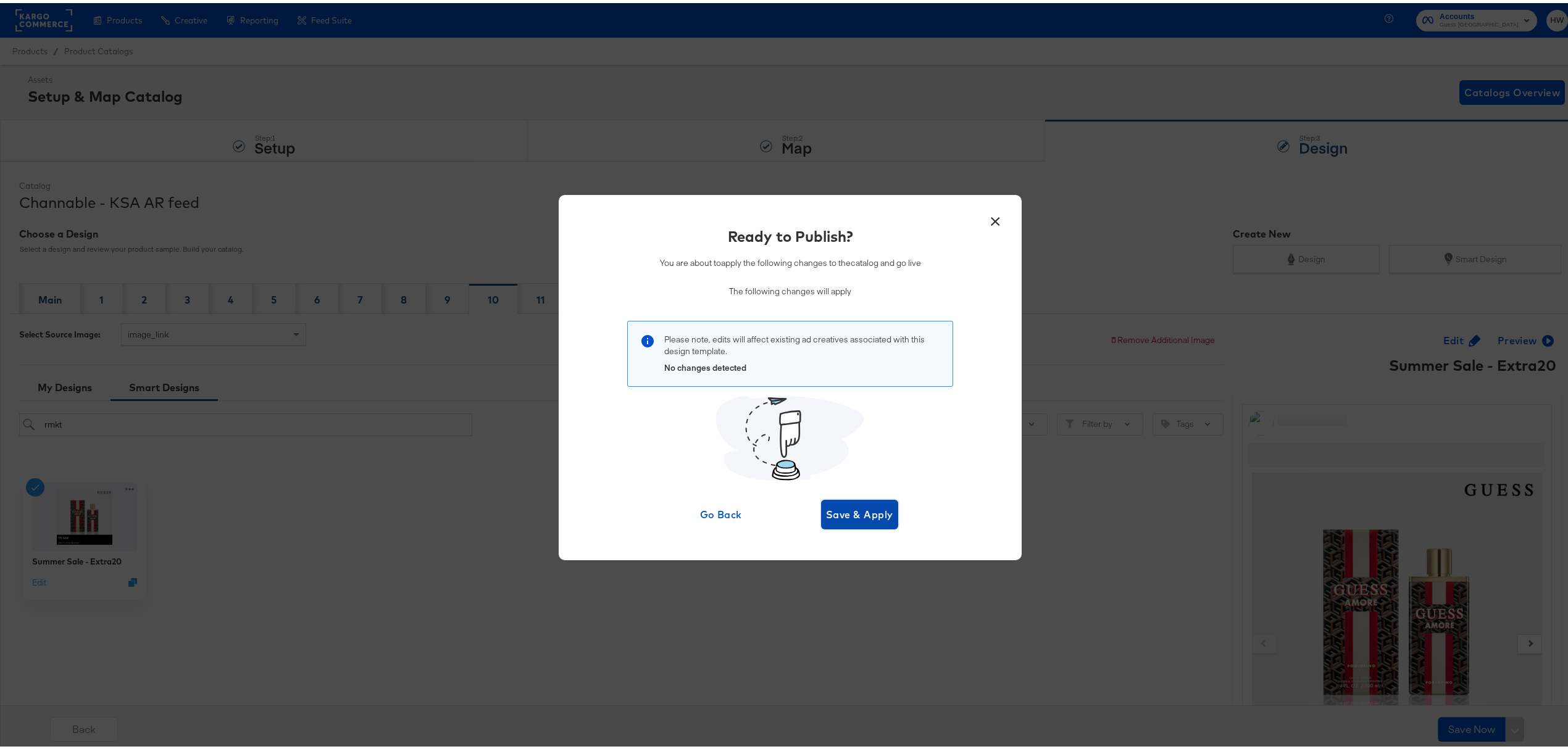 click on "Save & Apply" at bounding box center [859, 511] 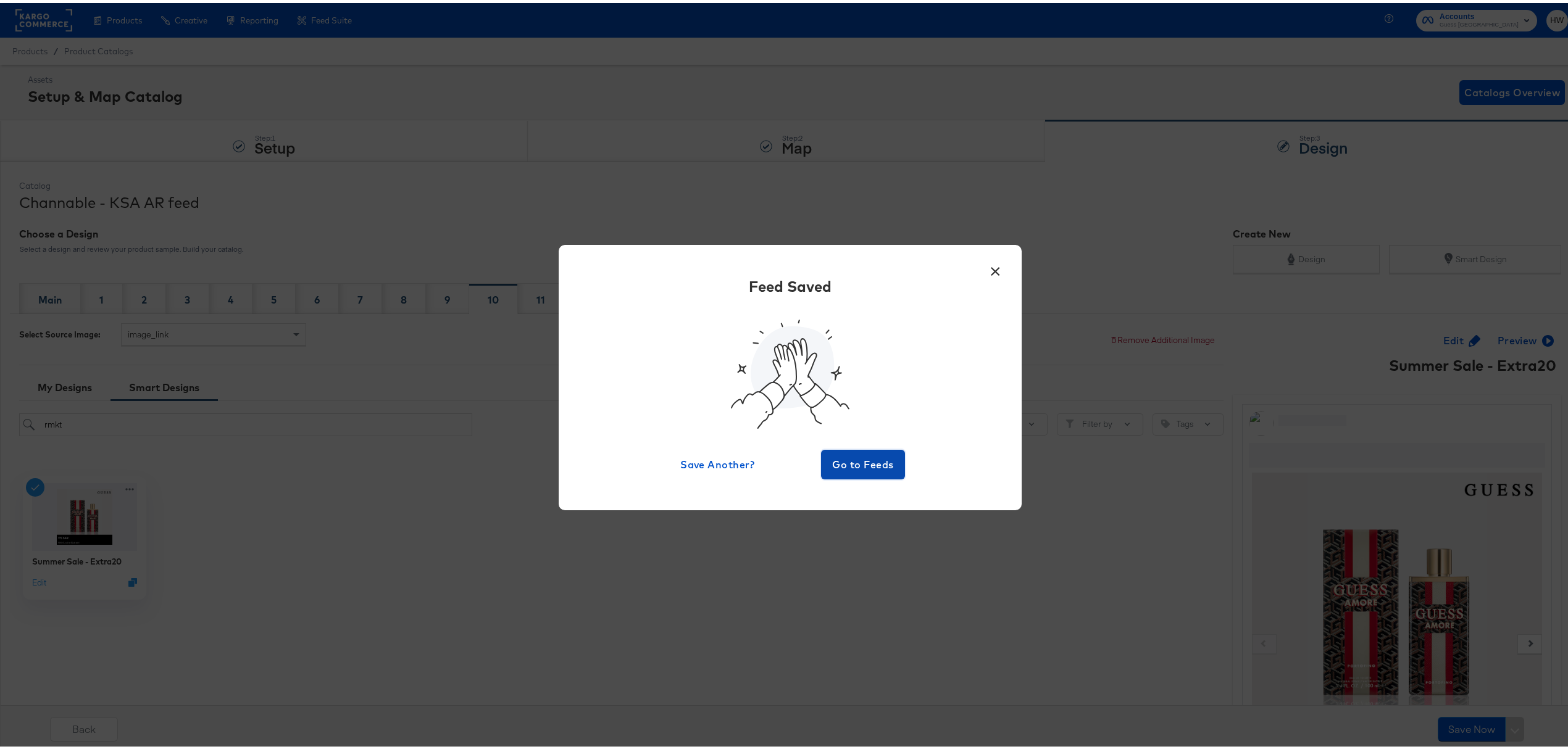 click on "Go to Feeds" at bounding box center [863, 461] 